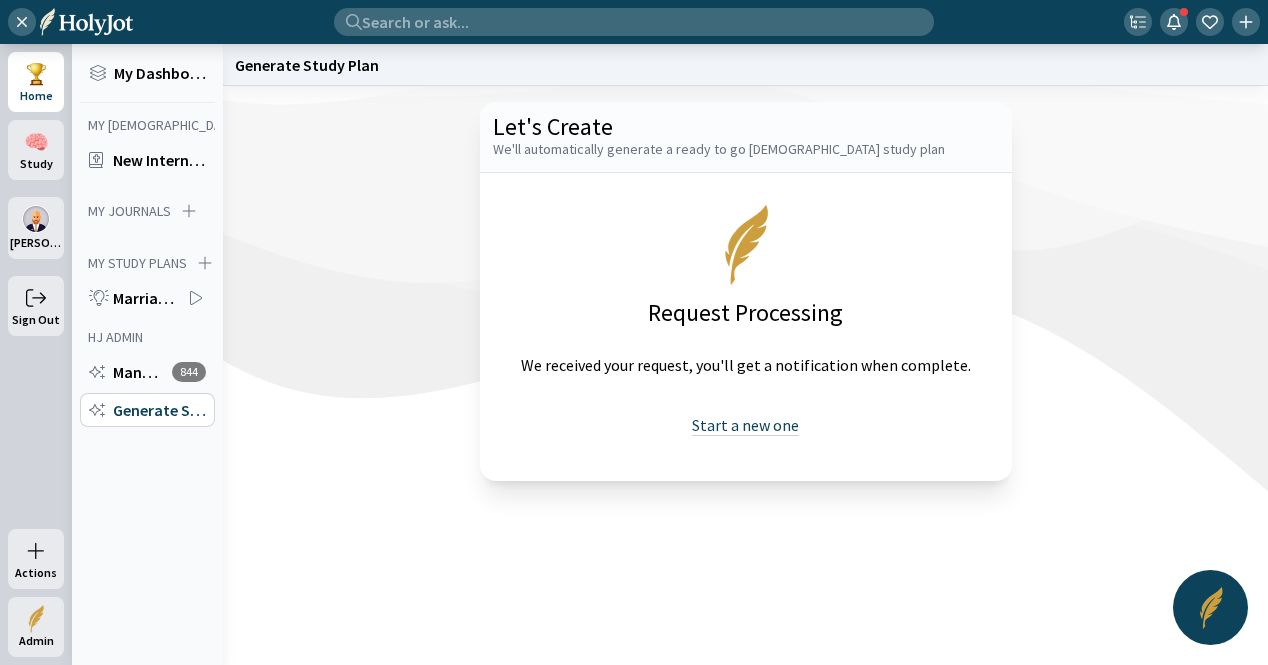 scroll, scrollTop: 0, scrollLeft: 0, axis: both 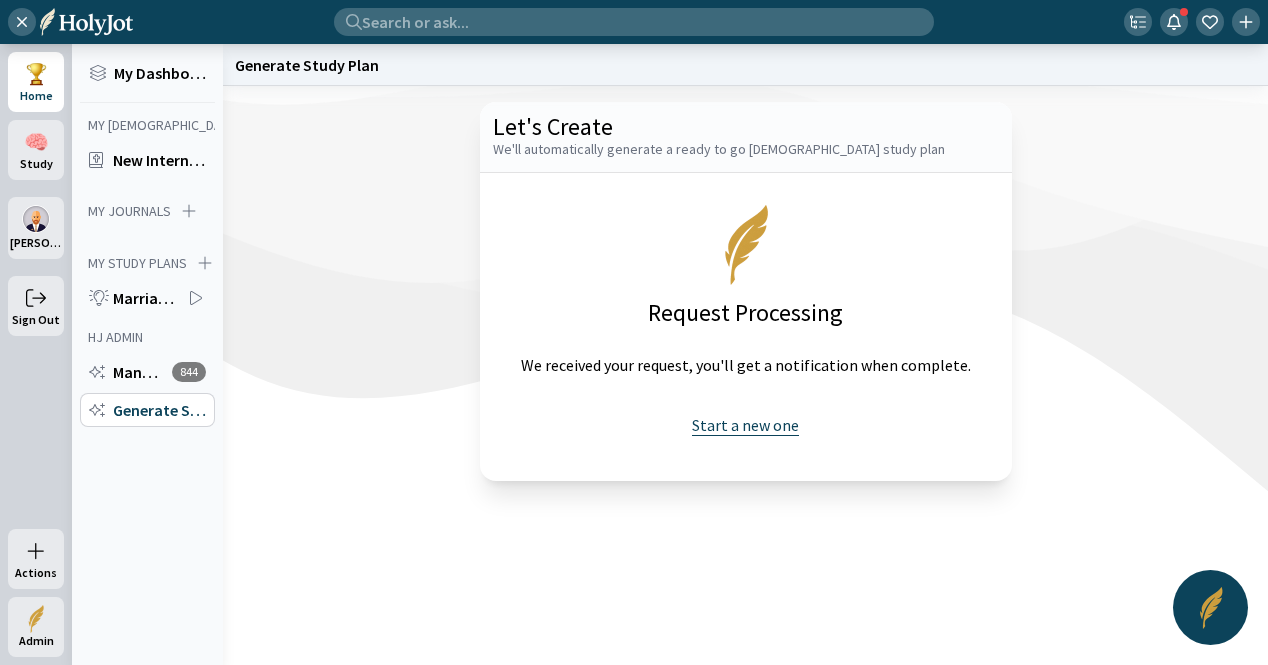 click on "Start a new one" 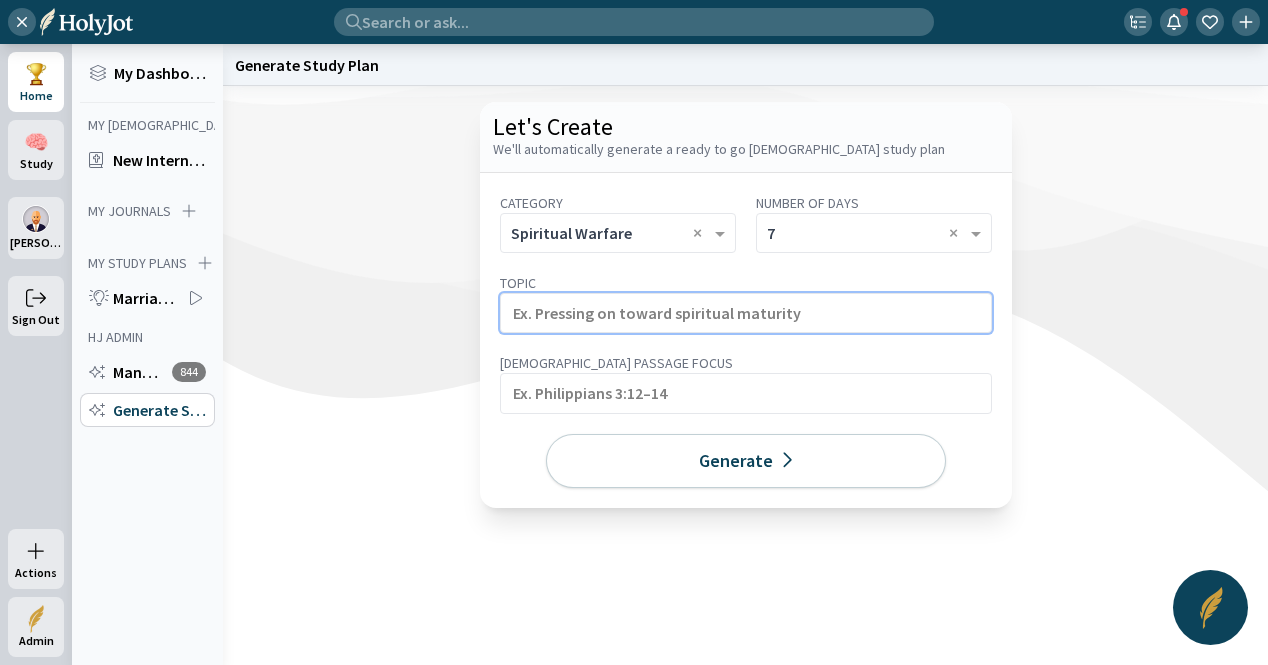 click 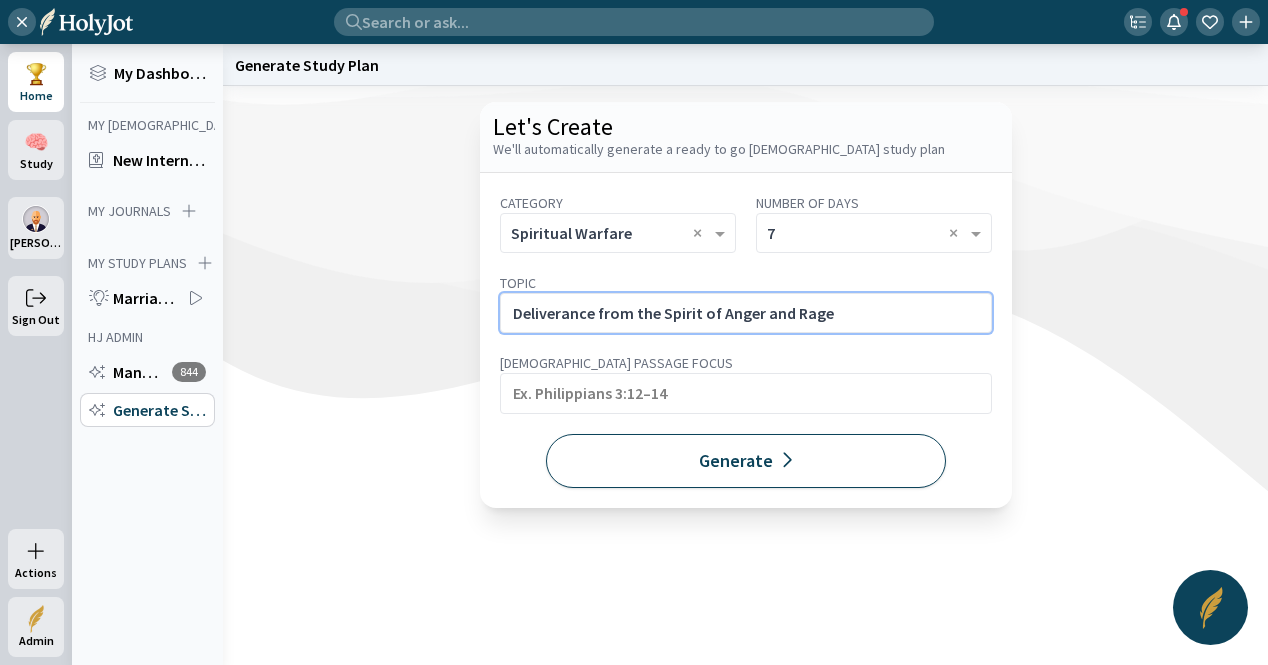 type on "Deliverance from the Spirit of Anger and Rage" 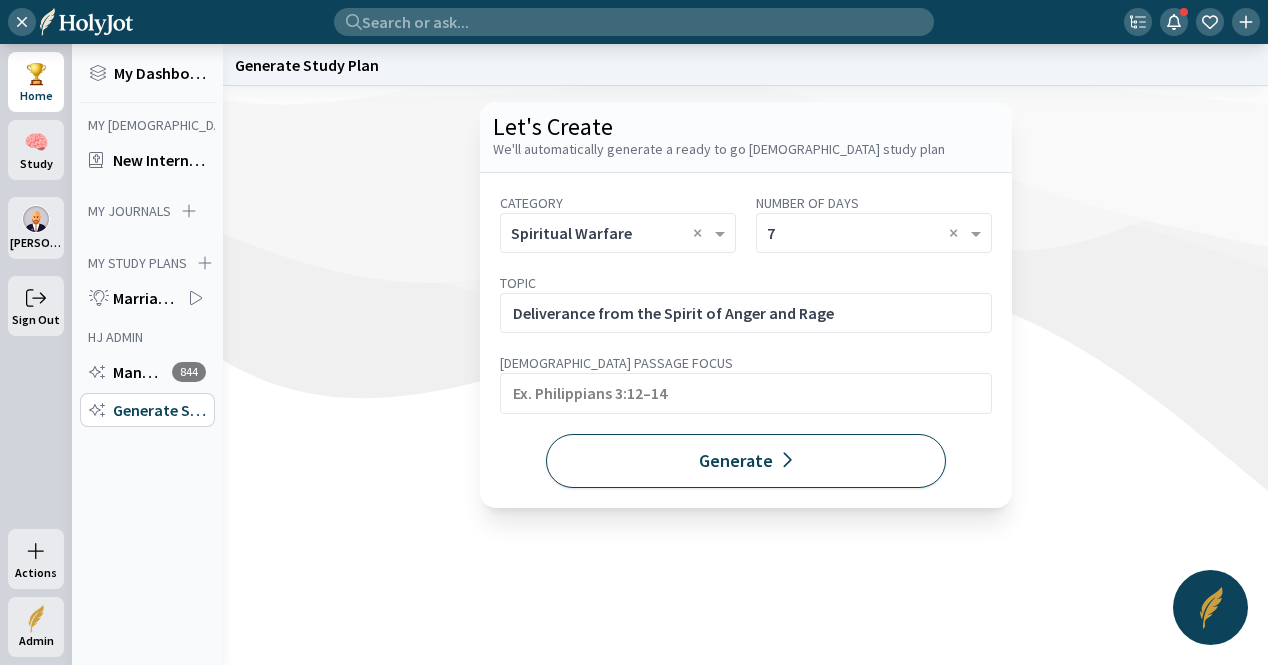 click on "Generate" 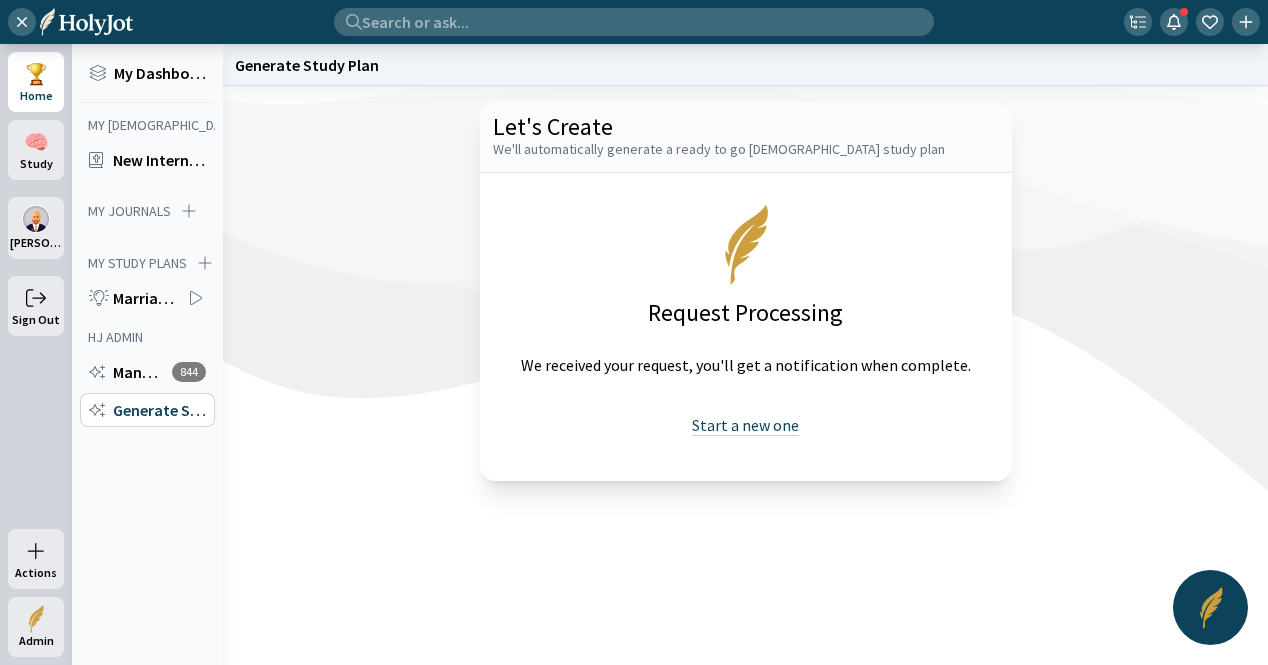 drag, startPoint x: 774, startPoint y: 426, endPoint x: 760, endPoint y: 415, distance: 17.804493 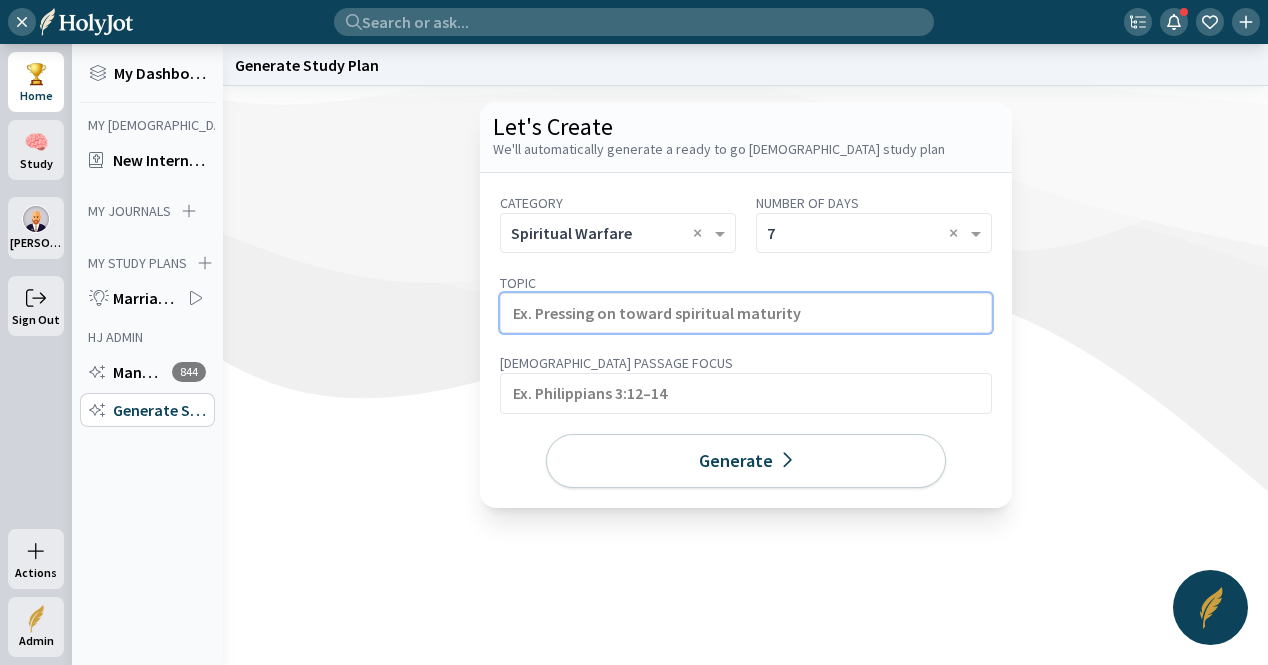 click 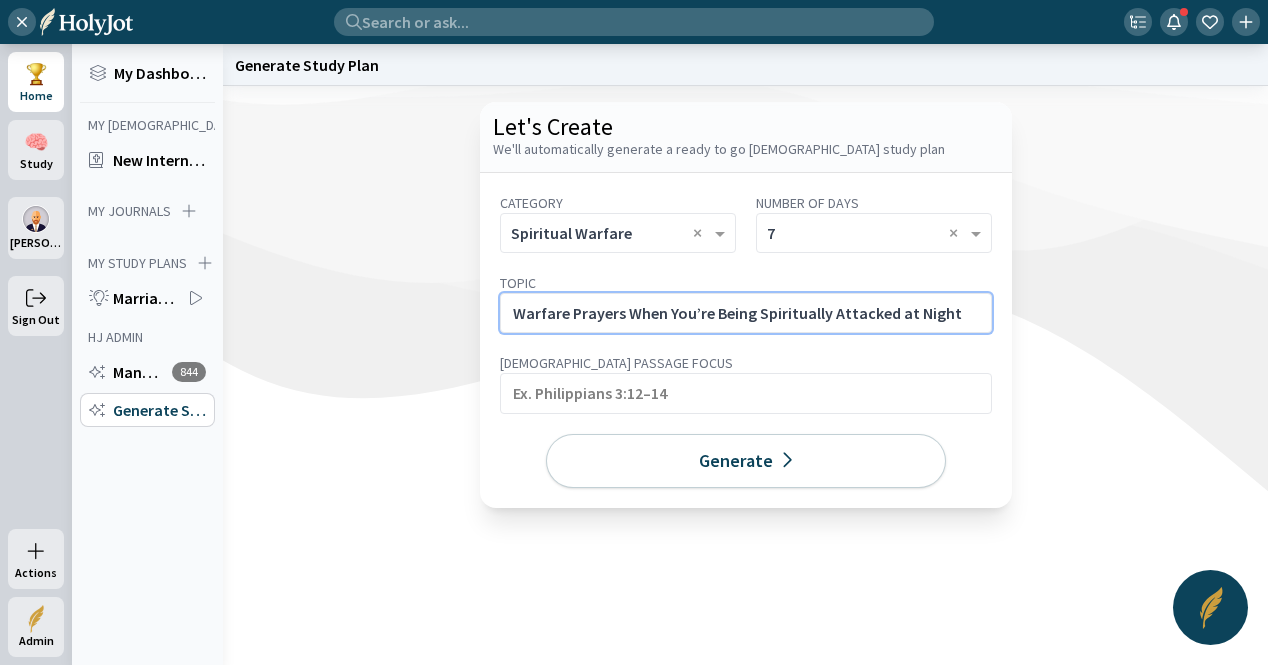 click on "Warfare Prayers When You’re Being Spiritually Attacked at Night" 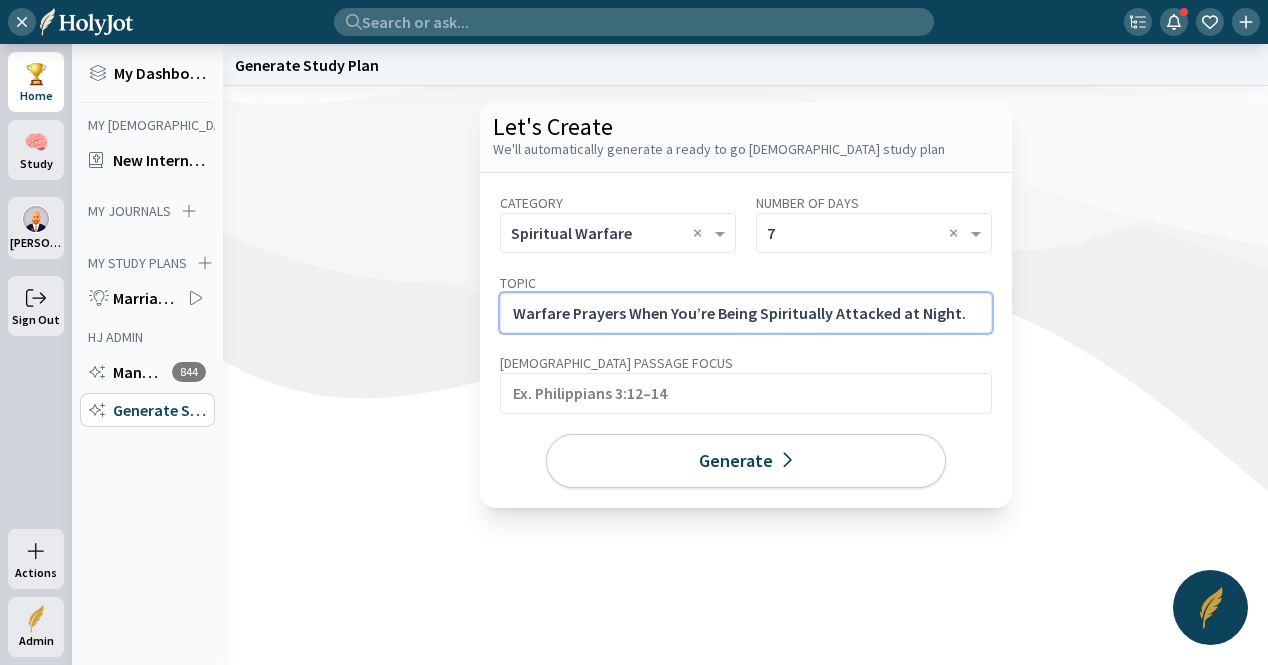 paste on "For those experiencing torment, paralysis, or fear in their sleep. Scriptures and strategies to claim rest." 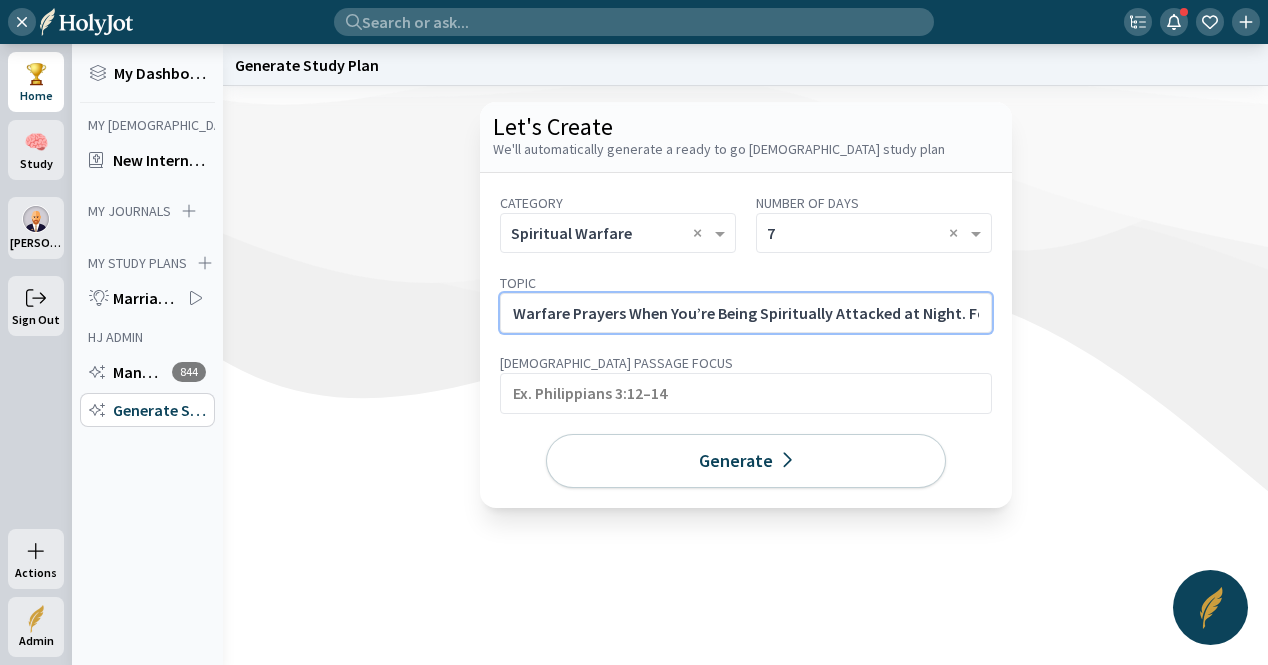 scroll, scrollTop: 0, scrollLeft: 676, axis: horizontal 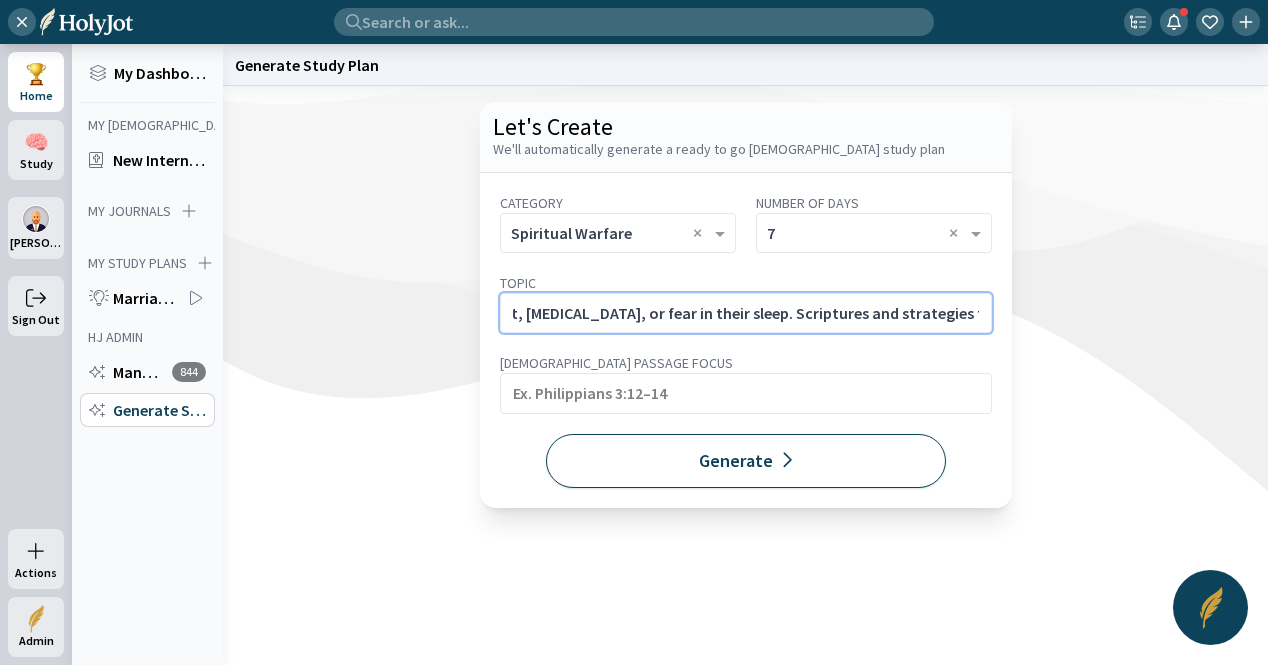 type on "Warfare Prayers When You’re Being Spiritually Attacked at Night. For those experiencing torment, paralysis, or fear in their sleep. Scriptures and strategies to claim rest." 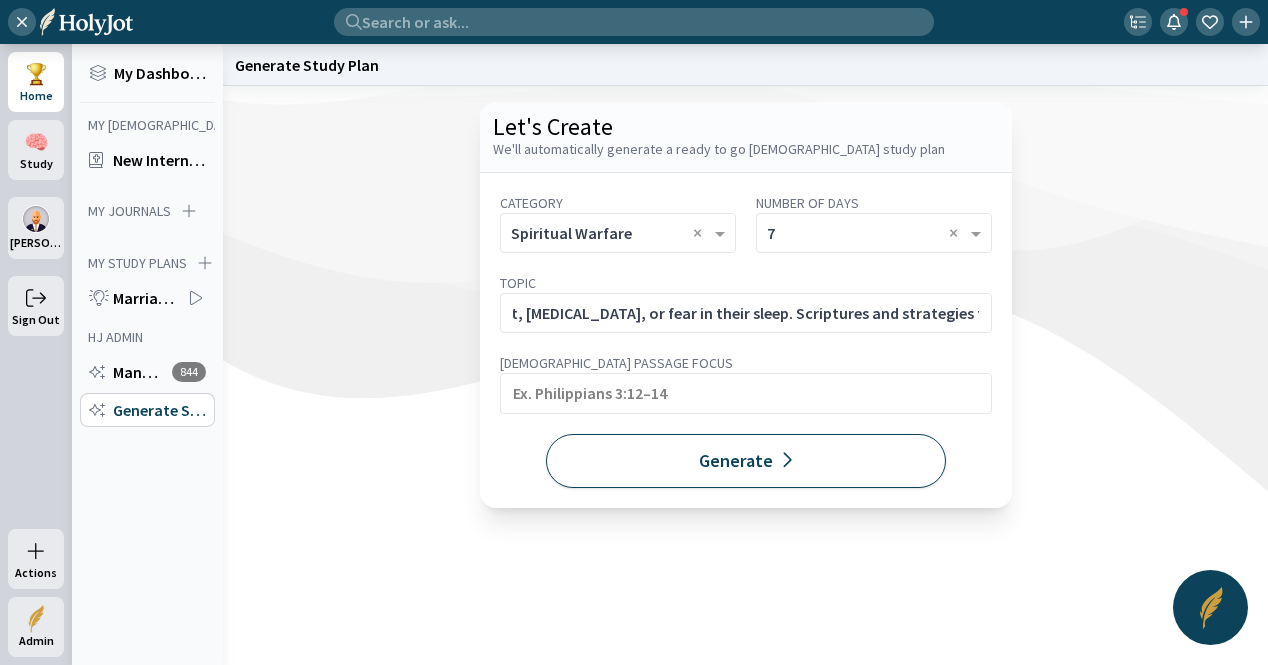 click on "Generate" 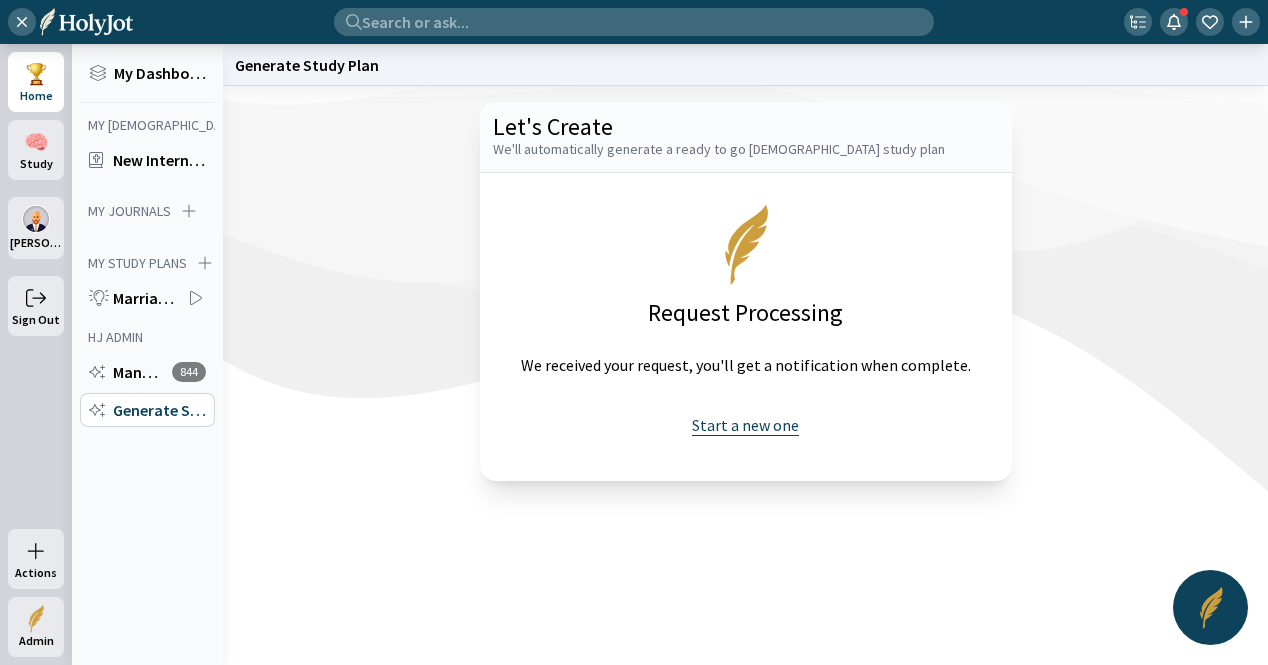click on "Start a new one" 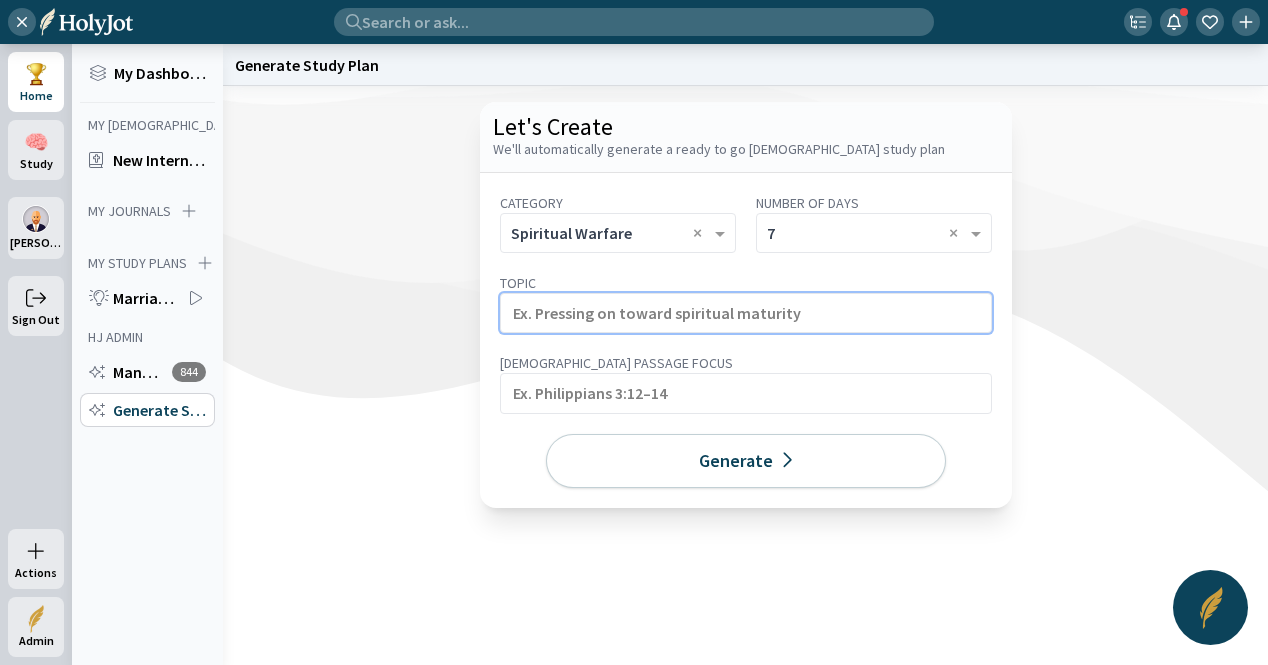 click 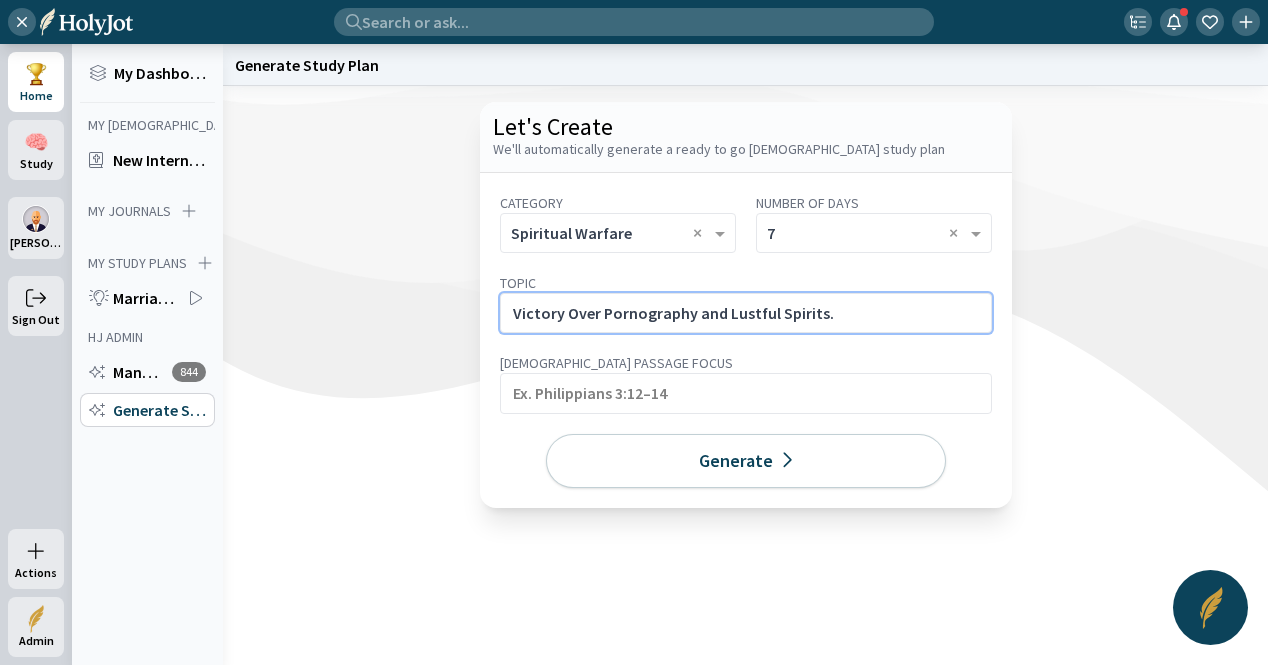 click on "Victory Over Pornography and Lustful Spirits." 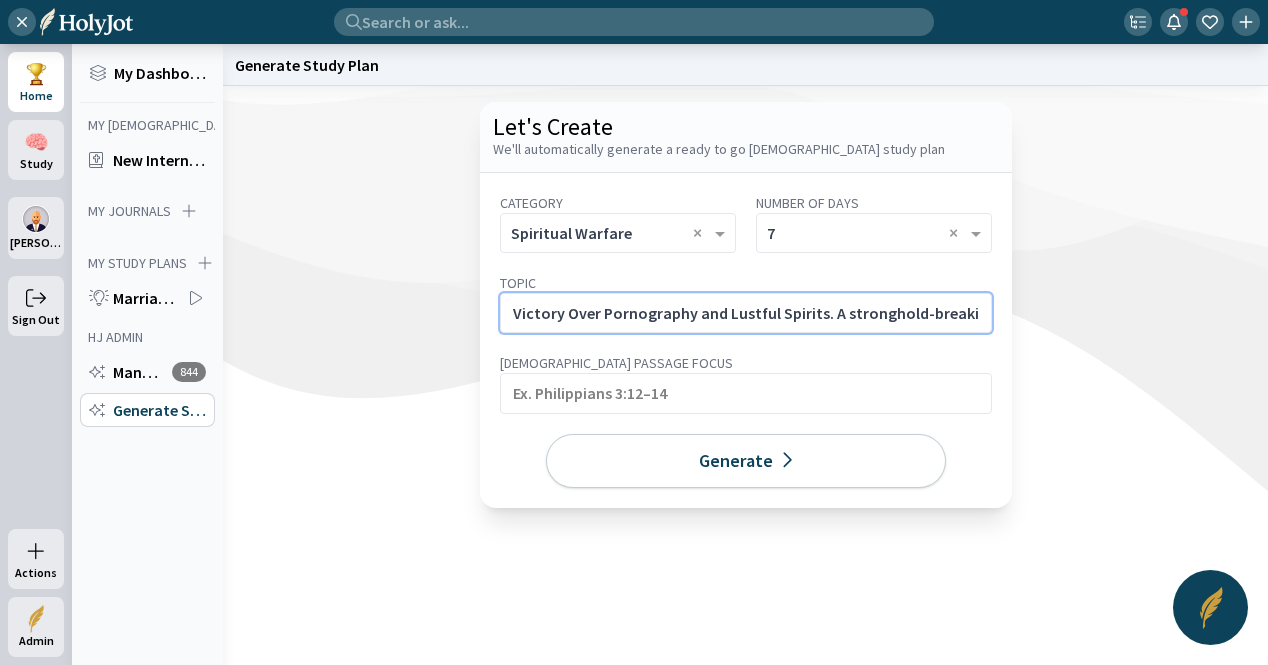 scroll, scrollTop: 0, scrollLeft: 322, axis: horizontal 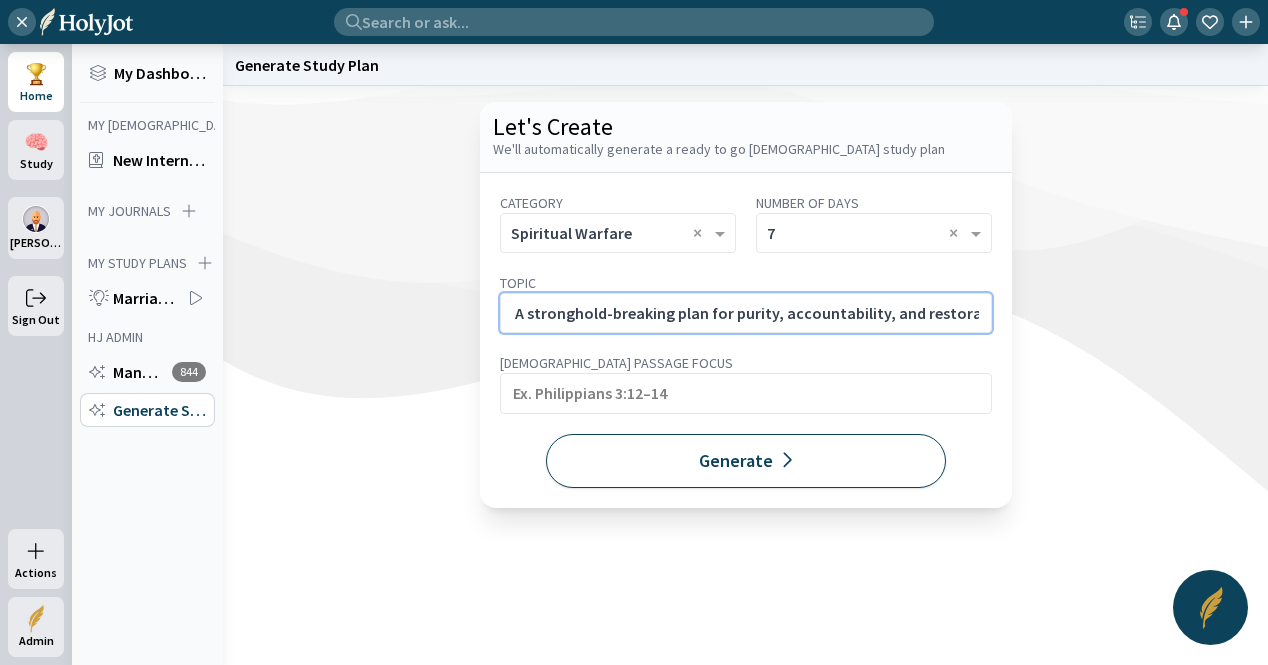 type on "Victory Over Pornography and Lustful Spirits. A stronghold-breaking plan for purity, accountability, and restoration." 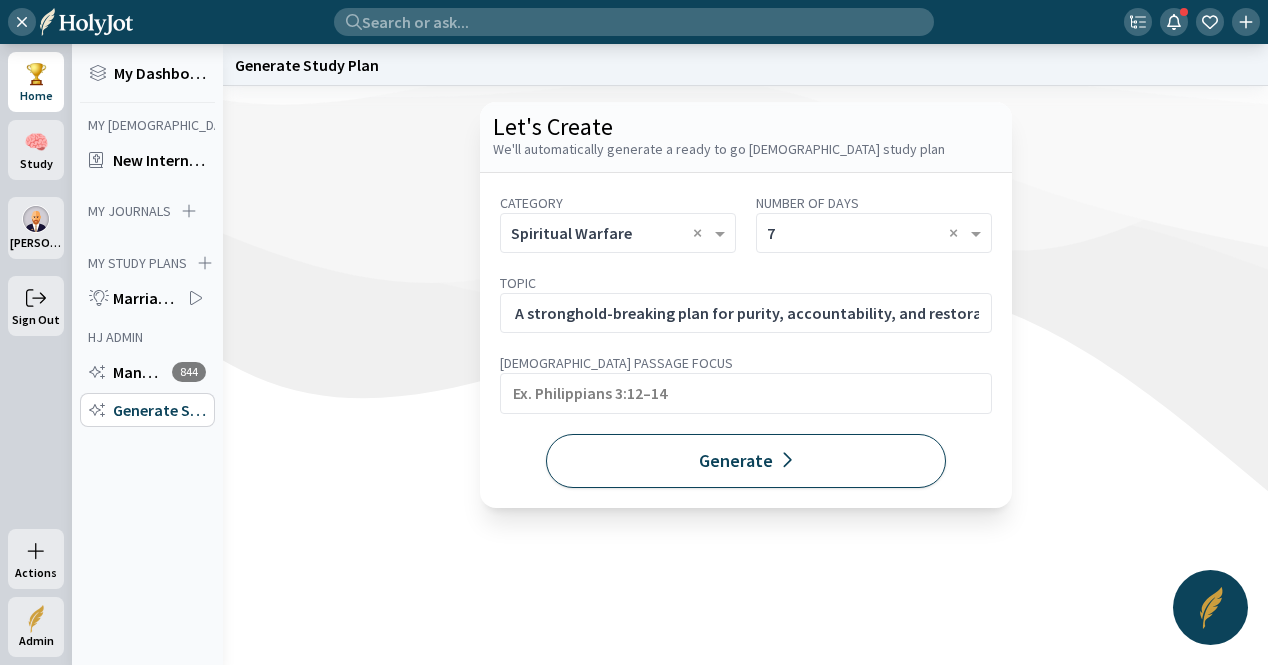 click on "Generate" 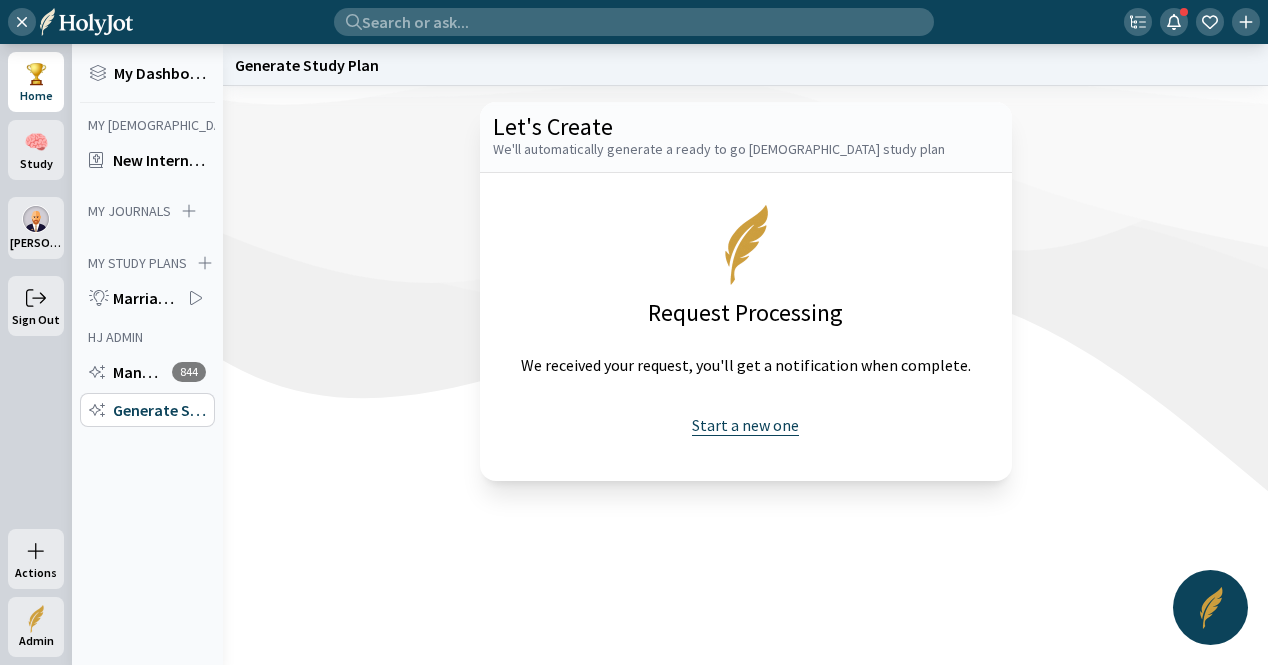 click on "Start a new one" 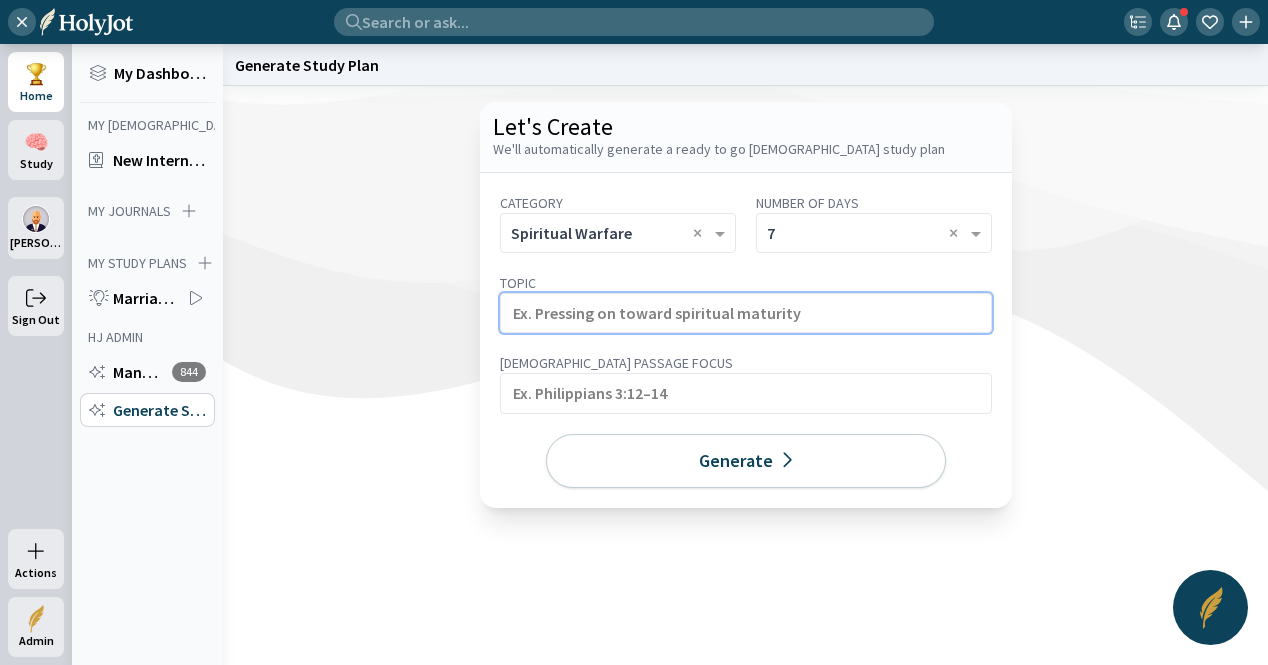 click 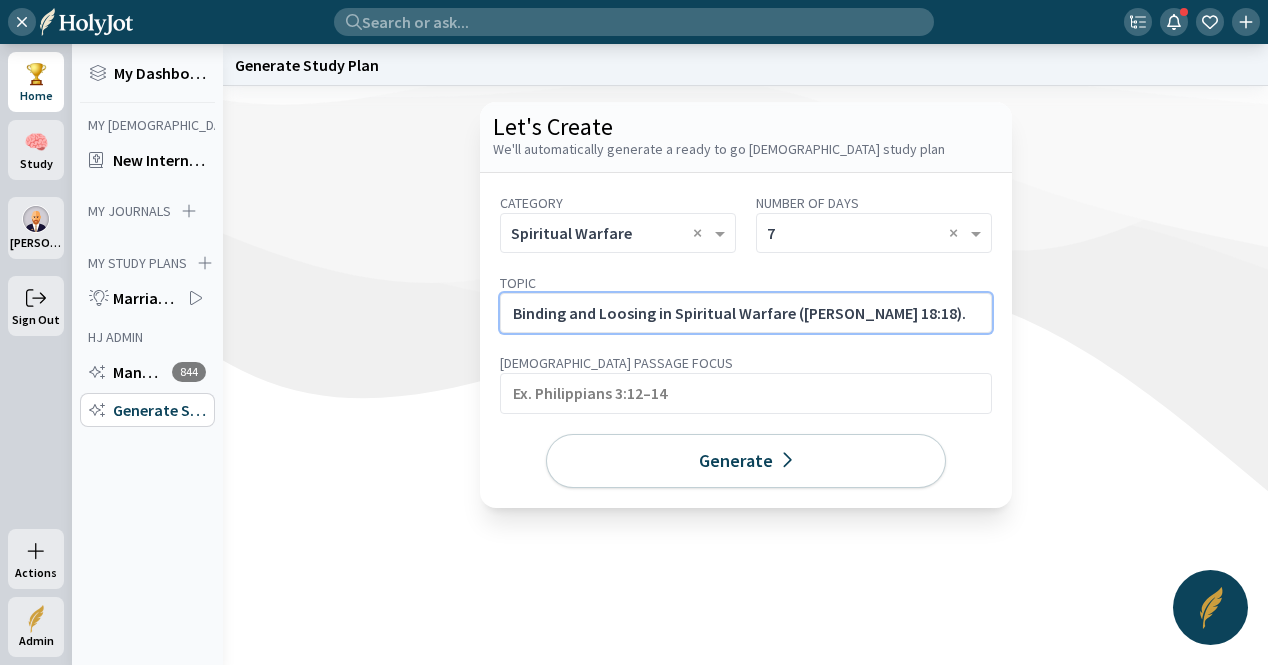click on "Binding and Loosing in Spiritual Warfare (Matthew 18:18)." 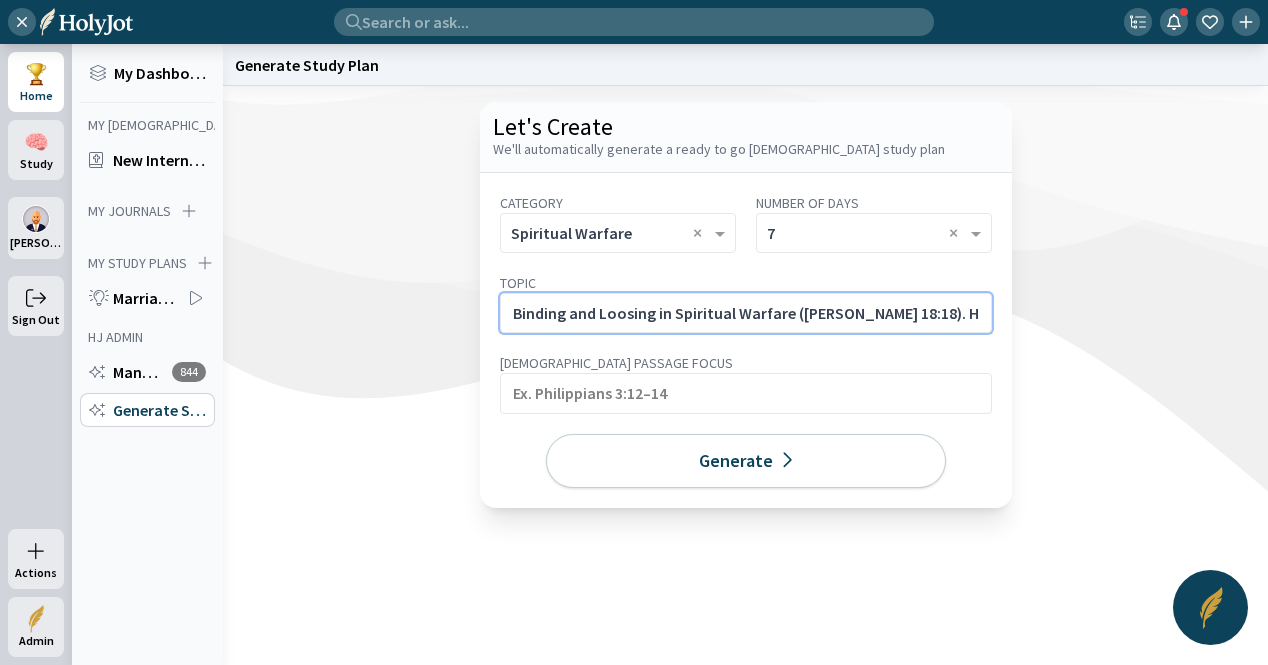 scroll, scrollTop: 0, scrollLeft: 482, axis: horizontal 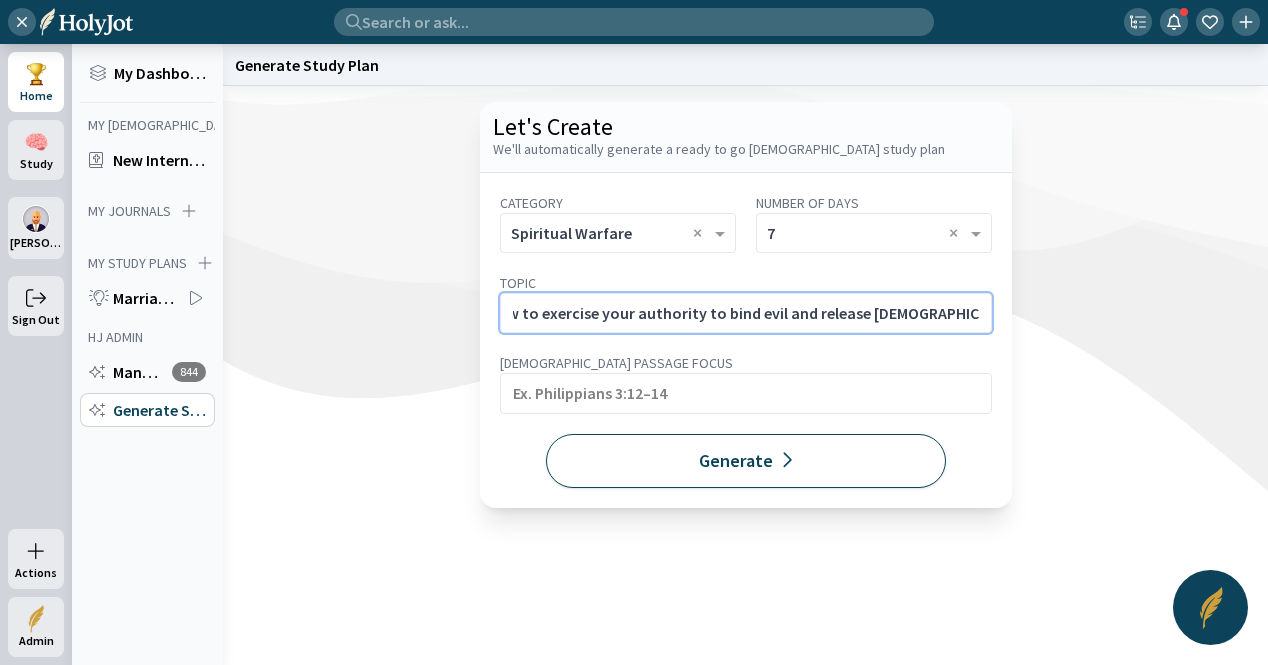 type on "Binding and Loosing in Spiritual Warfare (Matthew 18:18). How to exercise your authority to bind evil and release God’s will through prayer." 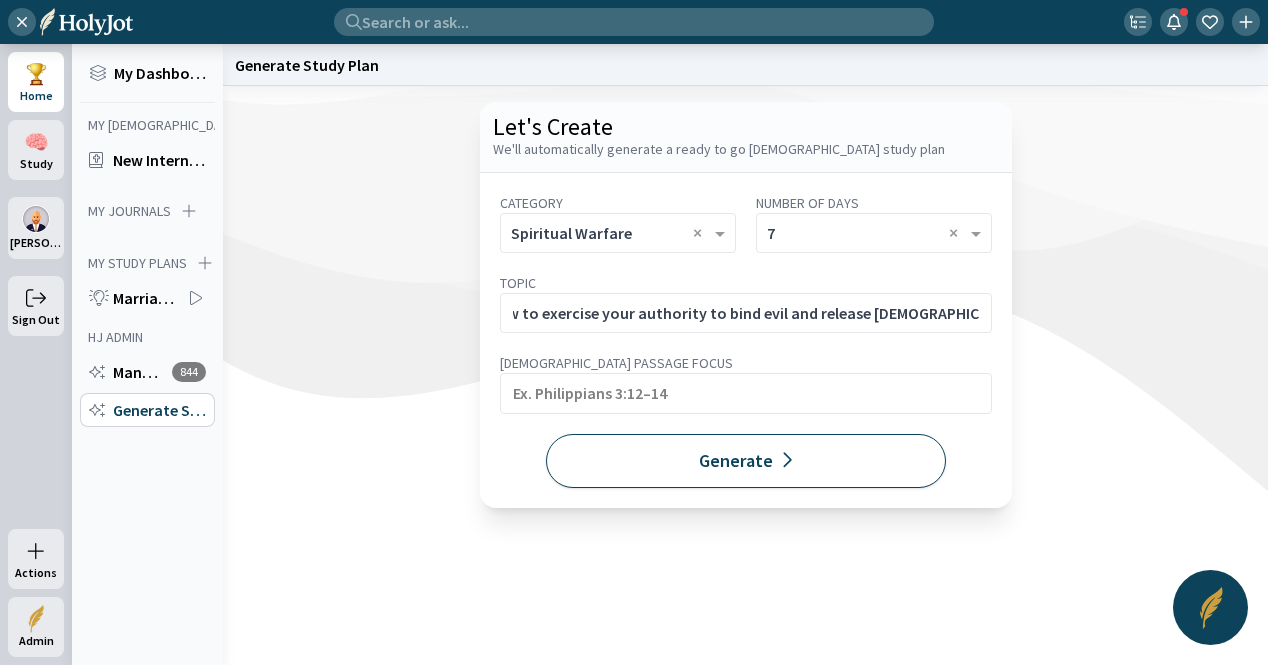 scroll, scrollTop: 0, scrollLeft: 0, axis: both 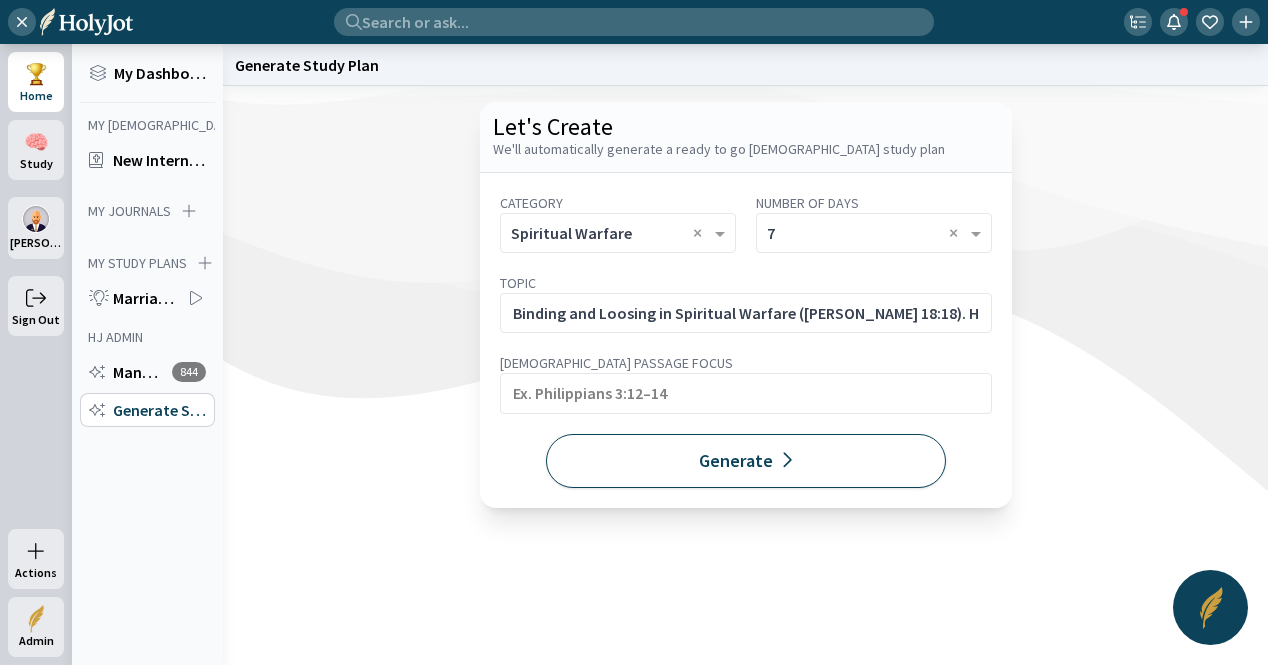 click on "Generate" 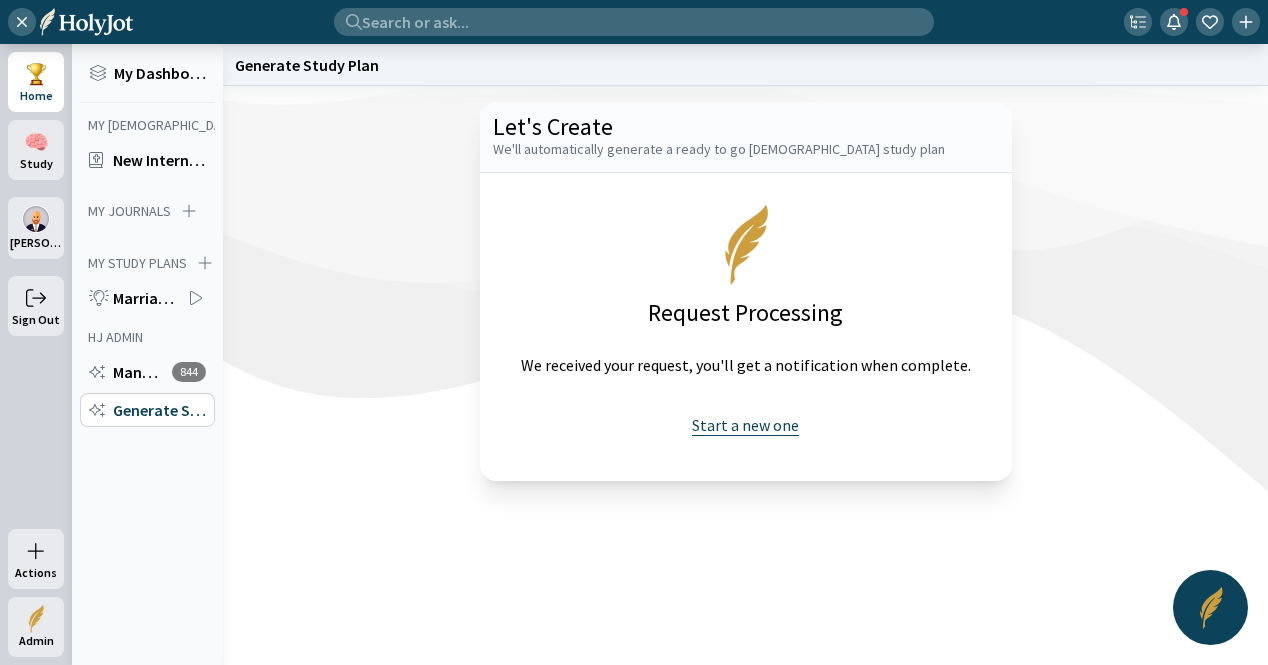 click on "Start a new one" 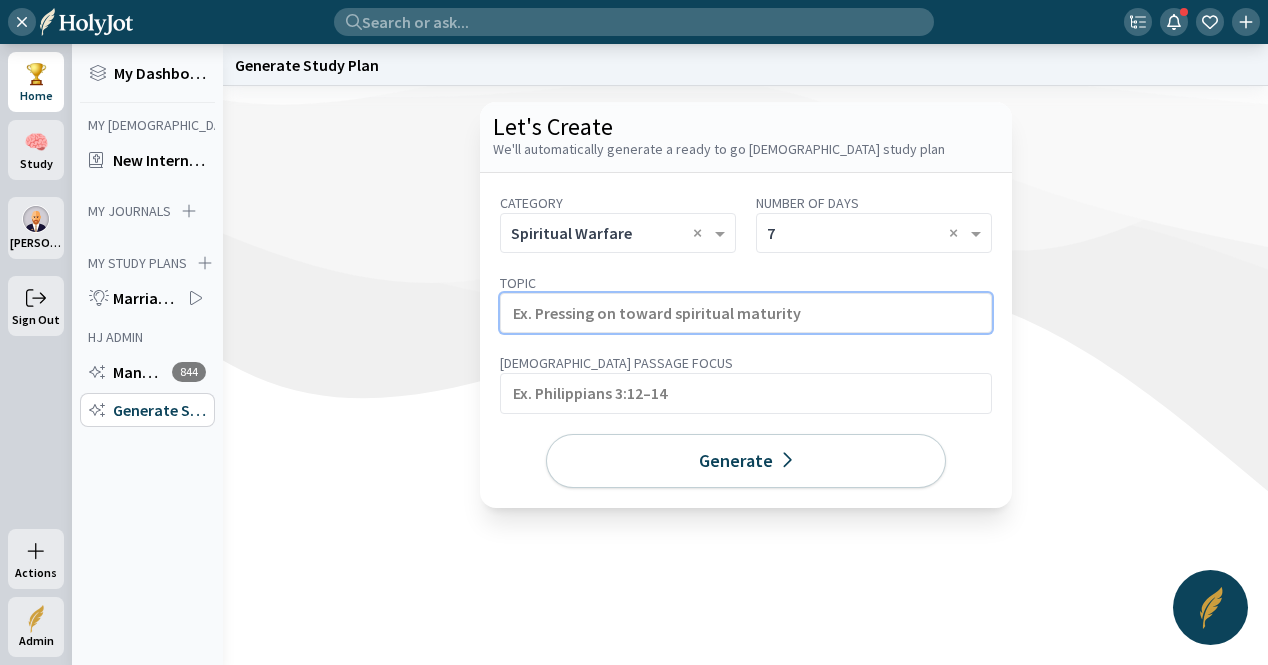 click 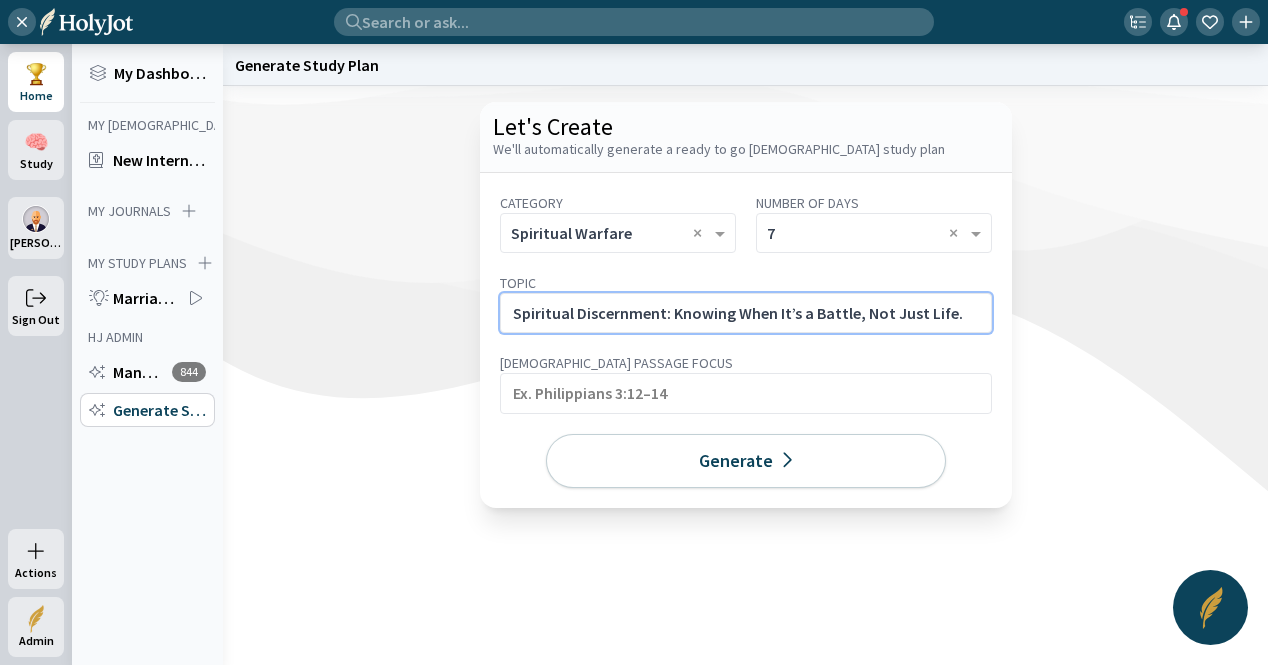 click on "Spiritual Discernment: Knowing When It’s a Battle, Not Just Life." 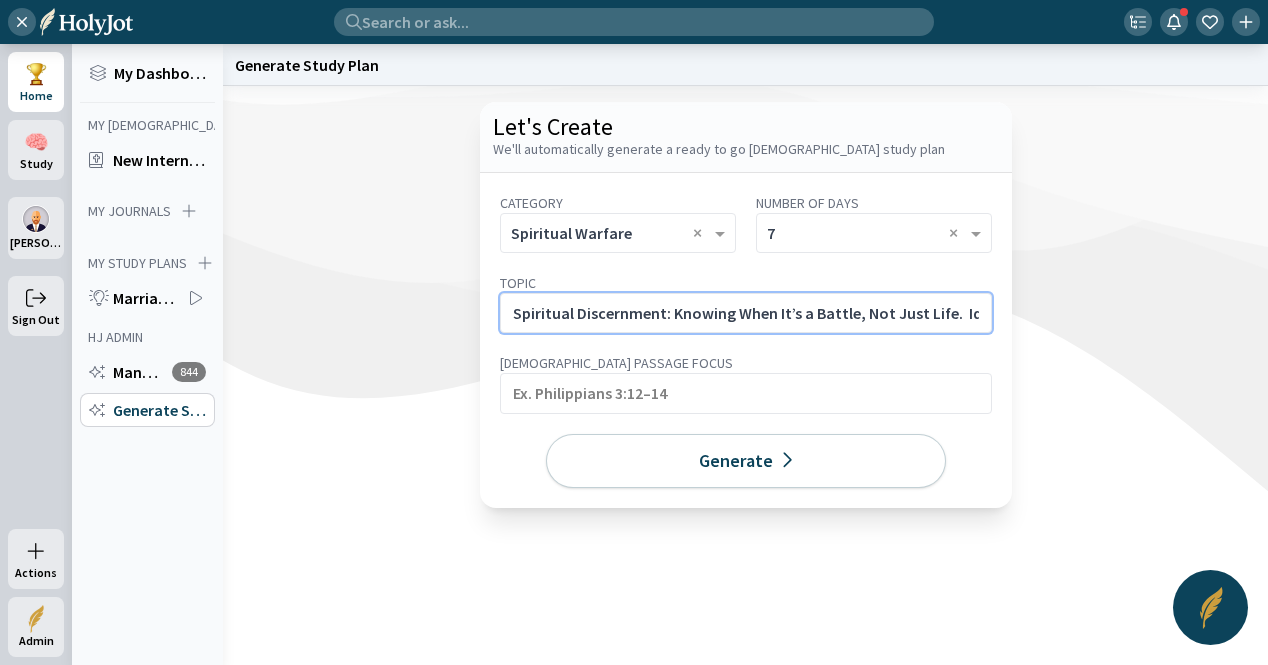 scroll, scrollTop: 0, scrollLeft: 550, axis: horizontal 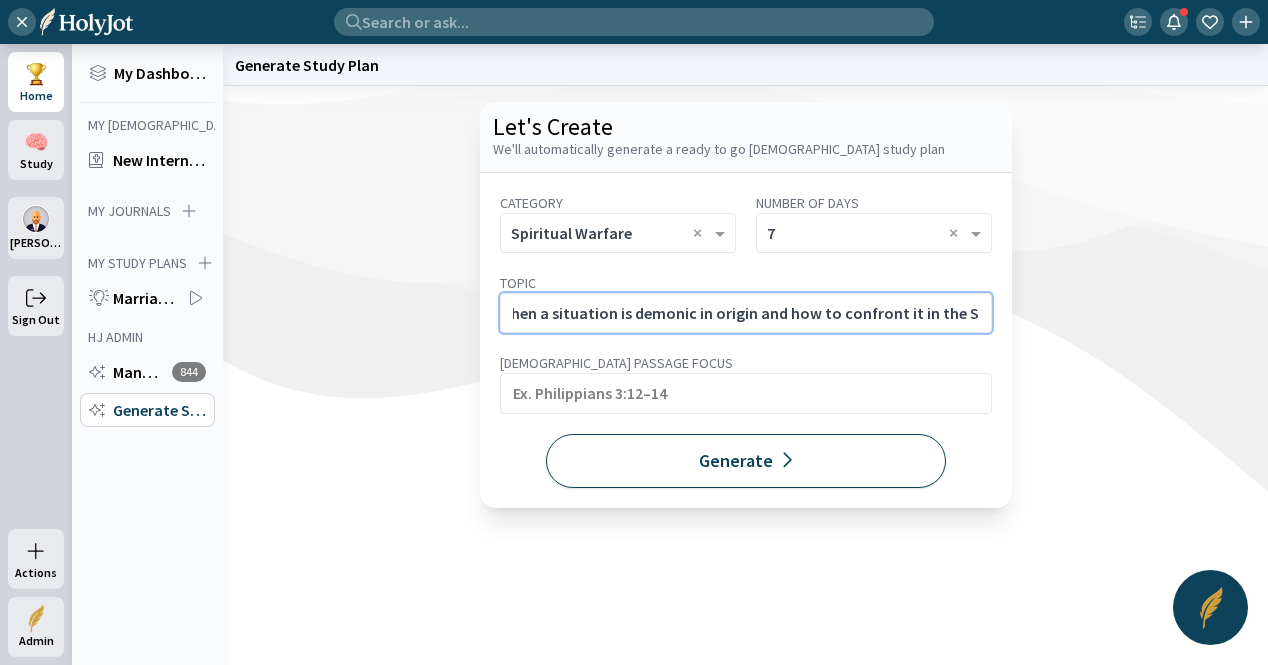type on "Spiritual Discernment: Knowing When It’s a Battle, Not Just Life.  Identifying when a situation is demonic in origin and how to confront it in the Spirit." 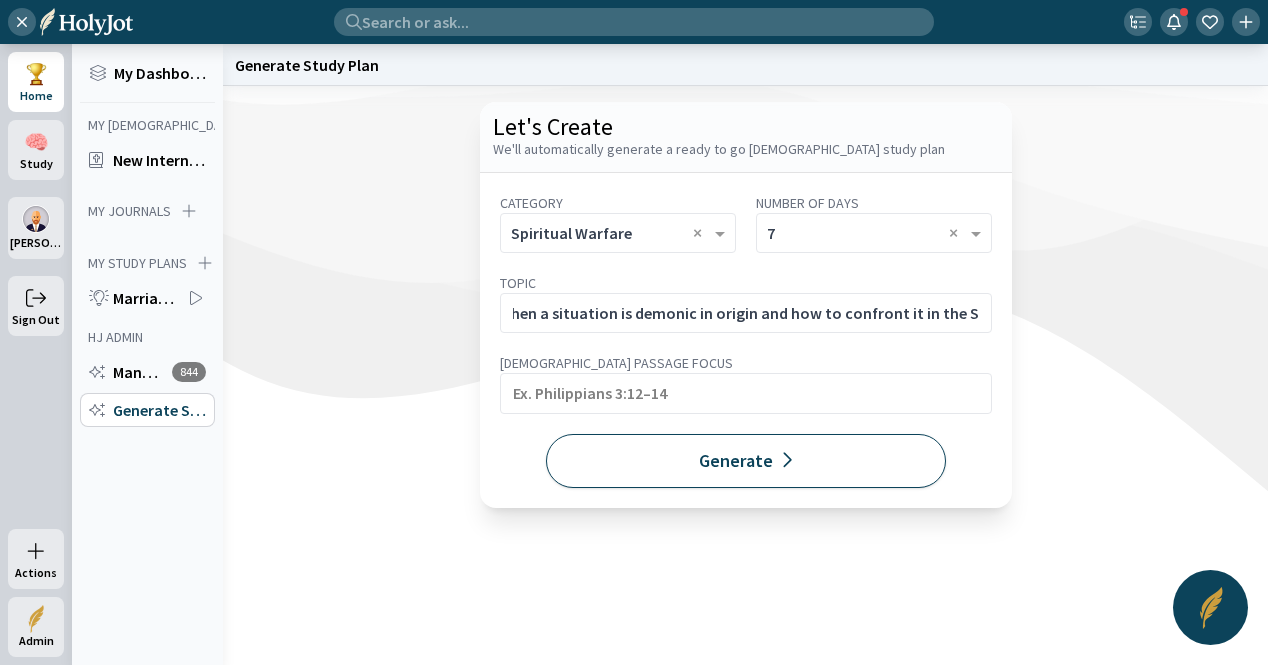 scroll, scrollTop: 0, scrollLeft: 0, axis: both 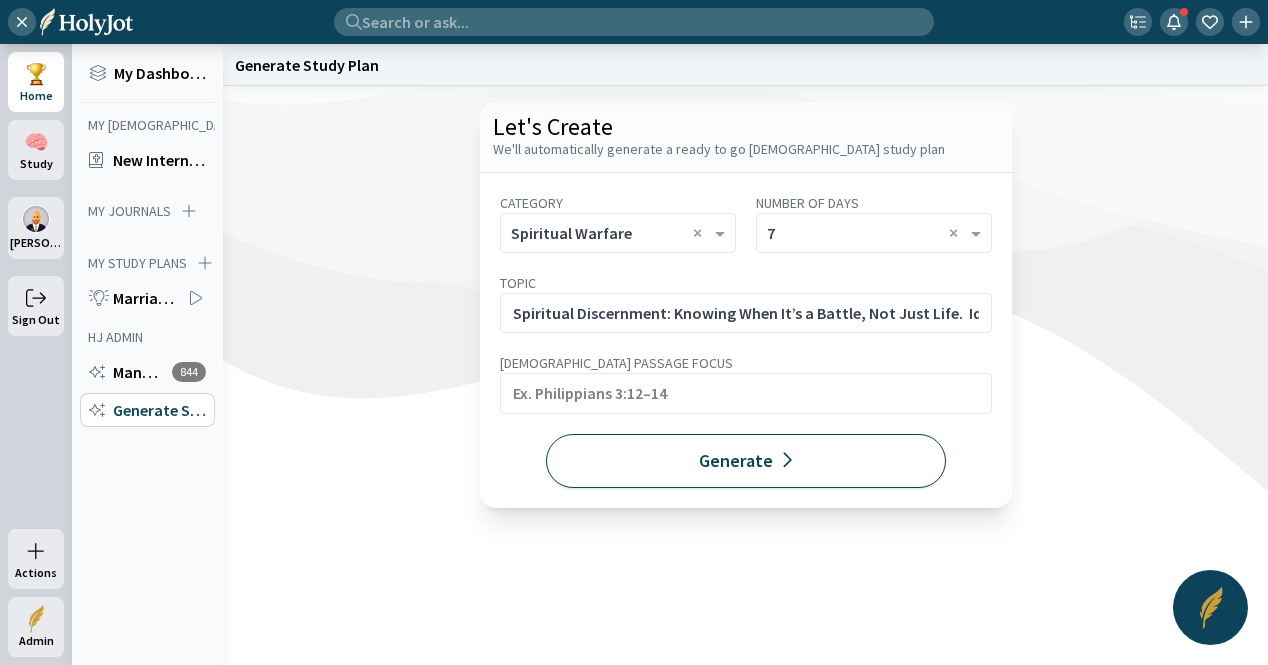 click on "Generate" 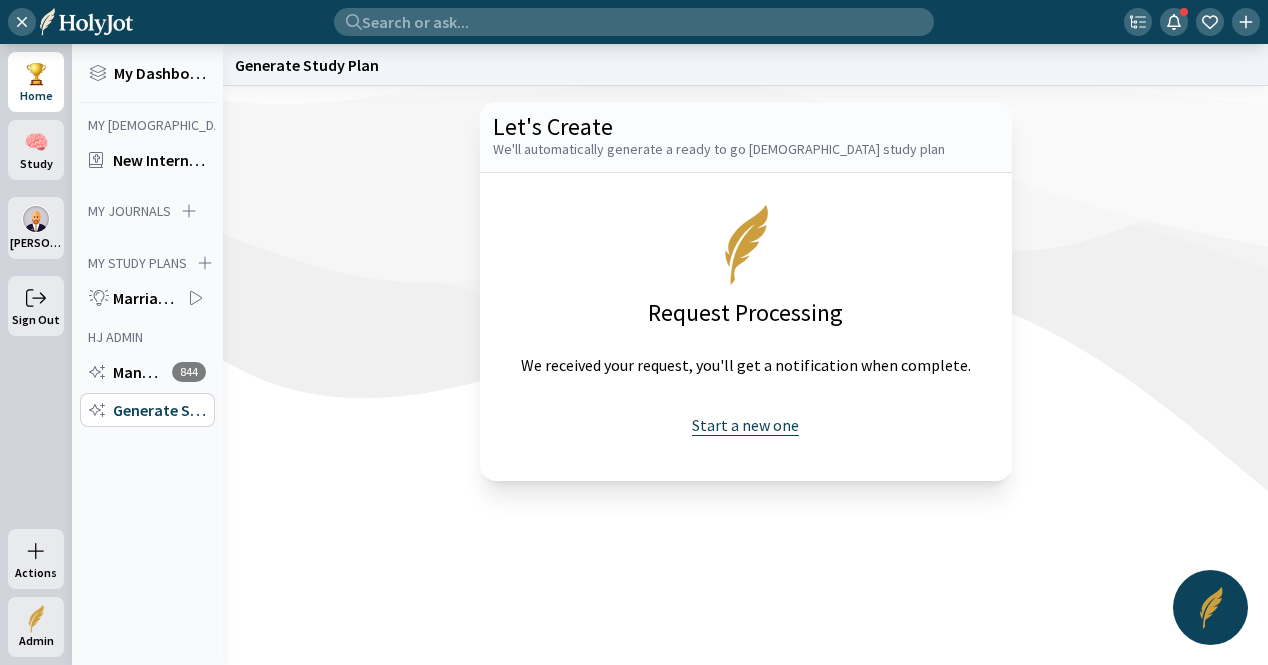 click on "Start a new one" 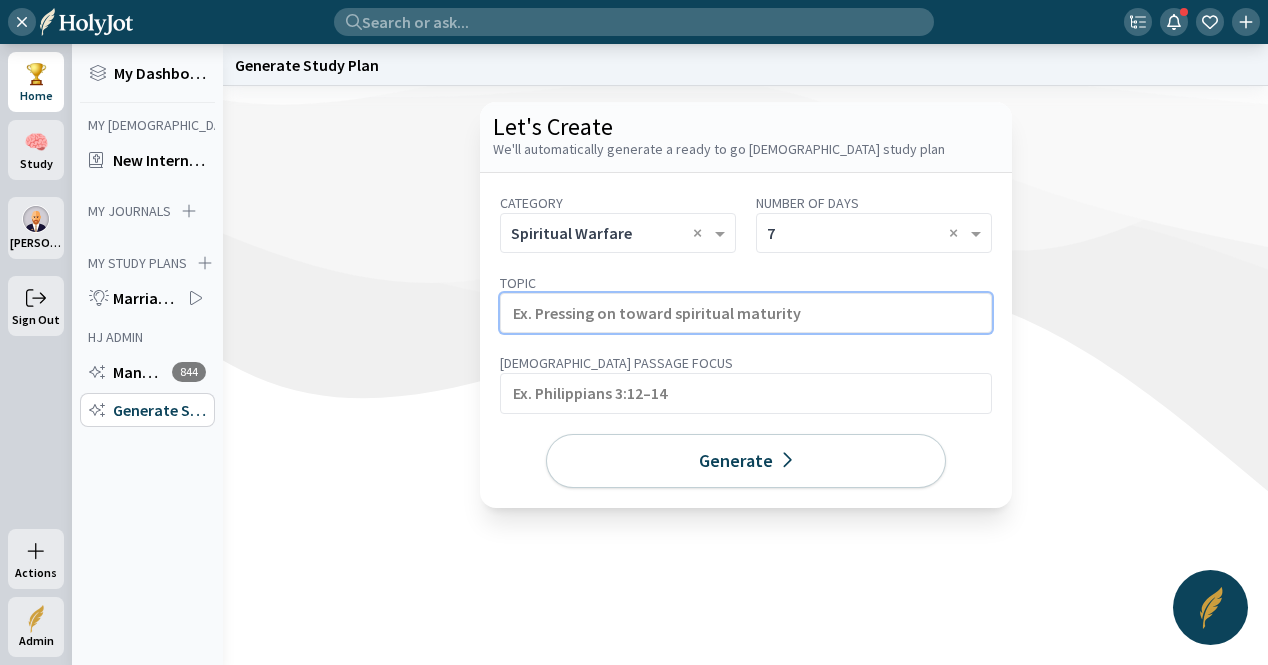 click 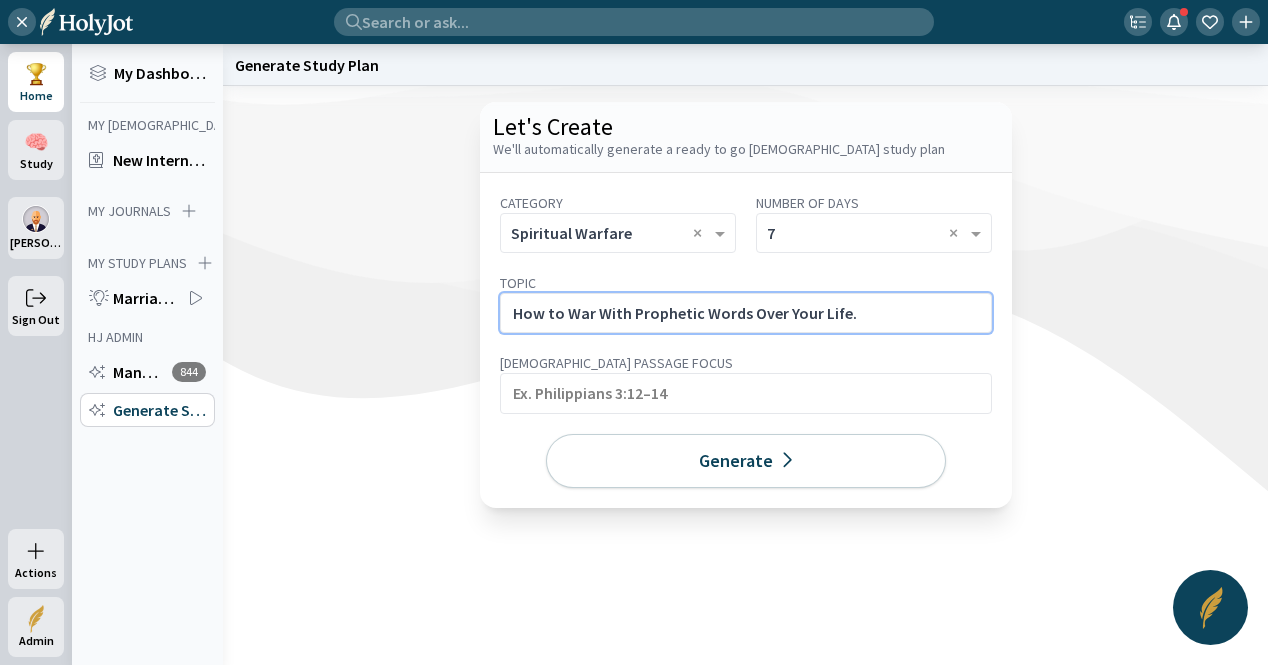 click on "How to War With Prophetic Words Over Your Life." 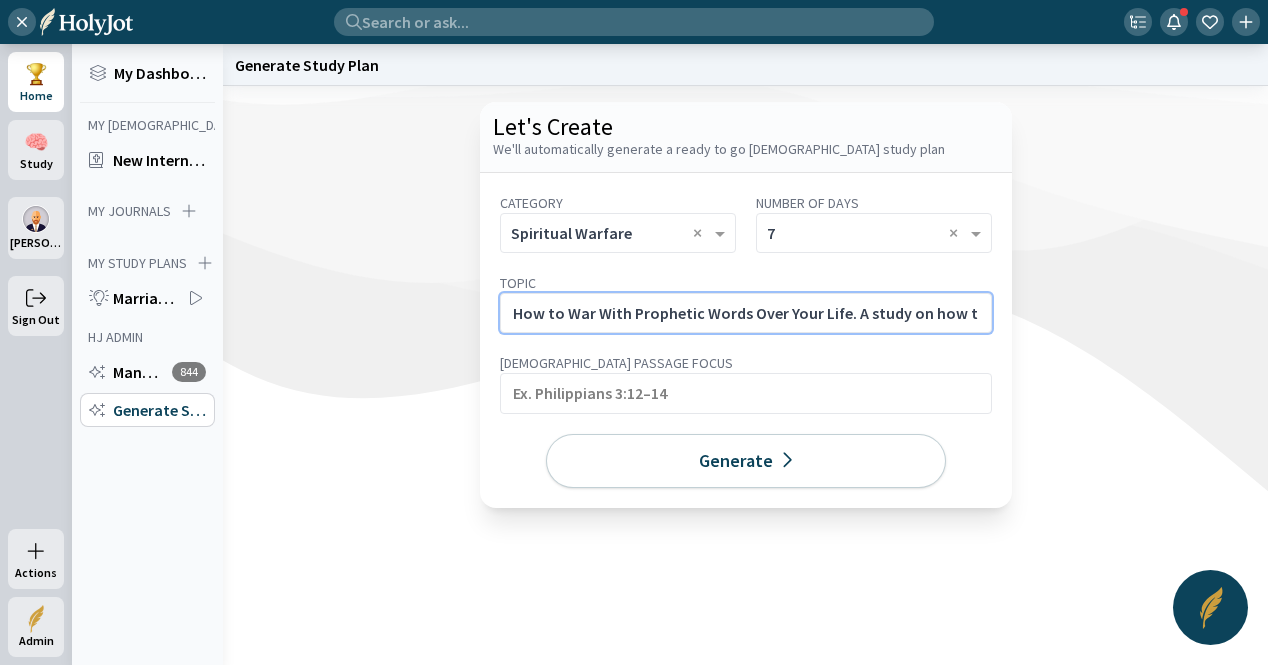 scroll, scrollTop: 0, scrollLeft: 524, axis: horizontal 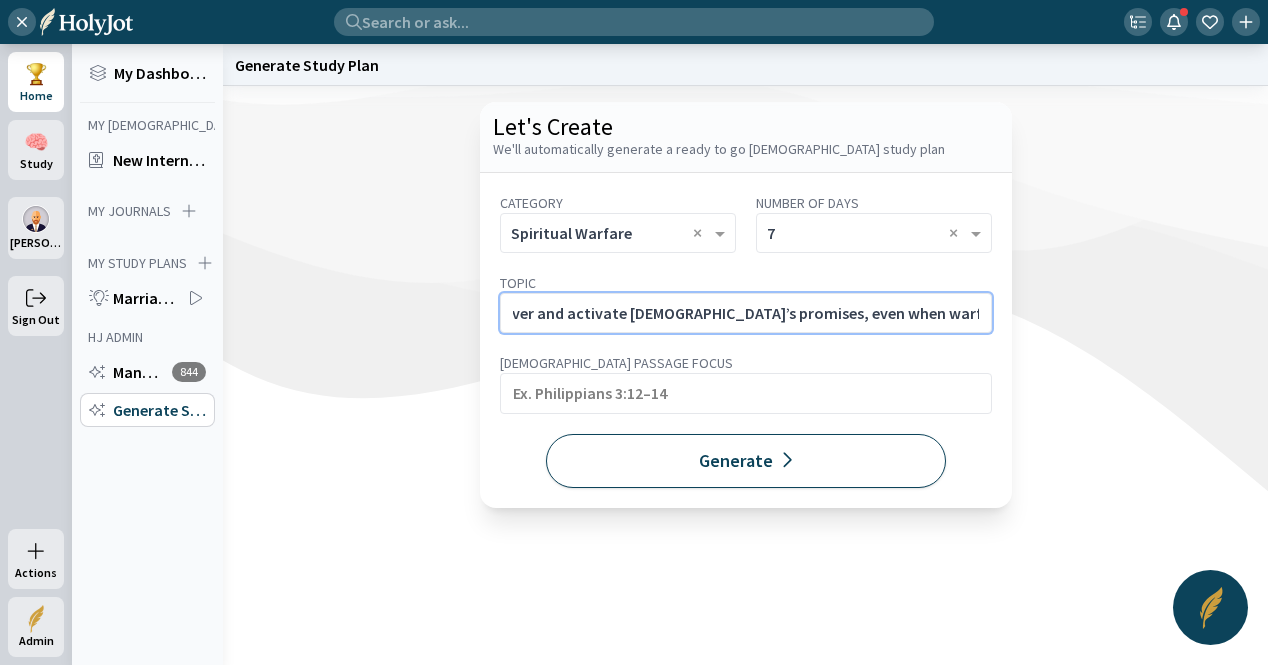type on "How to War With Prophetic Words Over Your Life. A study on how to pray over and activate God’s promises, even when warfare rises against them." 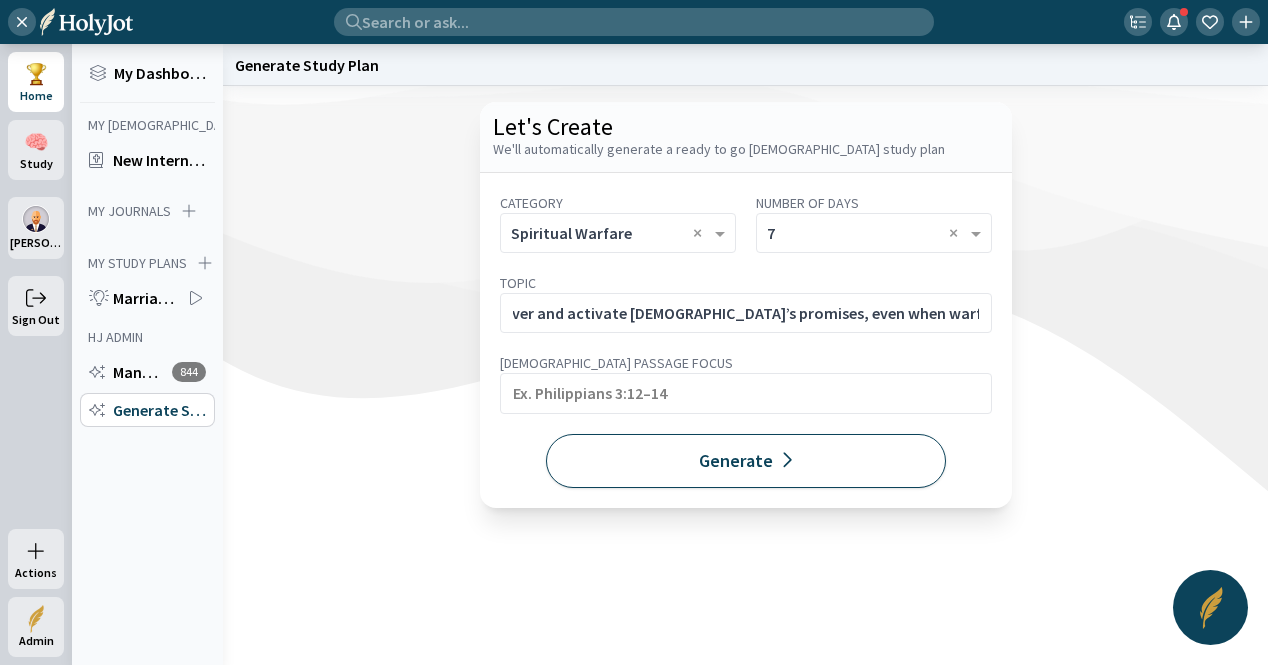 click on "Generate" 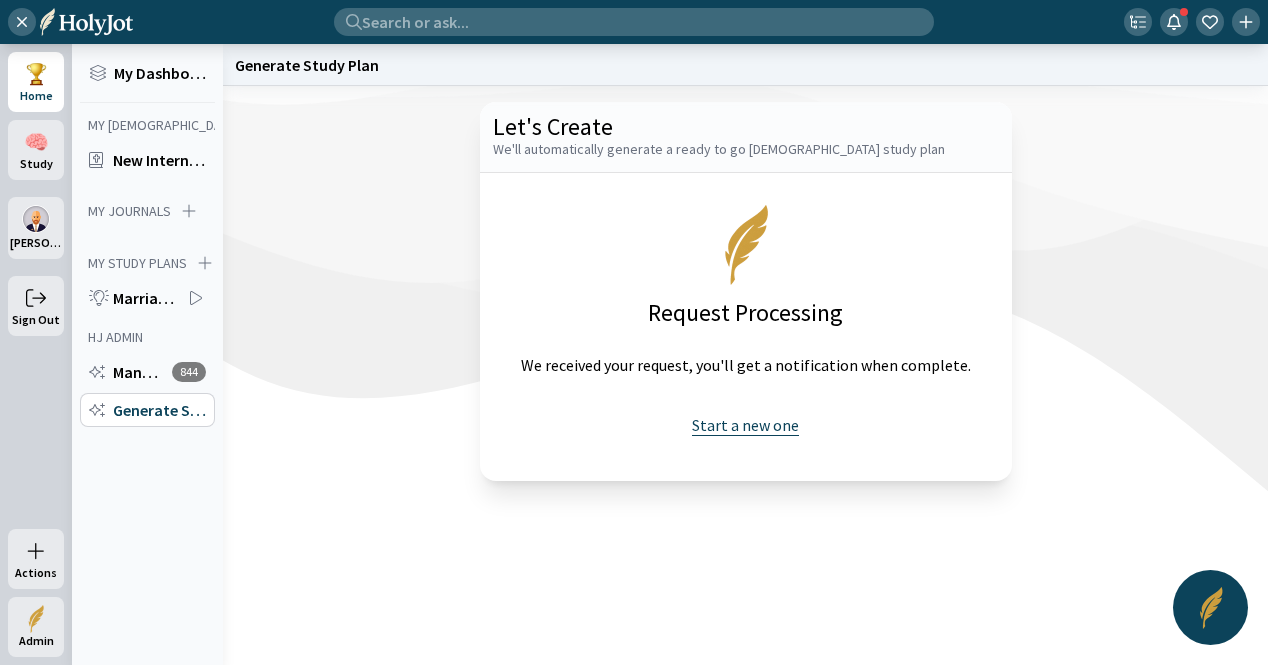 click on "Start a new one" 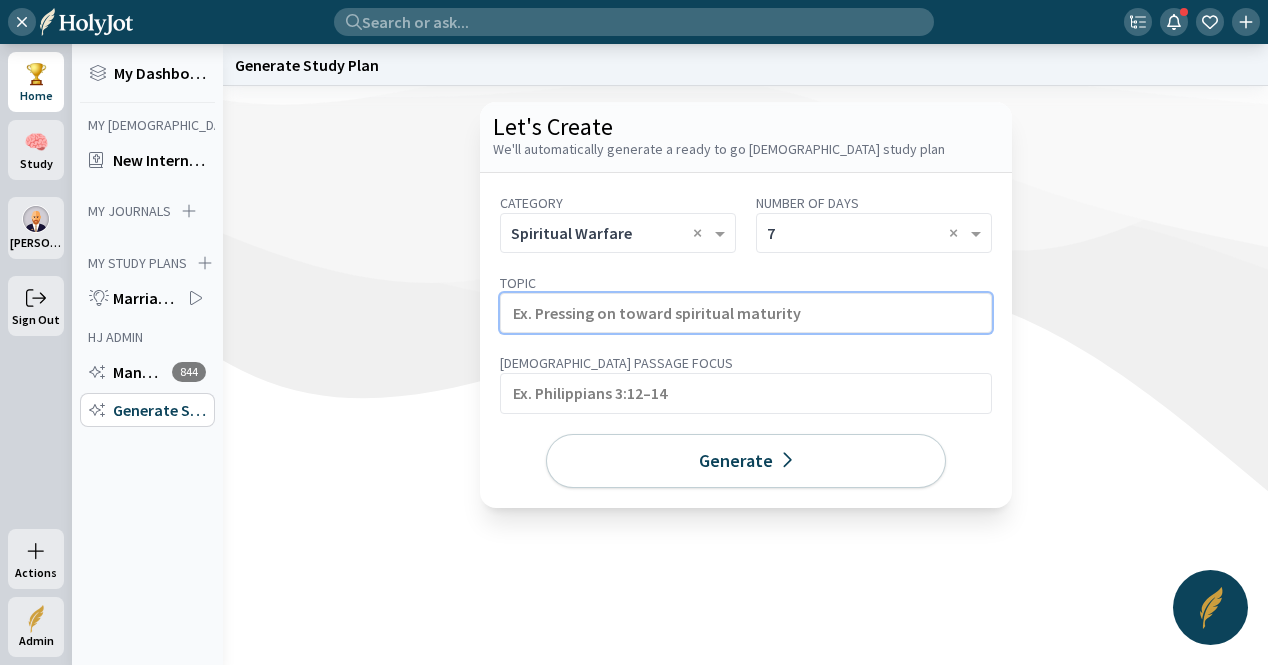 click 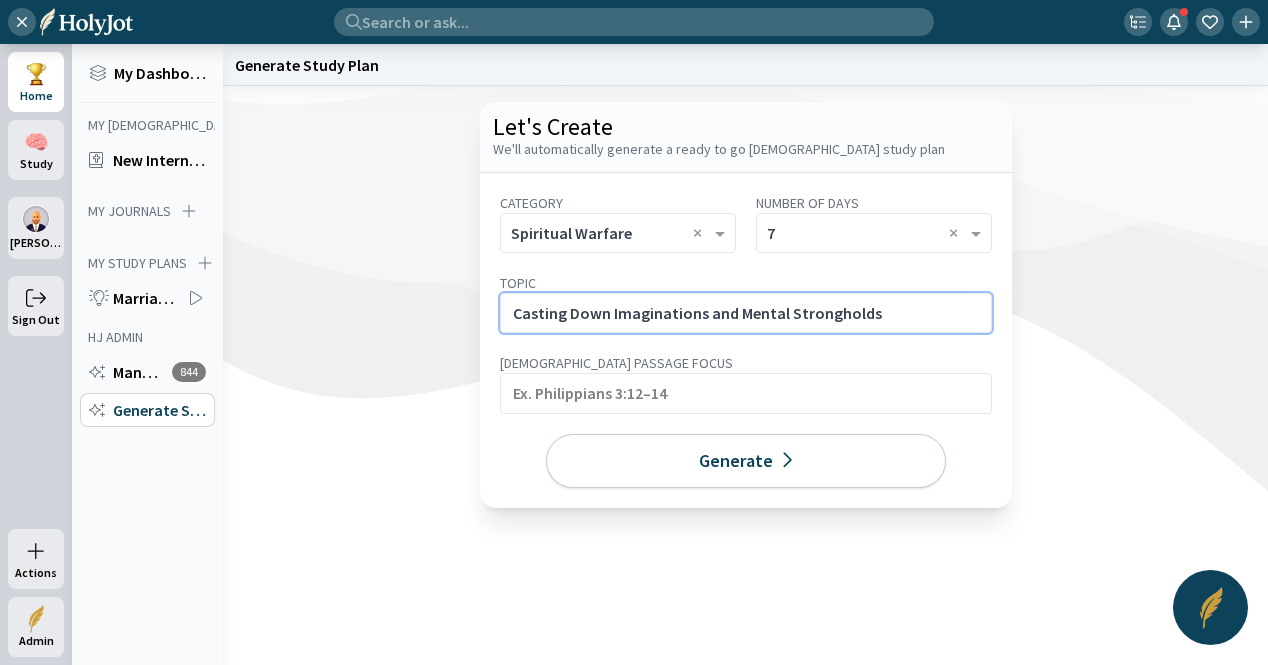 click on "Casting Down Imaginations and Mental Strongholds" 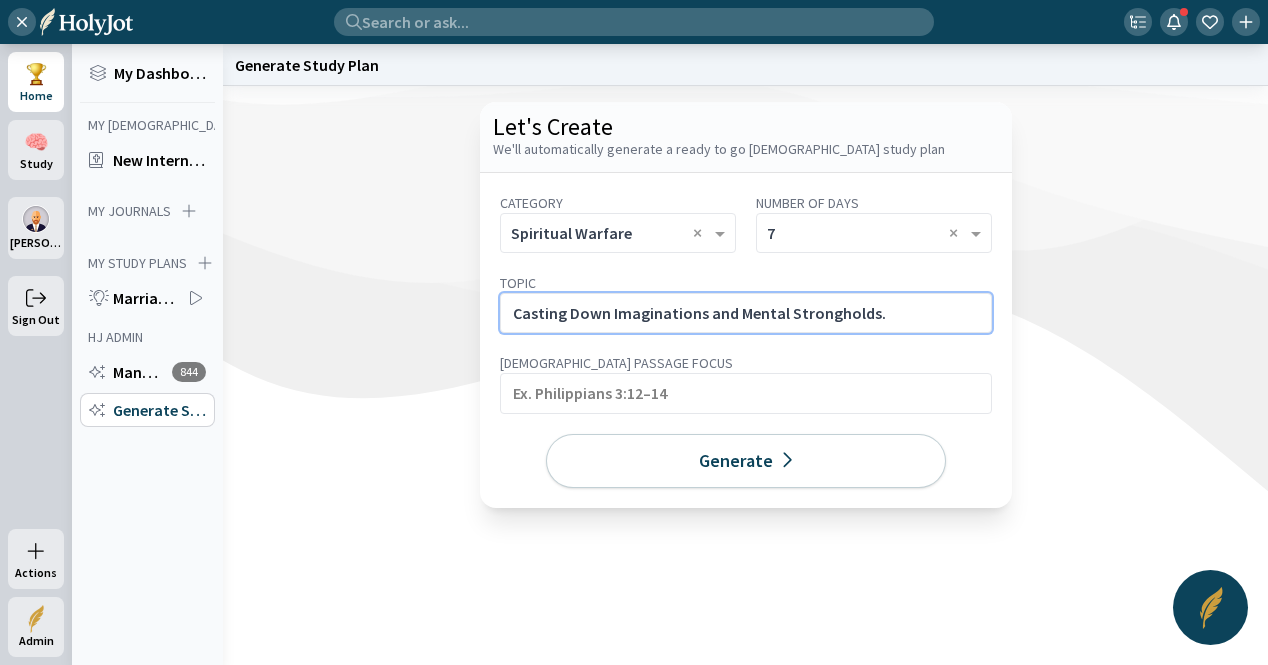 paste on "How to demolish arguments, lies, and intrusive thoughts that rise against the knowledge of God." 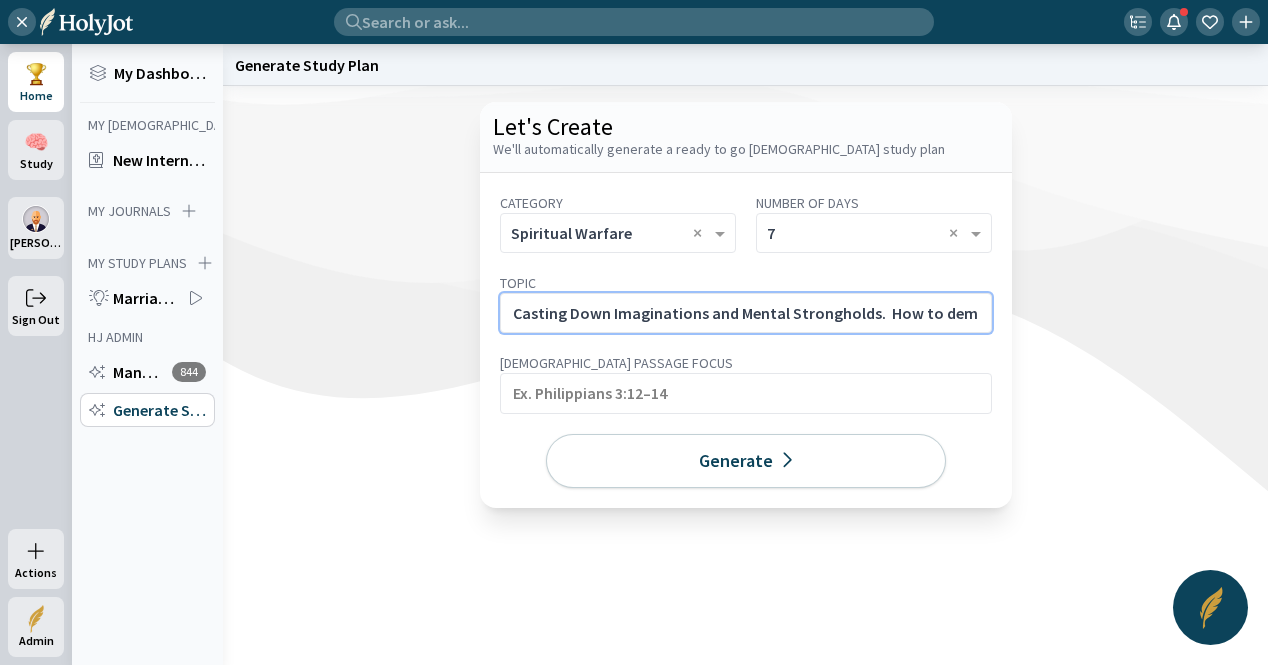 scroll, scrollTop: 0, scrollLeft: 556, axis: horizontal 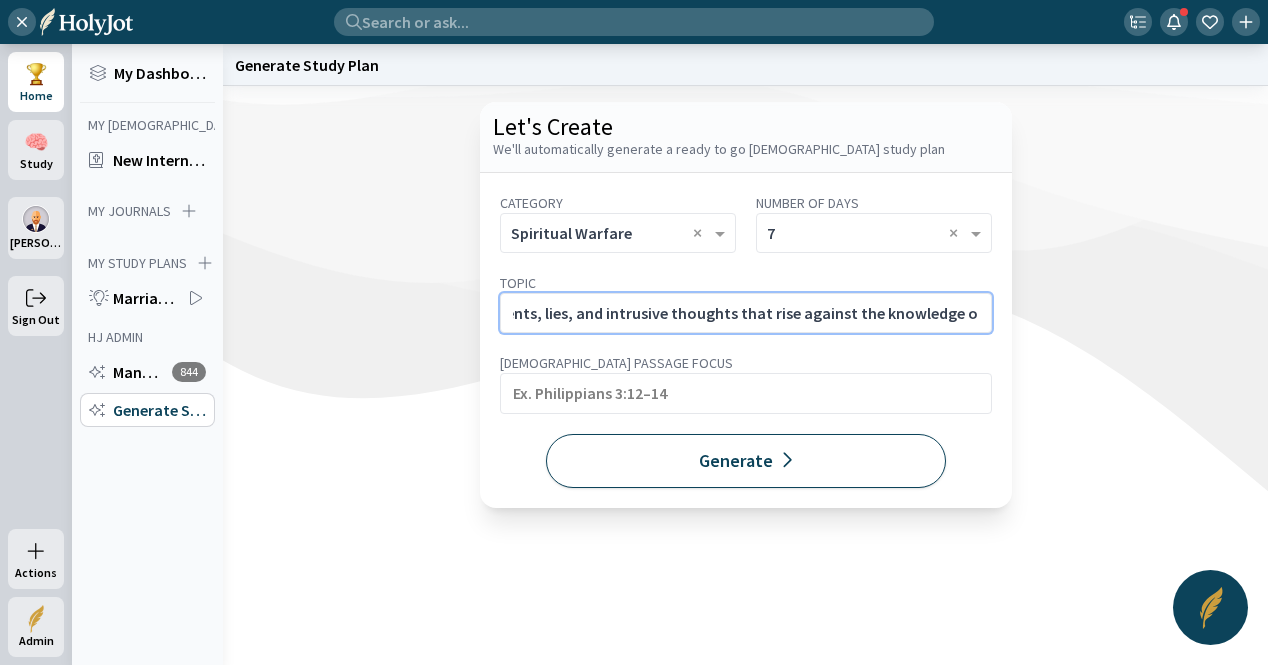 type on "Casting Down Imaginations and Mental Strongholds.  How to demolish arguments, lies, and intrusive thoughts that rise against the knowledge of God." 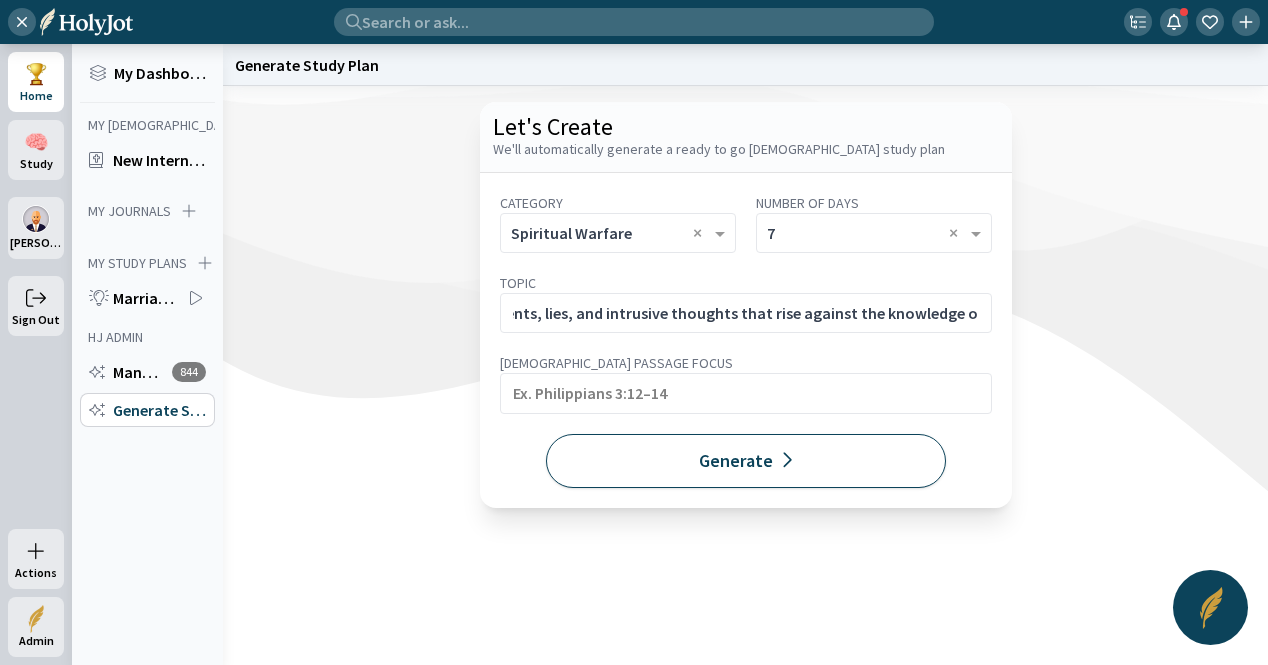 click on "Generate" 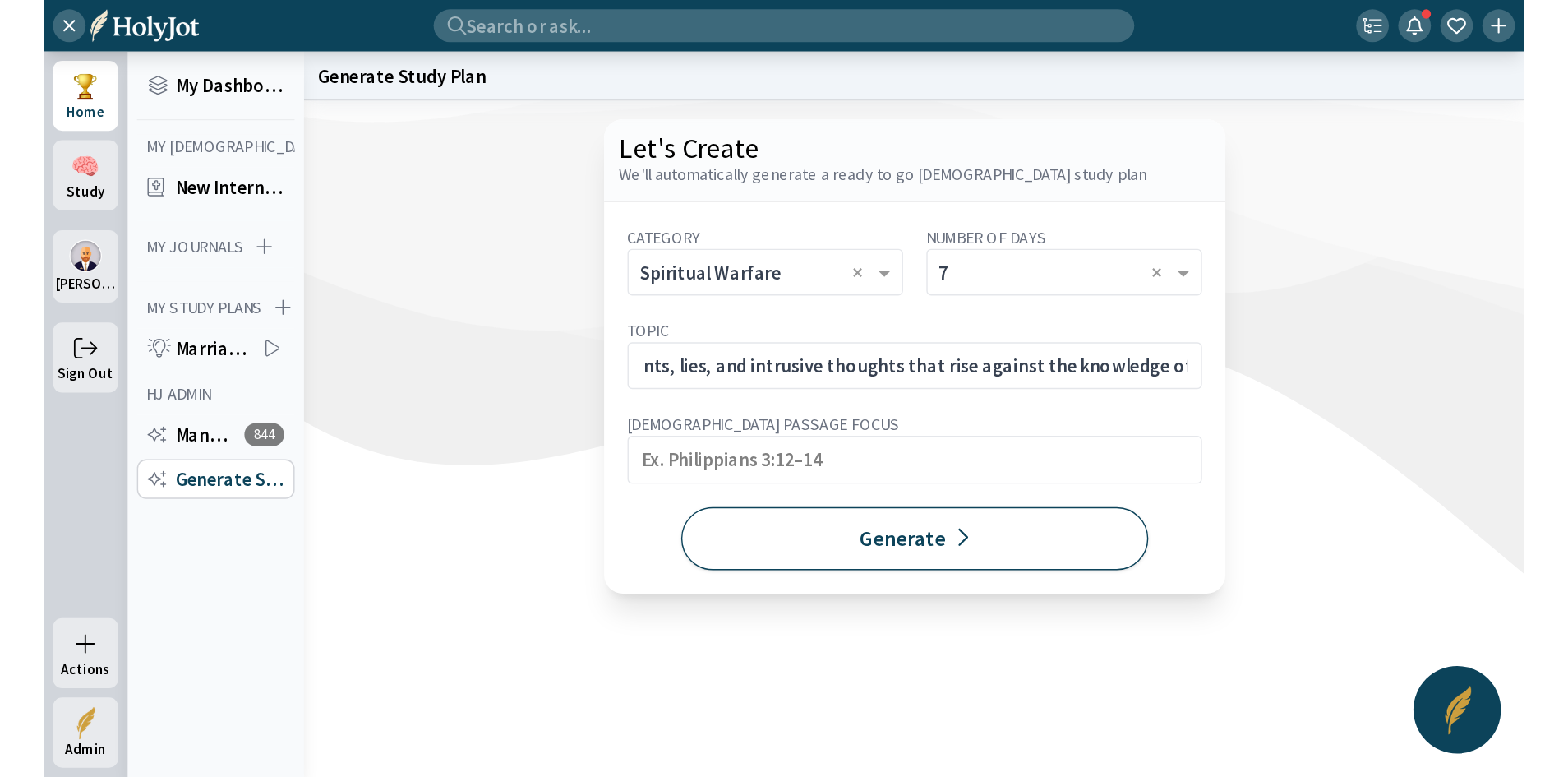 scroll, scrollTop: 0, scrollLeft: 0, axis: both 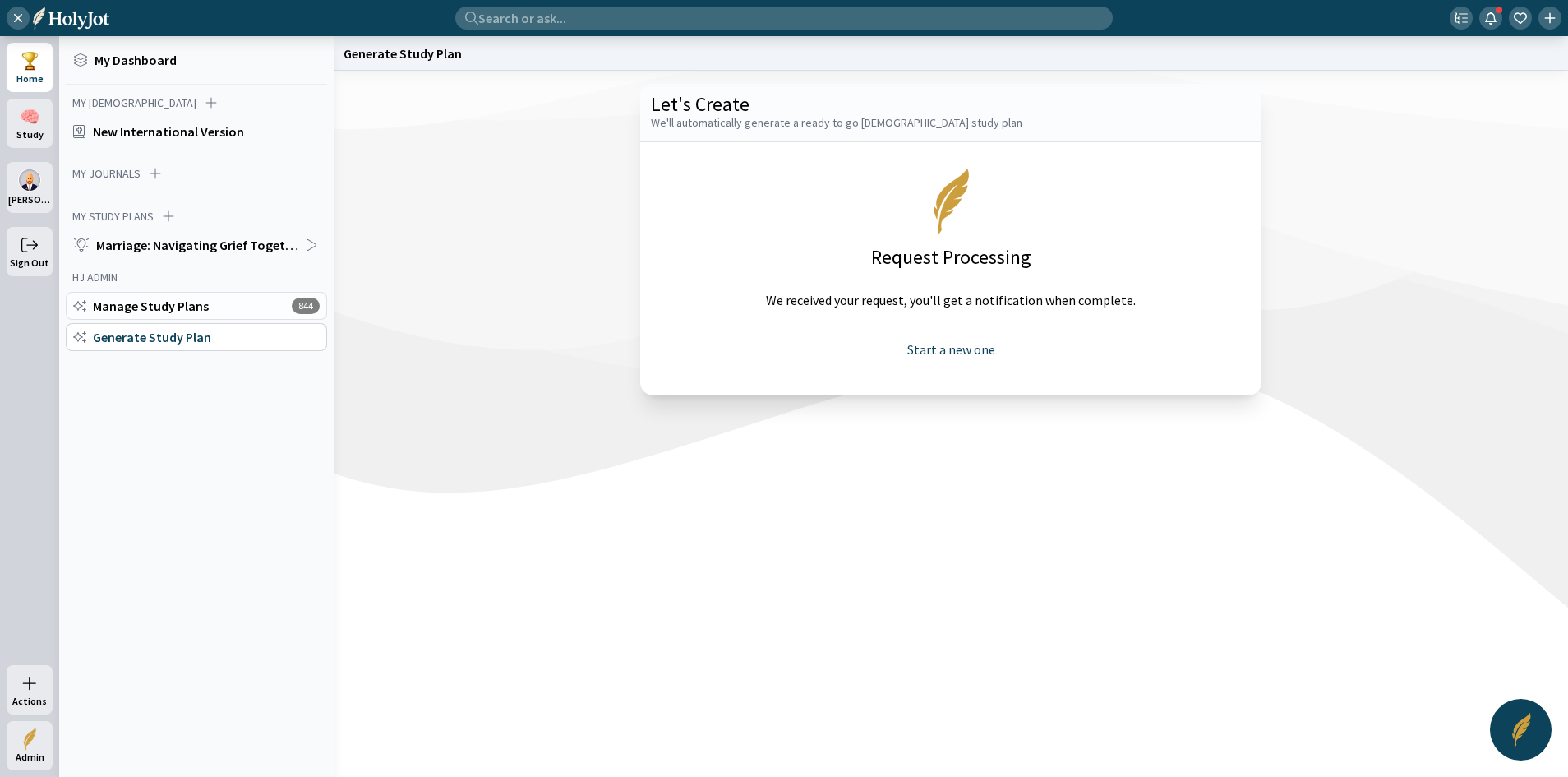 click on "Manage Study Plans" 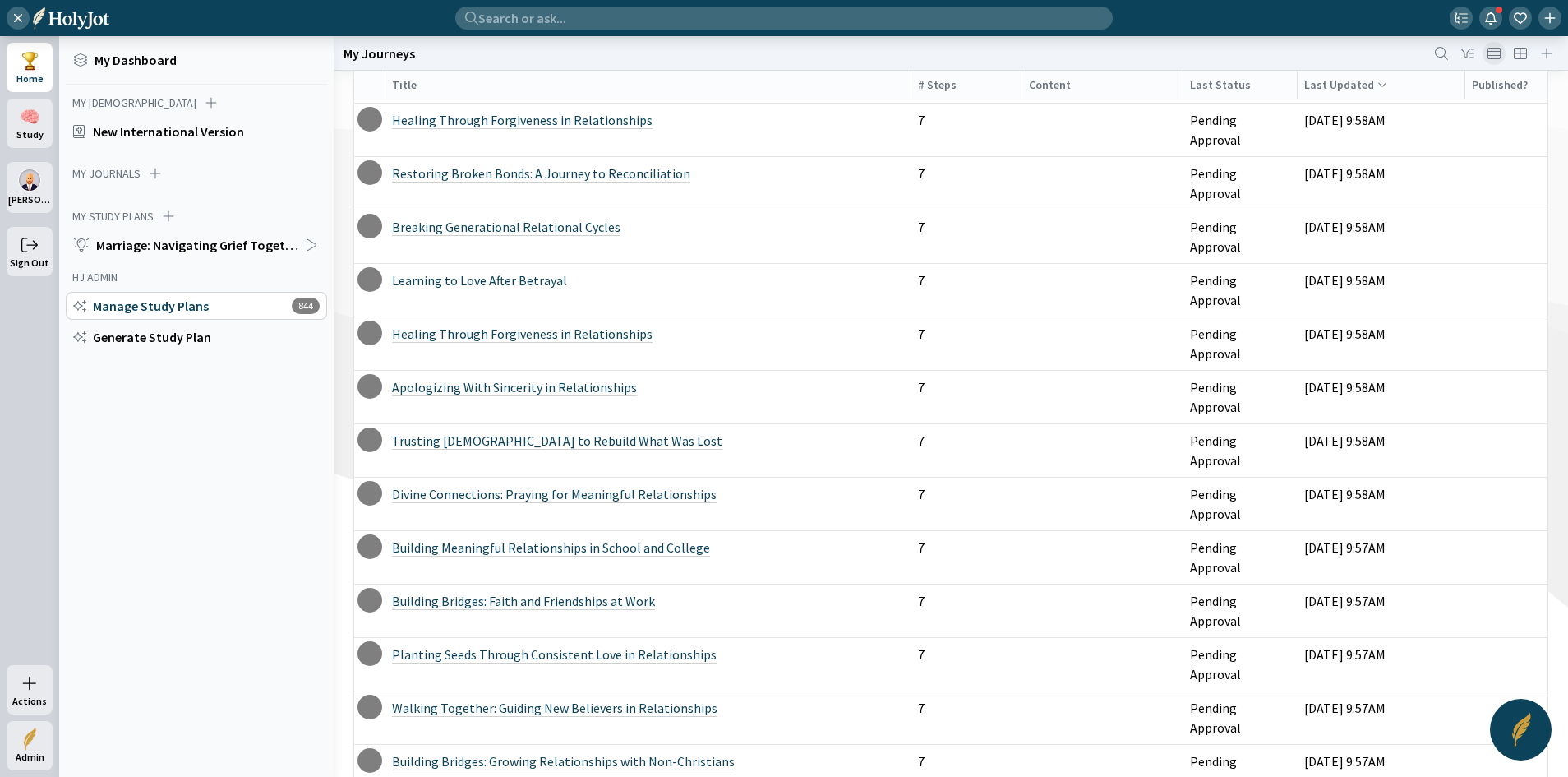 scroll, scrollTop: 6847, scrollLeft: 0, axis: vertical 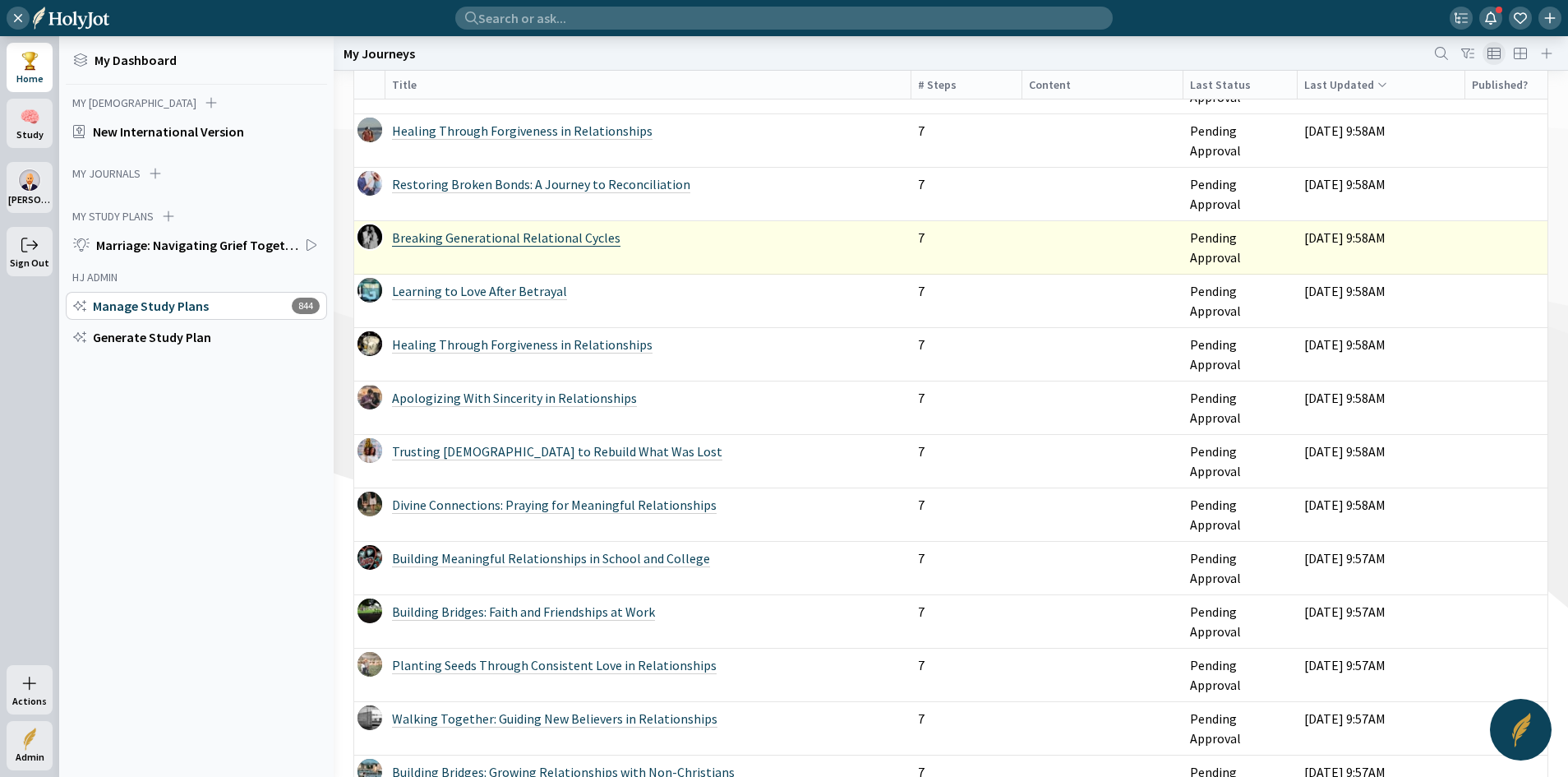 click on "Breaking Generational Relational Cycles" 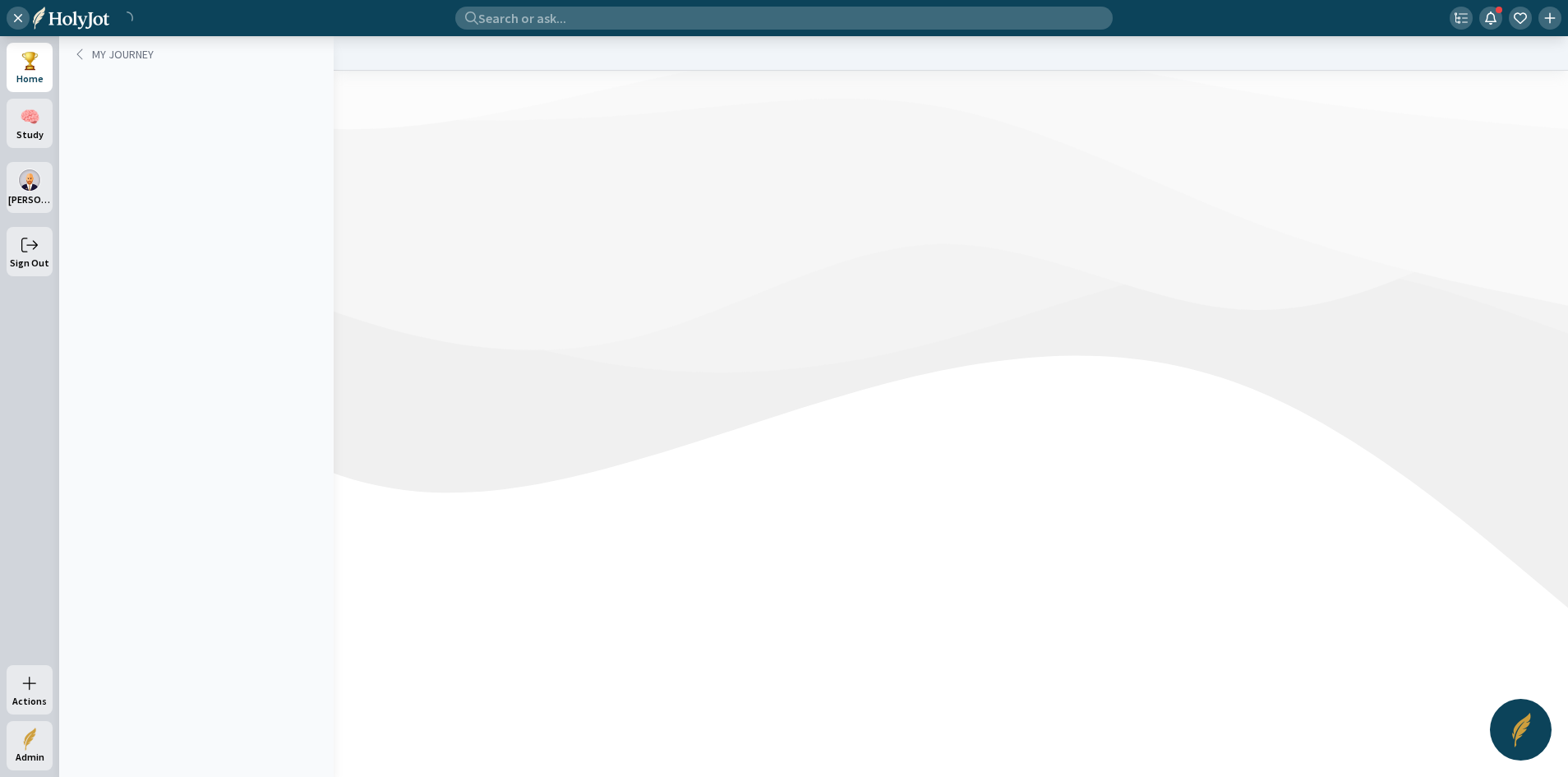 scroll, scrollTop: 0, scrollLeft: 0, axis: both 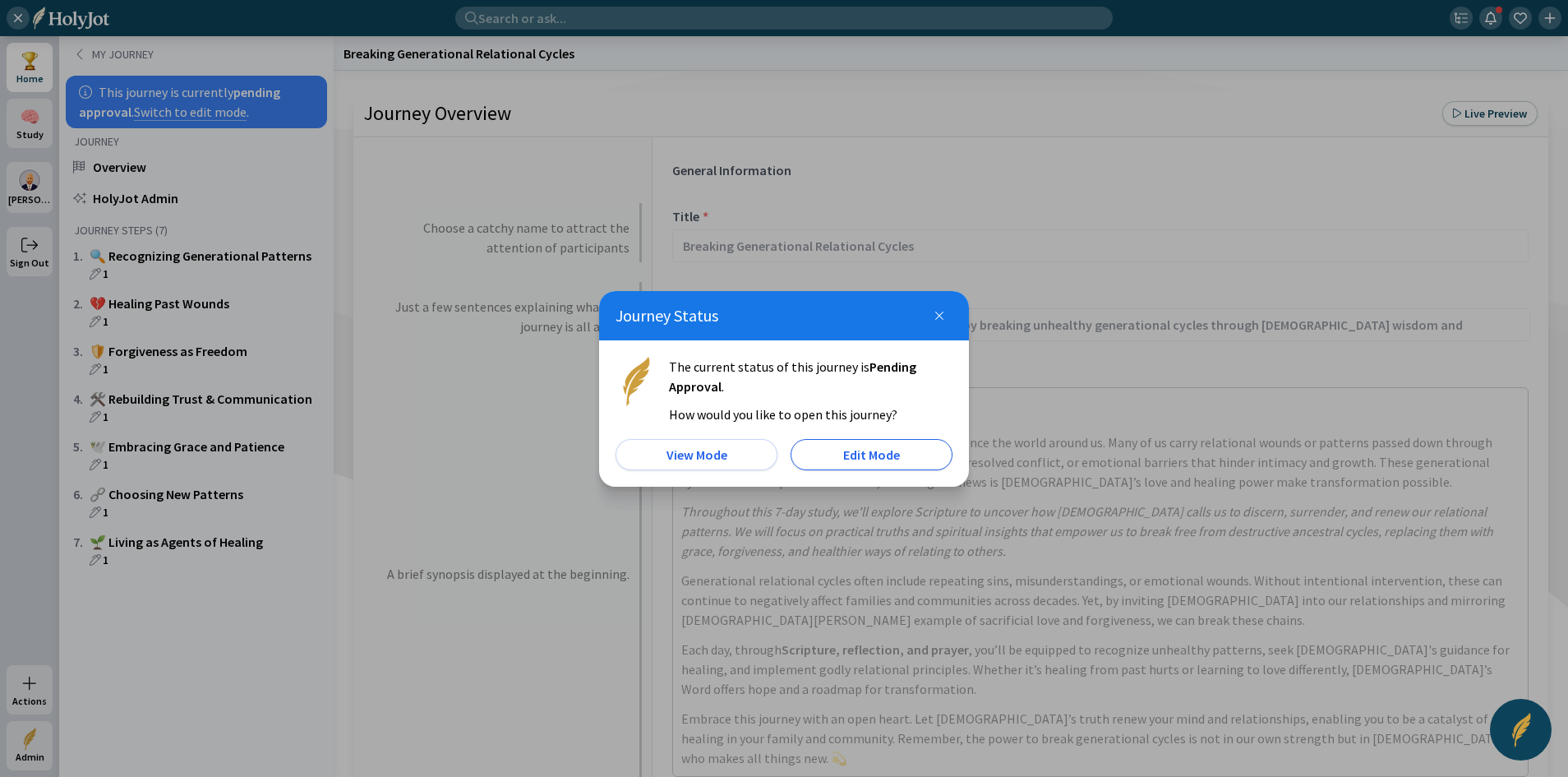 click on "Edit Mode" at bounding box center (871, 455) 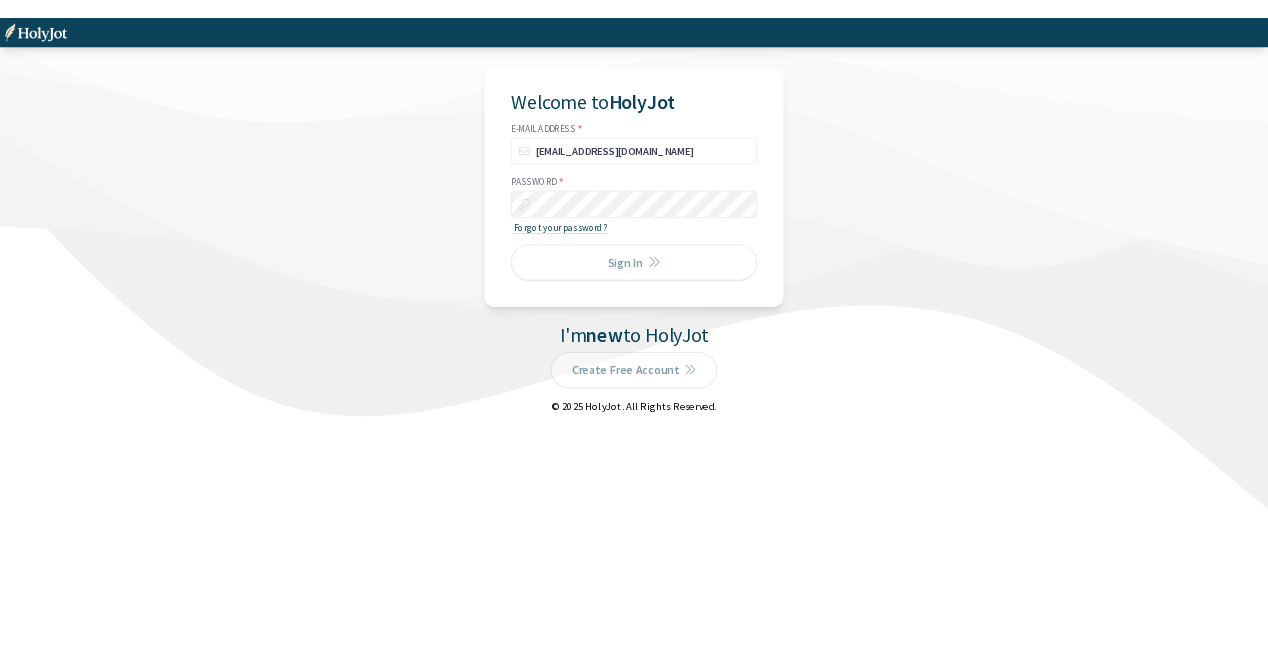 scroll, scrollTop: 0, scrollLeft: 0, axis: both 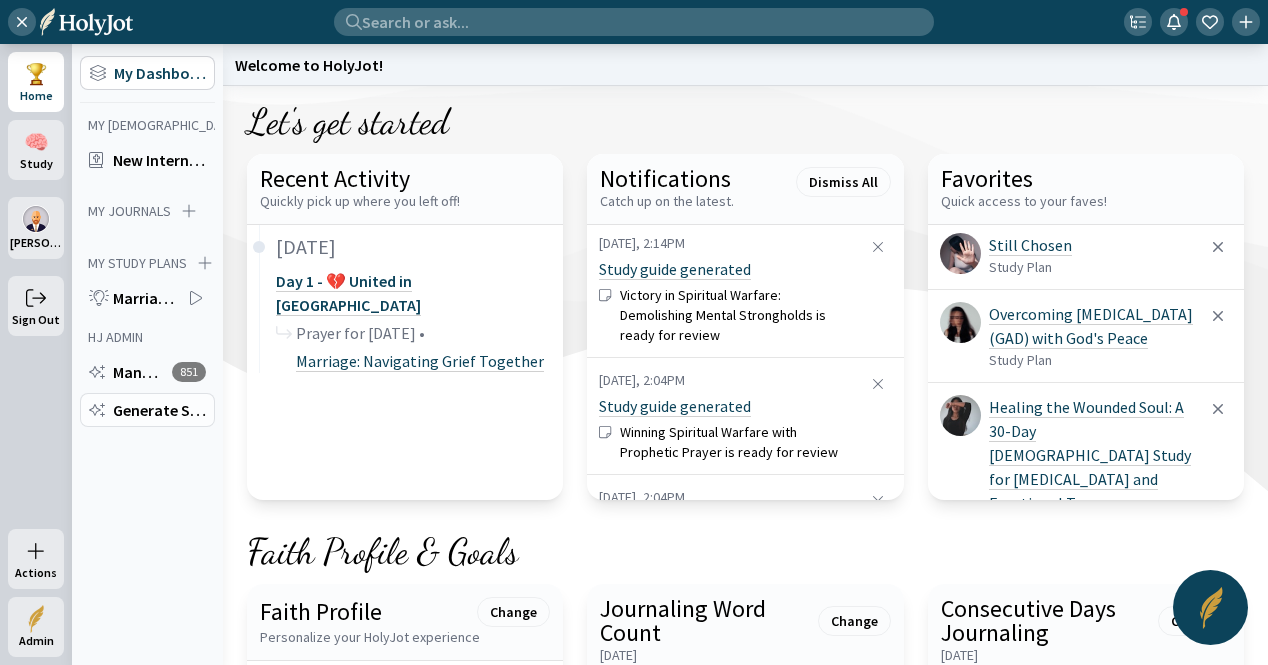 click on "Generate Study Plan" 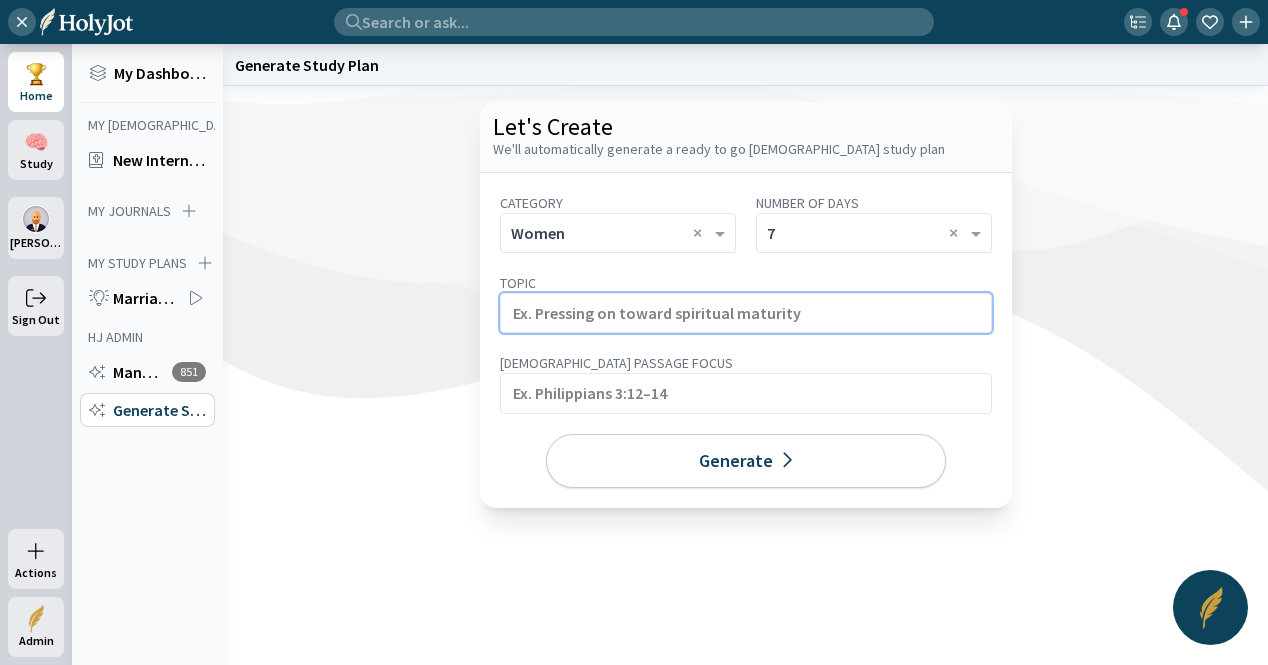 click 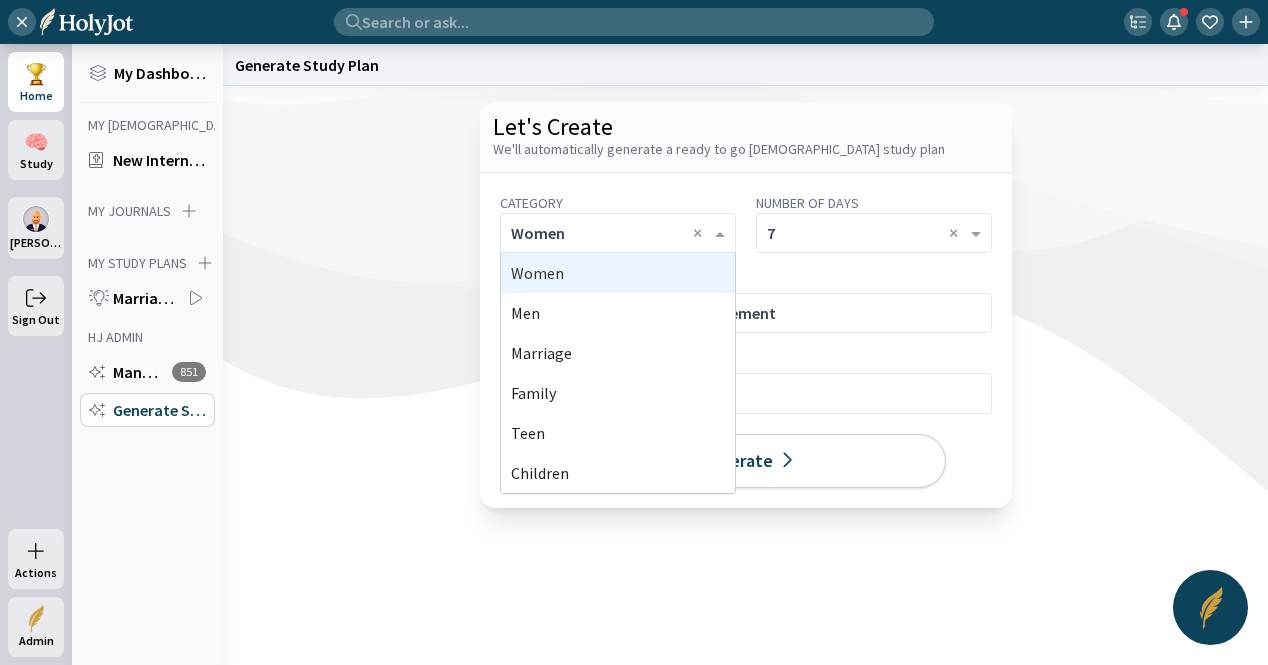 click 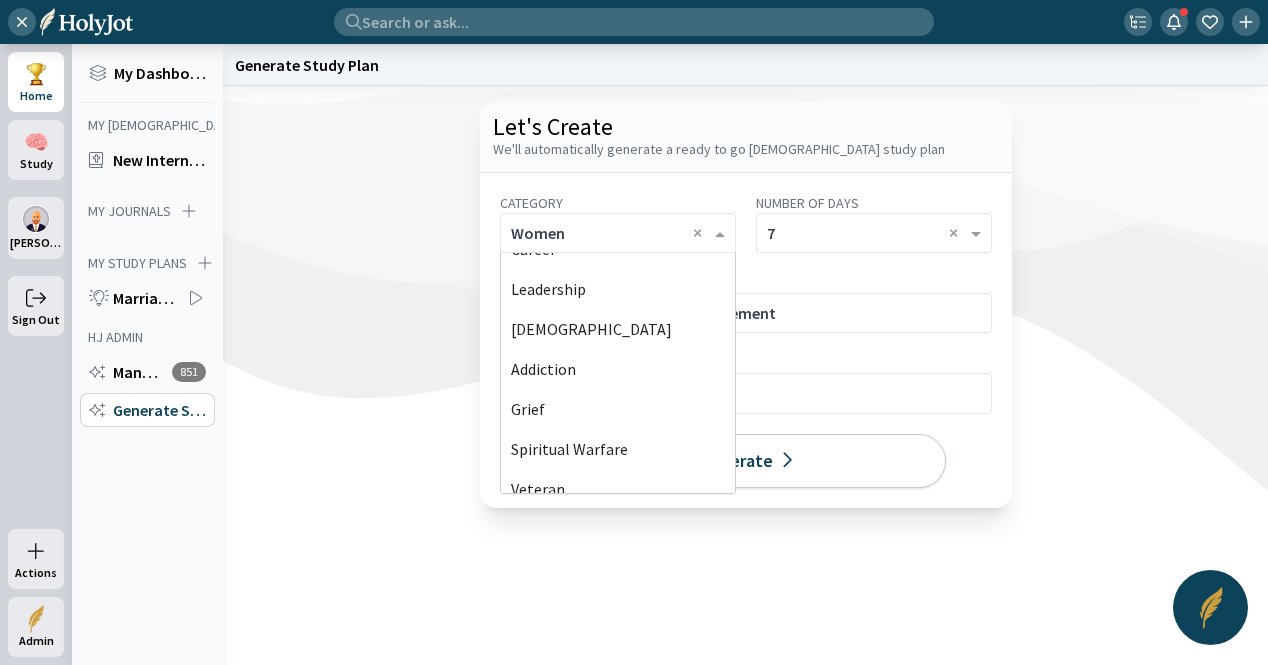 scroll, scrollTop: 480, scrollLeft: 0, axis: vertical 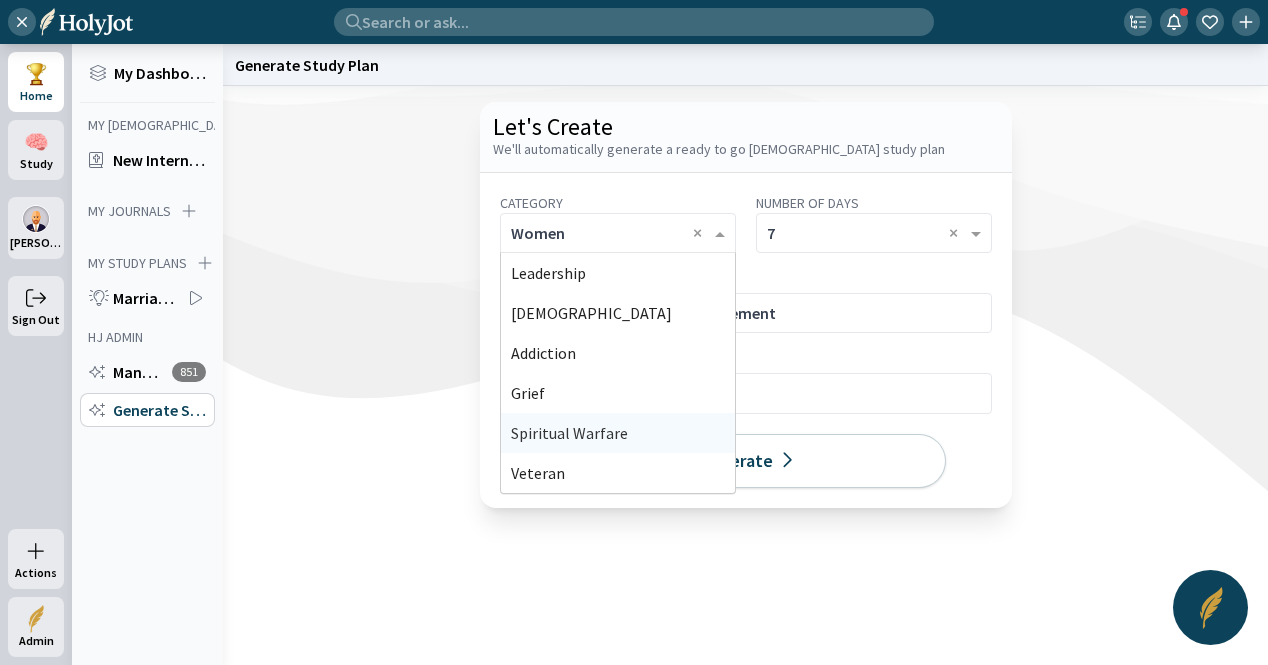 click on "Spiritual Warfare" at bounding box center [618, 433] 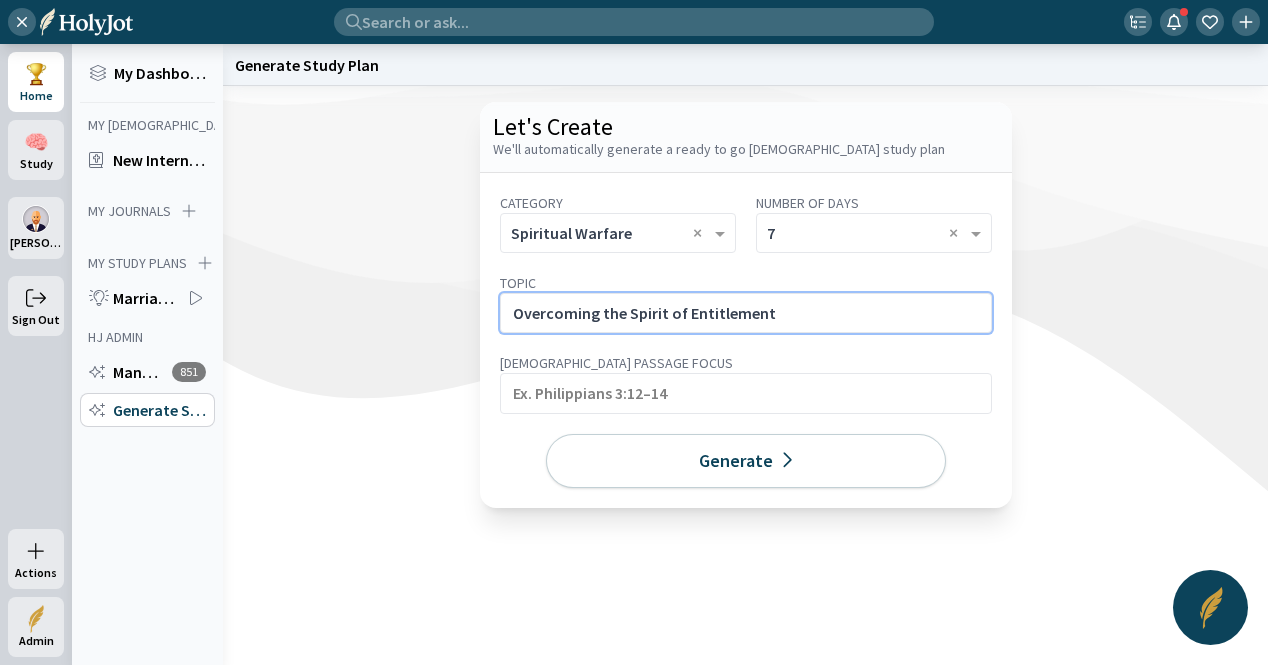click on "Overcoming the Spirit of Entitlement" 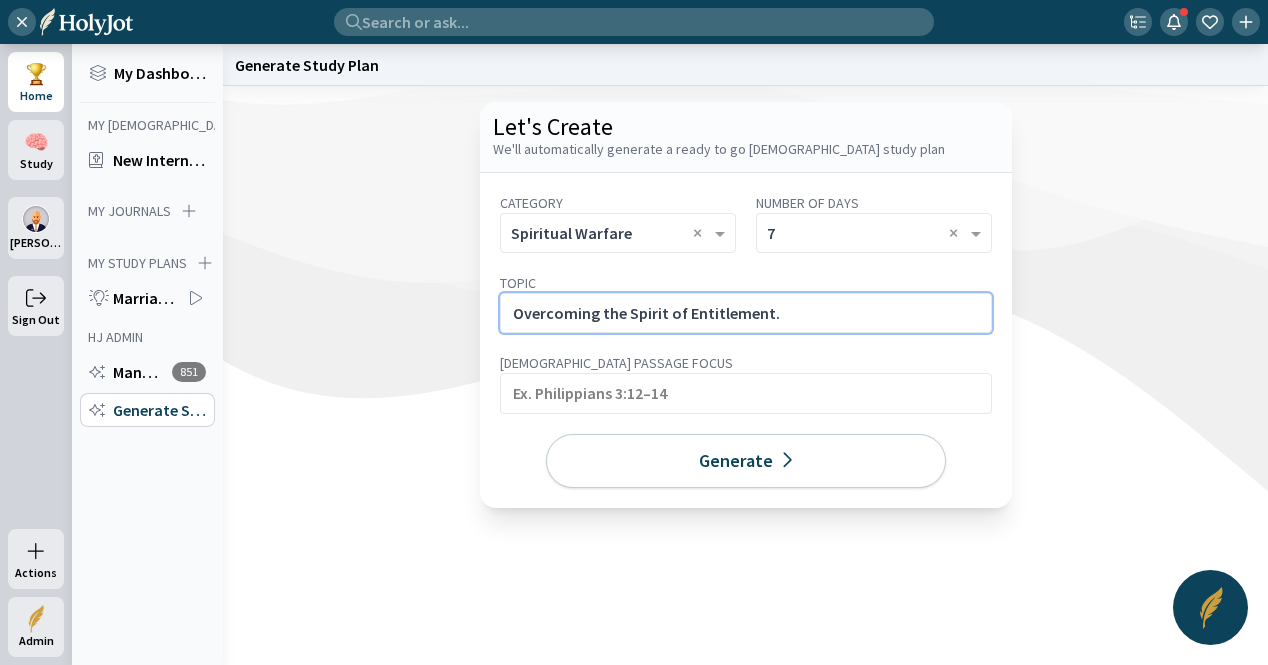 paste on "Embrace gratitude and servanthood when pride and selfishness rise." 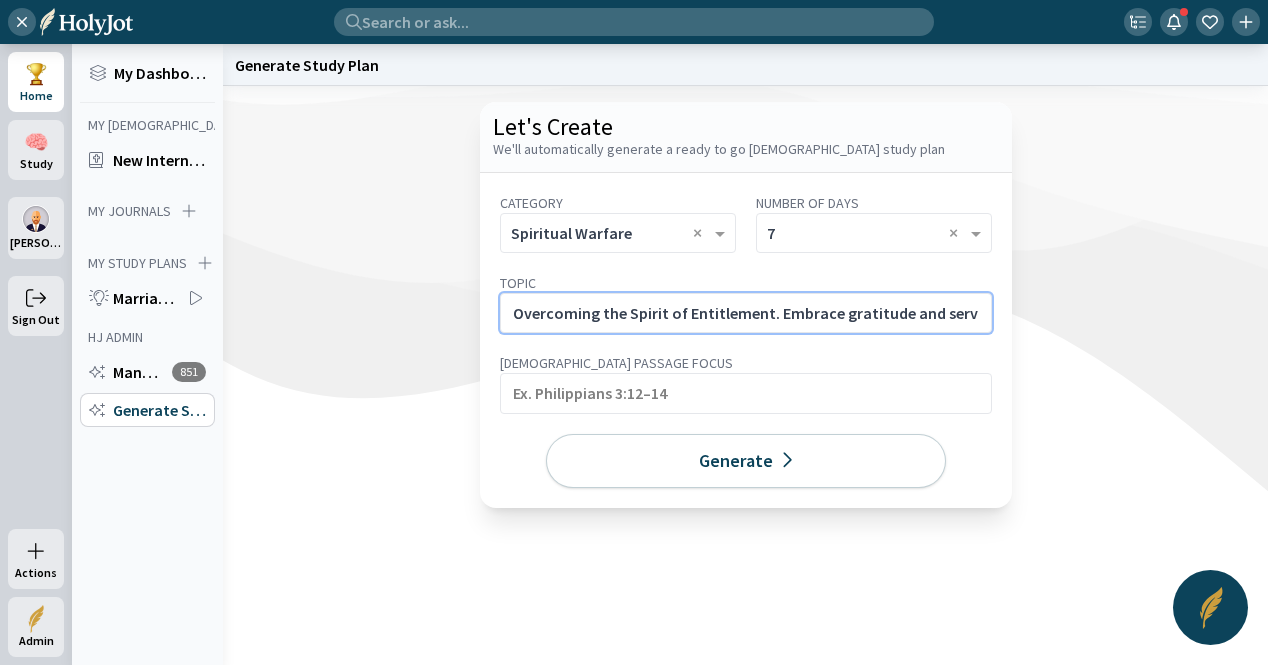 scroll, scrollTop: 0, scrollLeft: 262, axis: horizontal 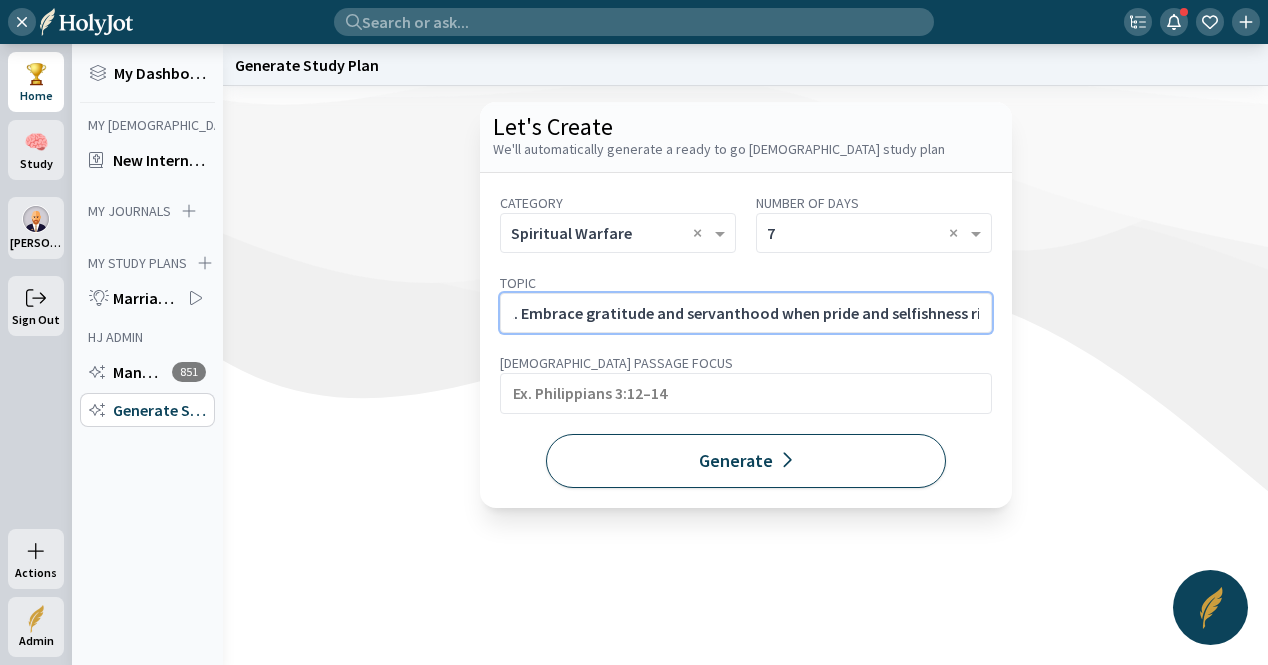 type on "Overcoming the Spirit of Entitlement. Embrace gratitude and servanthood when pride and selfishness rise." 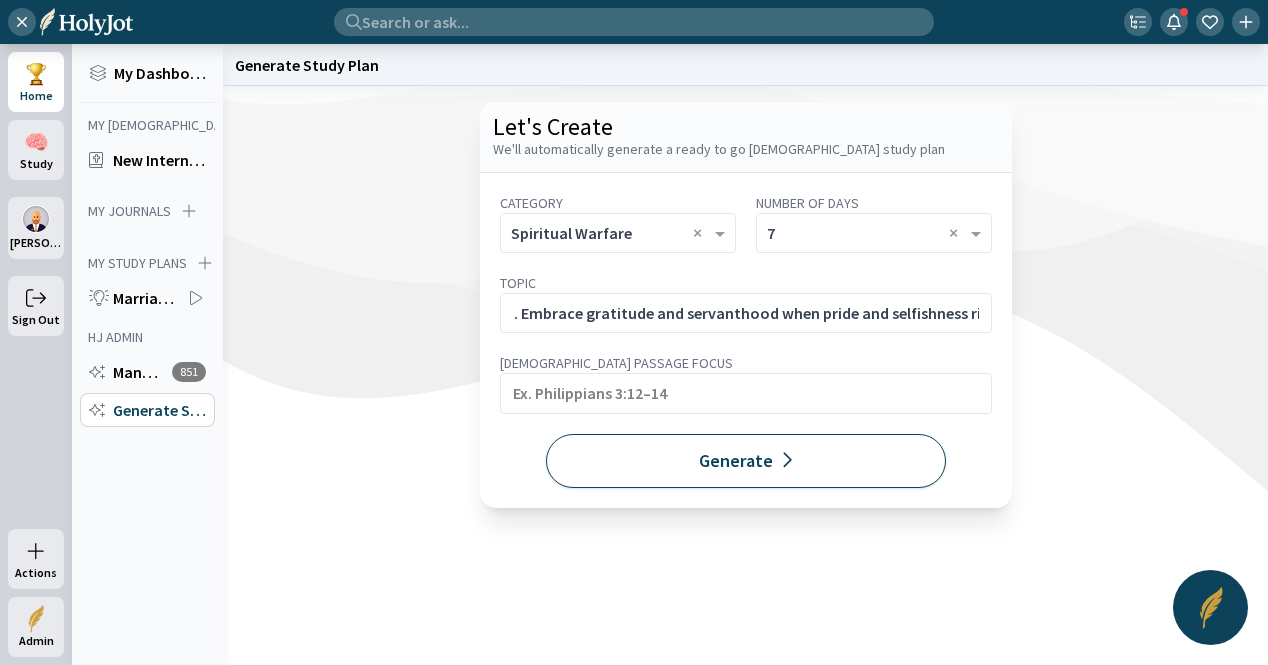 click on "Generate" 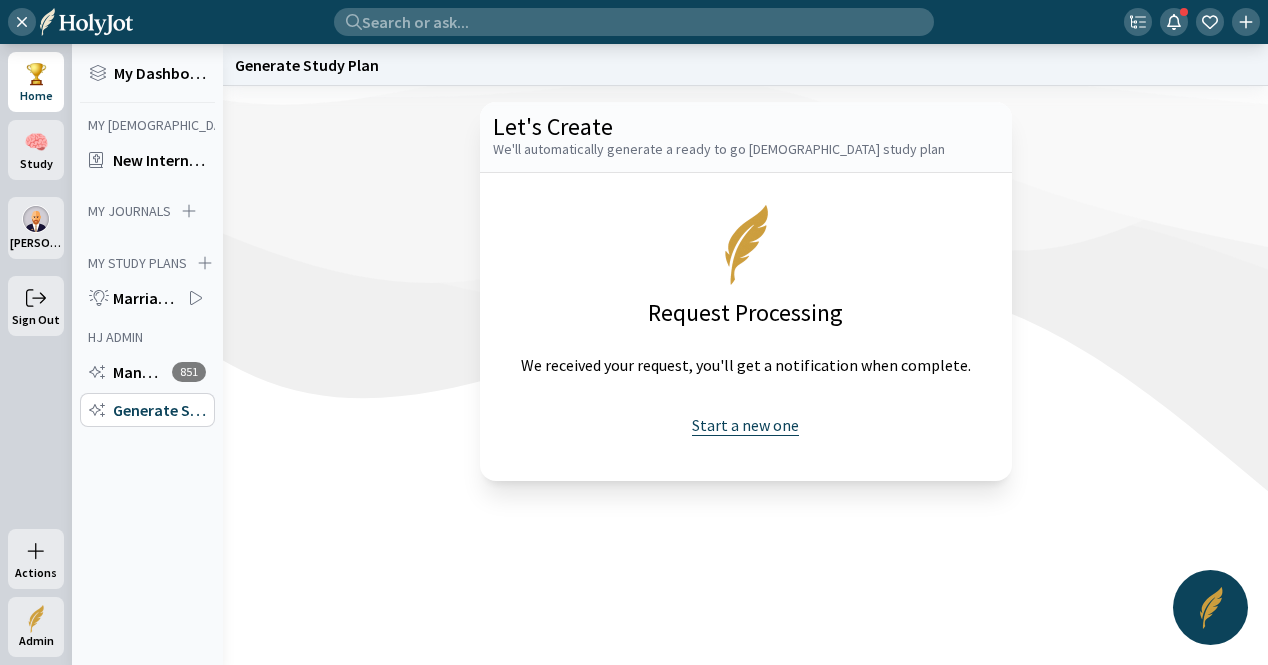 click on "Start a new one" 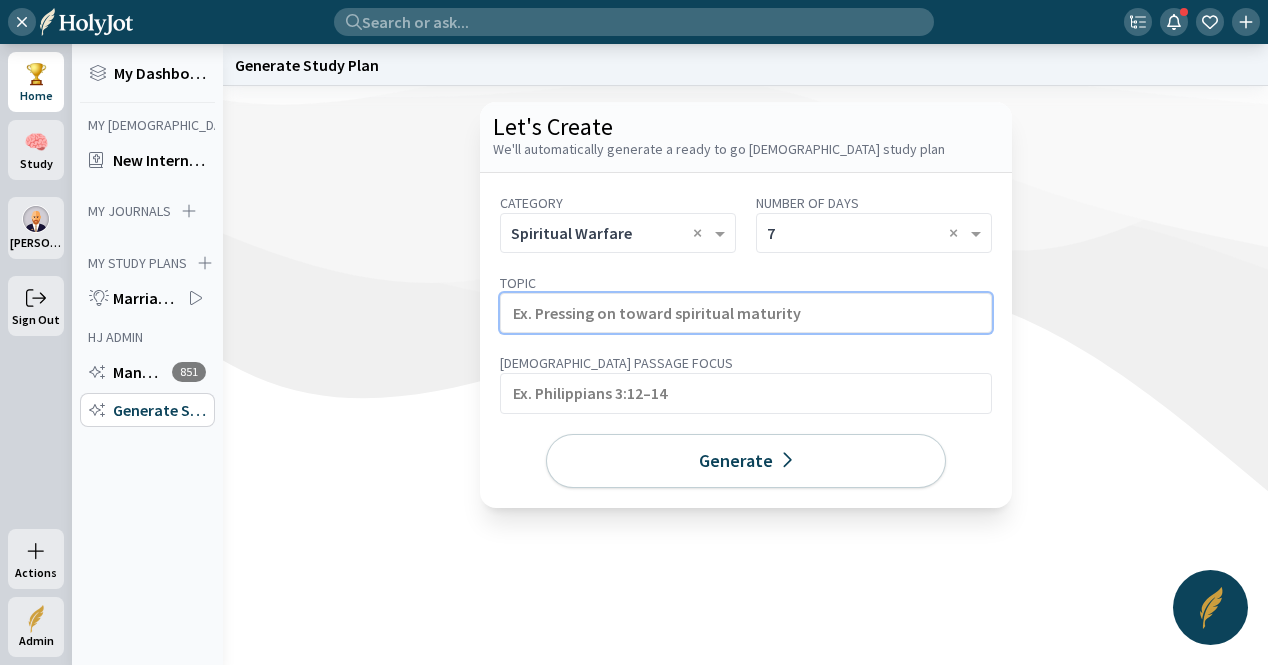 click 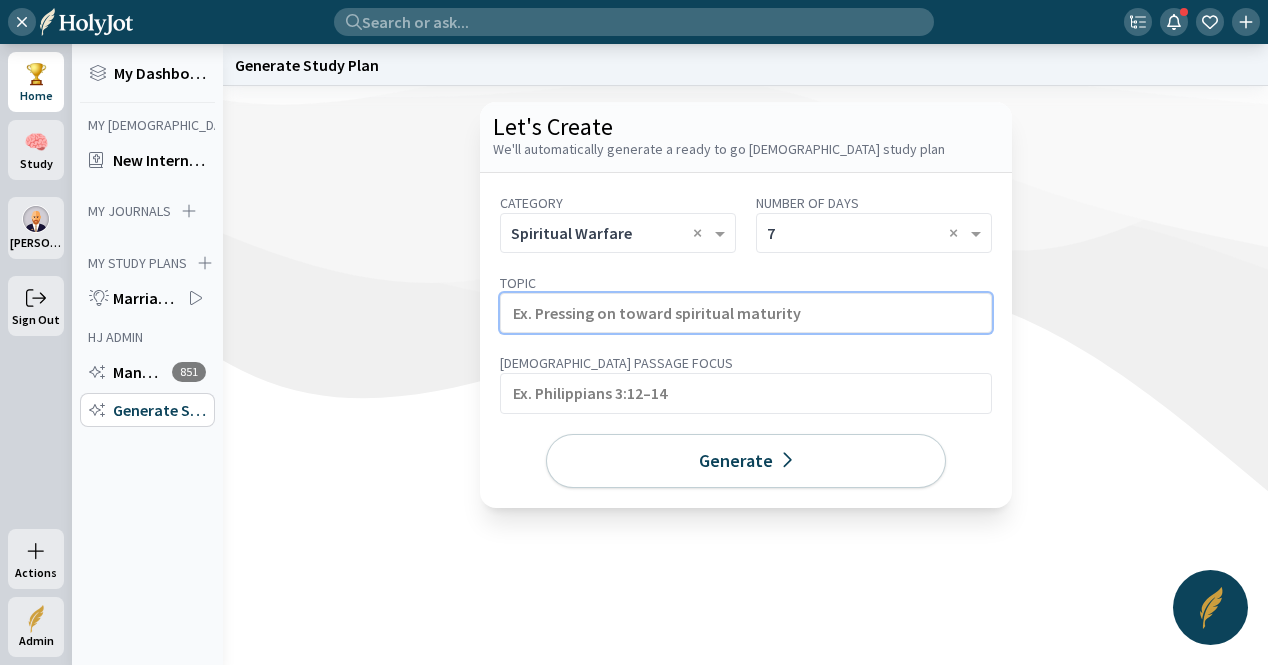 paste on "Warfare for Your Ministry’s Spiritual Protection" 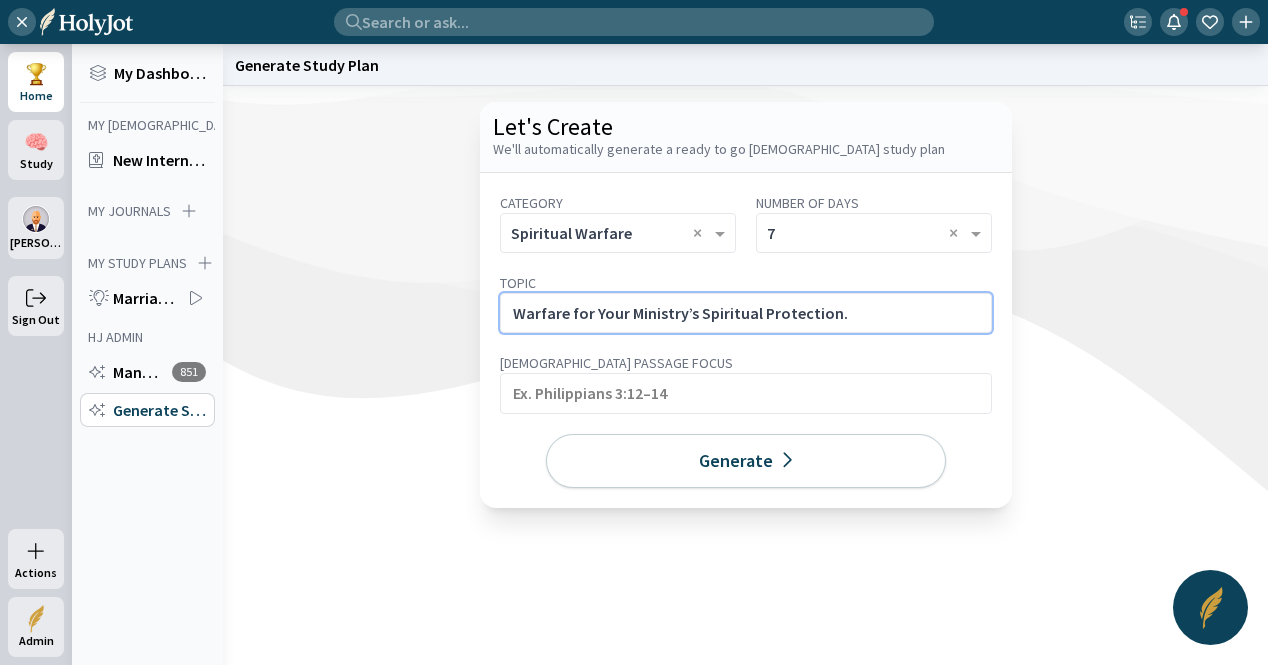 click on "Warfare for Your Ministry’s Spiritual Protection." 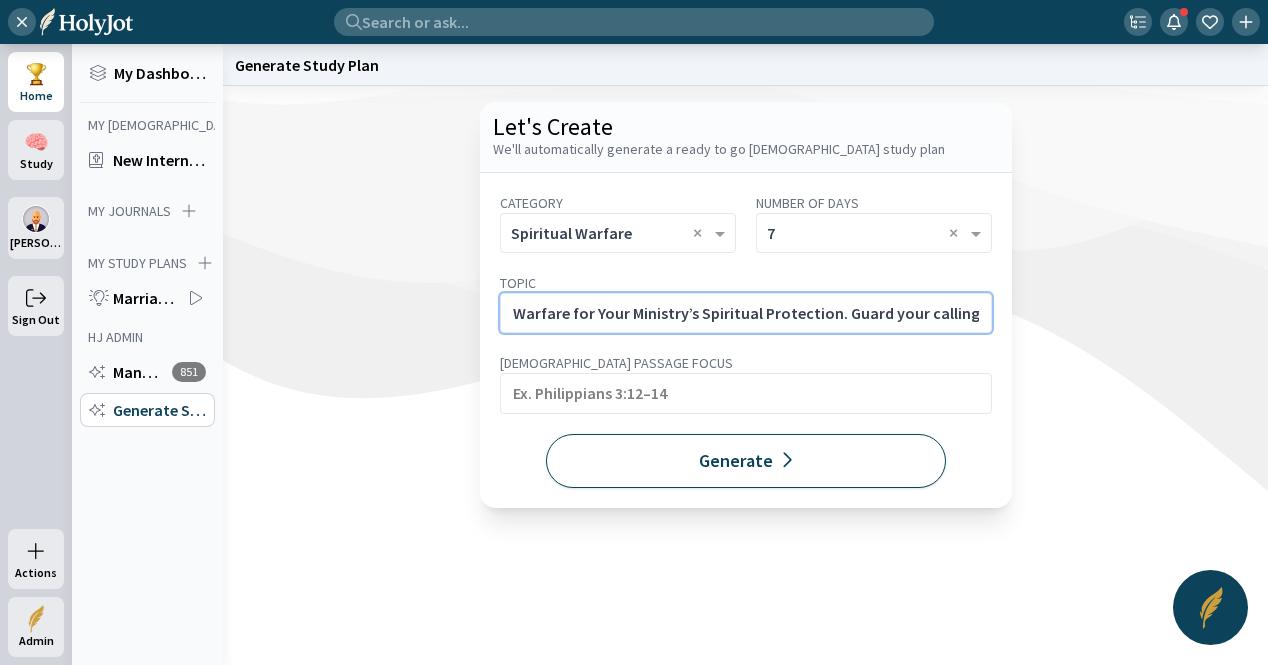 scroll, scrollTop: 0, scrollLeft: 278, axis: horizontal 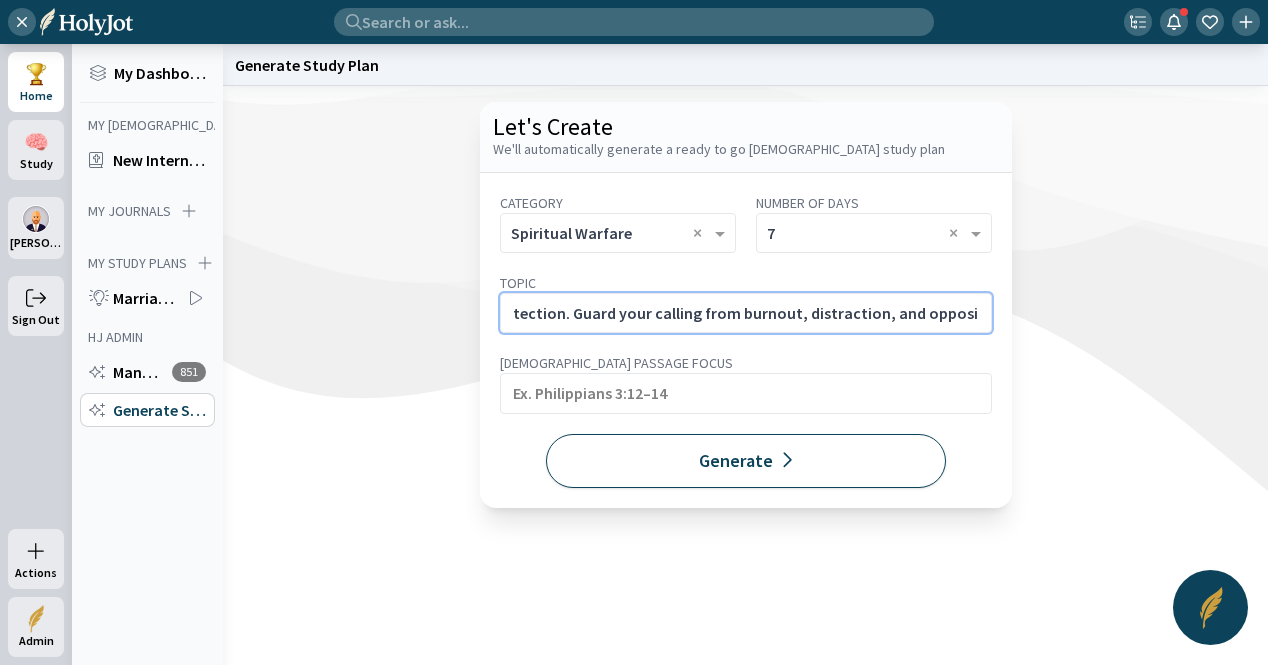 type on "Warfare for Your Ministry’s Spiritual Protection. Guard your calling from burnout, distraction, and opposition." 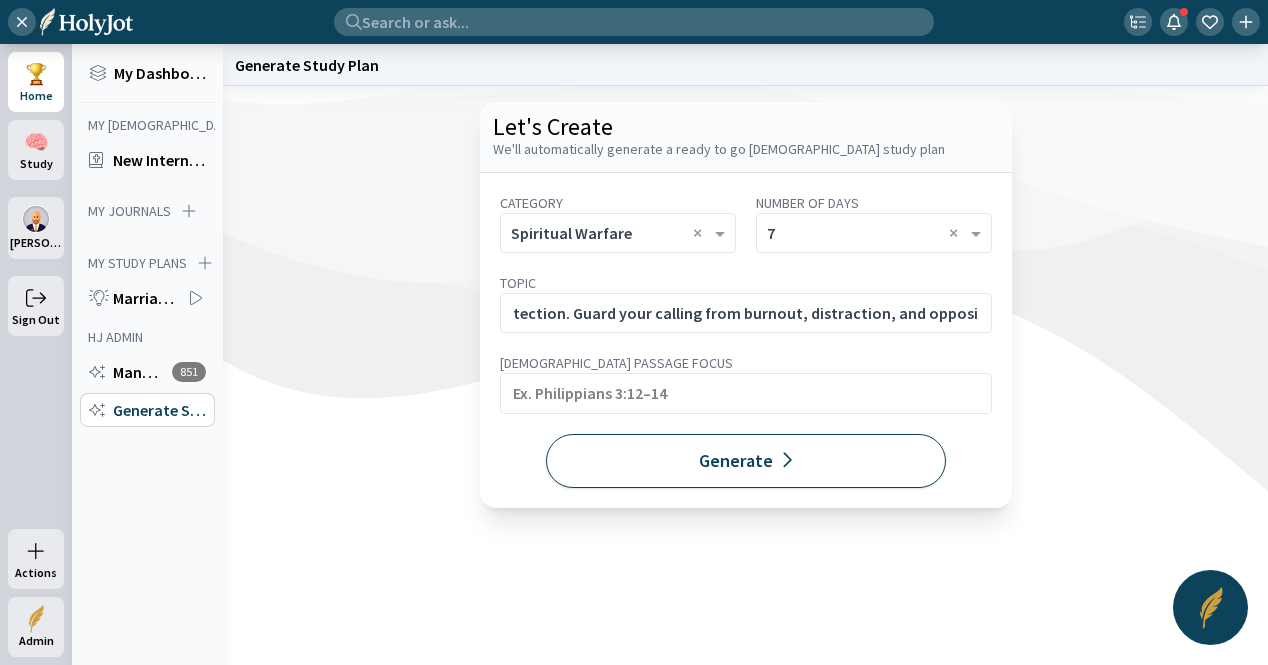 scroll, scrollTop: 0, scrollLeft: 0, axis: both 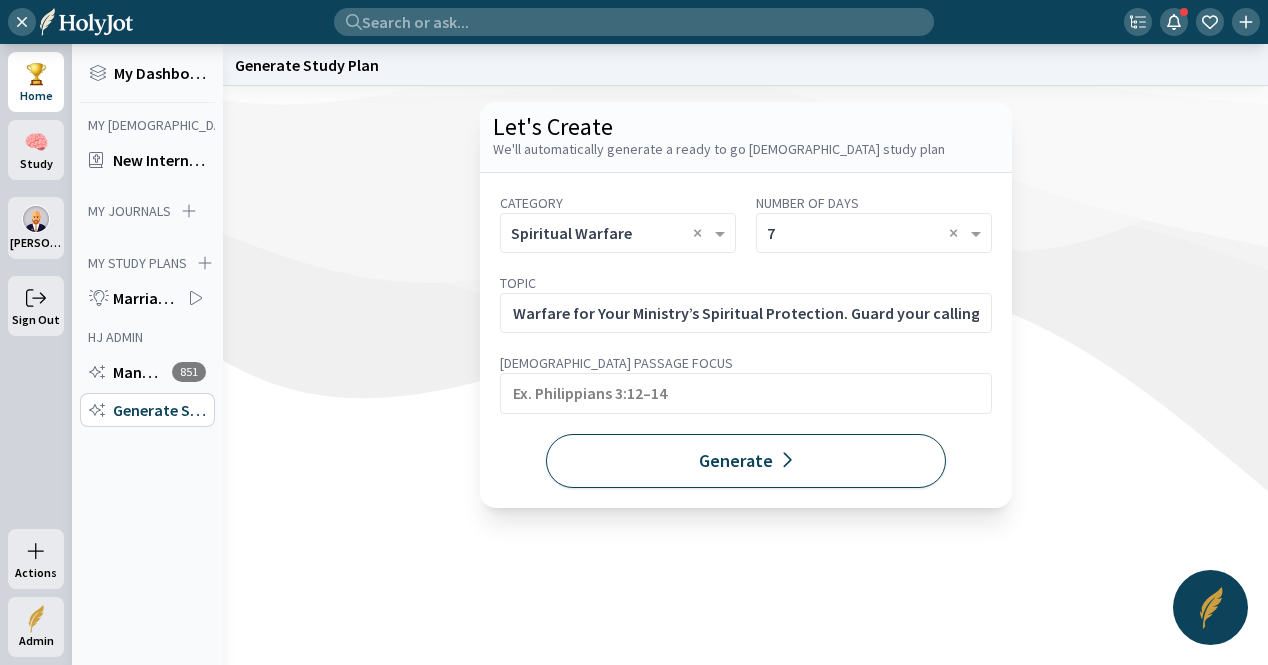 click 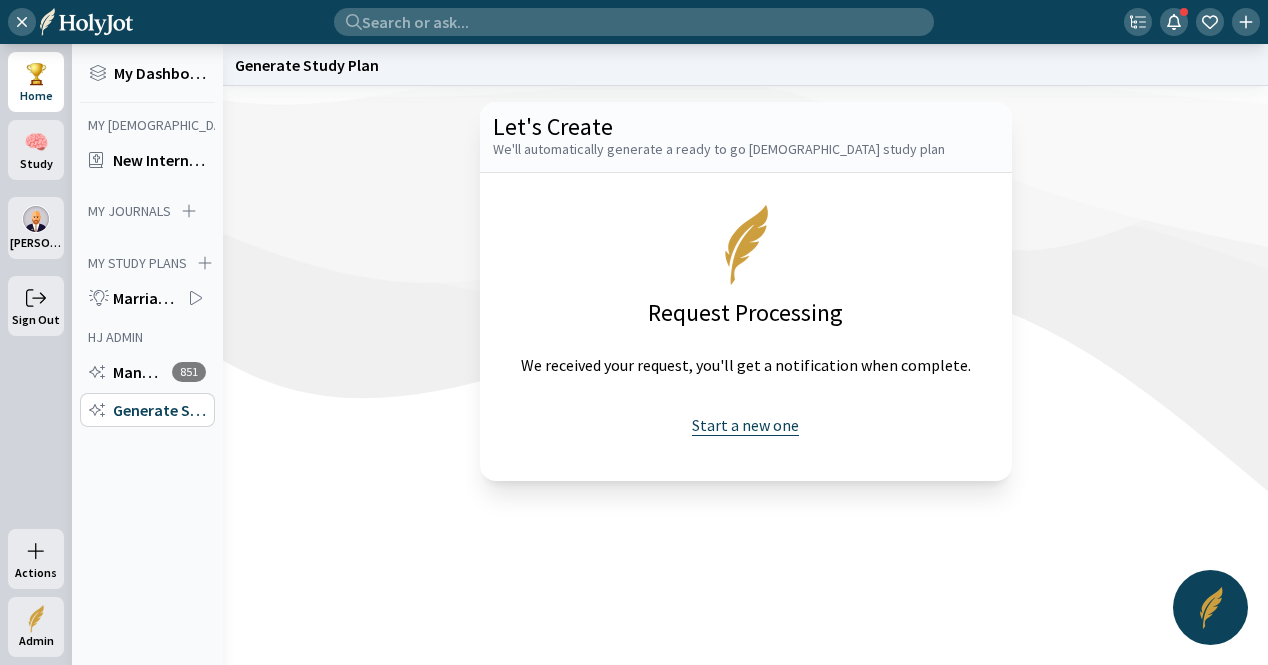 click on "Start a new one" 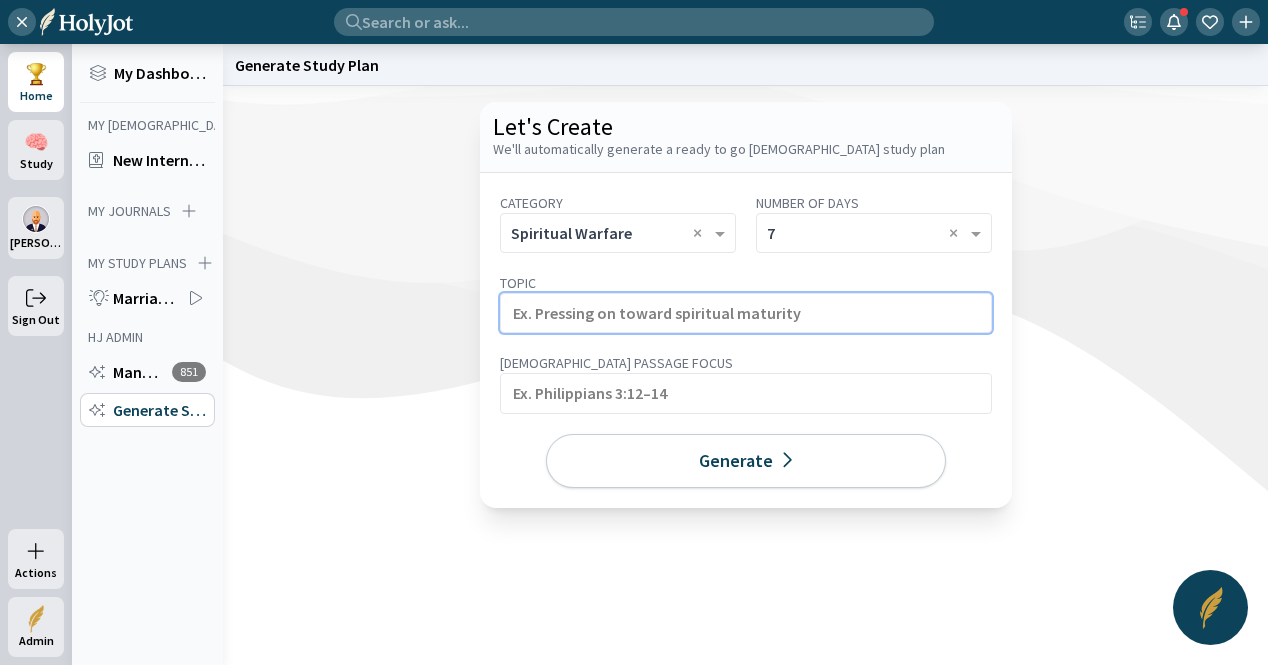 click 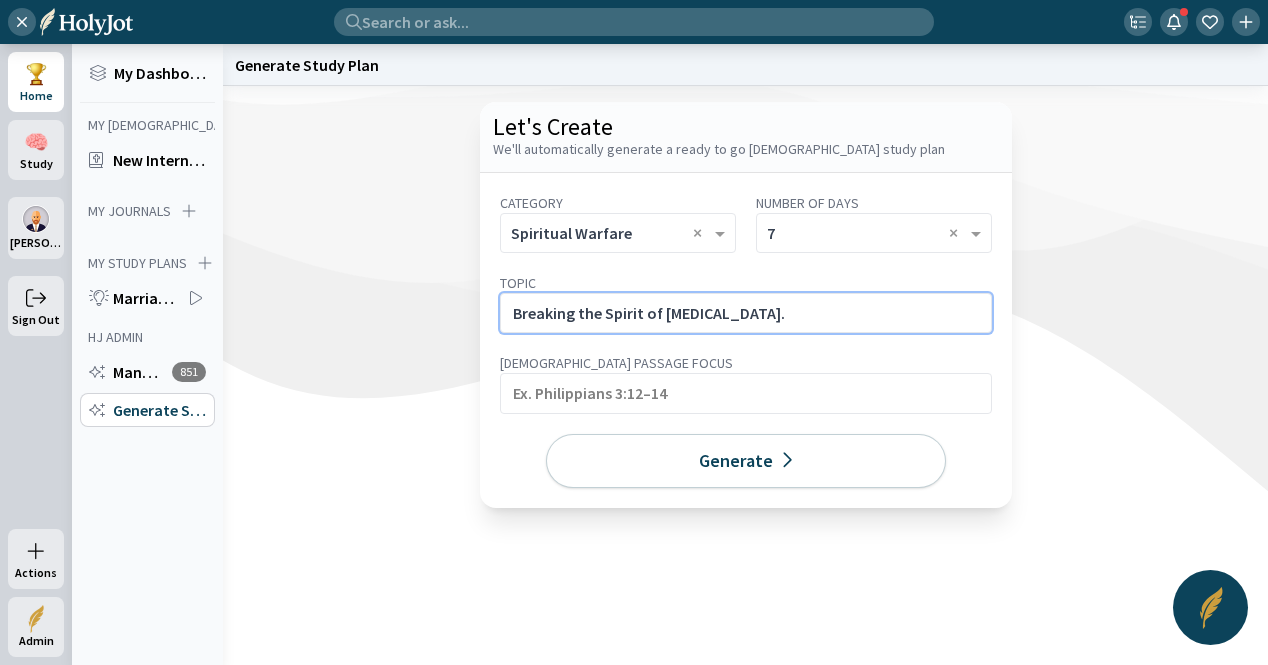 click on "Breaking the Spirit of Restlessness." 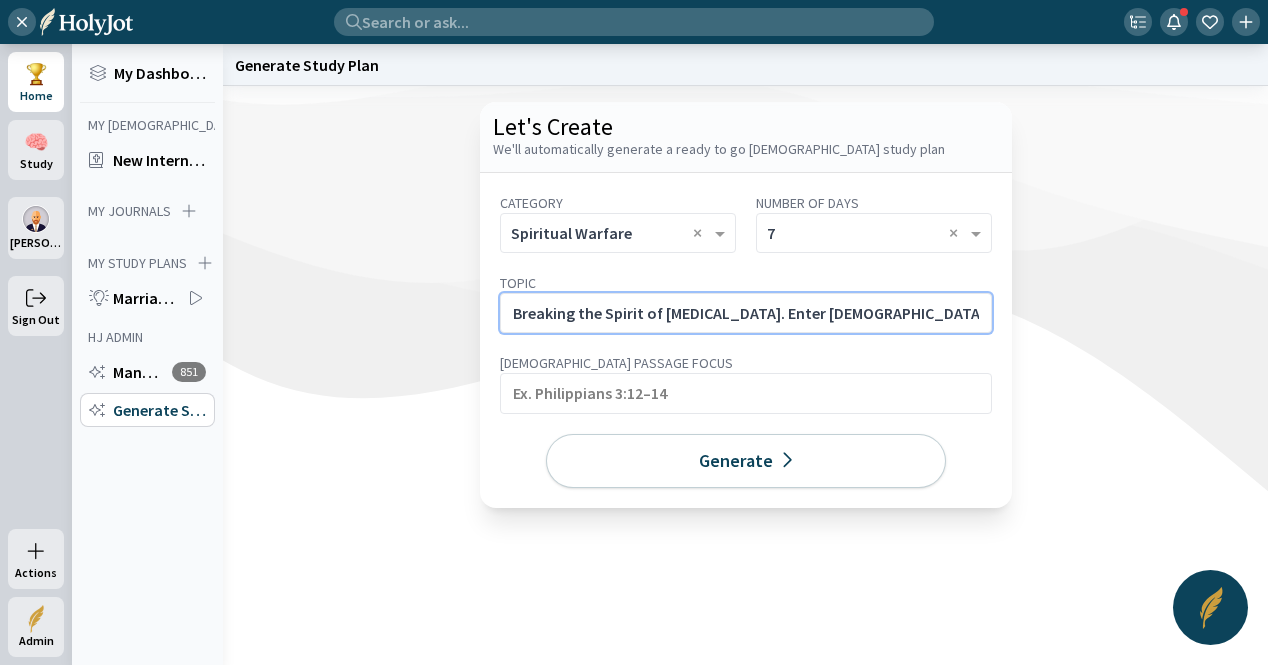 scroll, scrollTop: 0, scrollLeft: 246, axis: horizontal 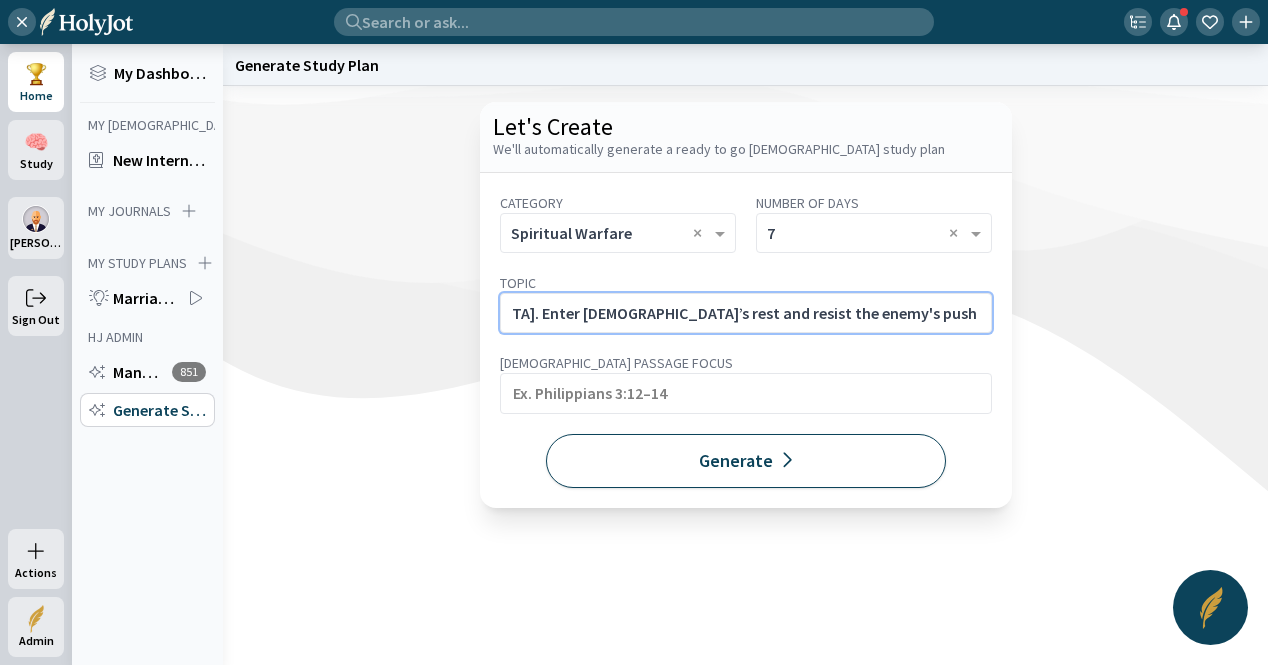 type on "Breaking the Spirit of Restlessness. Enter God’s rest and resist the enemy's push toward endless striving." 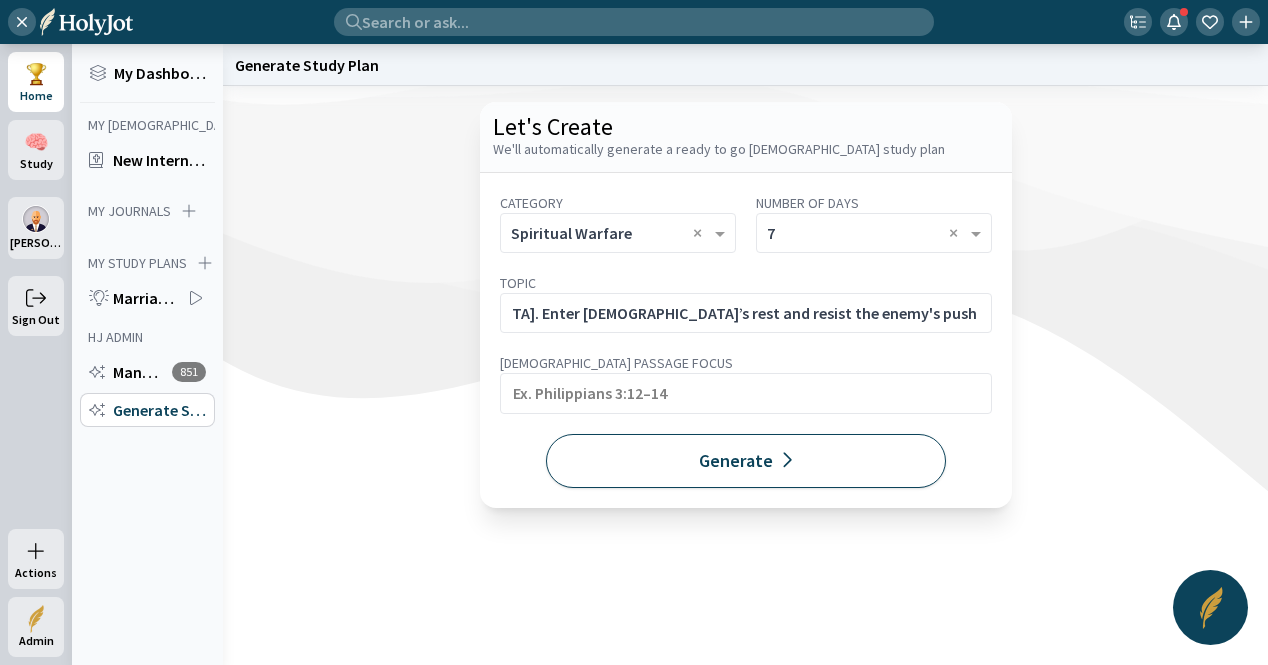 scroll, scrollTop: 0, scrollLeft: 0, axis: both 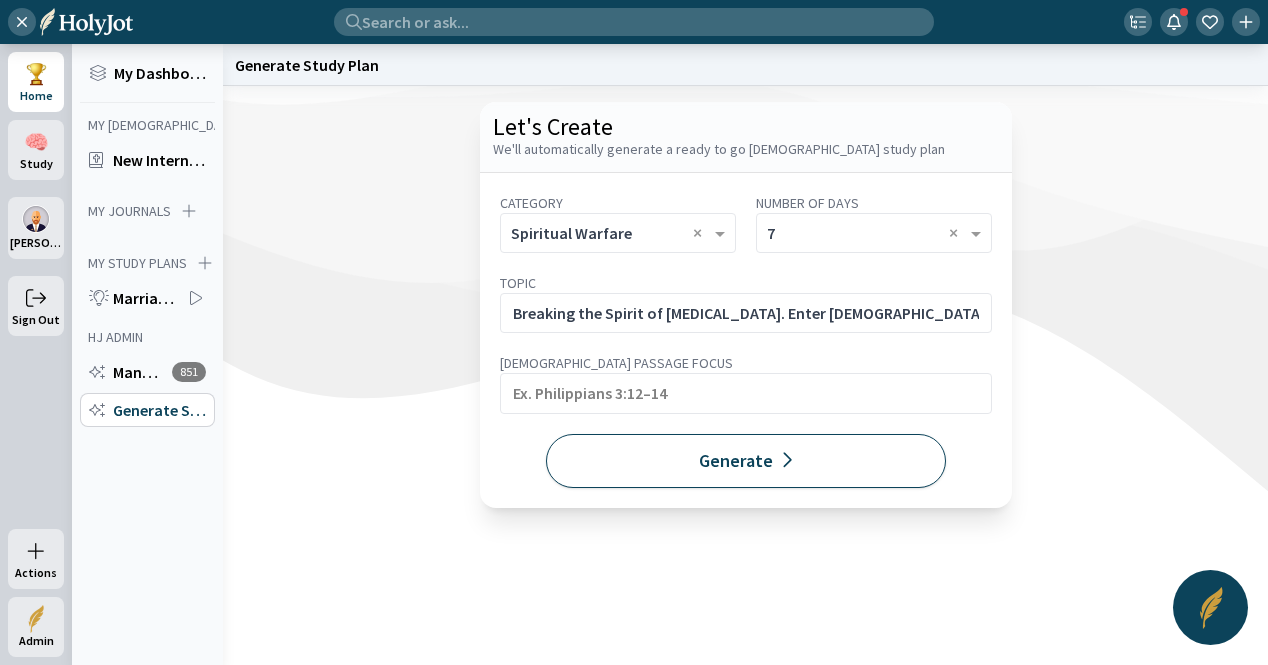 click on "Generate" 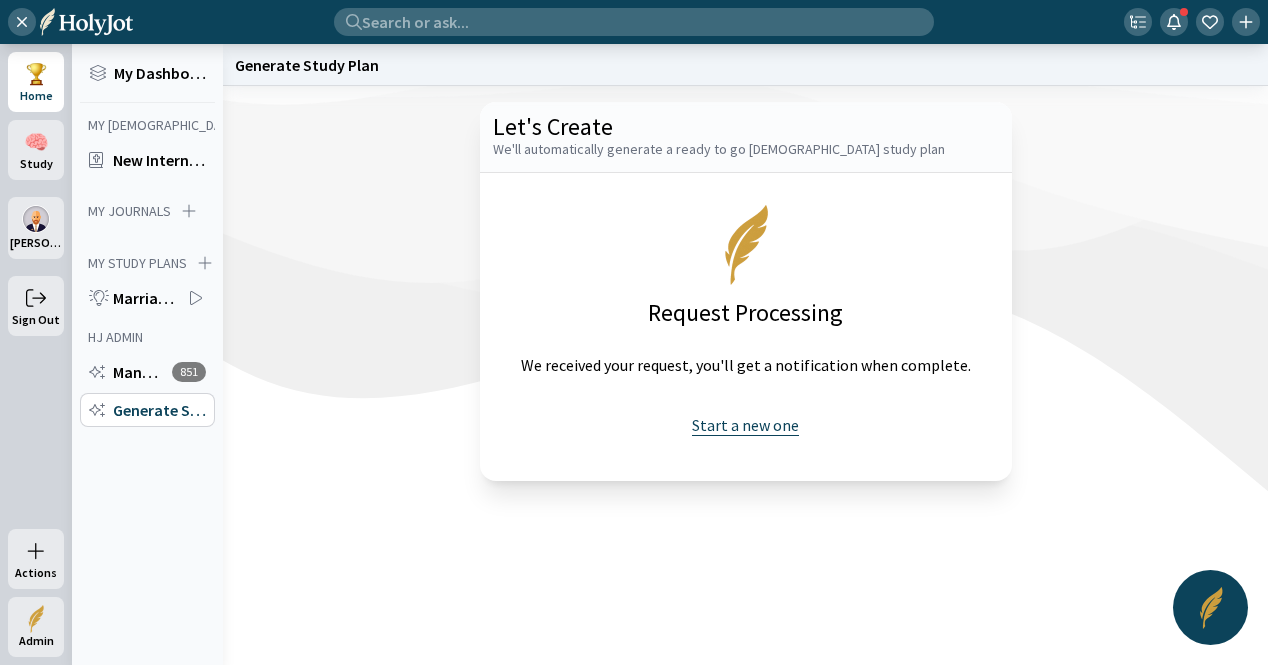 click on "Start a new one" 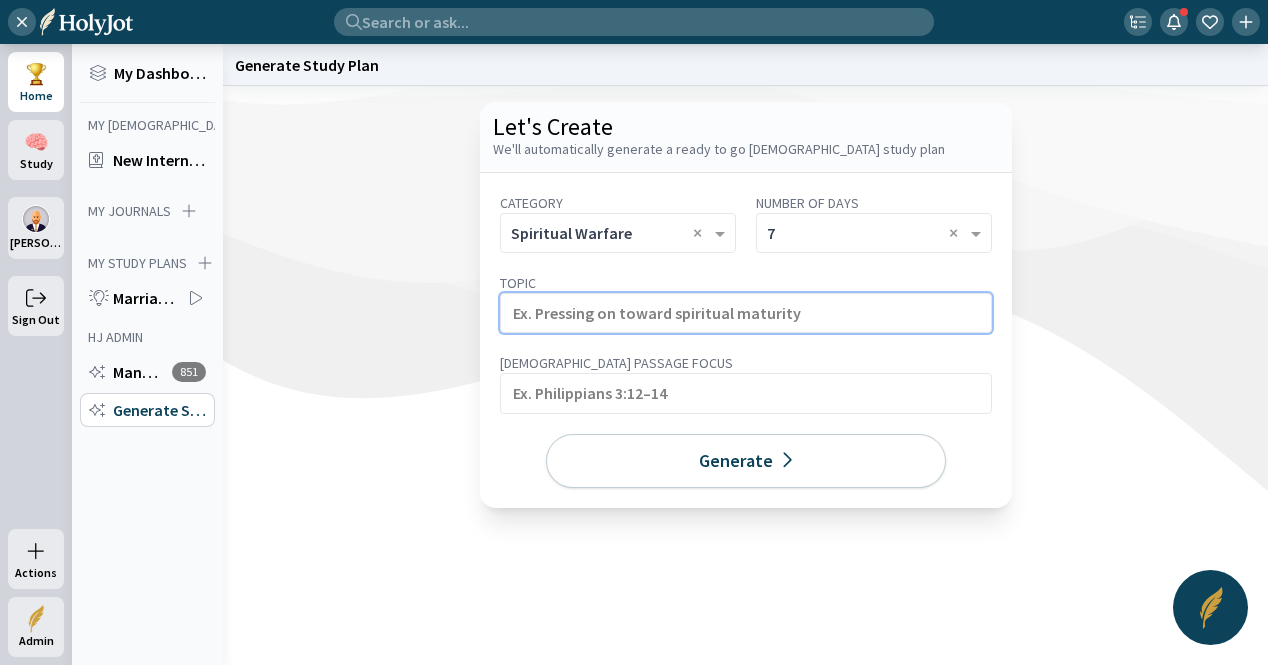 click 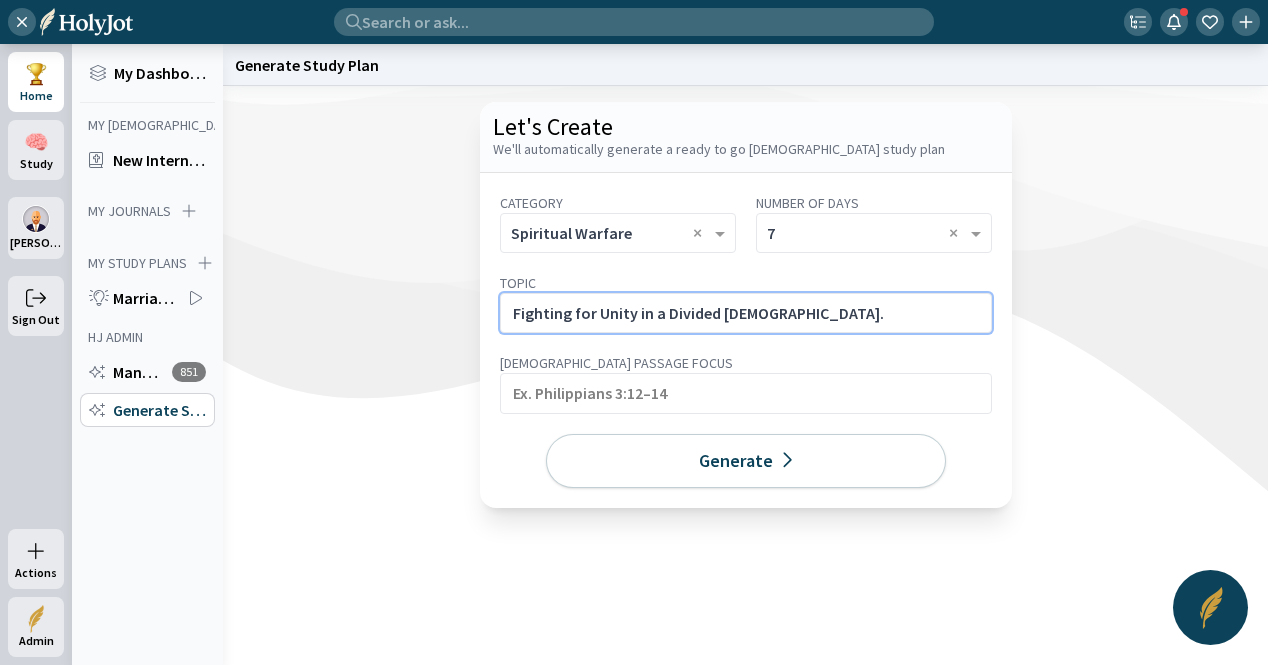 click on "Fighting for Unity in a Divided Church." 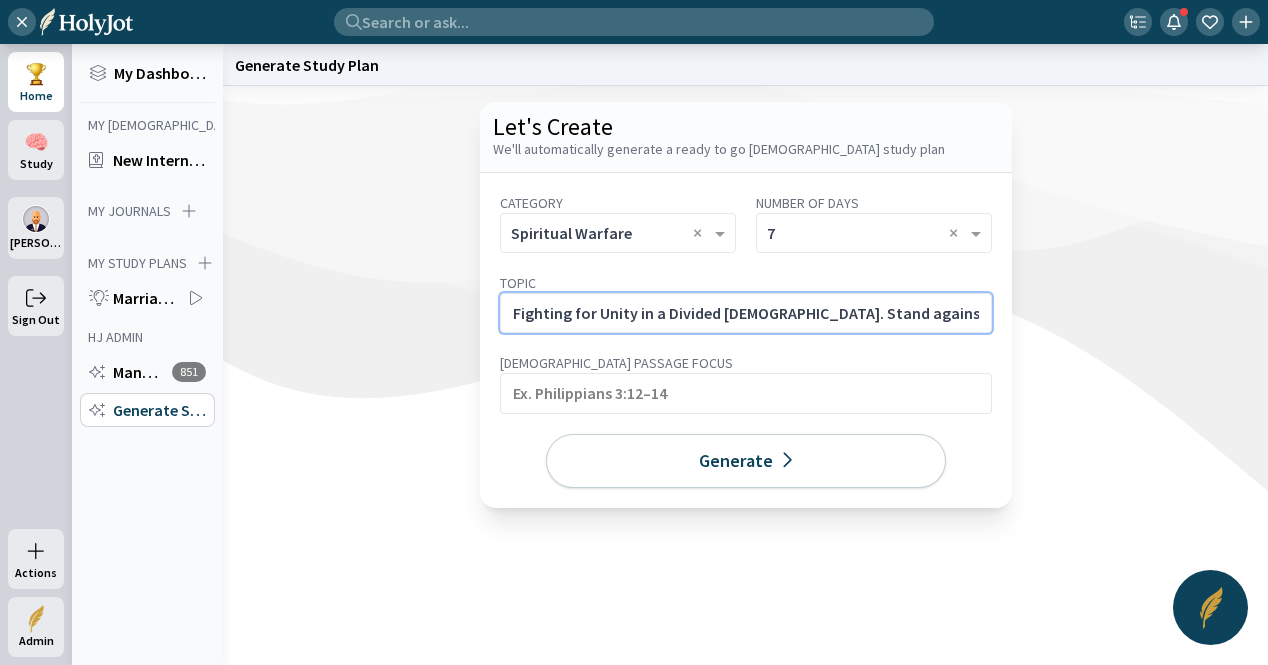 scroll, scrollTop: 0, scrollLeft: 262, axis: horizontal 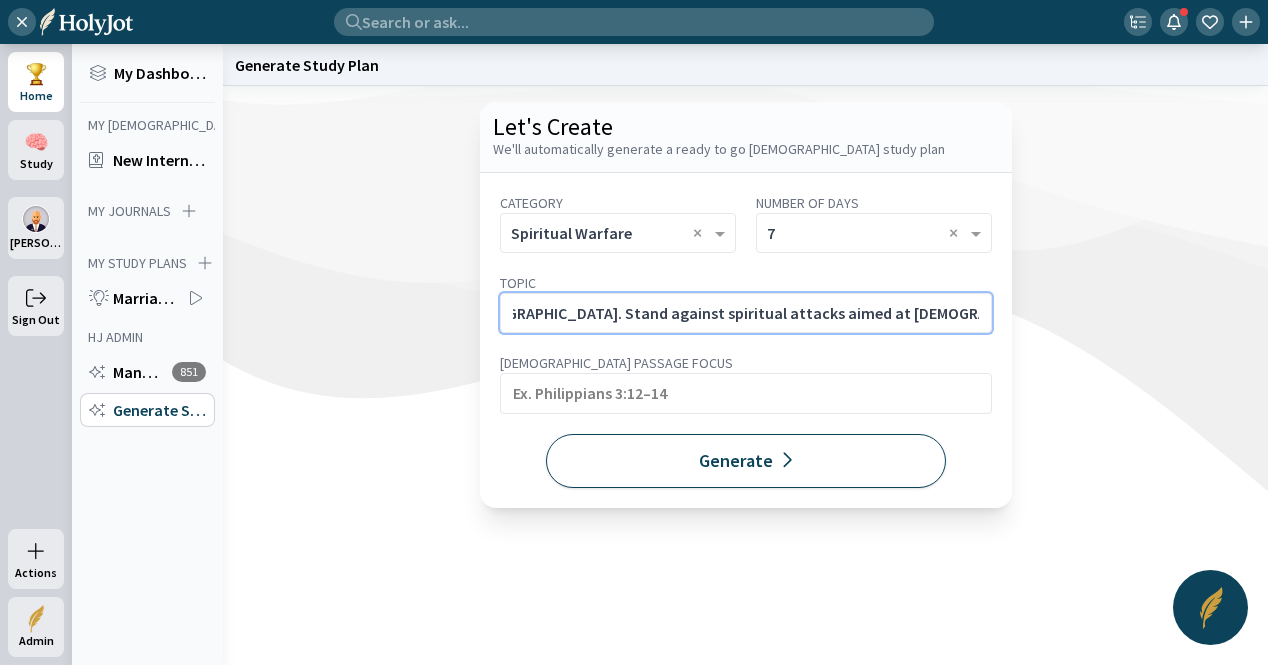 type on "Fighting for Unity in a Divided Church. Stand against spiritual attacks aimed at church division and offense." 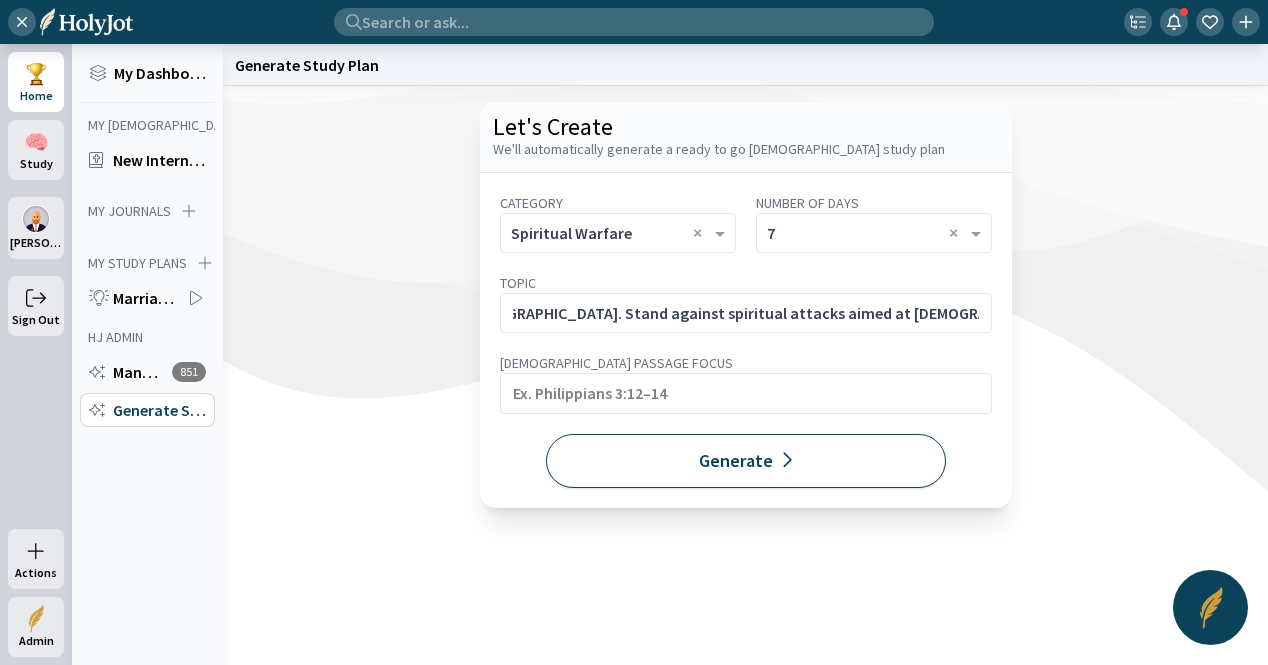 click on "Generate" 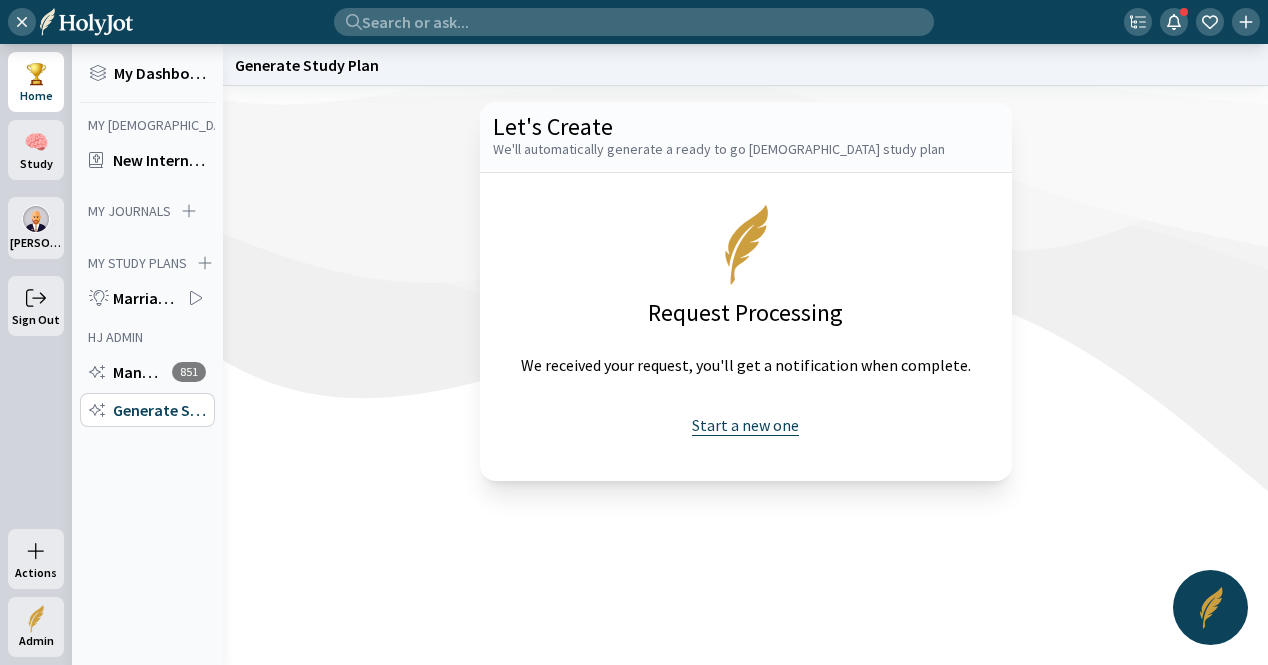 click on "Start a new one" 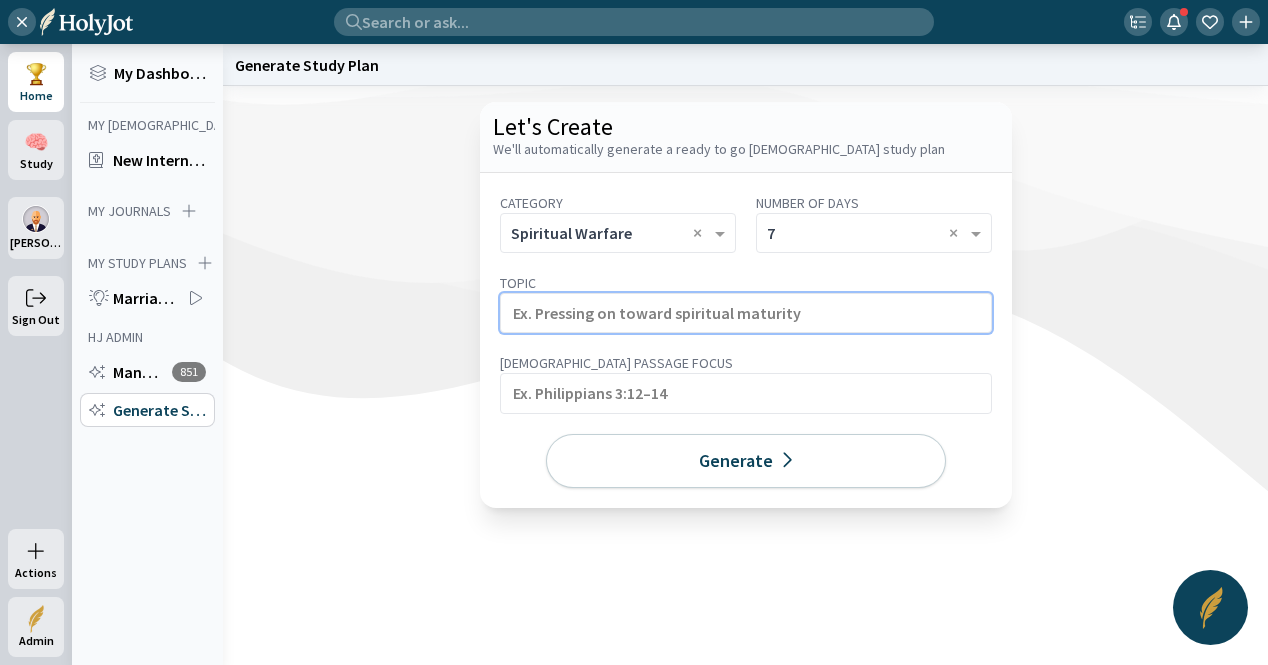 click 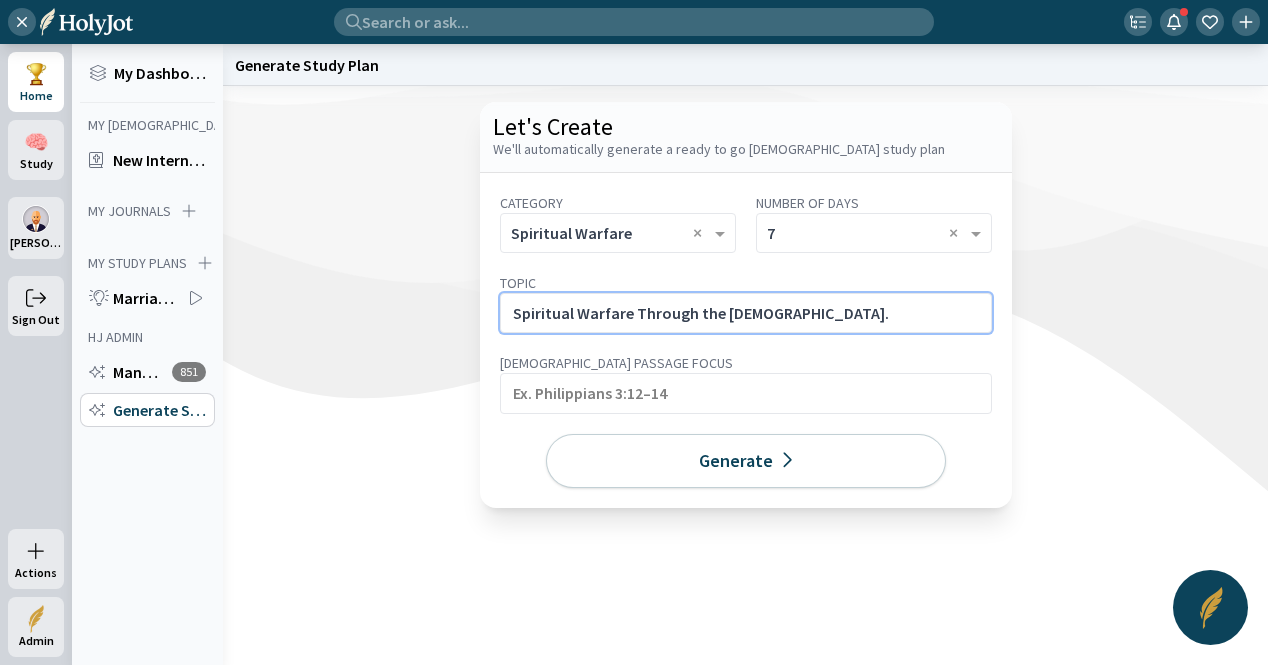 click on "Spiritual Warfare Through the Psalms." 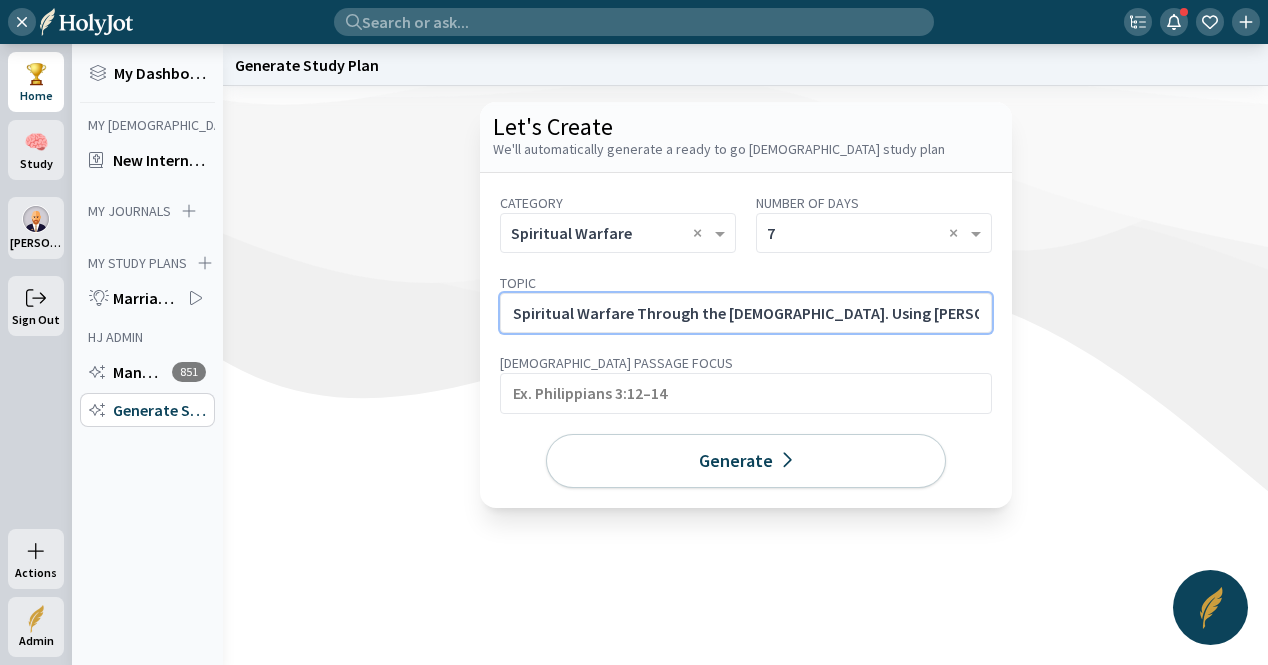 scroll, scrollTop: 0, scrollLeft: 231, axis: horizontal 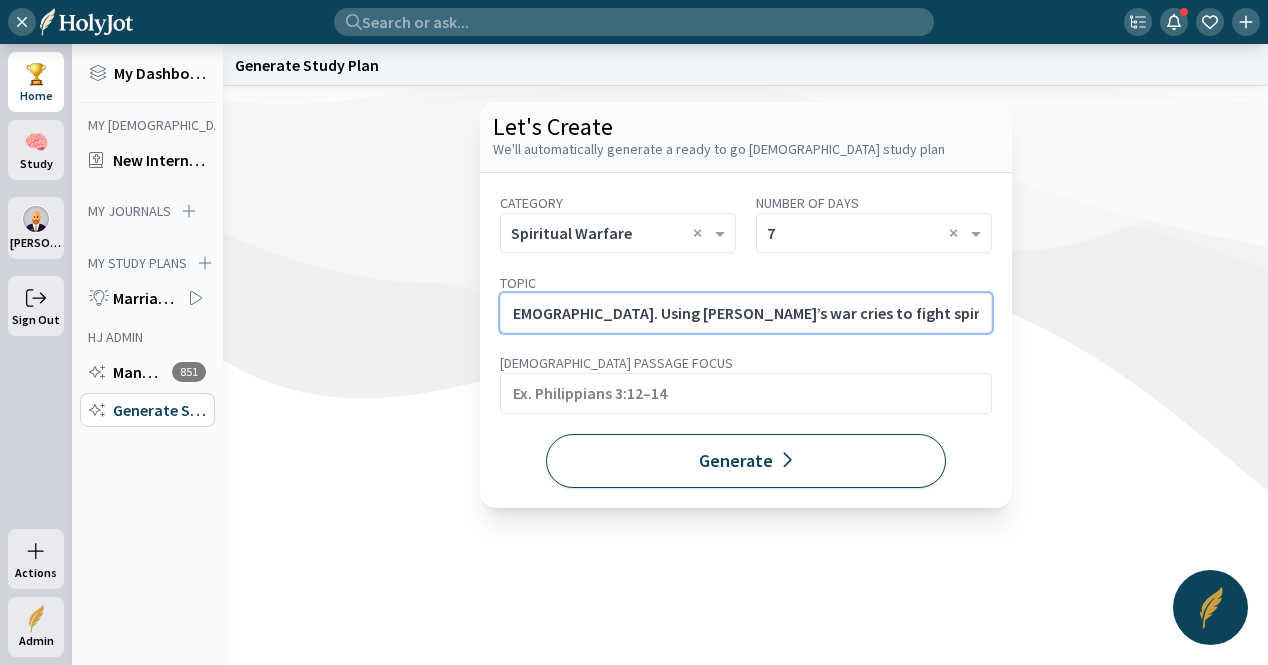 type on "Spiritual Warfare Through the Psalms. Using David’s war cries to fight spiritual battles in your own life." 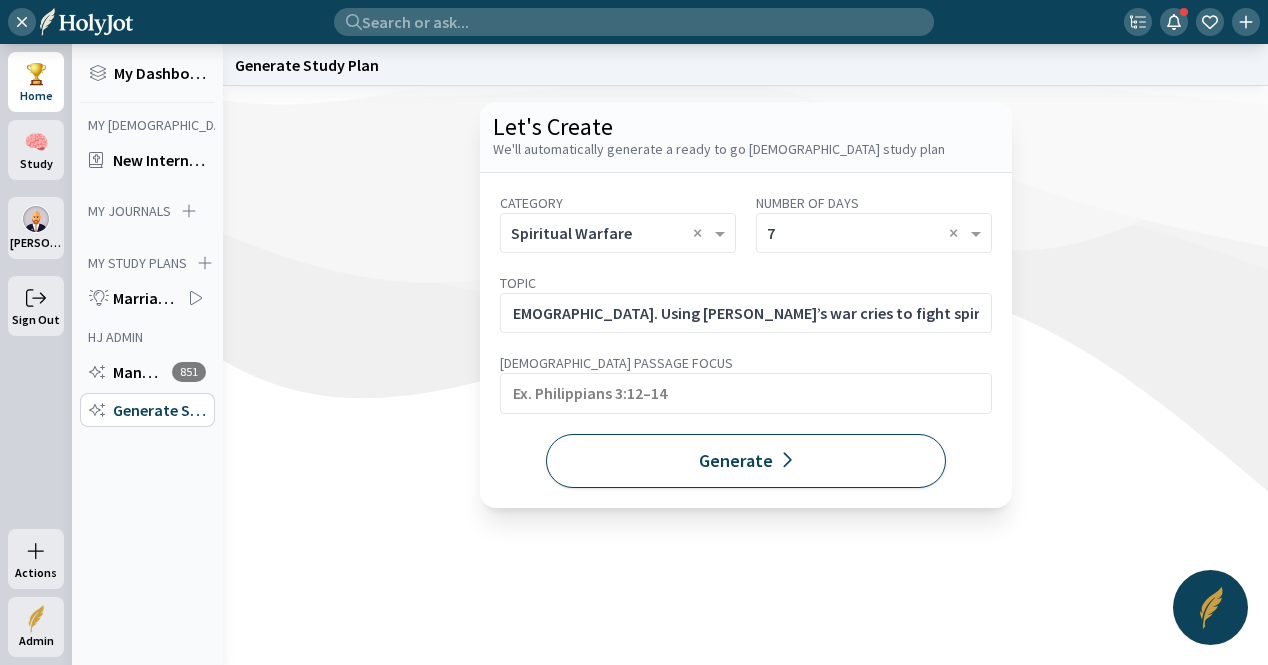 click on "Generate" 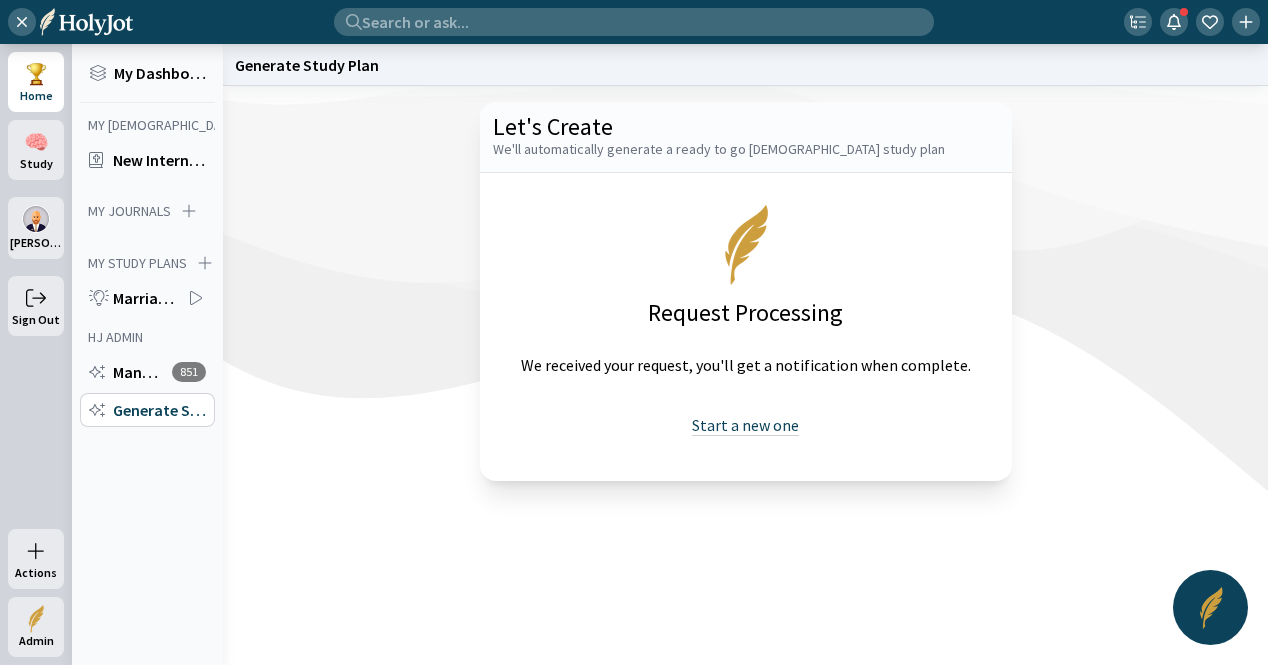 click on "Start a new one" 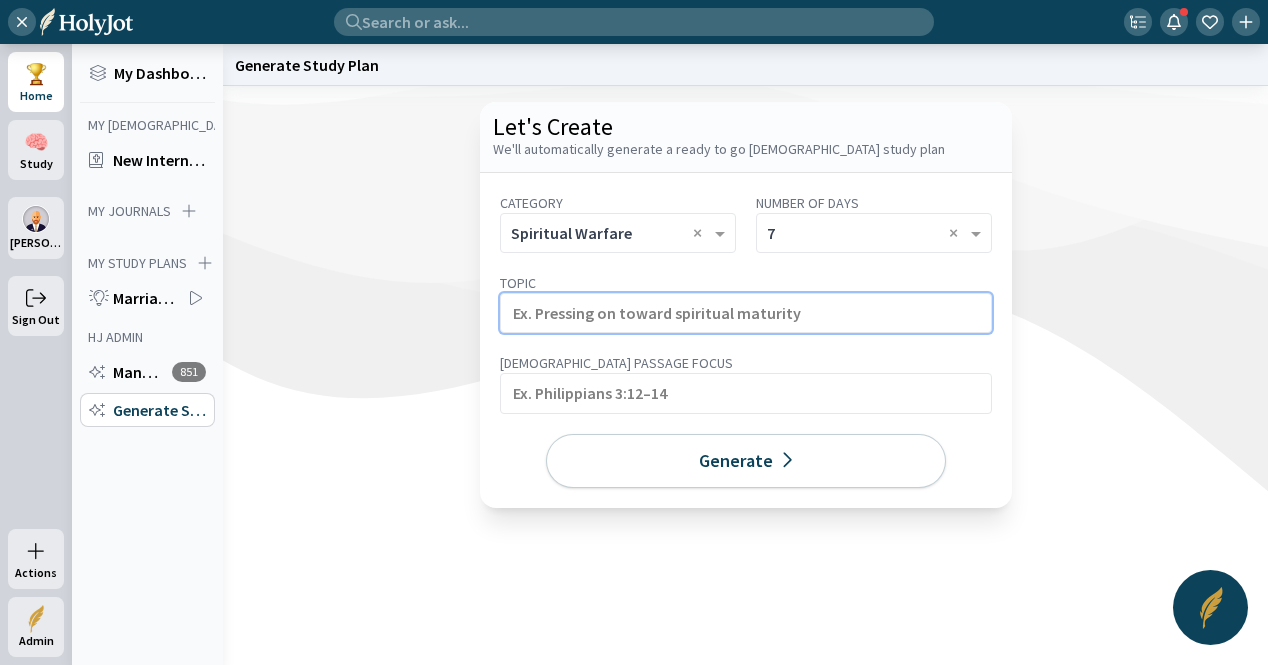 click 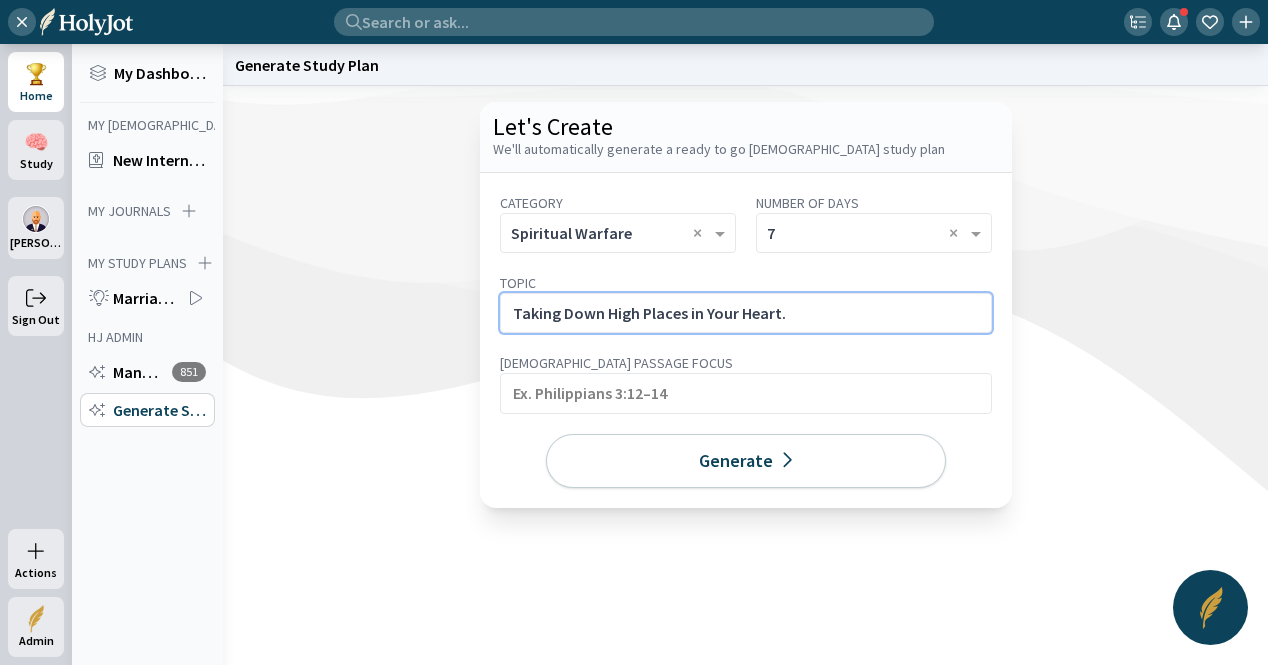 click on "Taking Down High Places in Your Heart." 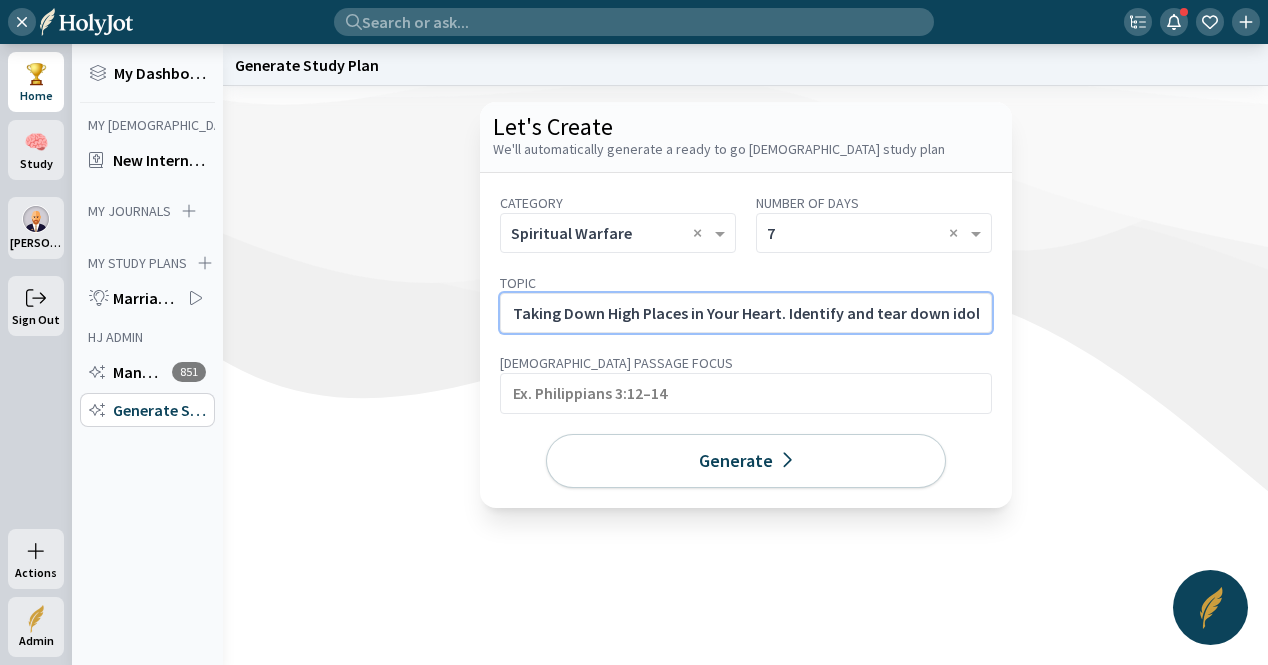 scroll, scrollTop: 0, scrollLeft: 278, axis: horizontal 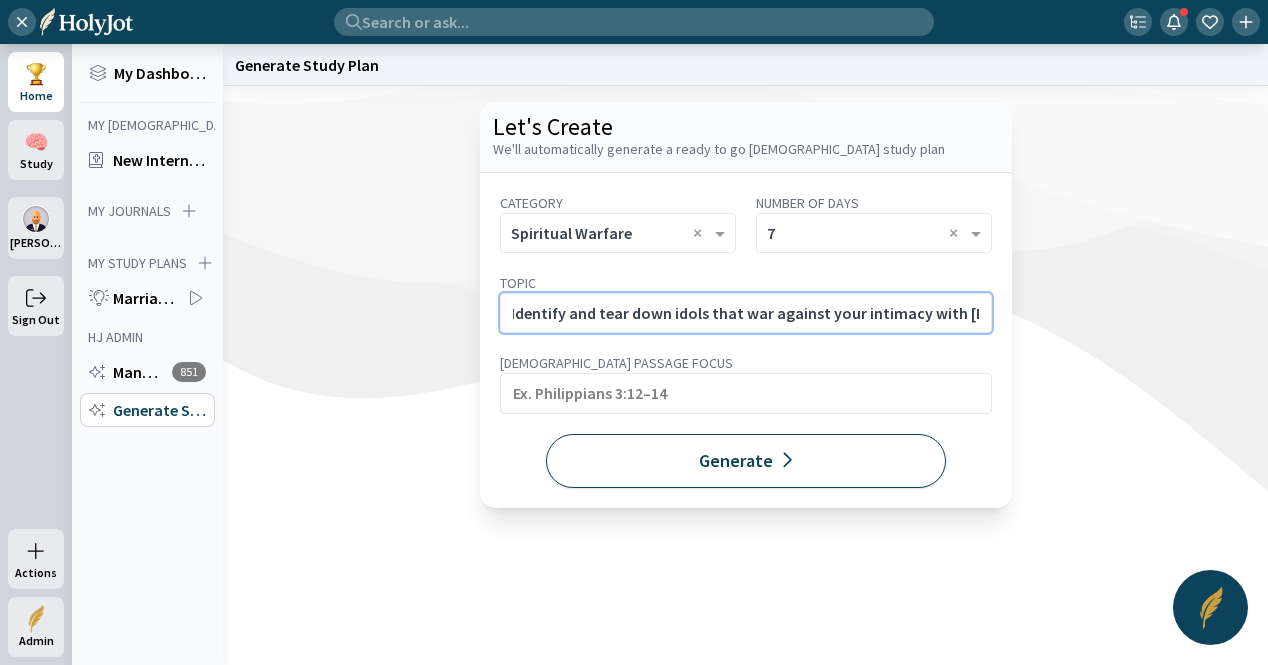 type on "Taking Down High Places in Your Heart. Identify and tear down idols that war against your intimacy with God." 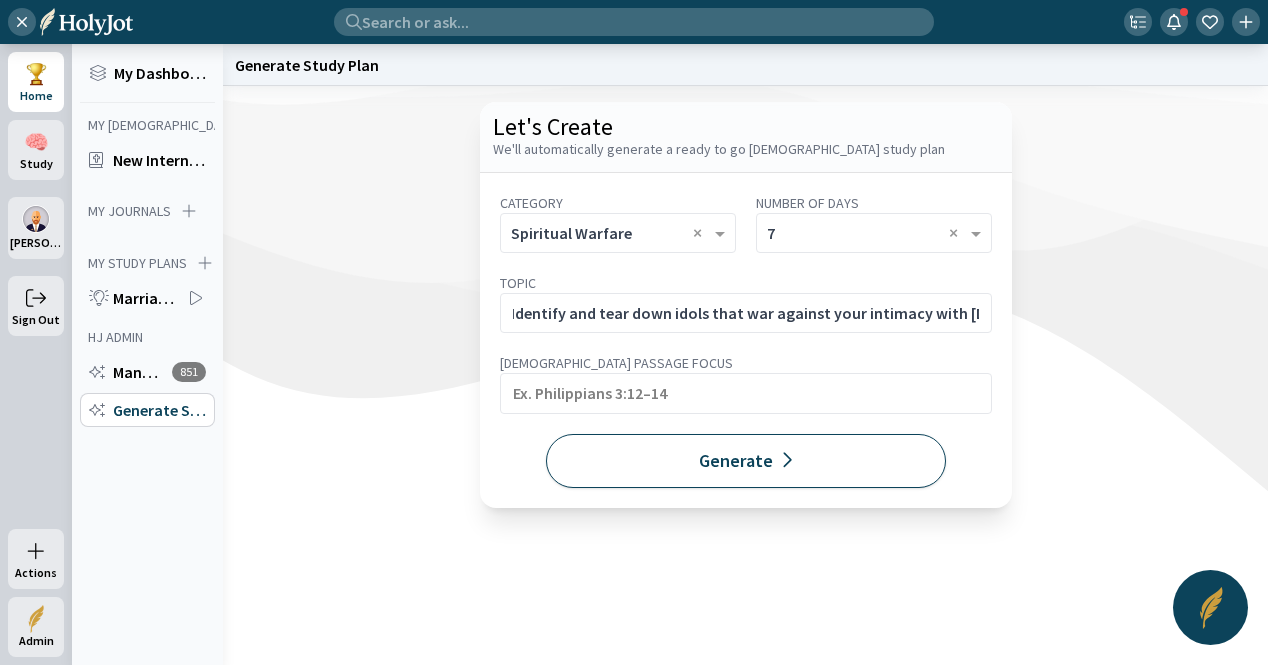 scroll, scrollTop: 0, scrollLeft: 0, axis: both 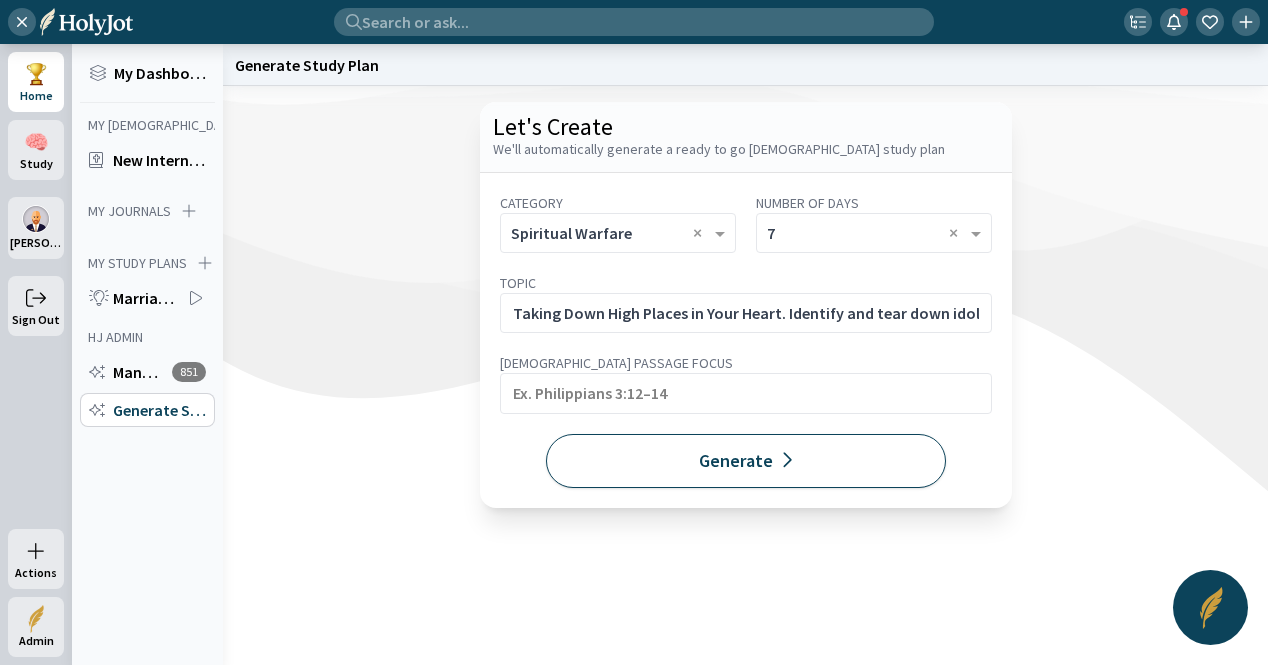 click on "Generate" 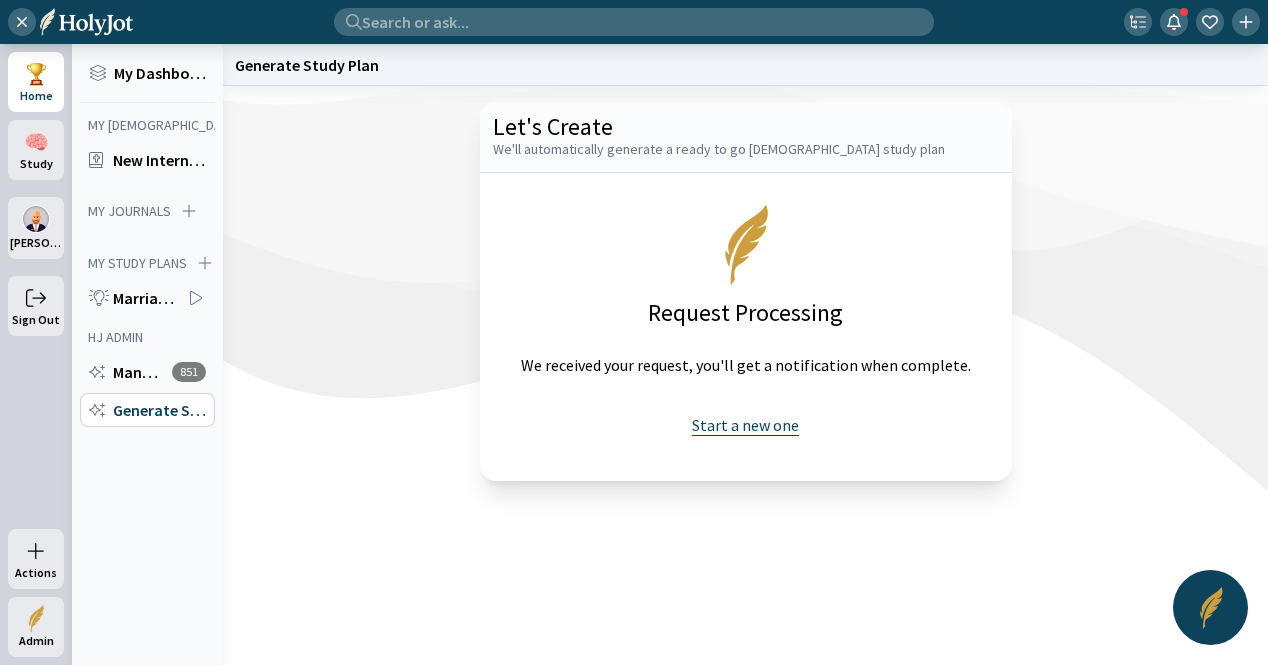 click on "Start a new one" 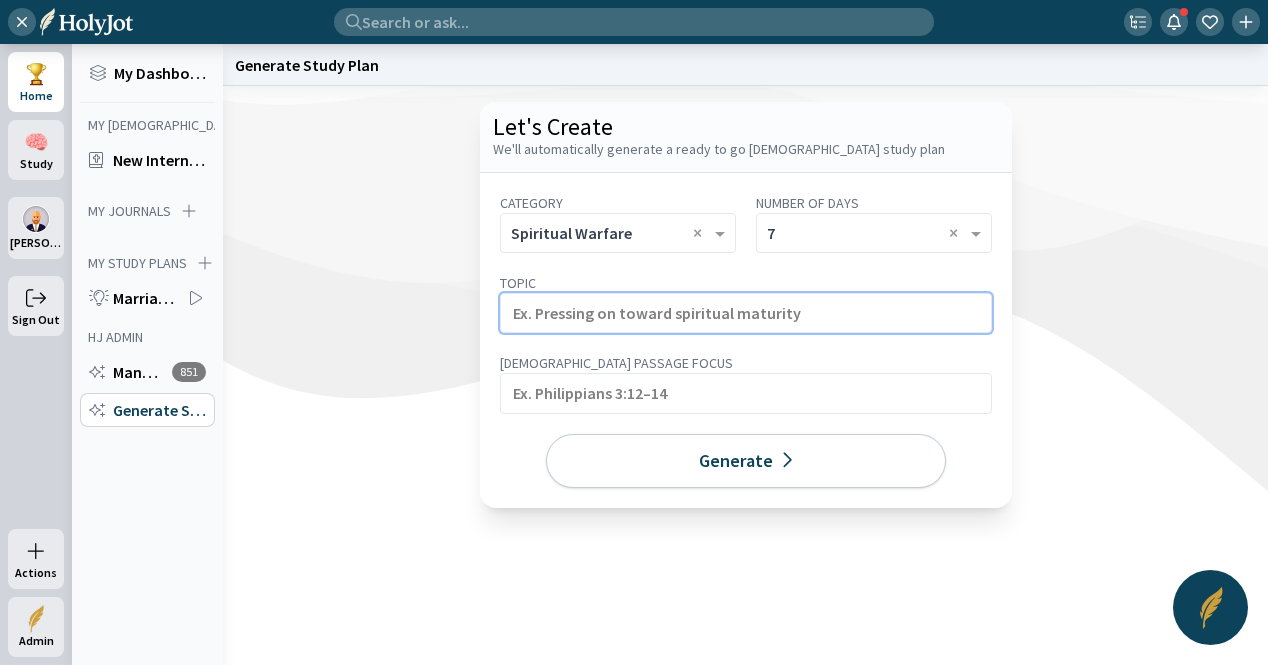 click 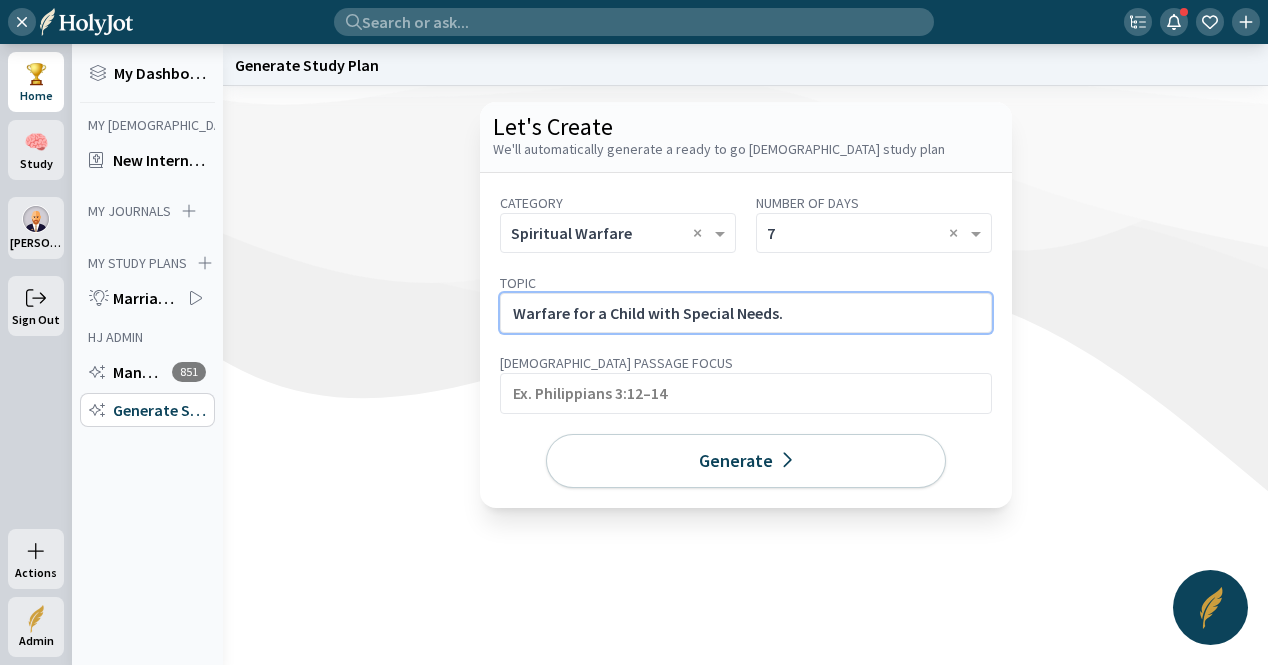 click on "Warfare for a Child with Special Needs." 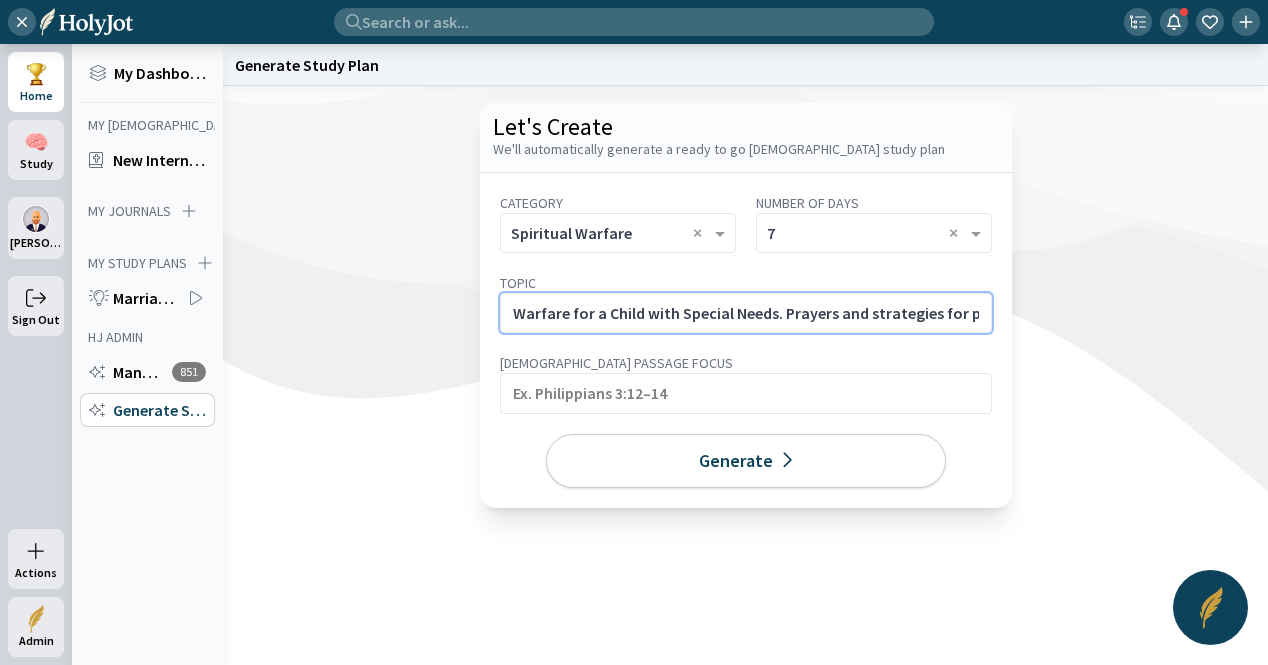 scroll, scrollTop: 0, scrollLeft: 366, axis: horizontal 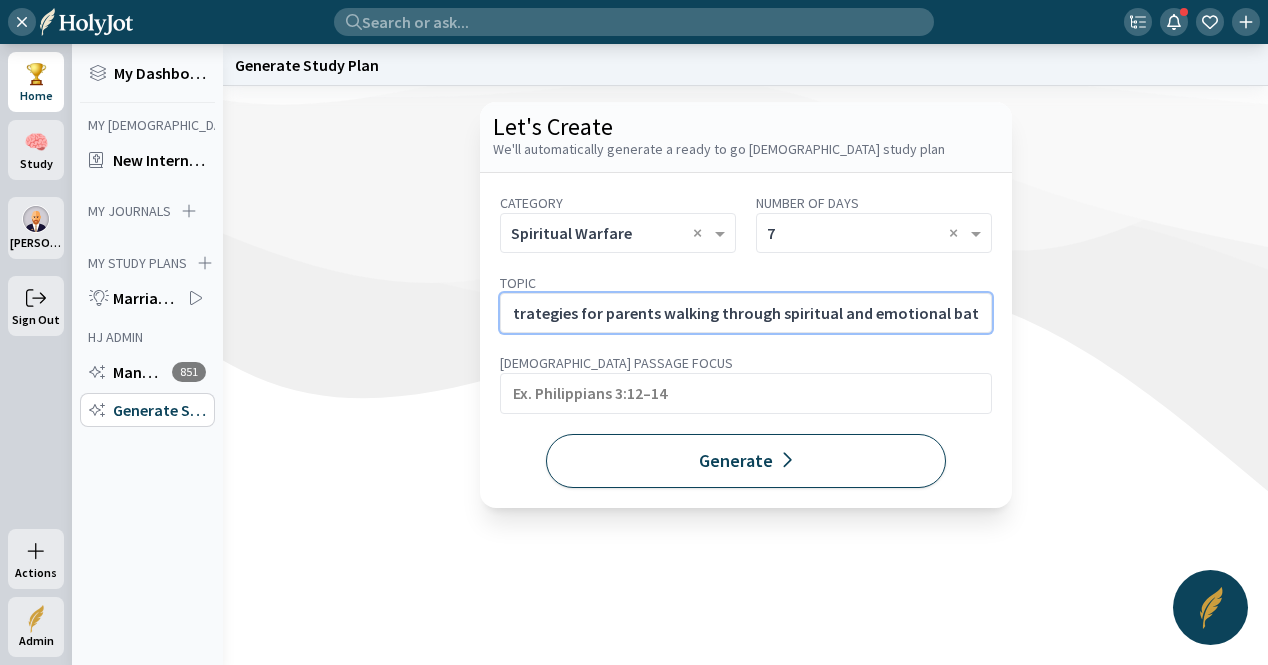 type on "Warfare for a Child with Special Needs. Prayers and strategies for parents walking through spiritual and emotional battles." 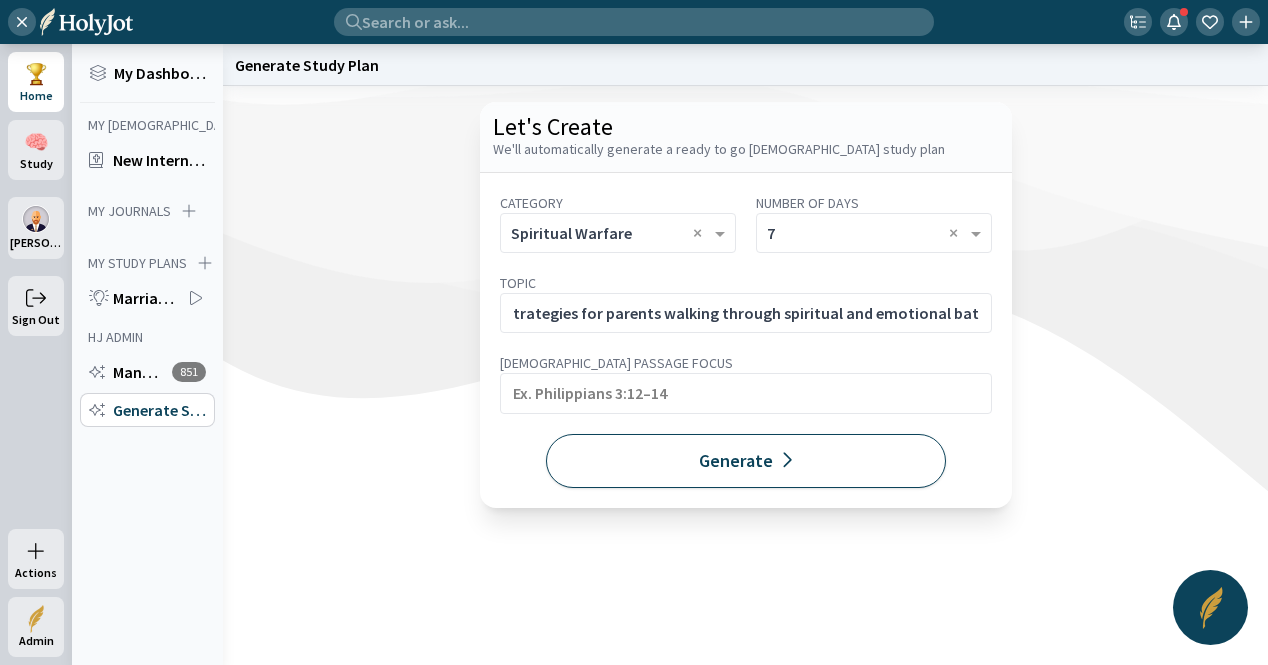 click on "Generate" 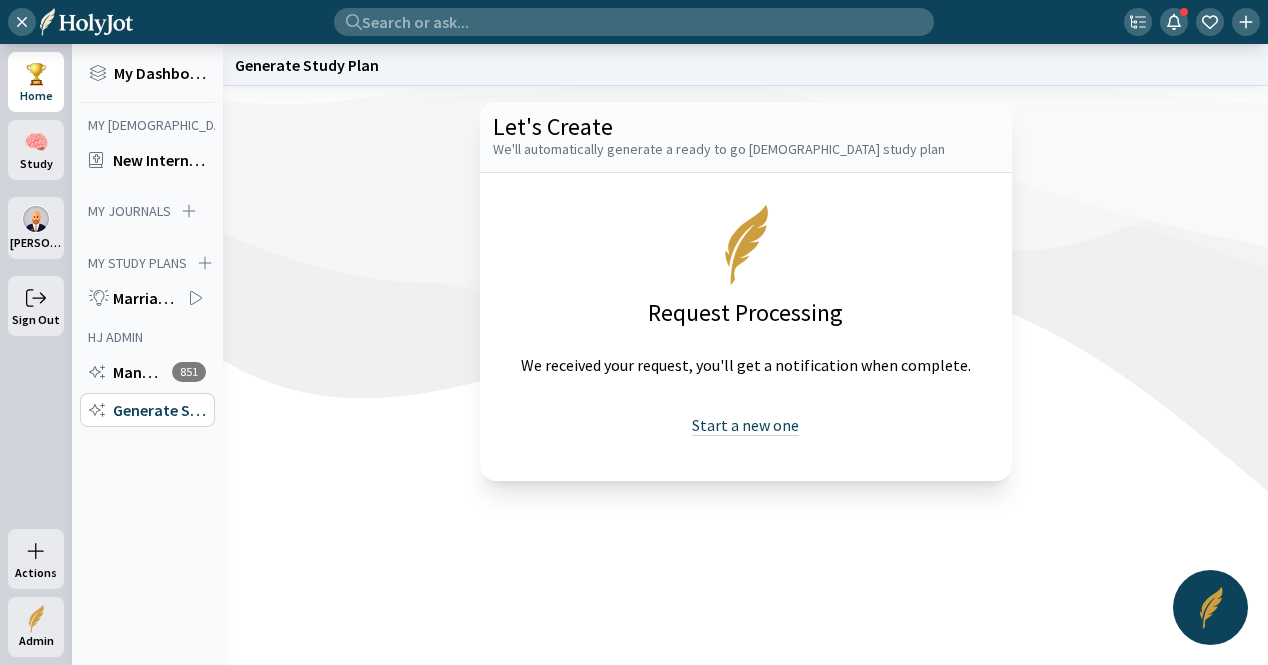 drag, startPoint x: 769, startPoint y: 426, endPoint x: 742, endPoint y: 415, distance: 29.15476 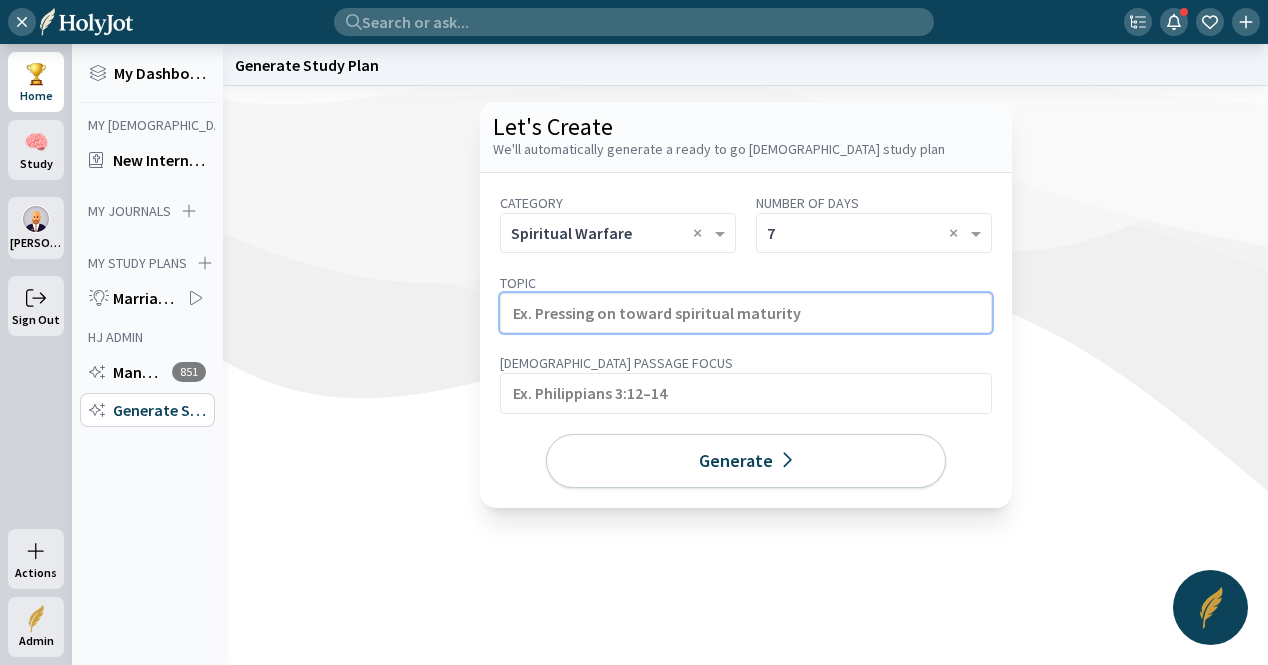 click 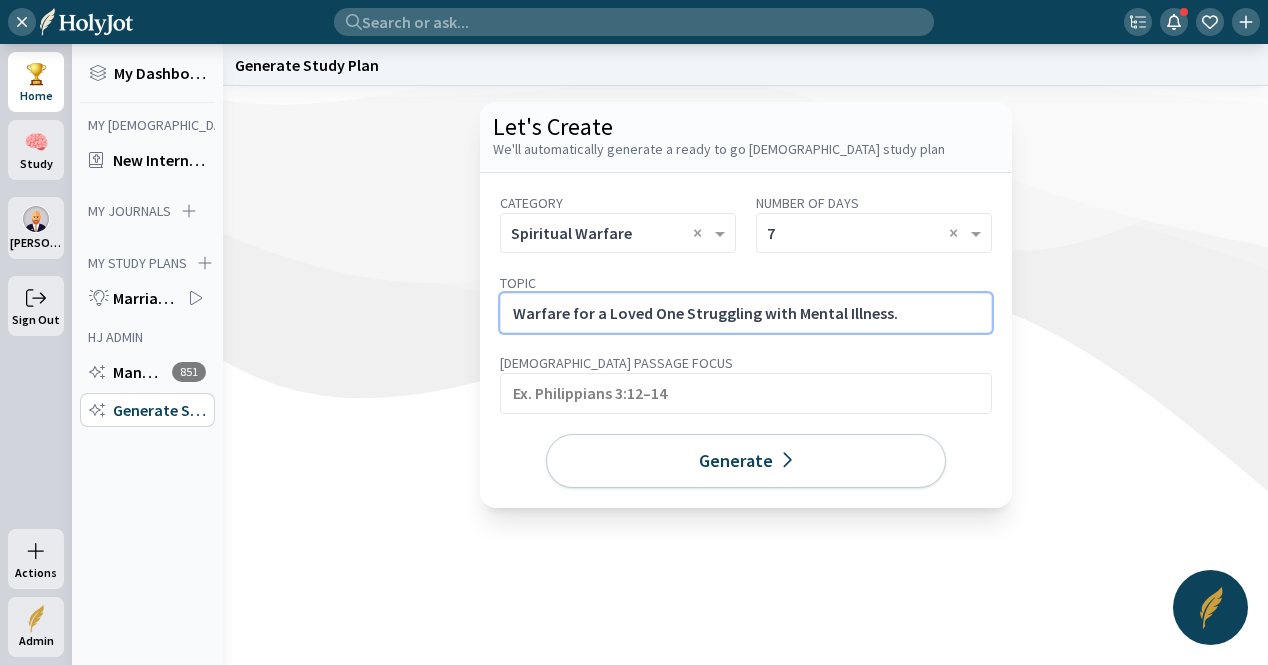 click on "Warfare for a Loved One Struggling with Mental Illness." 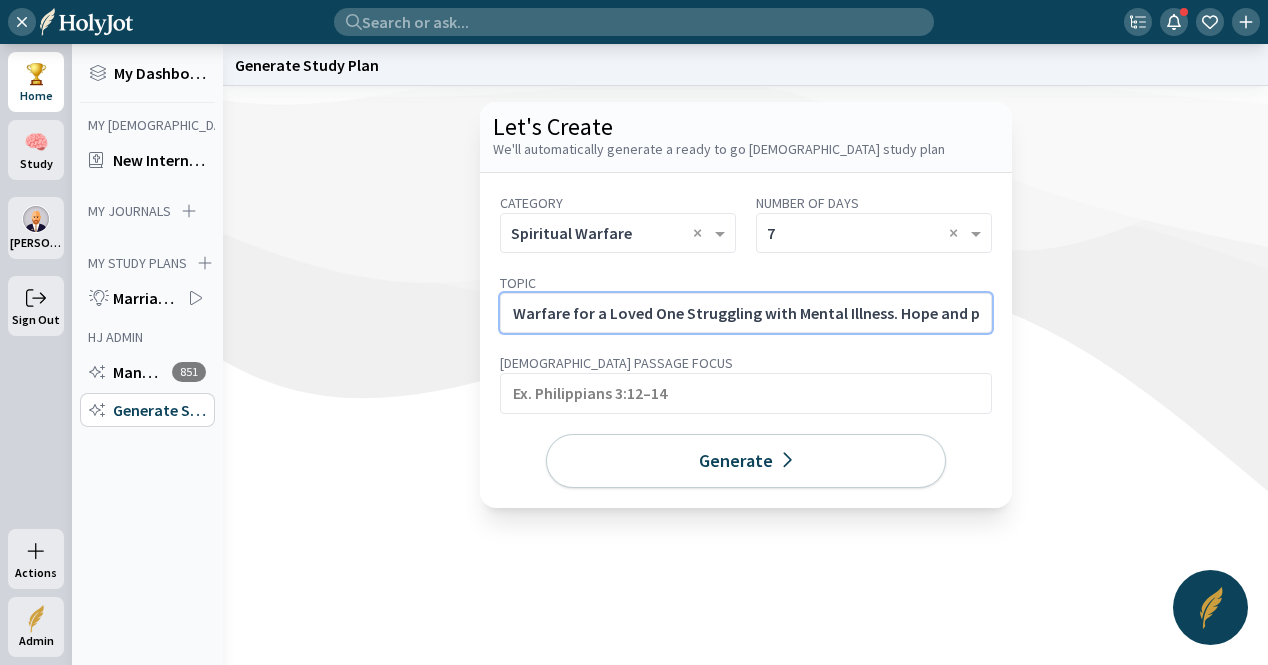 scroll, scrollTop: 0, scrollLeft: 423, axis: horizontal 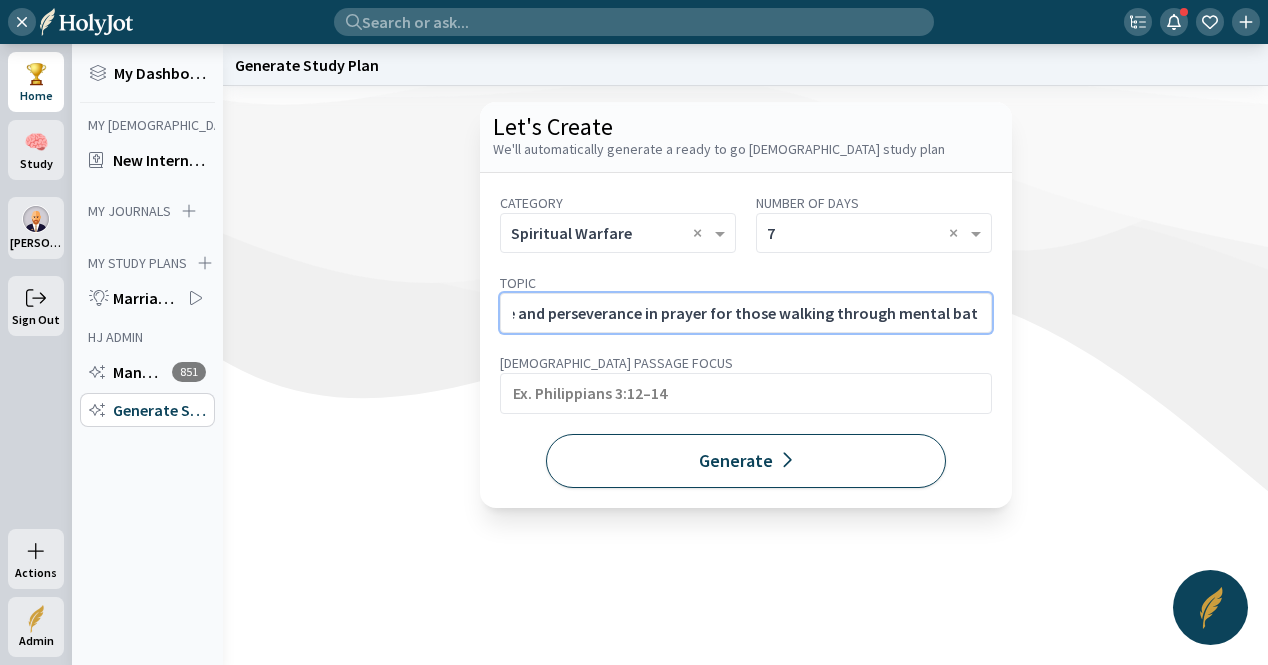 type on "Warfare for a Loved One Struggling with Mental Illness. Hope and perseverance in prayer for those walking through mental battles." 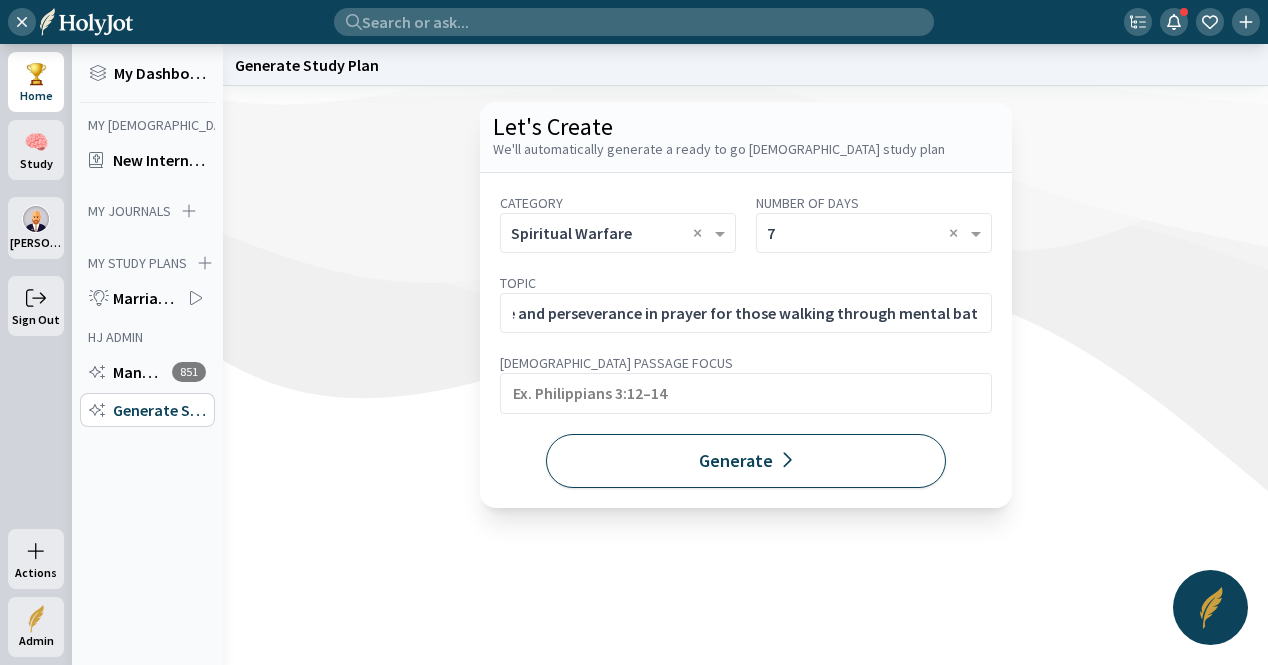 click on "Generate" 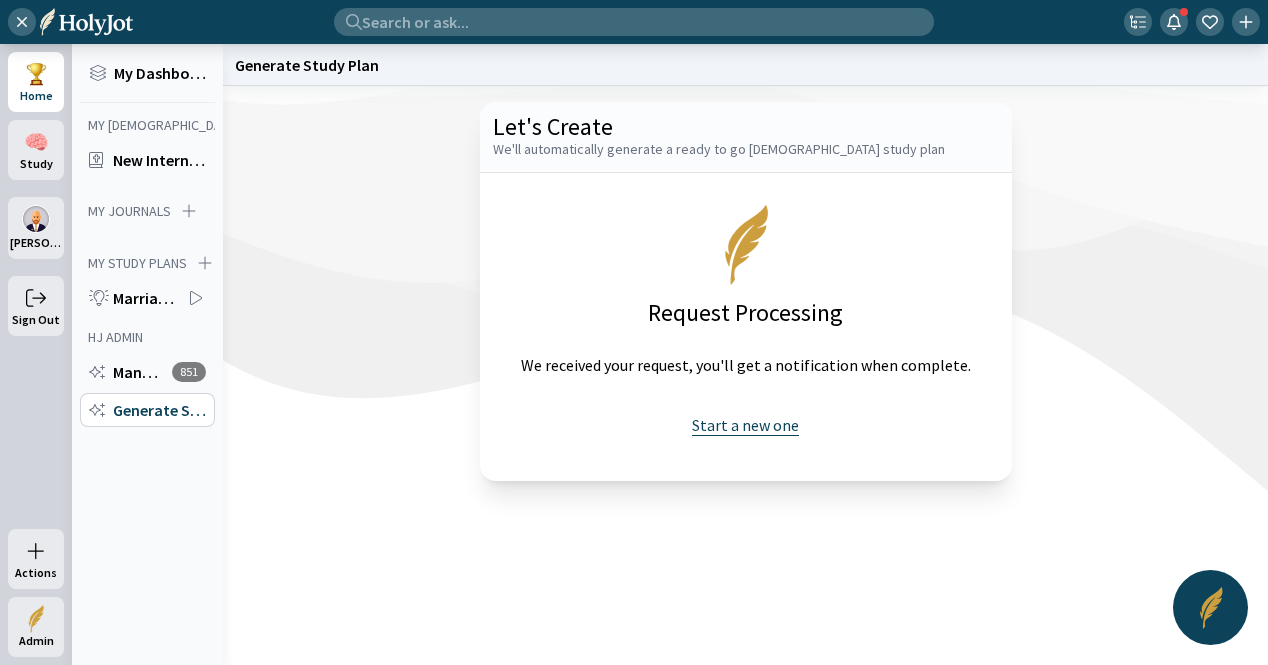 click on "Start a new one" 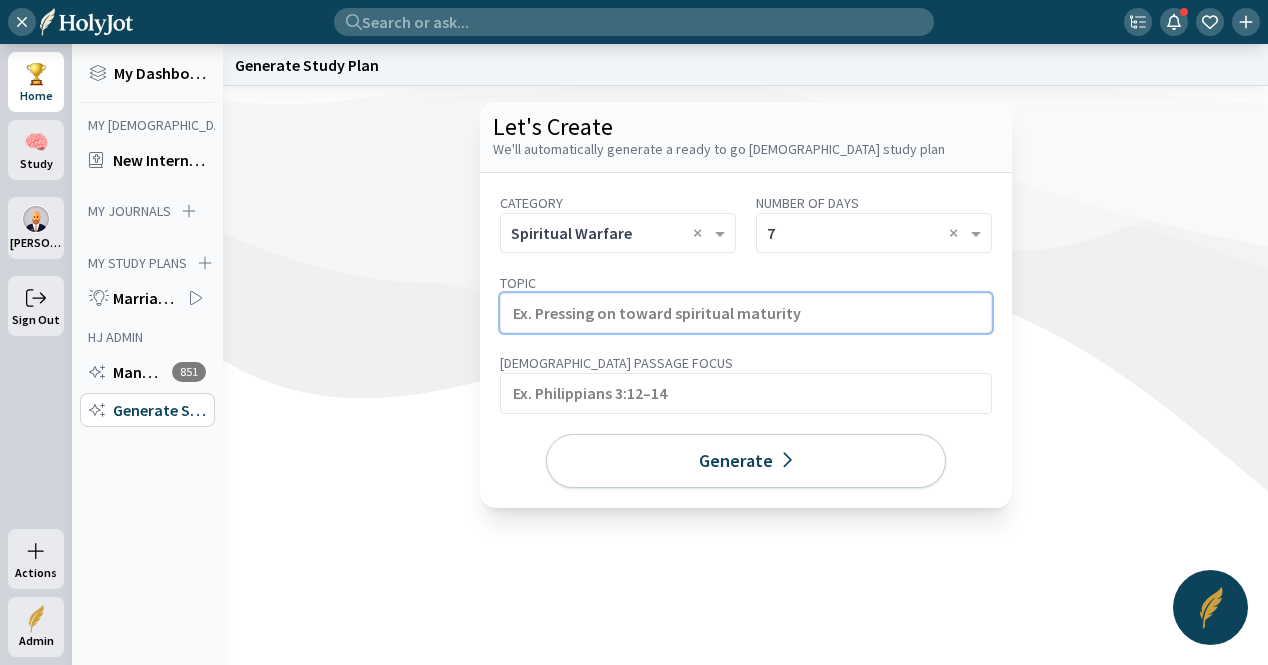 click 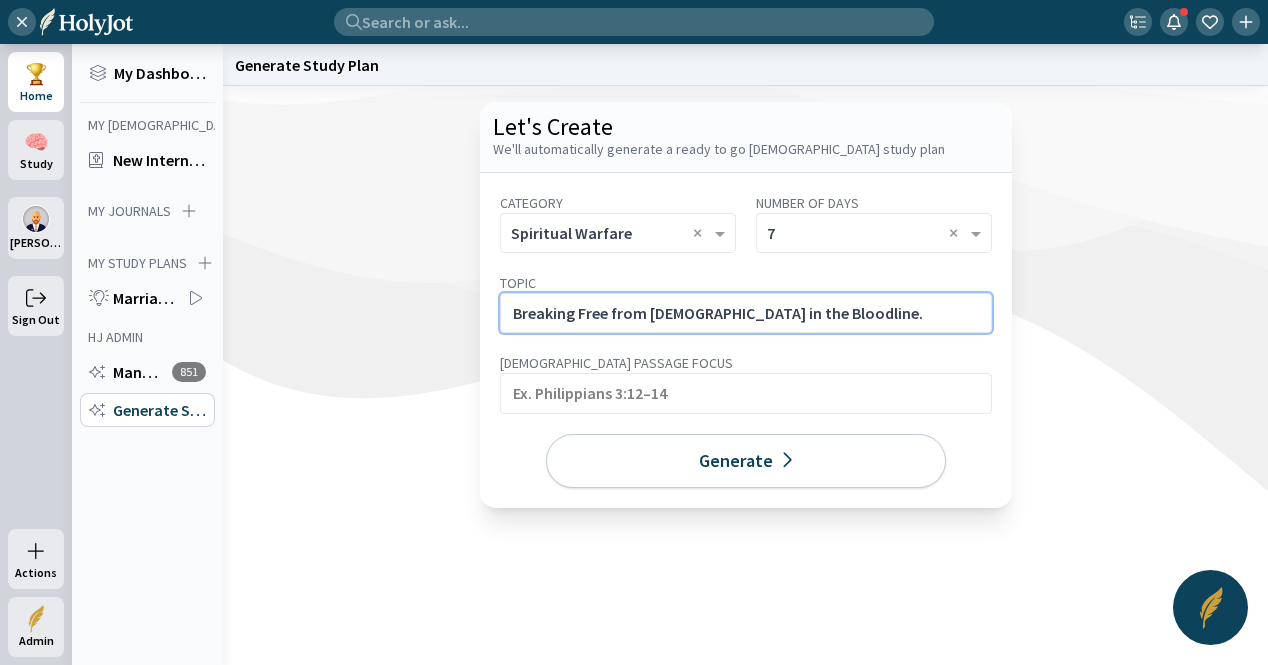 click on "Breaking Free from Witchcraft in the Bloodline." 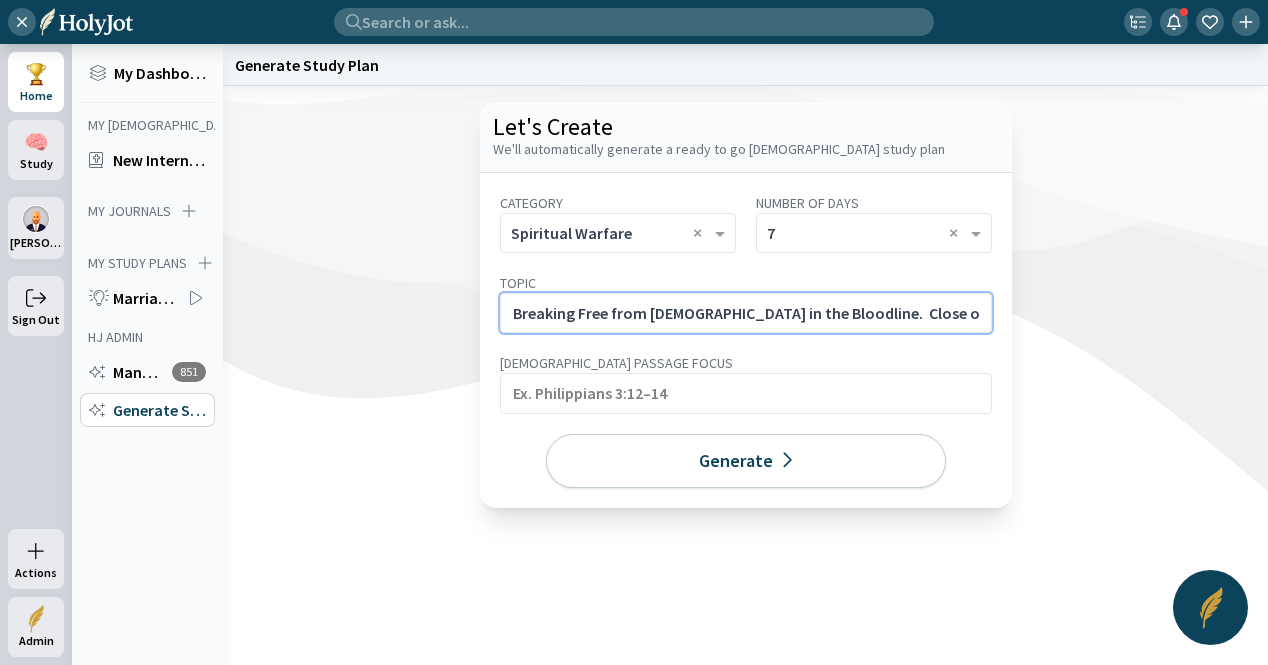 scroll, scrollTop: 0, scrollLeft: 424, axis: horizontal 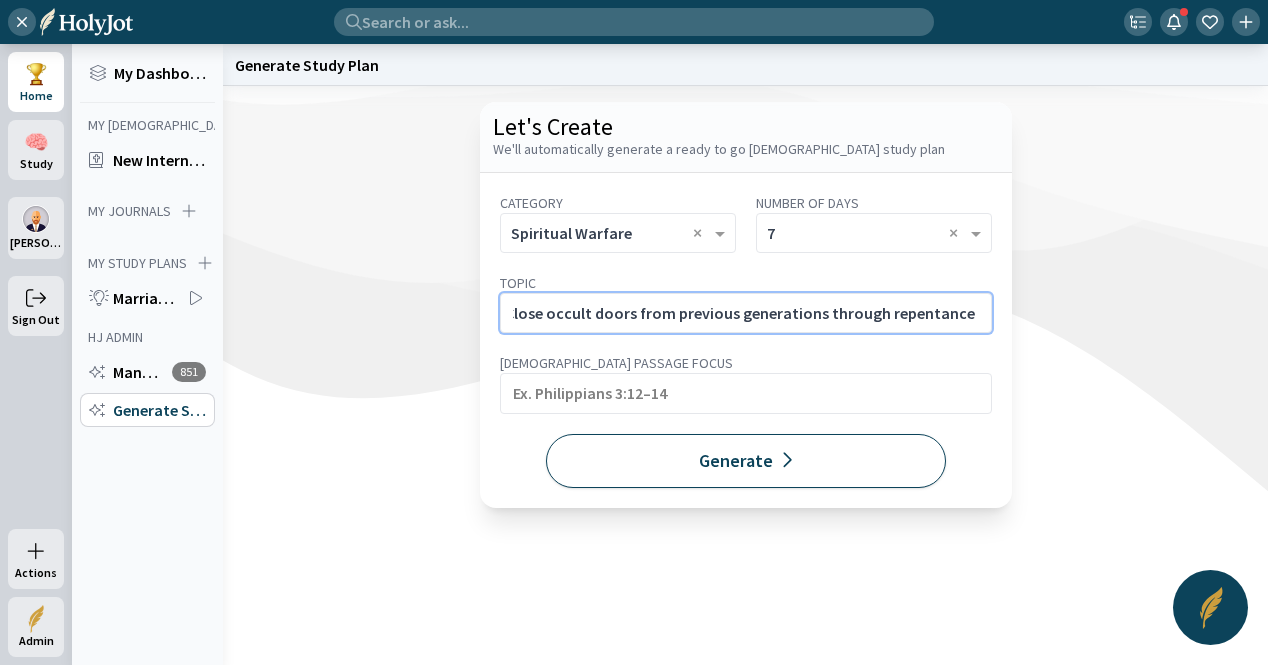 type on "Breaking Free from Witchcraft in the Bloodline.  Close occult doors from previous generations through repentance and declaration." 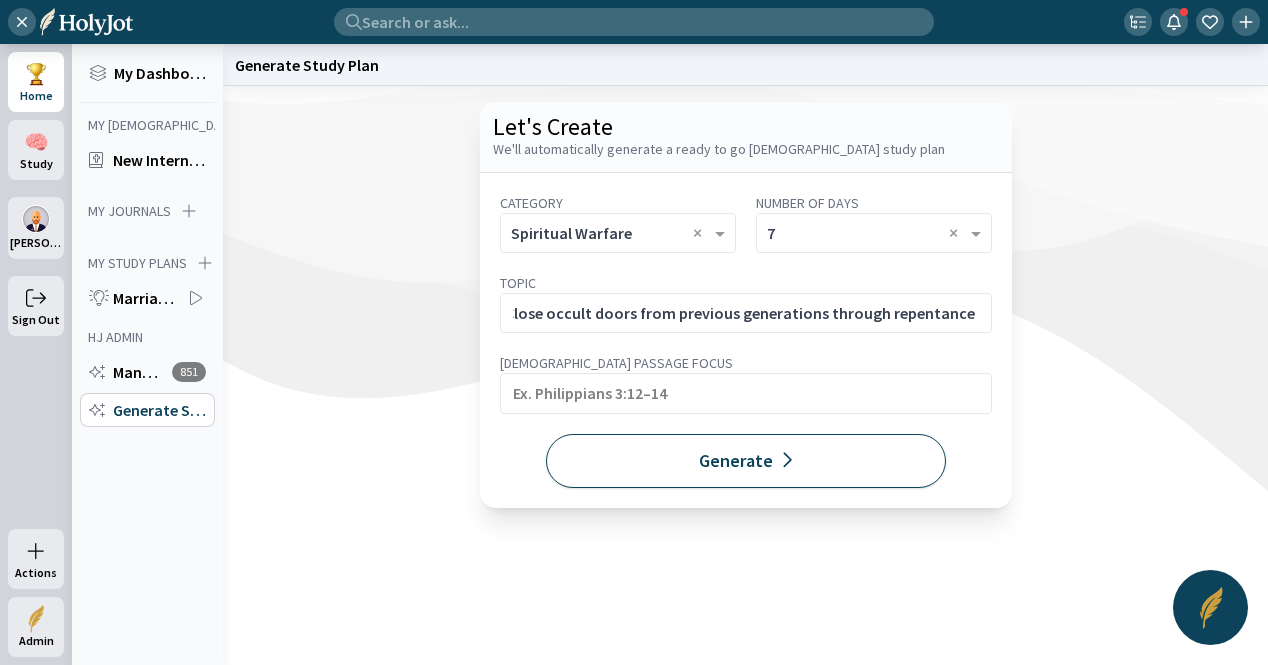 click on "Generate" 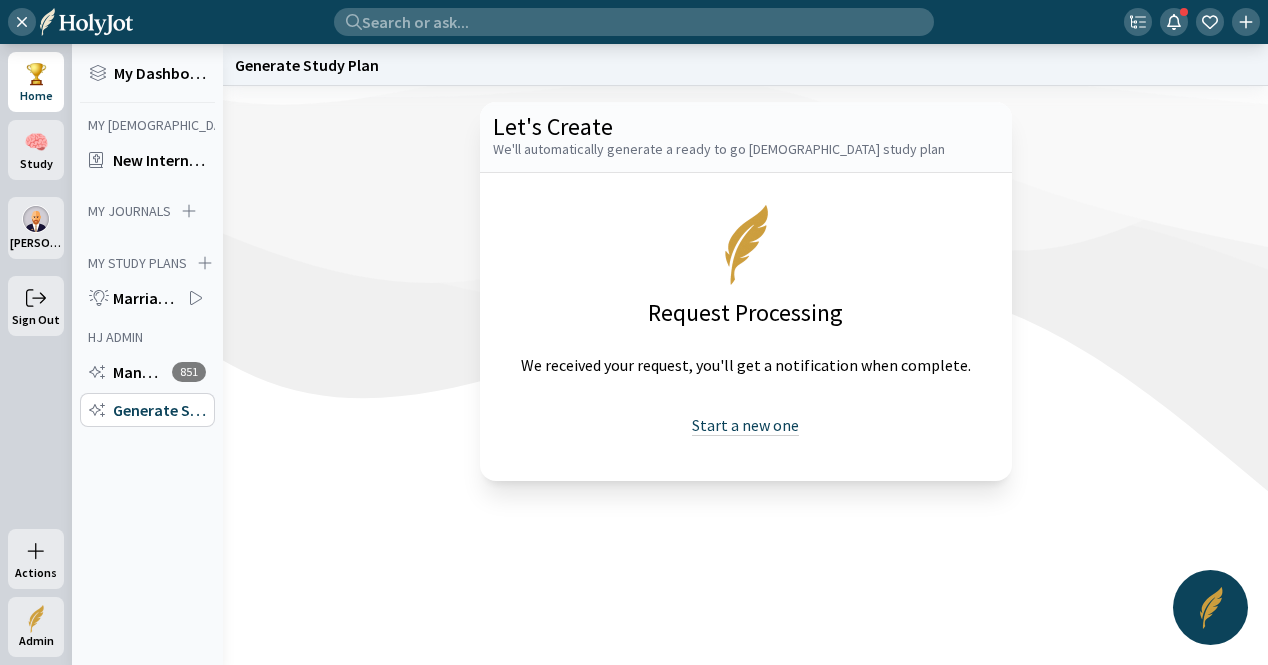 drag, startPoint x: 748, startPoint y: 419, endPoint x: 725, endPoint y: 412, distance: 24.04163 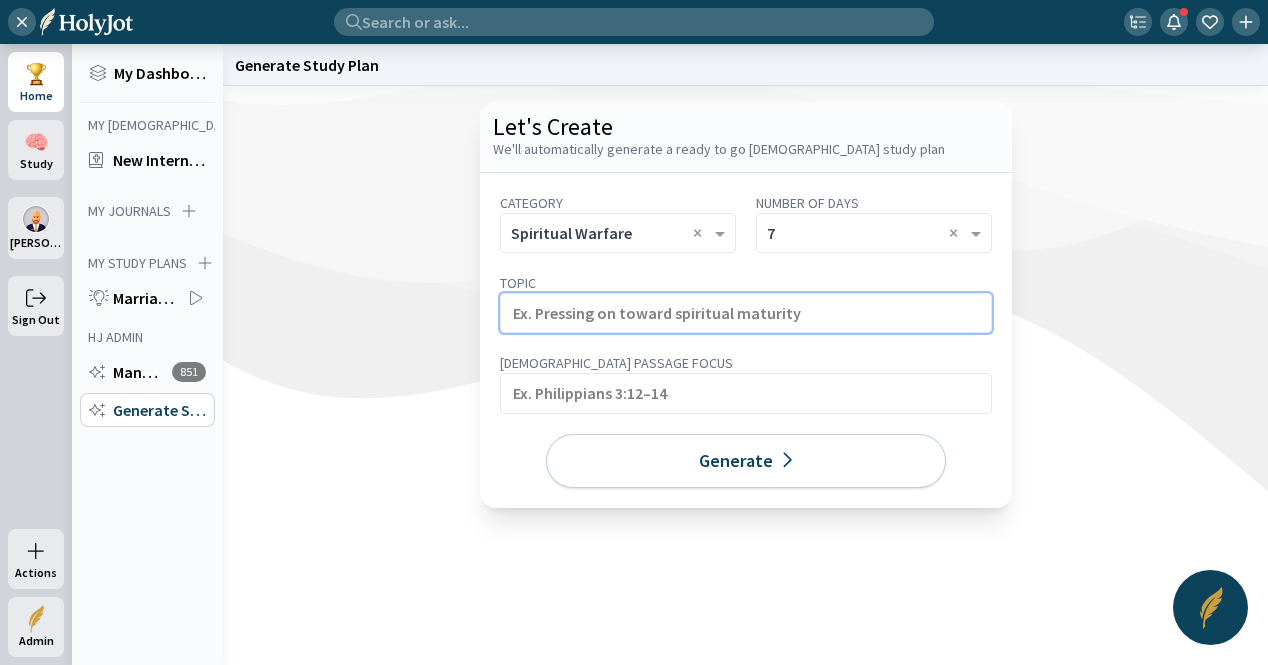 click 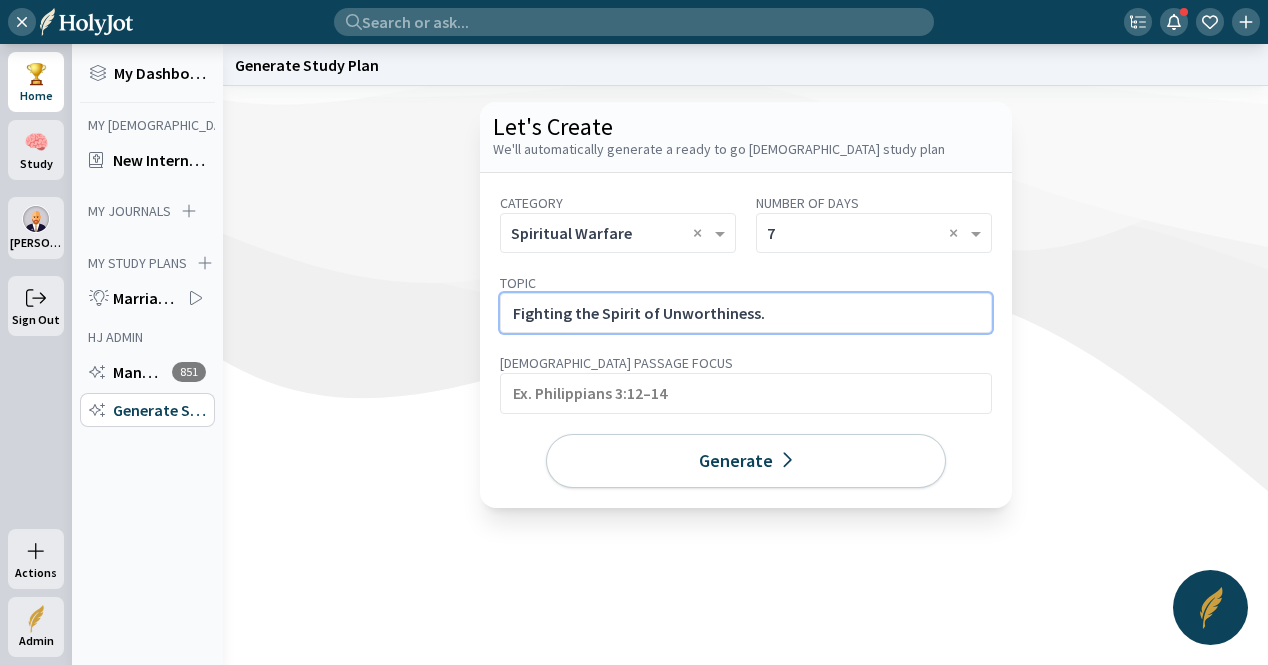 click on "Fighting the Spirit of Unworthiness." 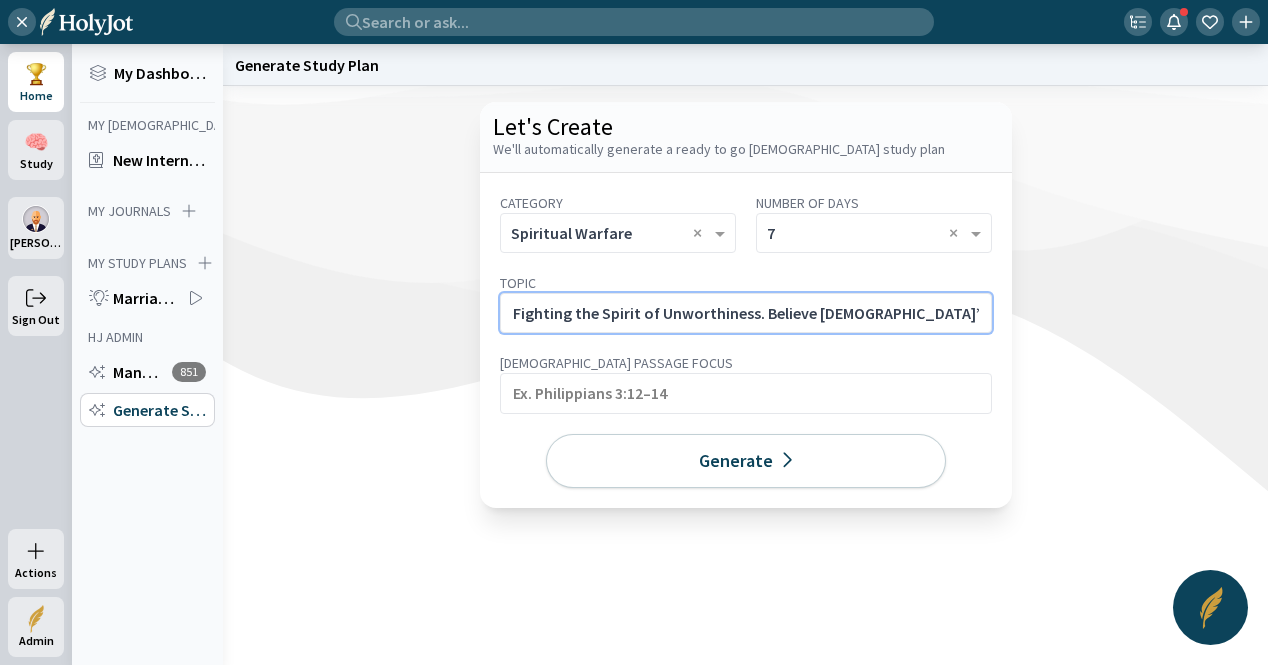 scroll, scrollTop: 0, scrollLeft: 188, axis: horizontal 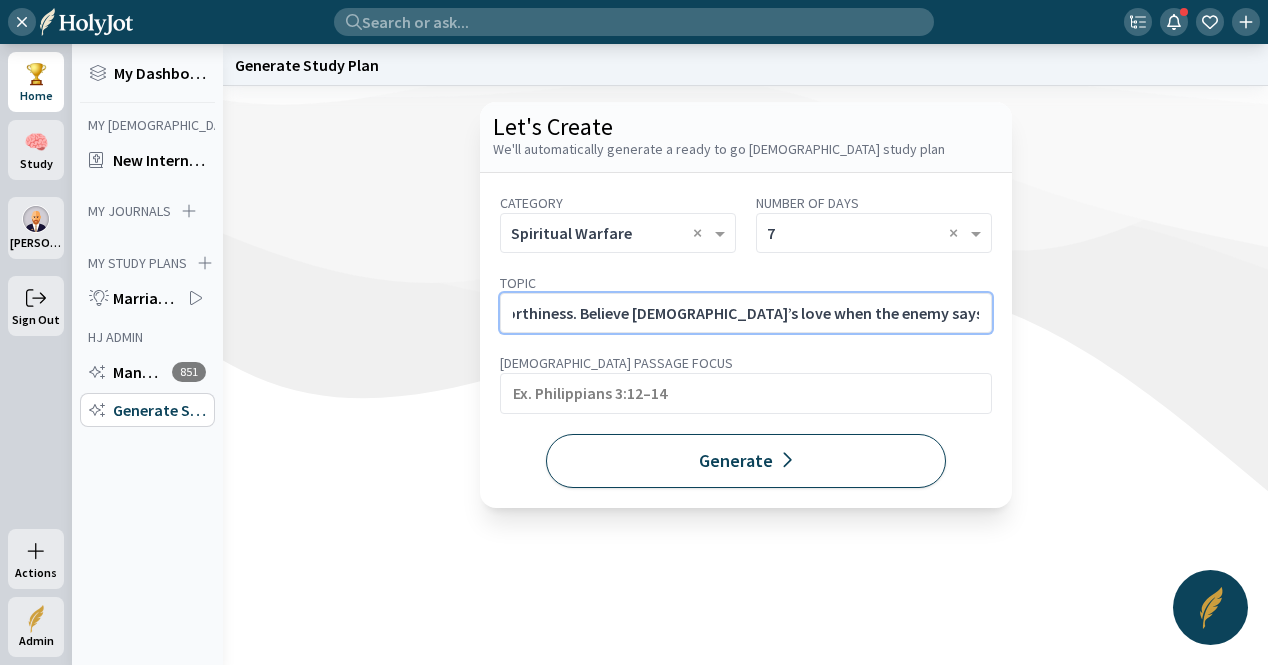 type on "Fighting the Spirit of Unworthiness. Believe God’s love when the enemy says you’re not enough." 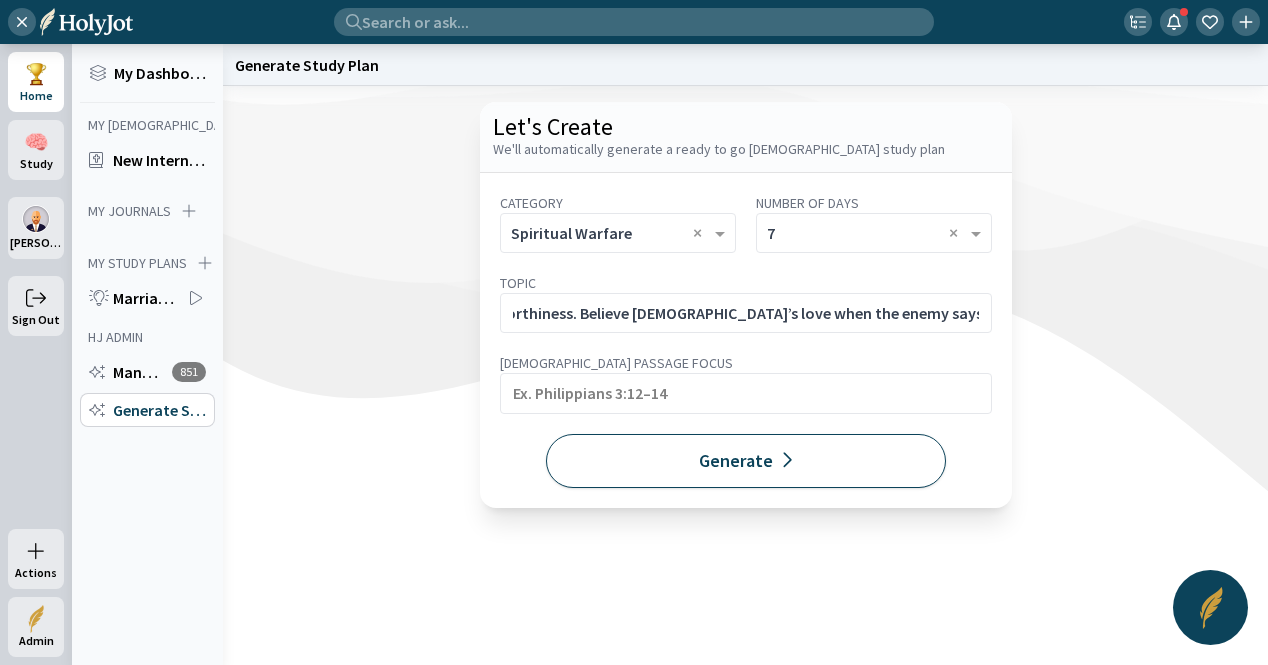 click on "Generate" 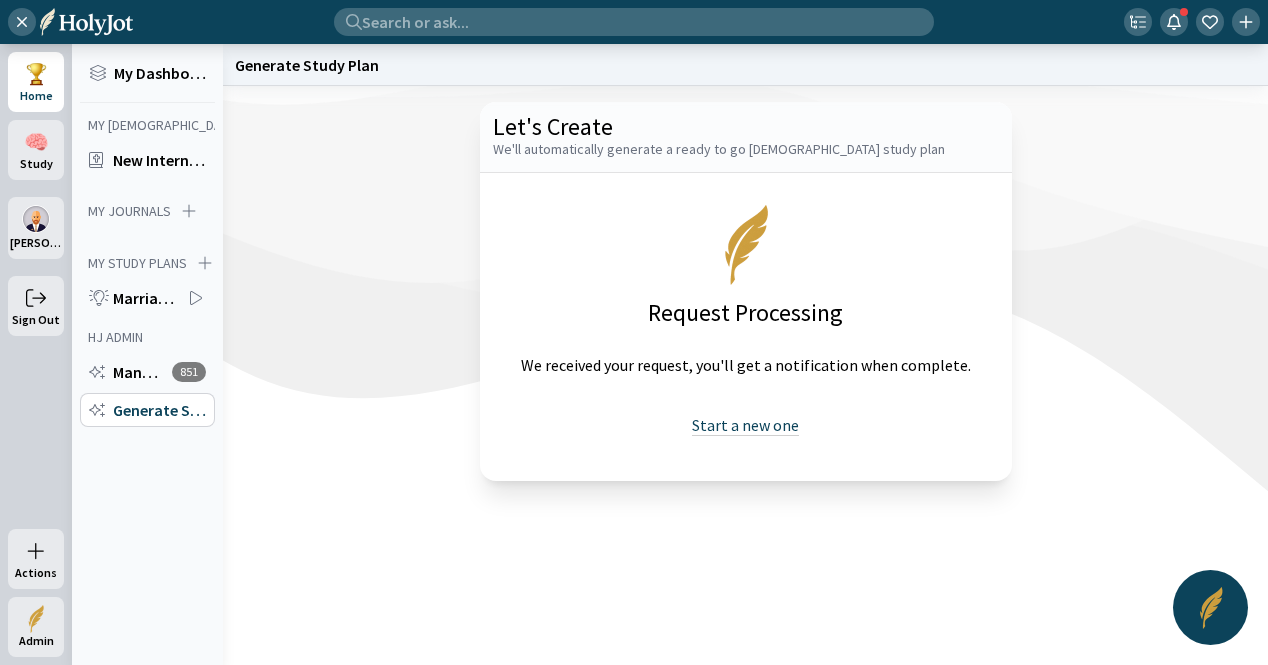 drag, startPoint x: 719, startPoint y: 429, endPoint x: 705, endPoint y: 413, distance: 21.260292 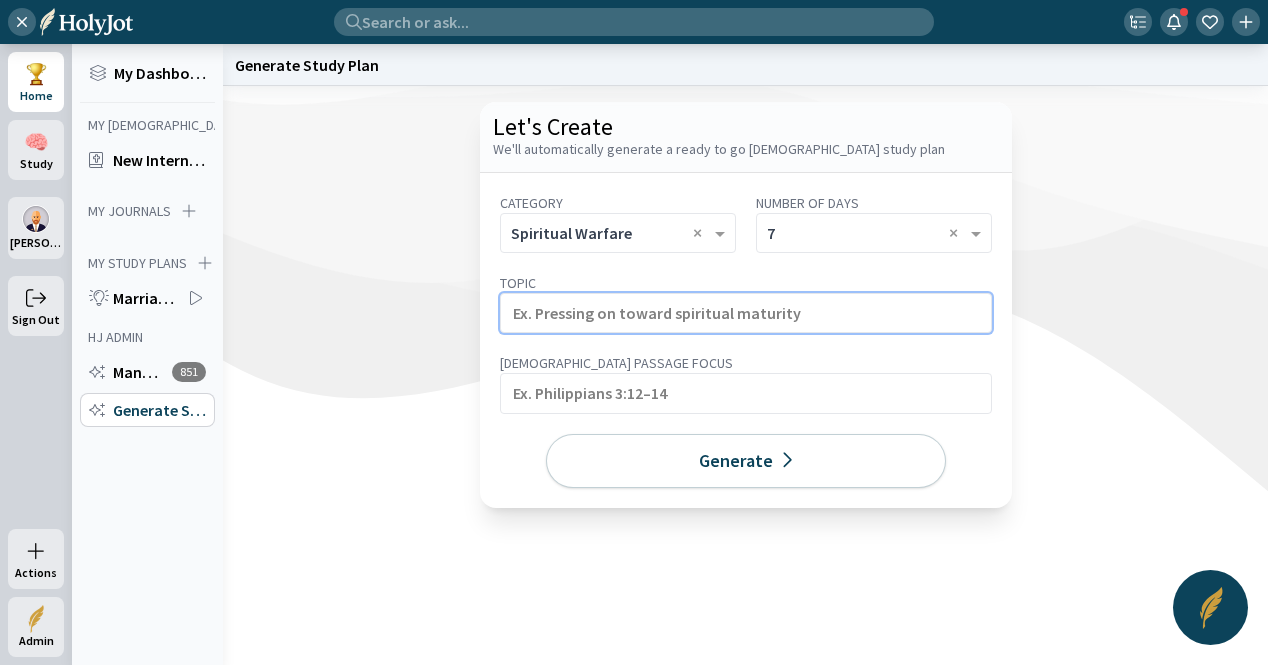 click 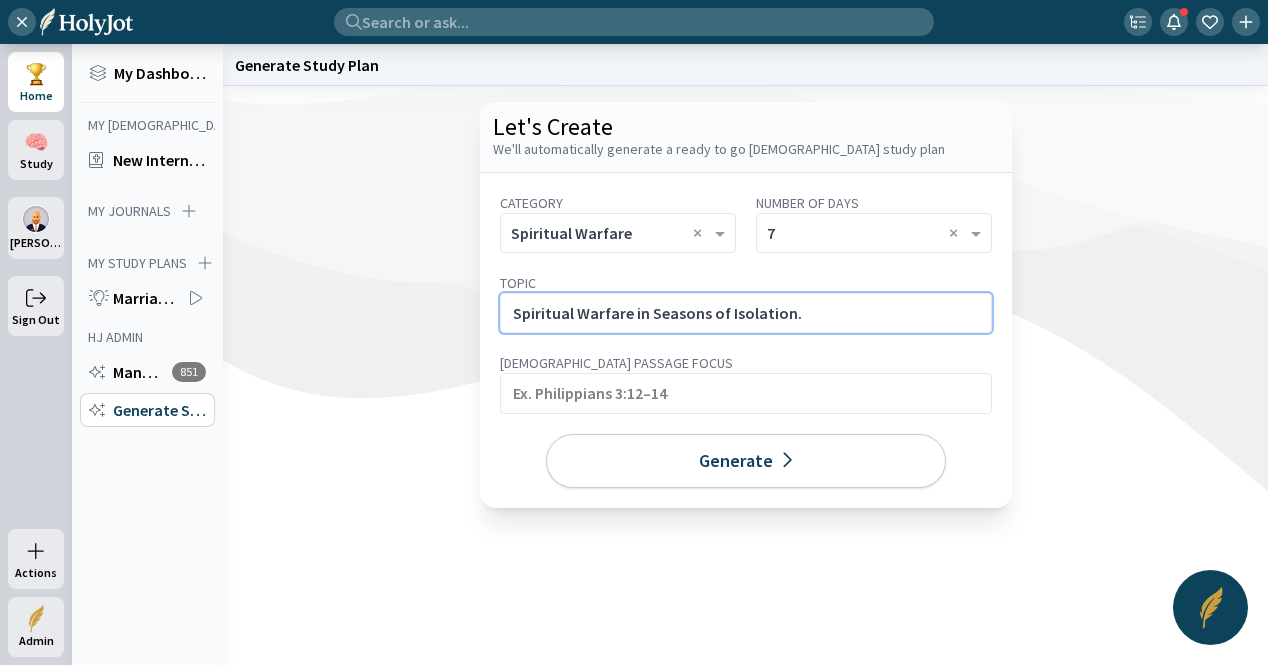 drag, startPoint x: 822, startPoint y: 293, endPoint x: 816, endPoint y: 309, distance: 17.088007 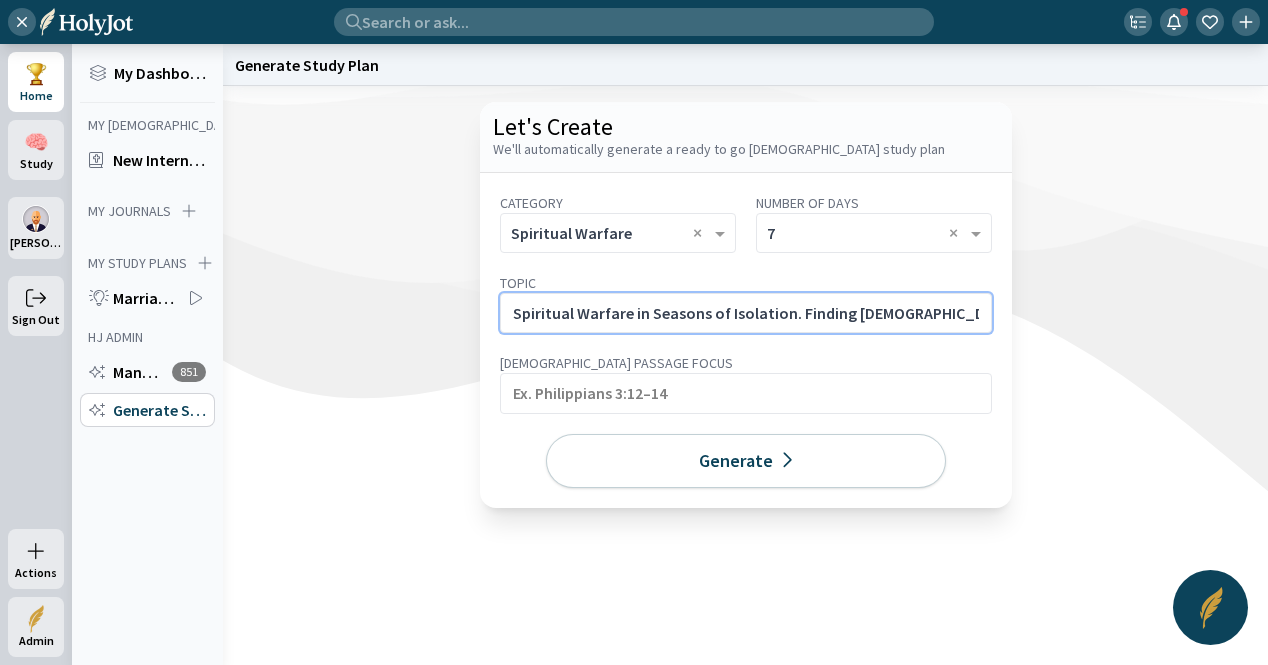 scroll, scrollTop: 0, scrollLeft: 304, axis: horizontal 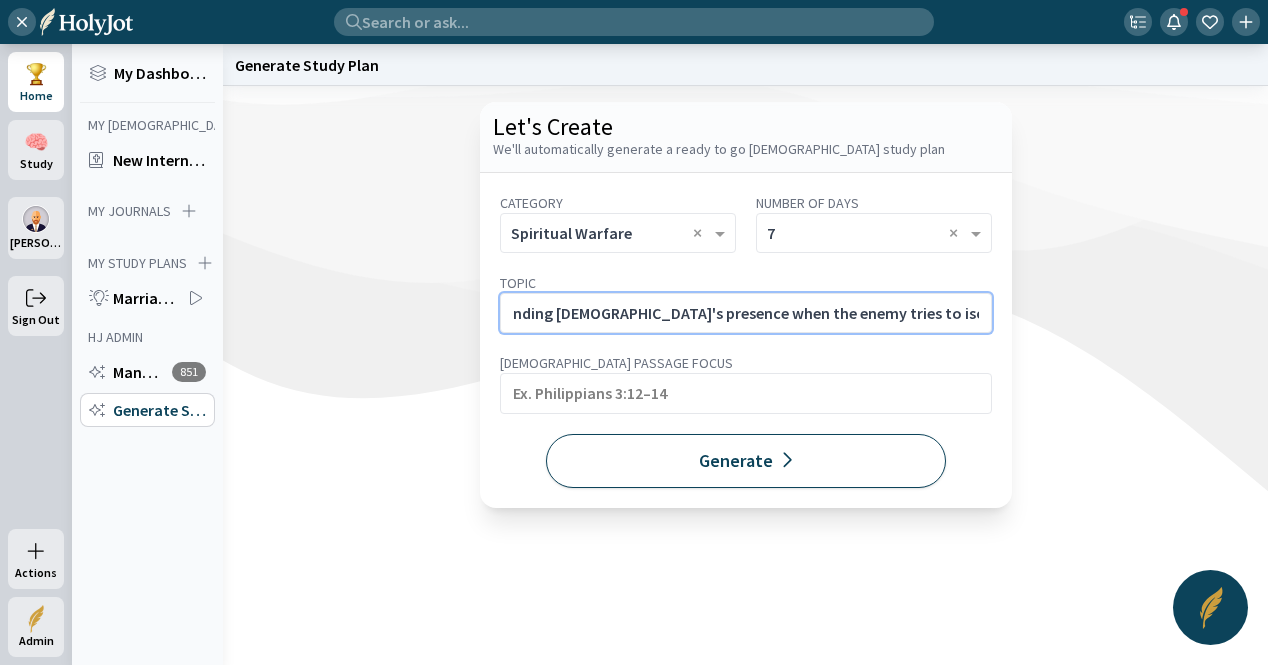 type on "Spiritual Warfare in Seasons of Isolation. Finding God's presence when the enemy tries to isolate and silence you." 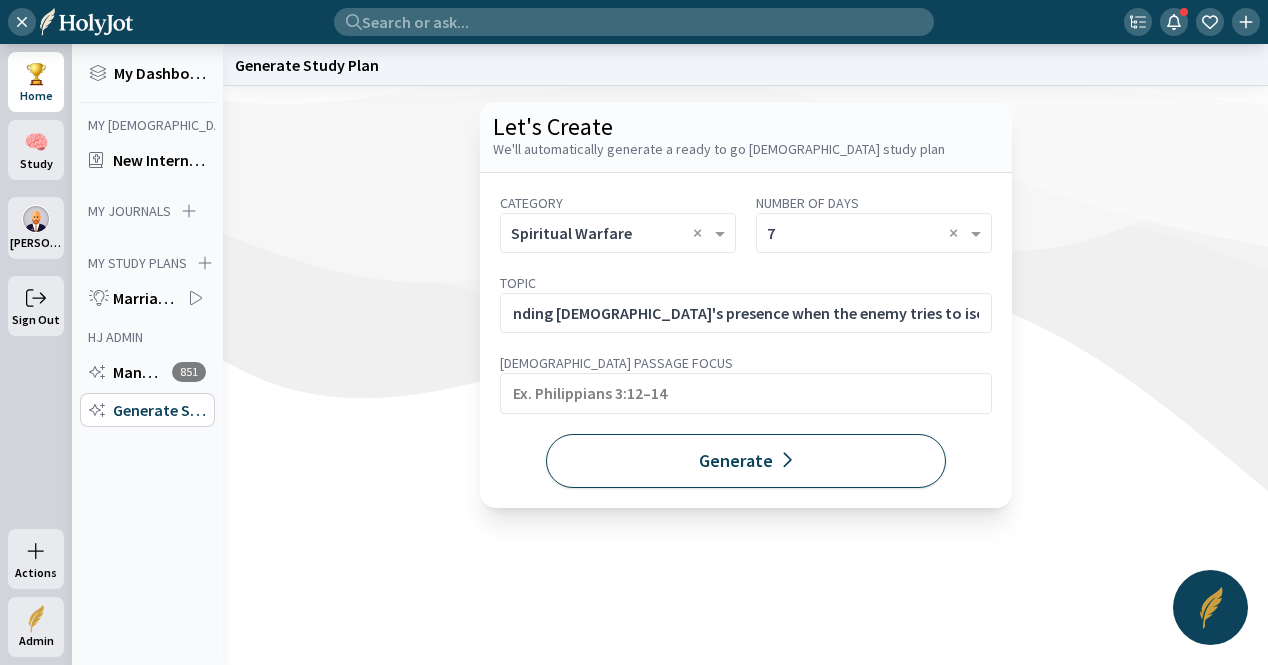 click 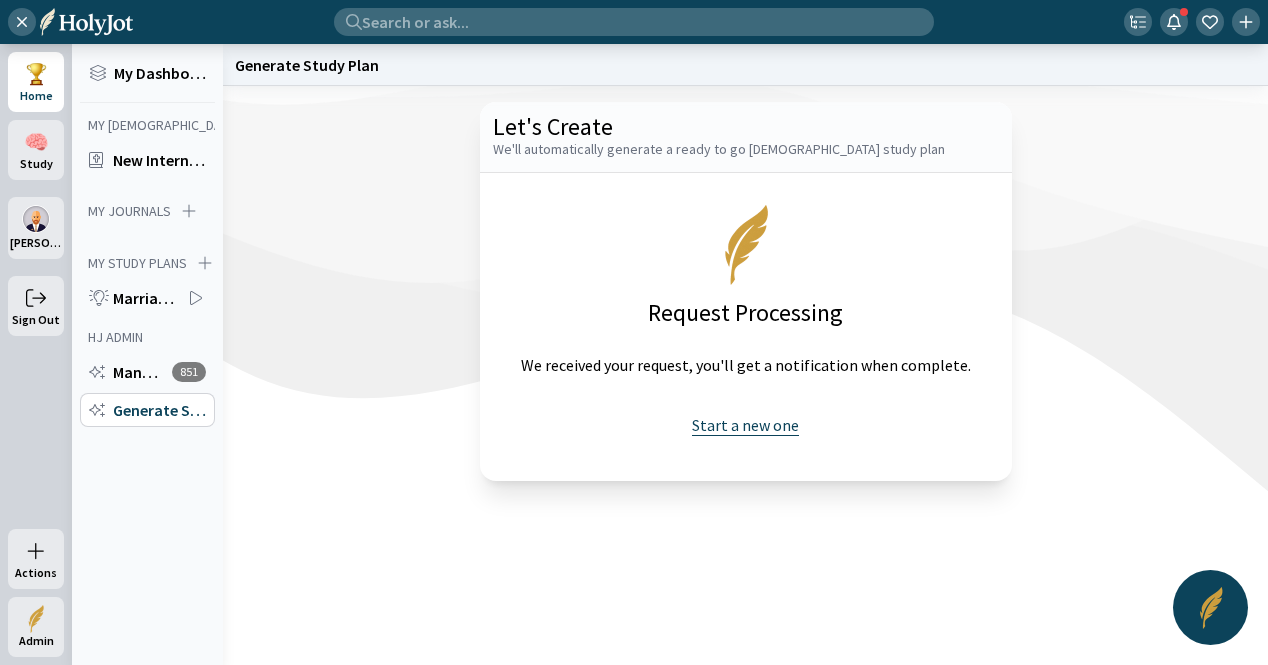 click on "Start a new one" 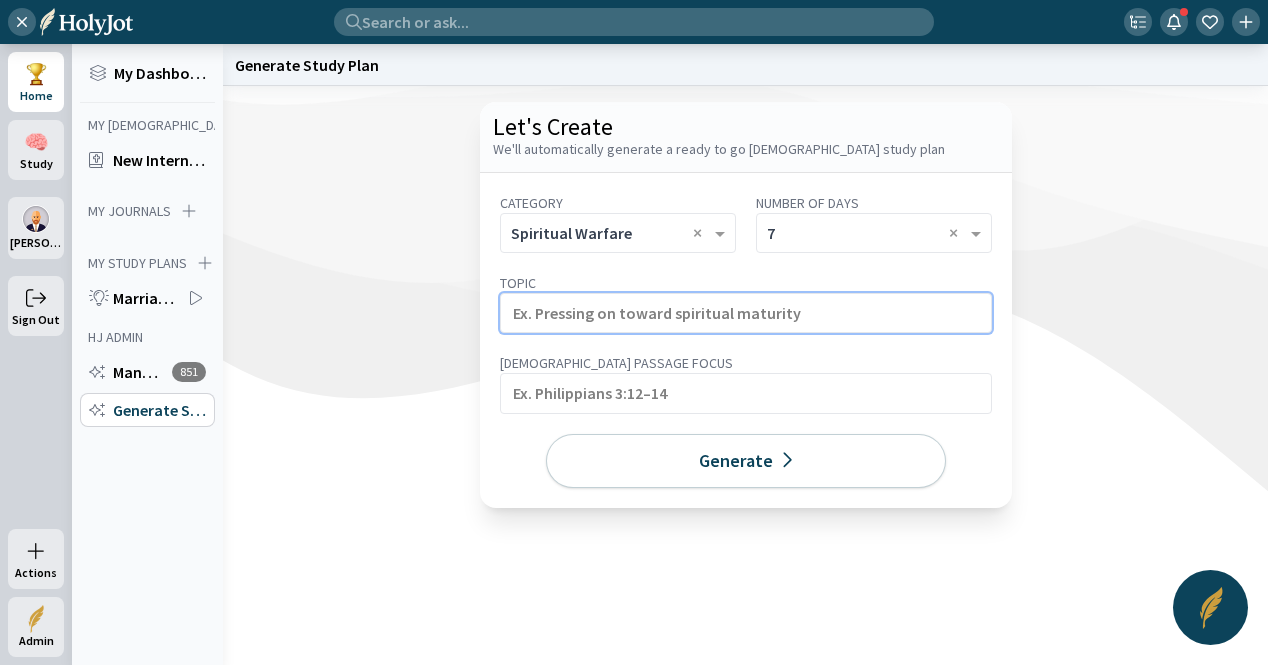 click 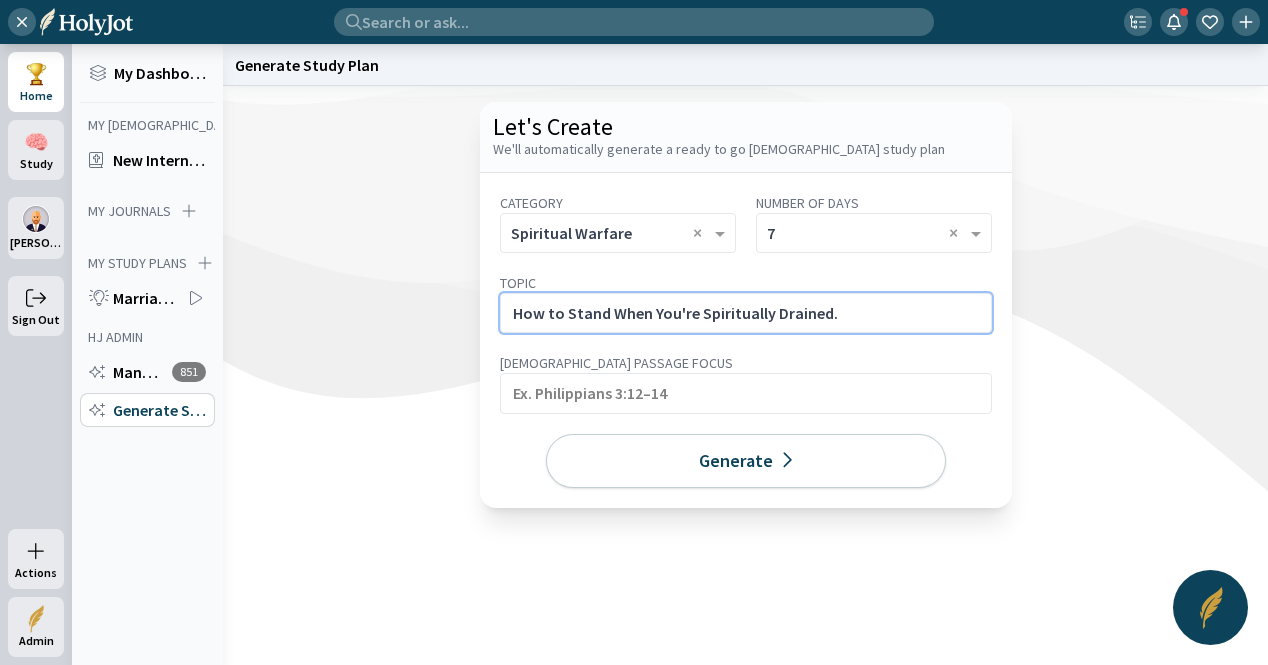 click on "How to Stand When You're Spiritually Drained." 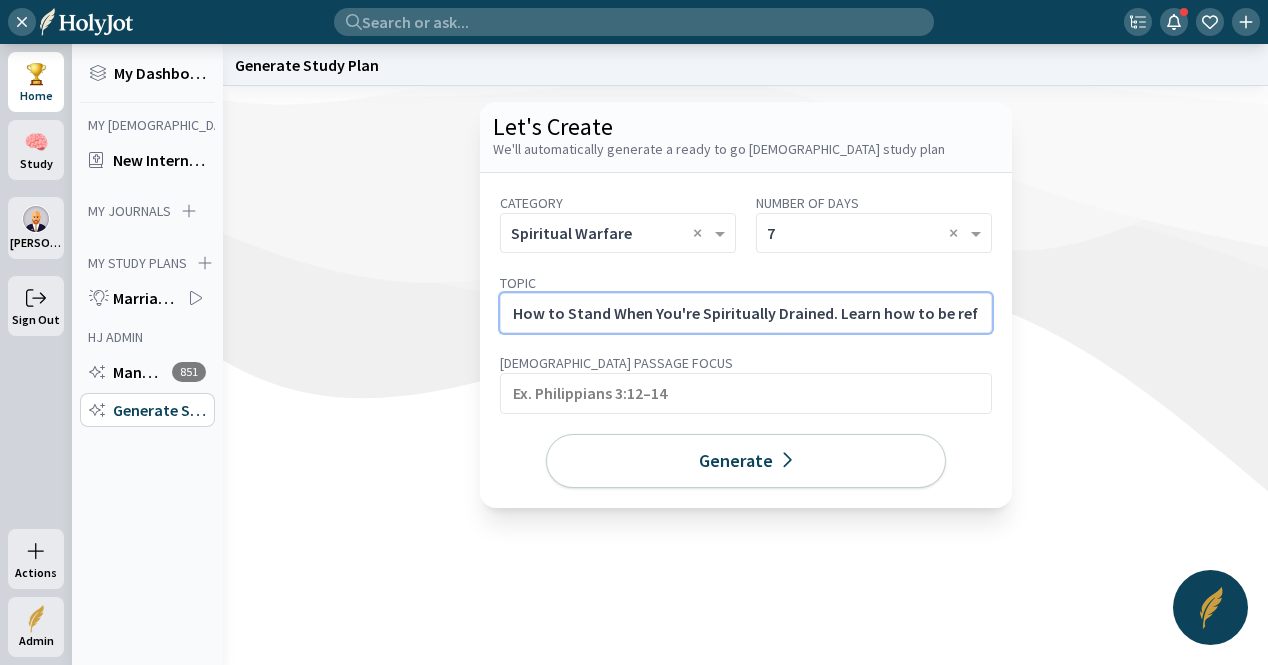 scroll, scrollTop: 0, scrollLeft: 359, axis: horizontal 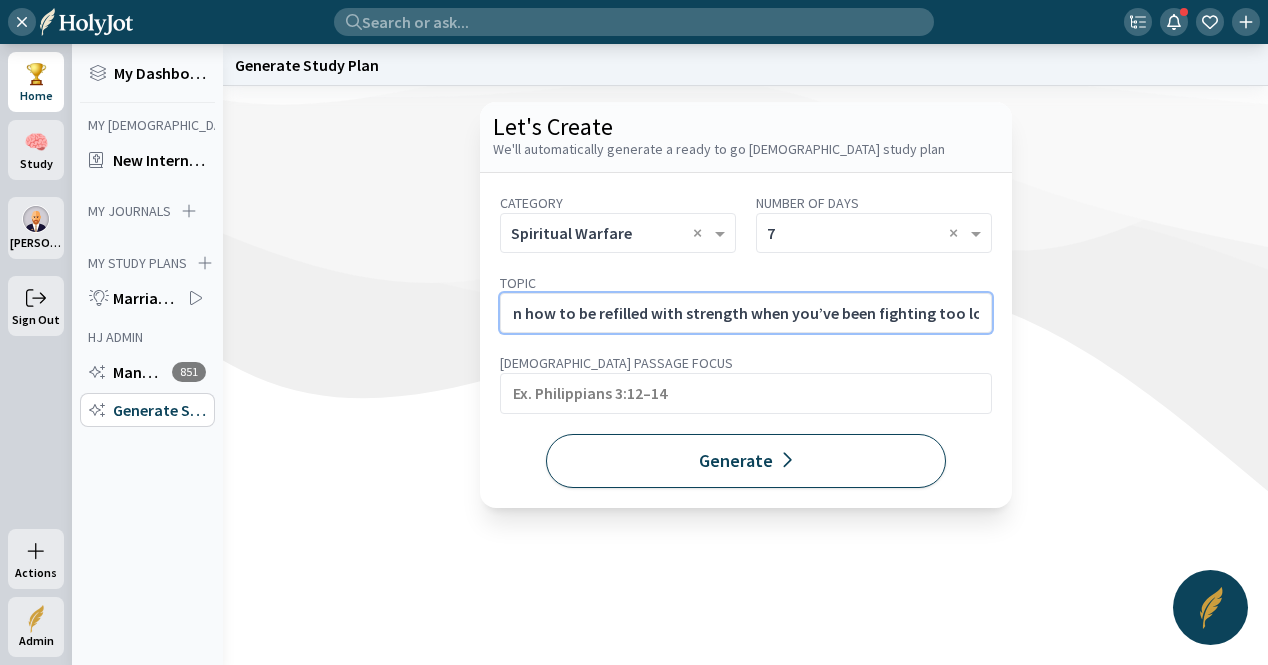 type on "How to Stand When You're Spiritually Drained. Learn how to be refilled with strength when you’ve been fighting too long." 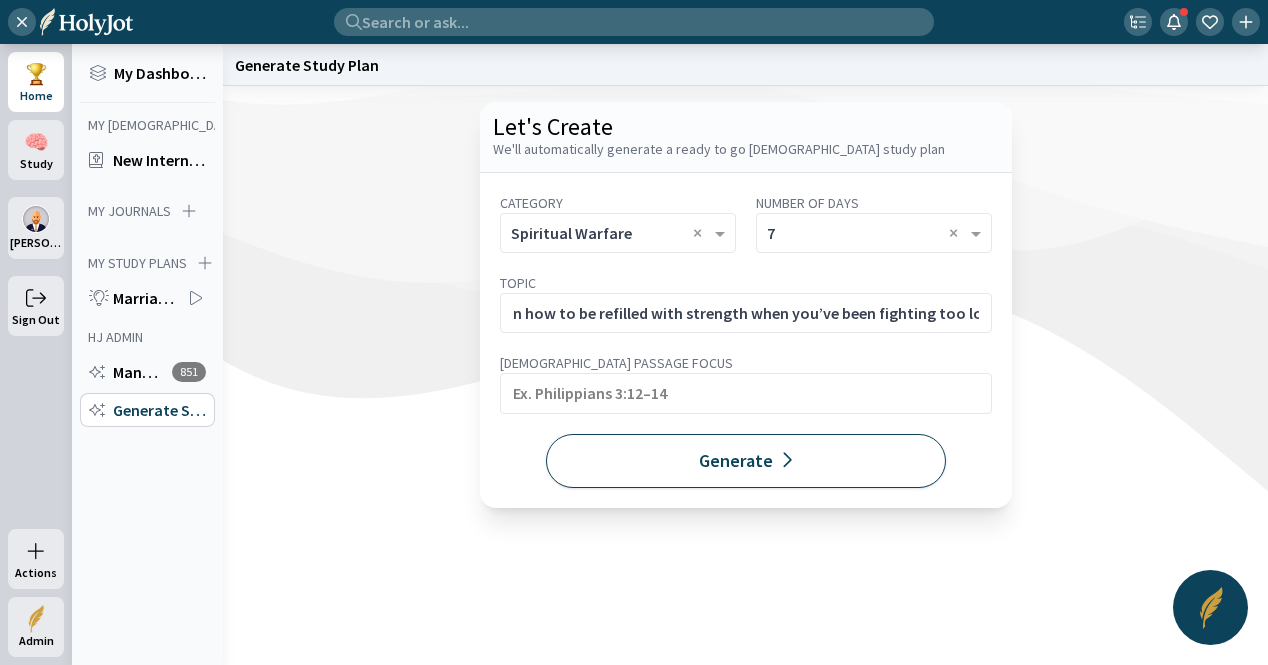 scroll, scrollTop: 0, scrollLeft: 0, axis: both 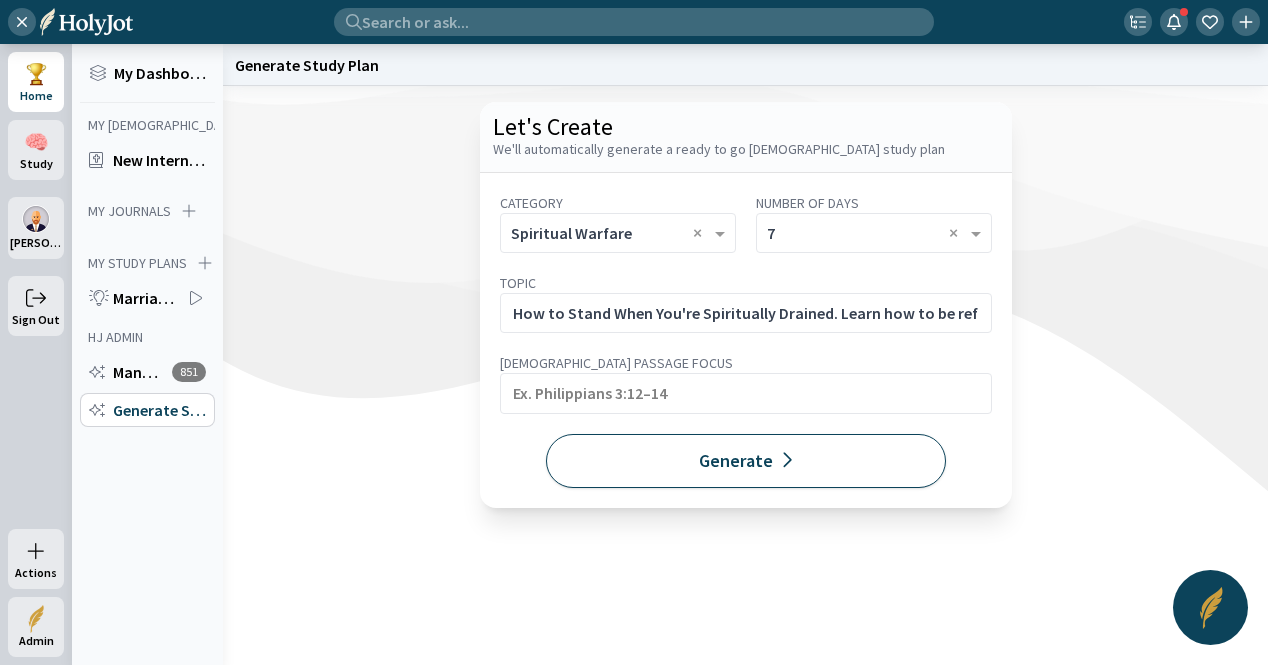 click 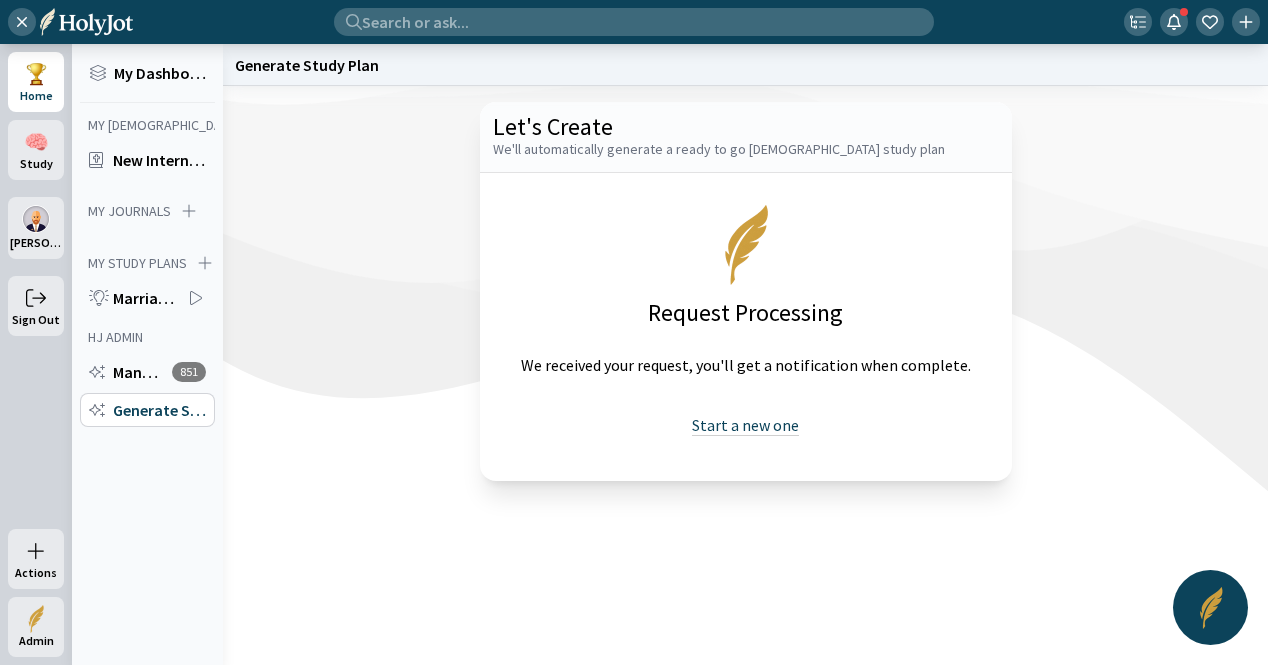 drag, startPoint x: 756, startPoint y: 425, endPoint x: 740, endPoint y: 418, distance: 17.464249 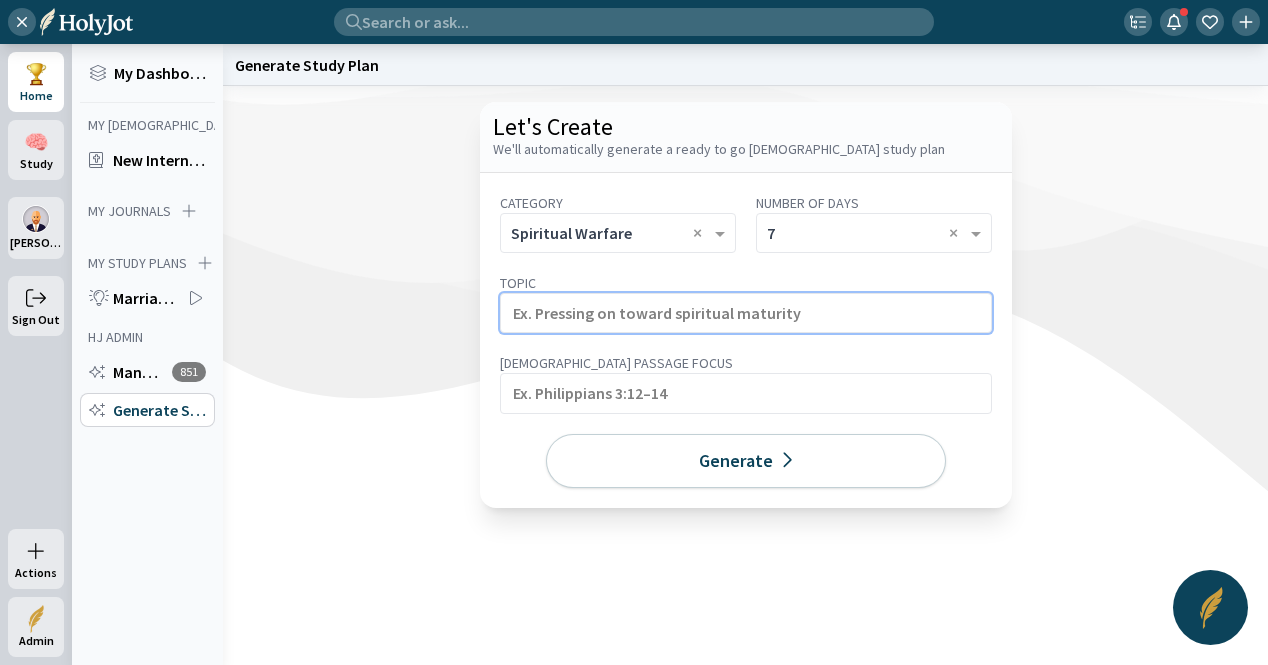 click 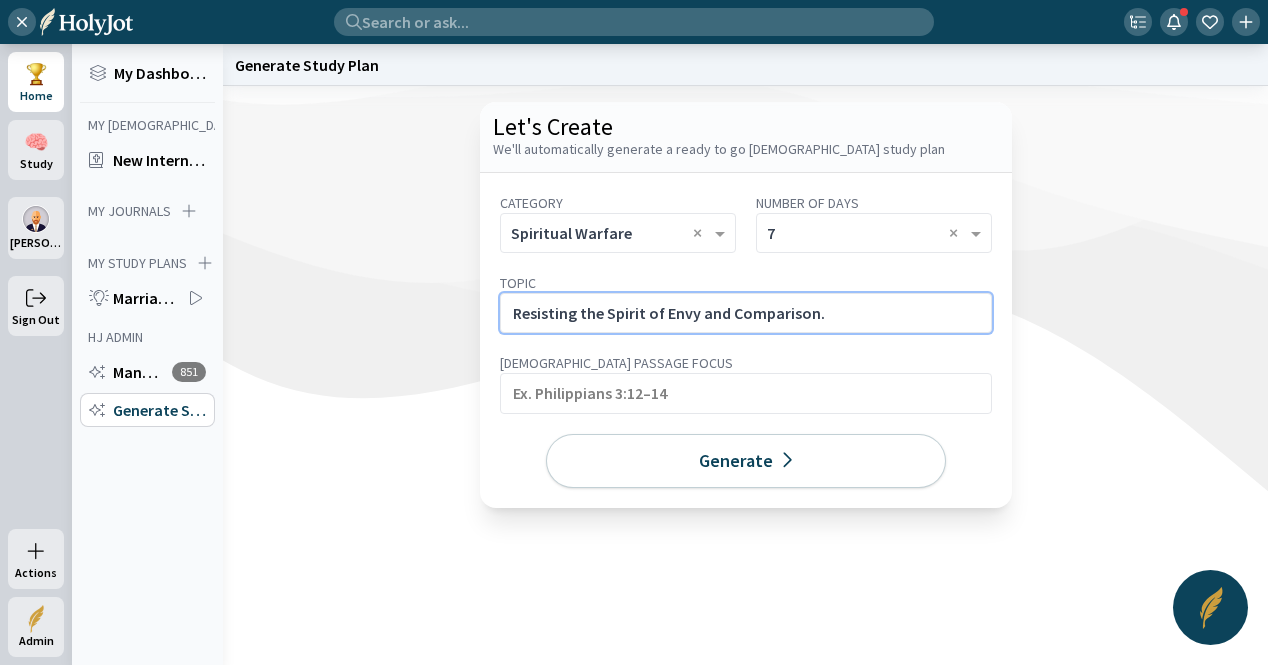 click on "Resisting the Spirit of Envy and Comparison." 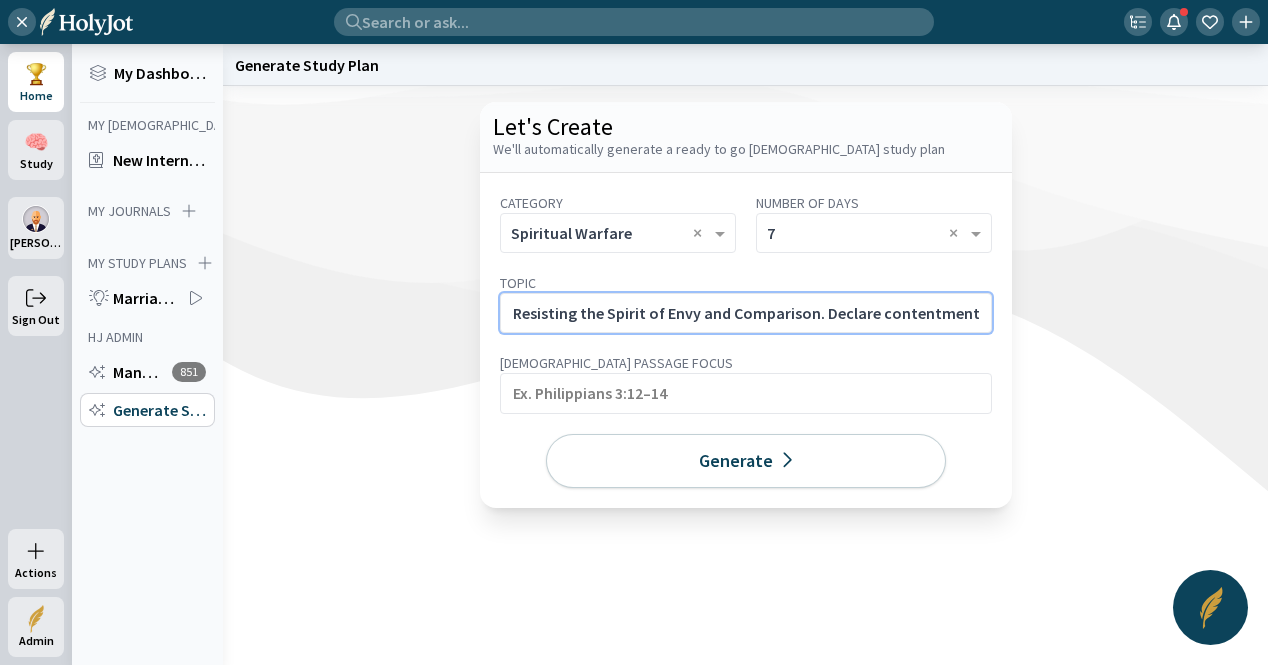 scroll, scrollTop: 0, scrollLeft: 281, axis: horizontal 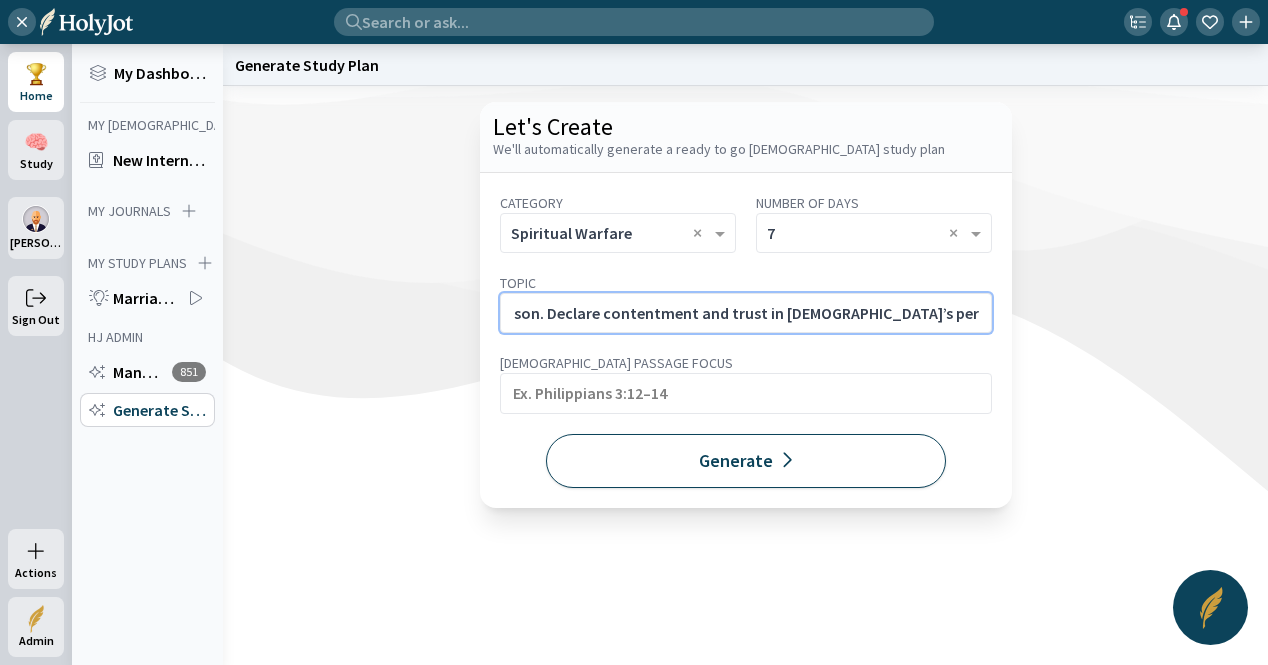 type on "Resisting the Spirit of Envy and Comparison. Declare contentment and trust in God’s perfect plan for your life." 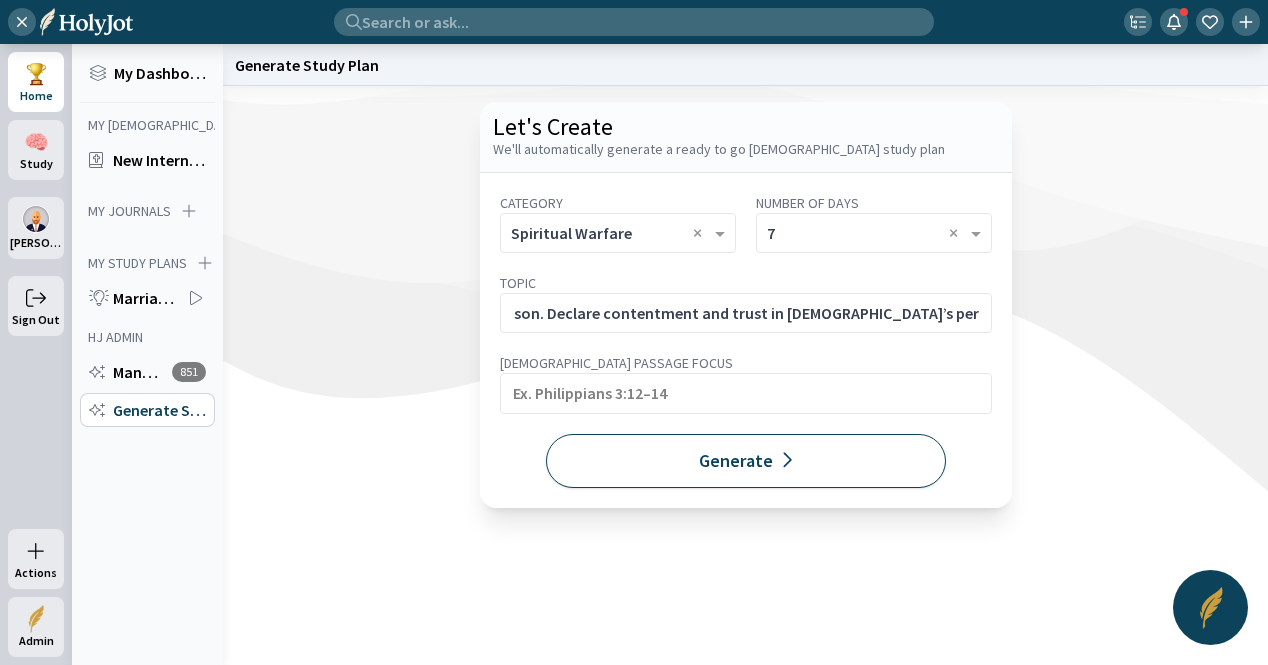 click on "Generate" 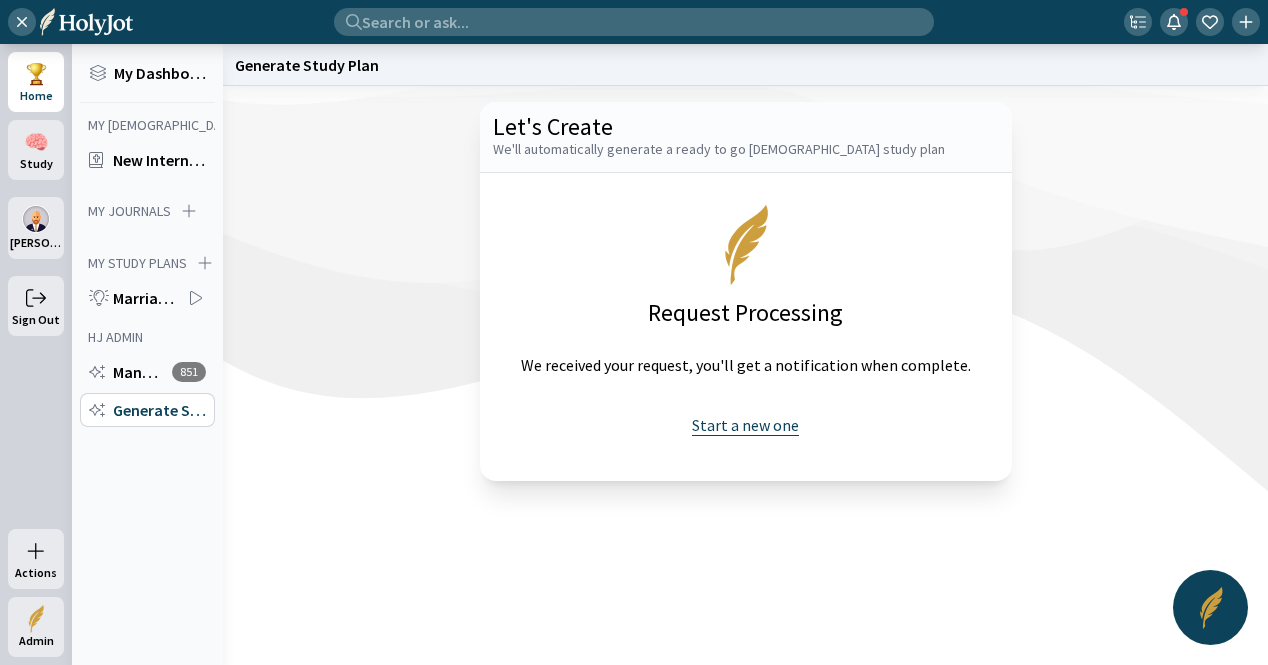 click on "Start a new one" 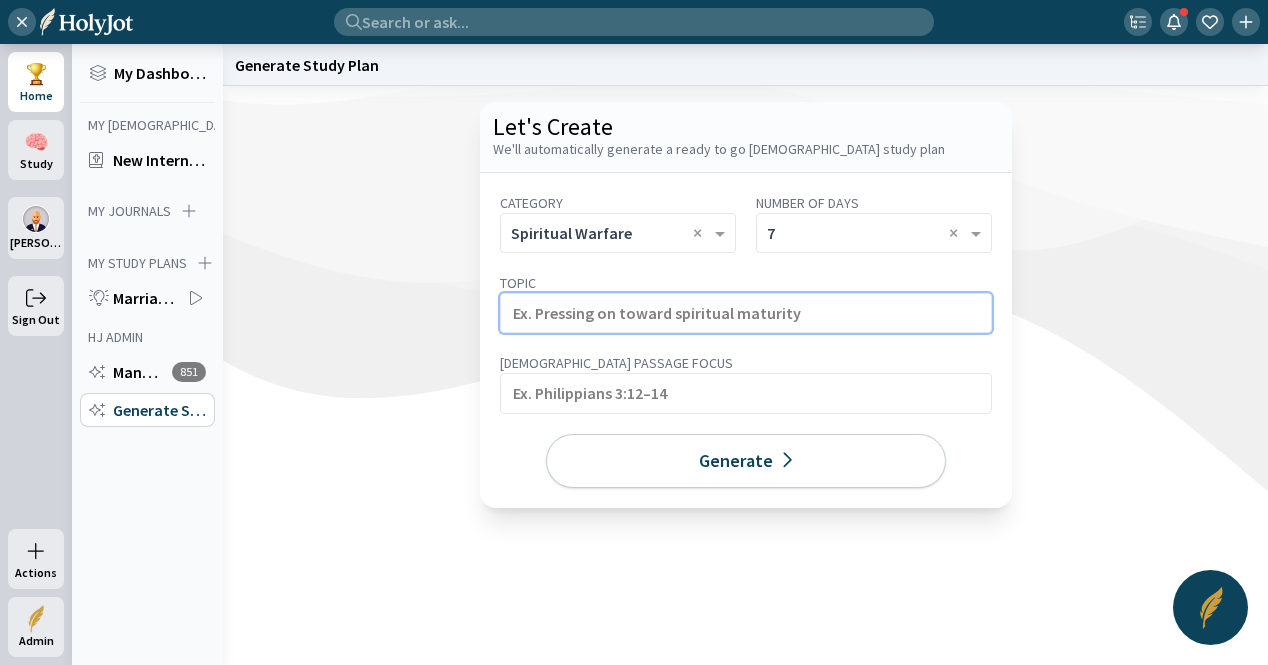 click 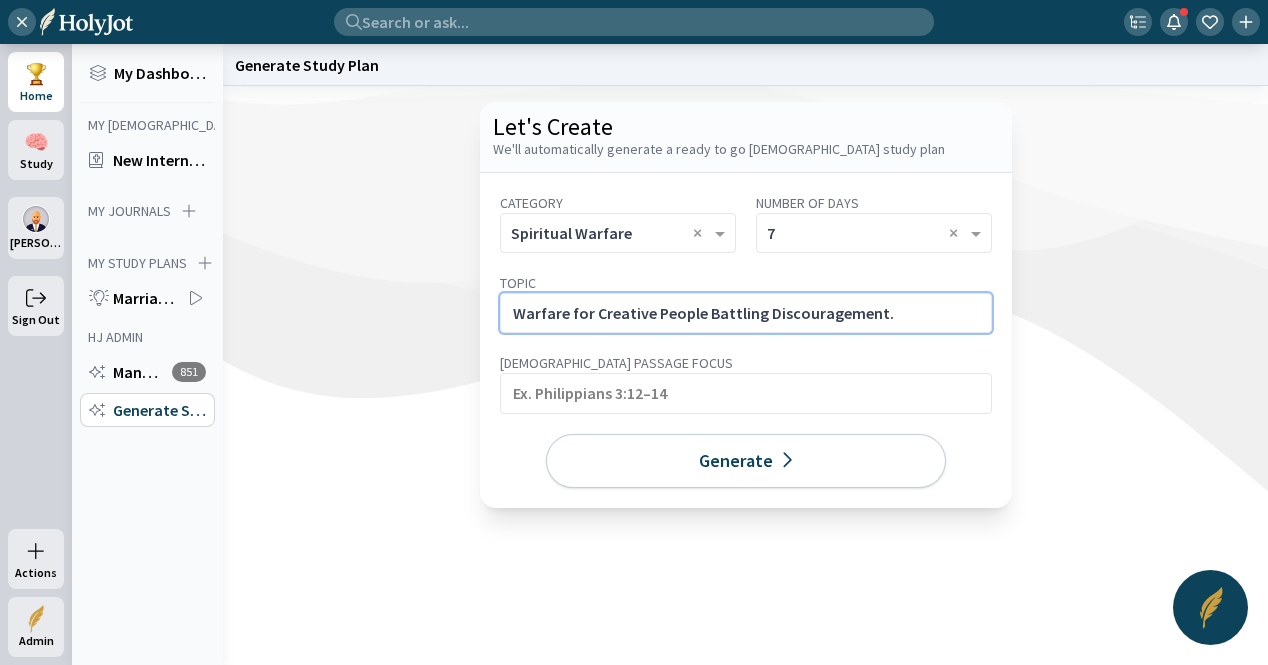 click on "Warfare for Creative People Battling Discouragement." 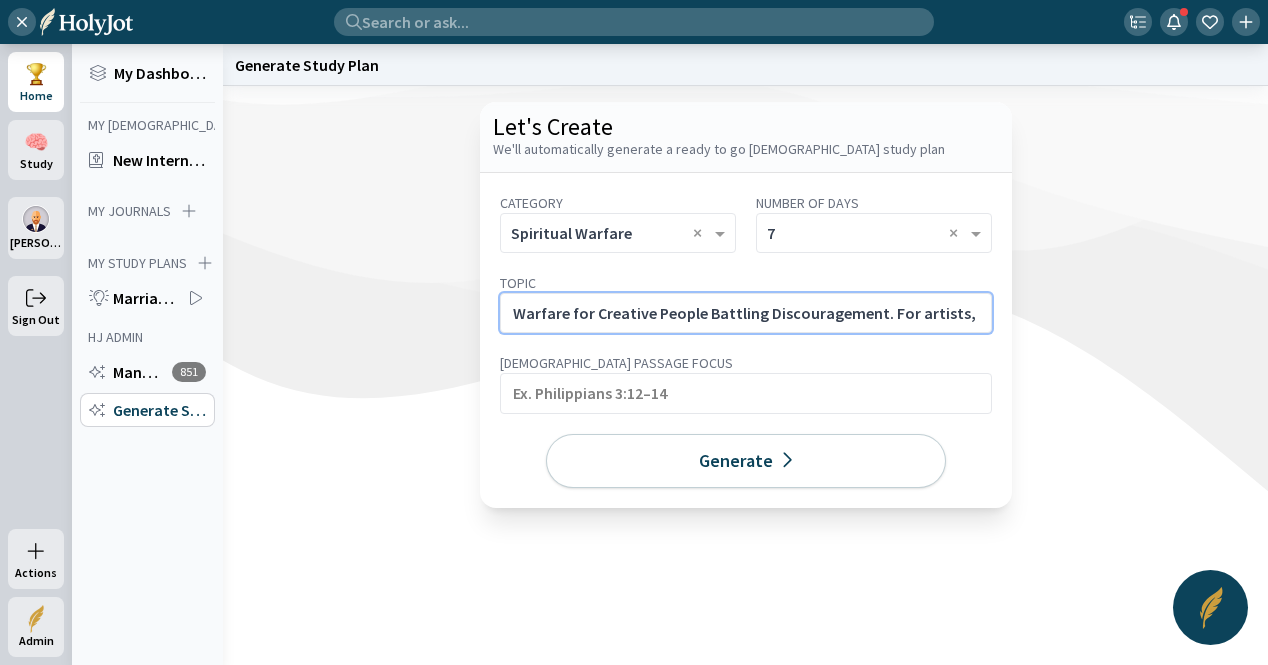 scroll, scrollTop: 0, scrollLeft: 360, axis: horizontal 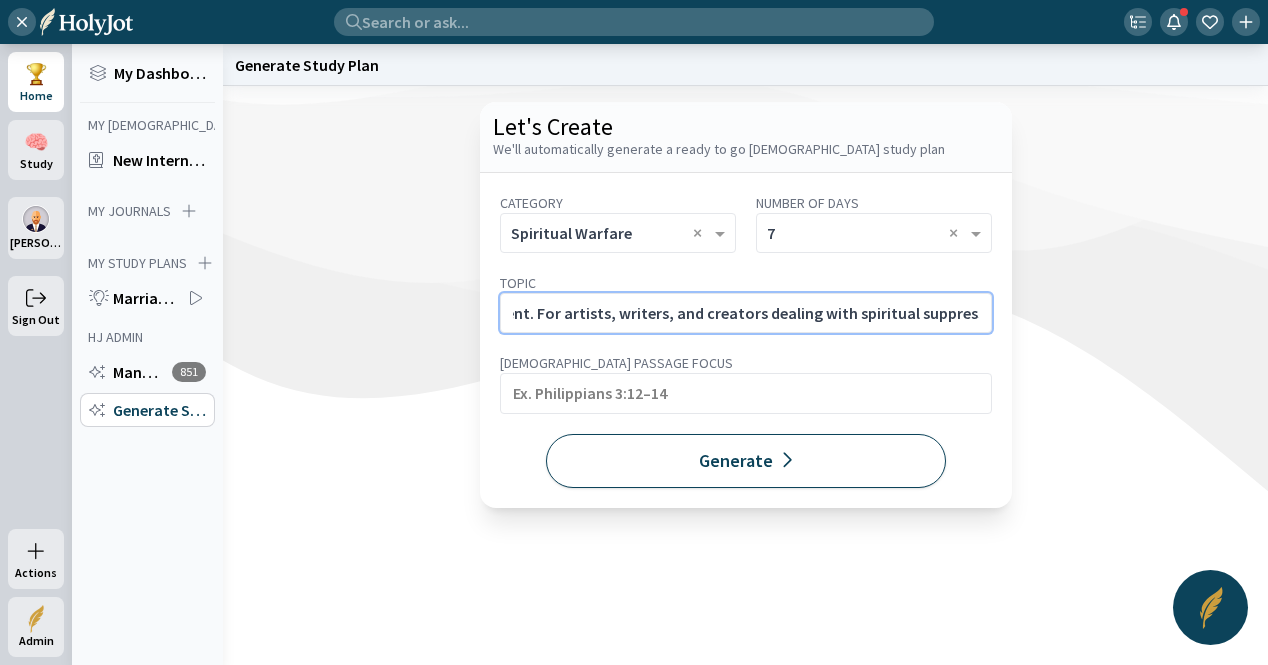 type on "Warfare for Creative People Battling Discouragement. For artists, writers, and creators dealing with spiritual suppression." 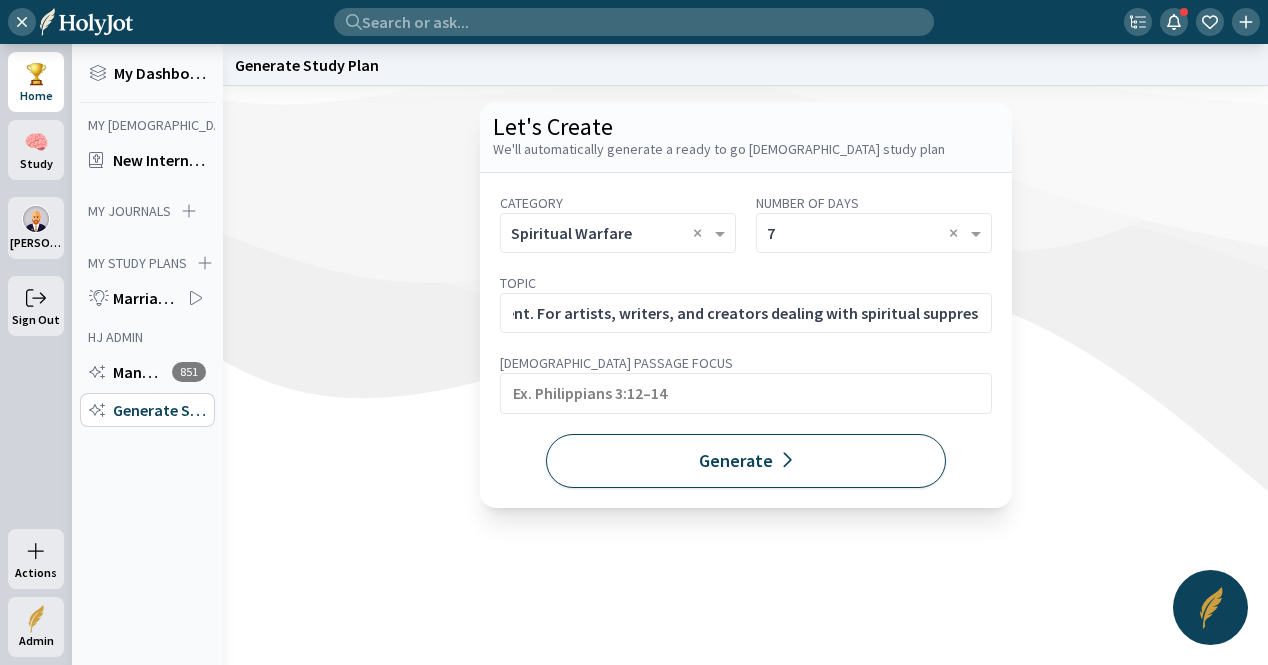 scroll, scrollTop: 0, scrollLeft: 0, axis: both 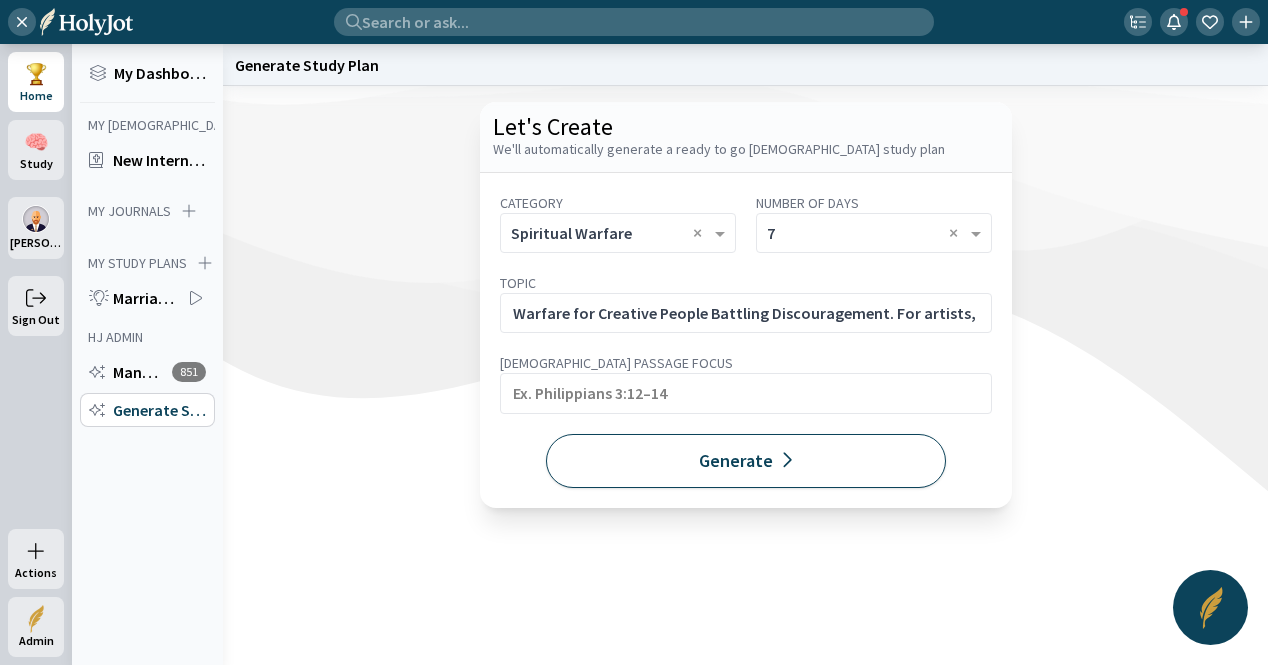 click on "Generate" 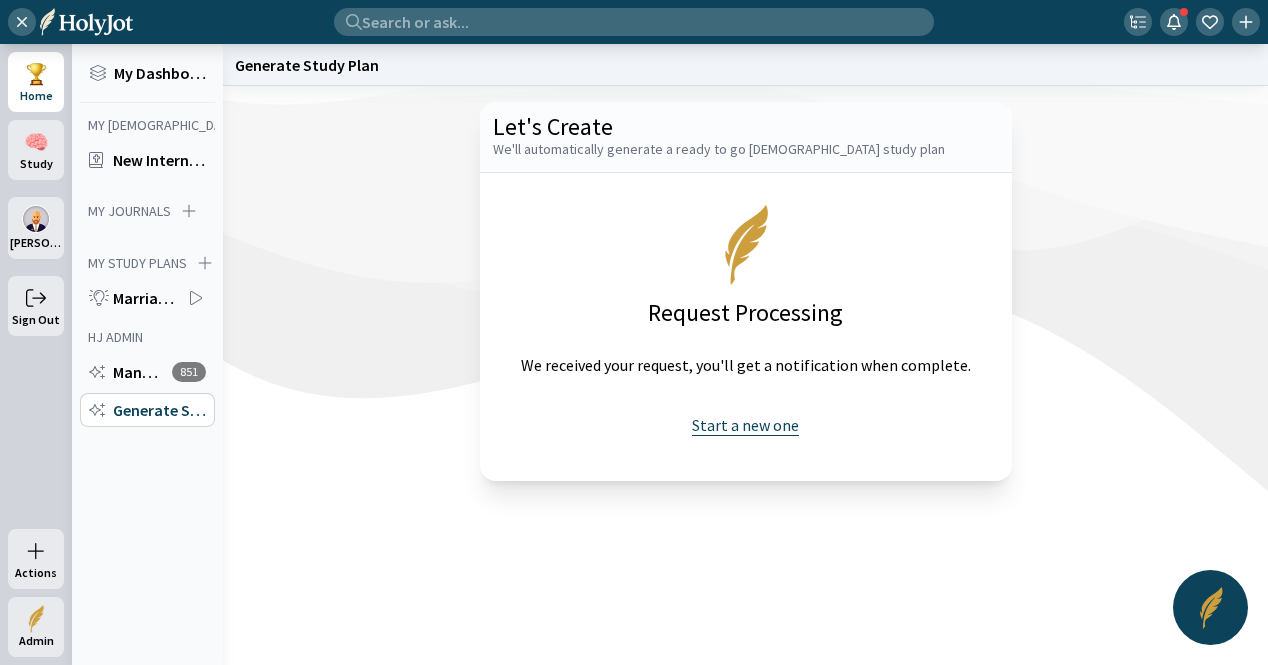 click on "Start a new one" 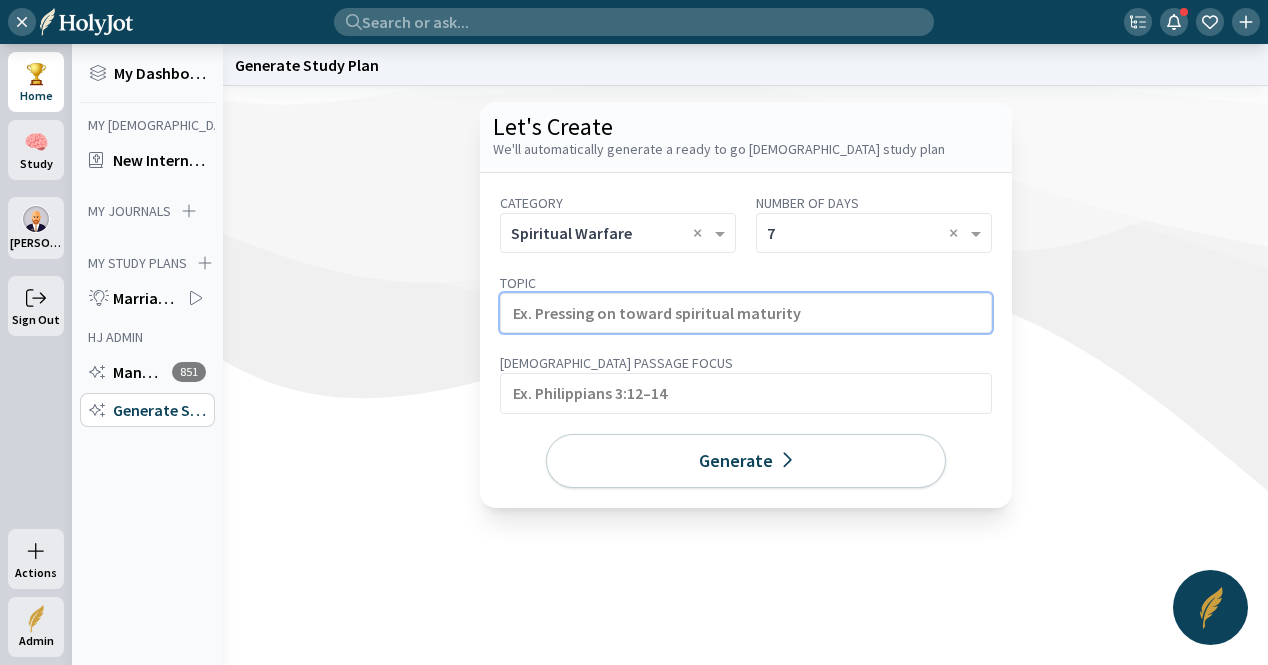 click 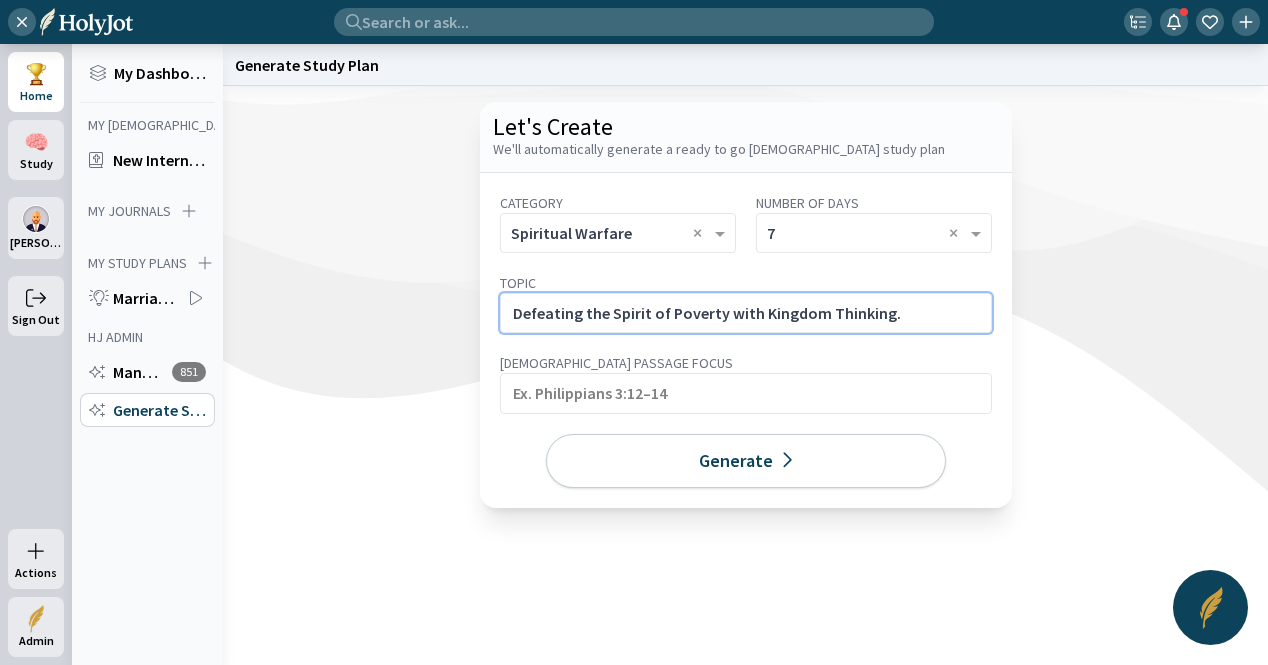 click on "Defeating the Spirit of Poverty with Kingdom Thinking." 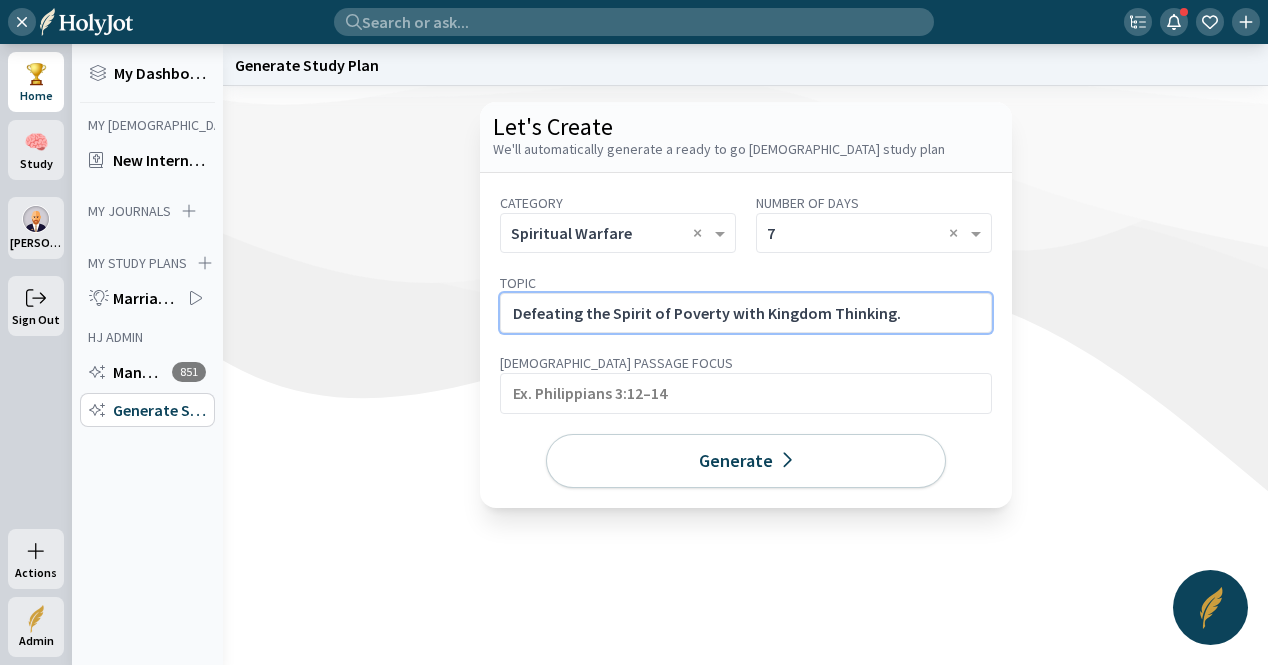 paste on "Step into abundance mindset rooted in generosity and obedience." 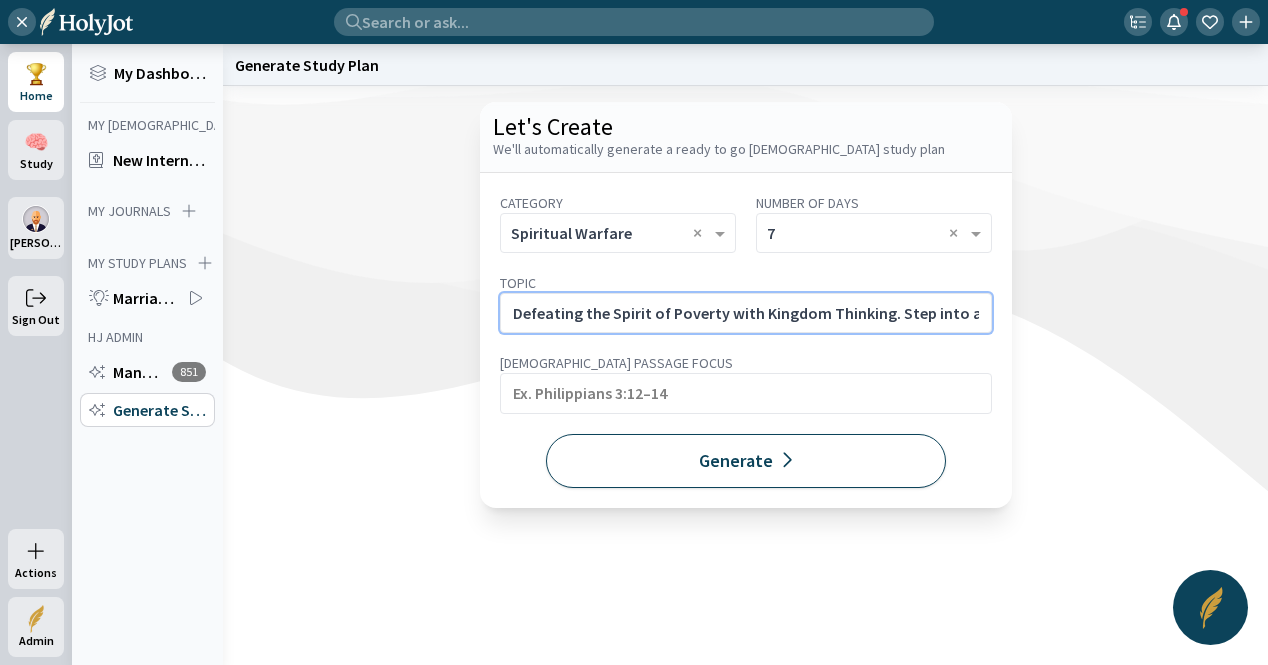 scroll, scrollTop: 0, scrollLeft: 360, axis: horizontal 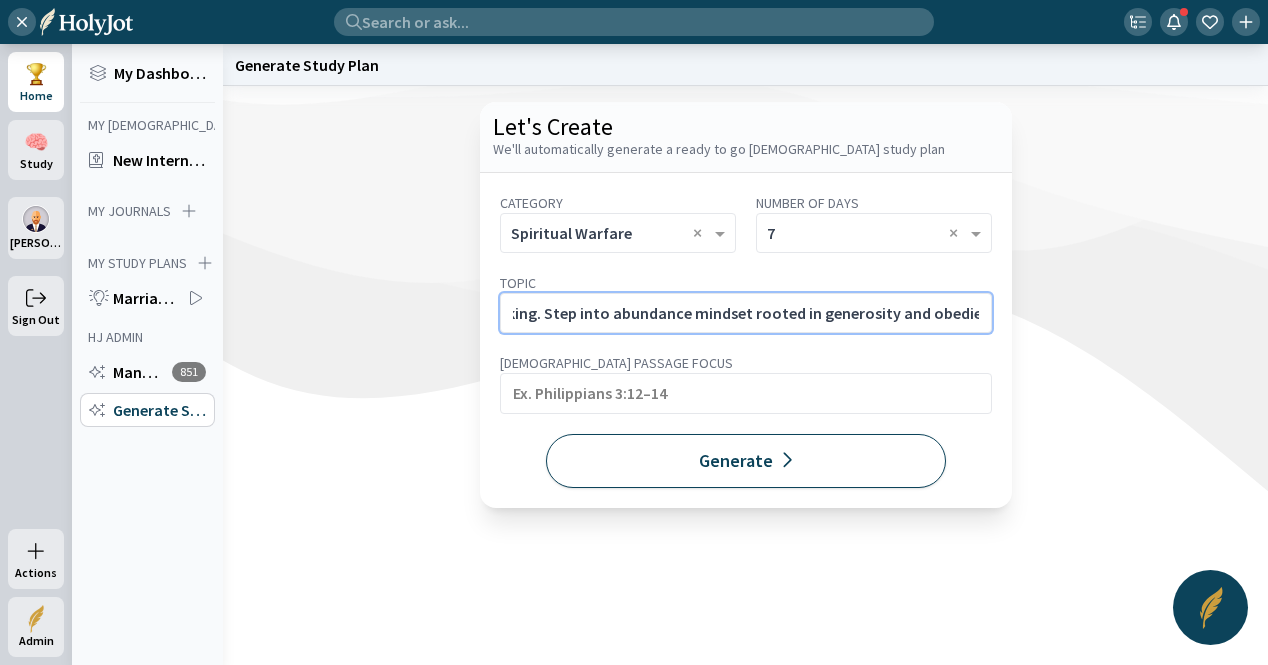 type on "Defeating the Spirit of Poverty with Kingdom Thinking. Step into abundance mindset rooted in generosity and obedience." 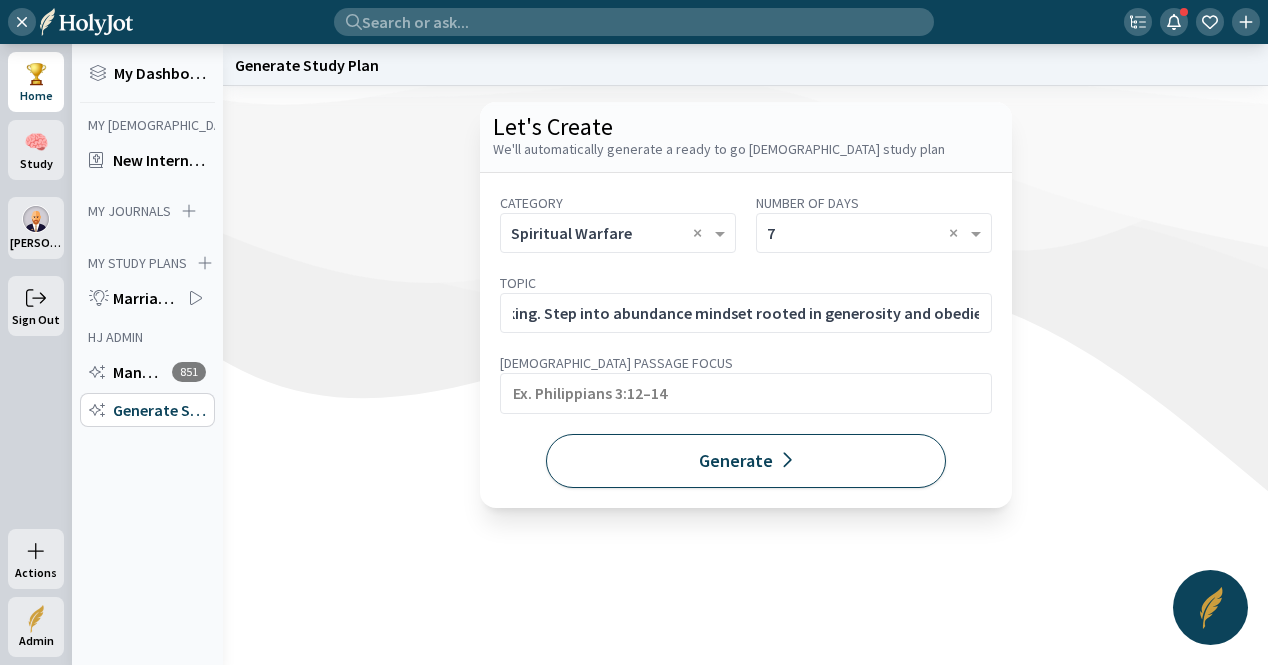 click on "Generate" 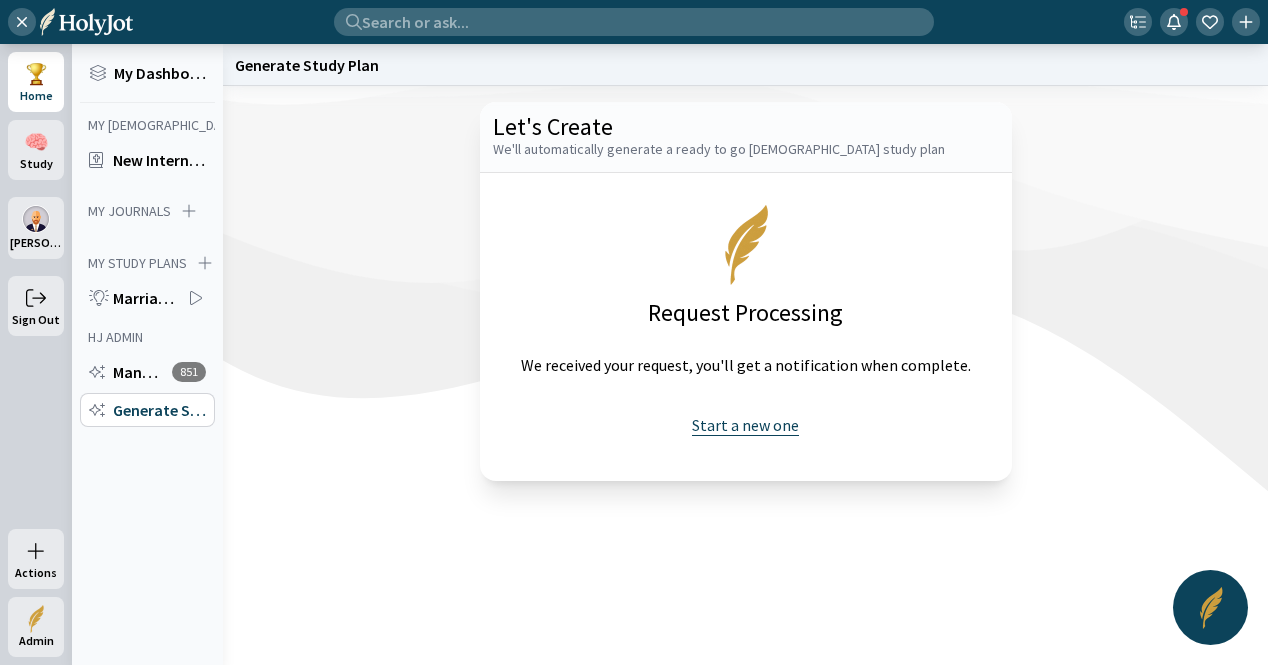 click on "Start a new one" 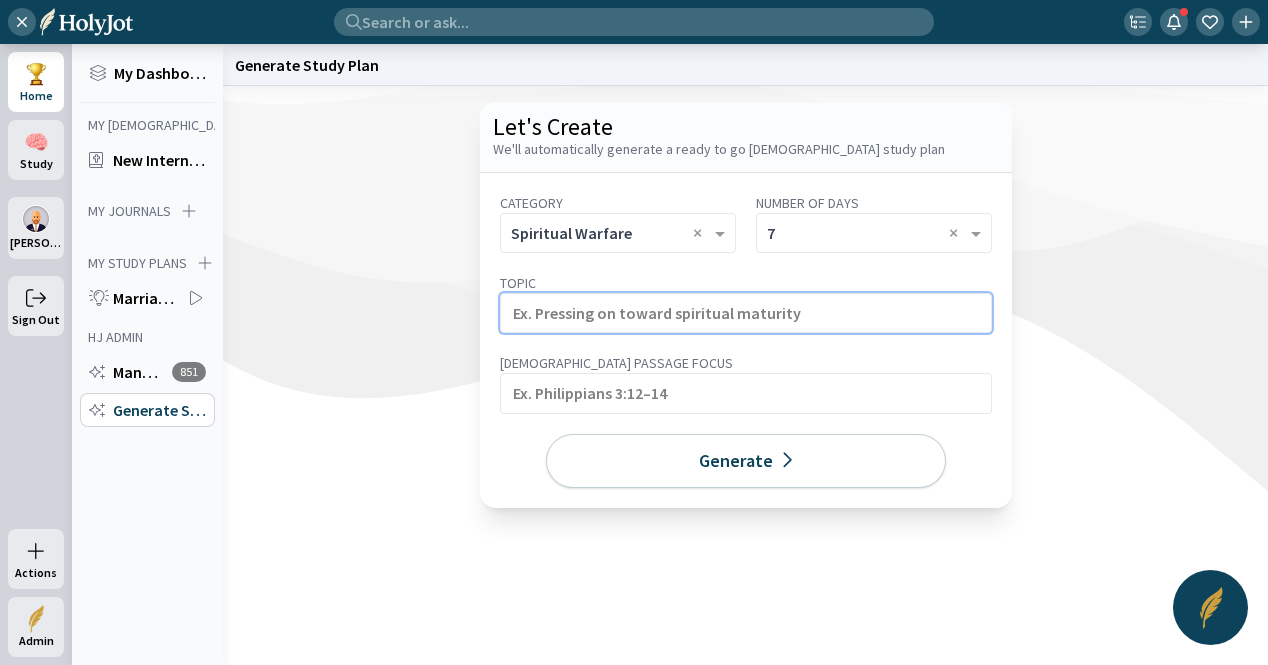 click 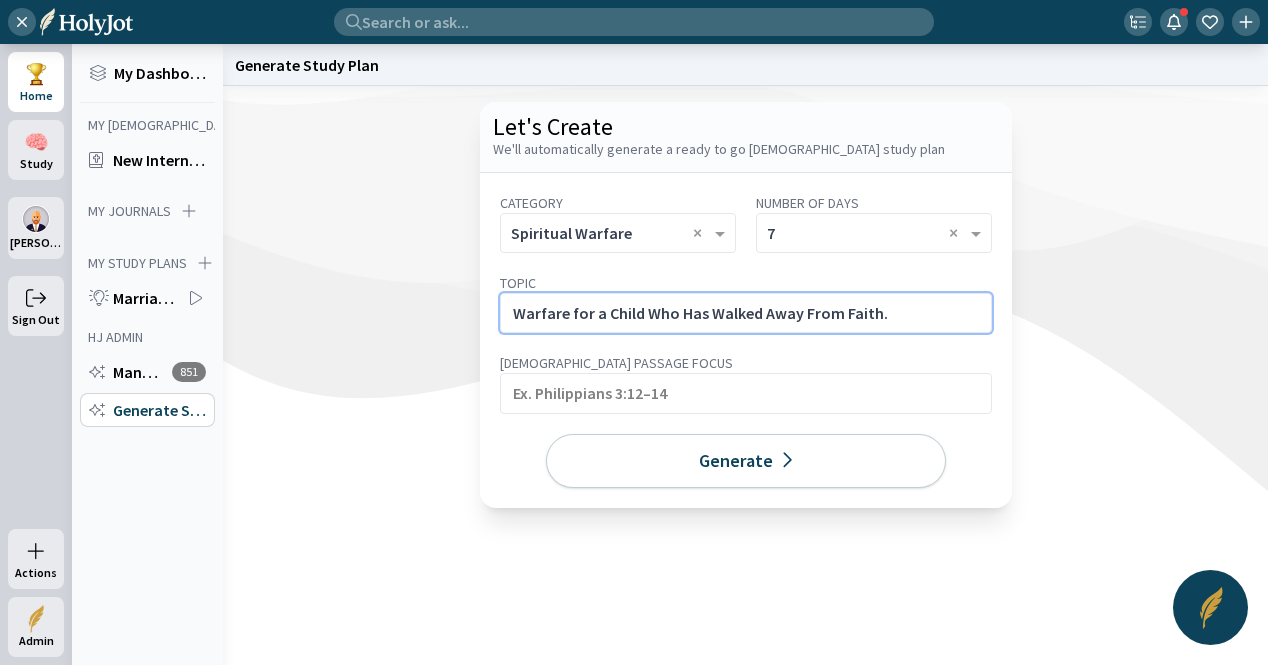click on "Warfare for a Child Who Has Walked Away From Faith." 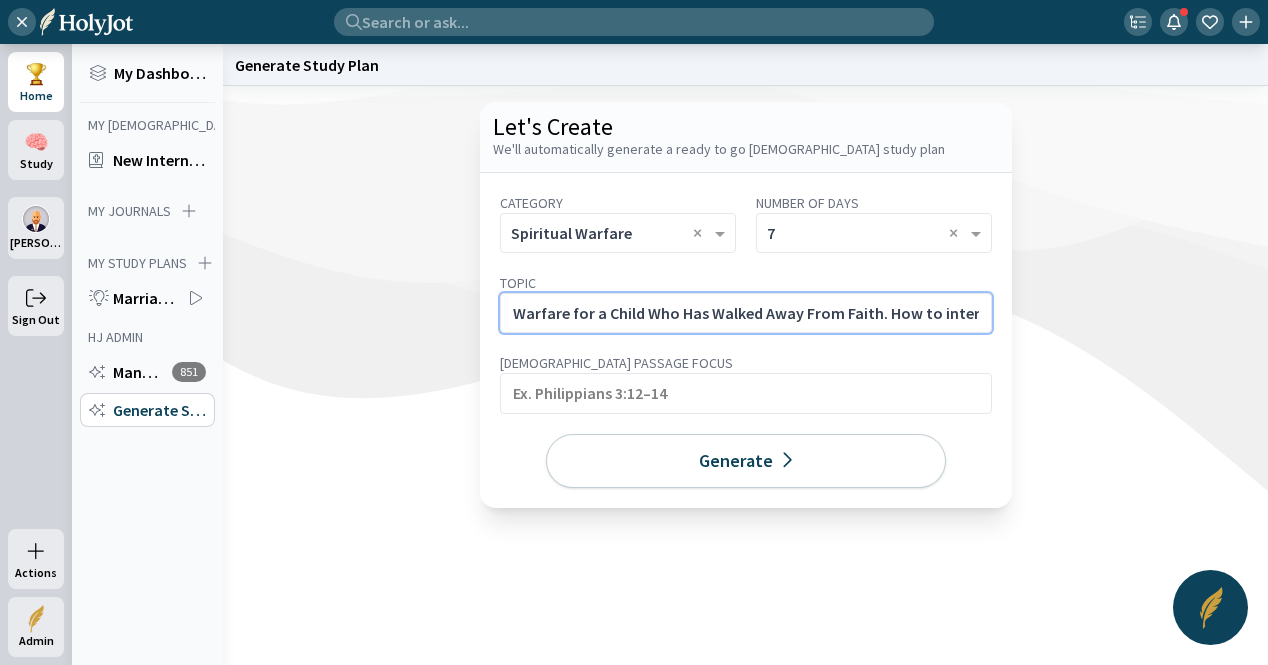 scroll, scrollTop: 0, scrollLeft: 369, axis: horizontal 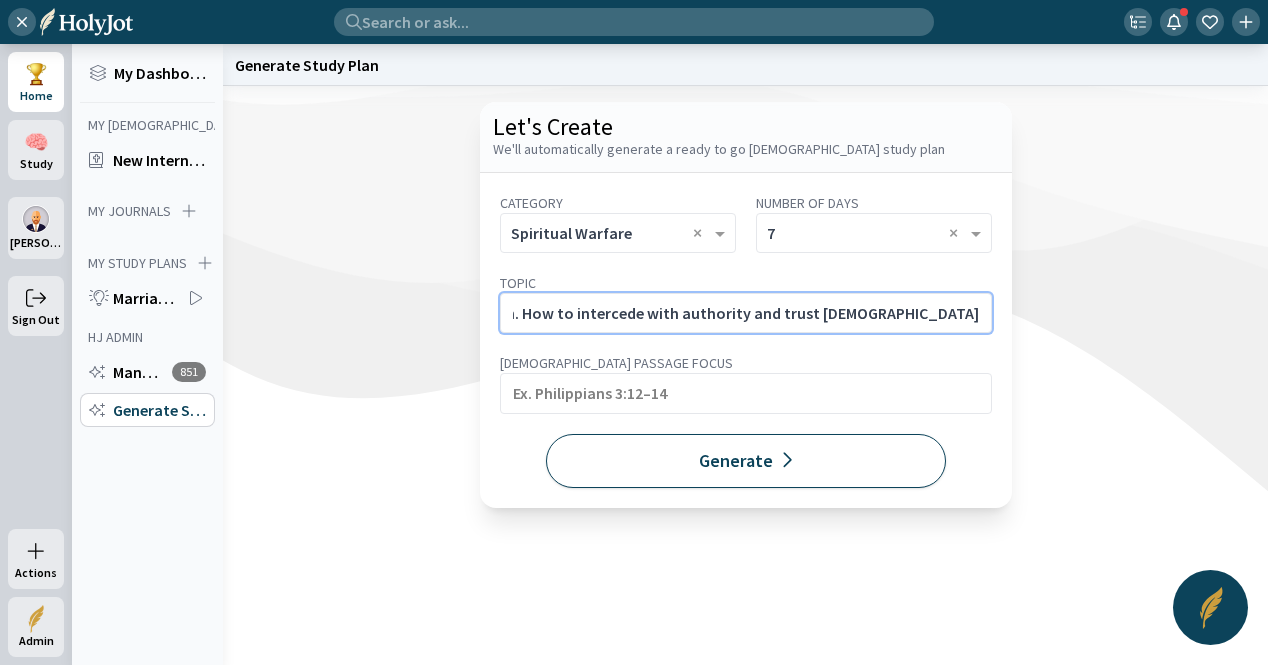 type on "Warfare for a Child Who Has Walked Away From Faith. How to intercede with authority and trust God's pursuit of prodigals." 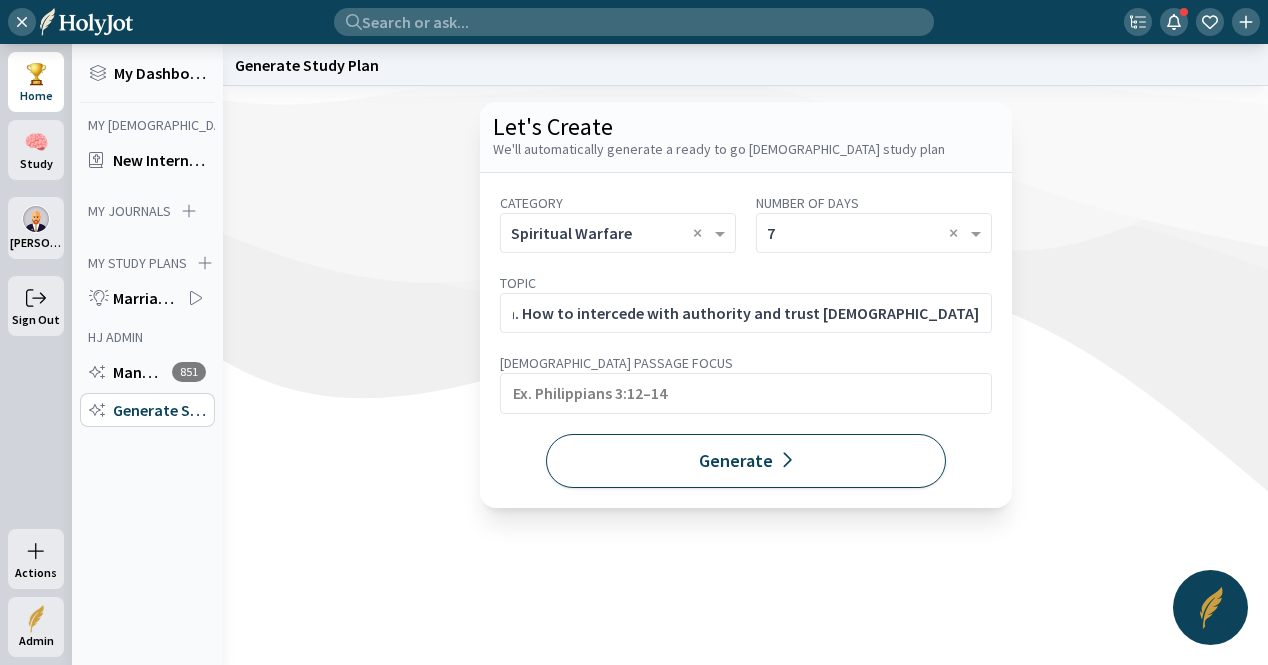 click on "Generate" 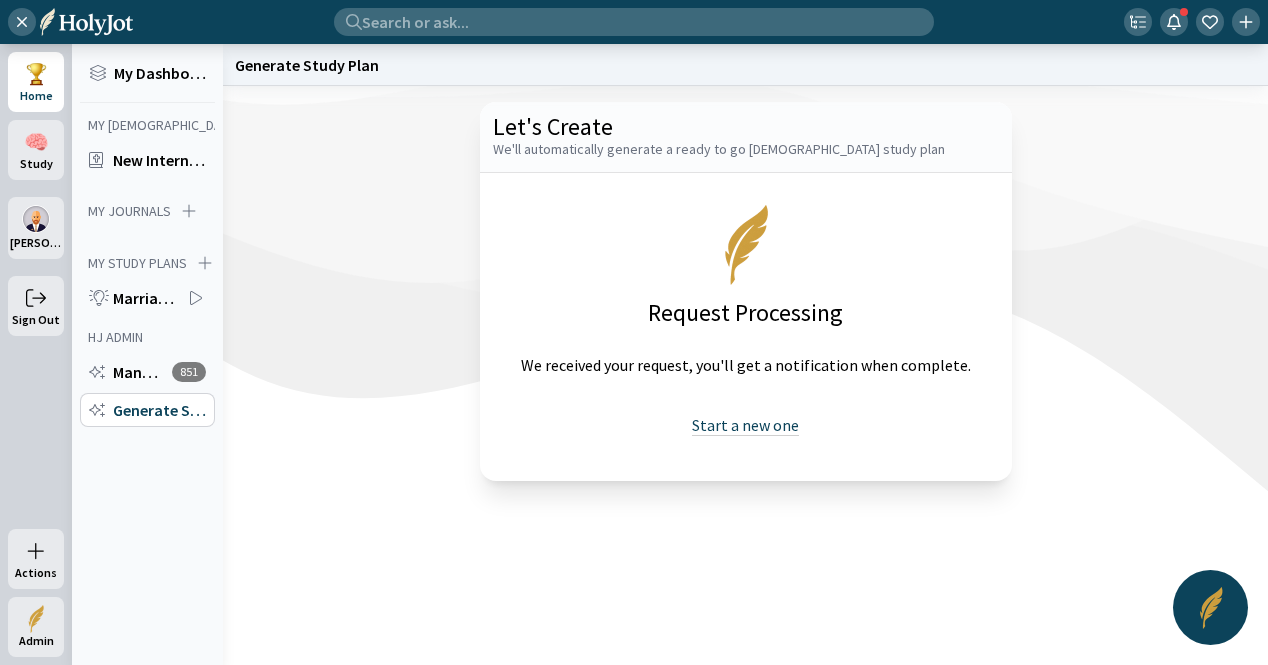 click on "Start a new one" 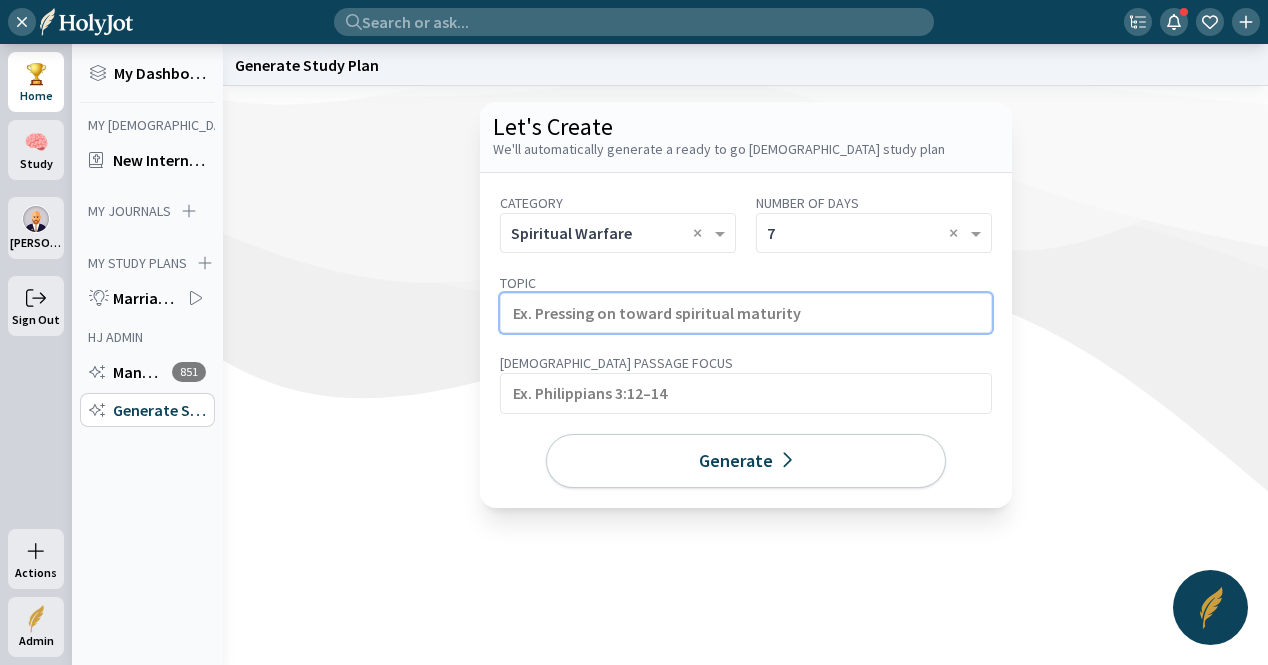 click 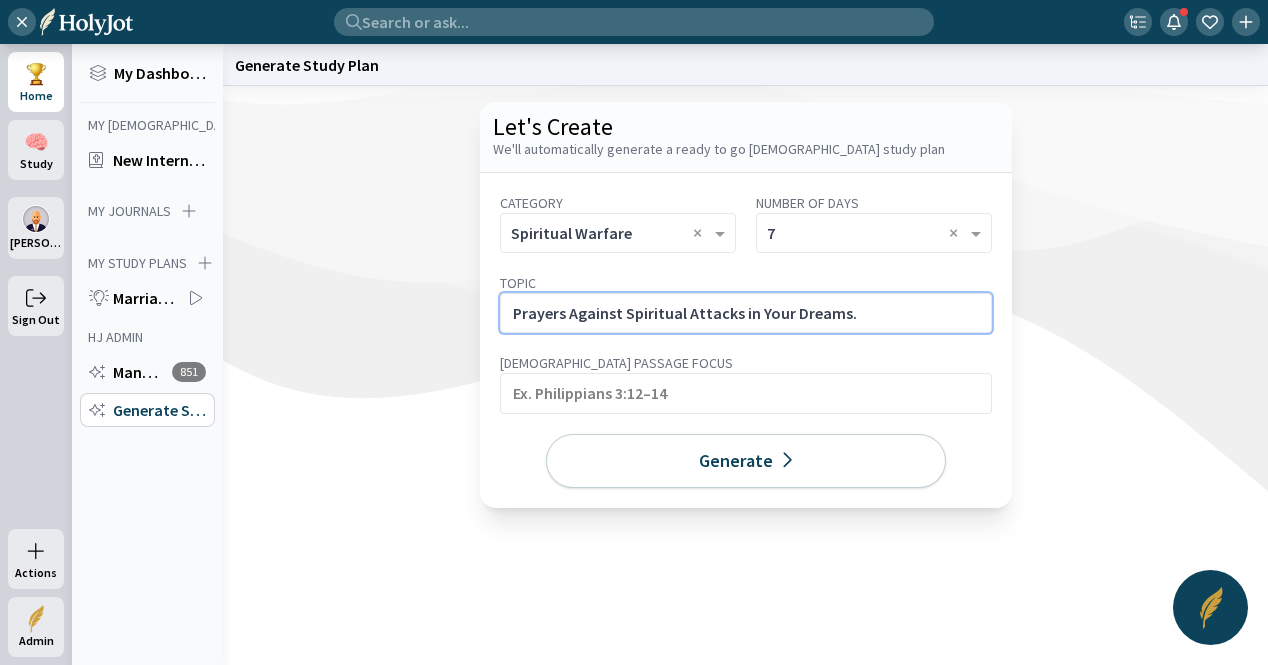 click on "Prayers Against Spiritual Attacks in Your Dreams." 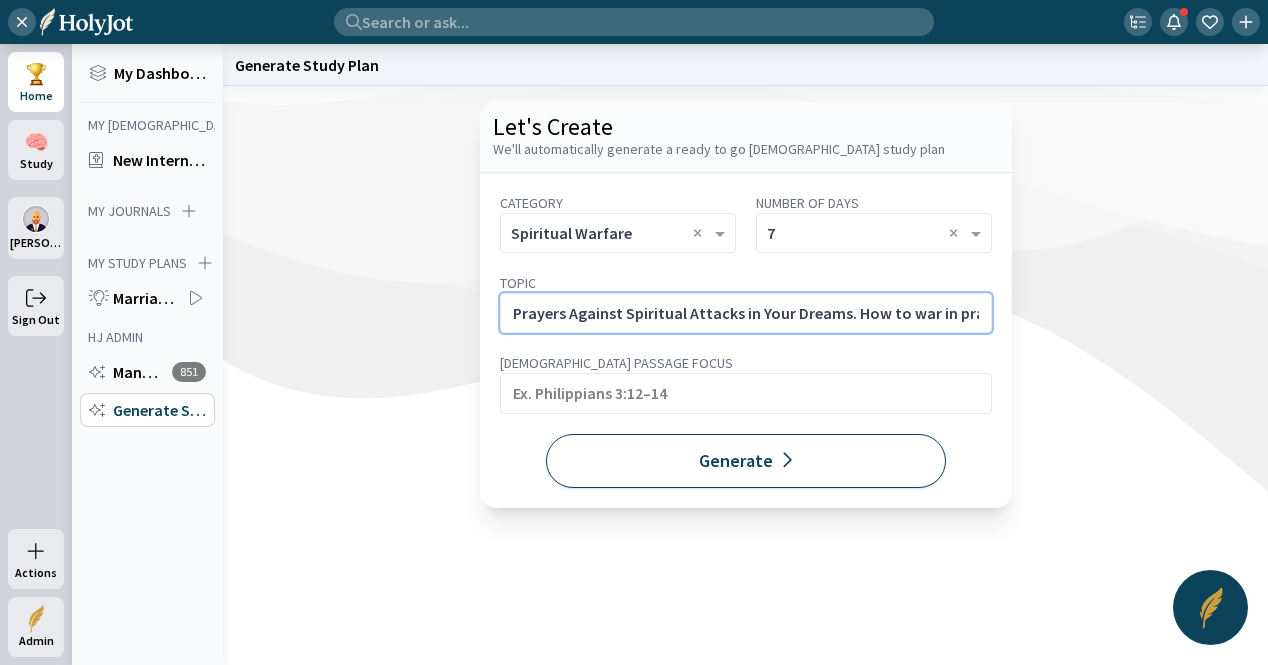 scroll, scrollTop: 0, scrollLeft: 415, axis: horizontal 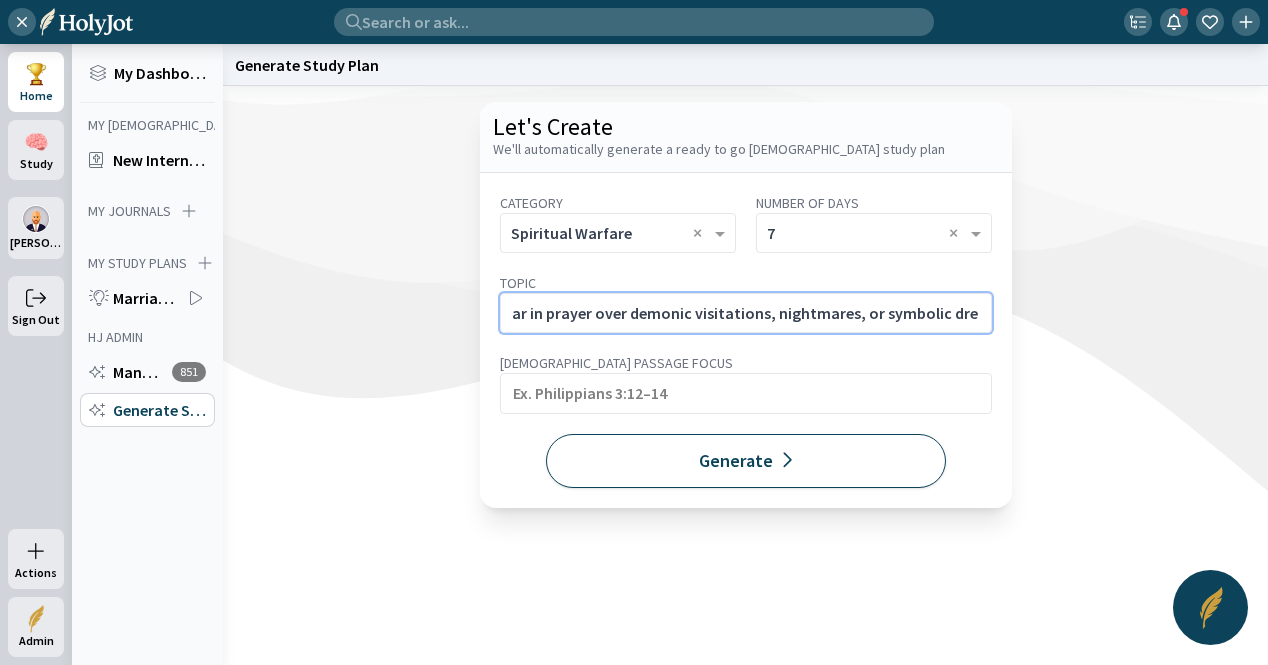 type on "Prayers Against Spiritual Attacks in Your Dreams. How to war in prayer over demonic visitations, nightmares, or symbolic dreams." 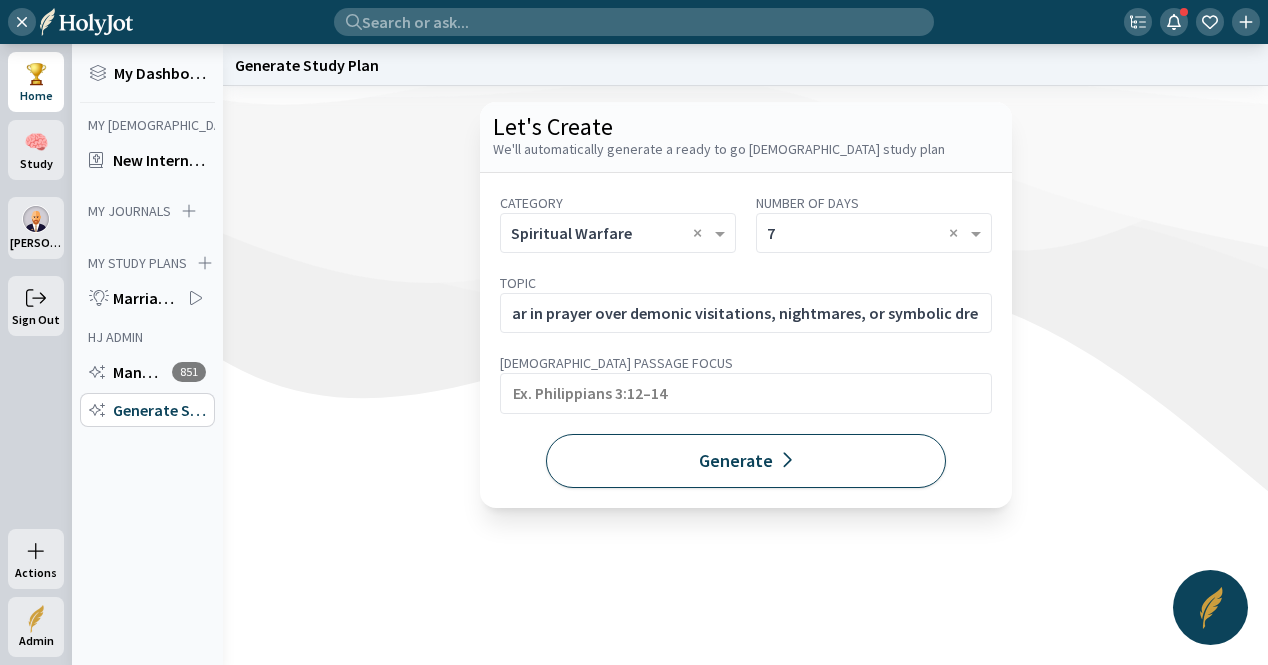 click on "Generate" 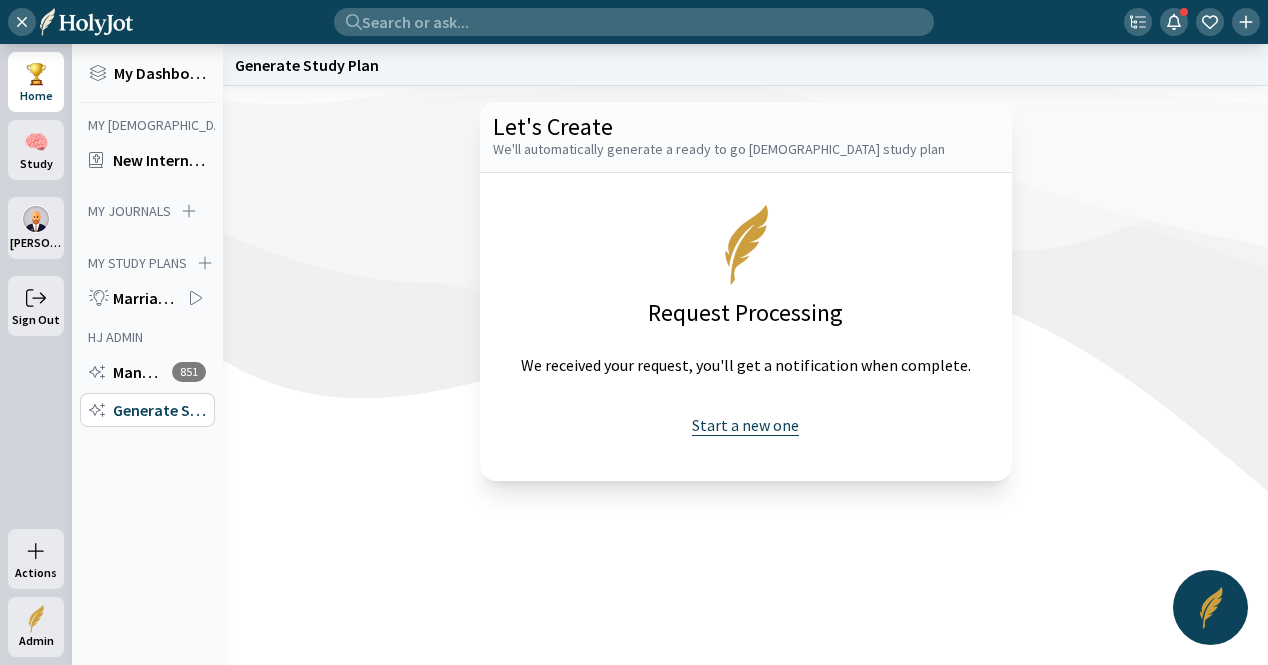 click on "Start a new one" 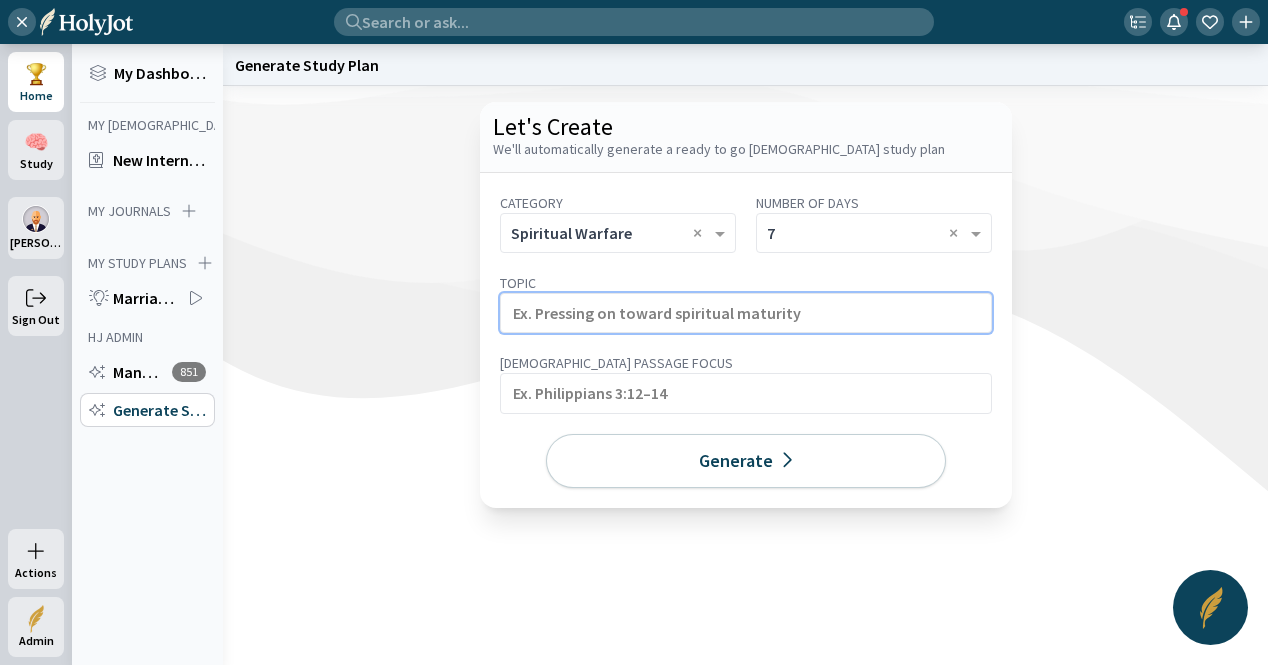 click 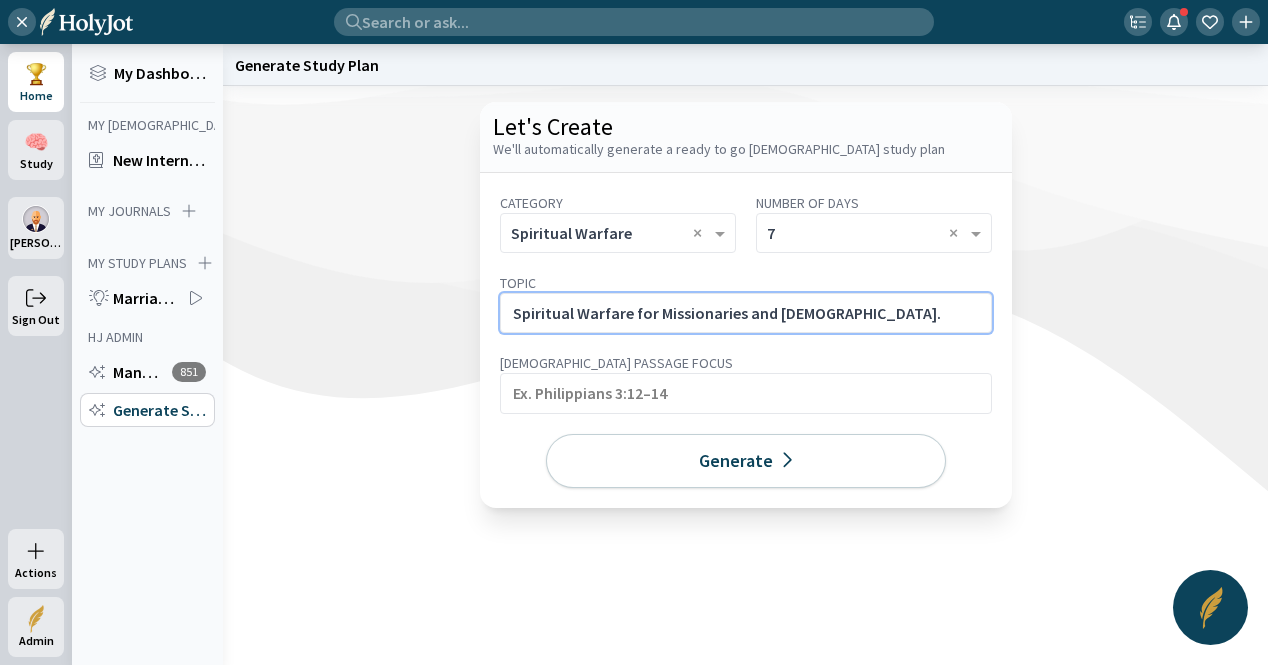 click on "Spiritual Warfare for Missionaries and Evangelists." 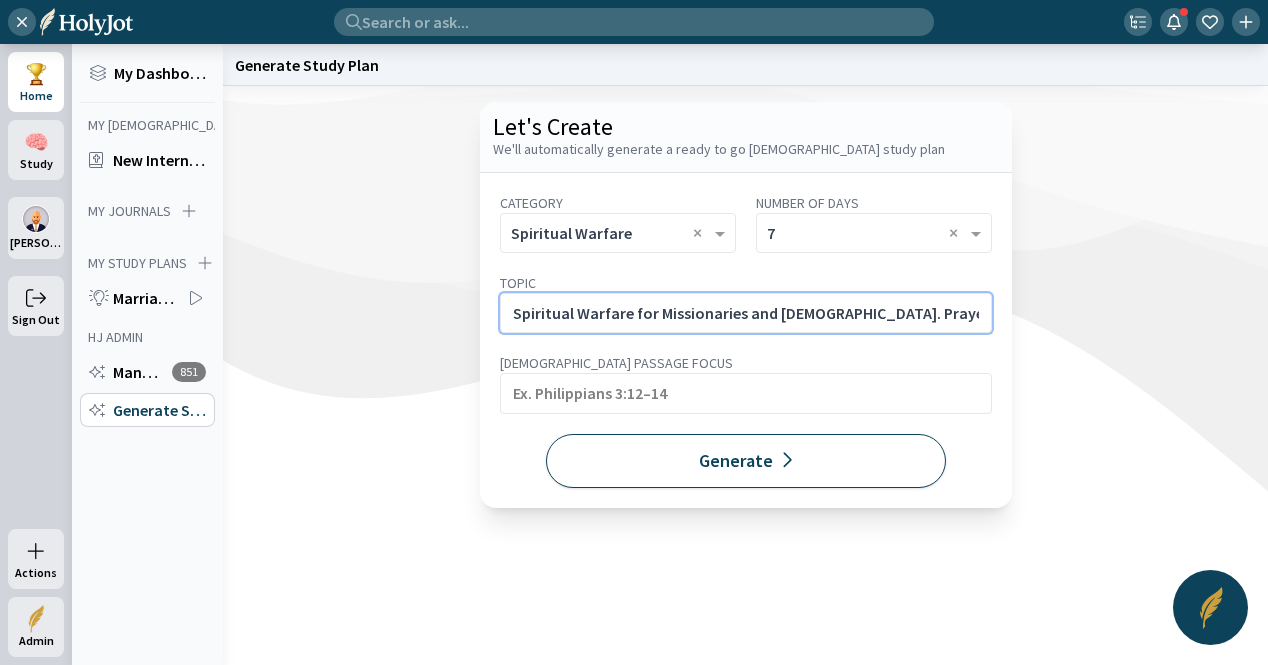 scroll, scrollTop: 0, scrollLeft: 300, axis: horizontal 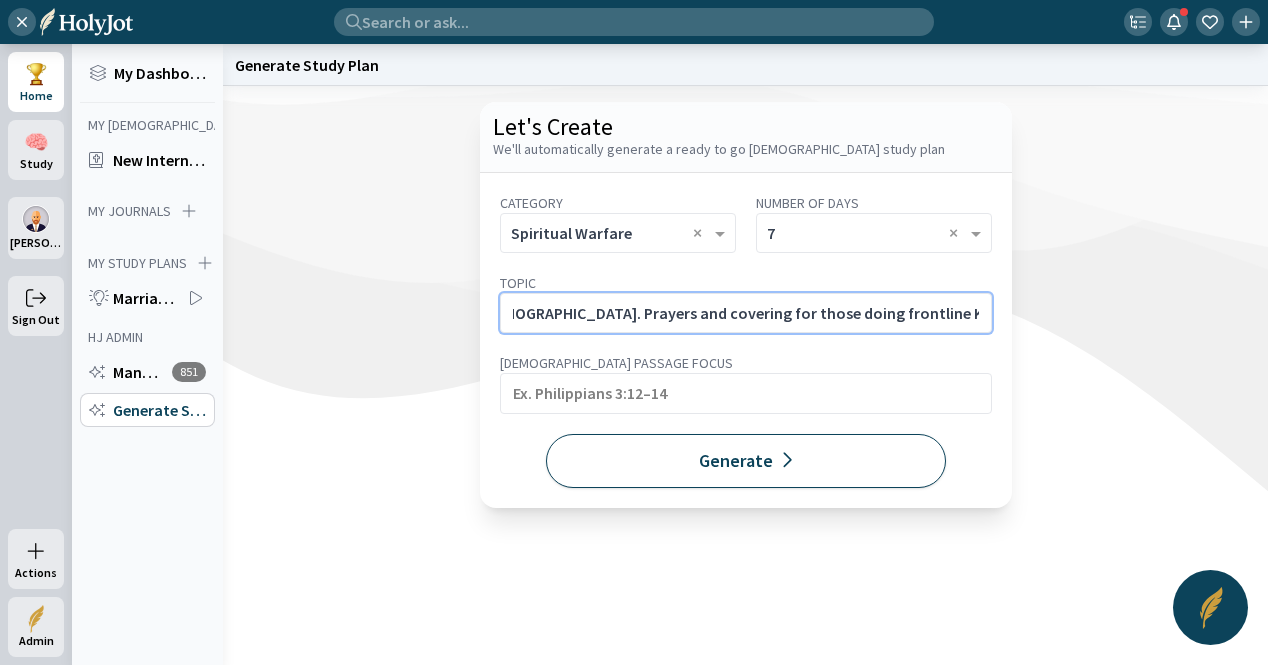 type on "Spiritual Warfare for Missionaries and Evangelists. Prayers and covering for those doing frontline Kingdom work." 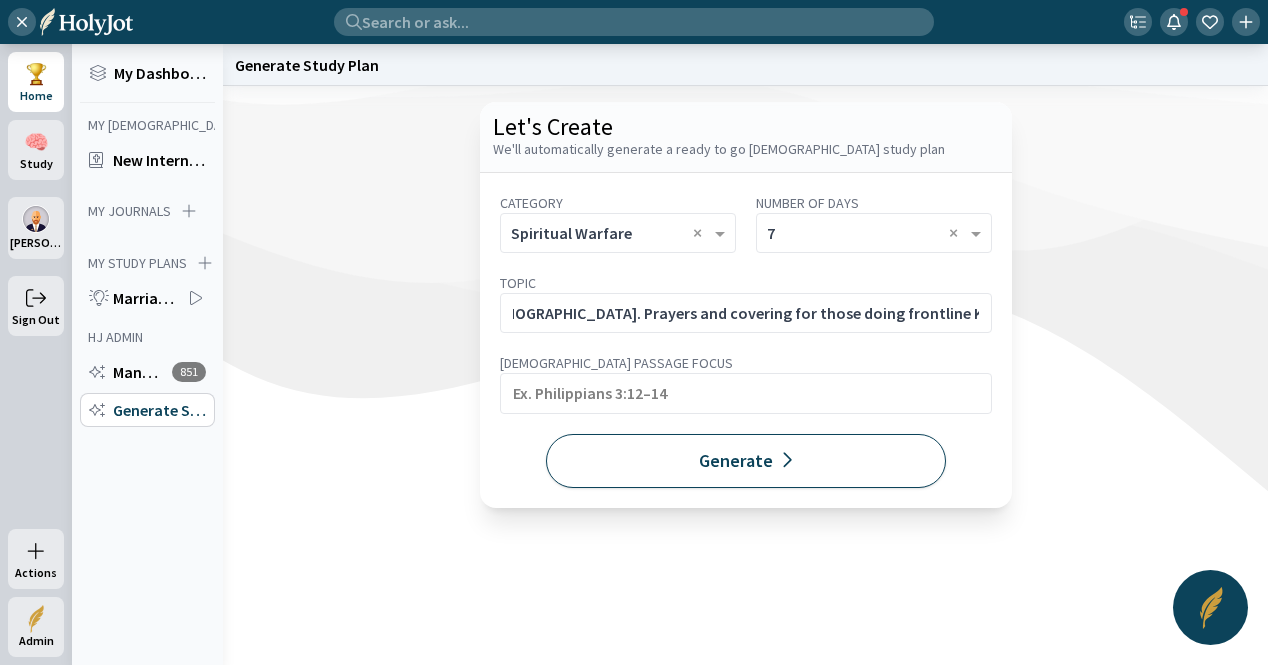 click on "Generate" 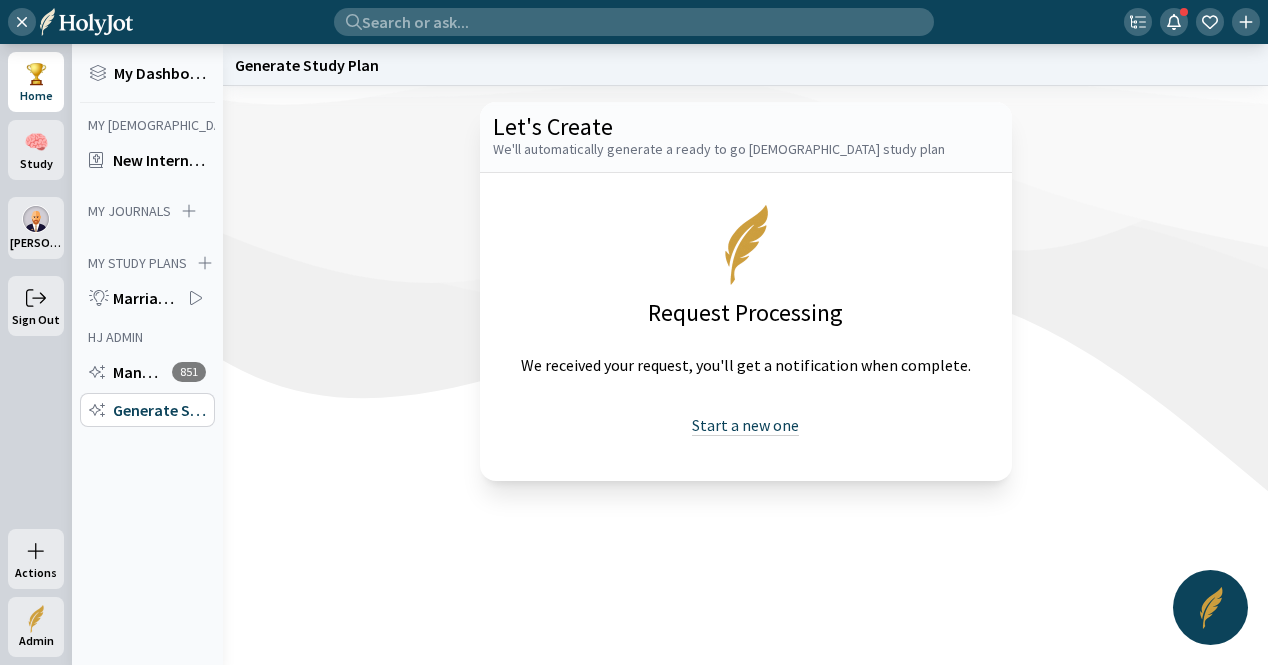 drag, startPoint x: 749, startPoint y: 425, endPoint x: 739, endPoint y: 416, distance: 13.453624 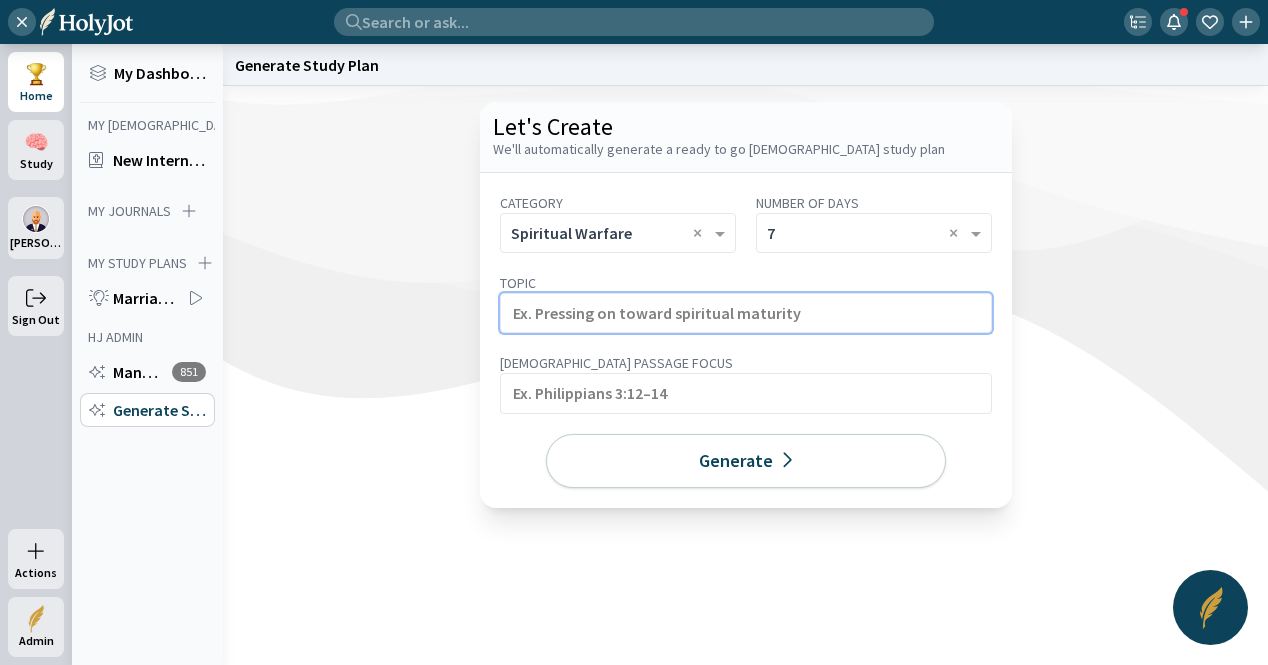click 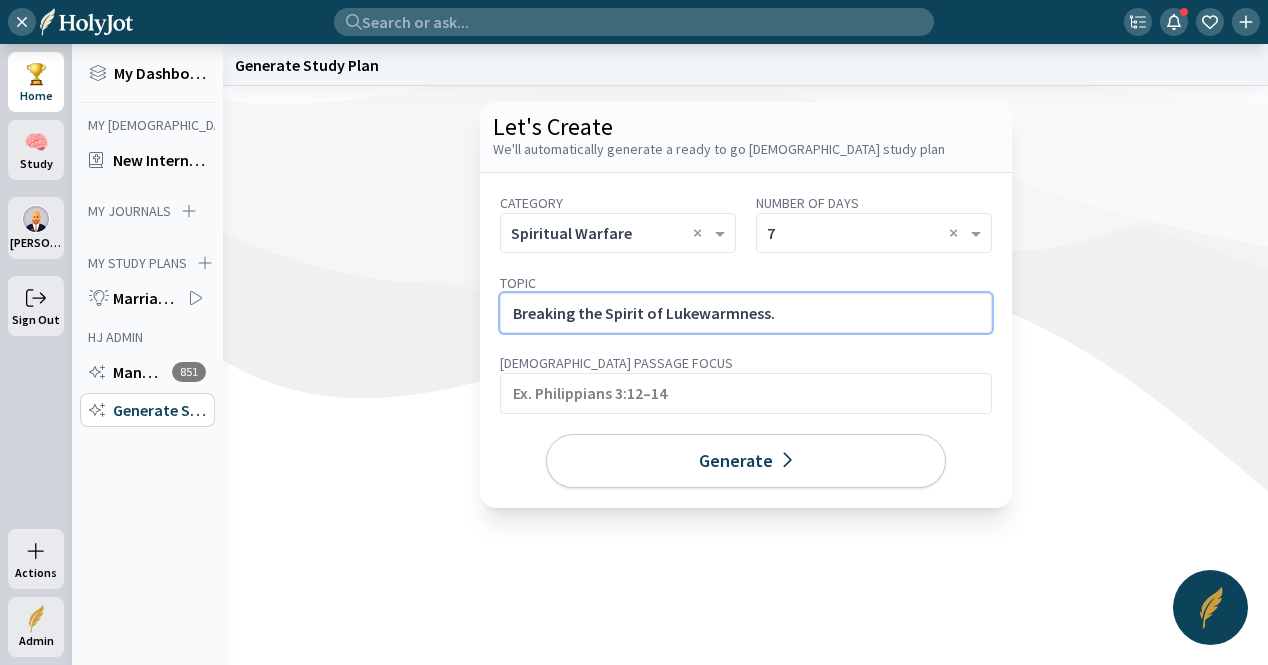 click on "Breaking the Spirit of Lukewarmness." 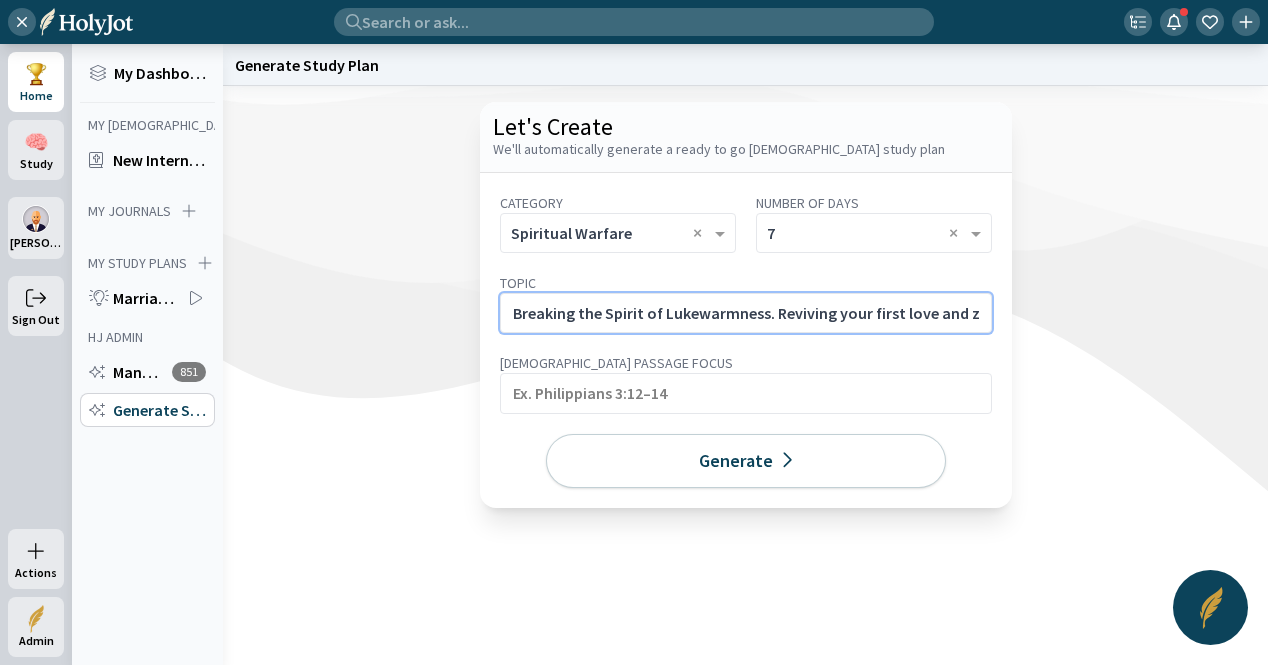 scroll, scrollTop: 0, scrollLeft: 156, axis: horizontal 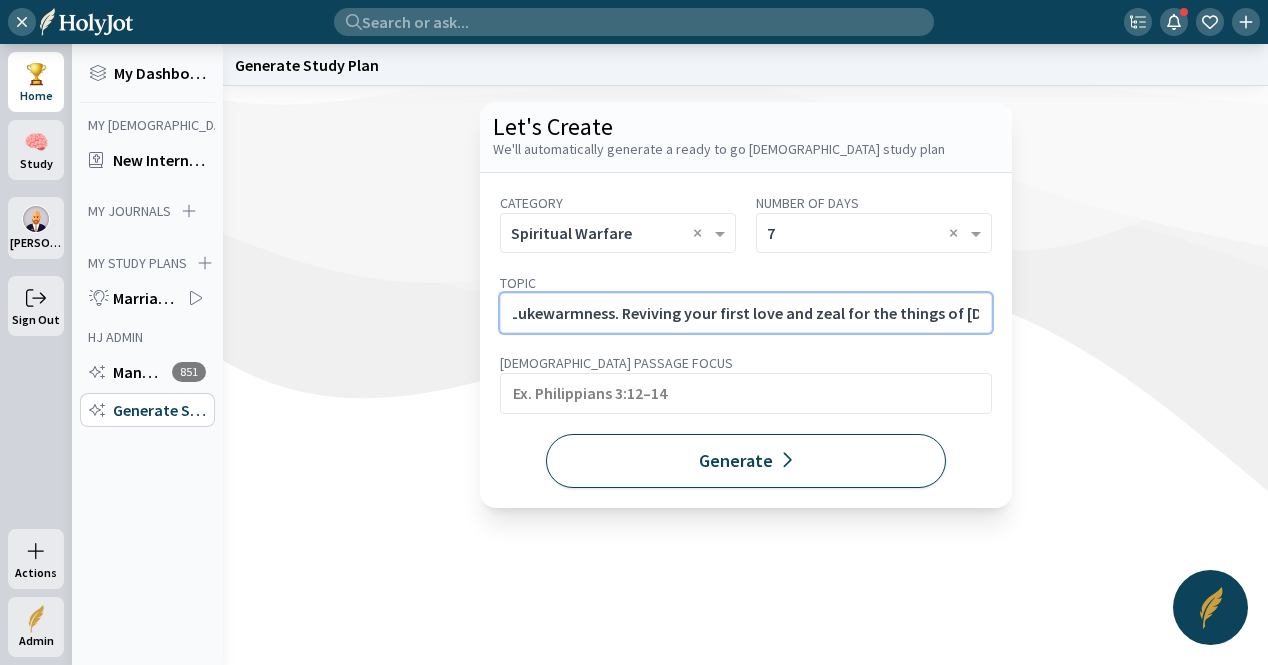 type on "Breaking the Spirit of Lukewarmness. Reviving your first love and zeal for the things of God." 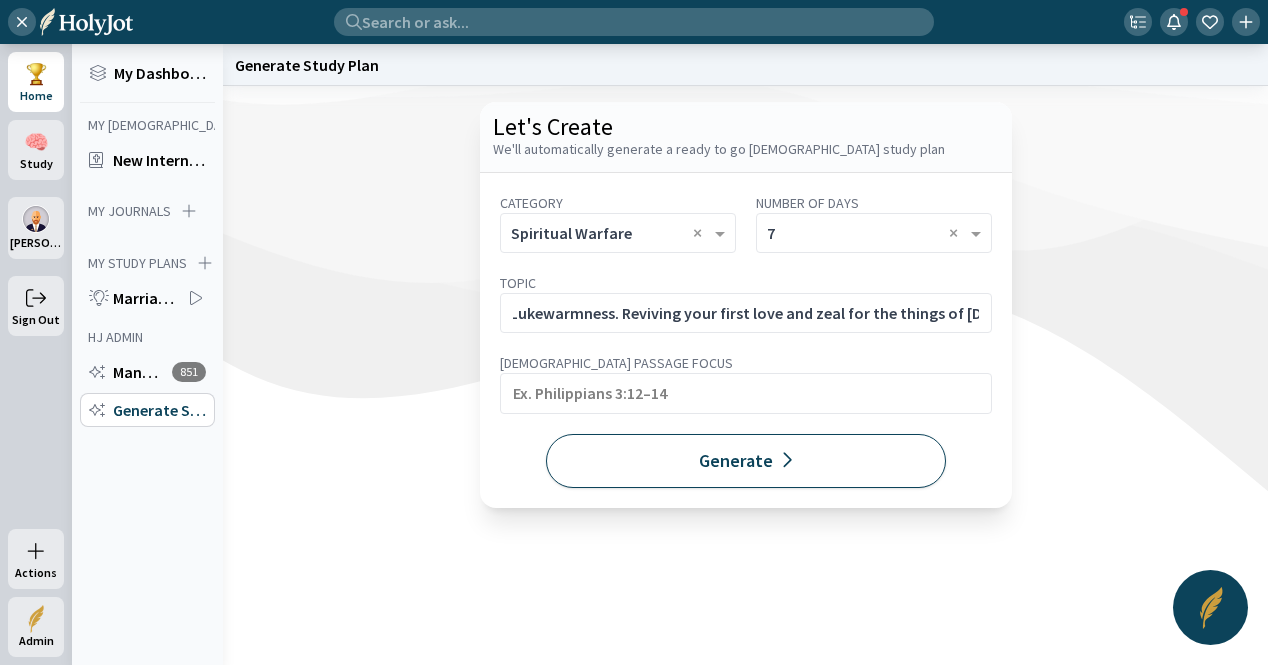 click on "Generate" 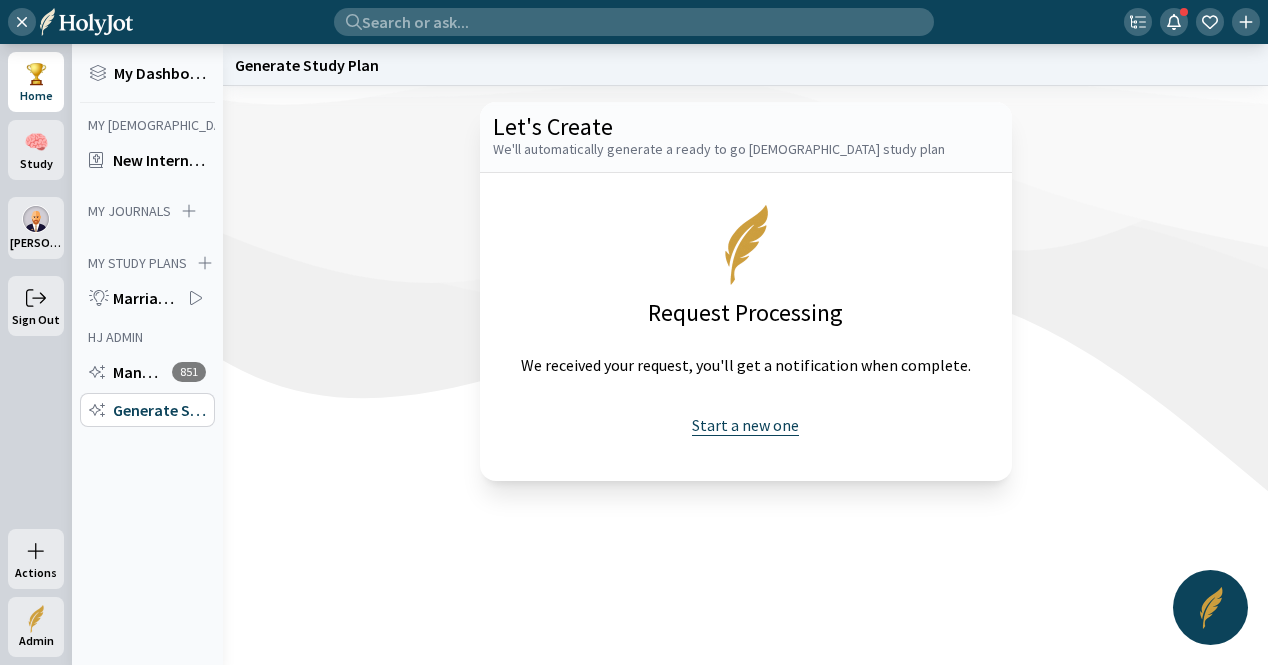 click on "Start a new one" 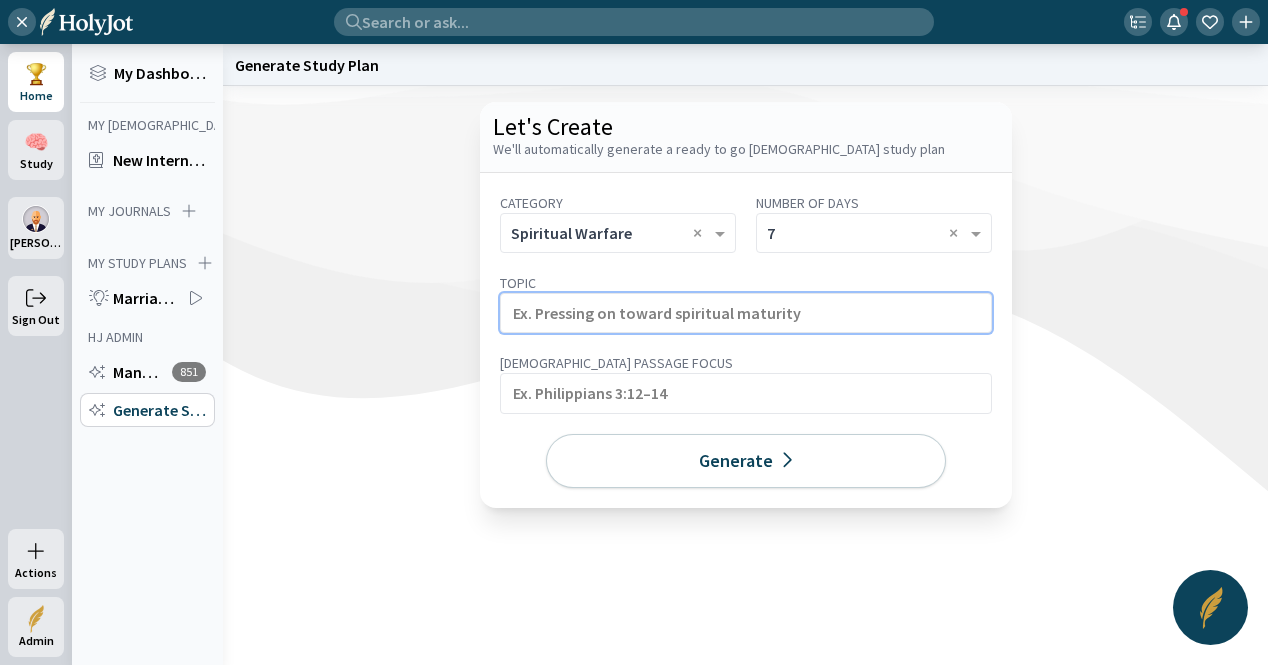 click 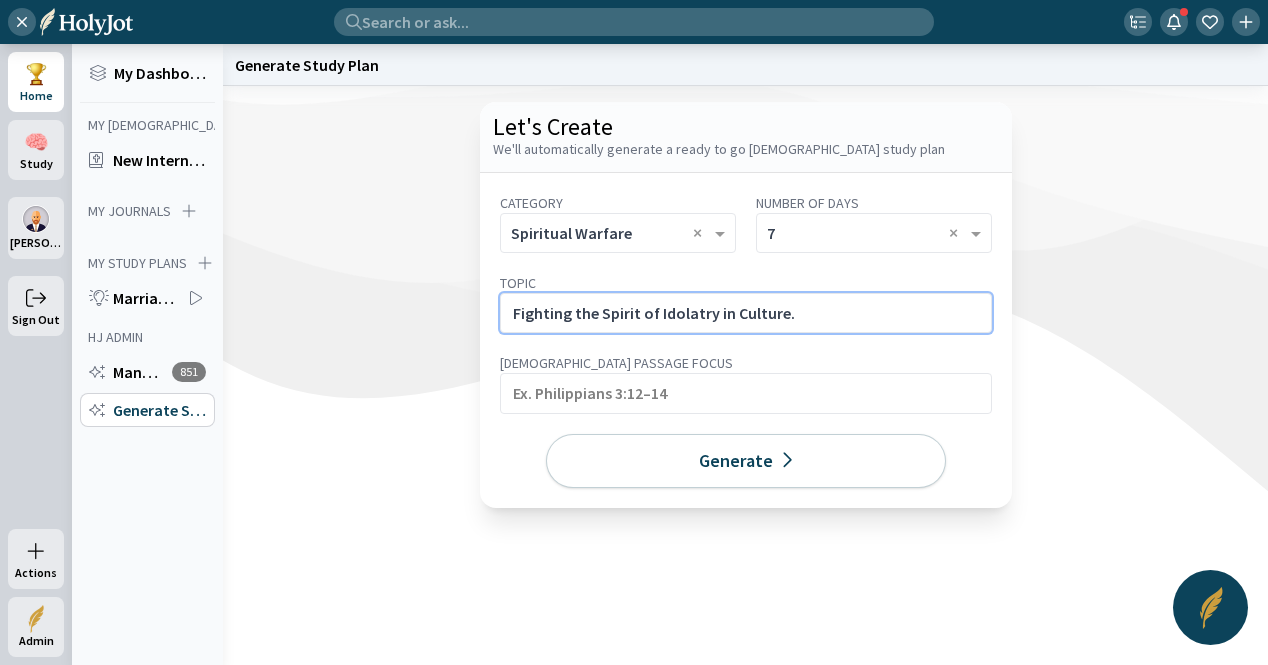 click on "Fighting the Spirit of Idolatry in Culture." 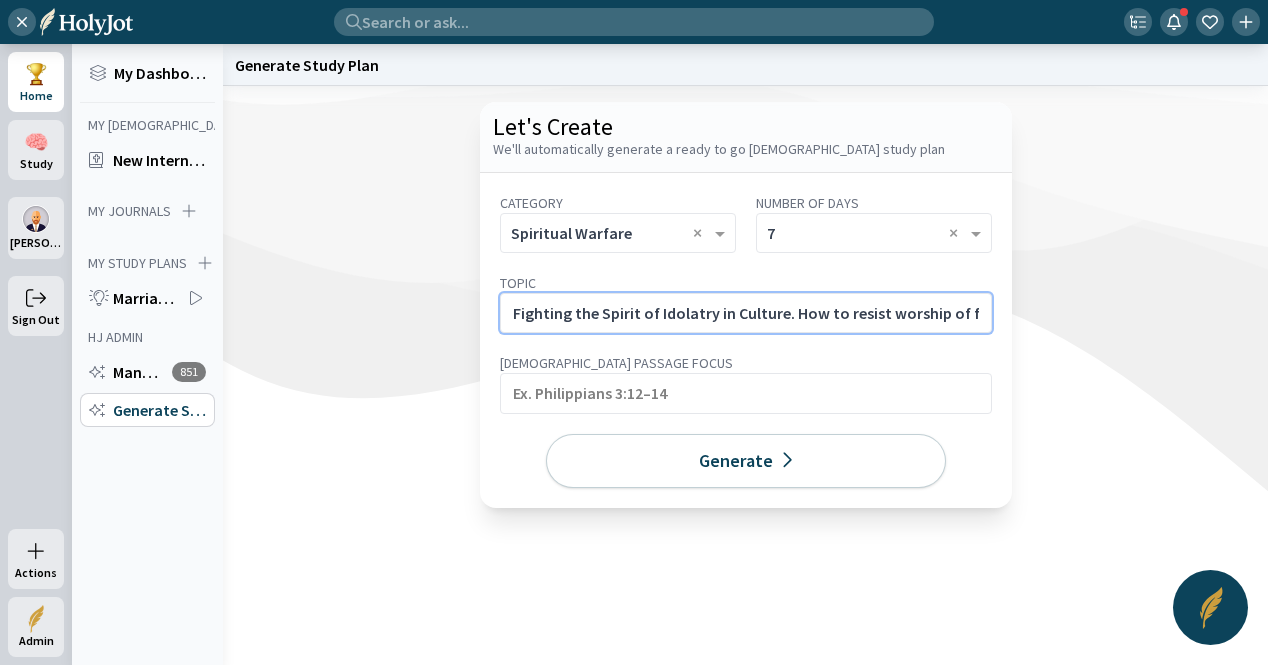 scroll, scrollTop: 0, scrollLeft: 182, axis: horizontal 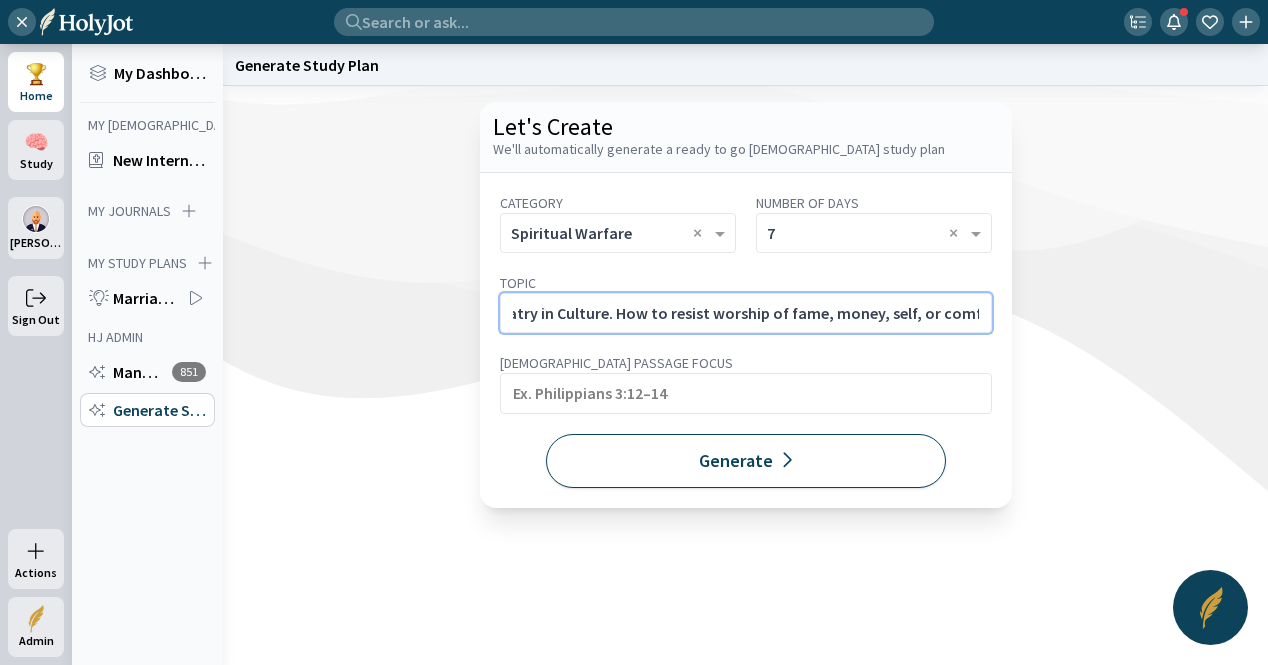 type on "Fighting the Spirit of Idolatry in Culture. How to resist worship of fame, money, self, or comfort." 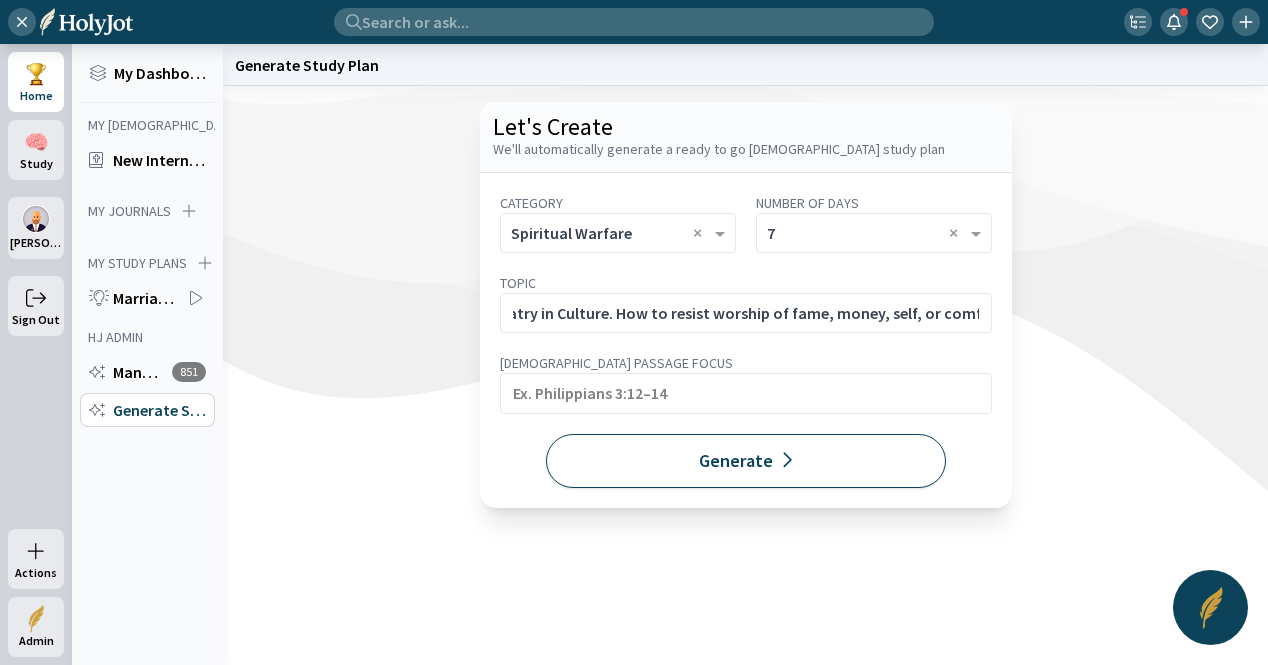 scroll, scrollTop: 0, scrollLeft: 0, axis: both 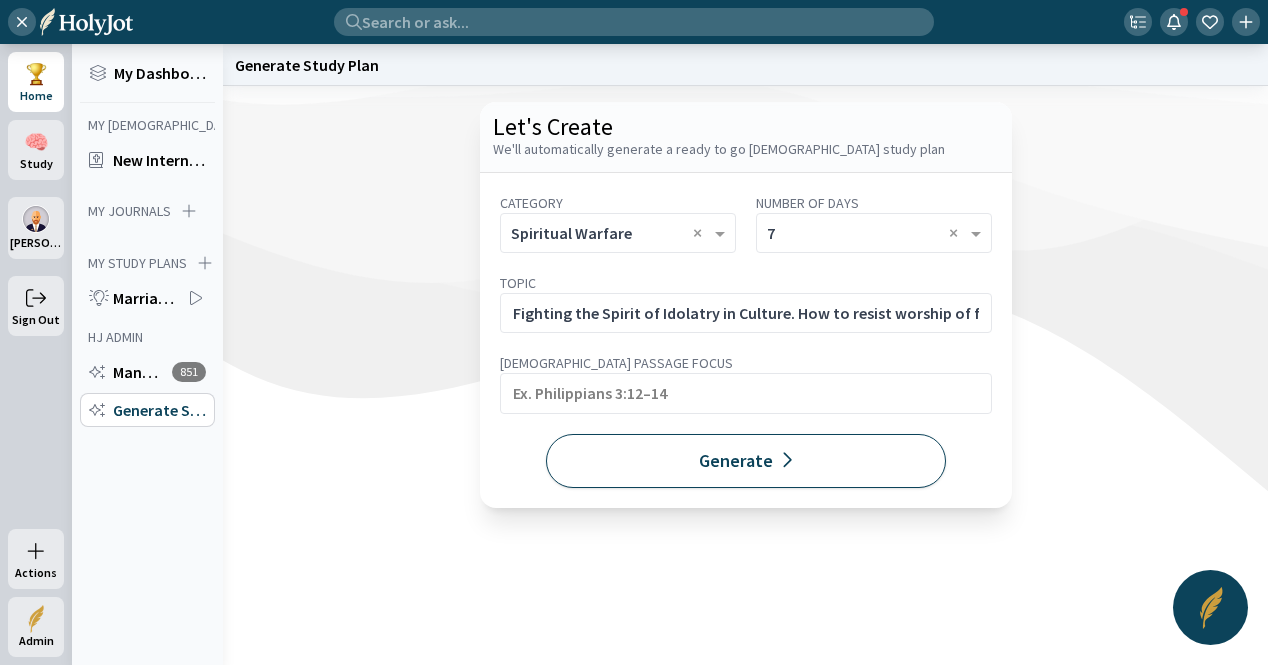 click on "Generate" 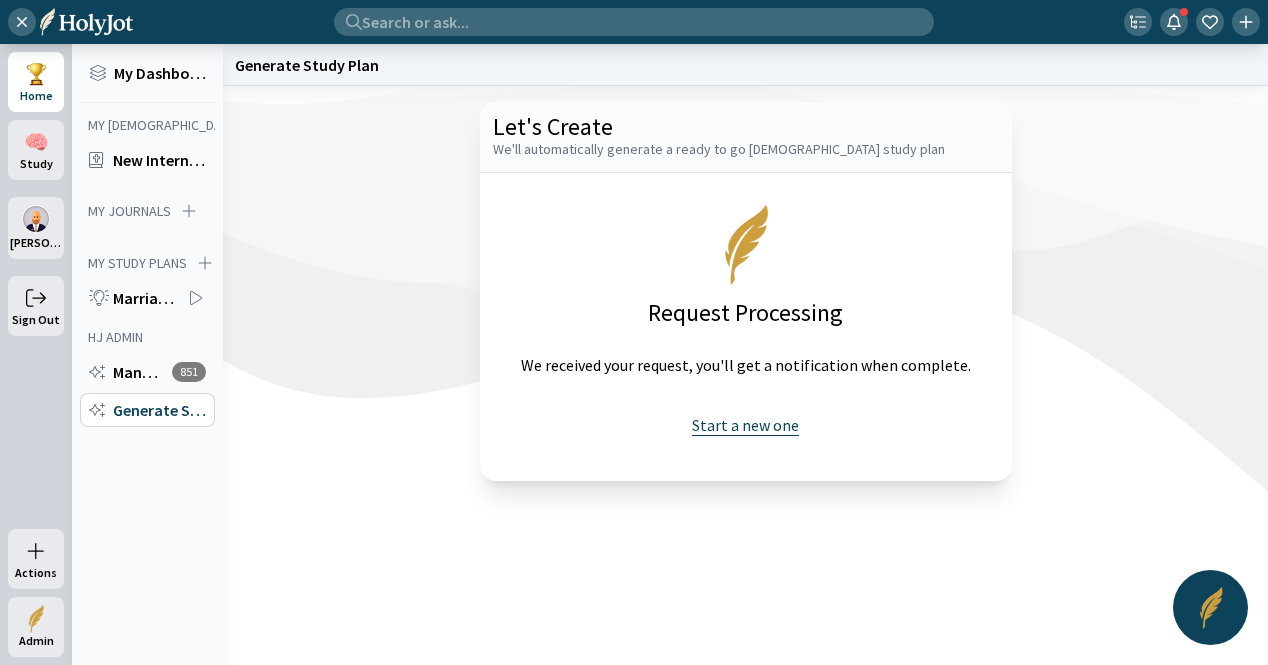 click on "Start a new one" 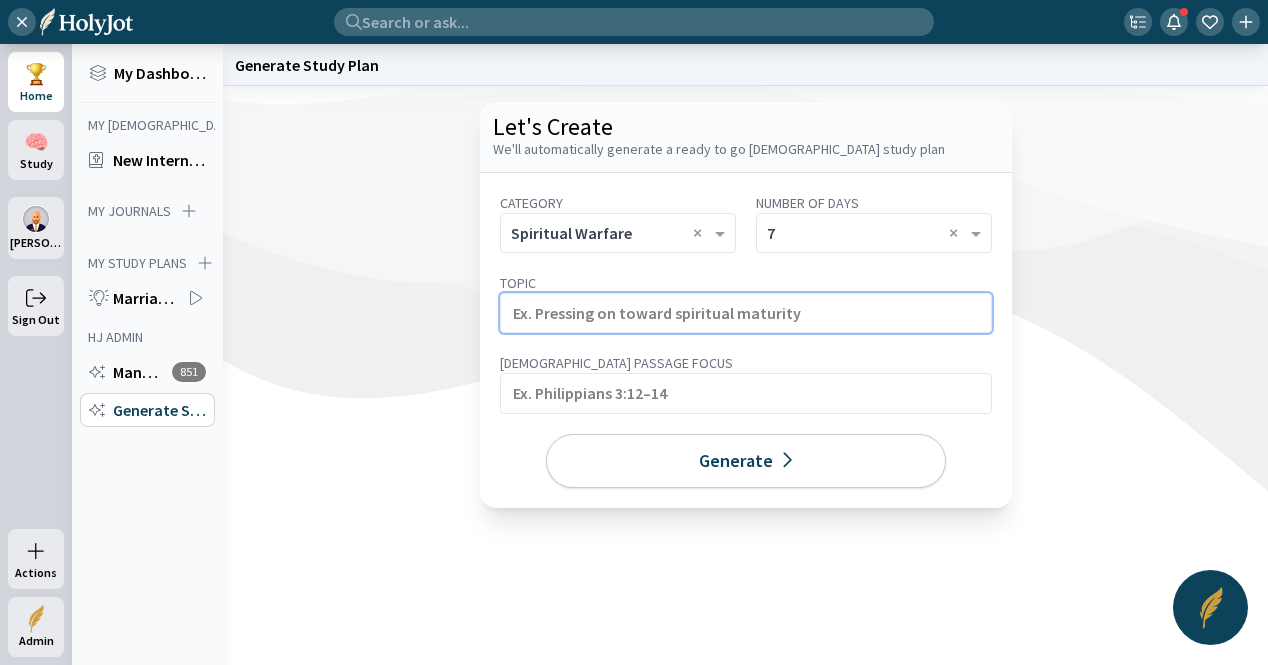 click 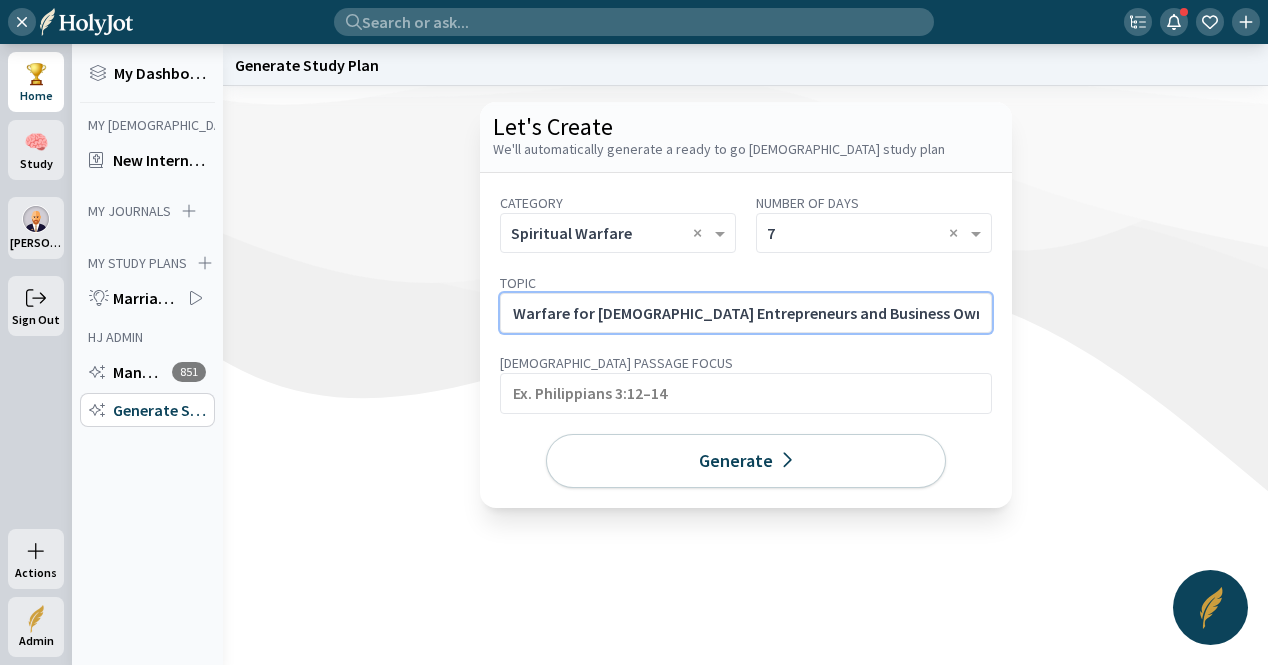 click on "Warfare for Christian Entrepreneurs and Business Owners" 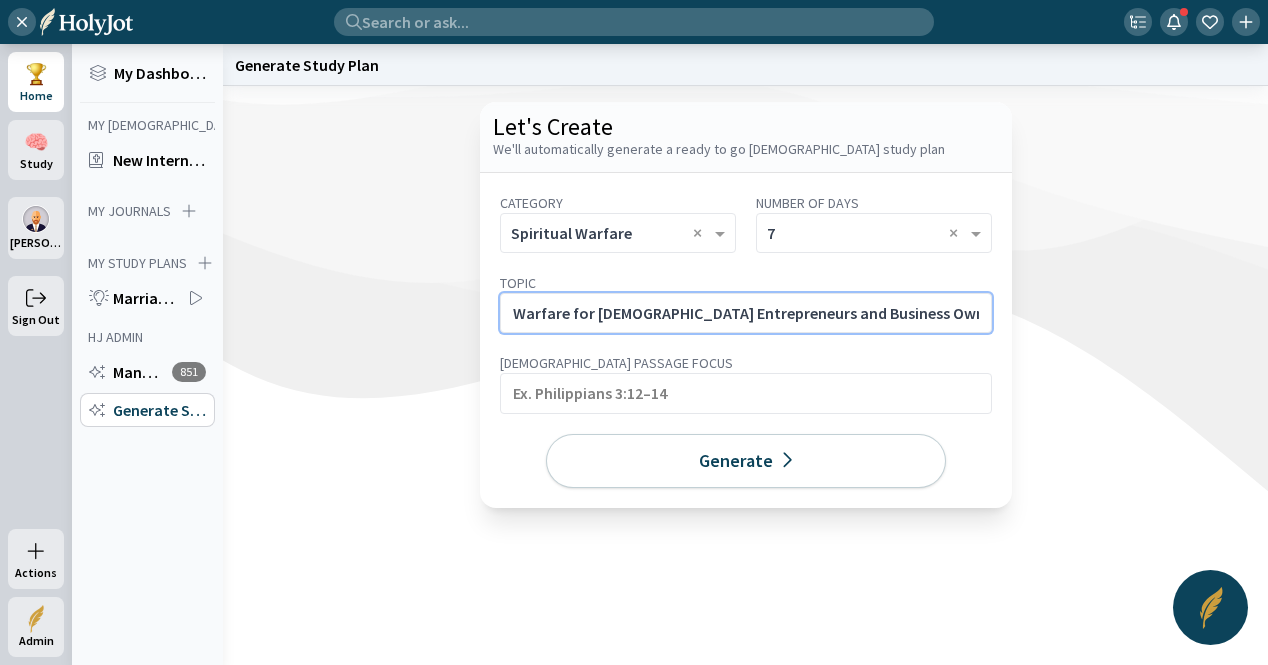 paste on "Pray for wisdom, integrity, and kingdom impact in business." 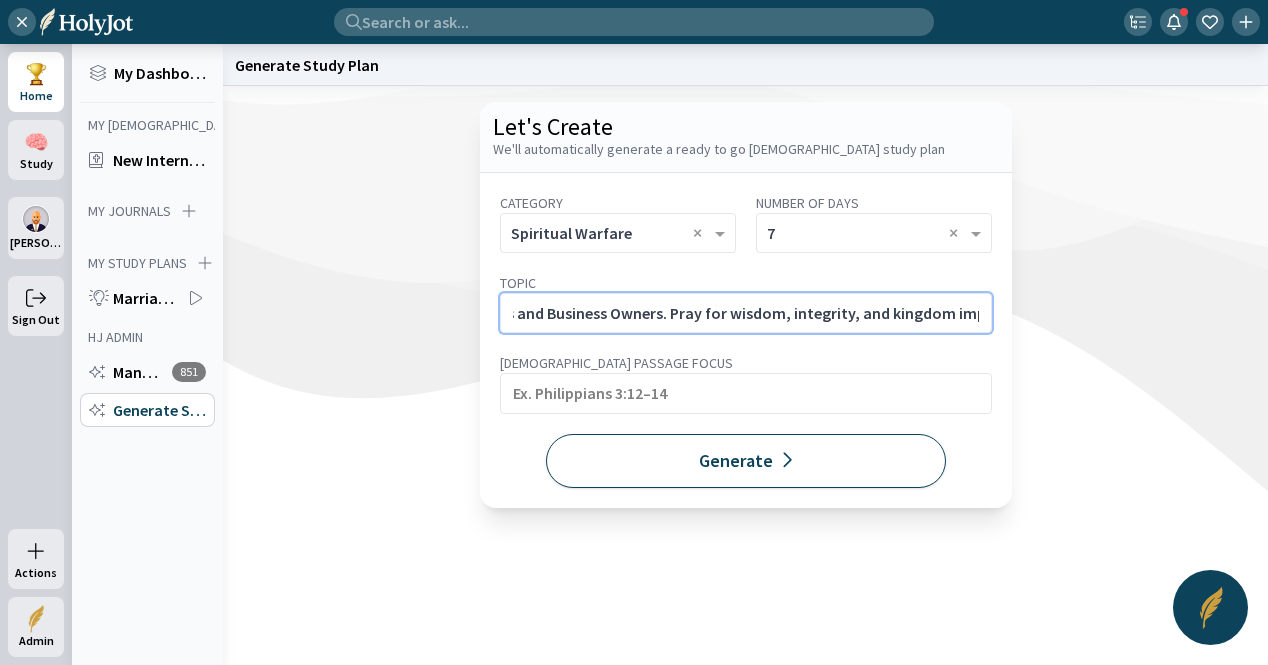 type on "Warfare for Christian Entrepreneurs and Business Owners. Pray for wisdom, integrity, and kingdom impact in business." 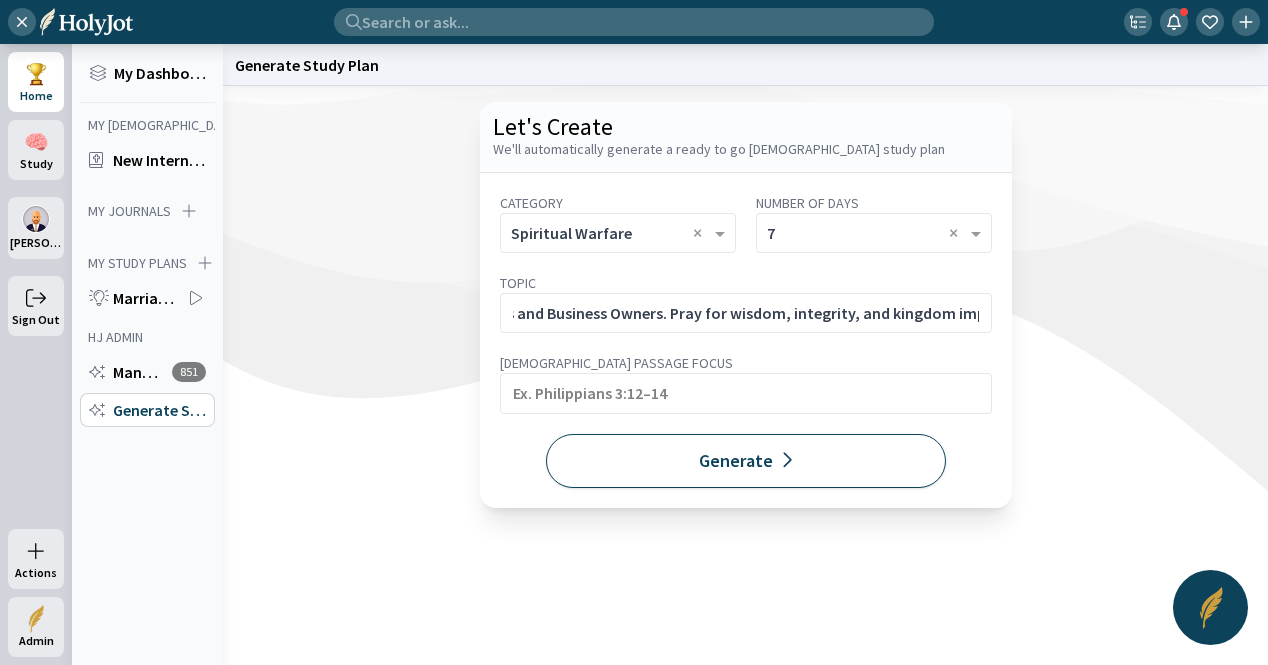 click on "Generate" 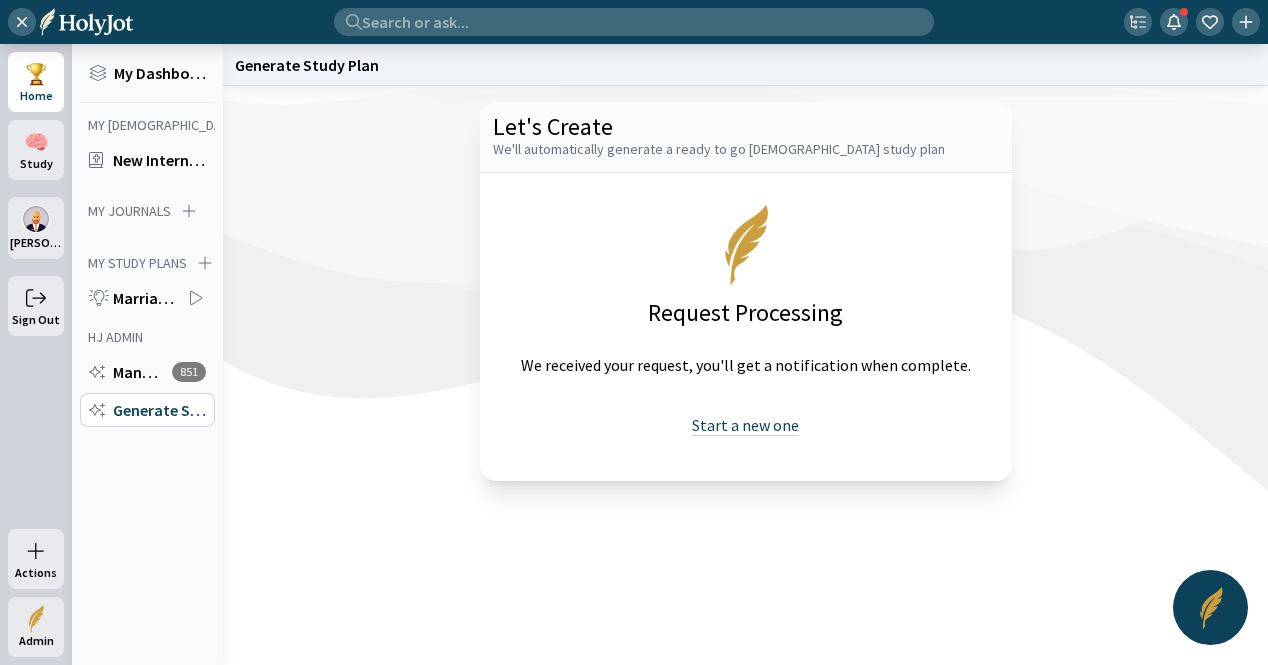 click on "Start a new one" 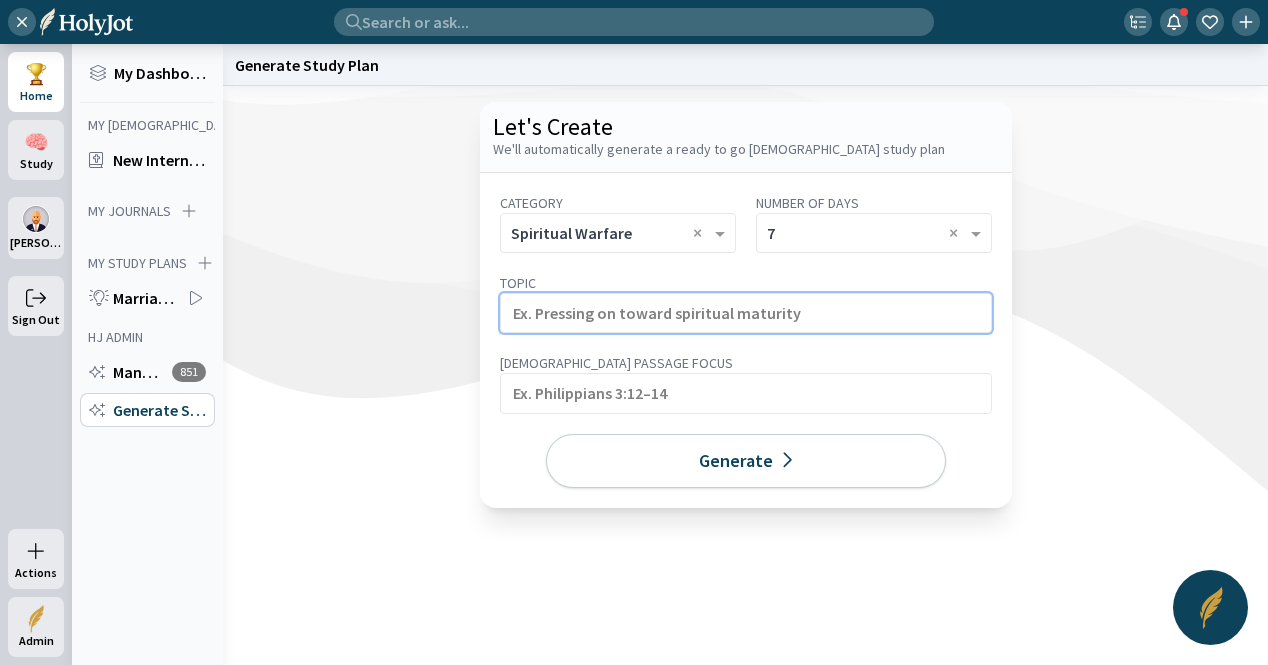 click 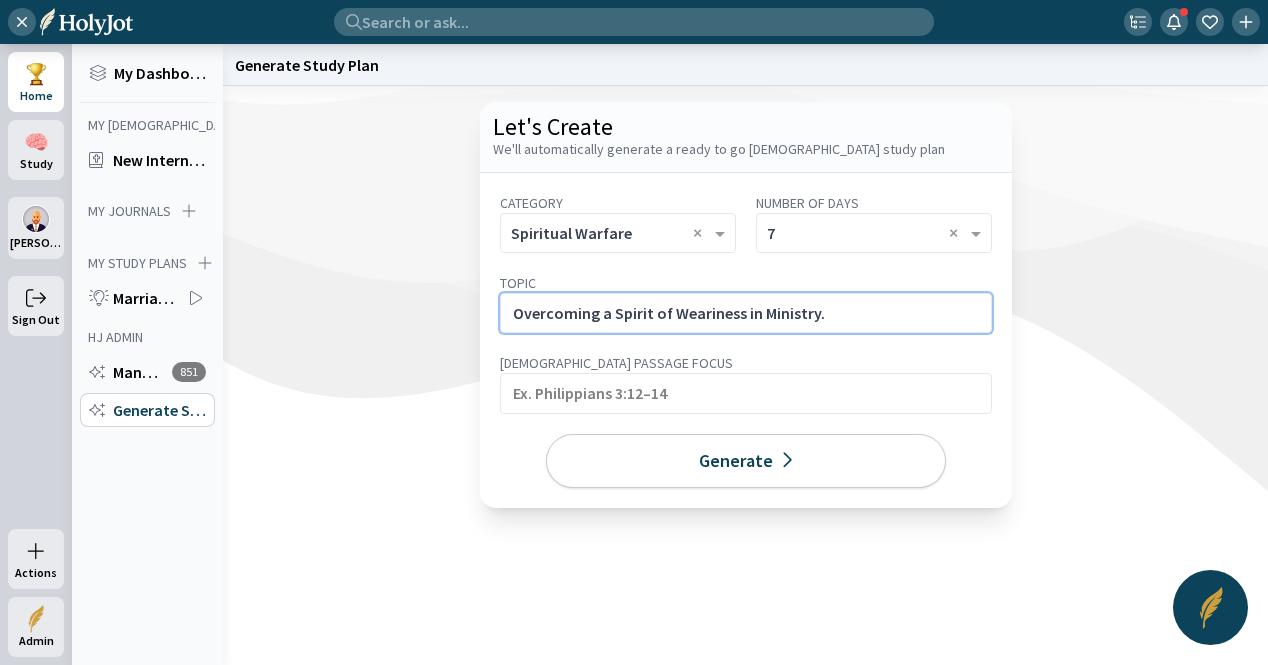 click on "Overcoming a Spirit of Weariness in Ministry." 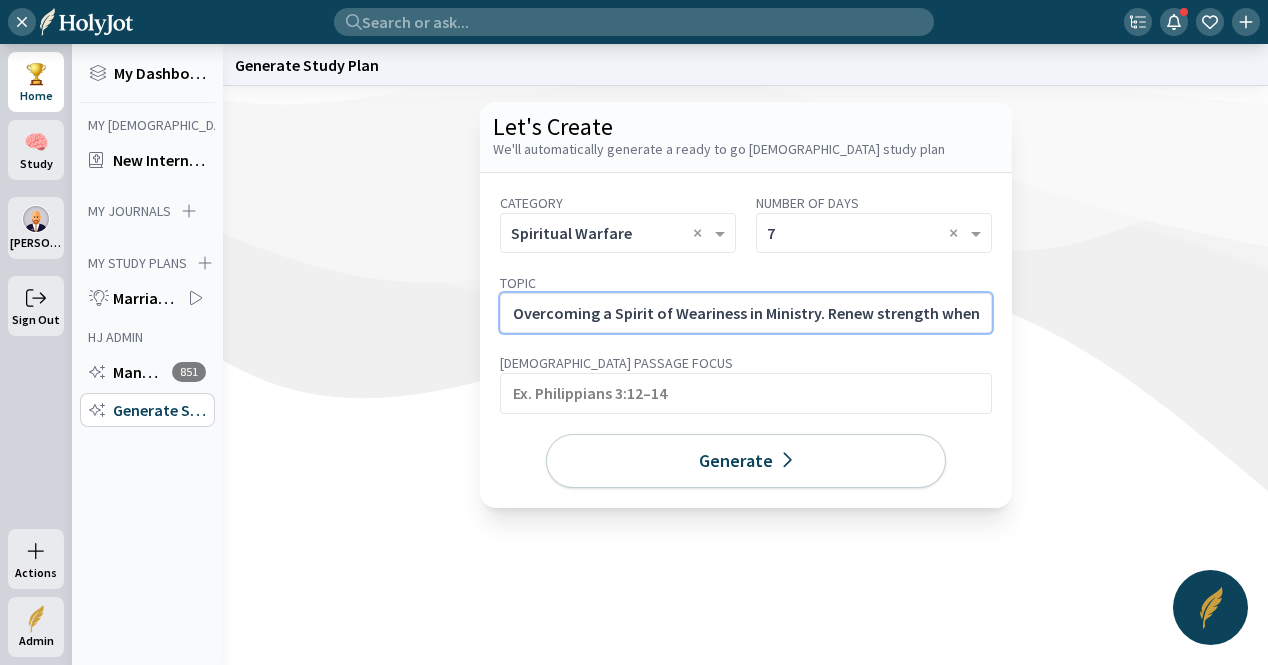 scroll, scrollTop: 0, scrollLeft: 198, axis: horizontal 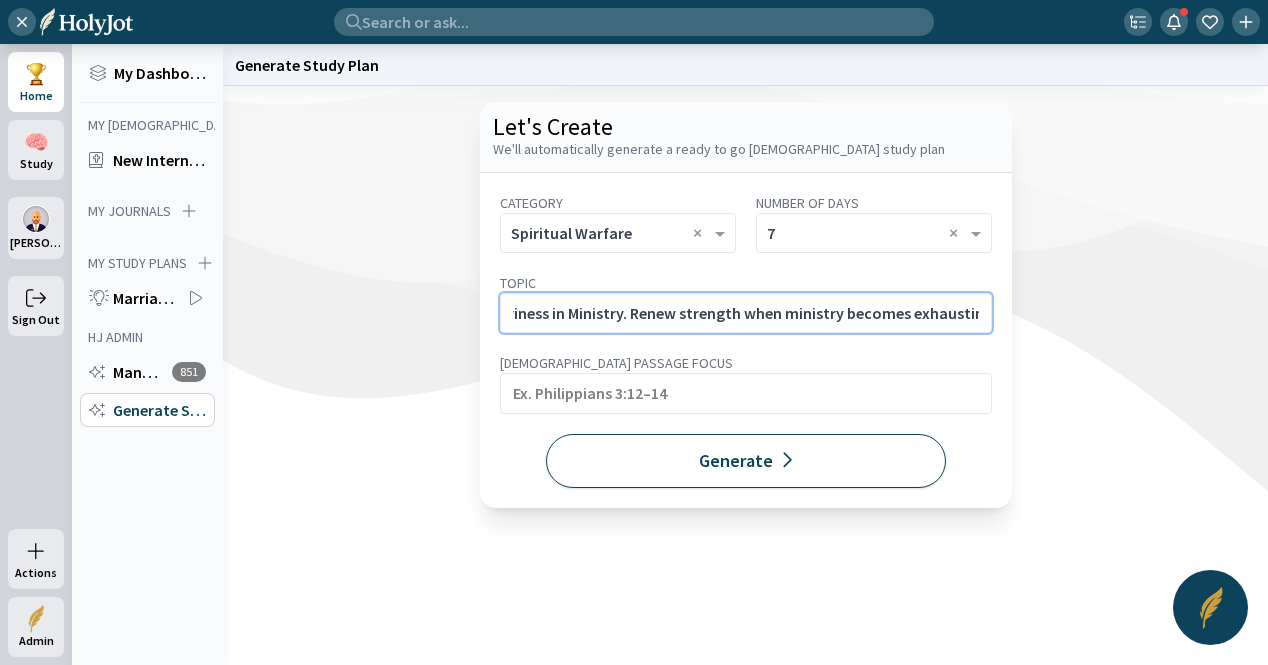 type on "Overcoming a Spirit of Weariness in Ministry. Renew strength when ministry becomes exhausting." 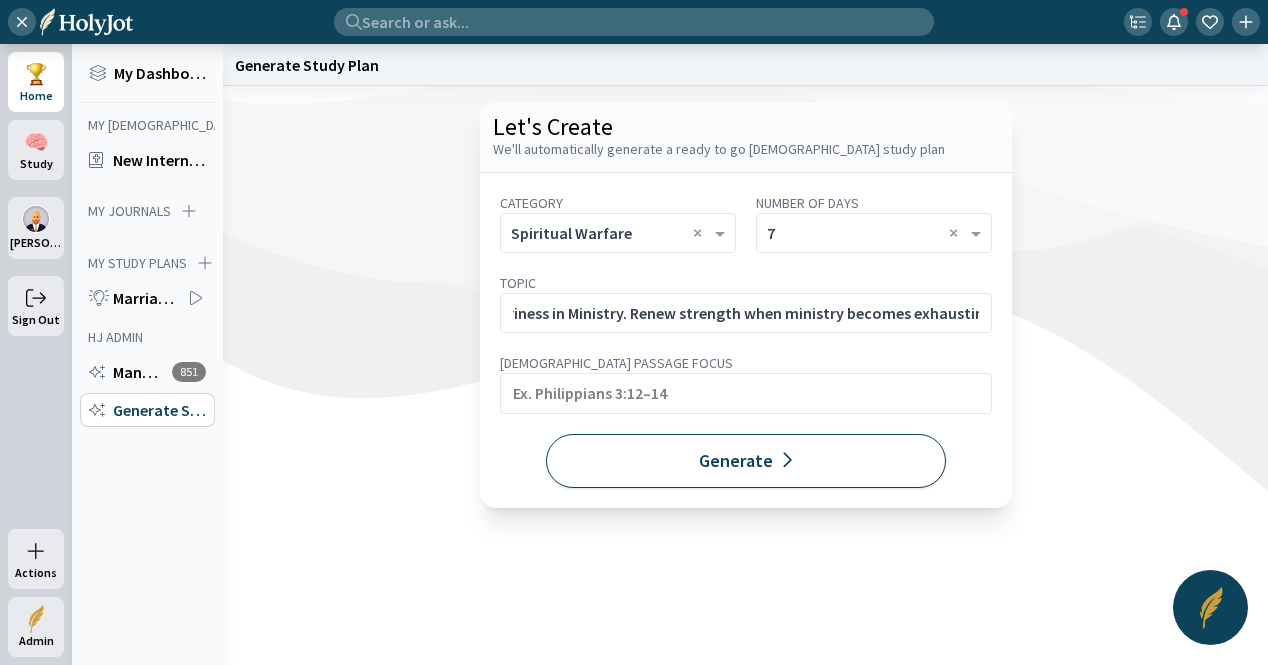 scroll, scrollTop: 0, scrollLeft: 0, axis: both 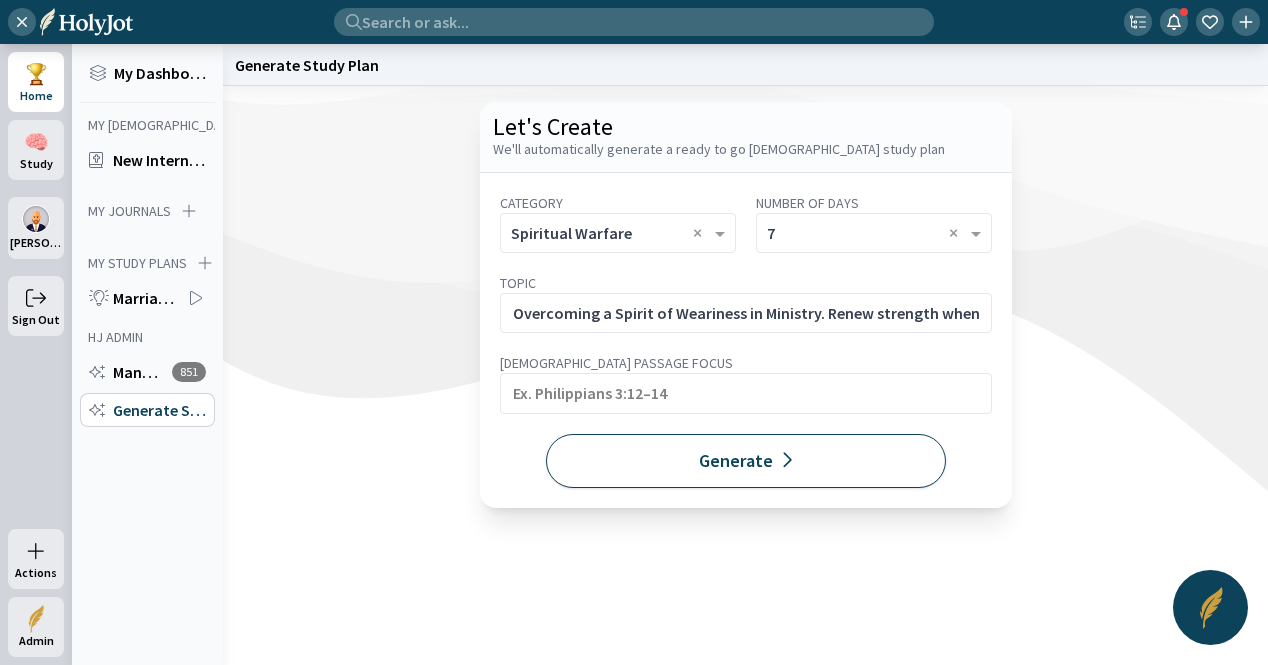 click 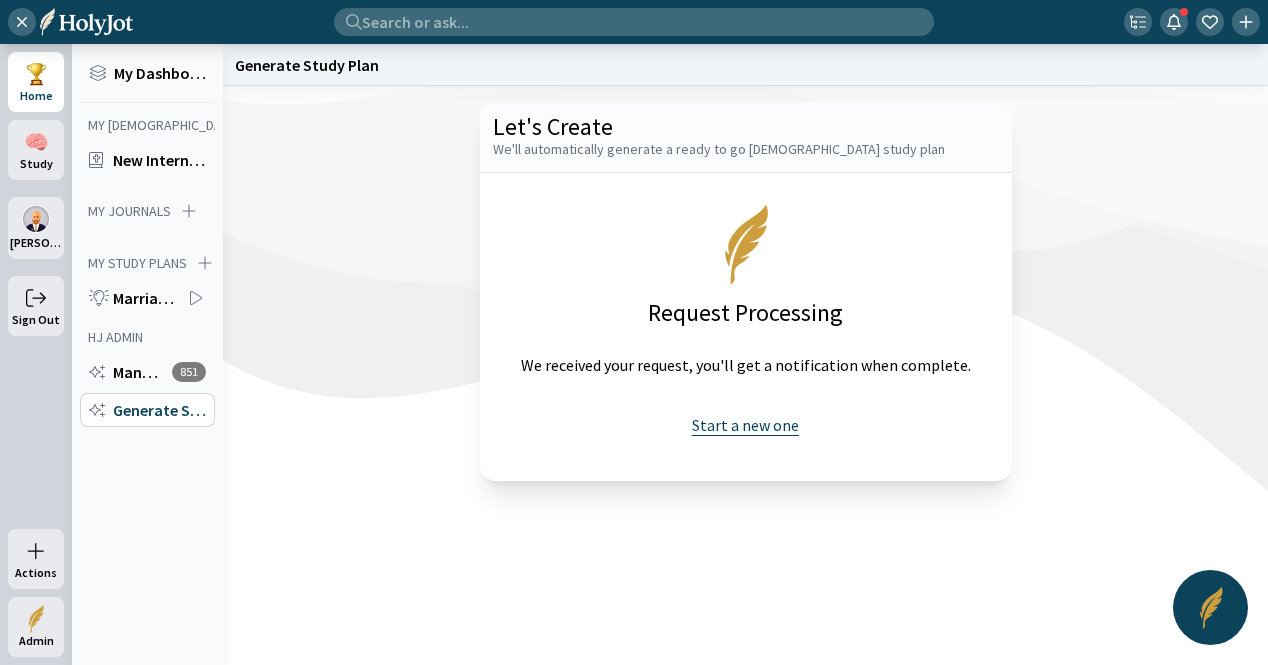 click on "Start a new one" 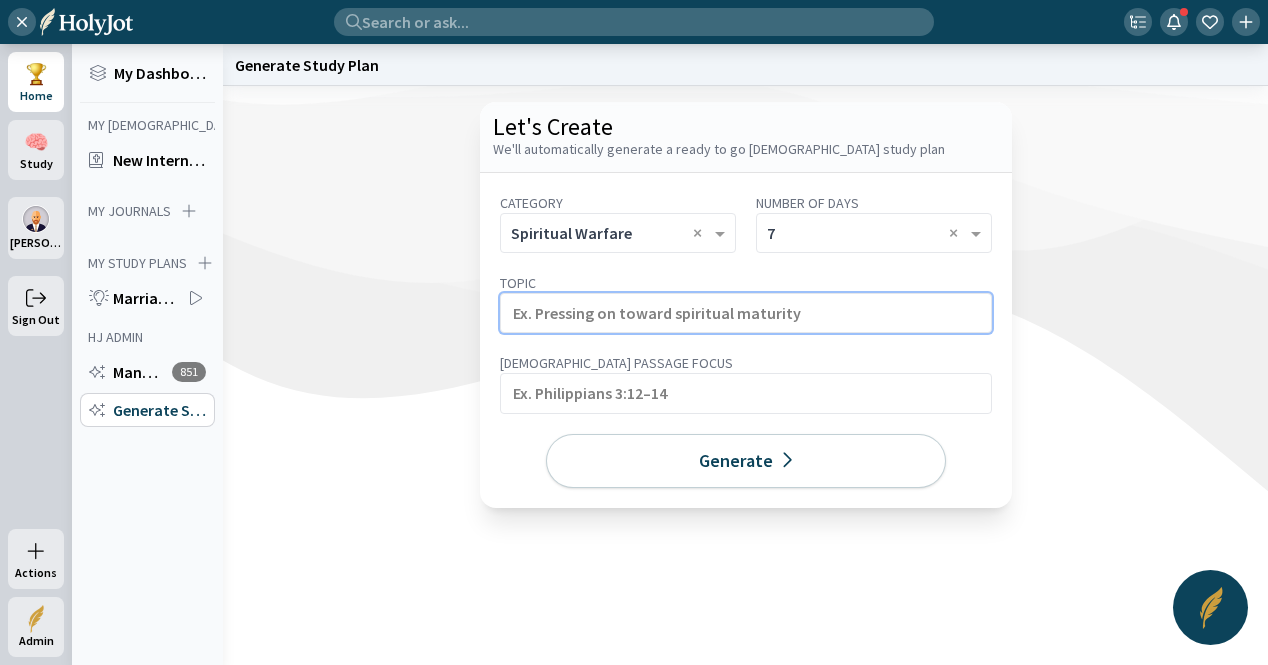 click 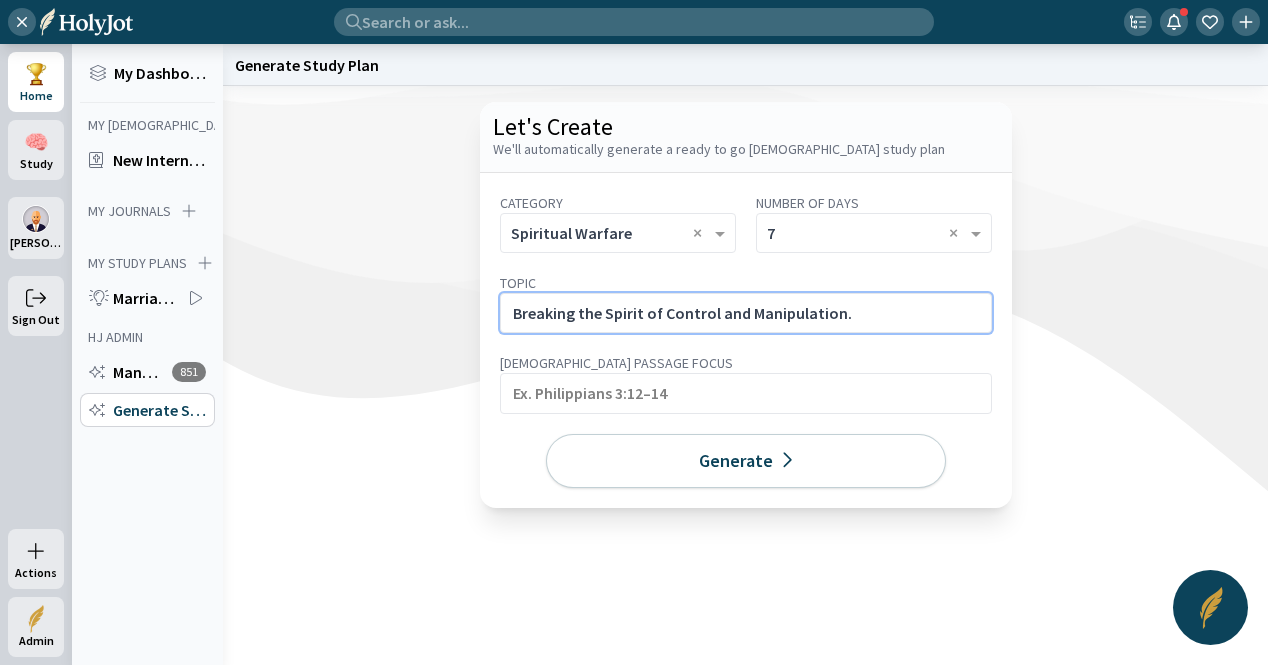 click on "Breaking the Spirit of Control and Manipulation." 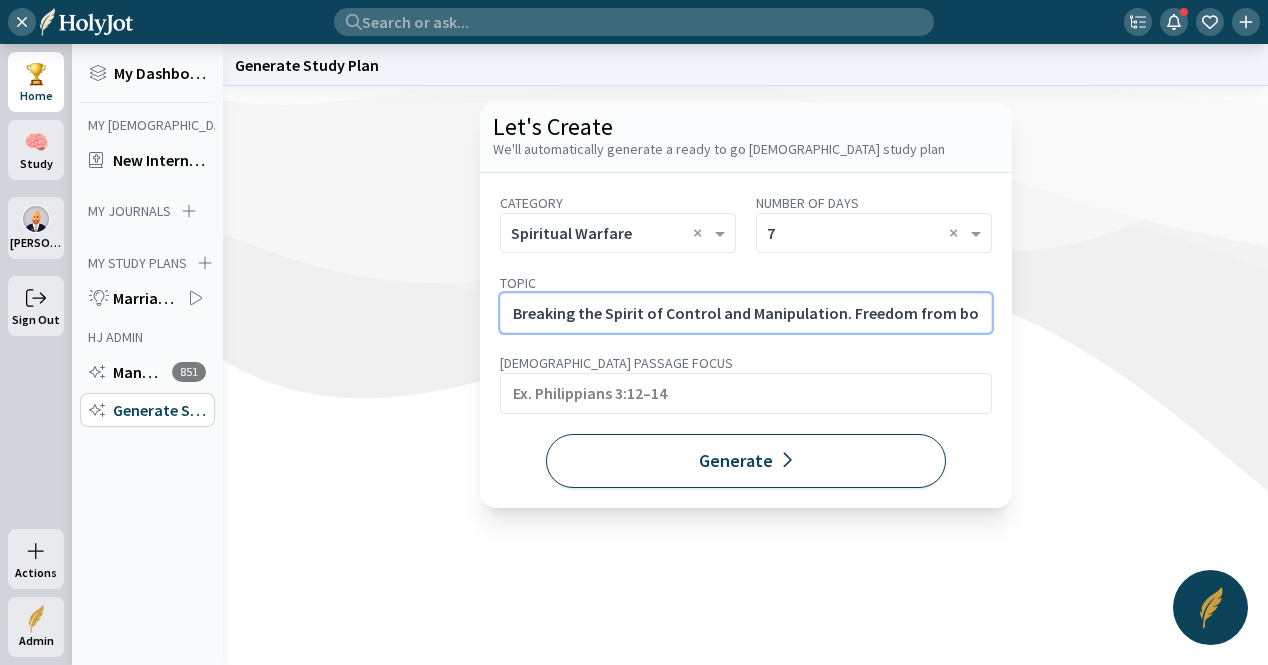 scroll, scrollTop: 0, scrollLeft: 273, axis: horizontal 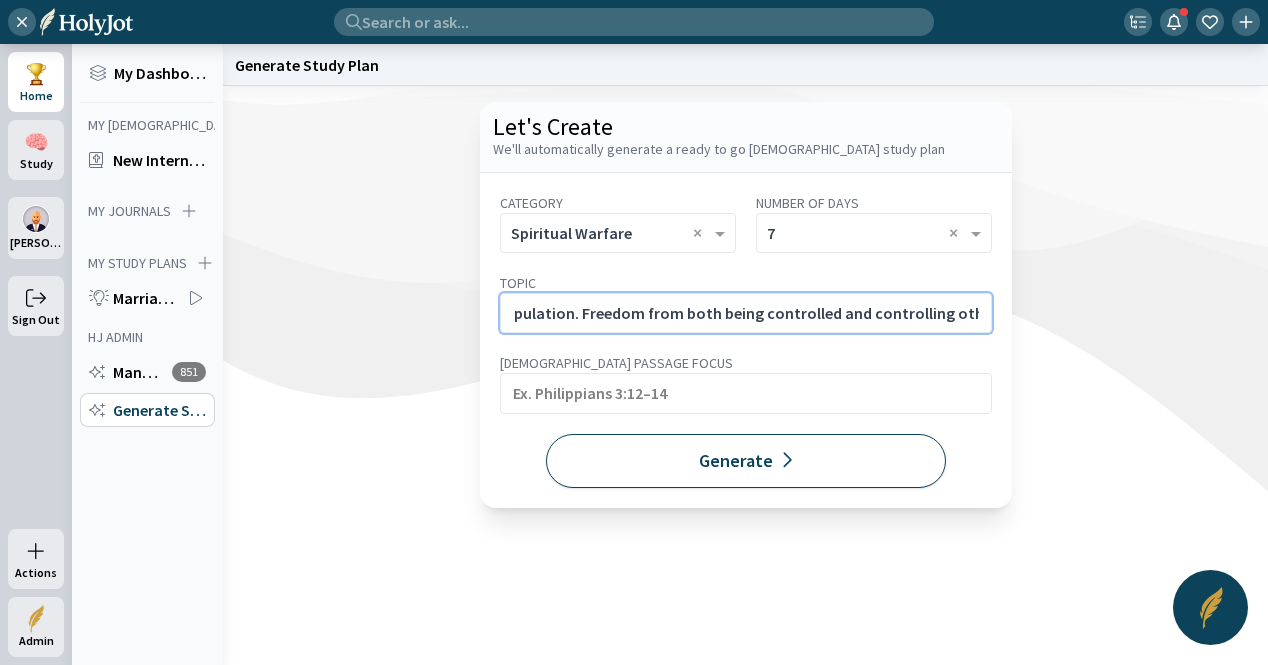 type on "Breaking the Spirit of Control and Manipulation. Freedom from both being controlled and controlling others." 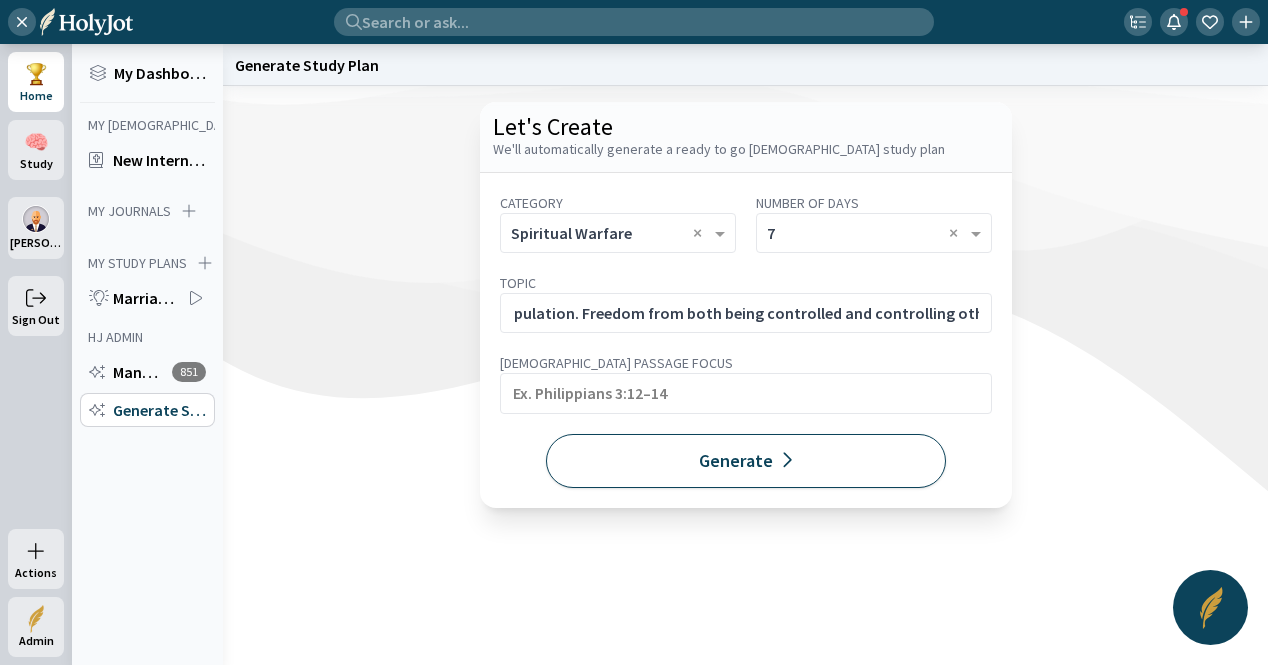 scroll, scrollTop: 0, scrollLeft: 0, axis: both 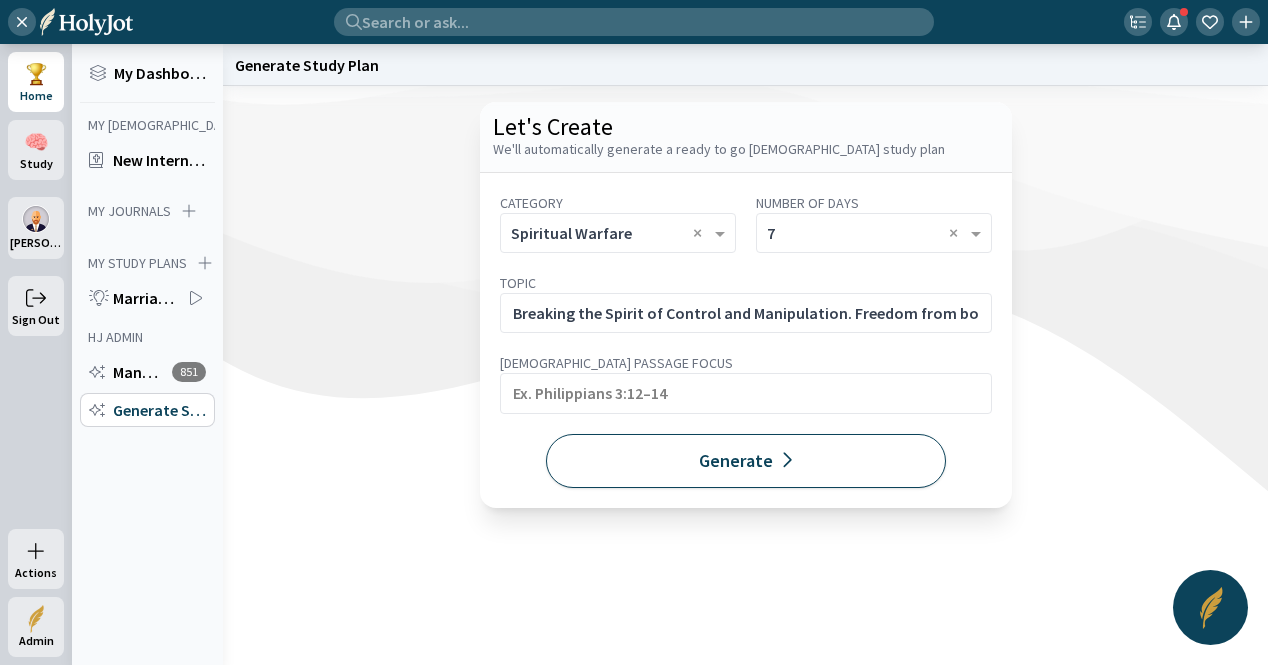 click 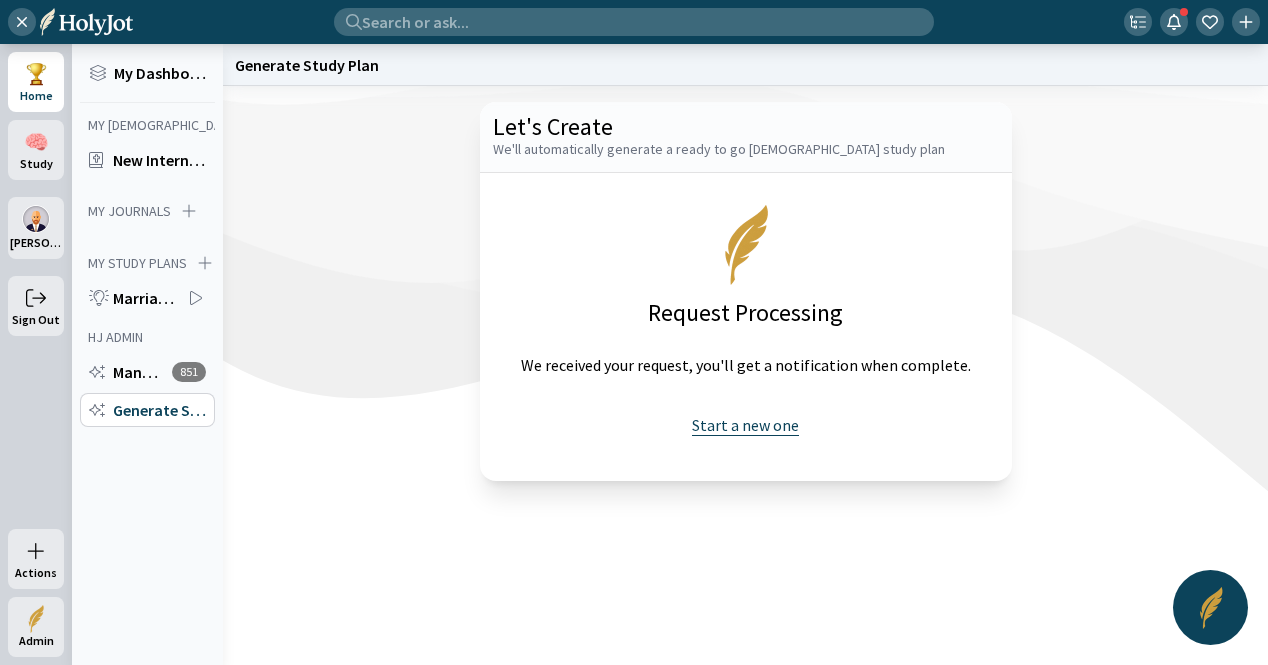 click on "Start a new one" 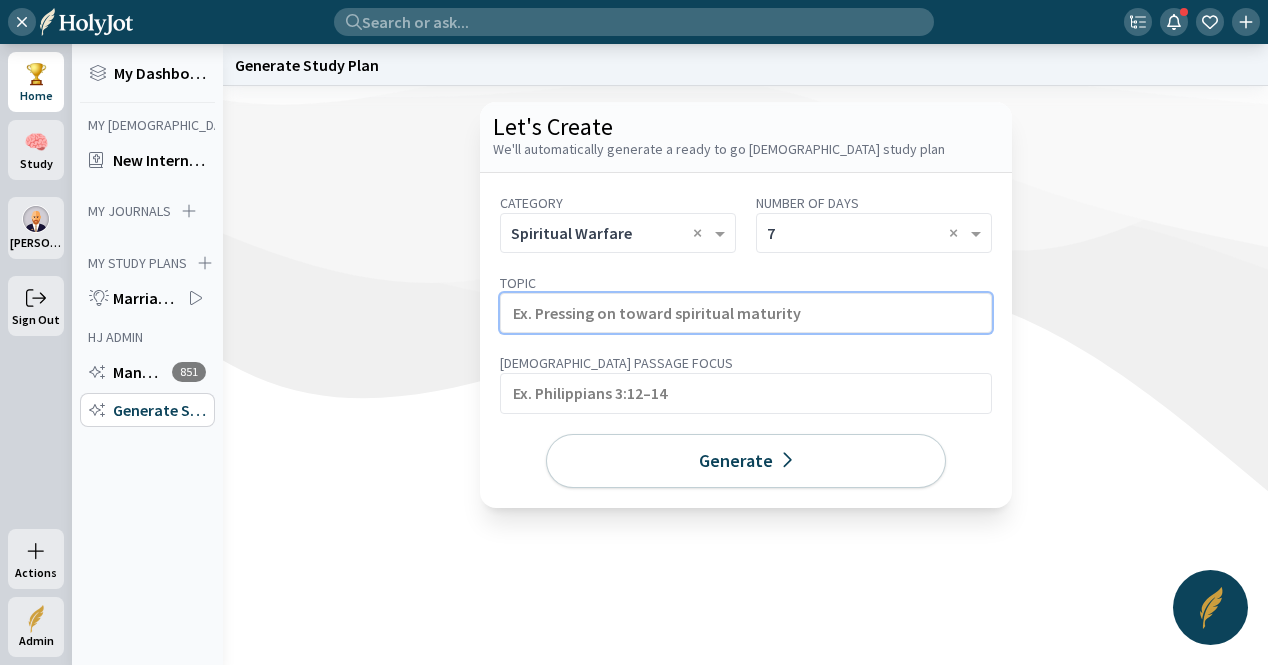 click 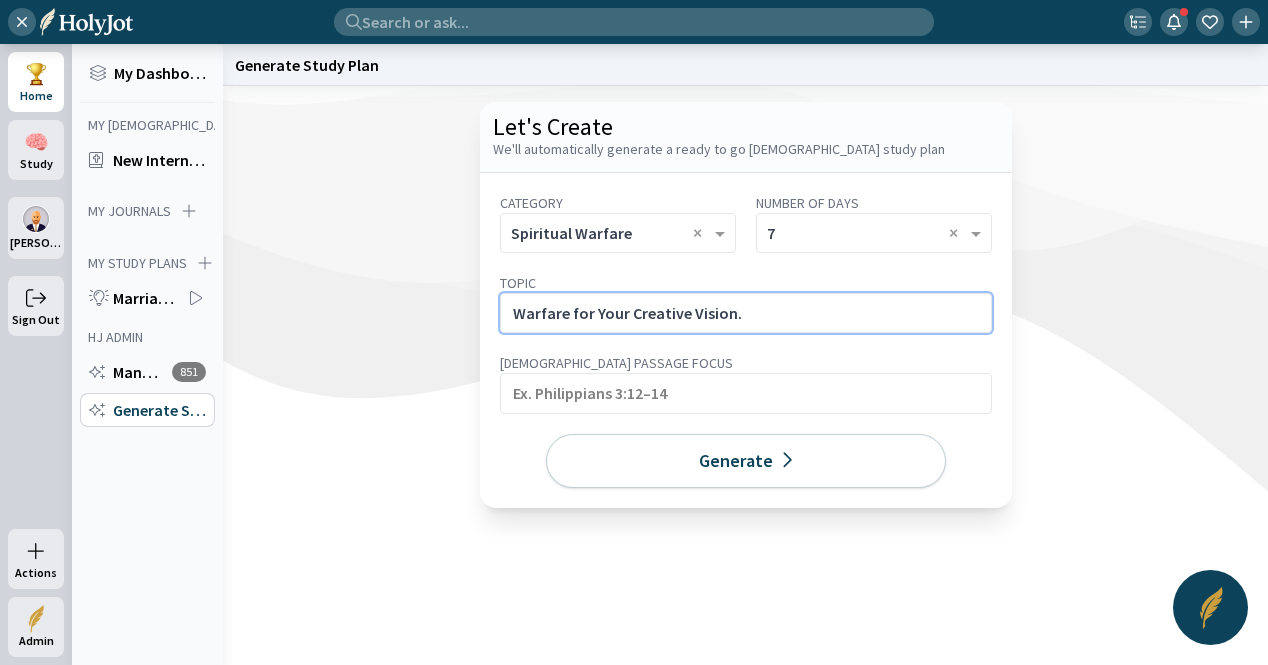 click on "Warfare for Your Creative Vision." 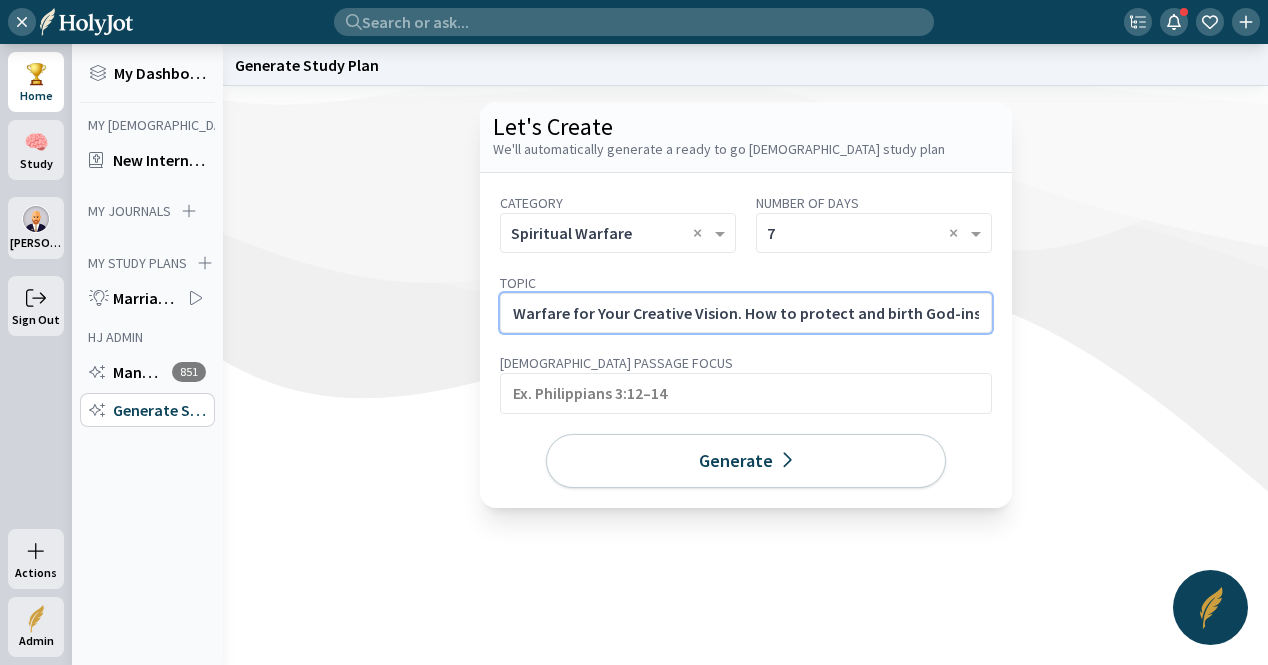 scroll, scrollTop: 0, scrollLeft: 119, axis: horizontal 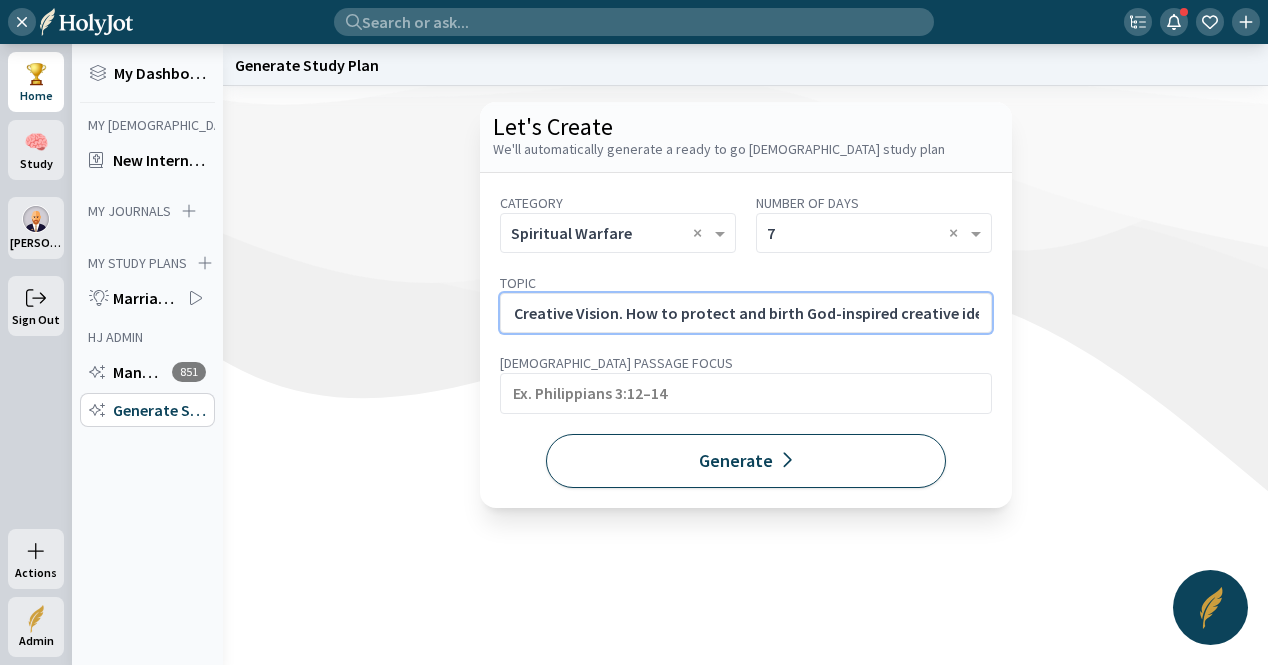 type on "Warfare for Your Creative Vision. How to protect and birth God-inspired creative ideas." 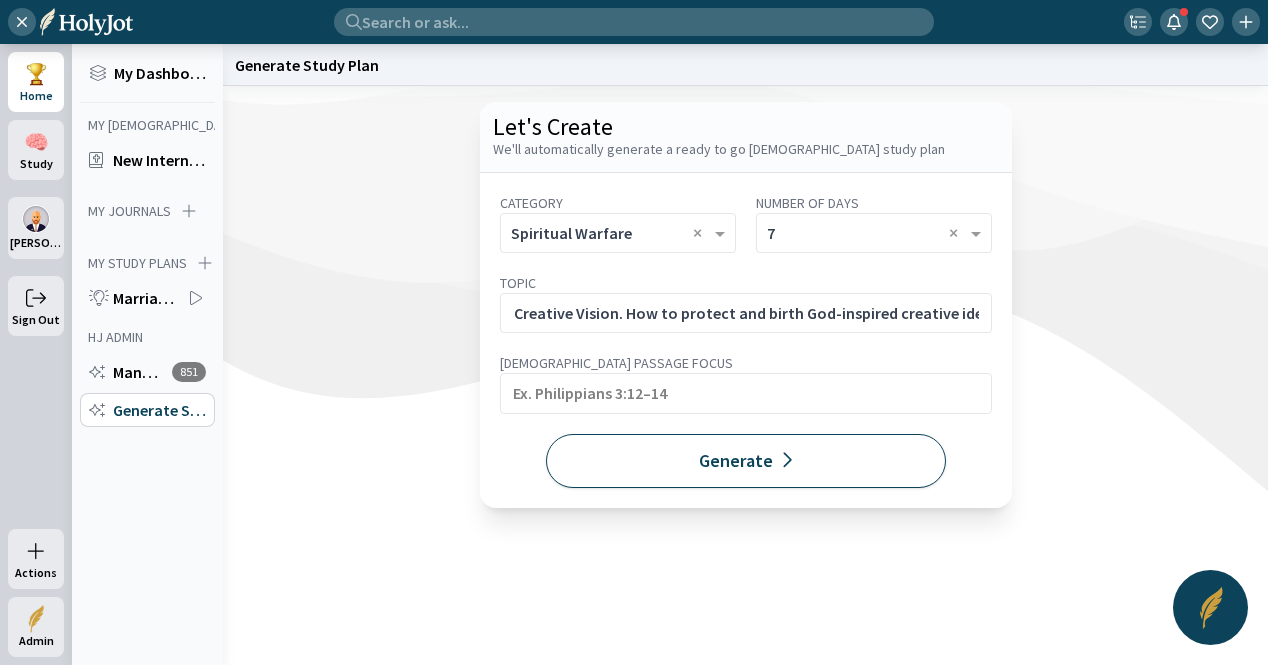 click on "Generate" 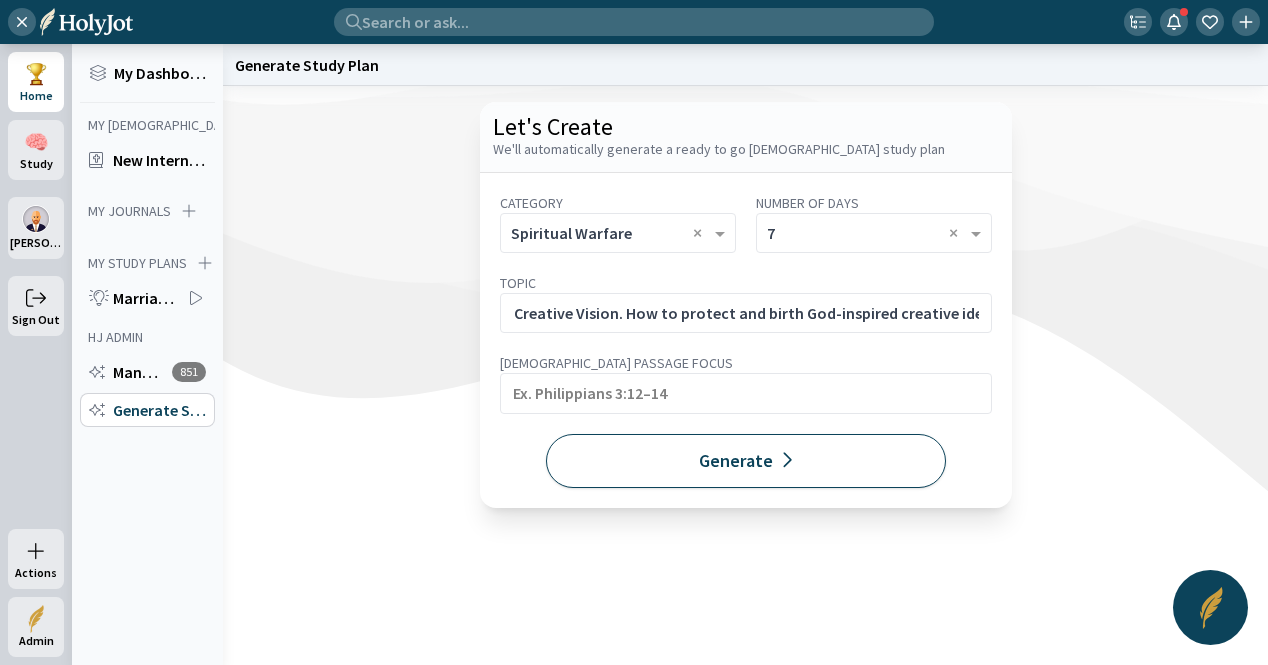 scroll, scrollTop: 0, scrollLeft: 0, axis: both 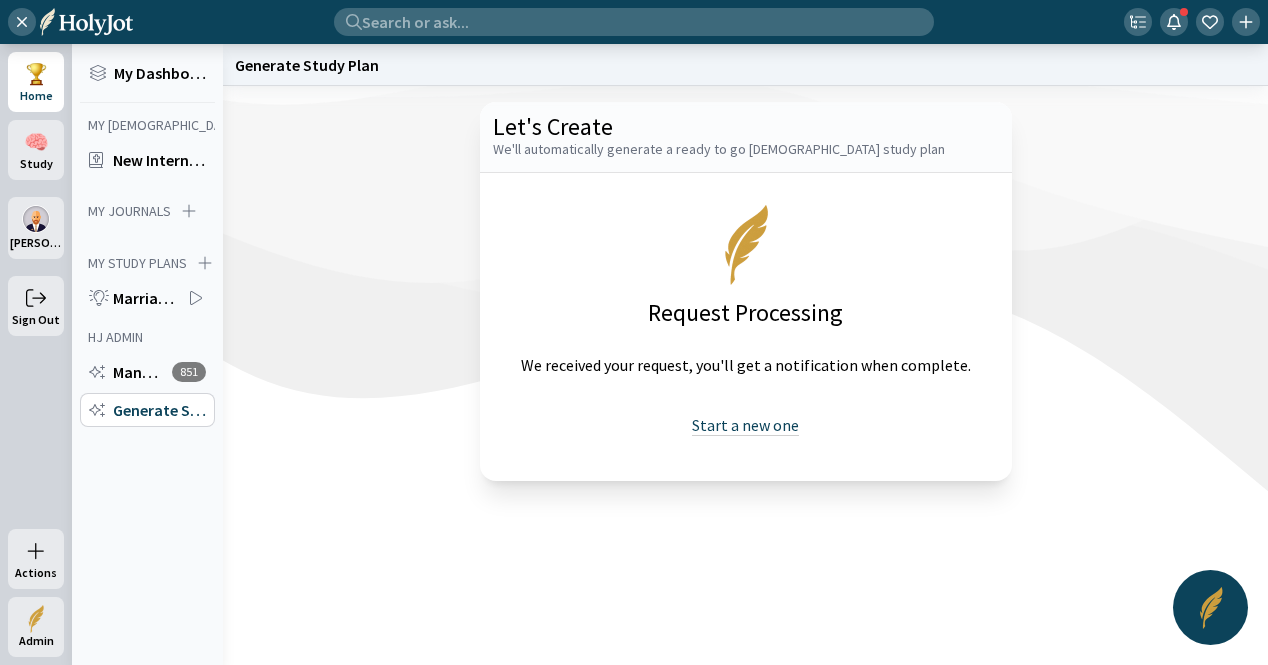 click on "Start a new one" 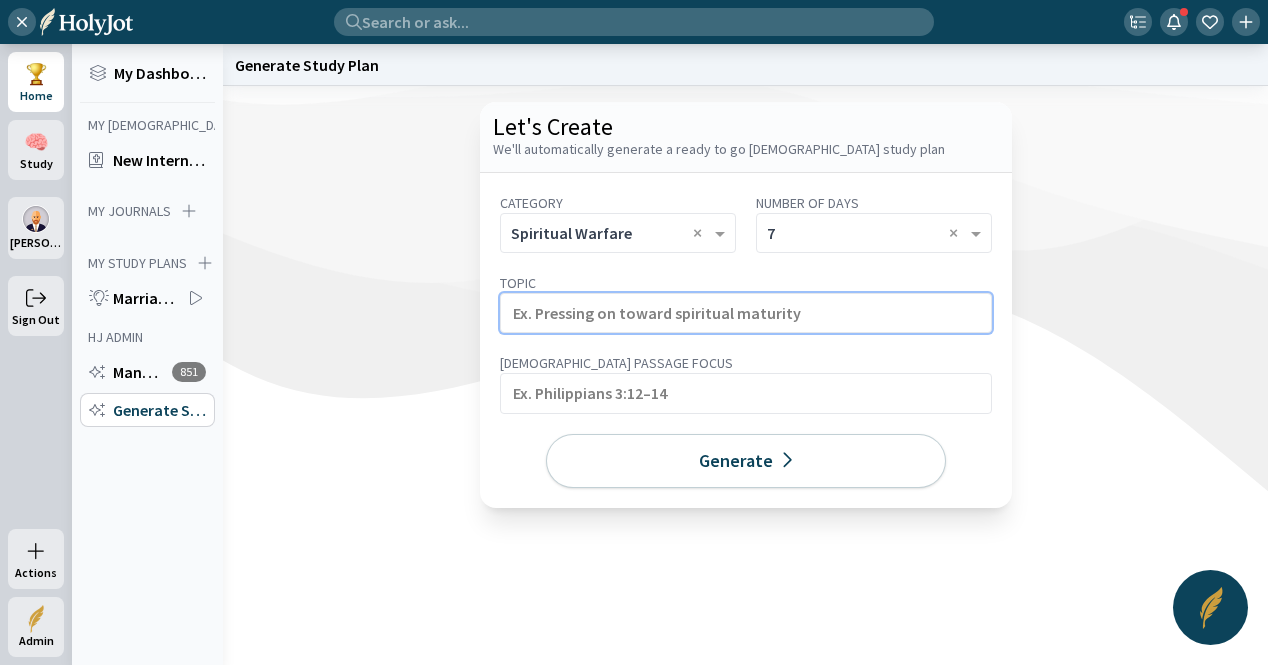 click 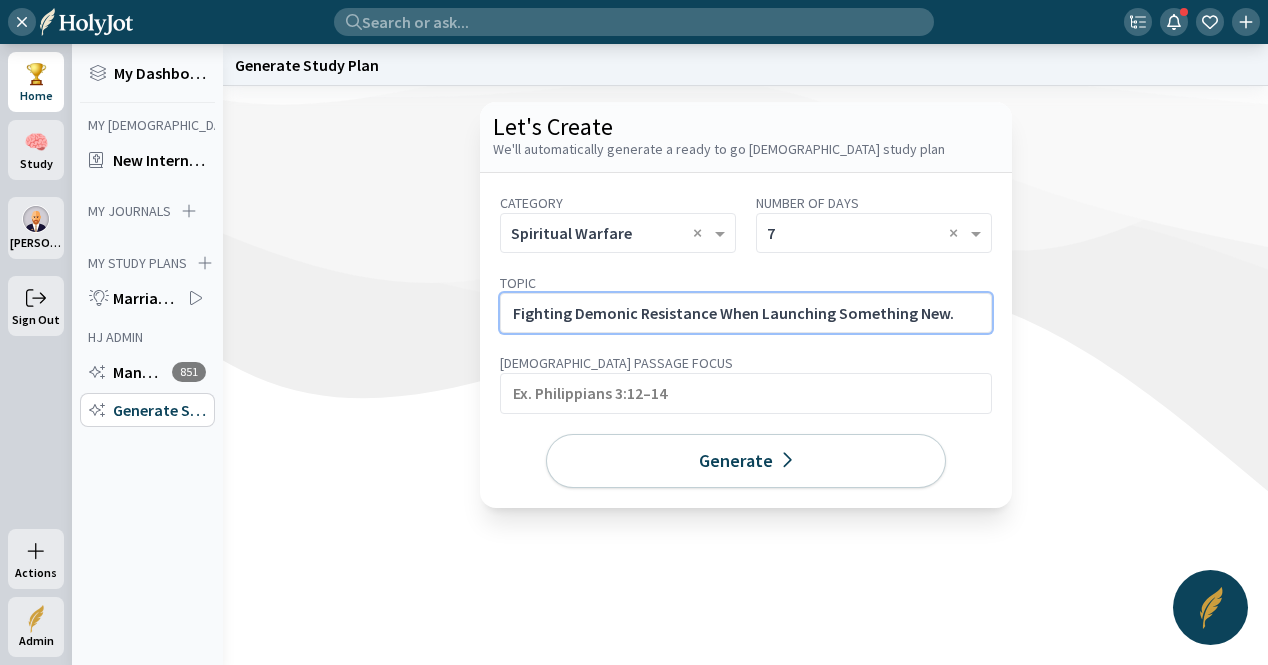 click on "Fighting Demonic Resistance When Launching Something New." 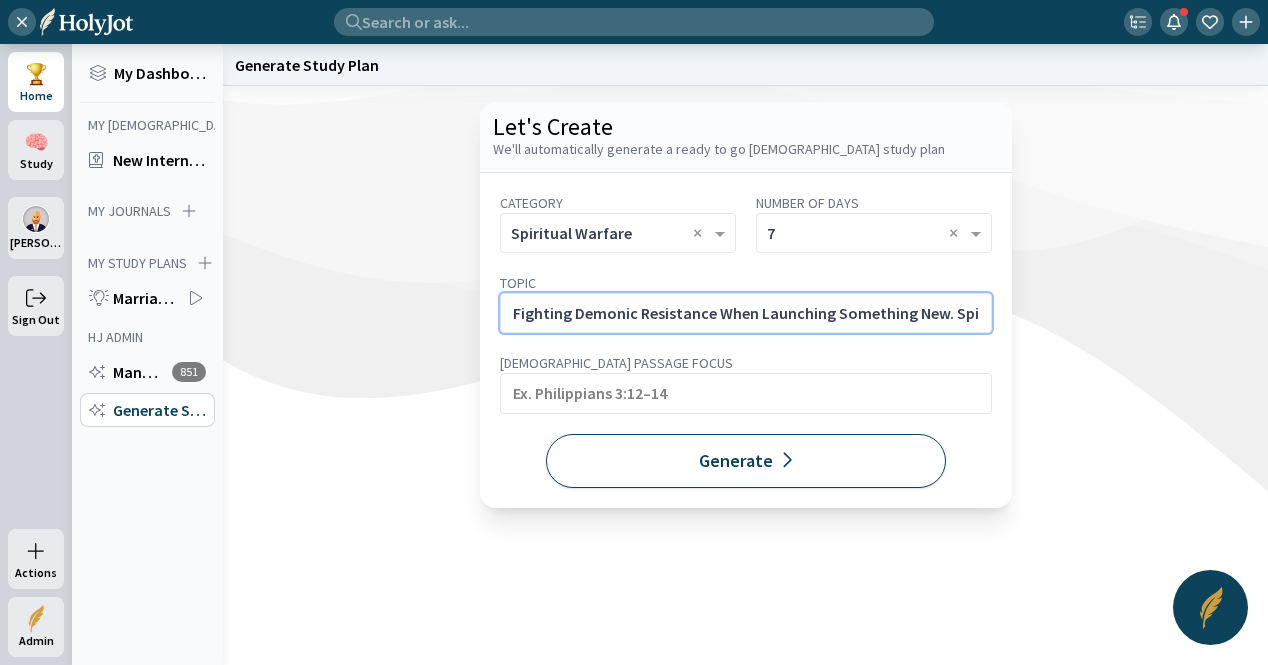 scroll, scrollTop: 0, scrollLeft: 397, axis: horizontal 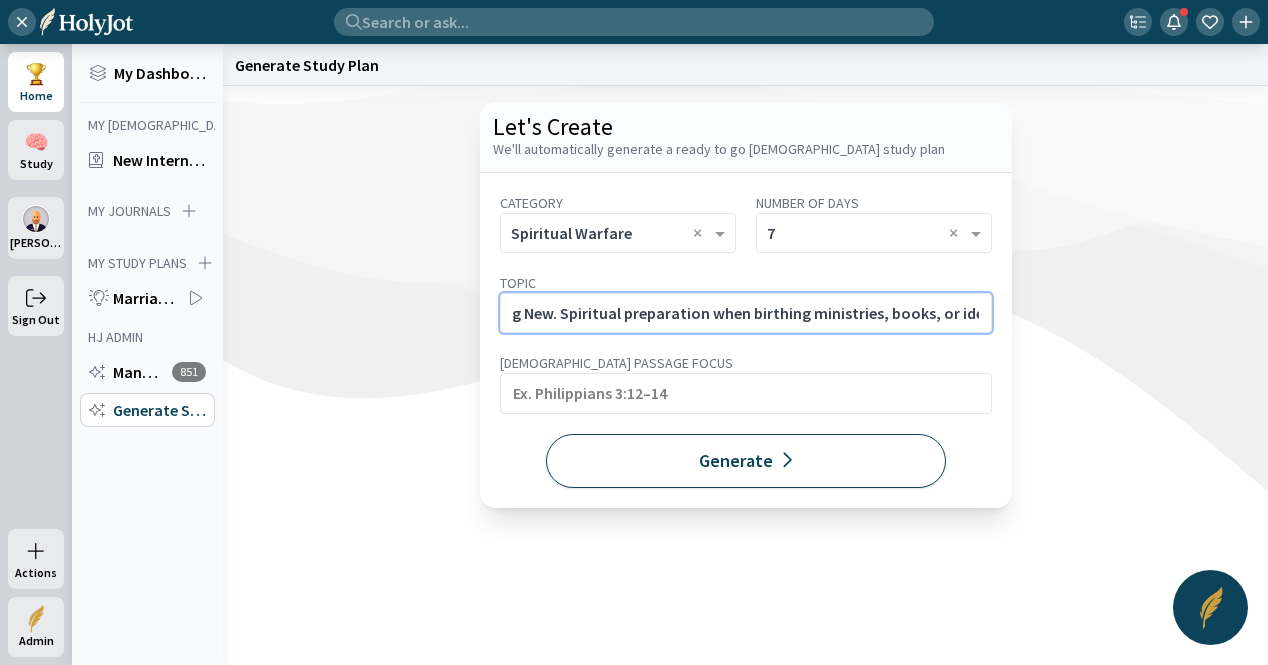 type on "Fighting Demonic Resistance When Launching Something New. Spiritual preparation when birthing ministries, books, or ideas." 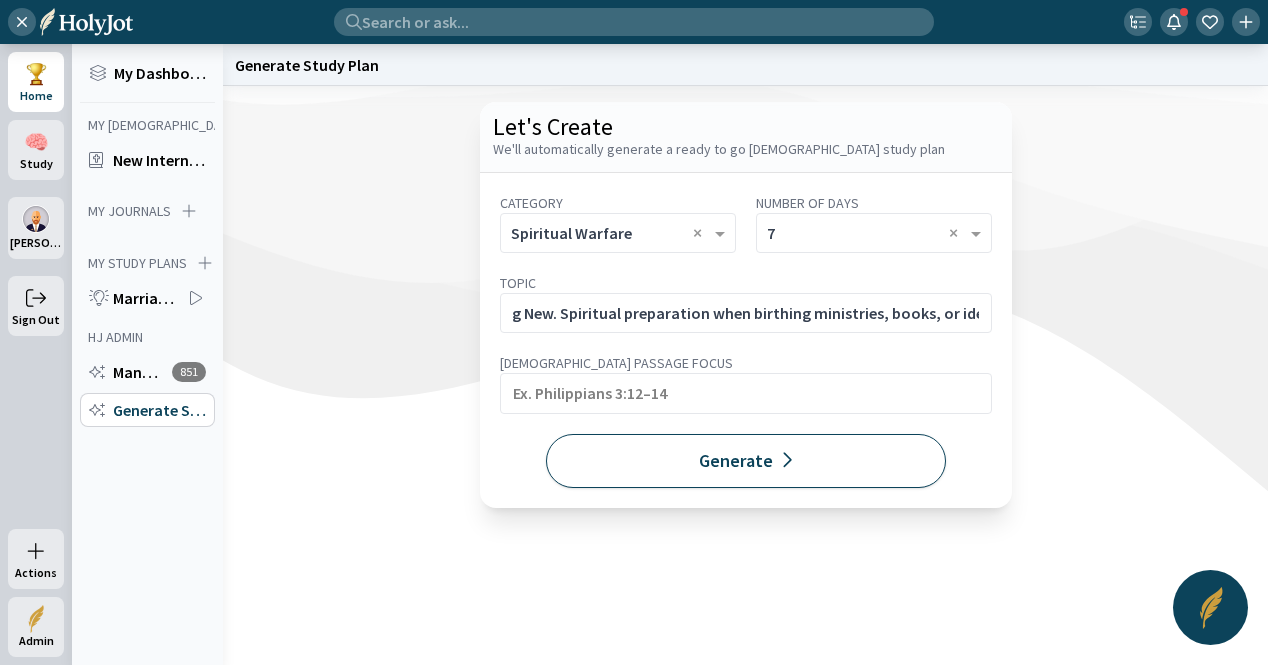 click on "Generate" 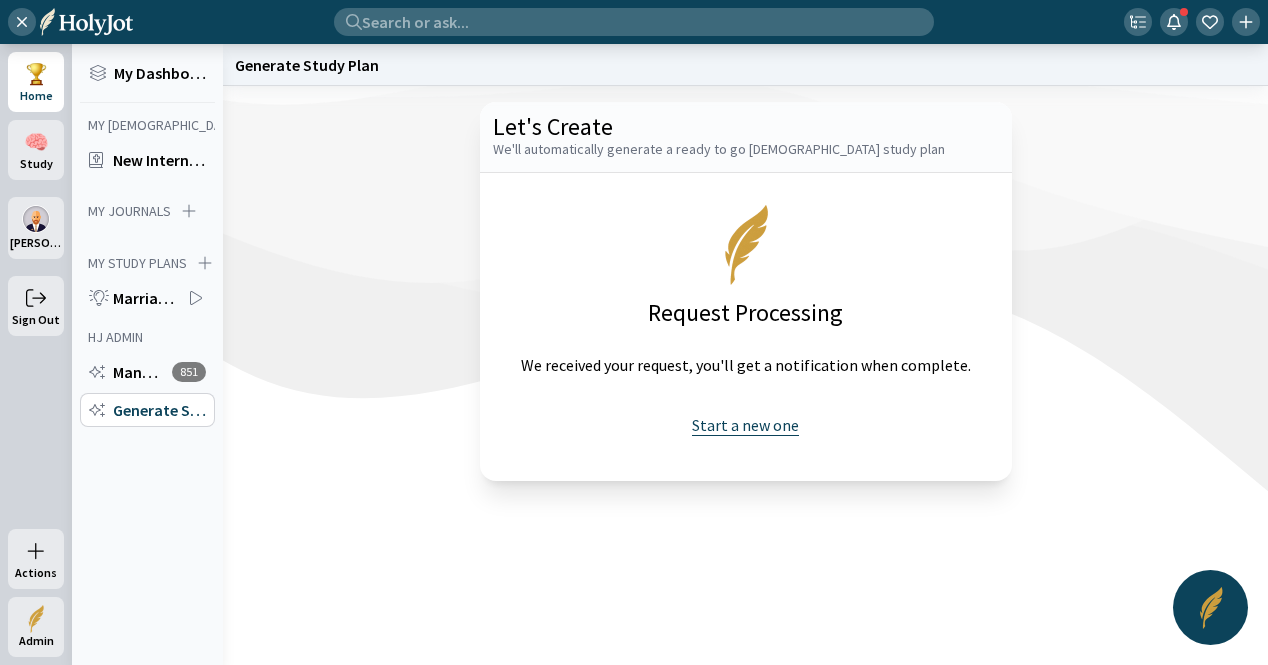 click on "Start a new one" 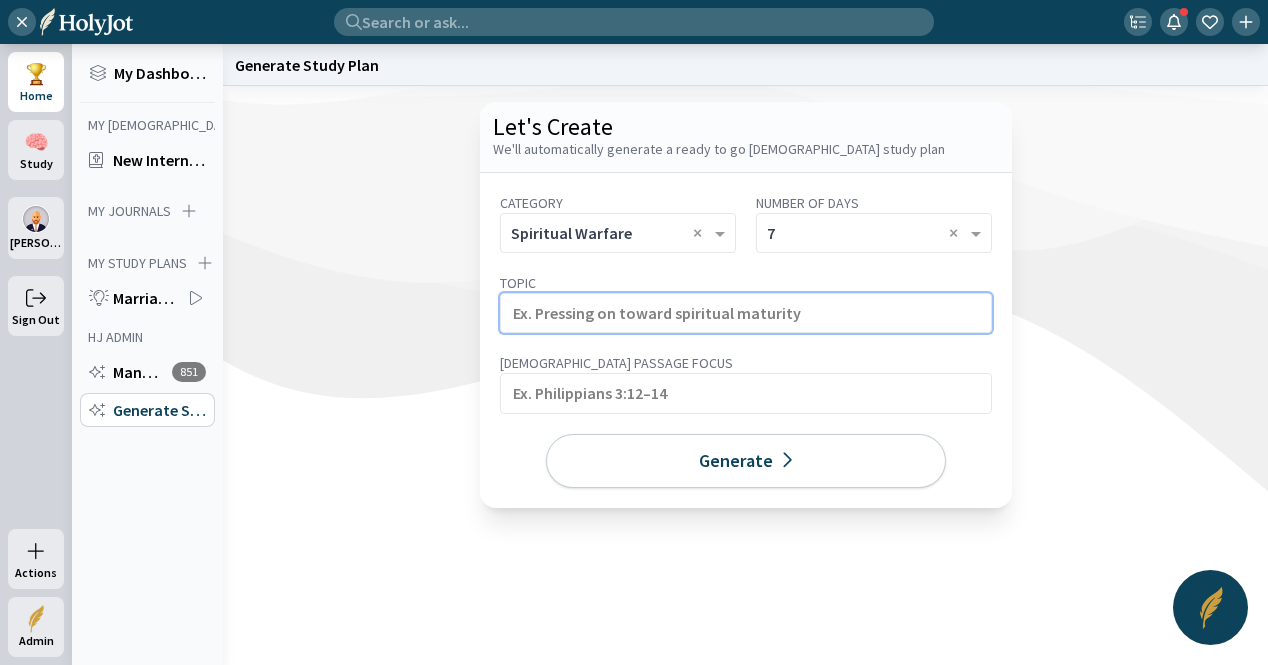 click 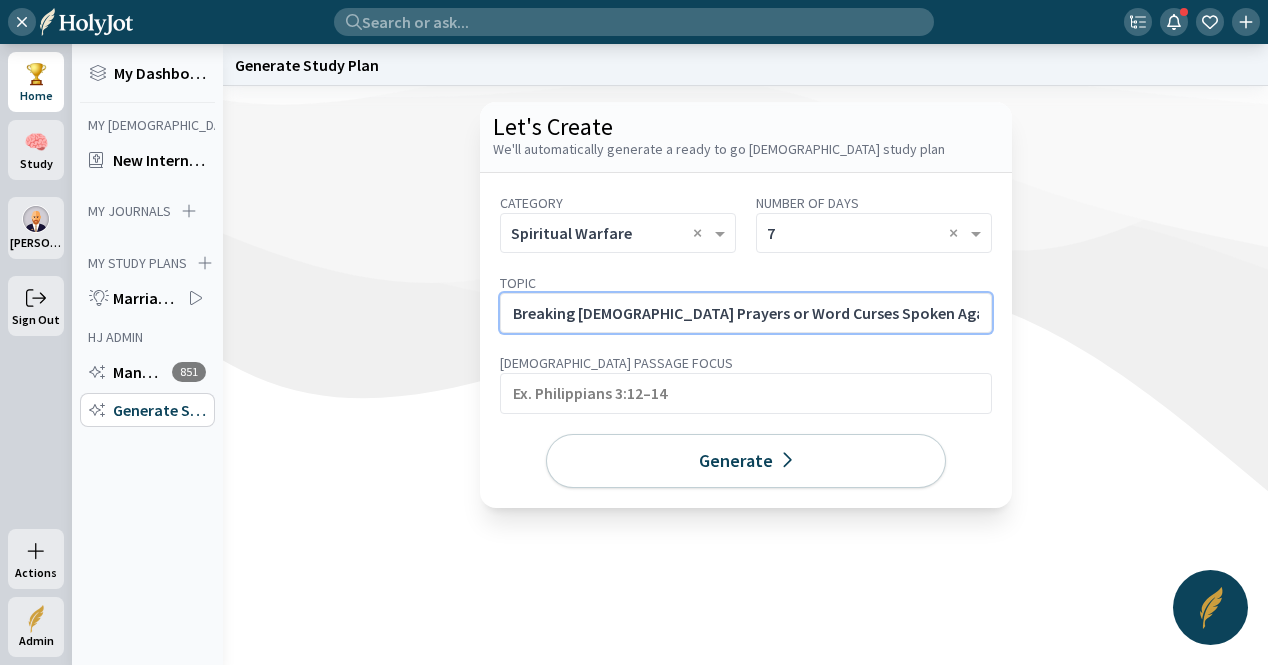 click on "Breaking Witchcraft Prayers or Word Curses Spoken Against You." 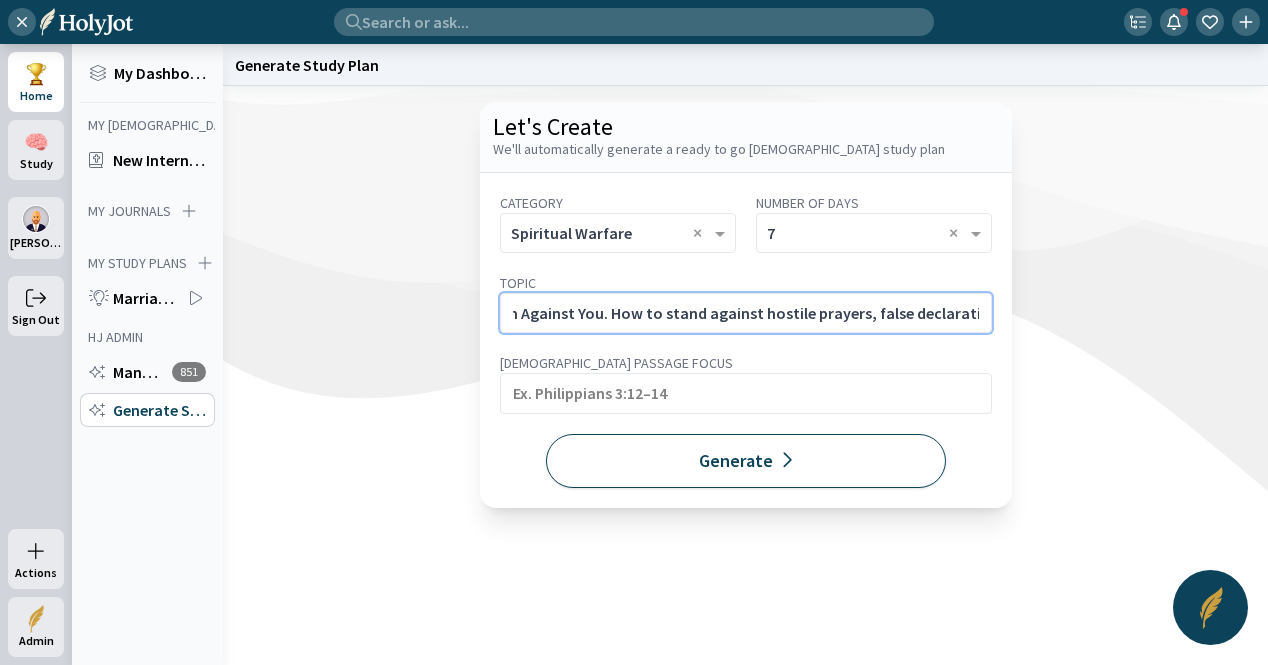 type on "Breaking Witchcraft Prayers or Word Curses Spoken Against You. How to stand against hostile prayers, false declarations, or jealousy." 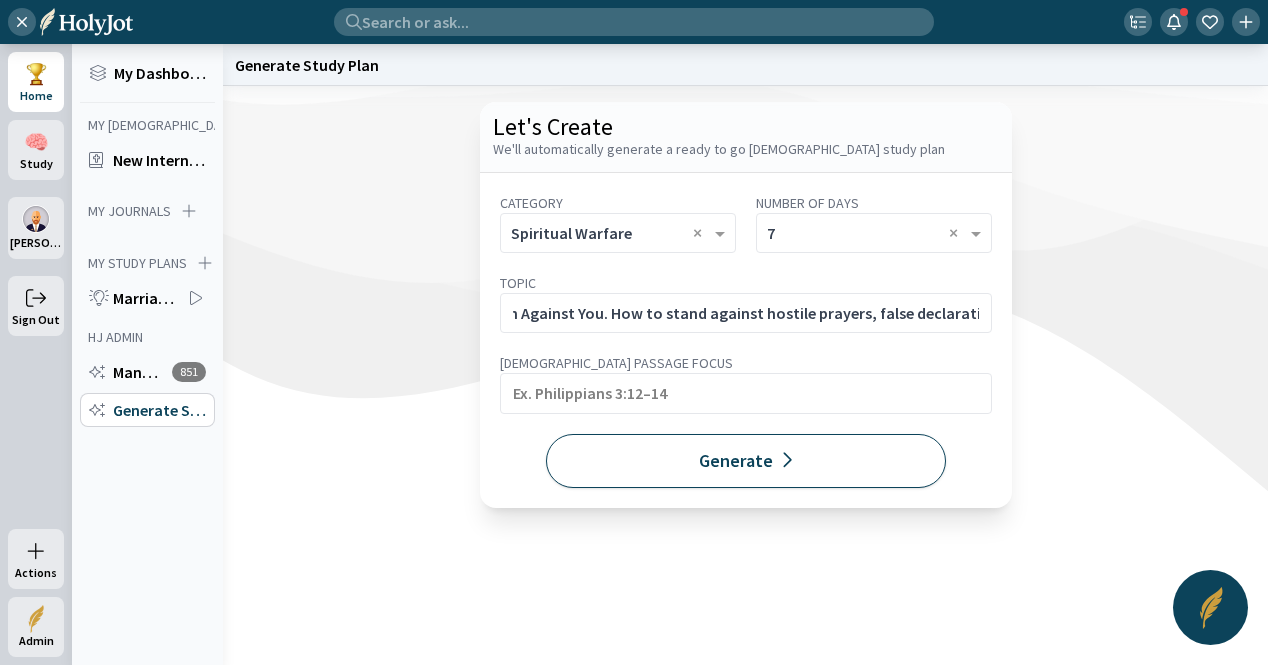 click on "Generate" 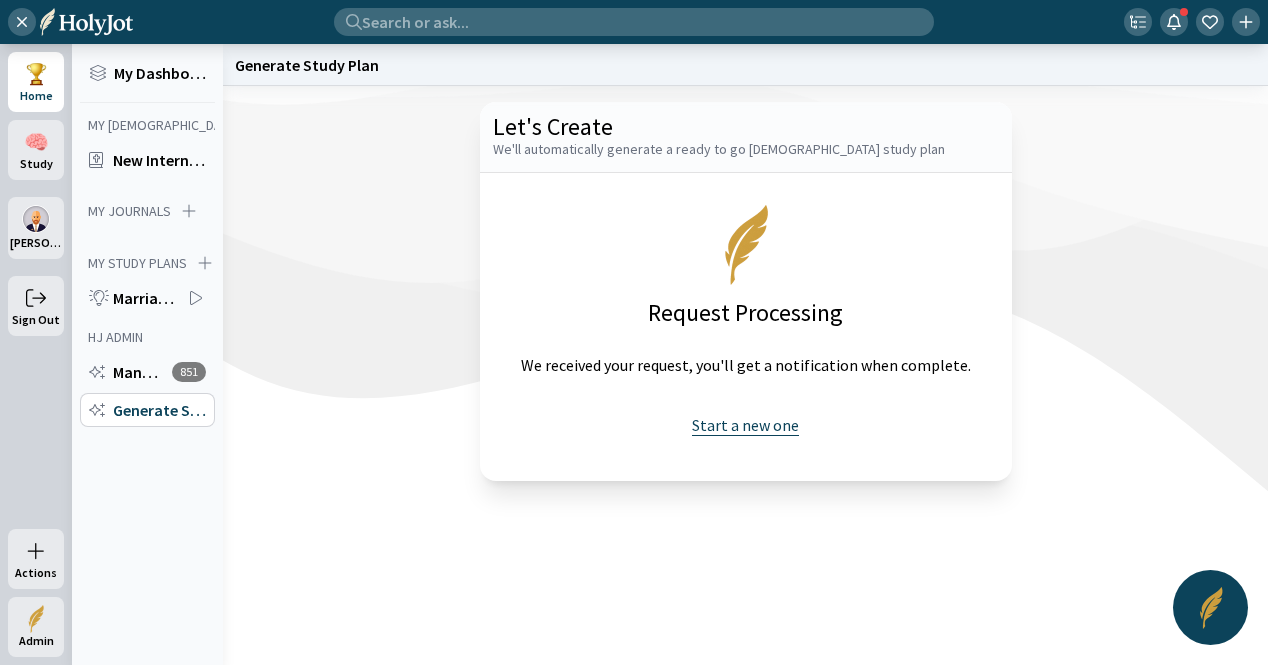 click on "Start a new one" 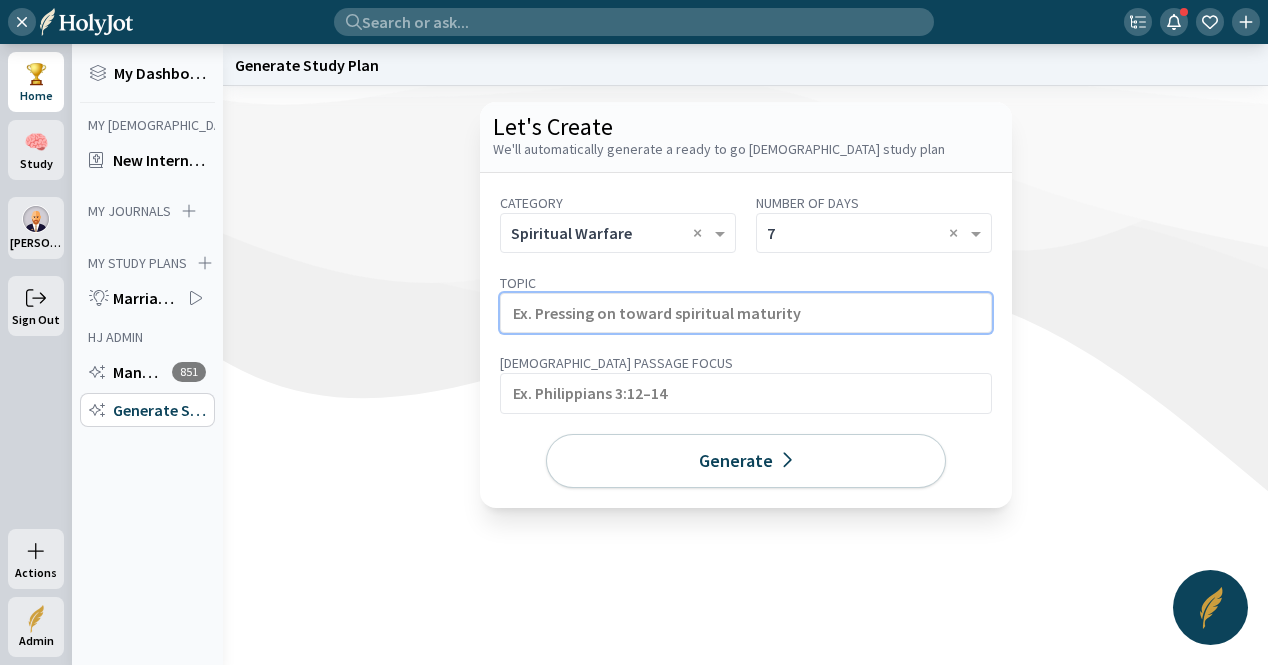 click 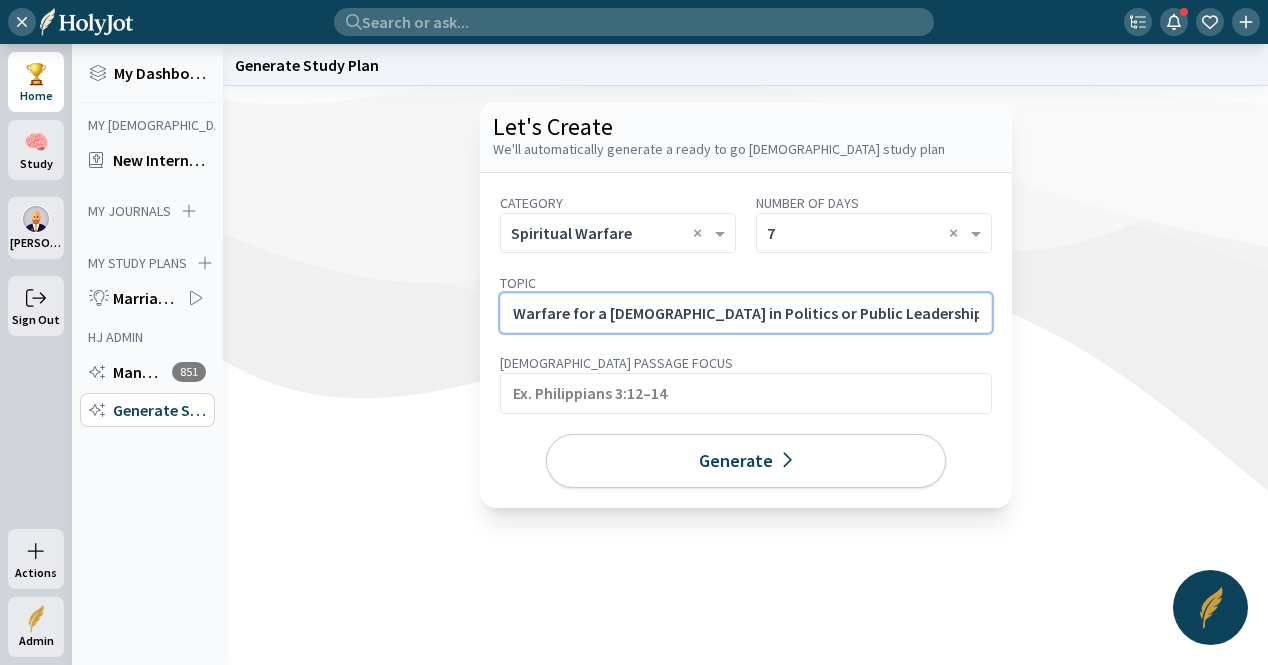 click on "Warfare for a Christian in Politics or Public Leadership." 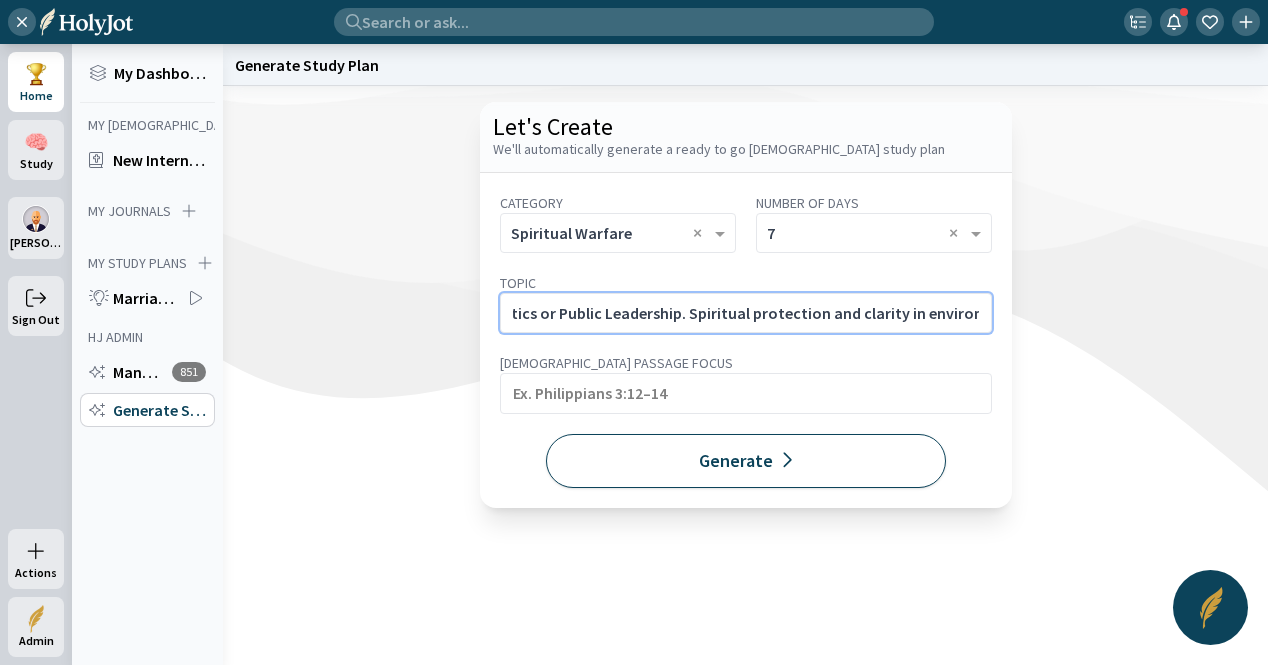 type on "Warfare for a Christian in Politics or Public Leadership. Spiritual protection and clarity in environments of power." 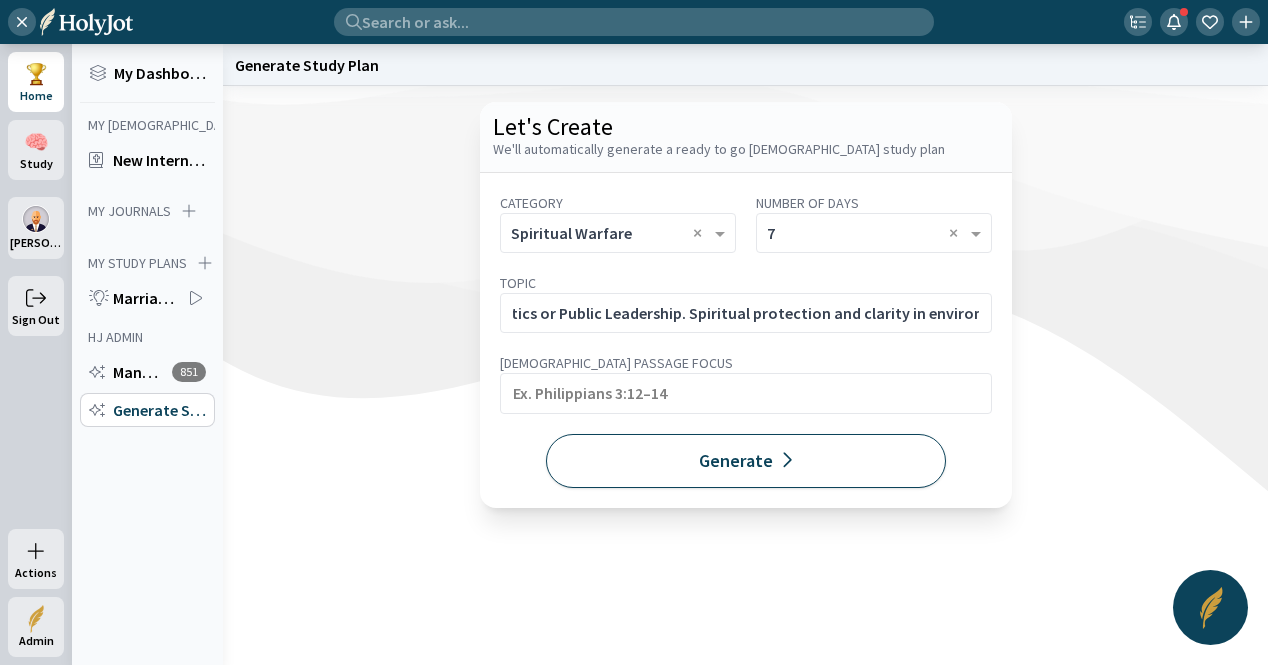 click on "Generate" 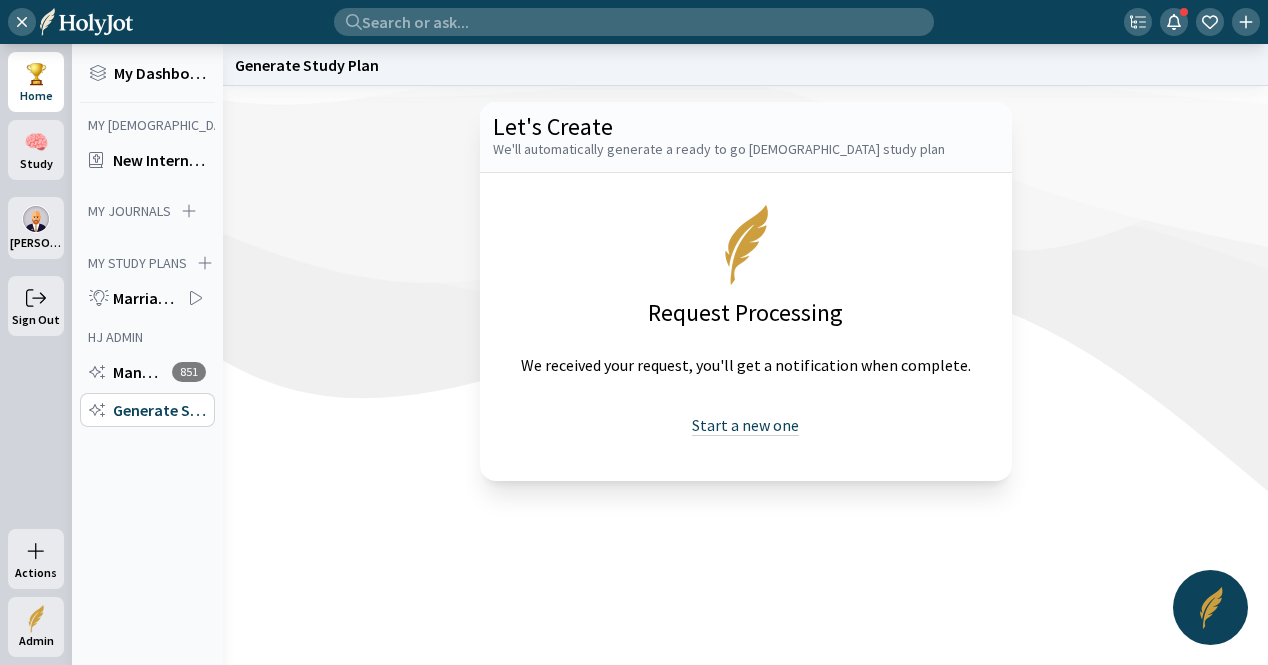 drag, startPoint x: 729, startPoint y: 425, endPoint x: 720, endPoint y: 419, distance: 10.816654 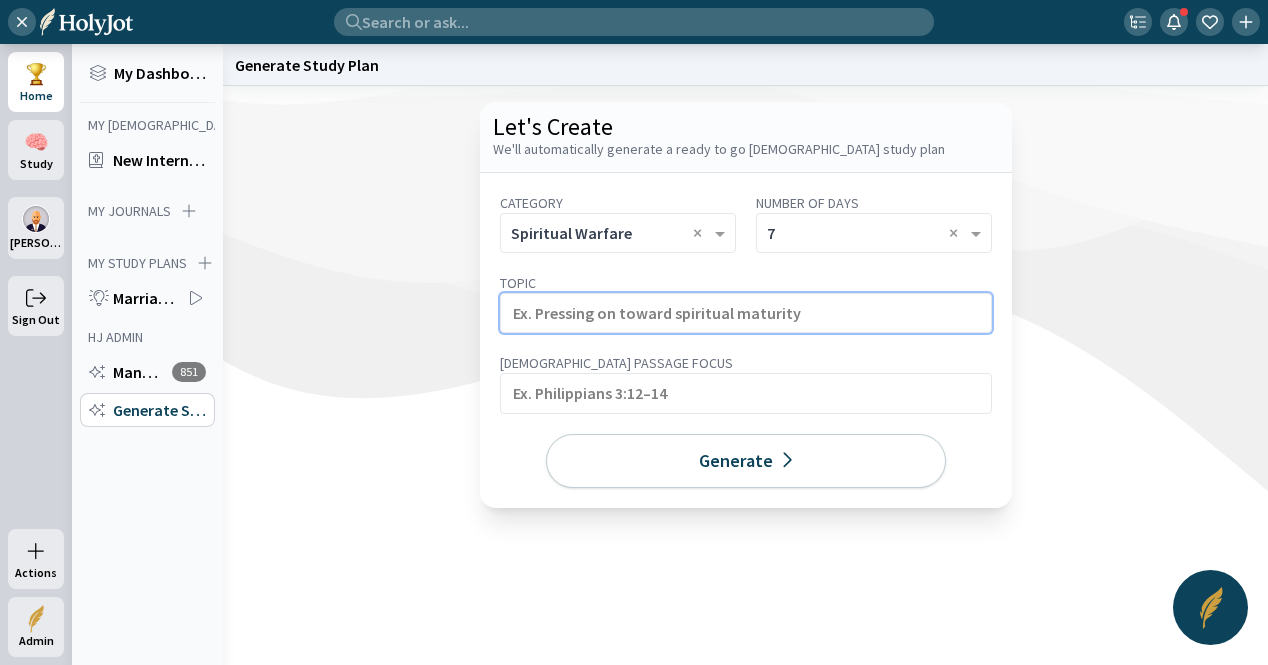 click 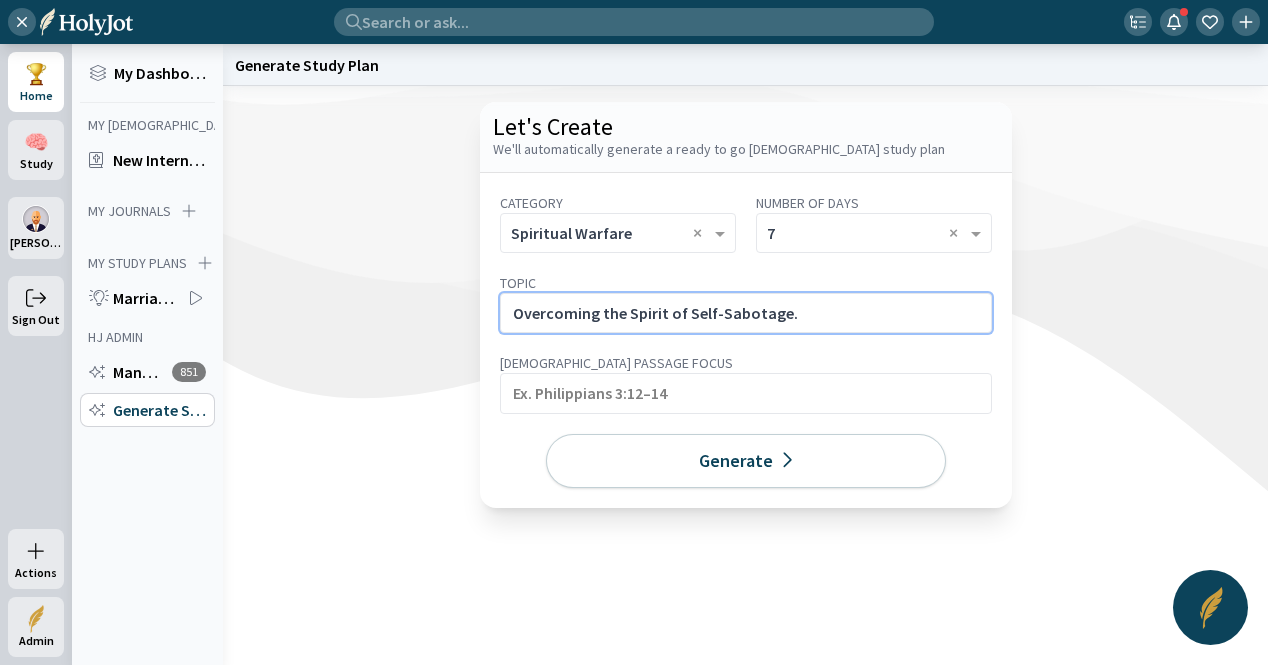 click on "Overcoming the Spirit of Self-Sabotage." 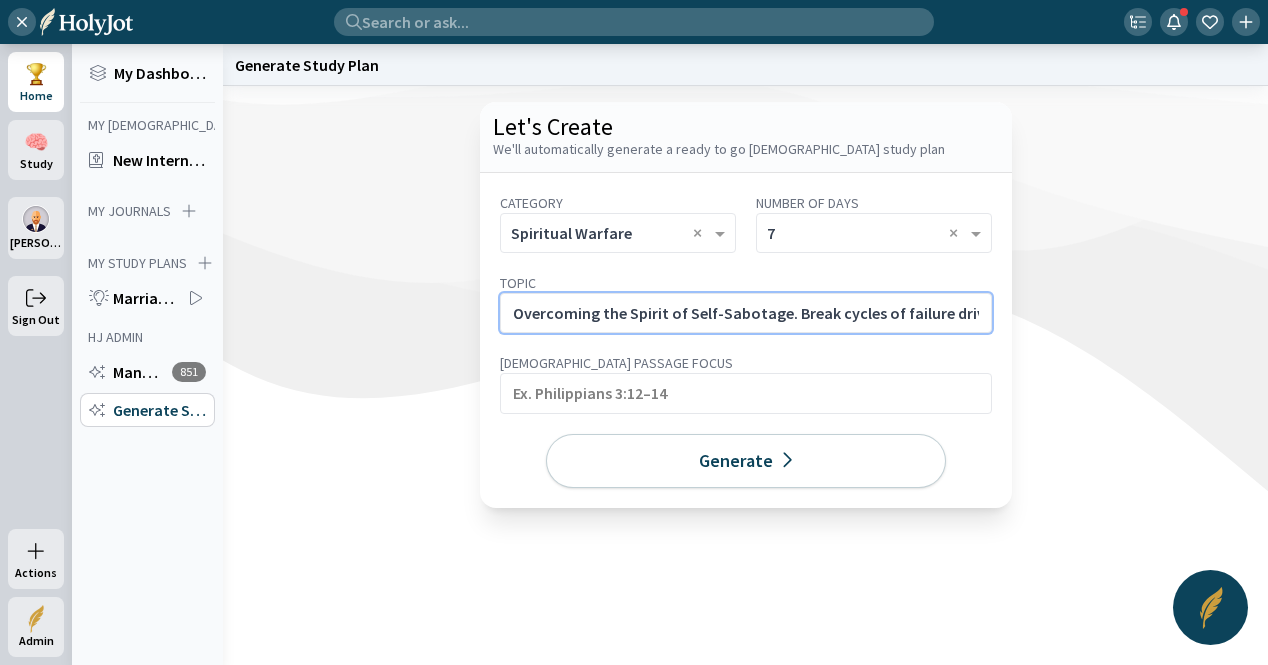 scroll, scrollTop: 0, scrollLeft: 152, axis: horizontal 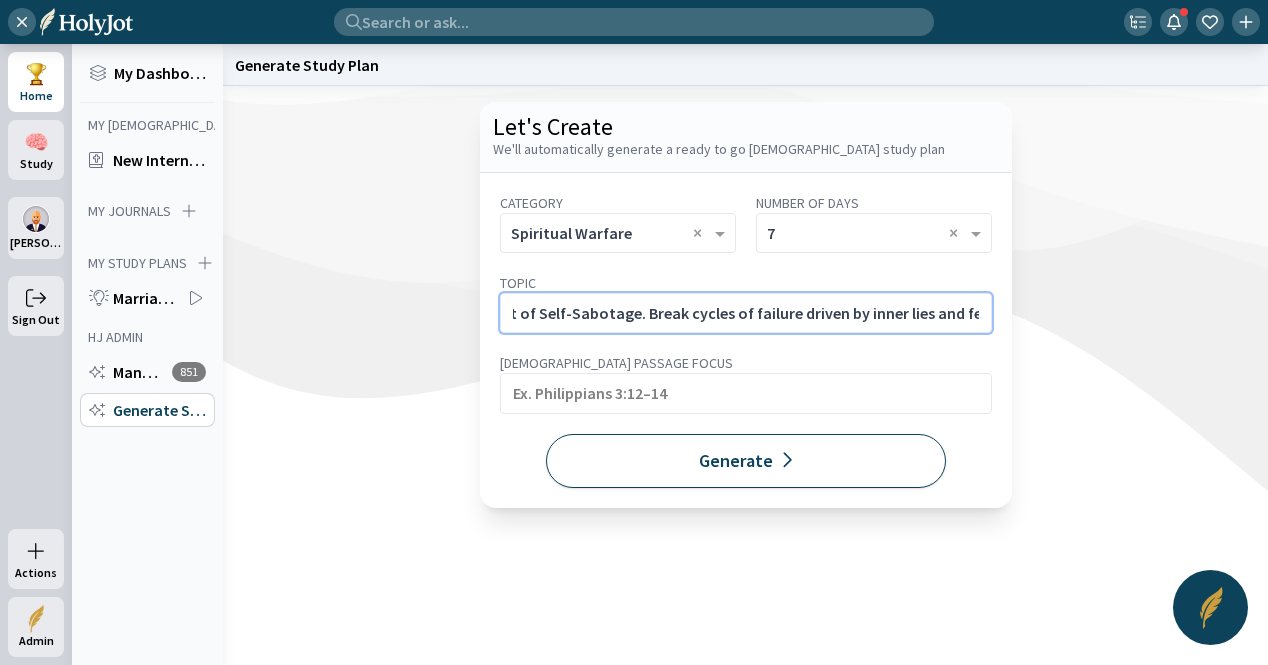 type on "Overcoming the Spirit of Self-Sabotage. Break cycles of failure driven by inner lies and fear." 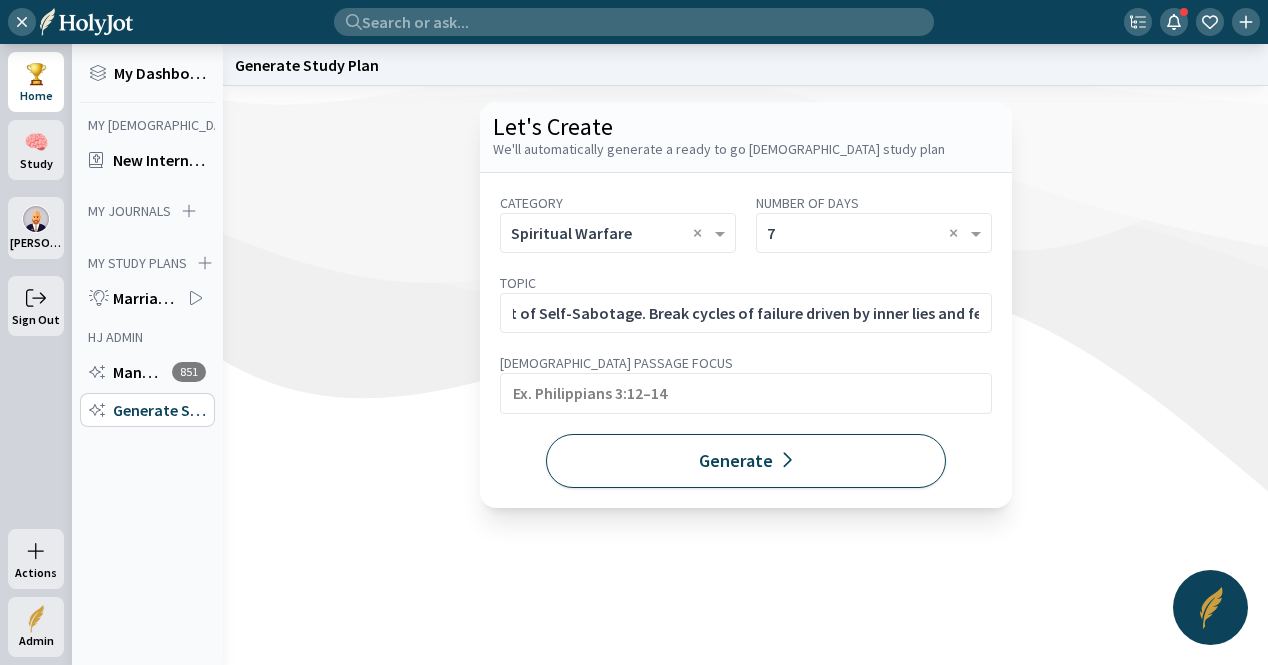 click on "Generate" 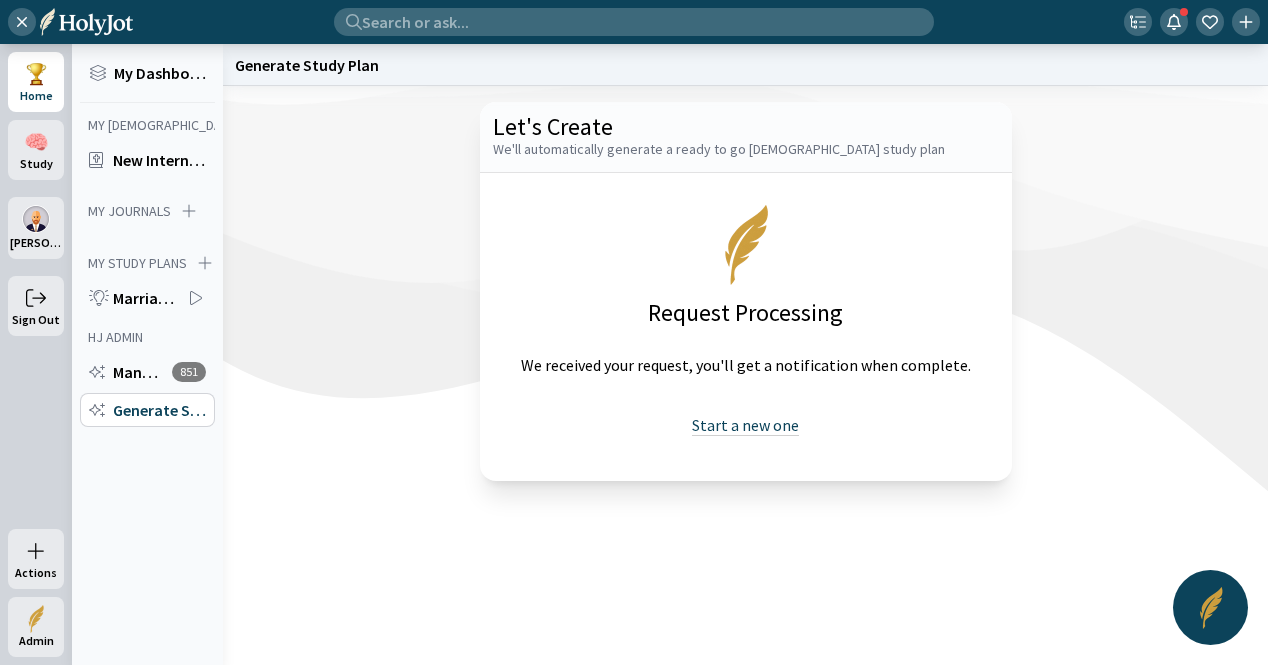 drag, startPoint x: 756, startPoint y: 419, endPoint x: 745, endPoint y: 413, distance: 12.529964 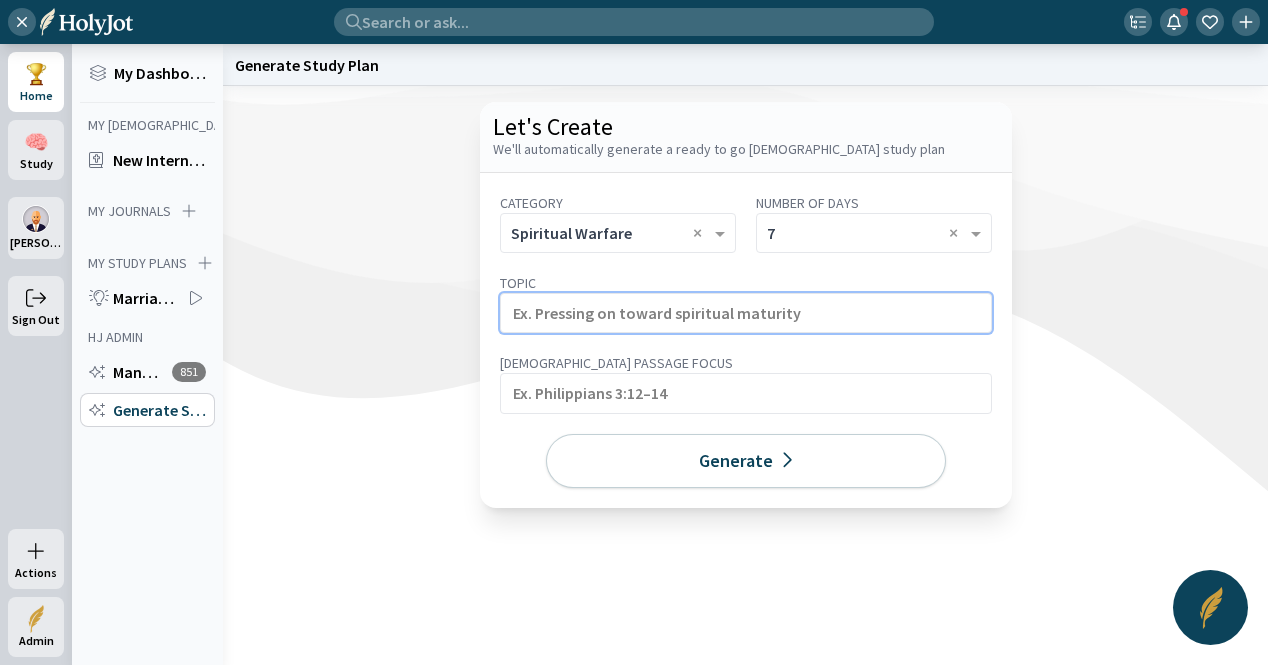 click 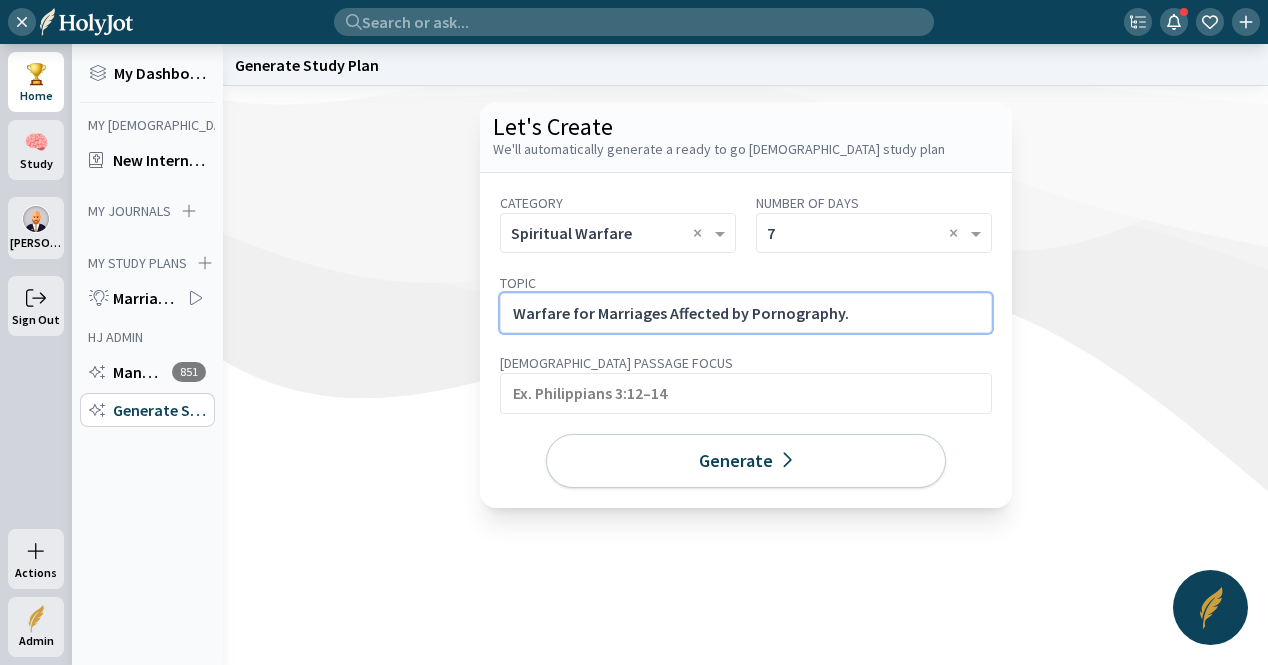 click on "Warfare for Marriages Affected by Pornography." 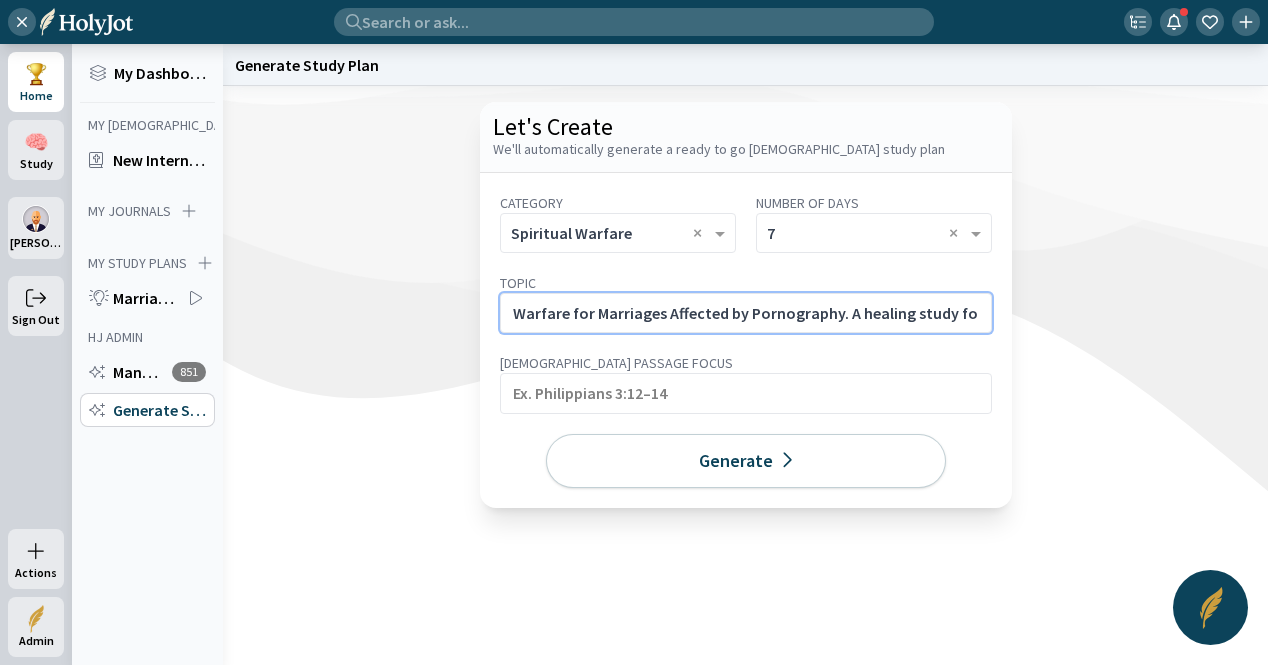 scroll, scrollTop: 0, scrollLeft: 293, axis: horizontal 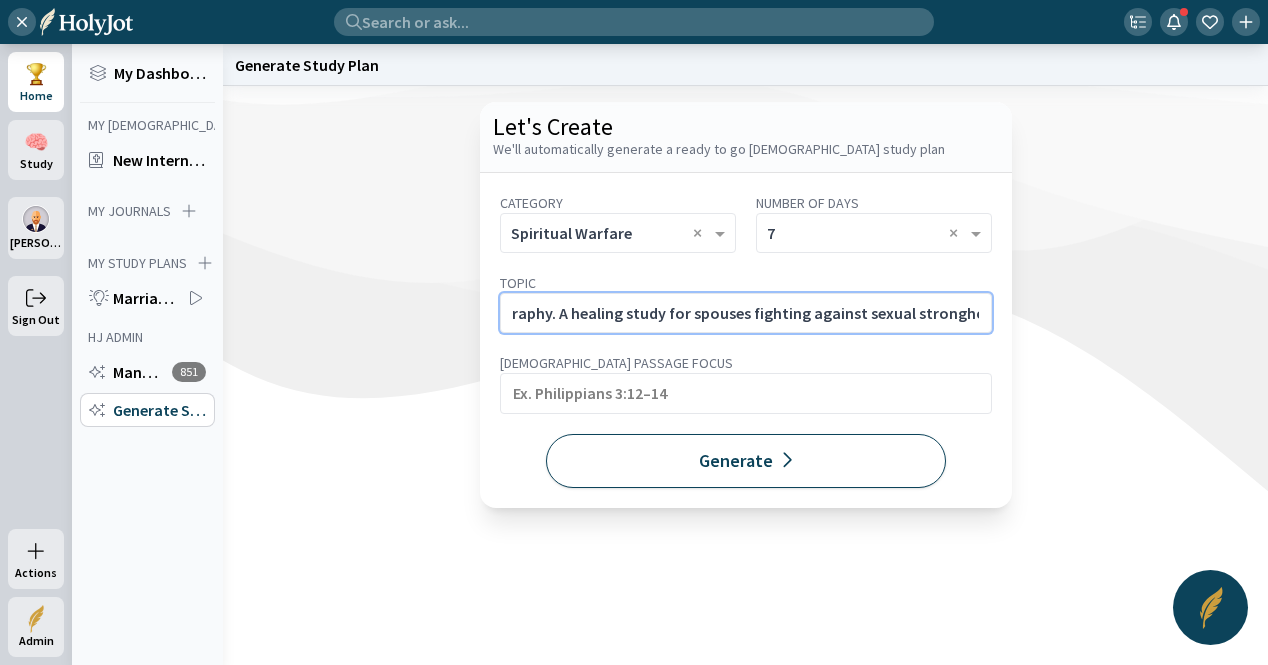 type on "Warfare for Marriages Affected by Pornography. A healing study for spouses fighting against sexual strongholds." 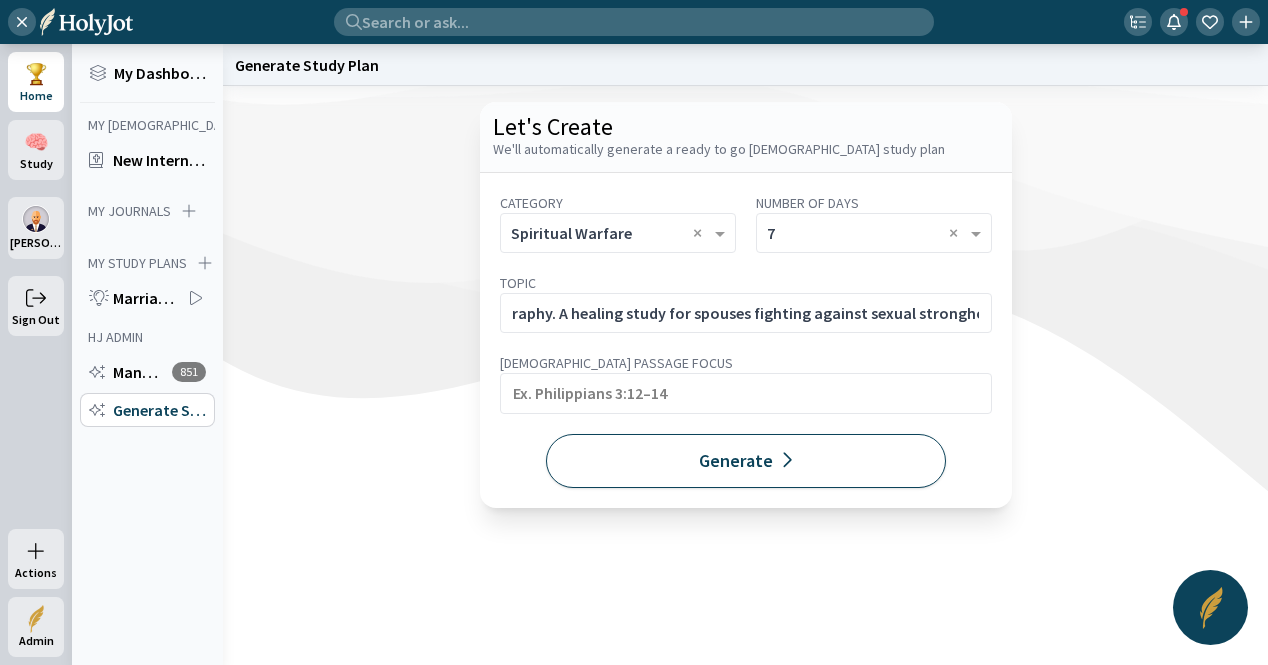 click on "Generate" 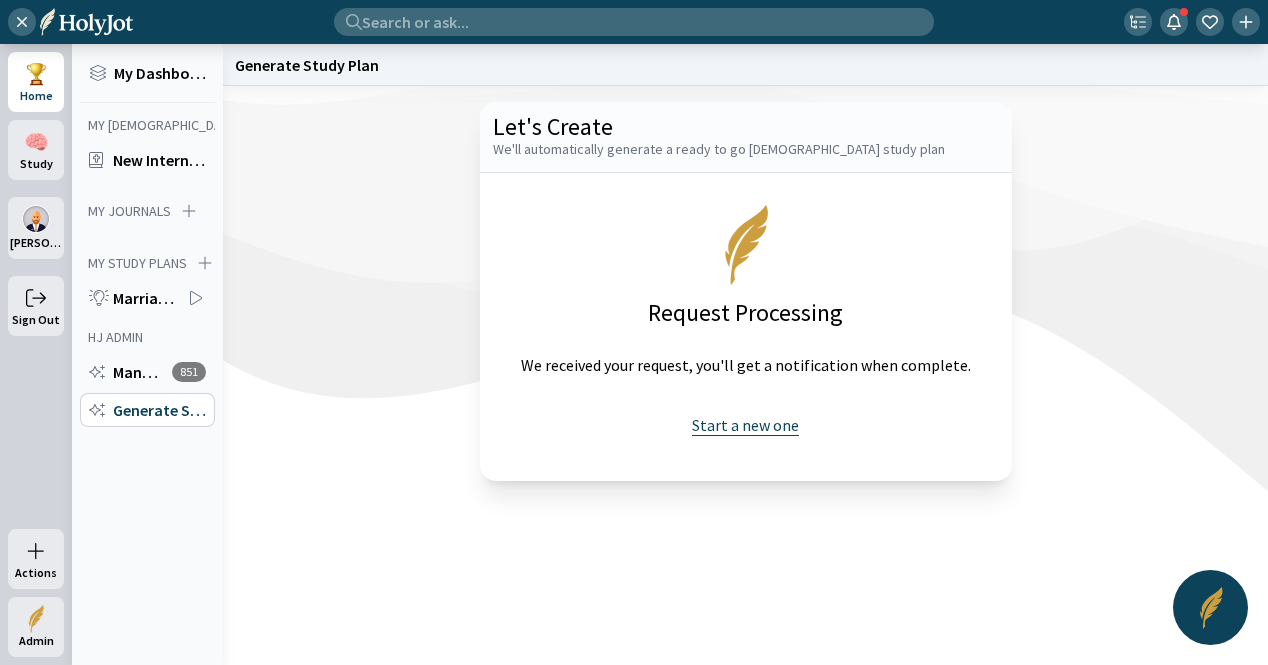 click on "Start a new one" 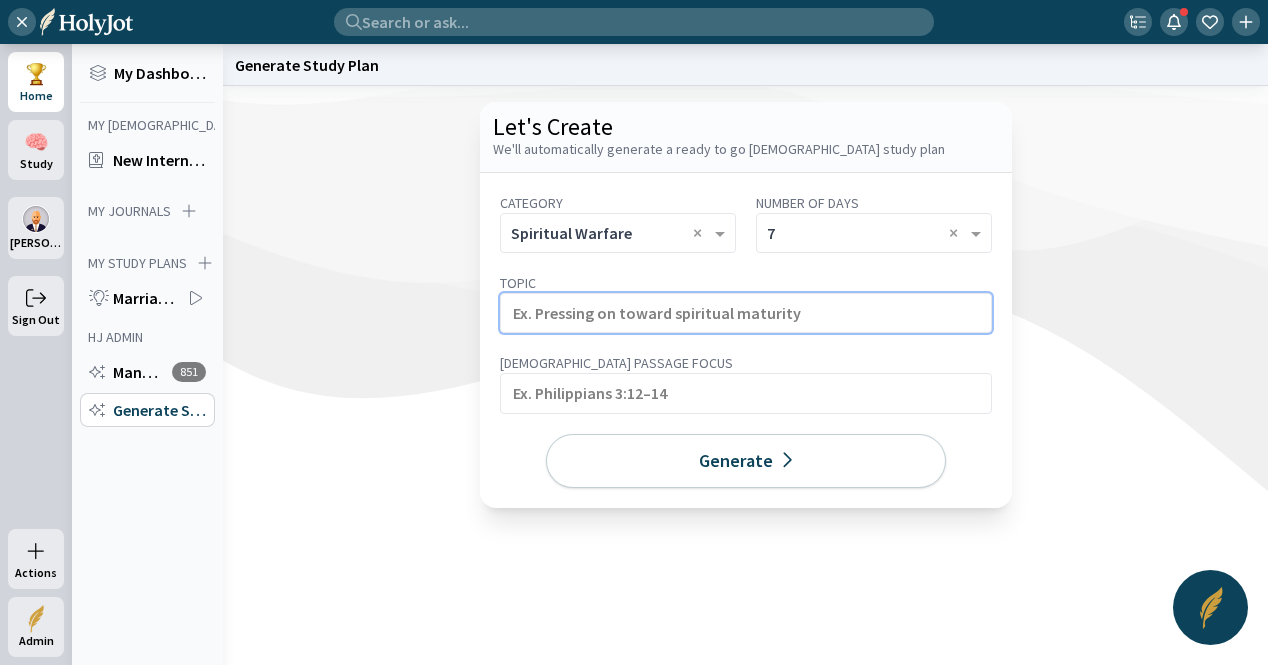 click 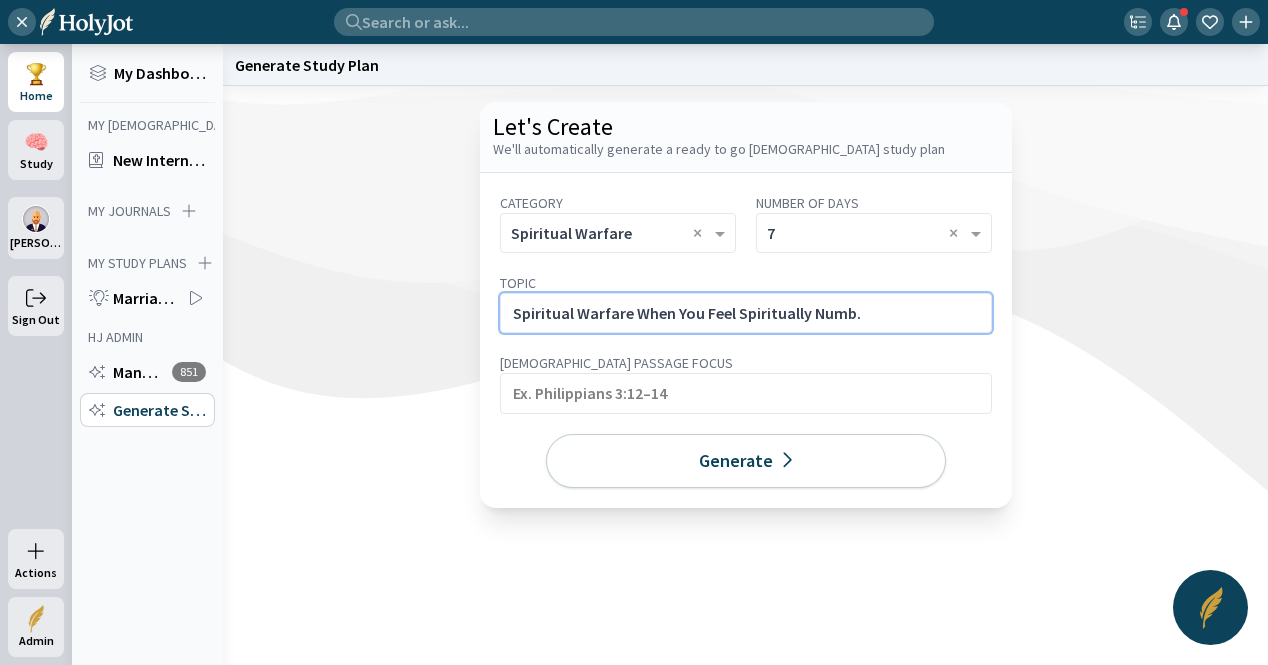 click on "Spiritual Warfare When You Feel Spiritually Numb." 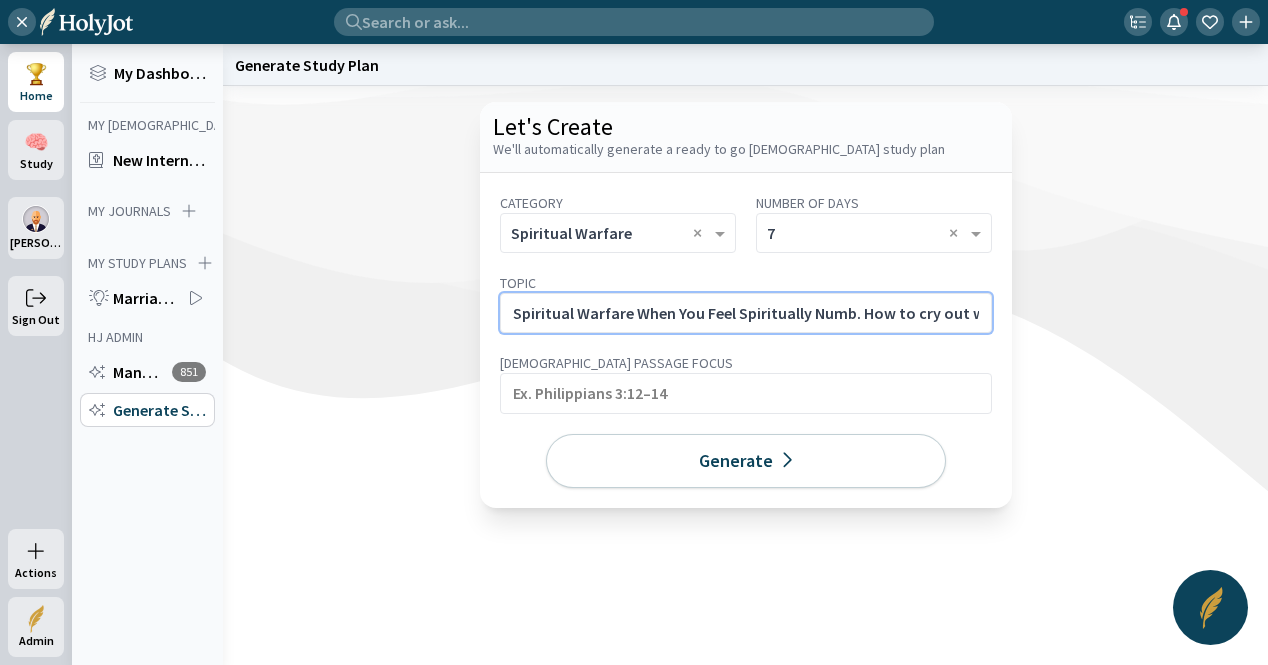 scroll, scrollTop: 0, scrollLeft: 293, axis: horizontal 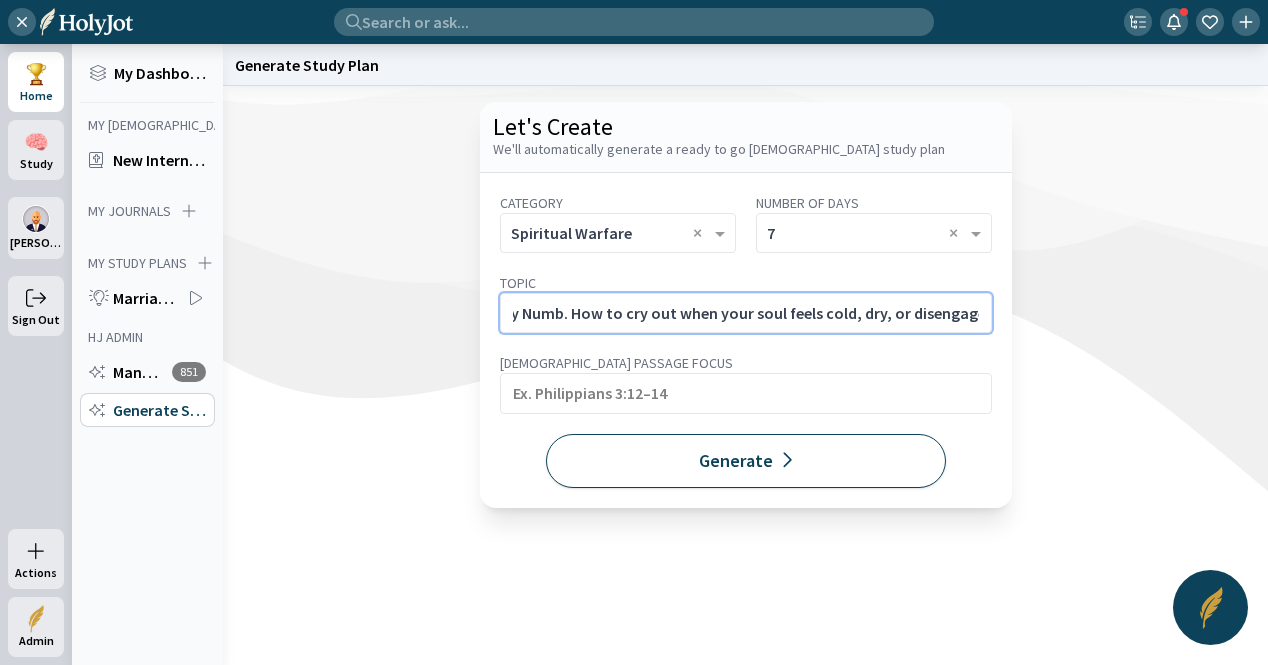 type on "Spiritual Warfare When You Feel Spiritually Numb. How to cry out when your soul feels cold, dry, or disengaged." 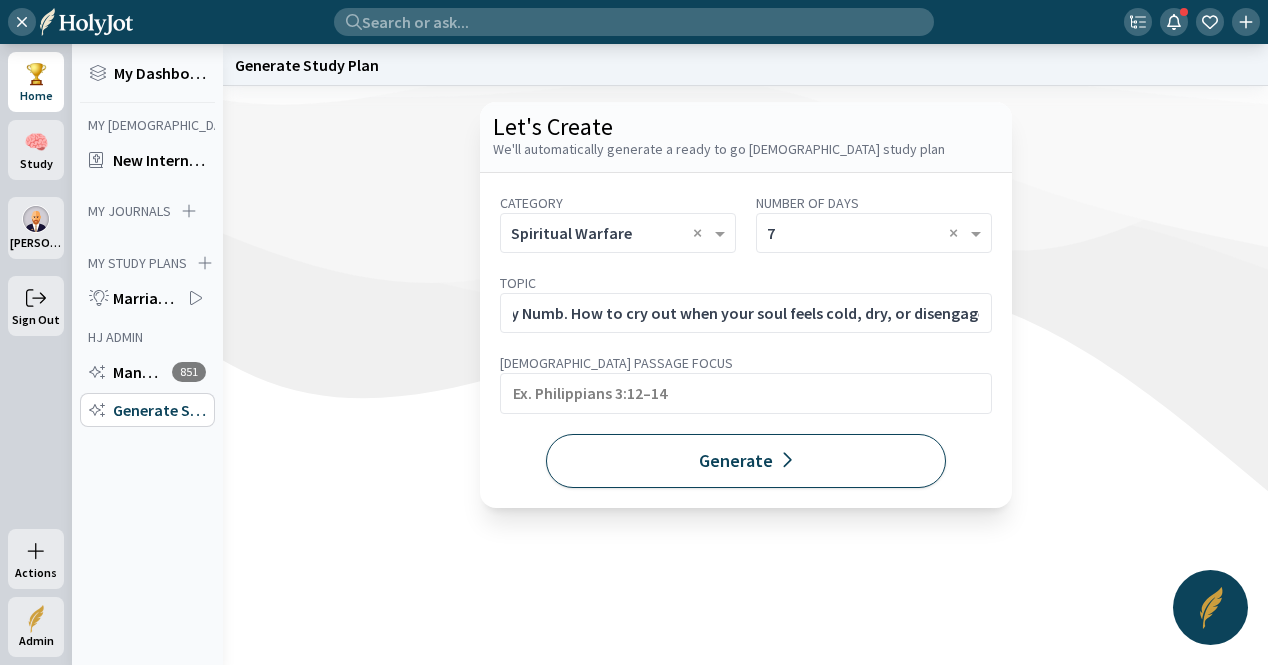 click on "Generate" 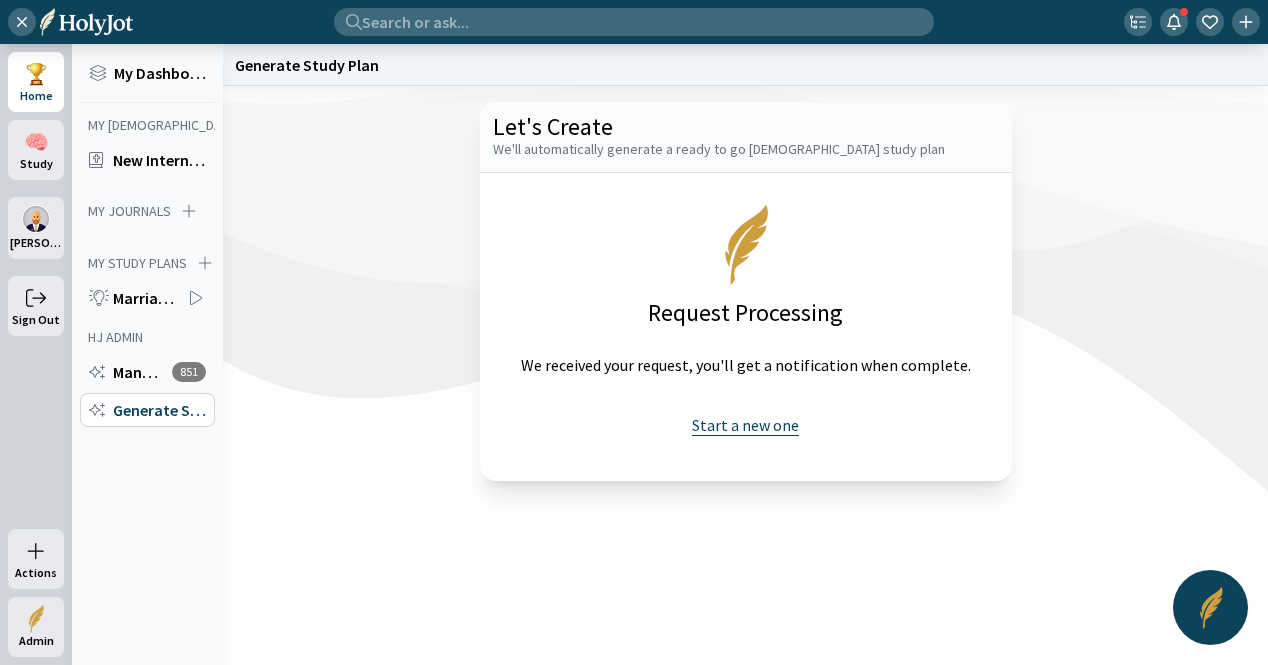 click on "Start a new one" 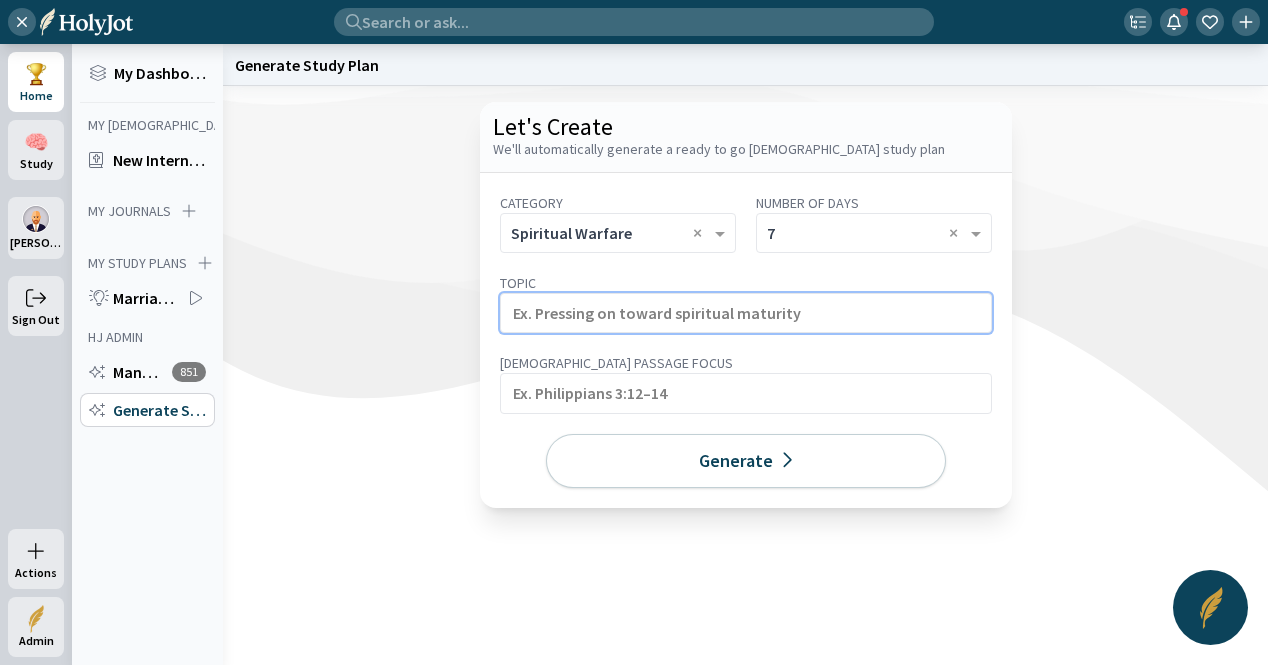 click 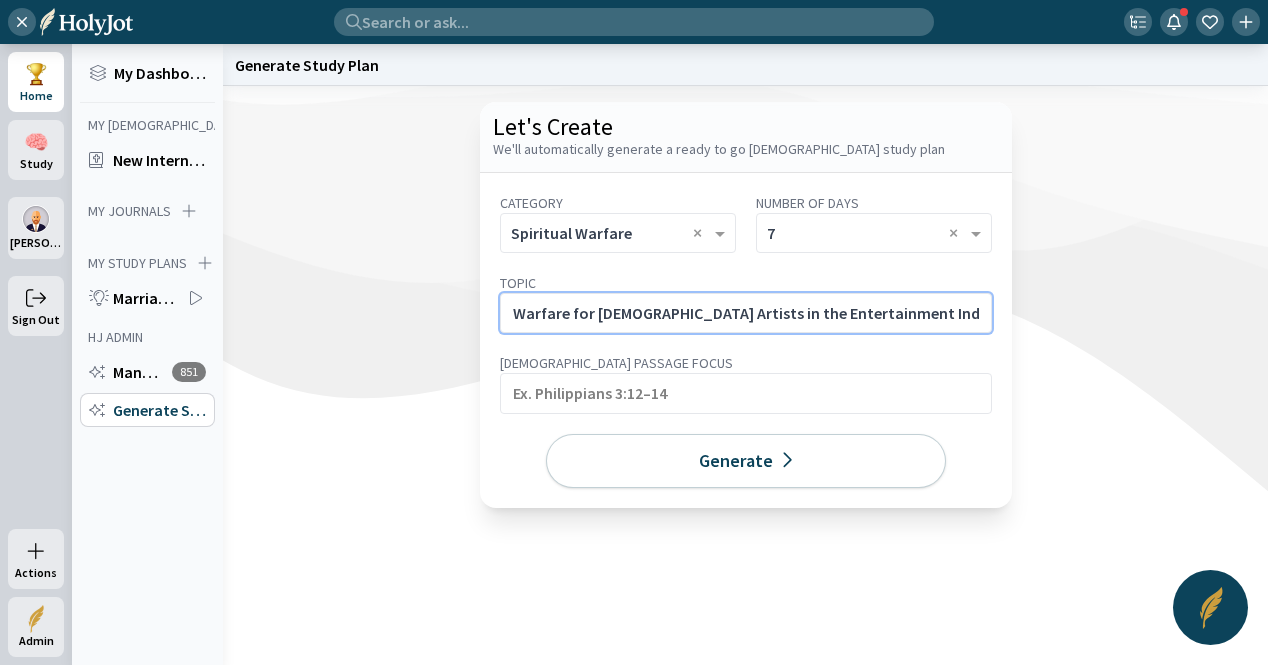 click on "Warfare for Christian Artists in the Entertainment Industry." 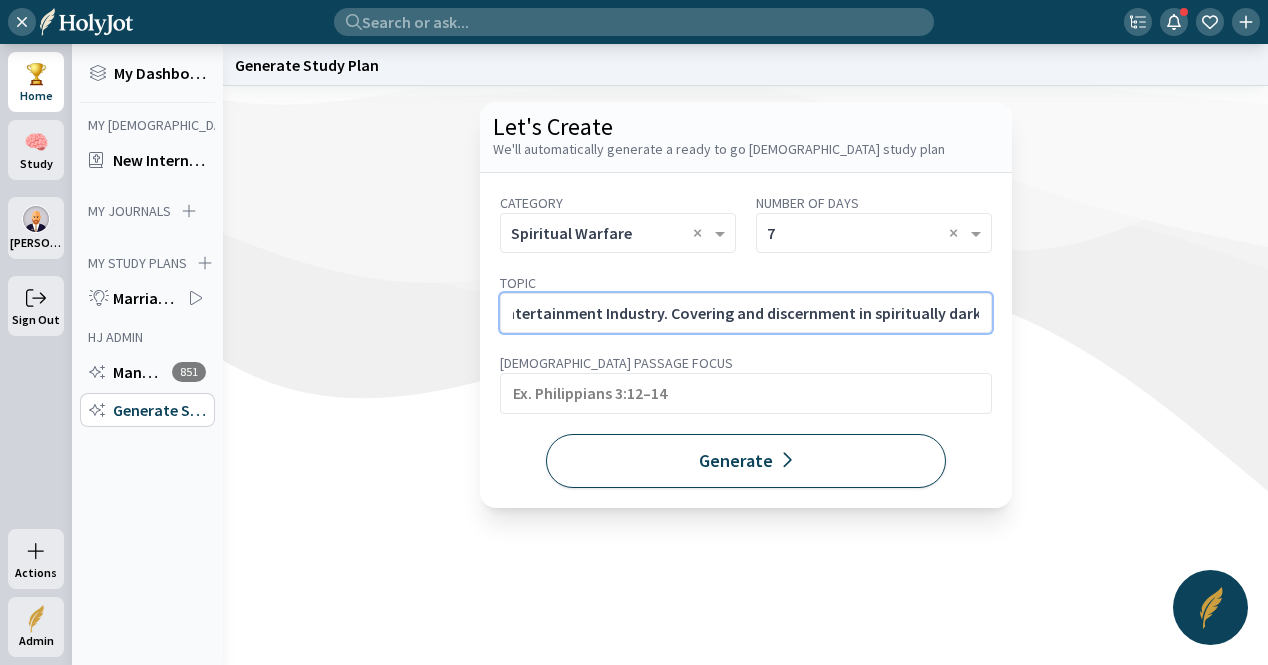 type on "Warfare for Christian Artists in the Entertainment Industry. Covering and discernment in spiritually dark creative spaces." 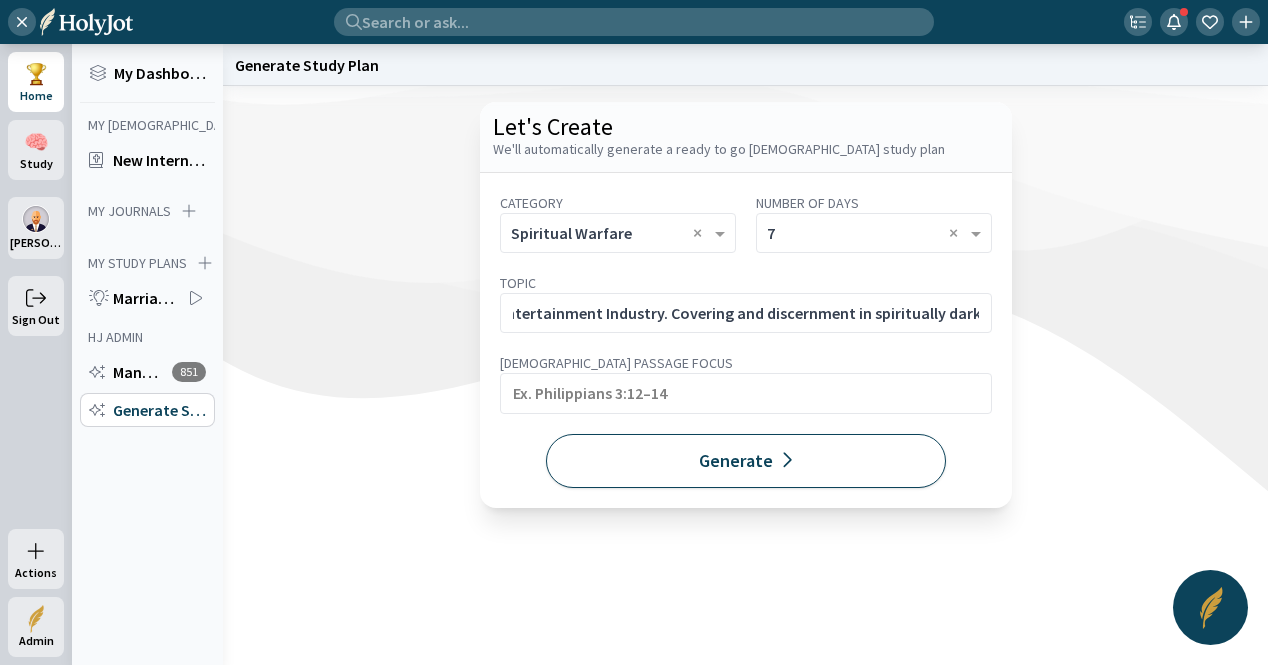 click on "Generate" 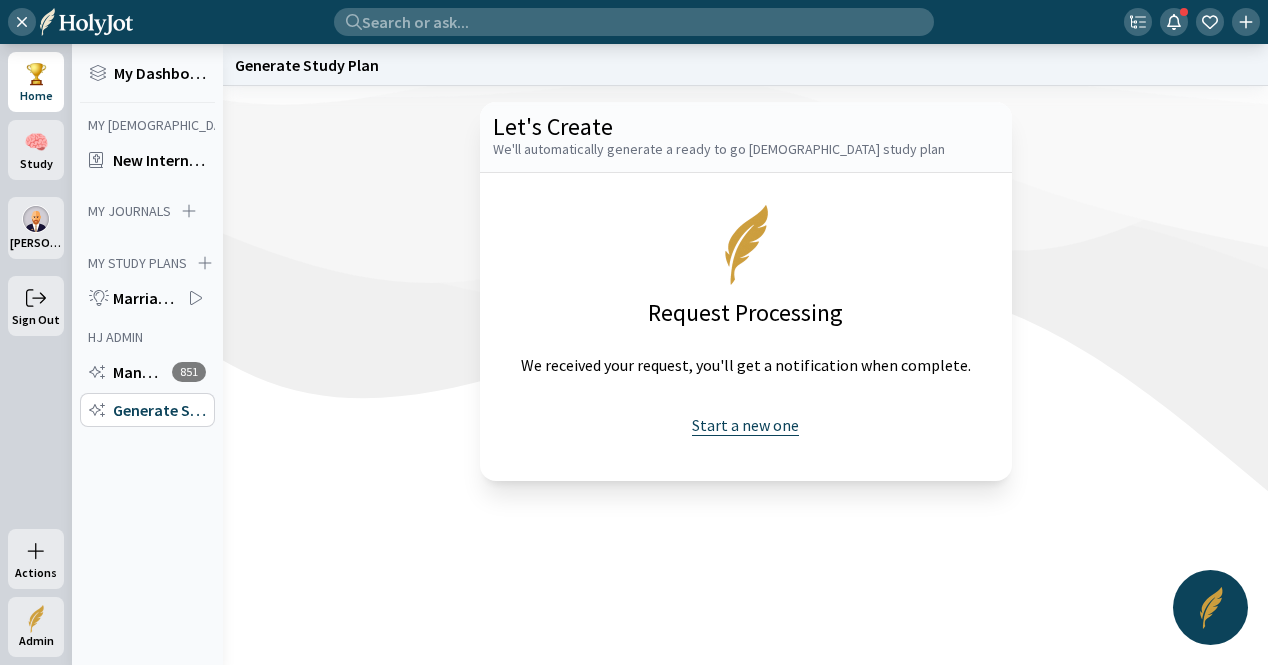 click on "Start a new one" 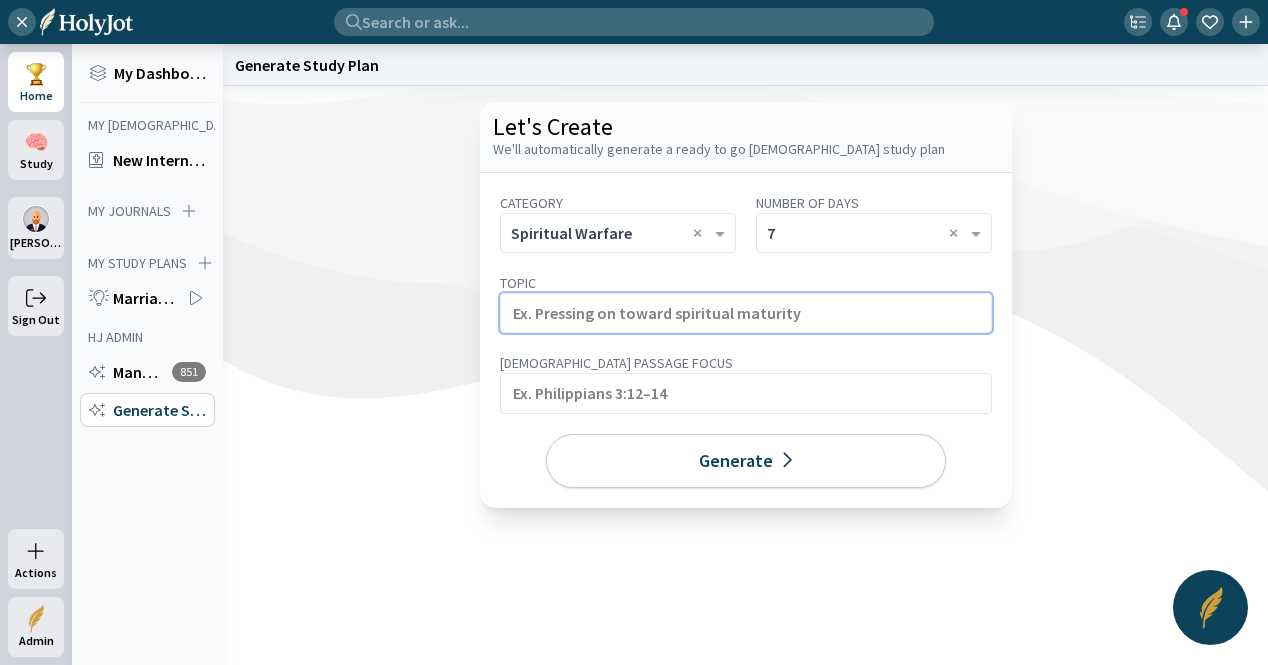 click 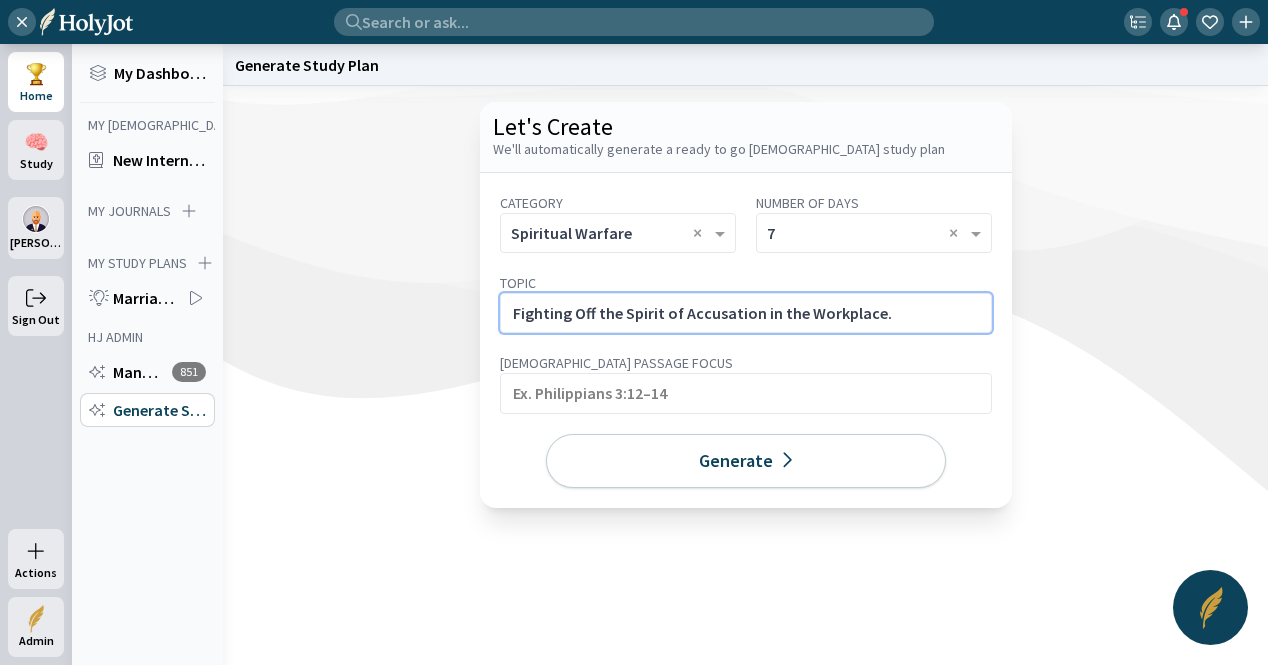 click on "Fighting Off the Spirit of Accusation in the Workplace." 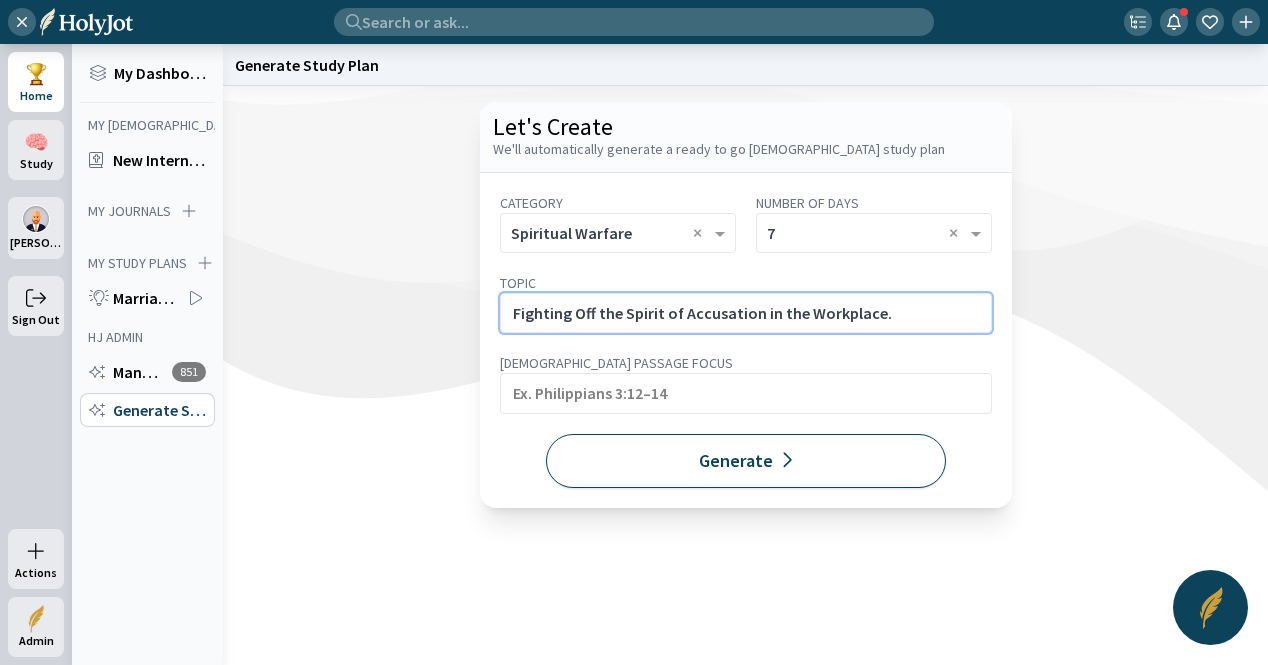 paste on "Stand firm when falsely accused, undermined, or slandered." 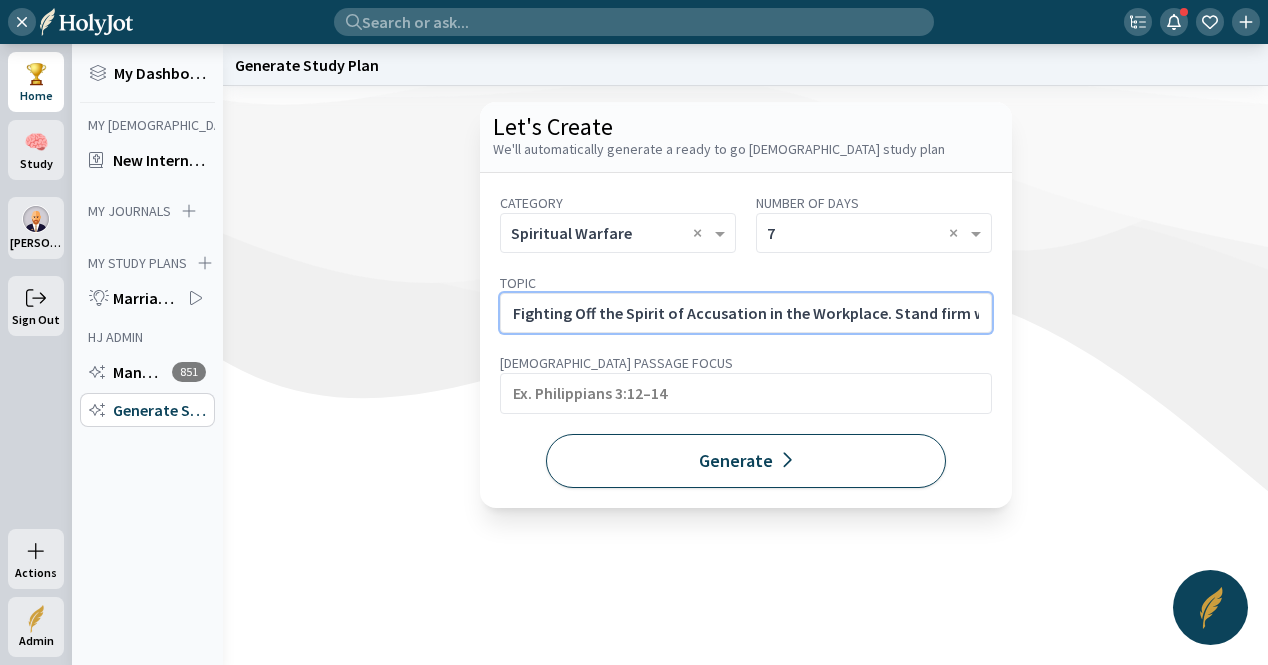 scroll, scrollTop: 0, scrollLeft: 312, axis: horizontal 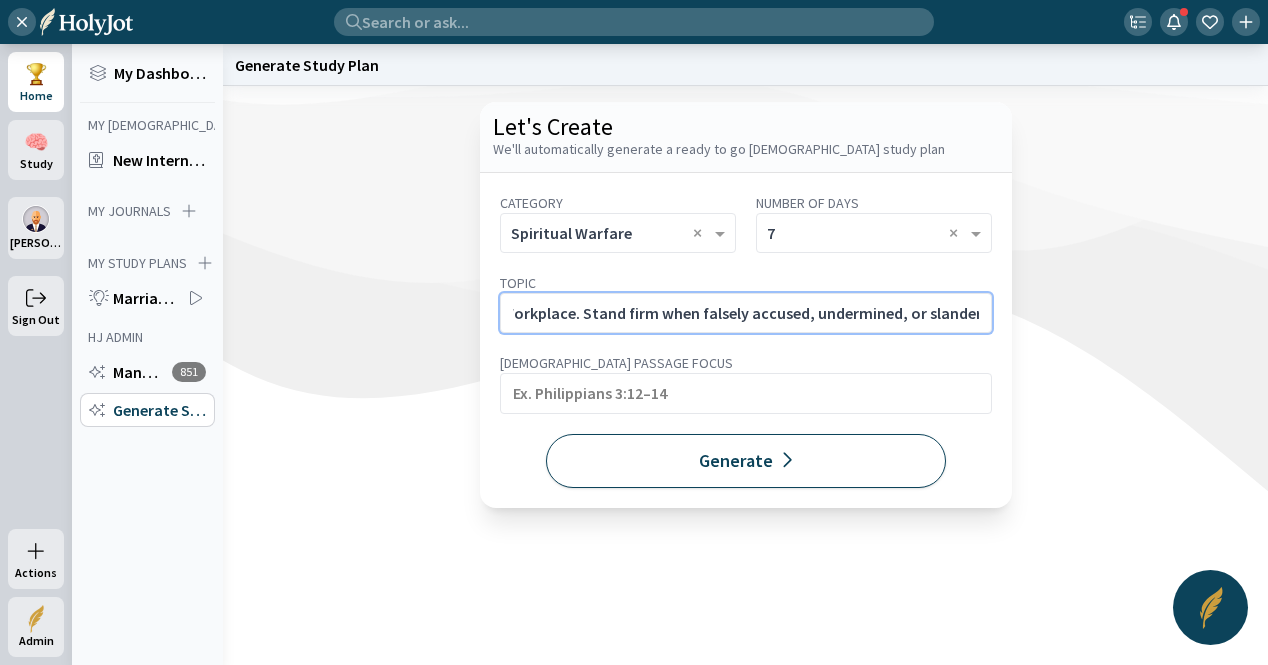 type on "Fighting Off the Spirit of Accusation in the Workplace. Stand firm when falsely accused, undermined, or slandered." 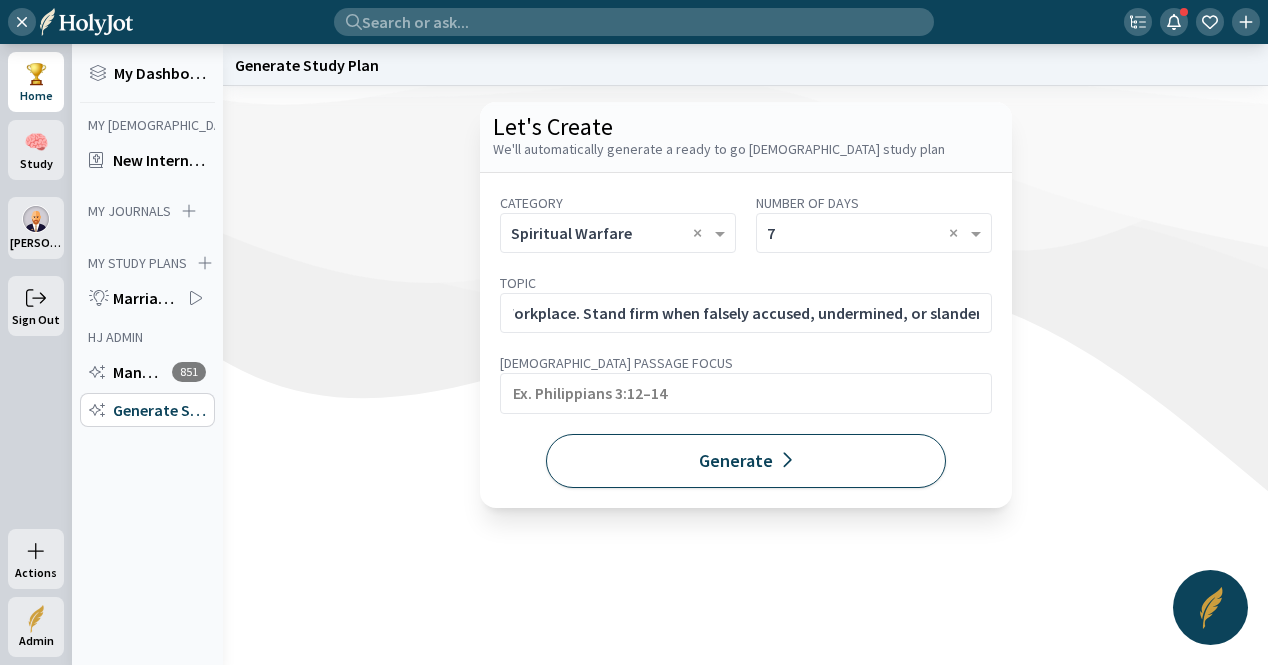 click on "Generate" 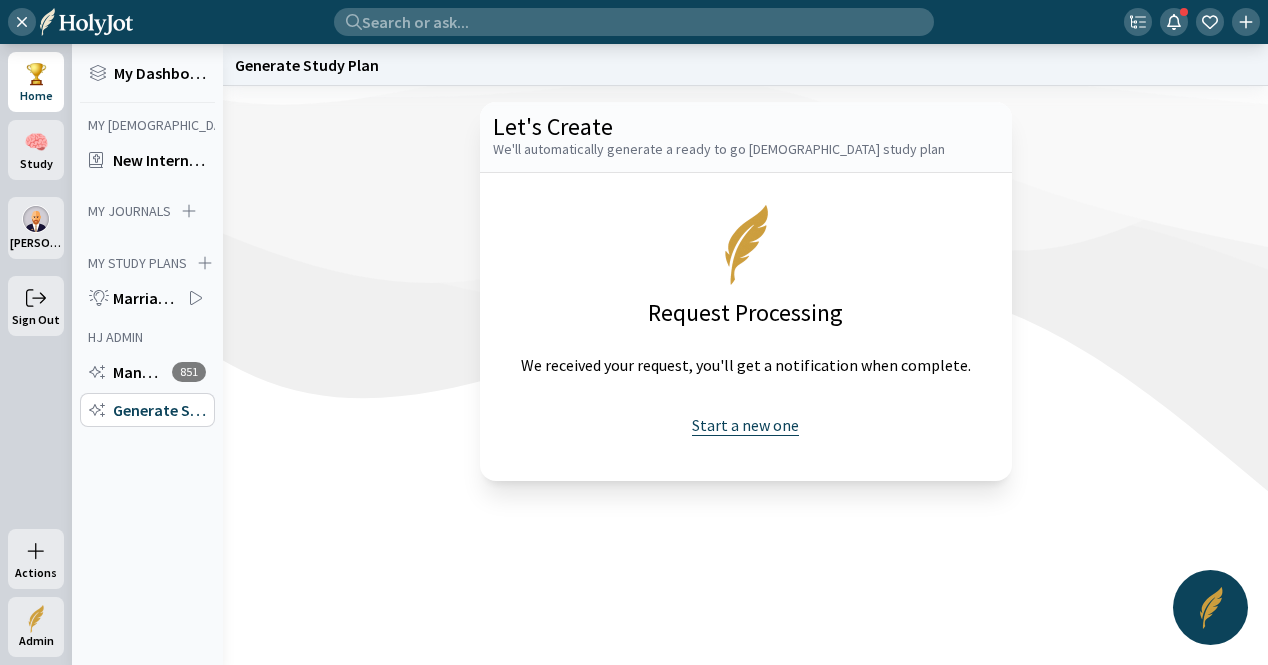 click on "Start a new one" 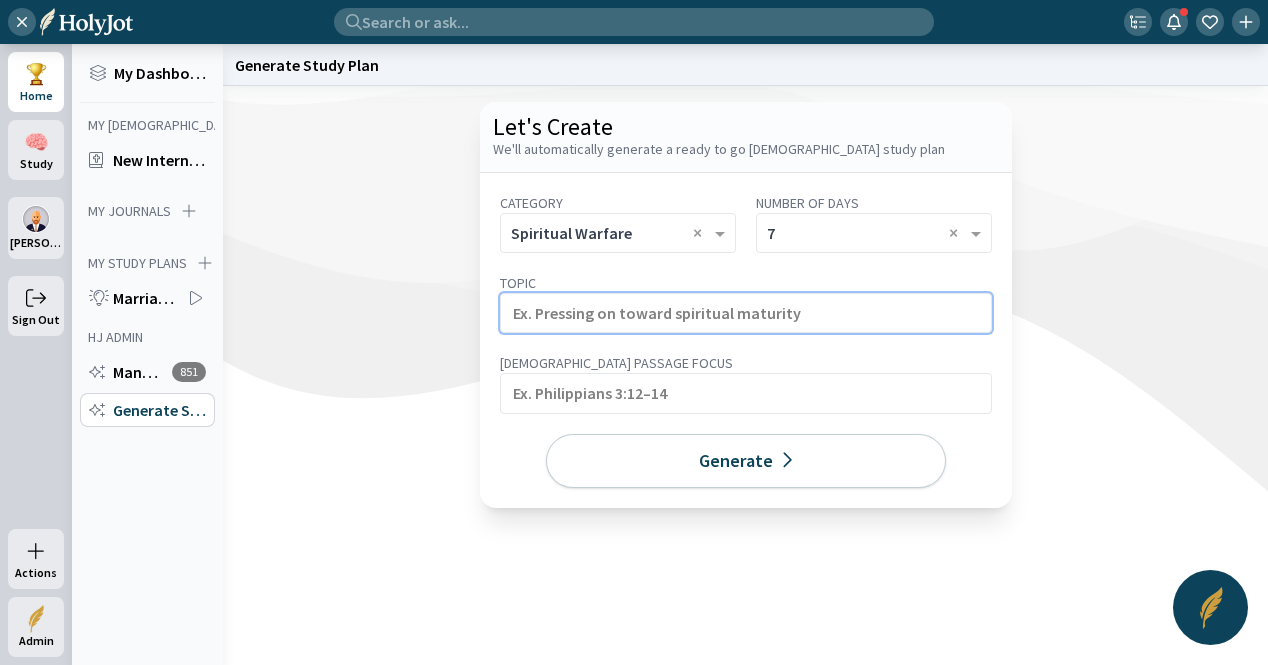 click 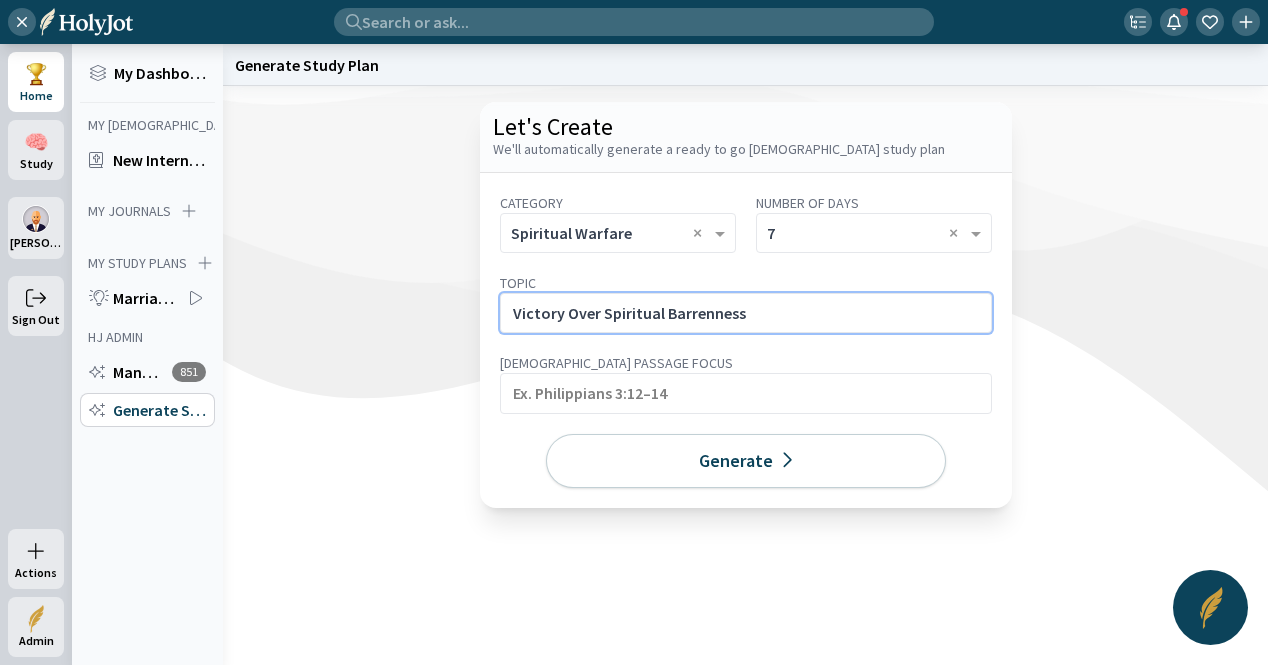 click on "Victory Over Spiritual Barrenness" 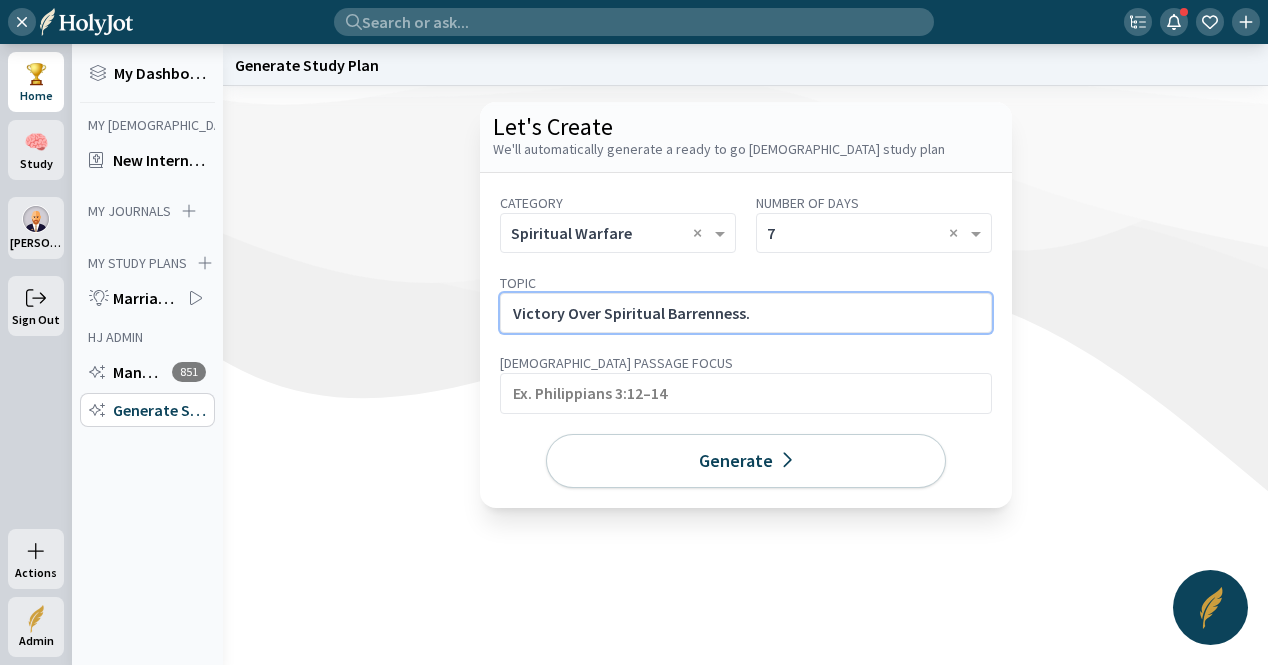 paste on "Declaring fruitfulness in areas of delay or lack." 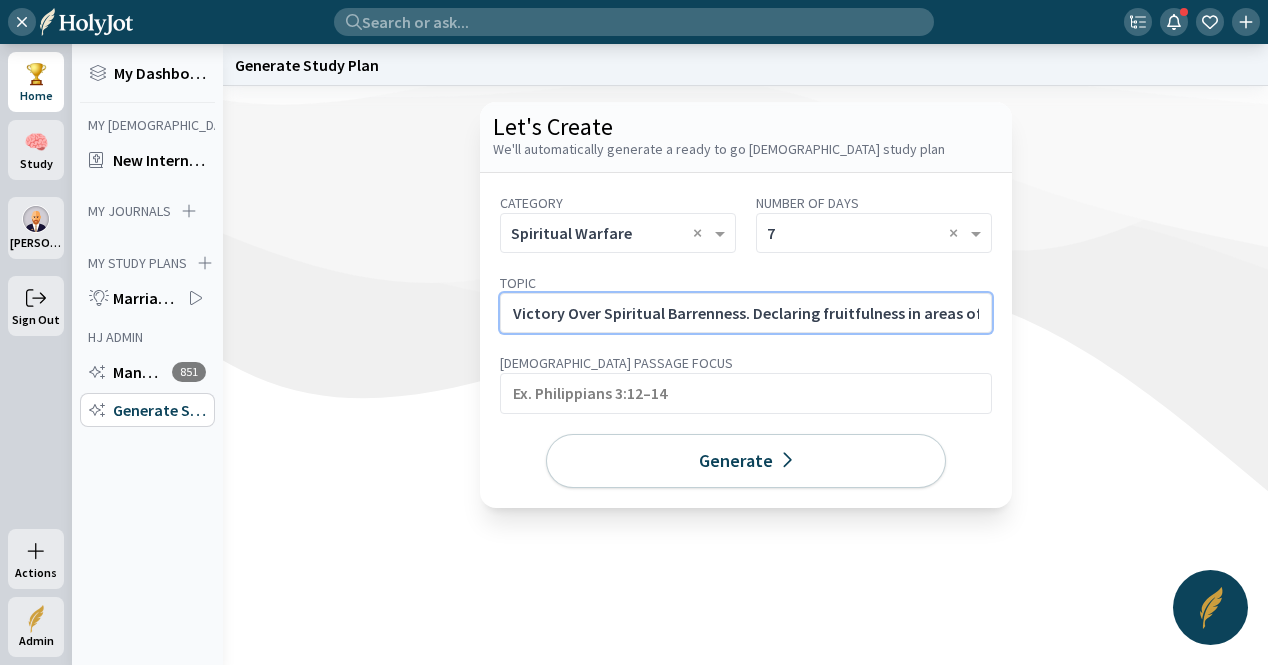 scroll, scrollTop: 0, scrollLeft: 84, axis: horizontal 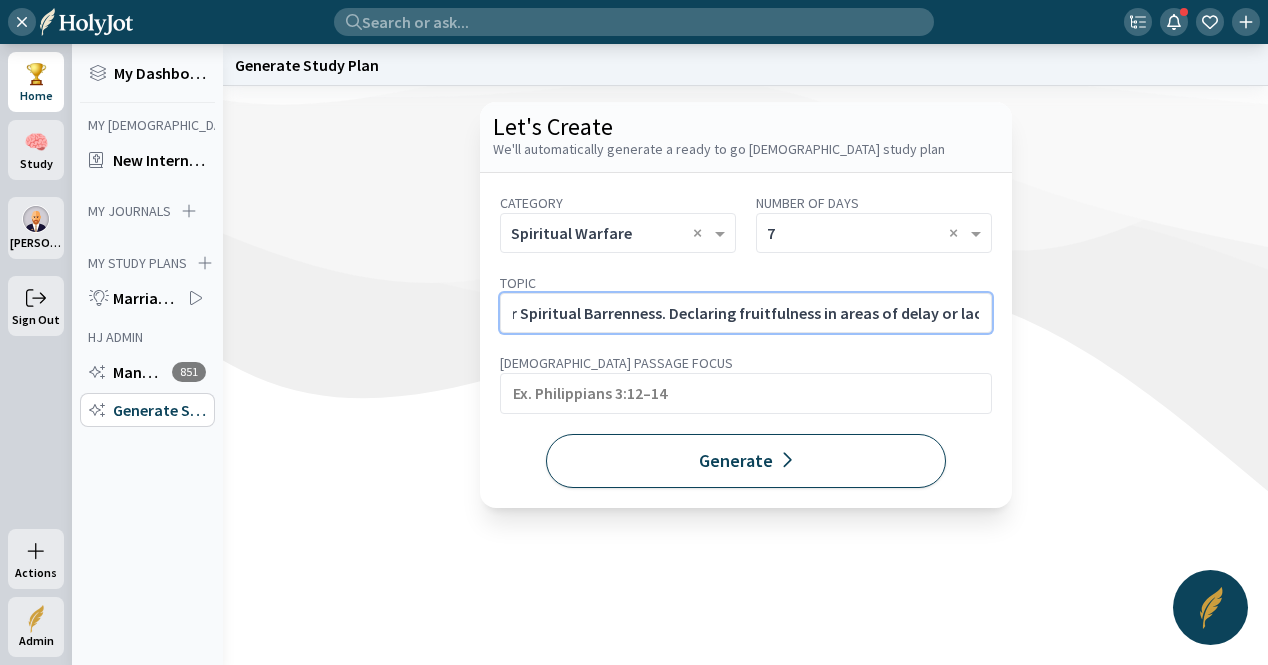 type on "Victory Over Spiritual Barrenness. Declaring fruitfulness in areas of delay or lack." 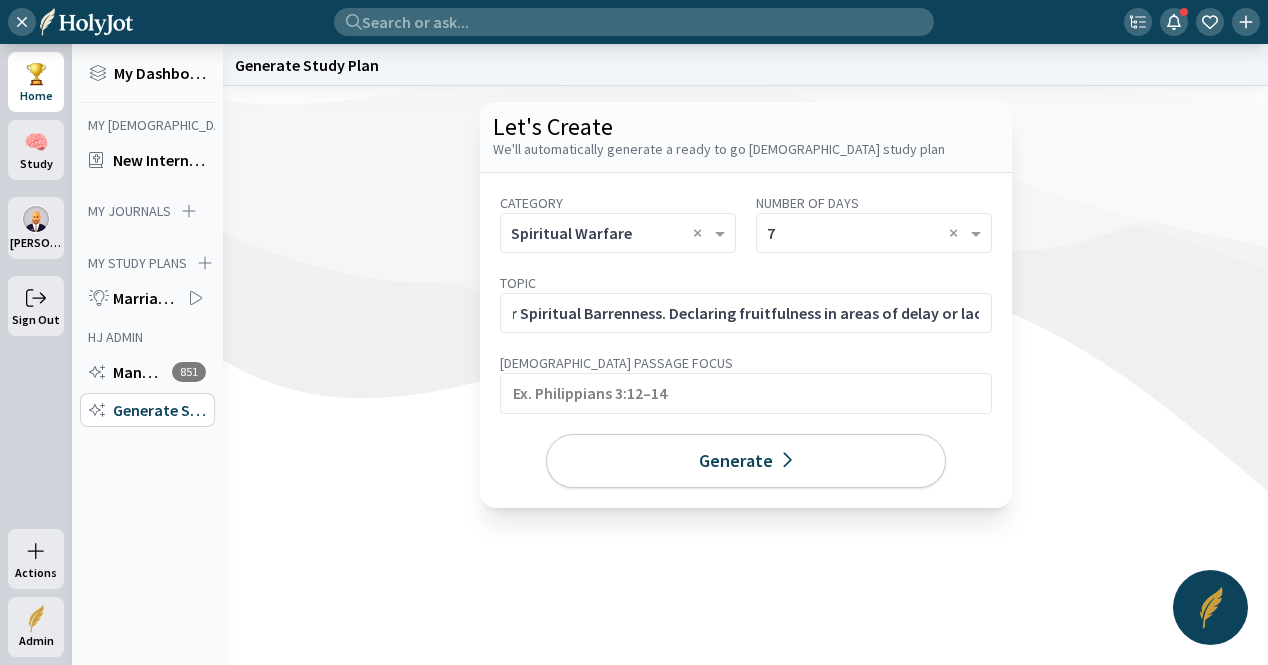 drag, startPoint x: 736, startPoint y: 462, endPoint x: 630, endPoint y: 463, distance: 106.004715 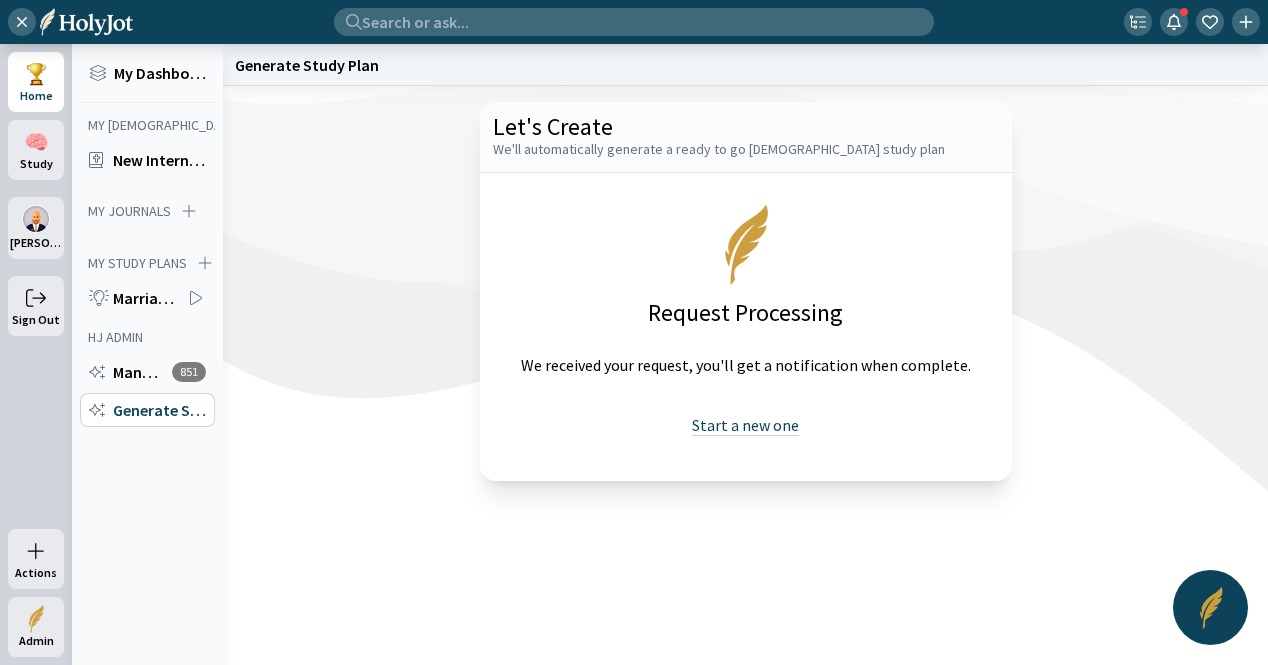 drag, startPoint x: 716, startPoint y: 425, endPoint x: 706, endPoint y: 412, distance: 16.40122 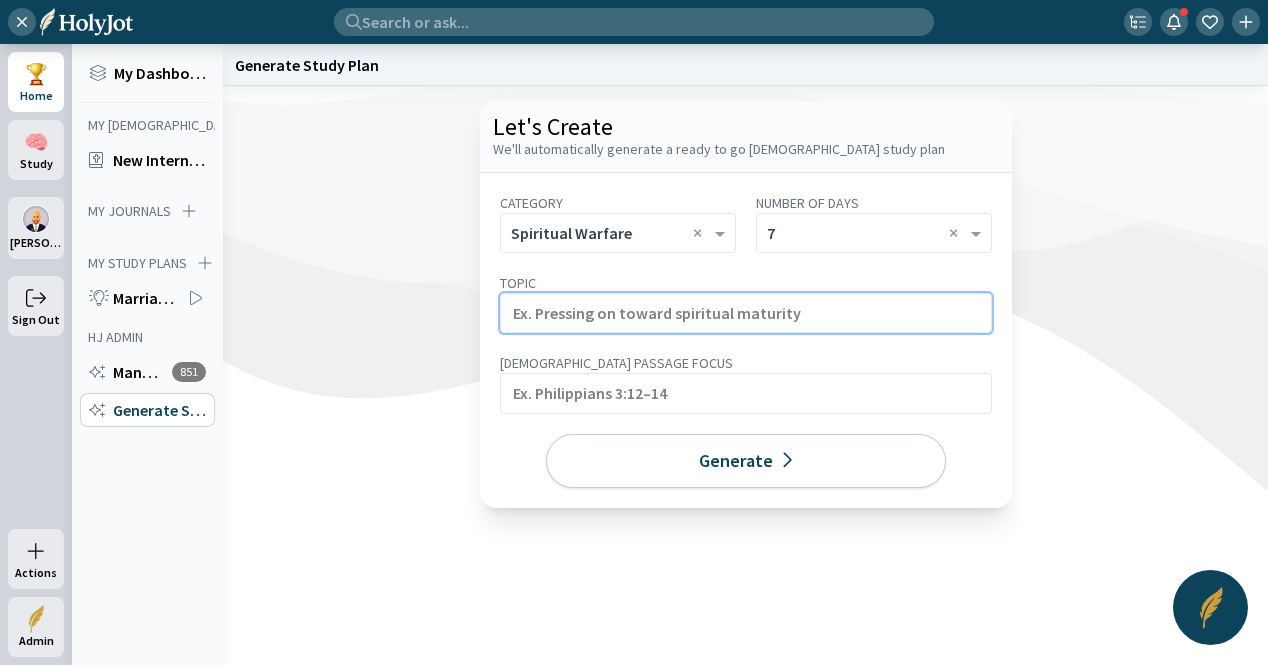 click 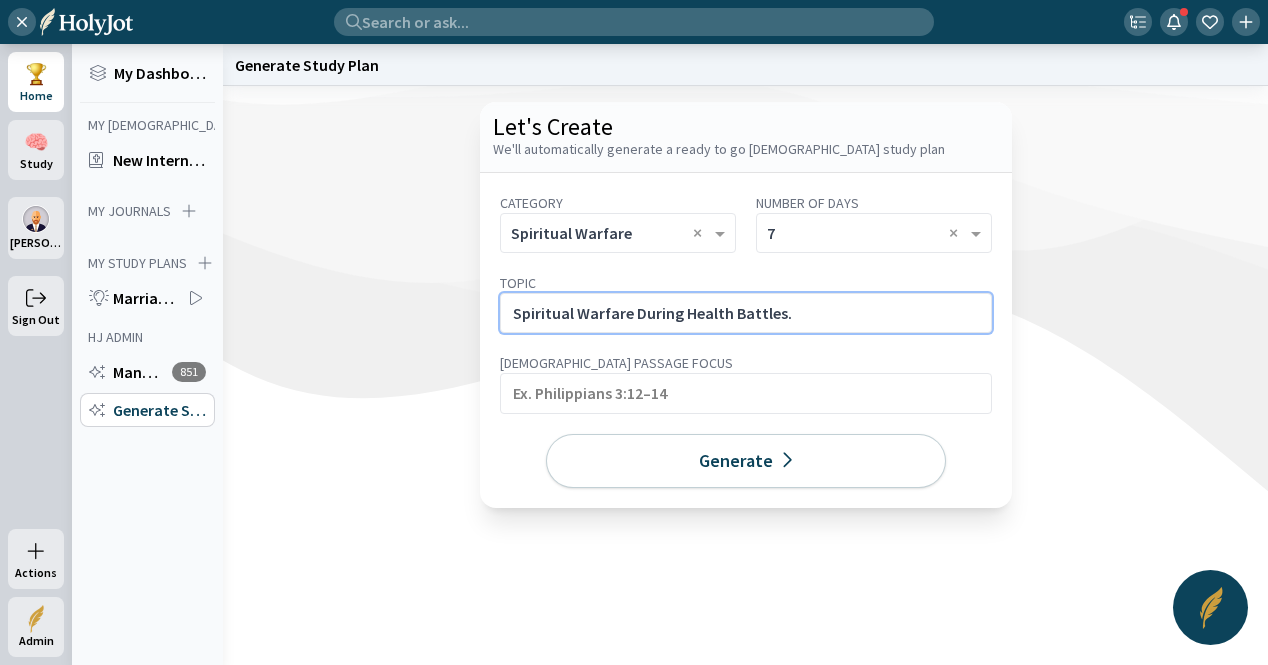 click on "Spiritual Warfare During Health Battles." 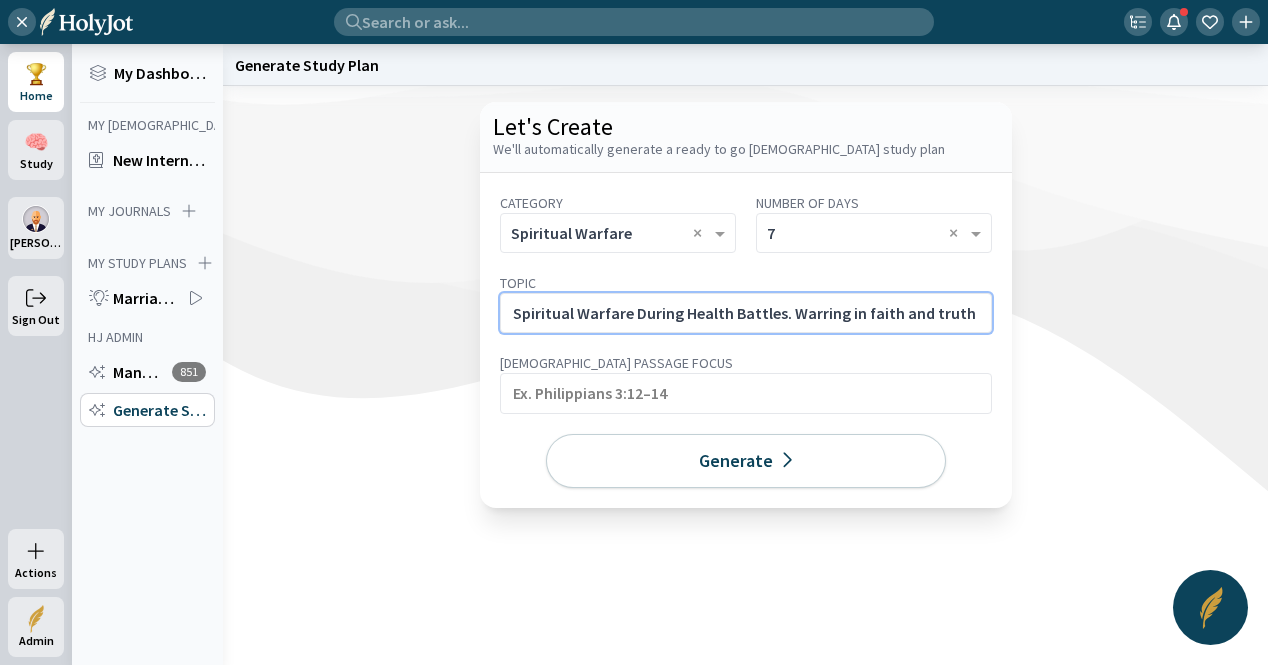 scroll, scrollTop: 0, scrollLeft: 203, axis: horizontal 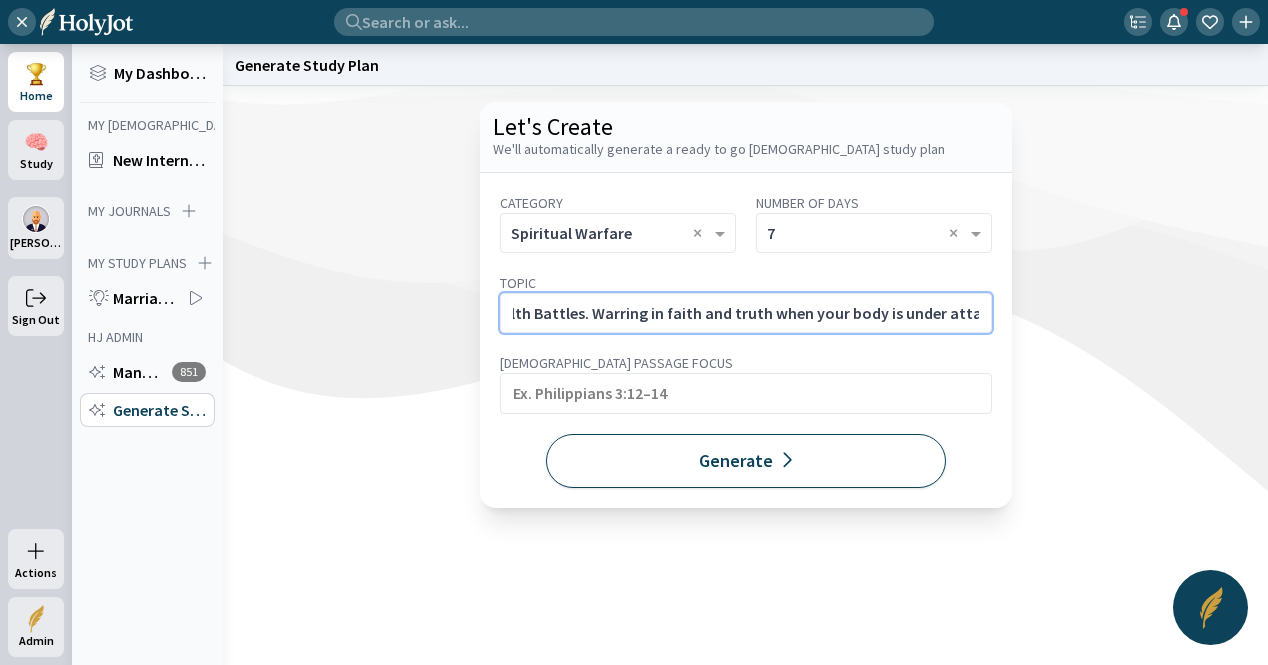 type on "Spiritual Warfare During Health Battles. Warring in faith and truth when your body is under attack." 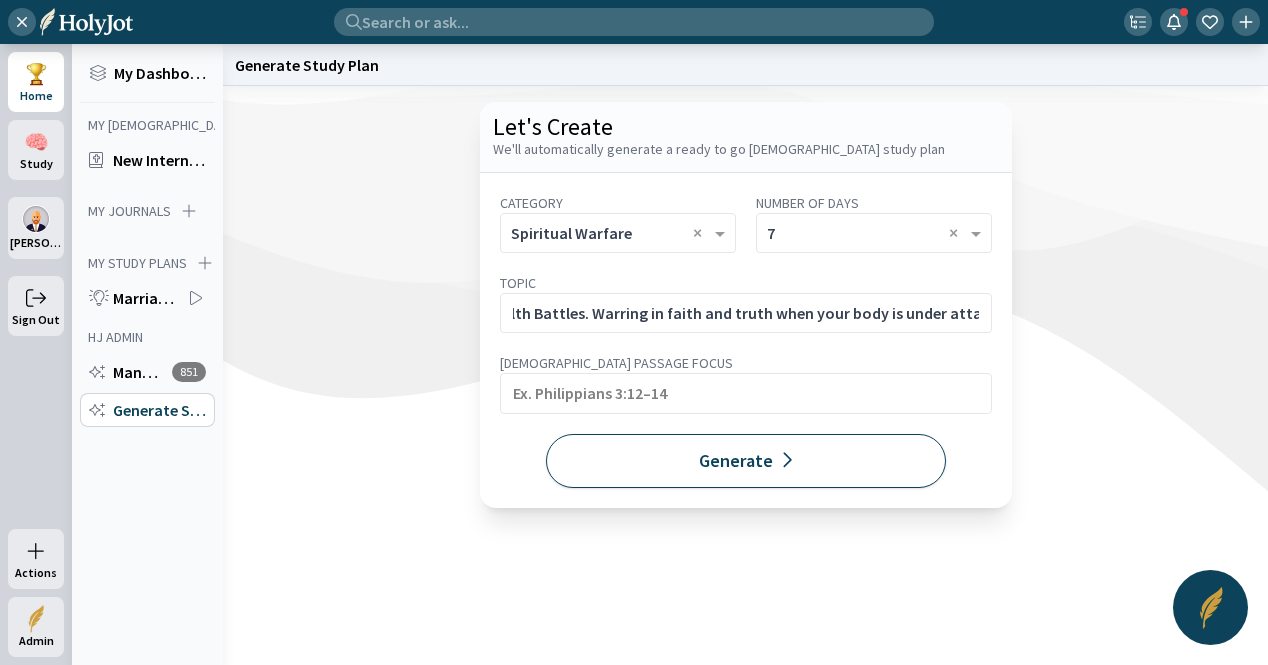 click on "Generate" 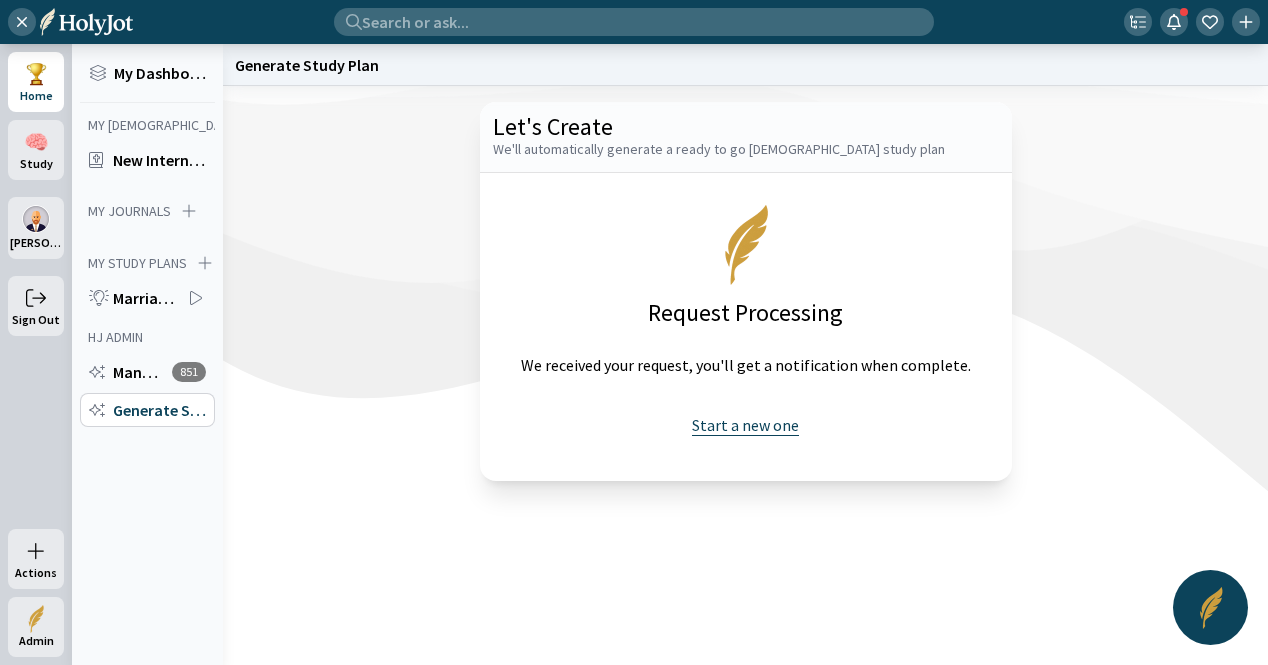 click on "Start a new one" 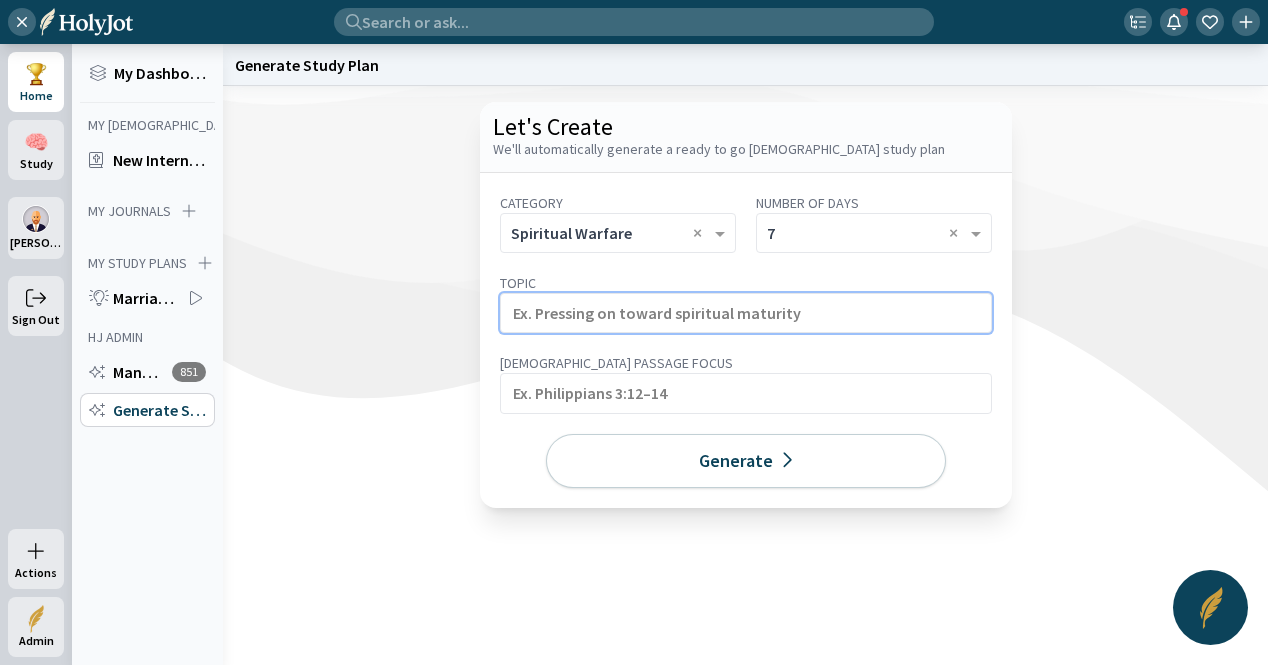 click 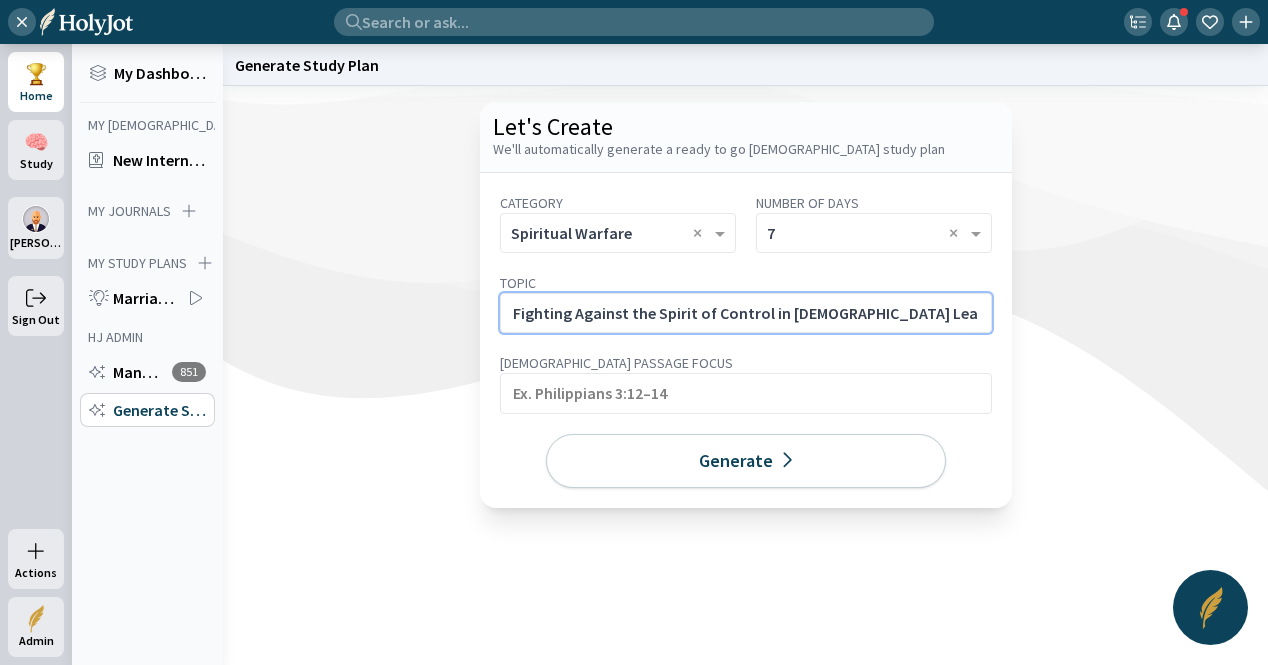 click on "Fighting Against the Spirit of Control in Church Leadership." 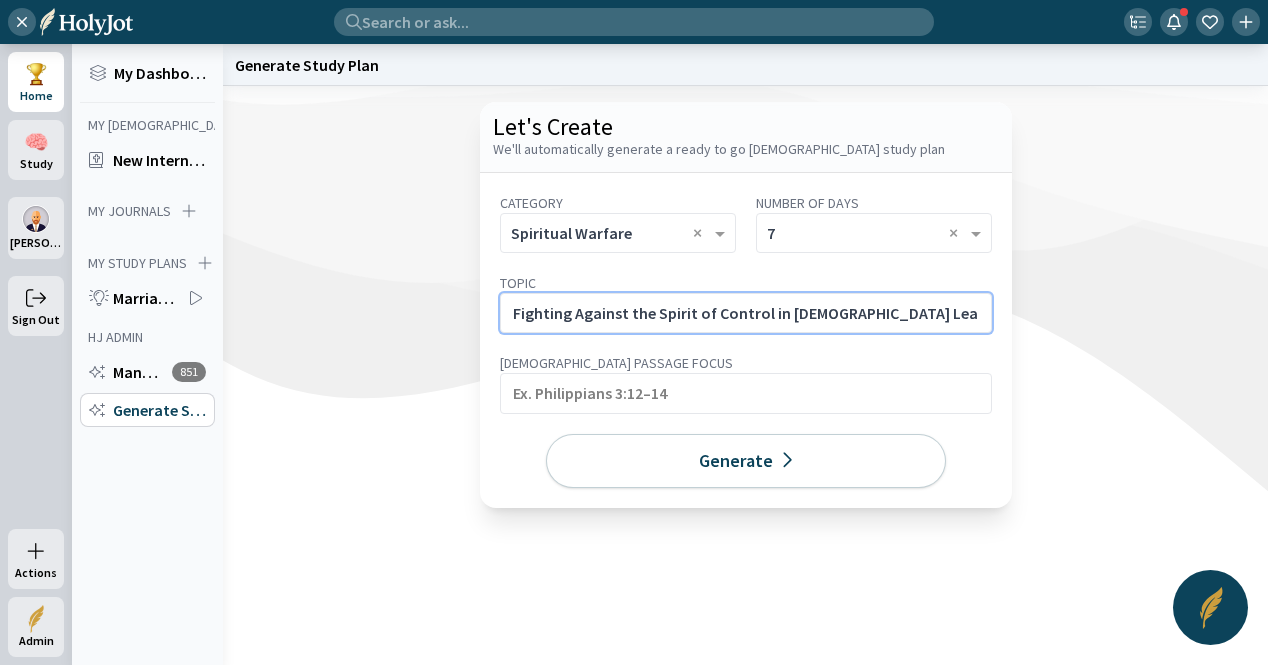 scroll, scrollTop: 0, scrollLeft: 421, axis: horizontal 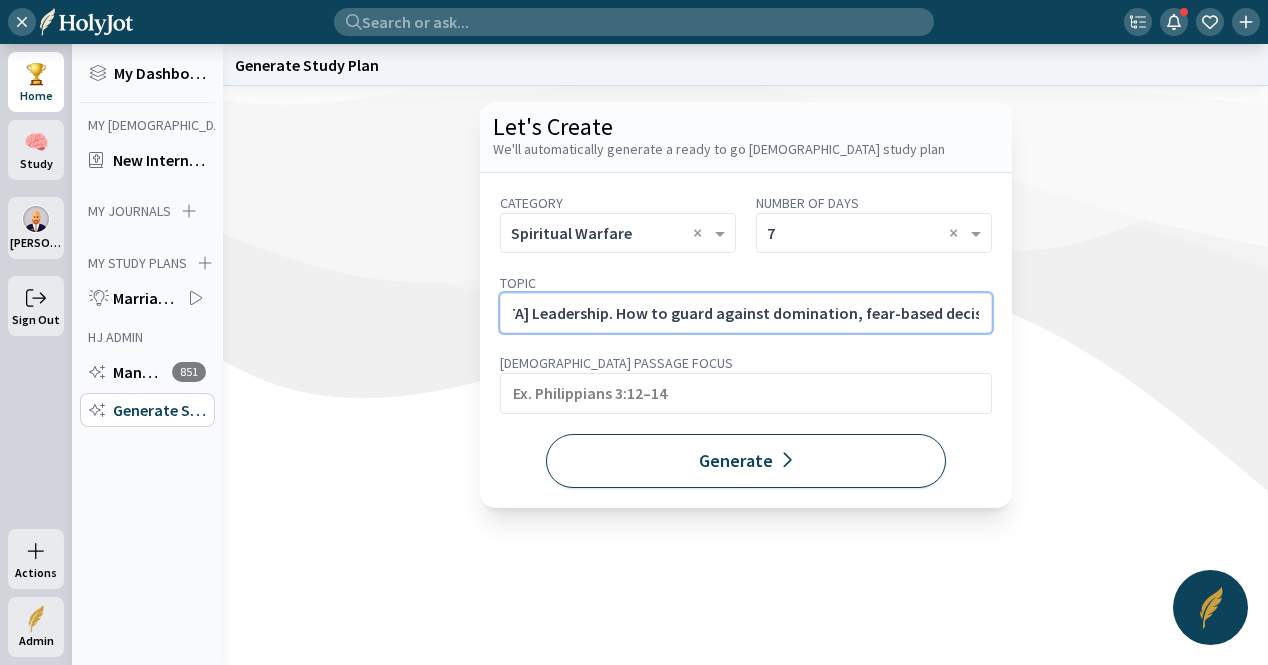 type on "Fighting Against the Spirit of Control in Church Leadership. How to guard against domination, fear-based decisions, and hierarchy." 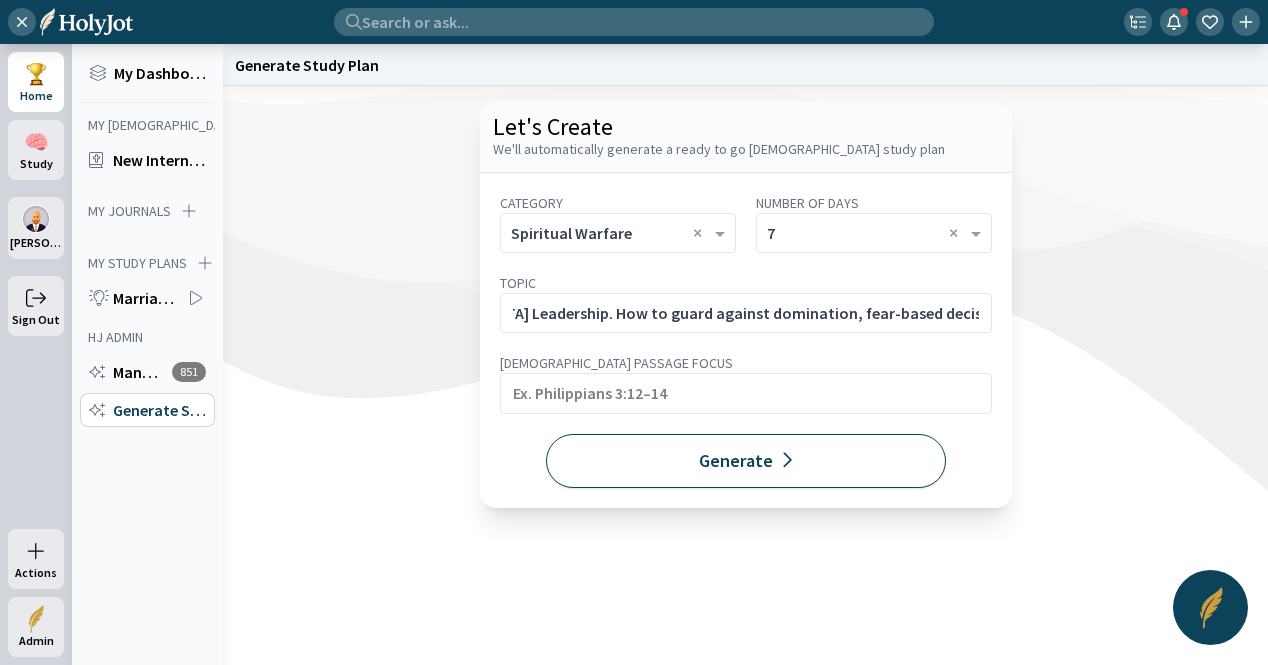 click on "Generate" 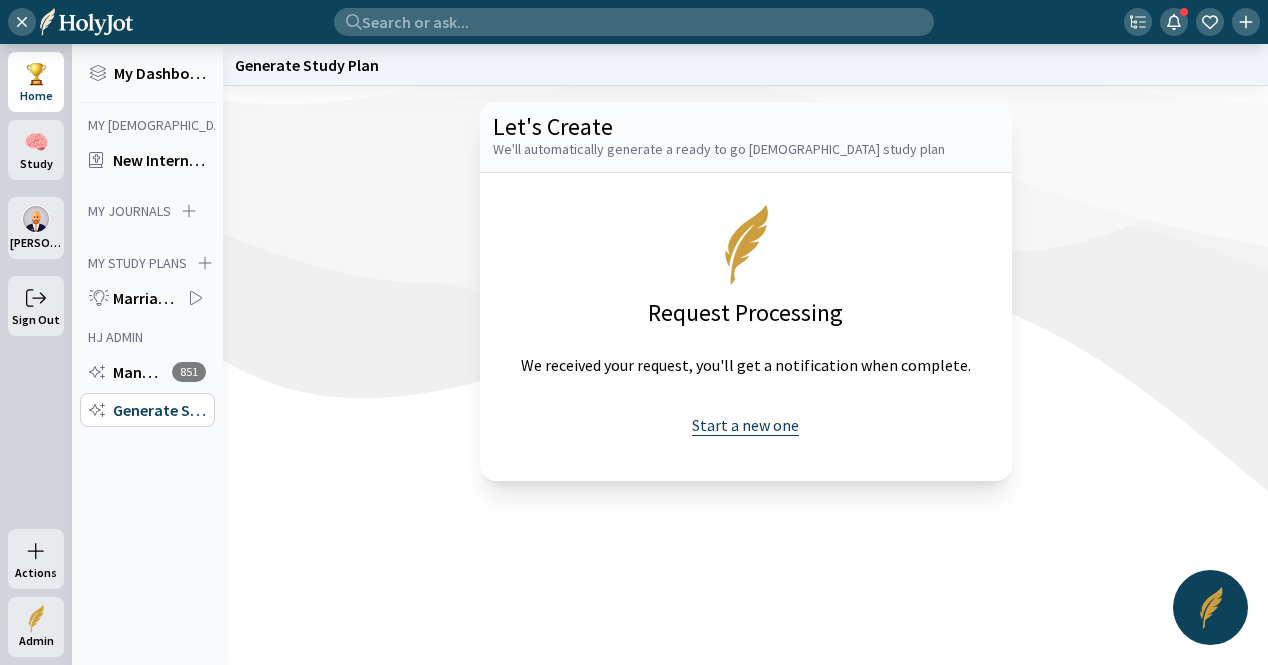 click on "Start a new one" 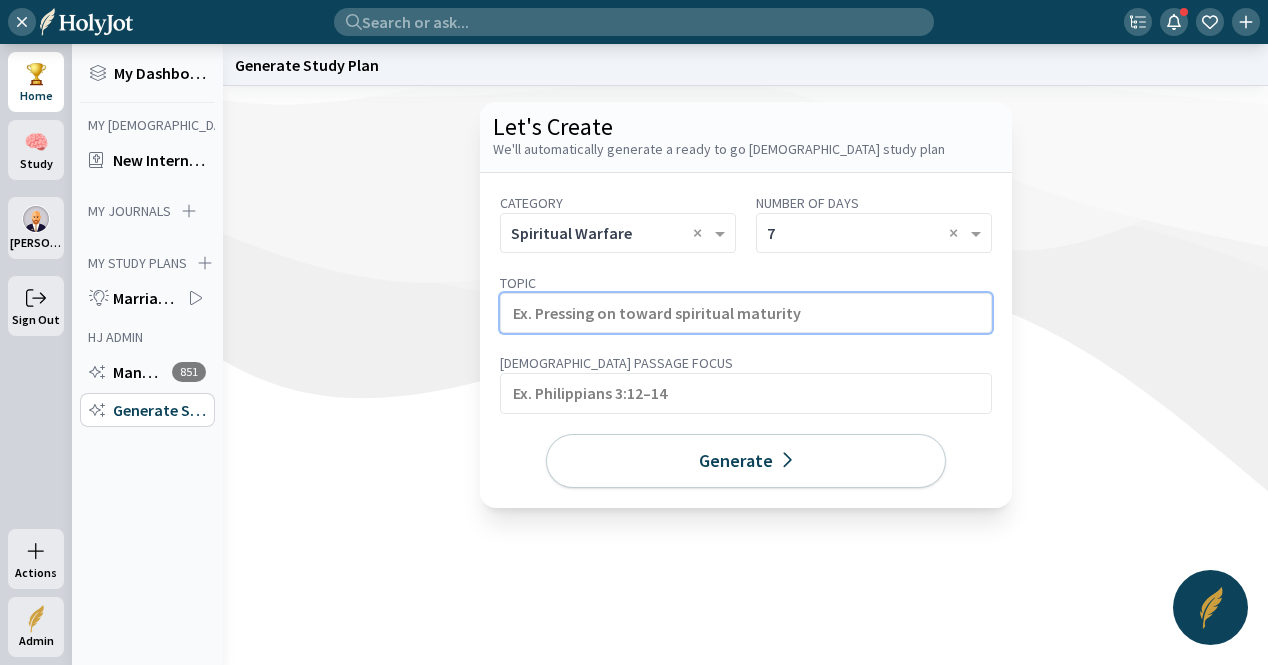 click 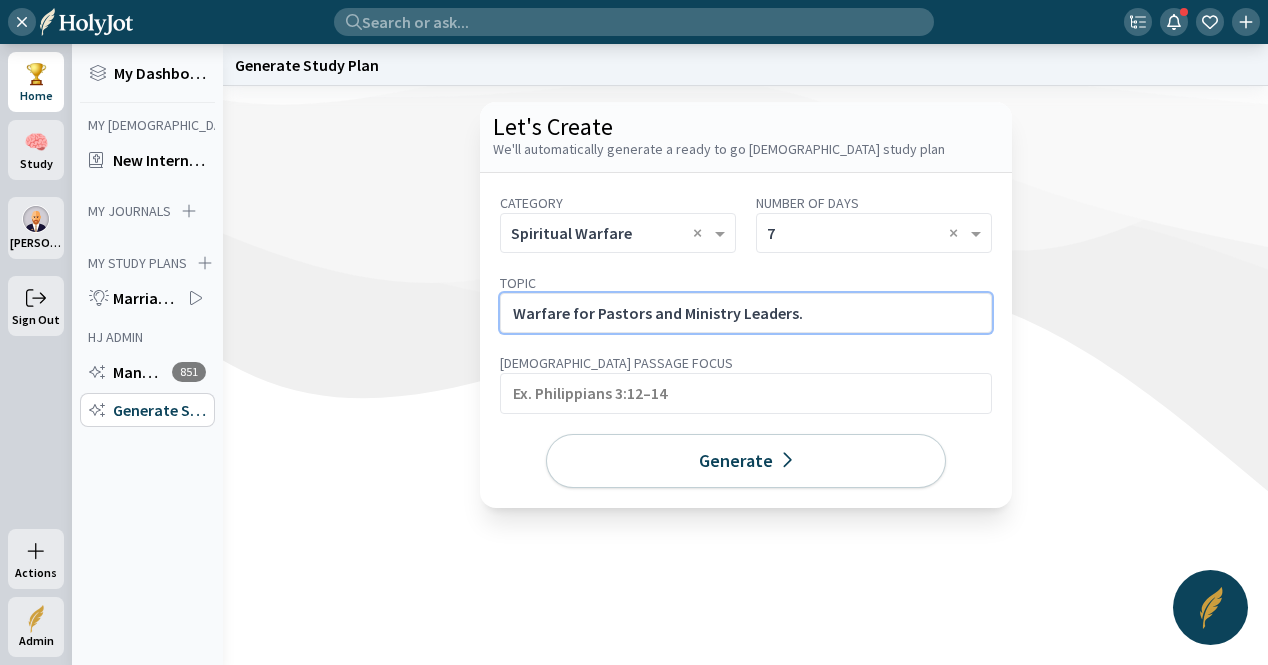 click on "Warfare for Pastors and Ministry Leaders." 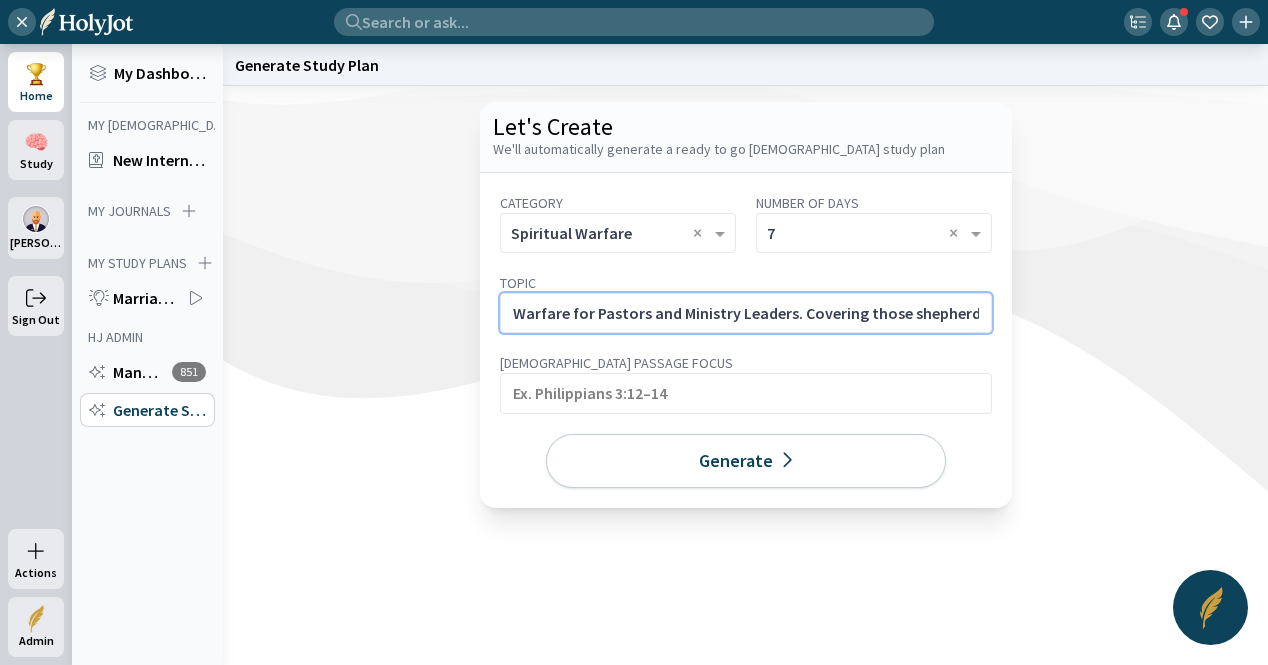 scroll, scrollTop: 0, scrollLeft: 204, axis: horizontal 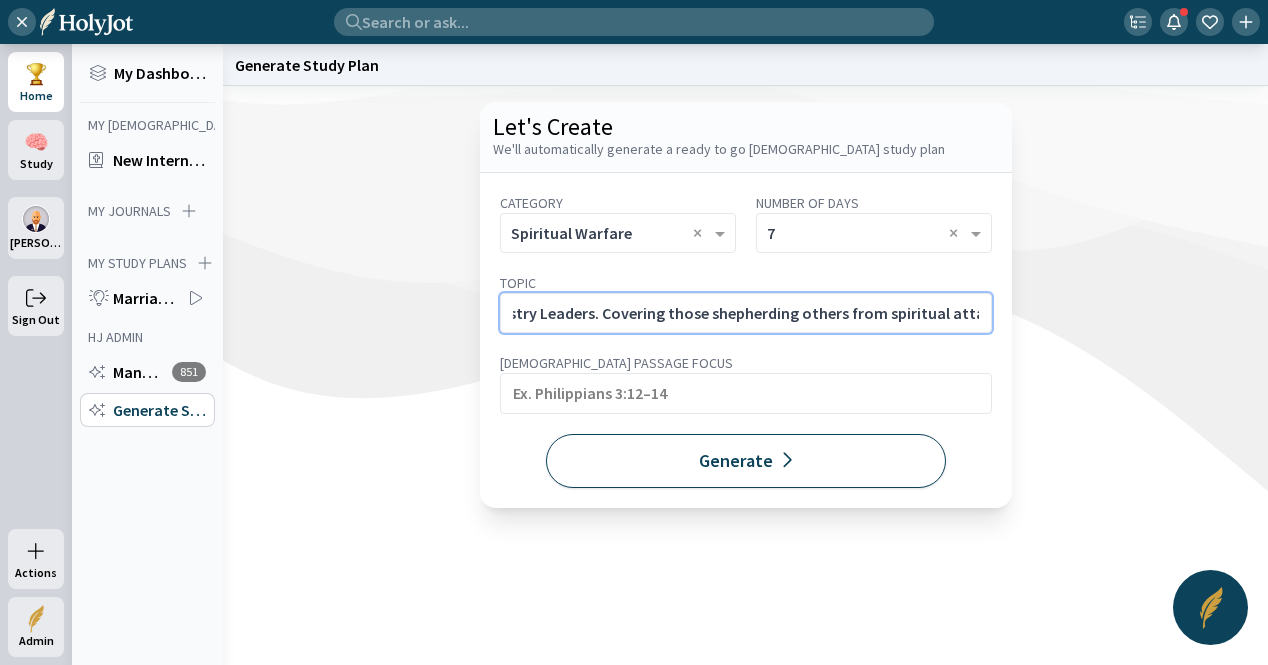 type on "Warfare for Pastors and Ministry Leaders. Covering those shepherding others from spiritual attack." 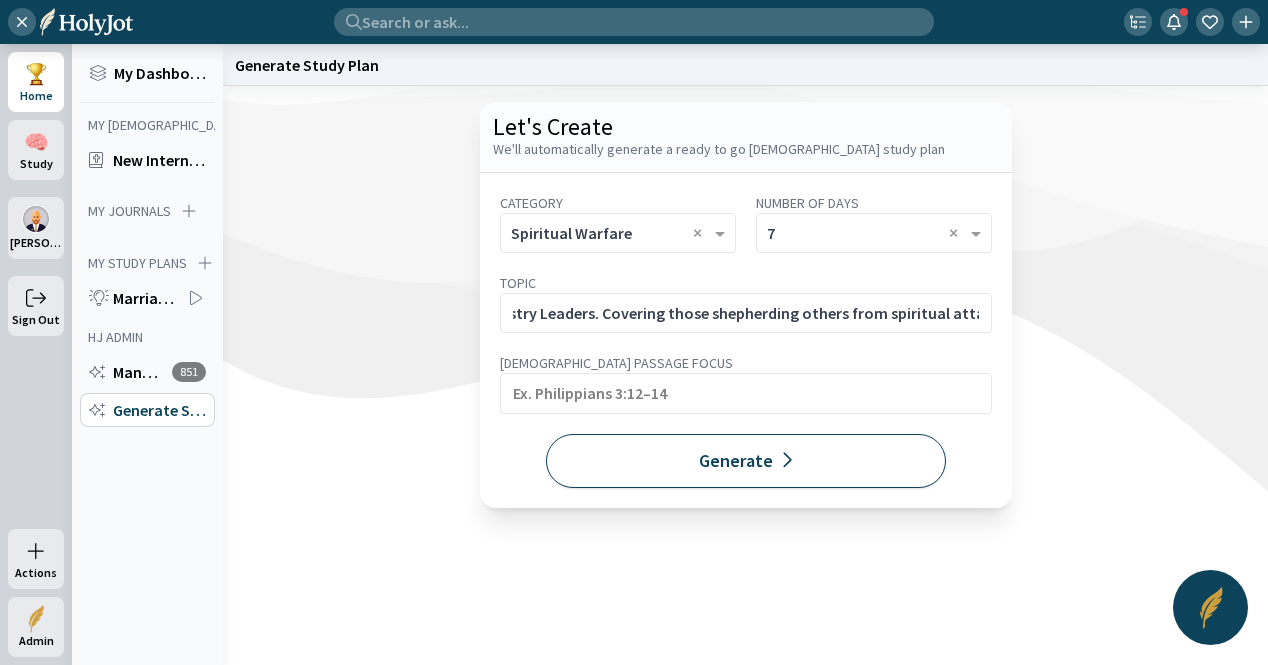 scroll, scrollTop: 0, scrollLeft: 0, axis: both 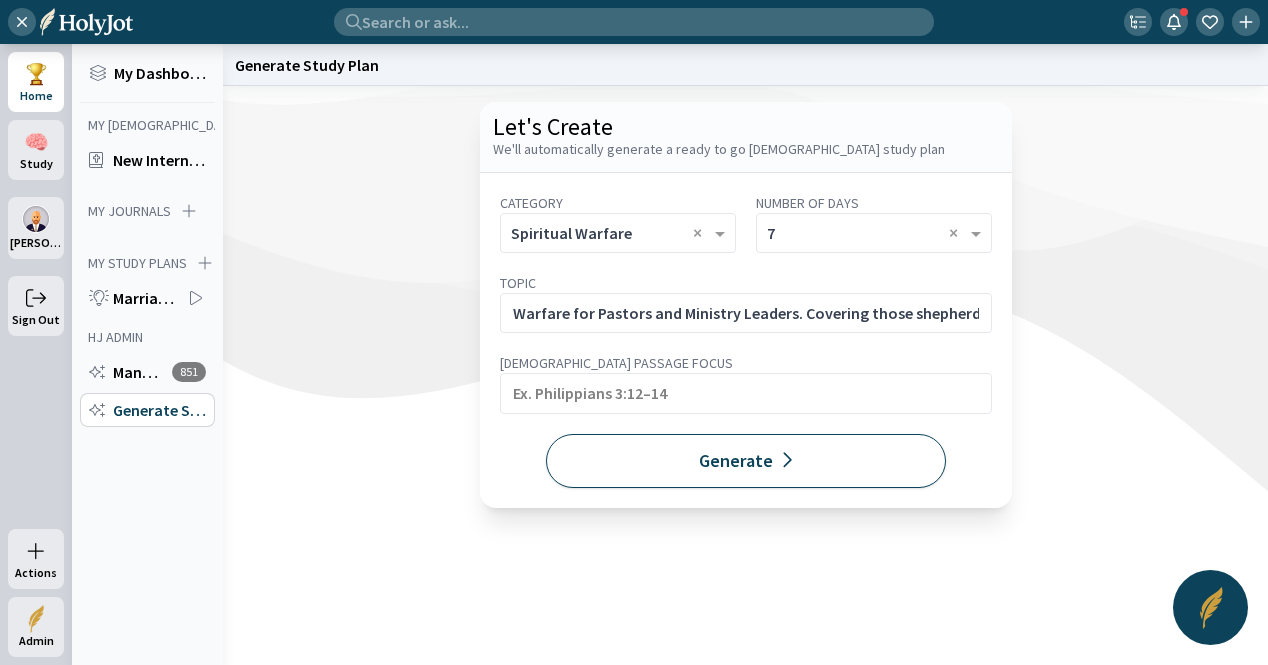 click on "Generate" 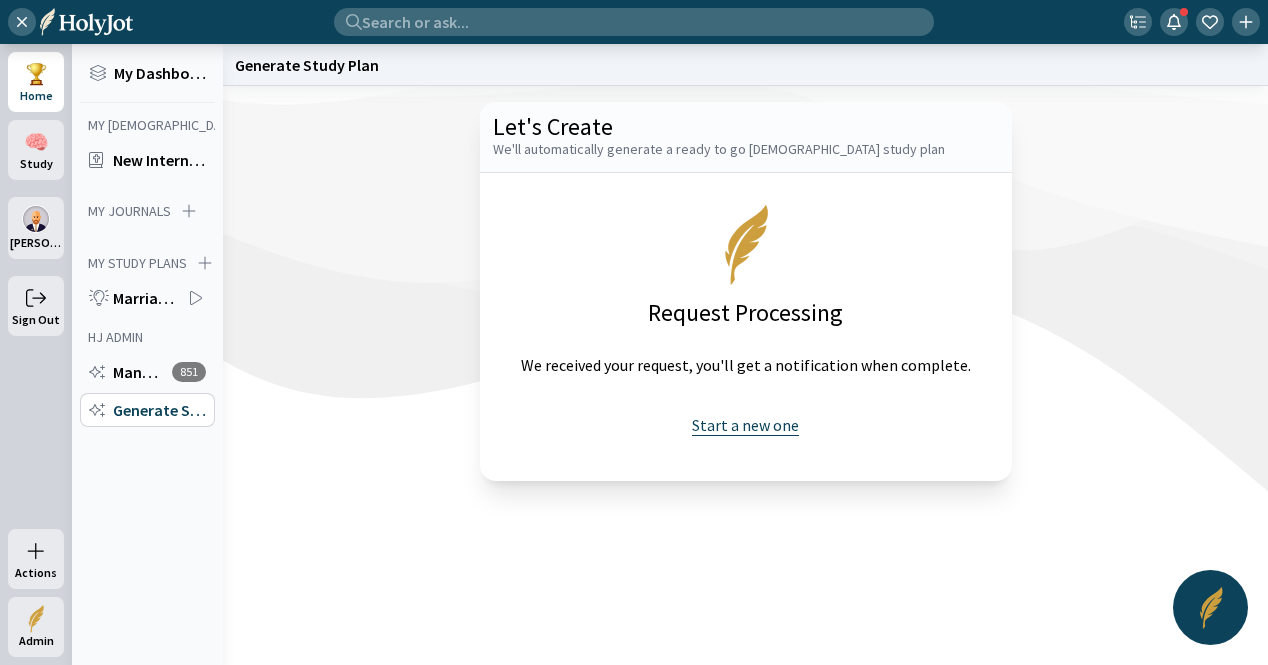 click on "Start a new one" 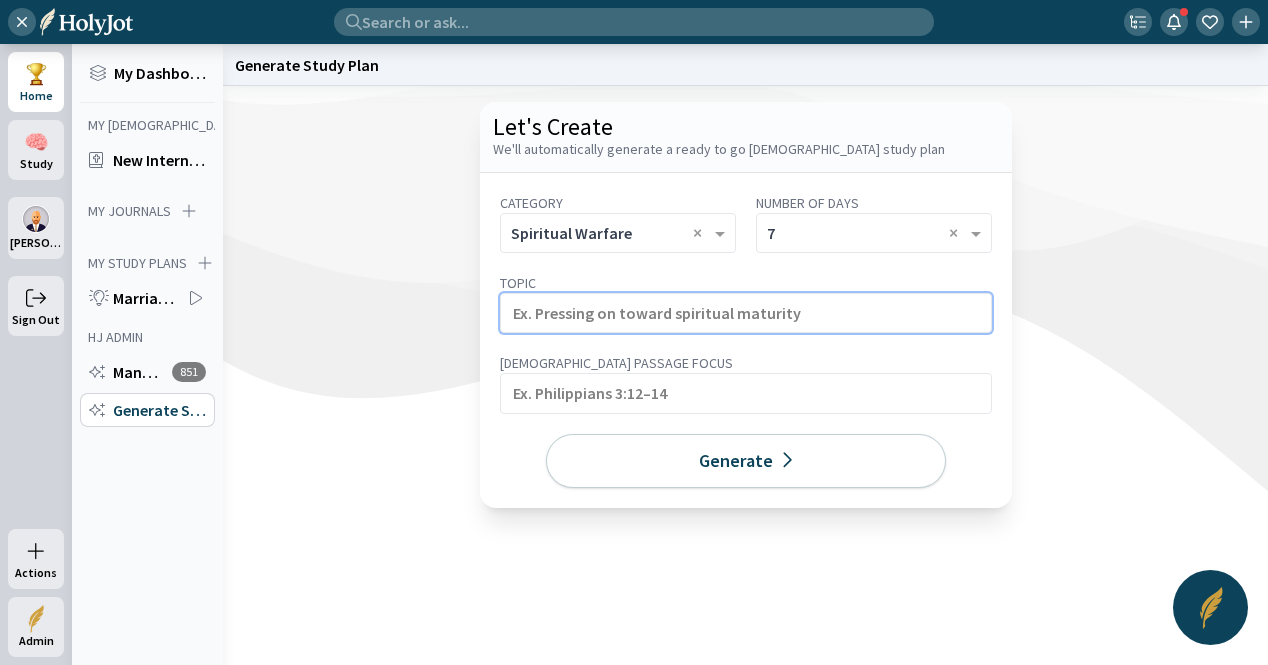 click 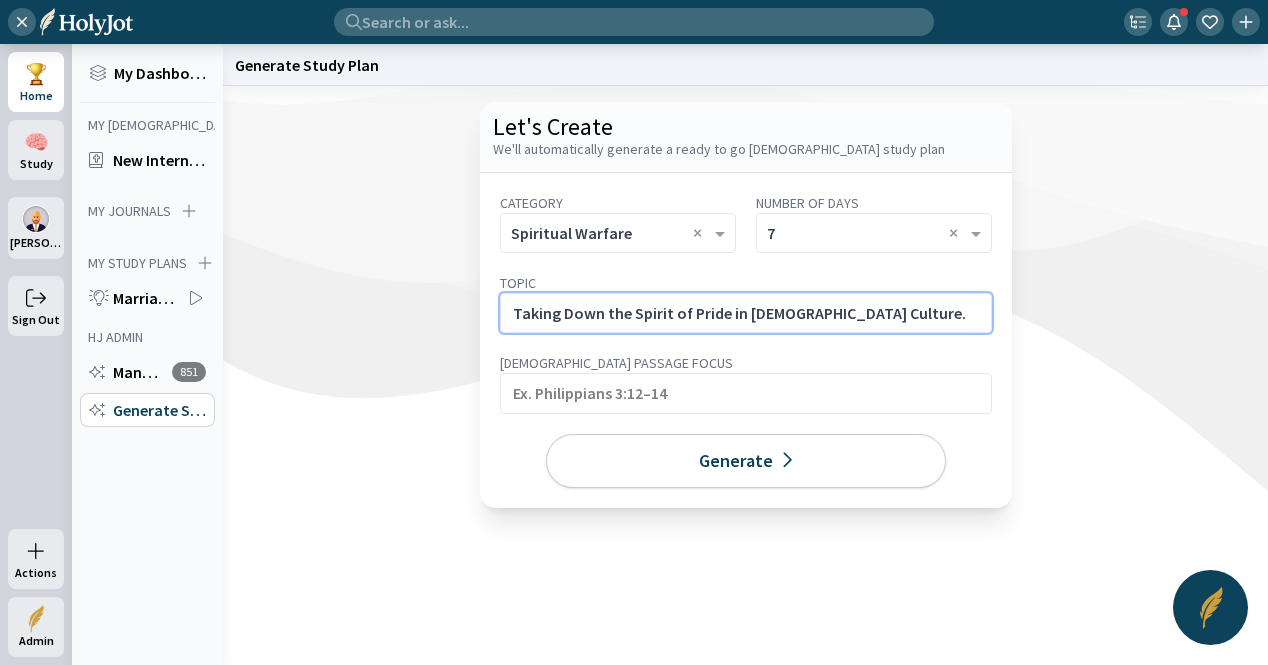 click on "Taking Down the Spirit of Pride in Church Culture." 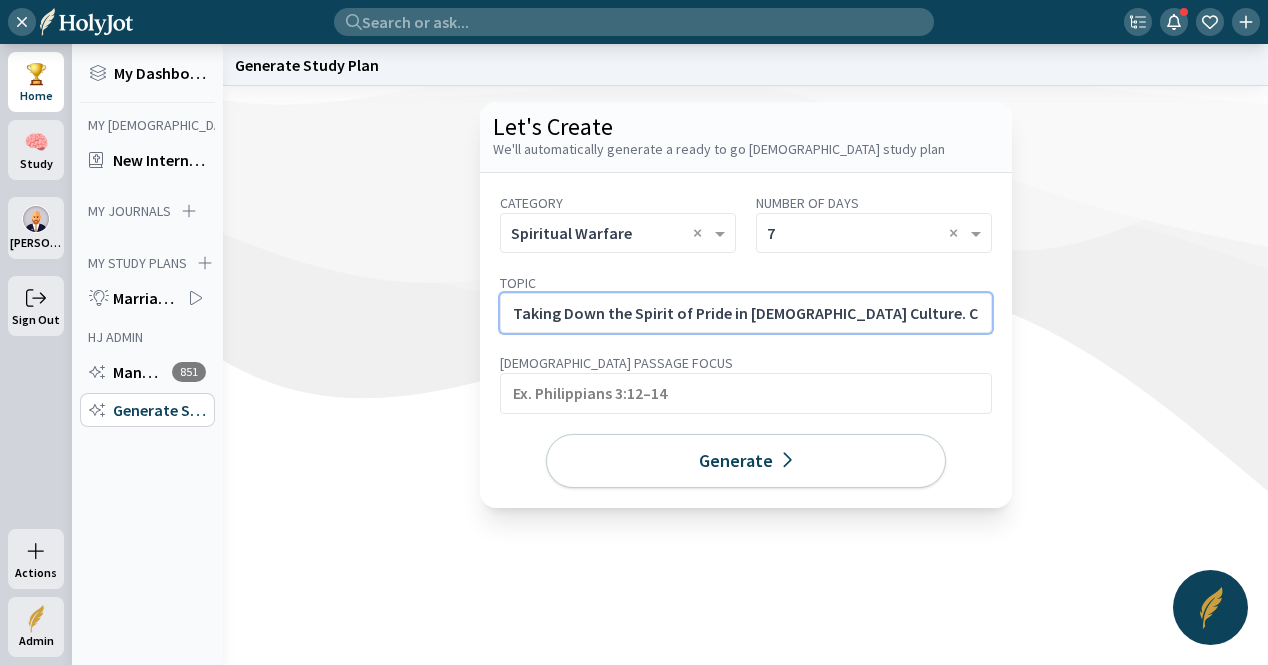 scroll, scrollTop: 0, scrollLeft: 185, axis: horizontal 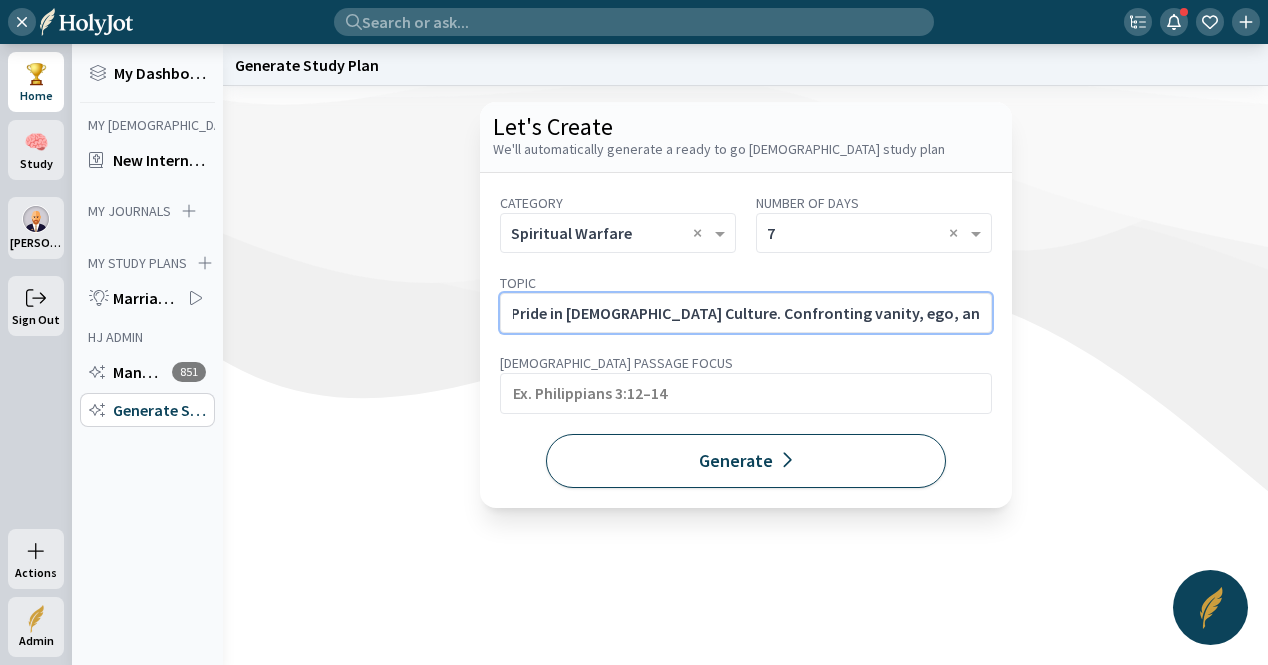 type on "Taking Down the Spirit of Pride in Church Culture. Confronting vanity, ego, and spiritual elitism." 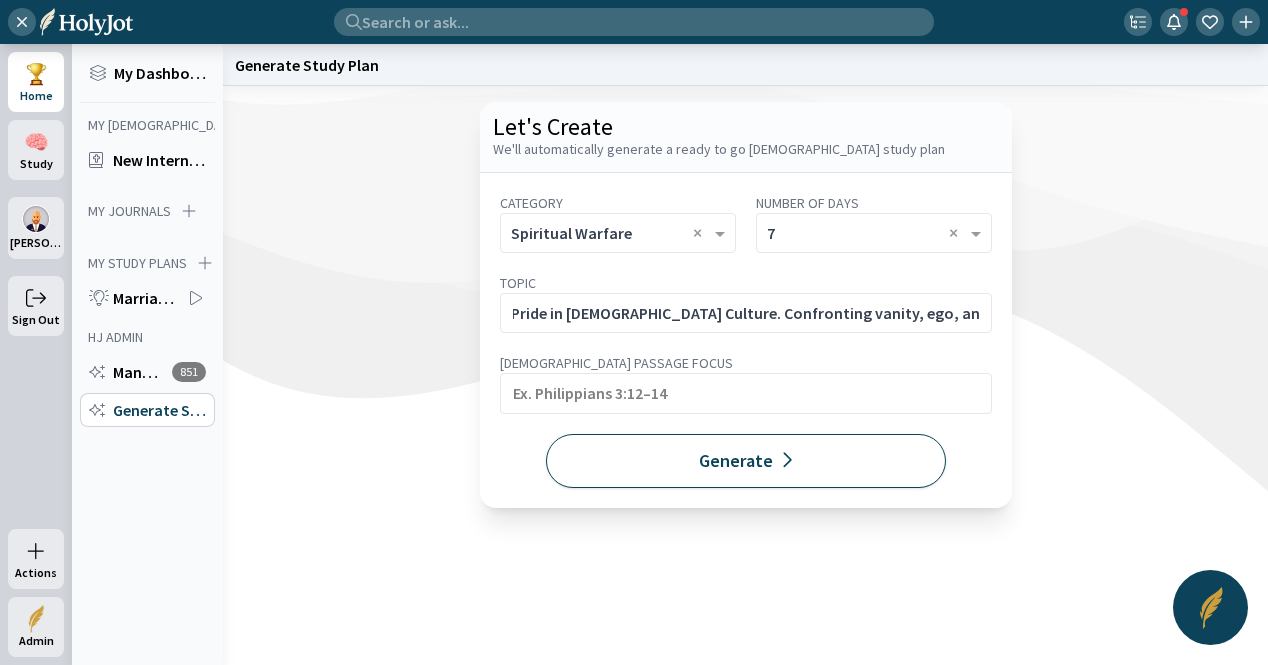 click on "Generate" 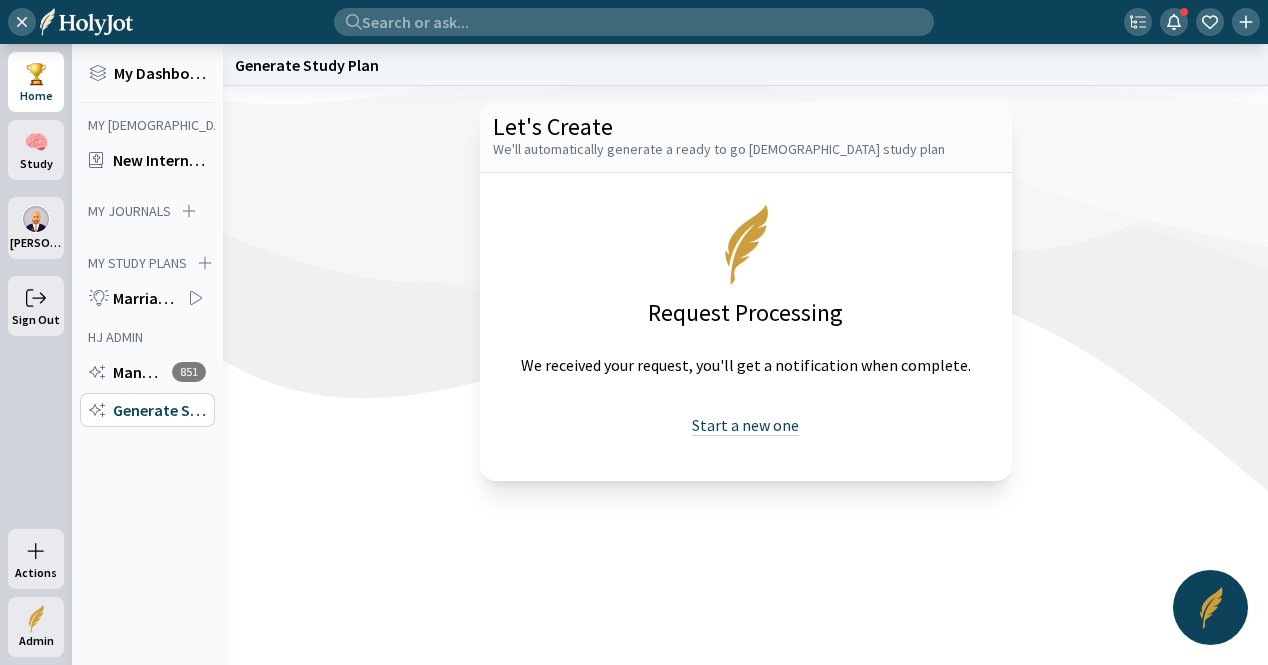 drag, startPoint x: 735, startPoint y: 421, endPoint x: 720, endPoint y: 417, distance: 15.524175 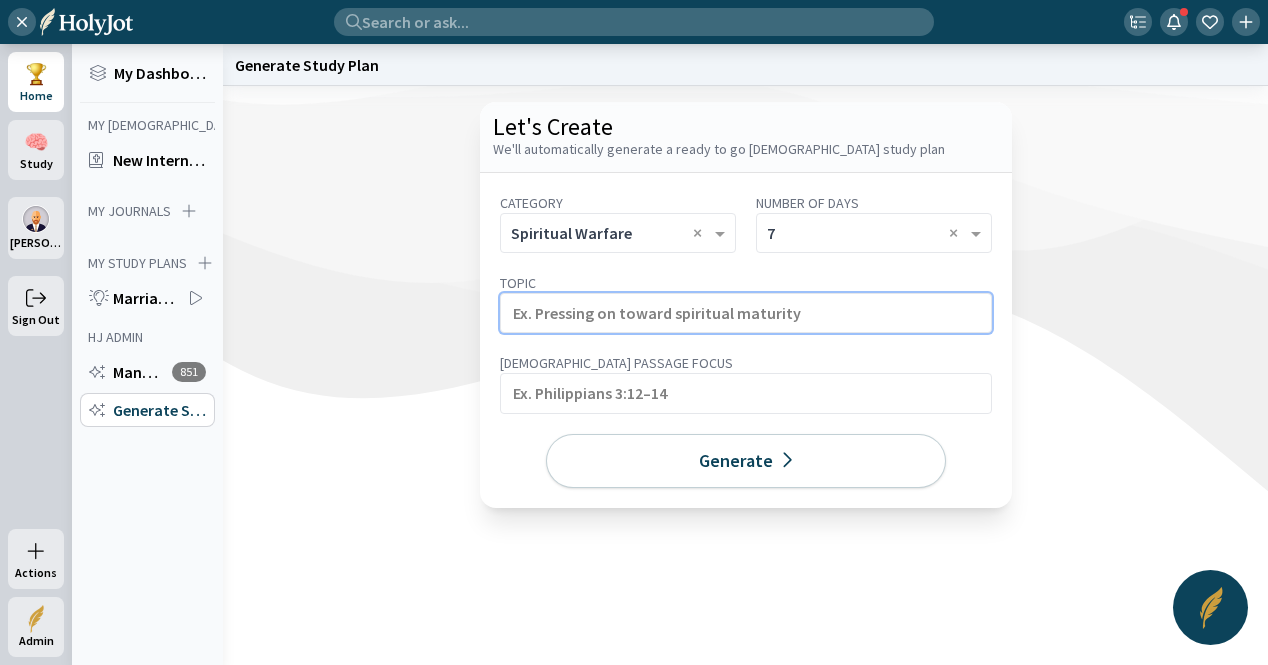 click 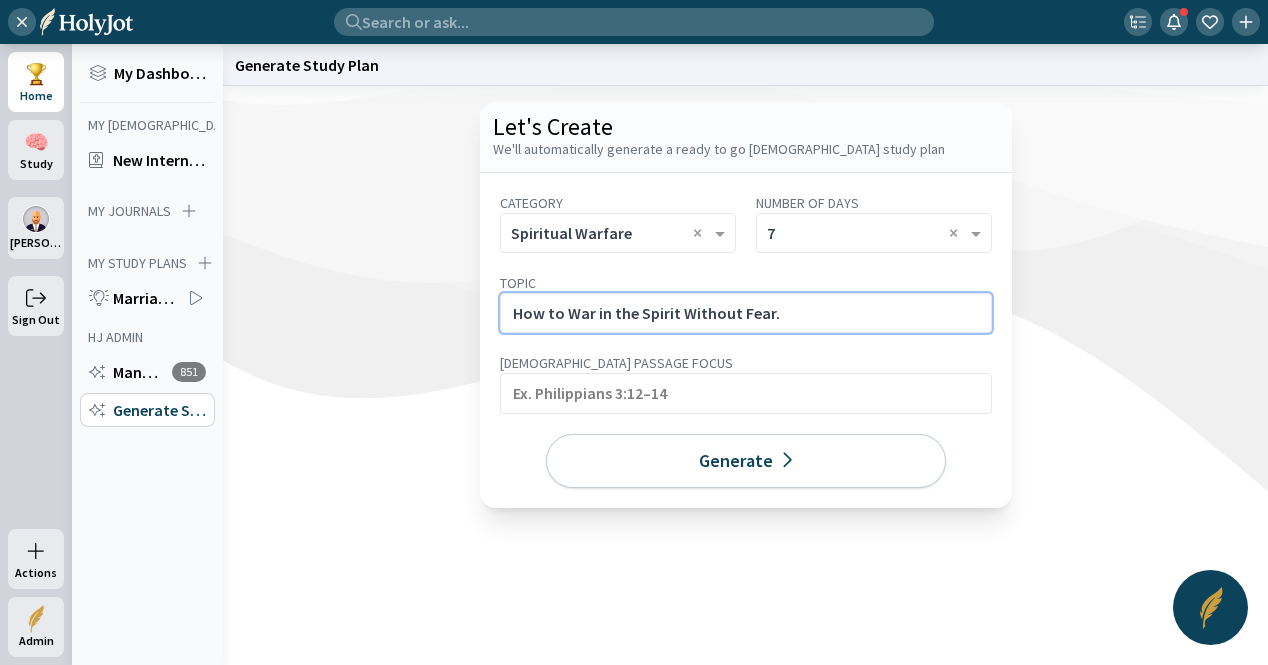 click on "How to War in the Spirit Without Fear." 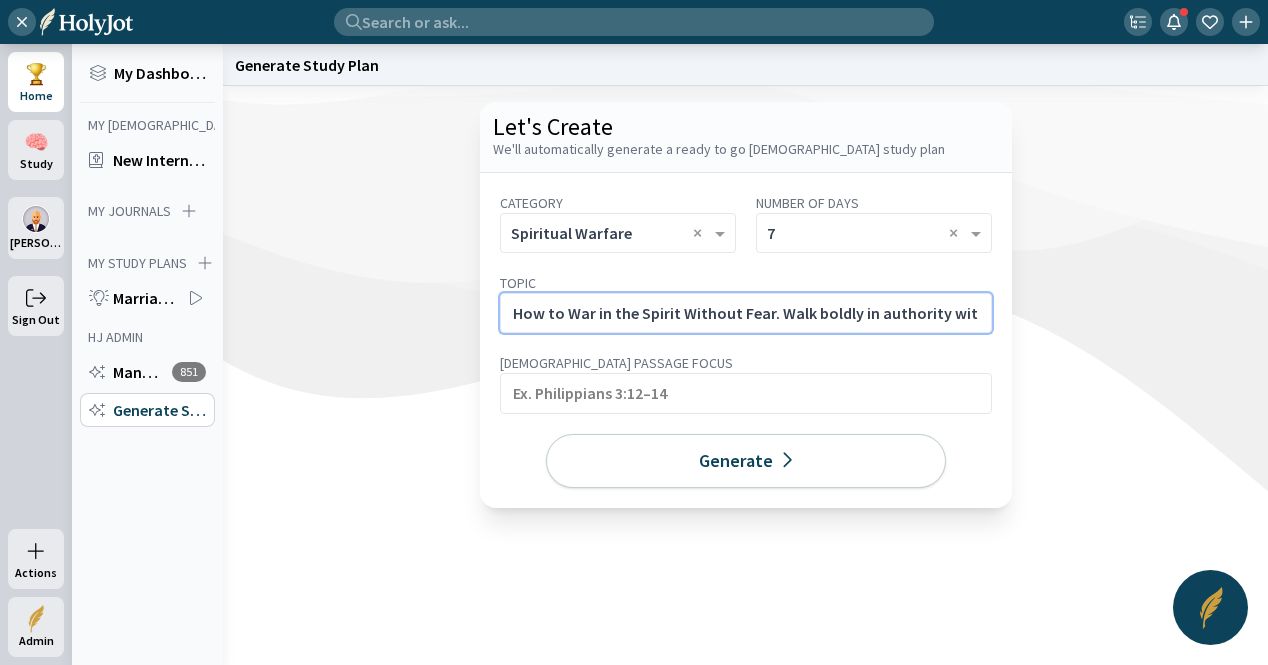 scroll, scrollTop: 0, scrollLeft: 179, axis: horizontal 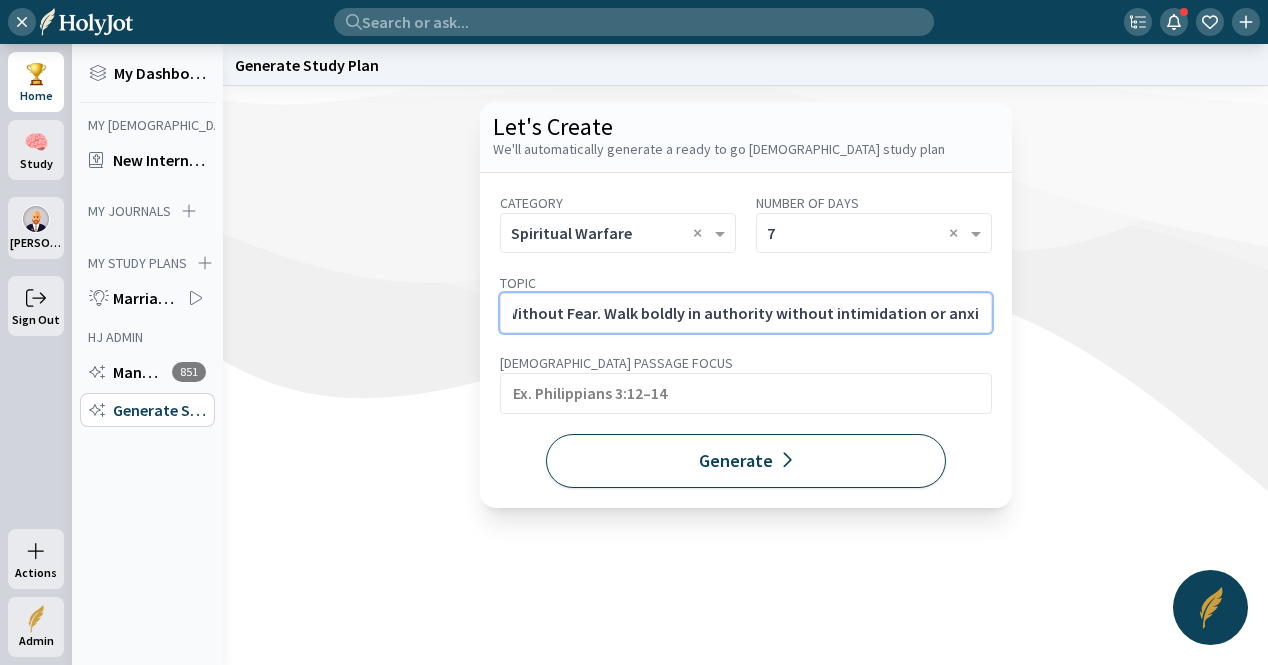 type on "How to War in the Spirit Without Fear. Walk boldly in authority without intimidation or anxiety." 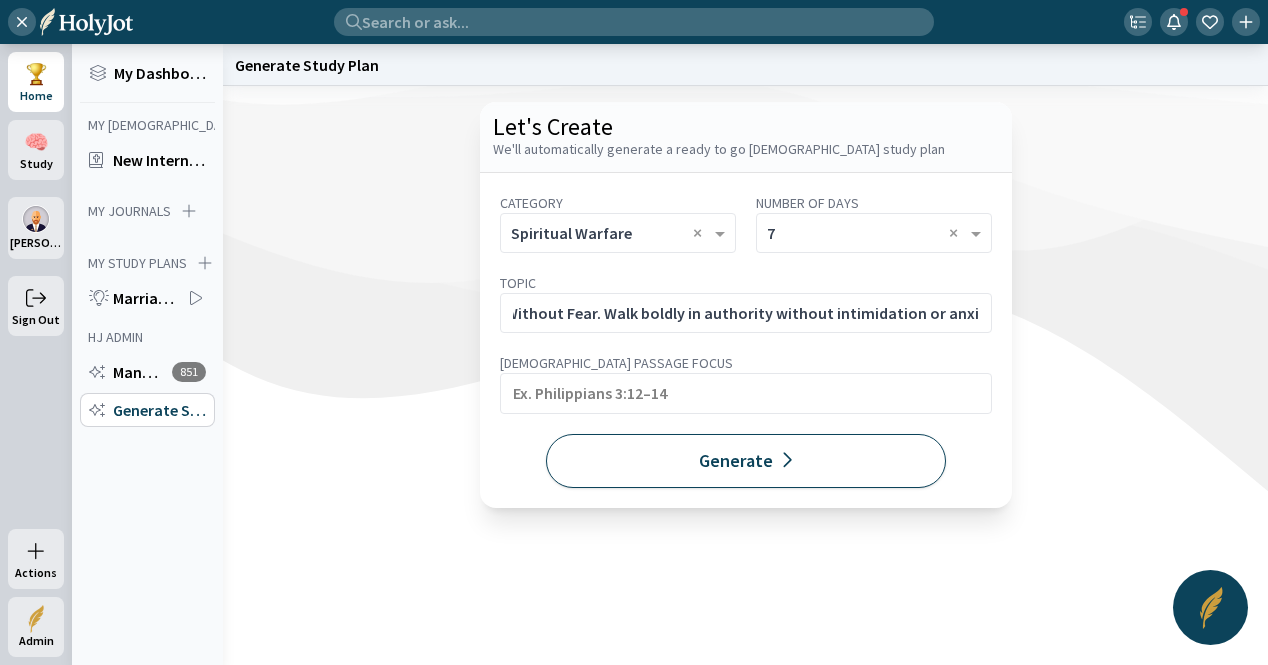 click on "Generate" 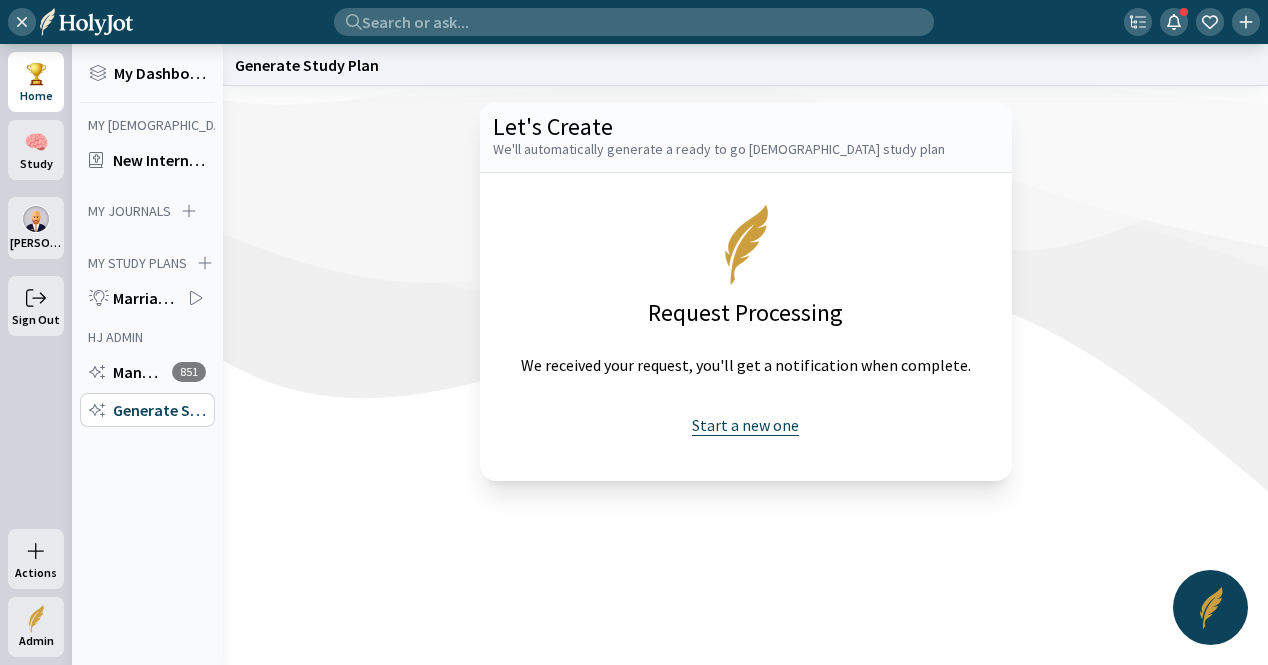 click on "Start a new one" 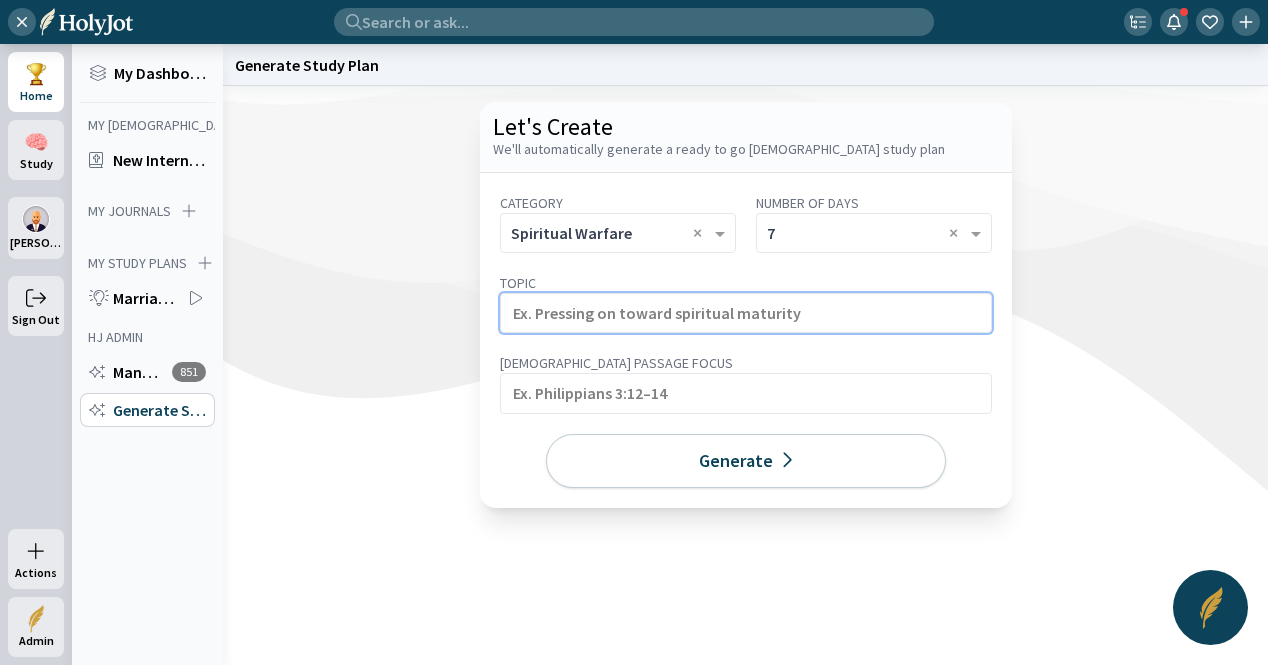 click 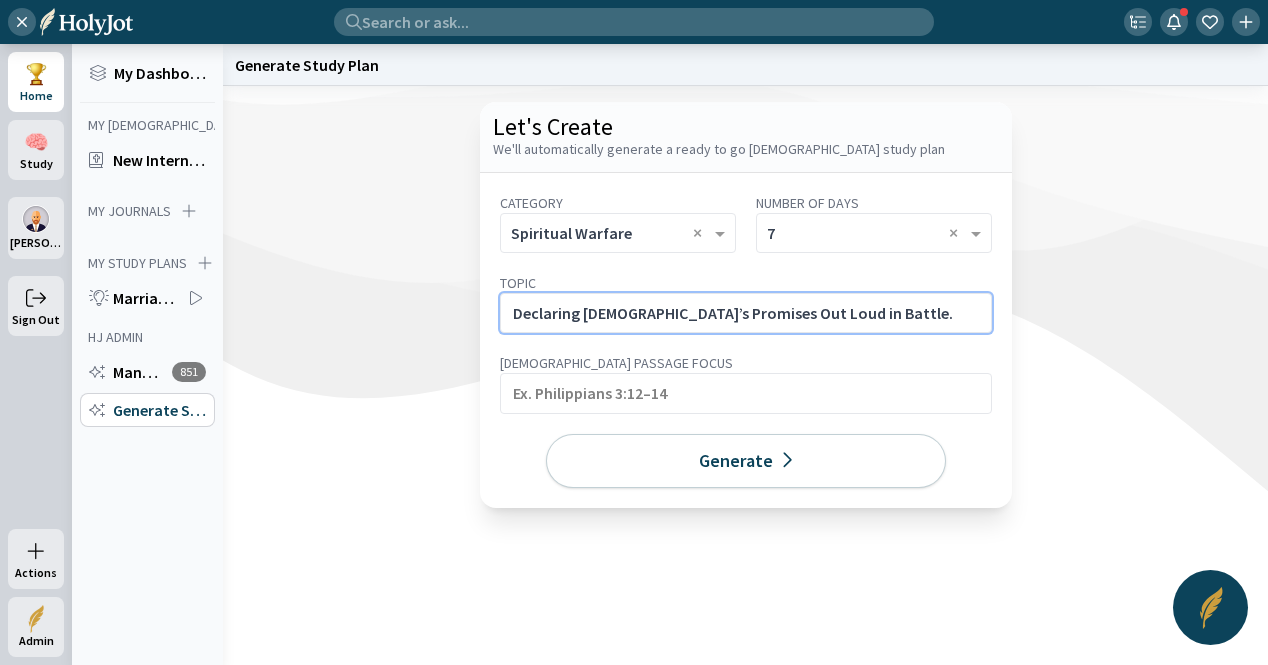click on "Declaring God’s Promises Out Loud in Battle." 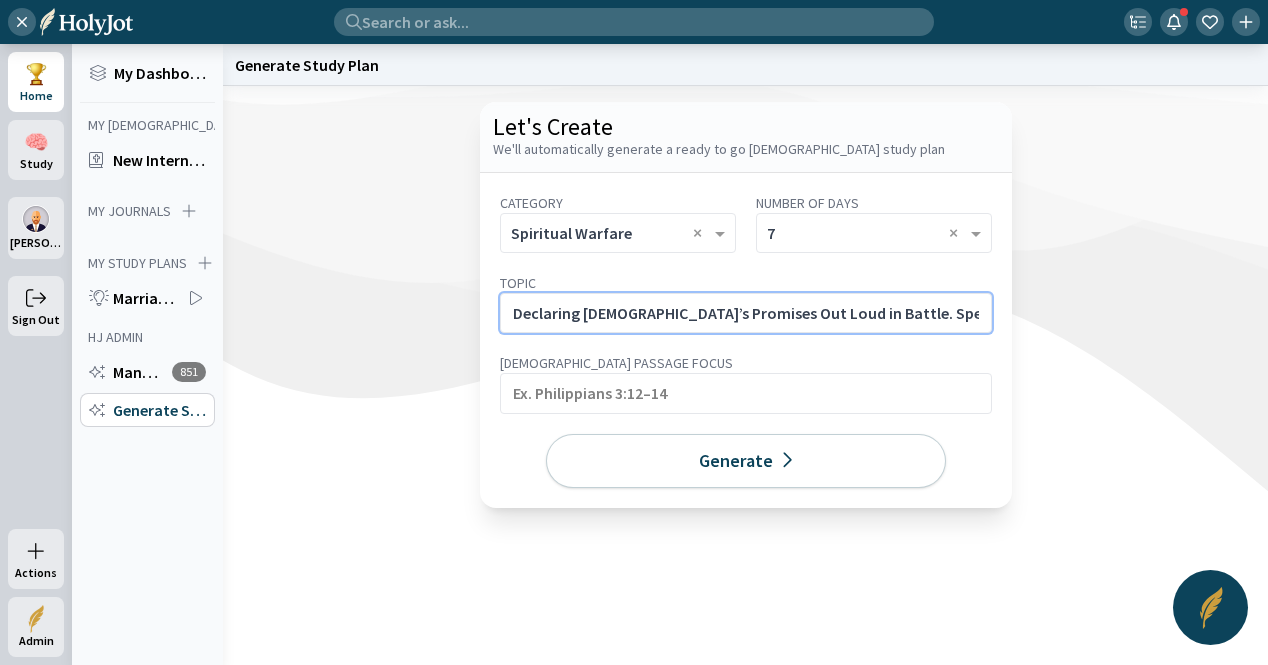 scroll, scrollTop: 0, scrollLeft: 207, axis: horizontal 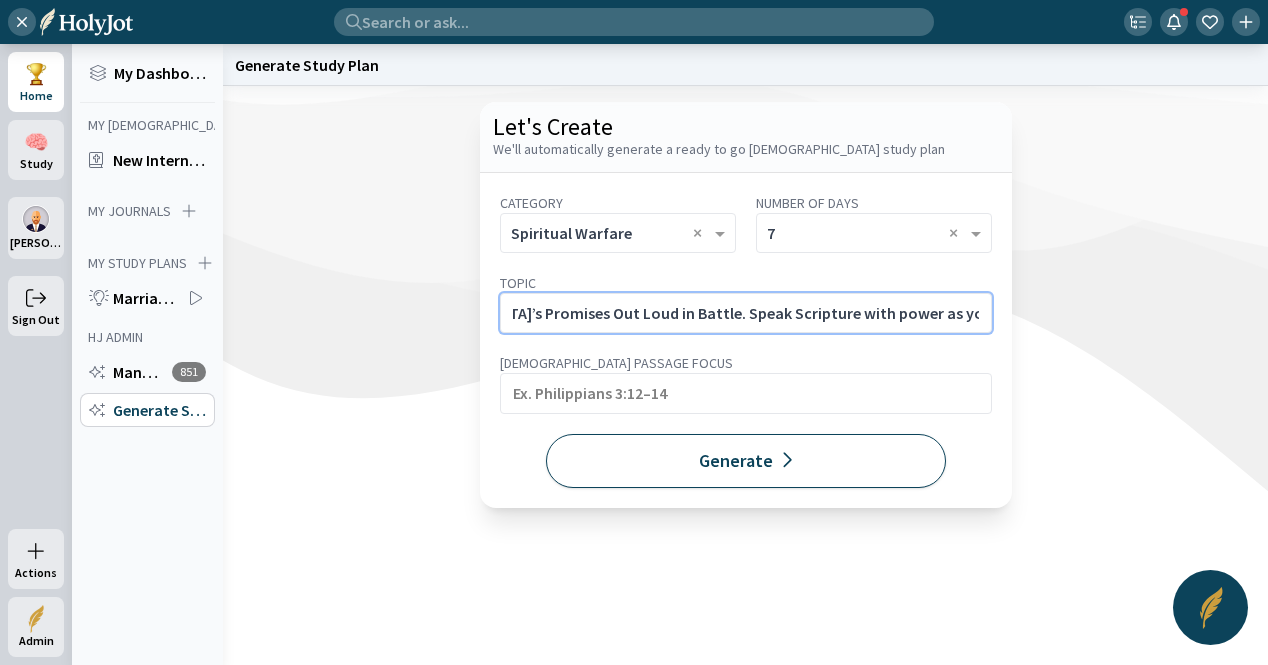 type on "Declaring God’s Promises Out Loud in Battle. Speak Scripture with power as your sword in warfare." 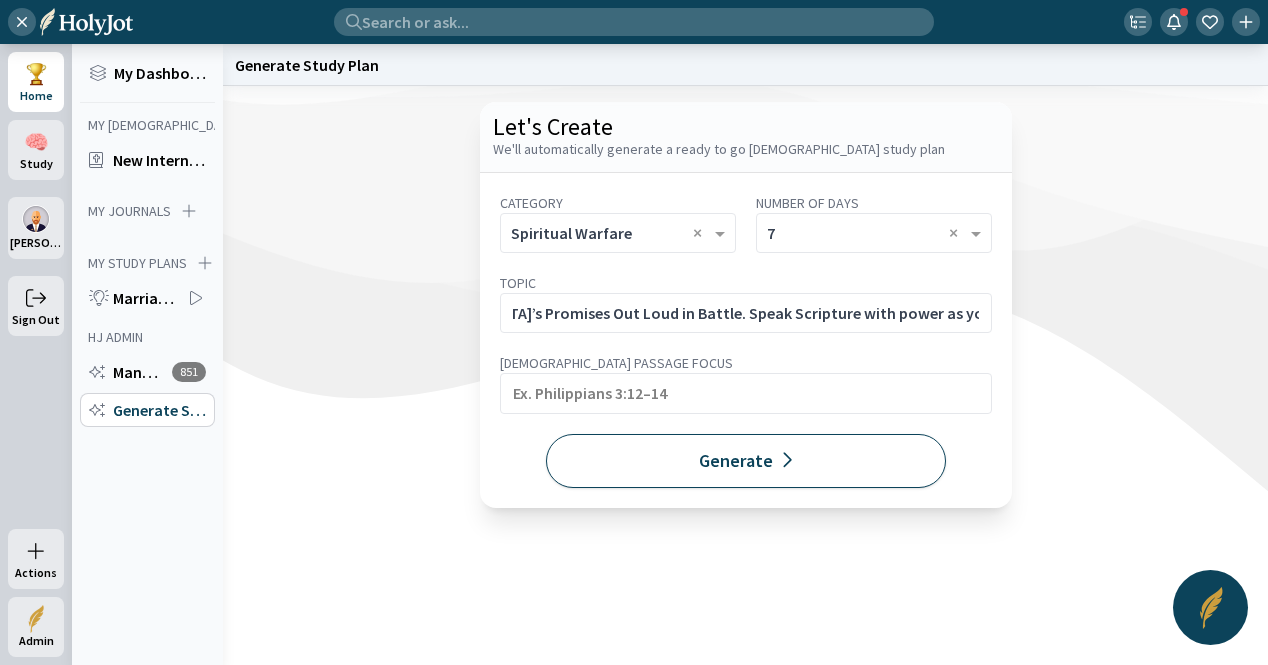 scroll, scrollTop: 0, scrollLeft: 0, axis: both 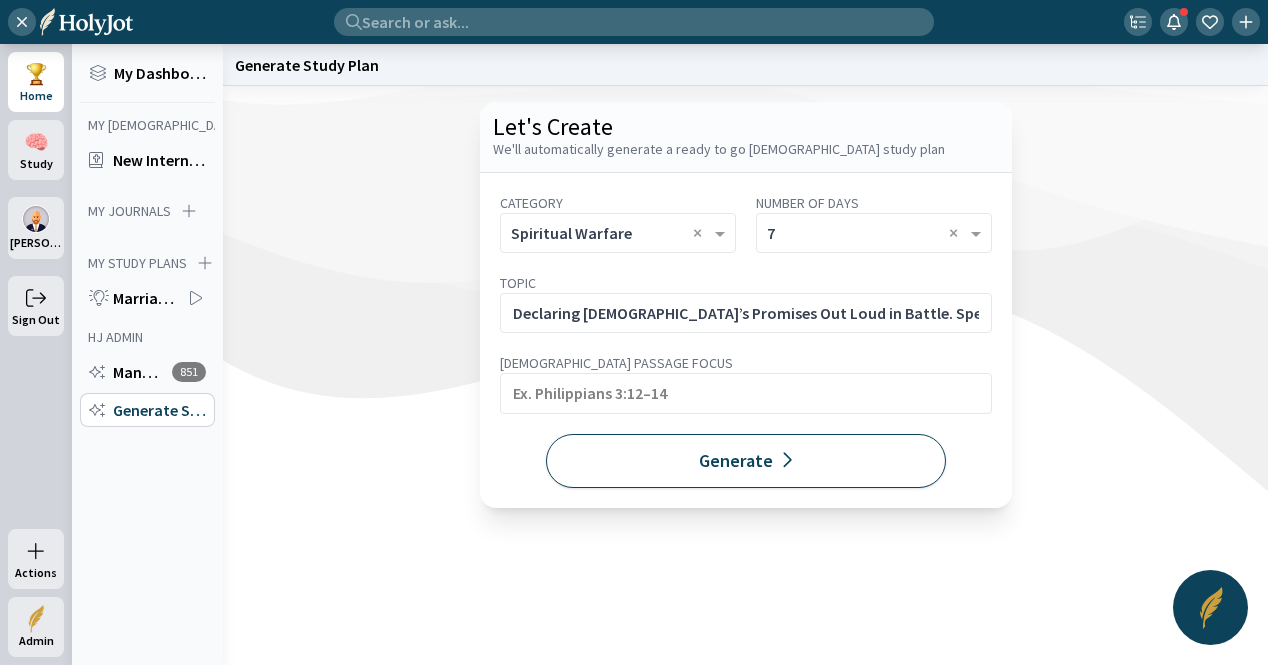 click on "Generate" 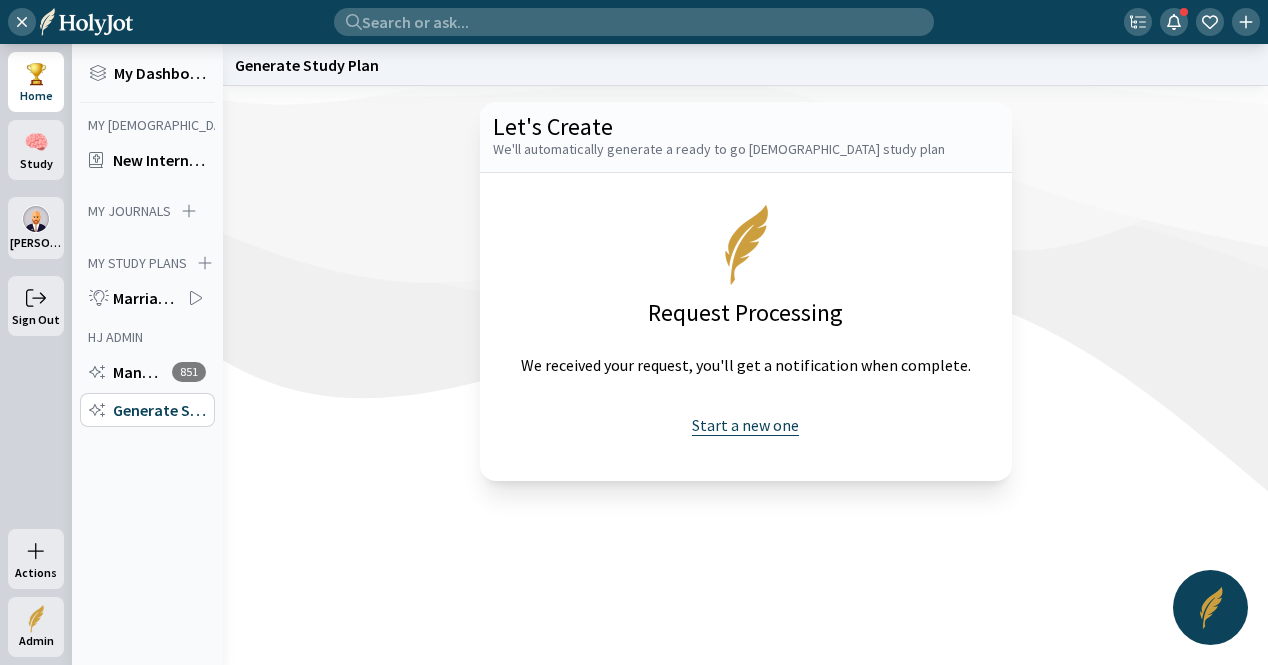 click on "Start a new one" 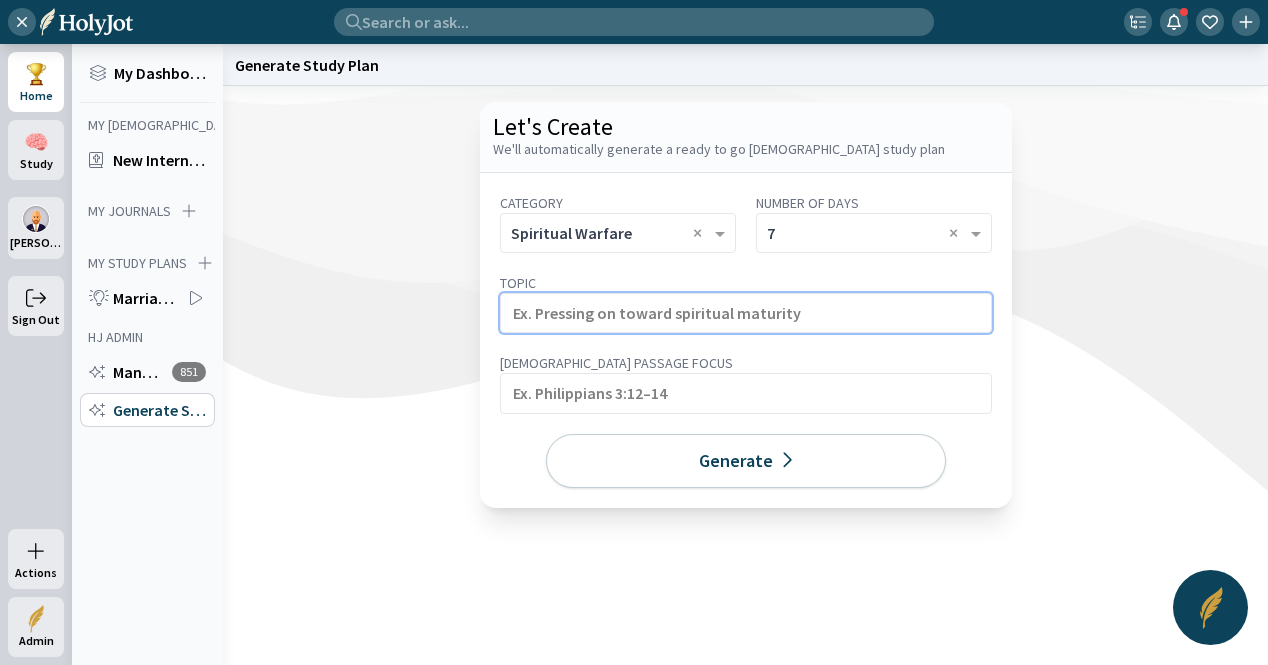 click 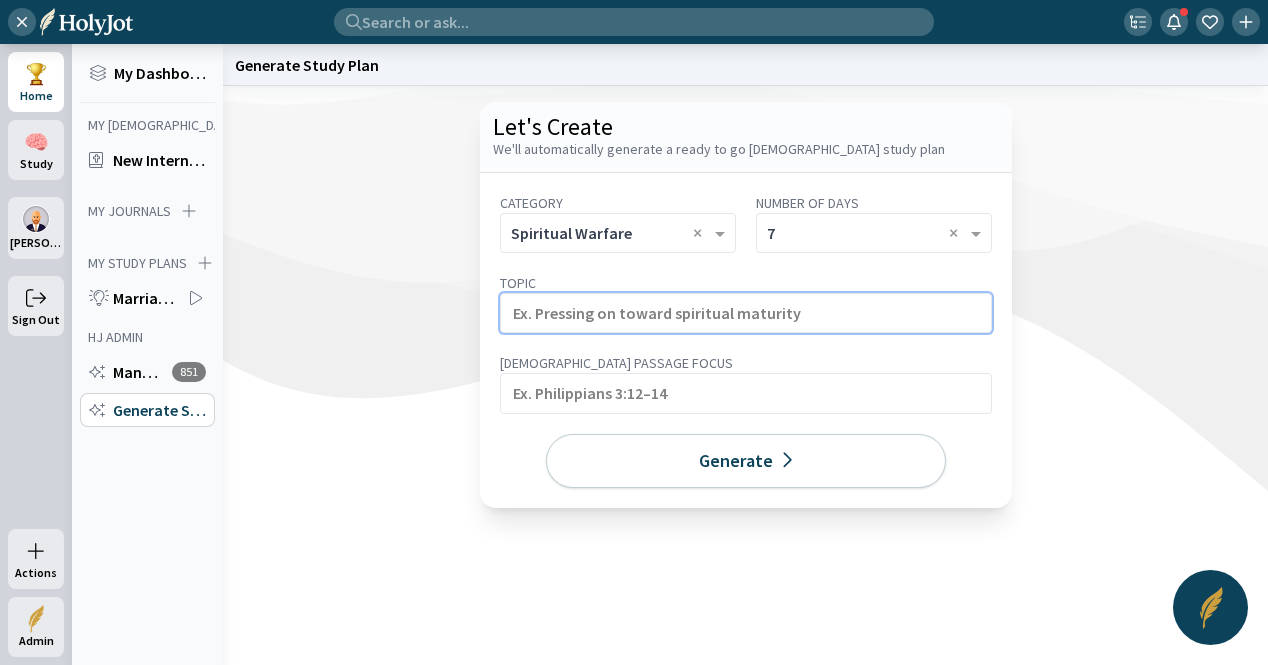 paste on "Warfare for the Silent Sufferer" 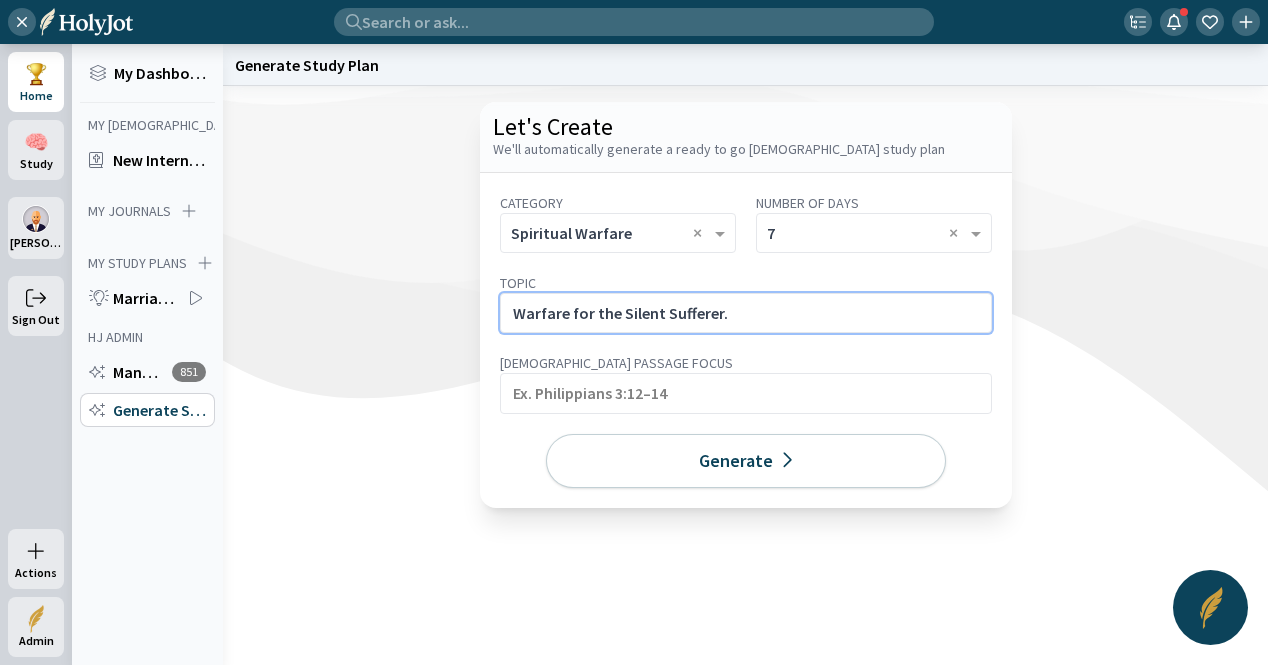 click on "Warfare for the Silent Sufferer." 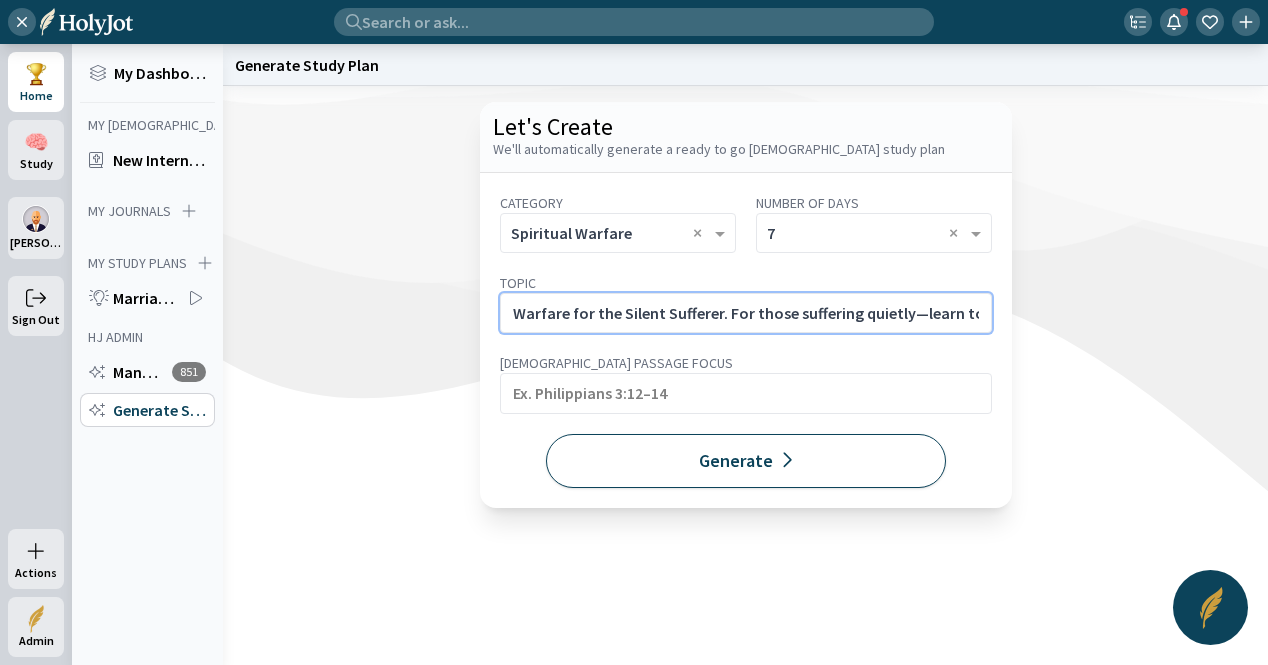 scroll, scrollTop: 0, scrollLeft: 169, axis: horizontal 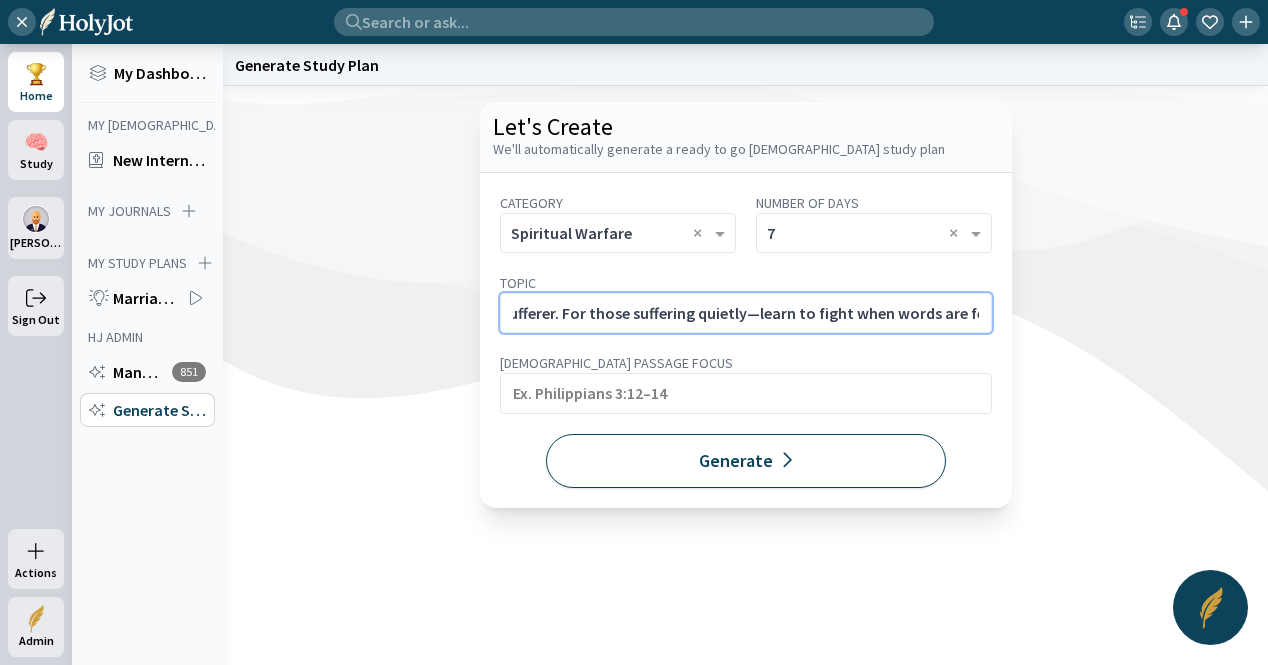 type on "Warfare for the Silent Sufferer. For those suffering quietly—learn to fight when words are few." 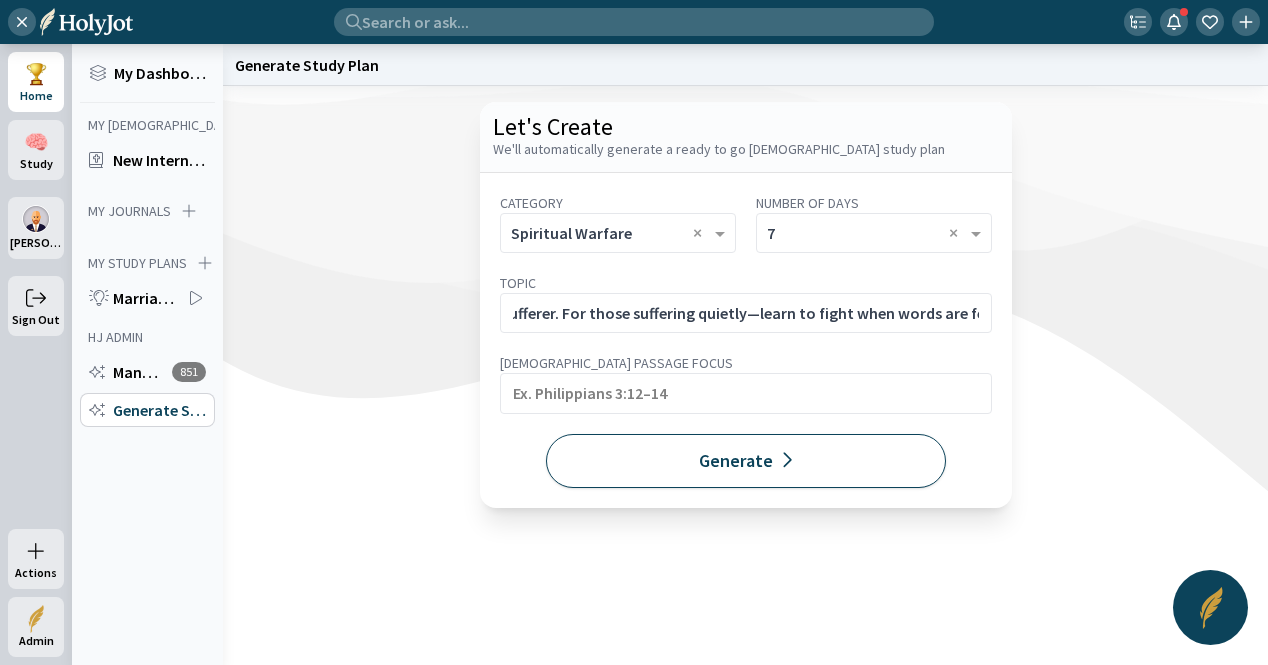 click on "Generate" 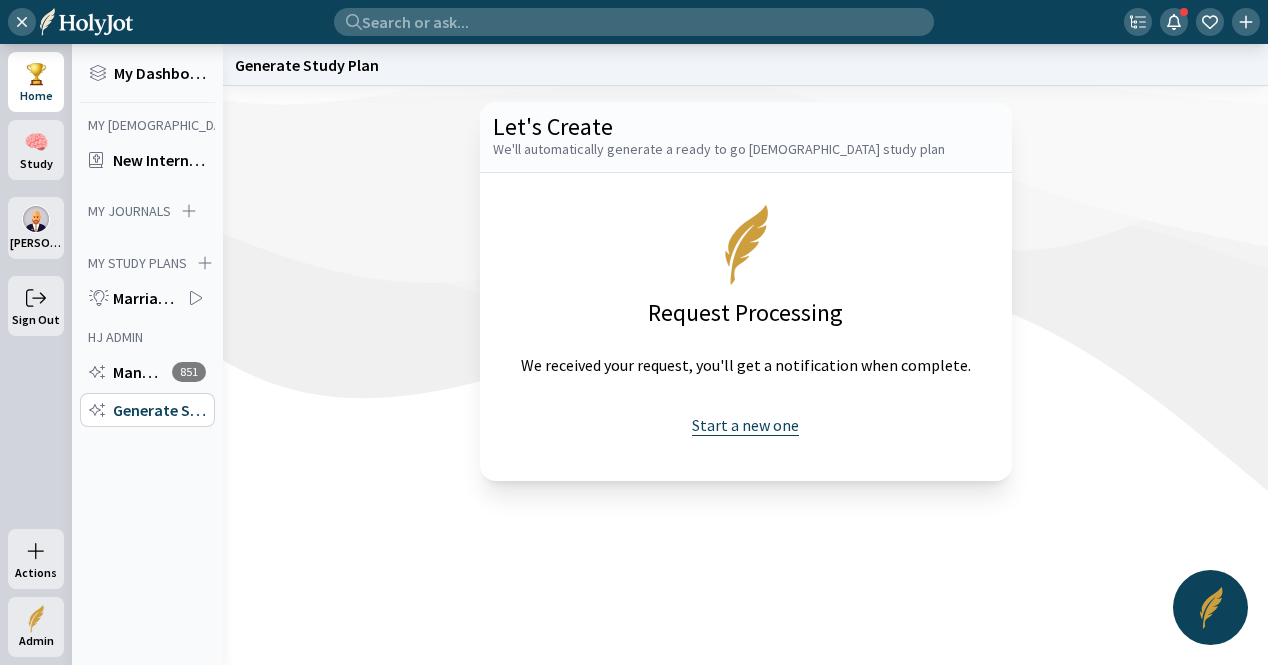 click on "Start a new one" 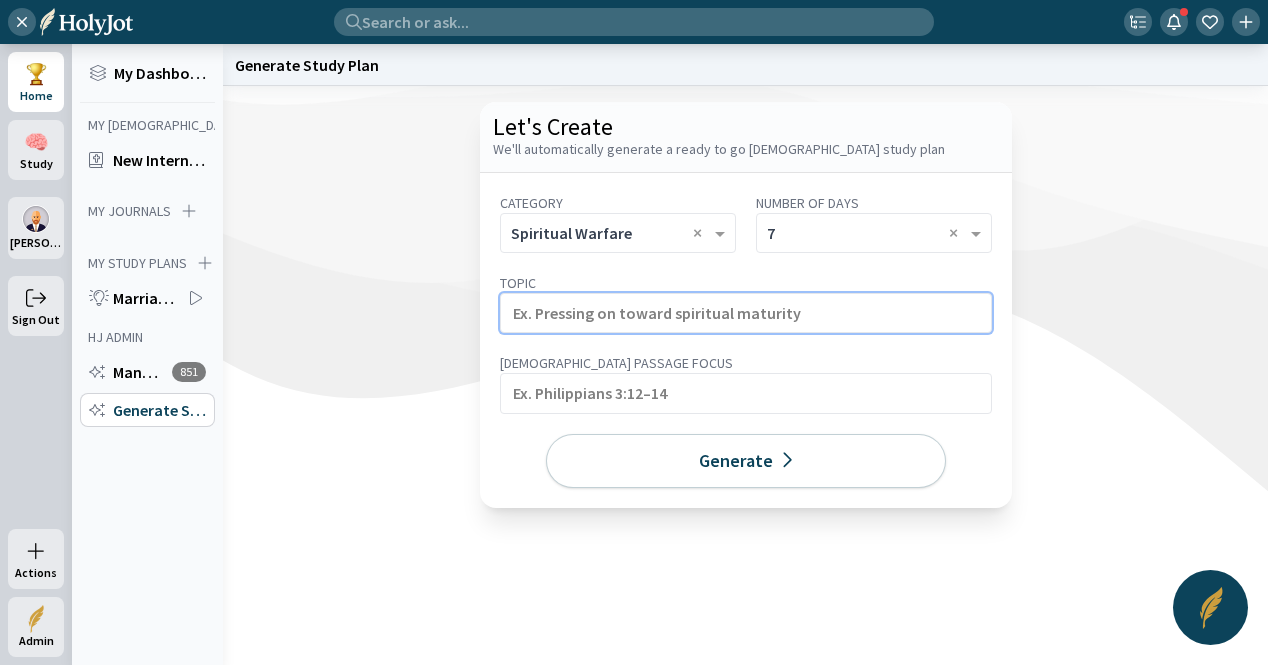 click 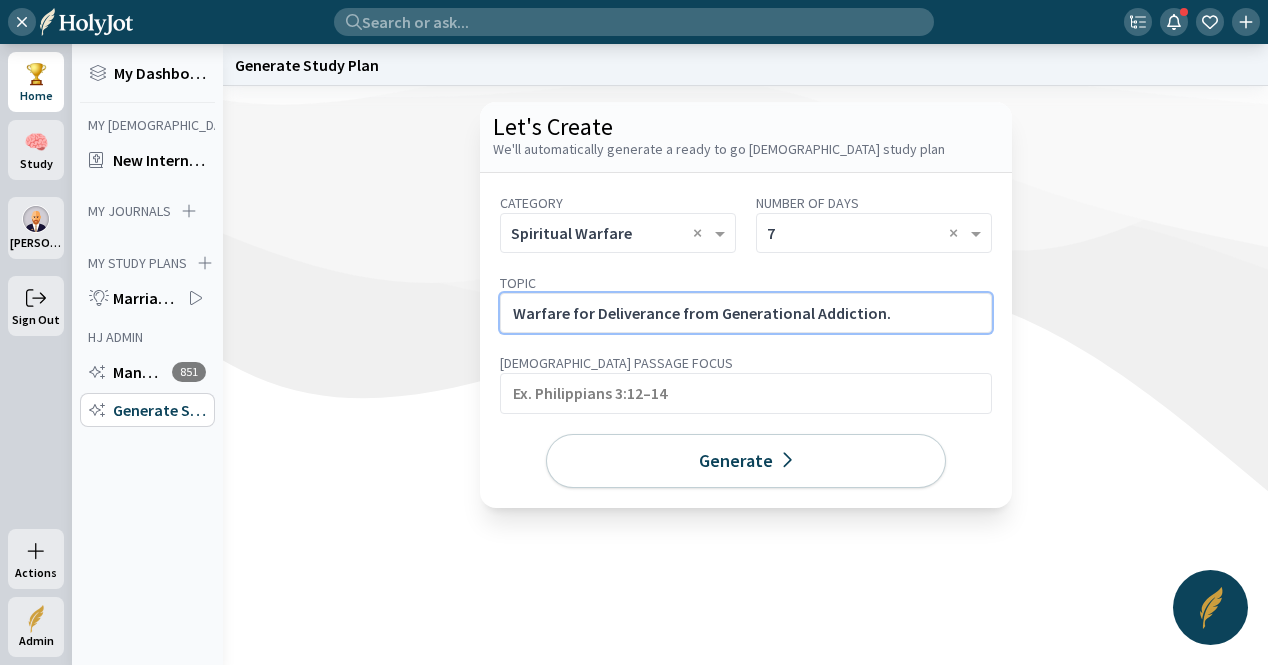 click on "Warfare for Deliverance from Generational Addiction." 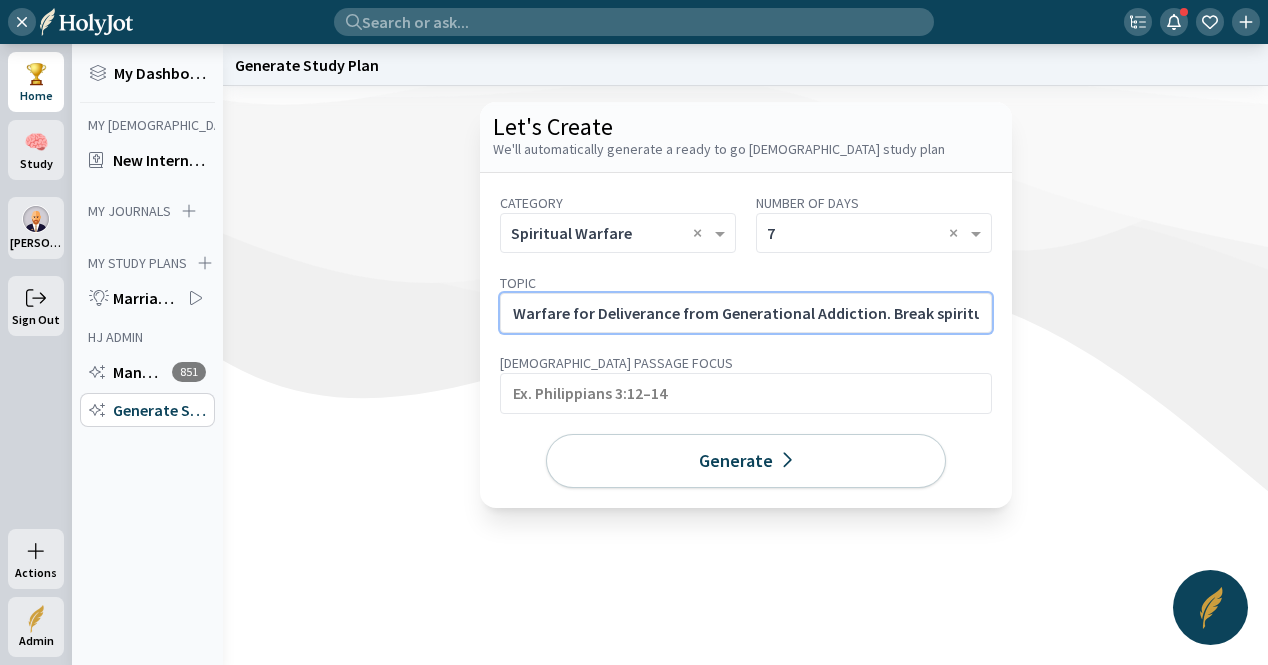 scroll, scrollTop: 0, scrollLeft: 410, axis: horizontal 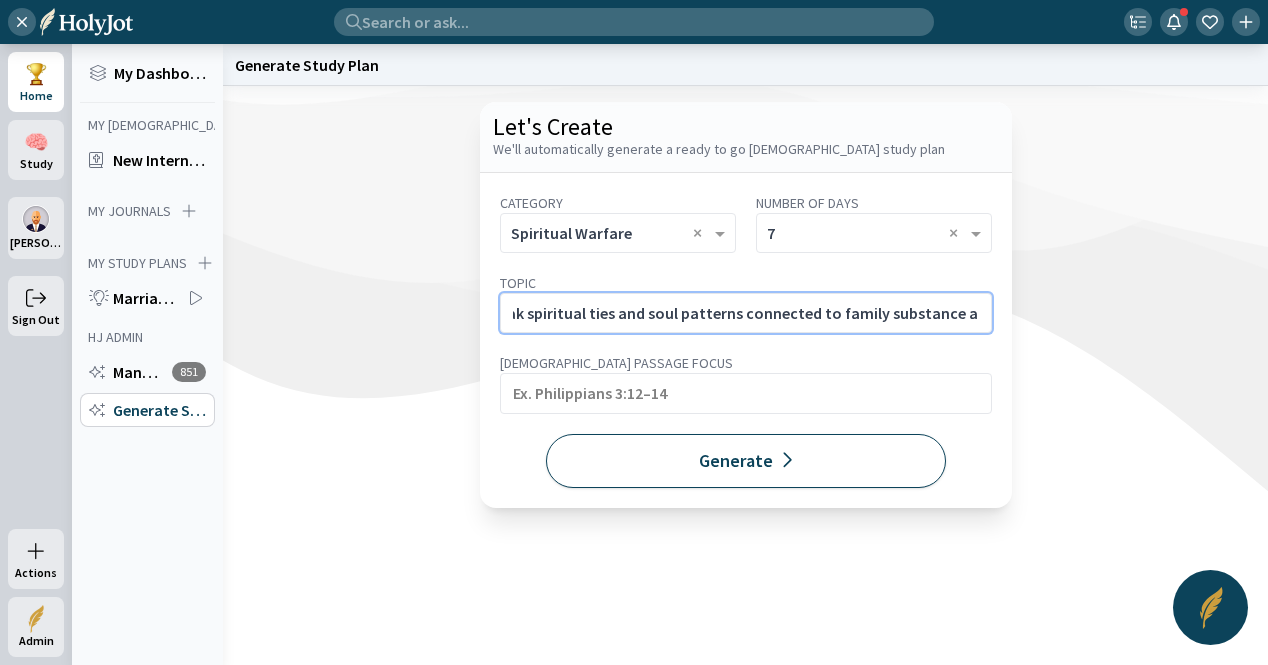 type on "Warfare for Deliverance from Generational Addiction. Break spiritual ties and soul patterns connected to family substance abuse." 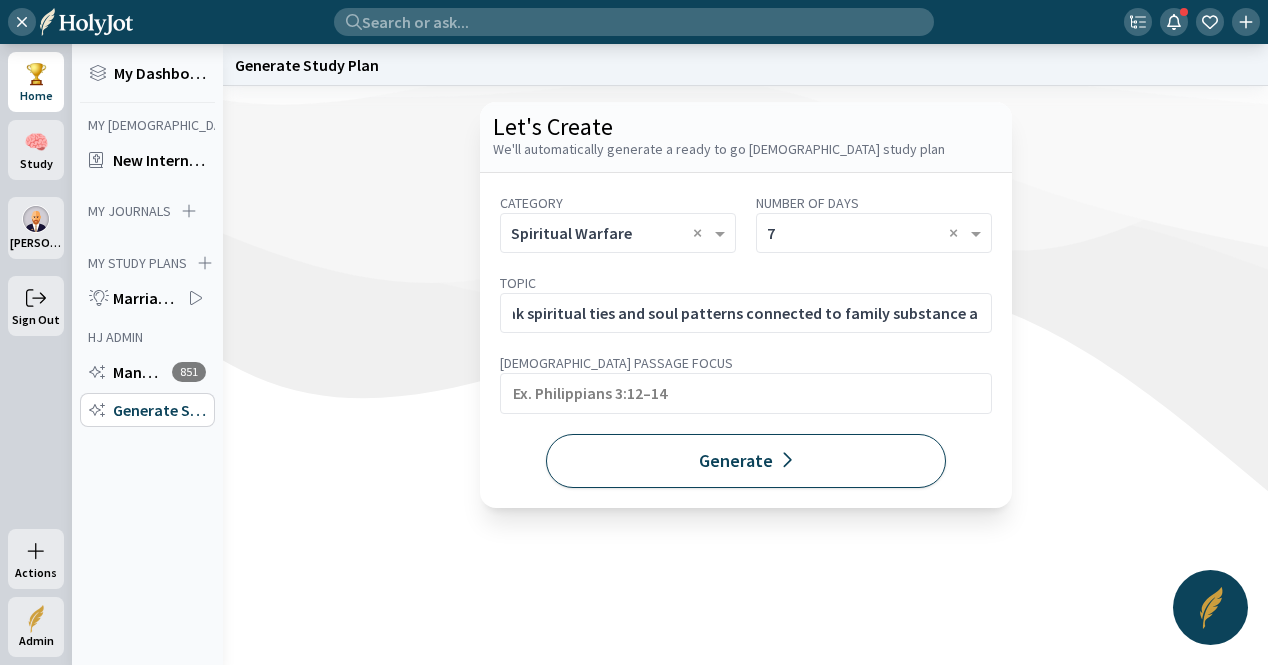click on "Generate" 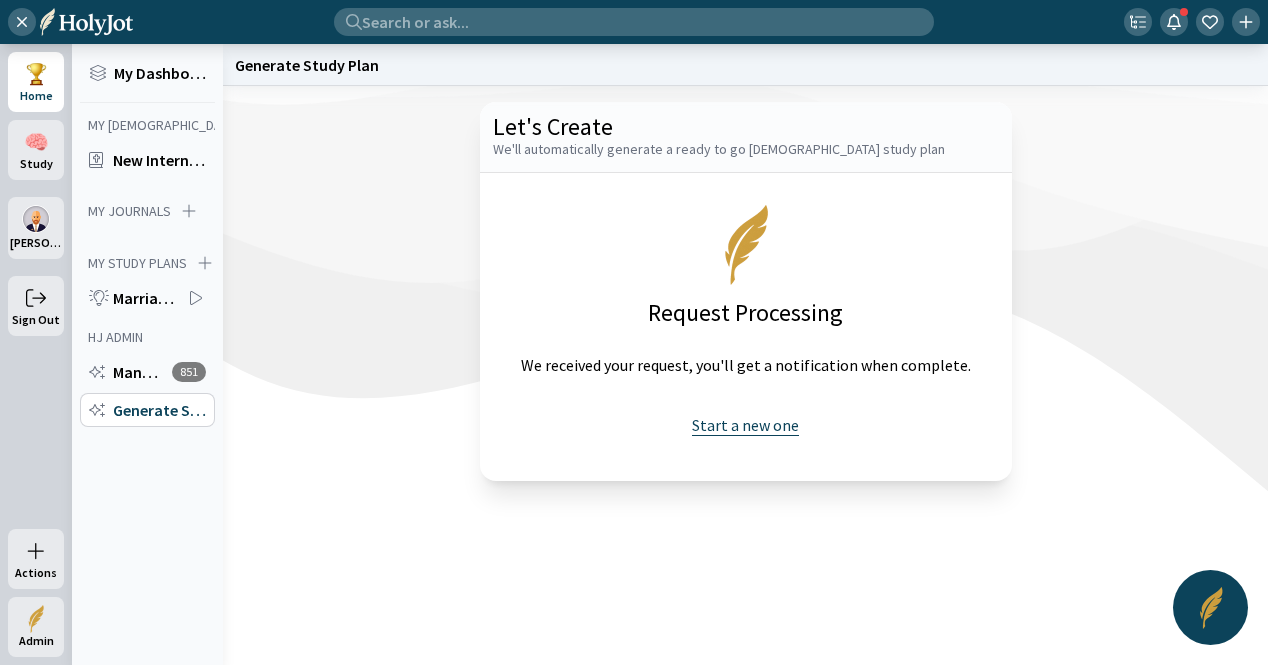 click on "Start a new one" 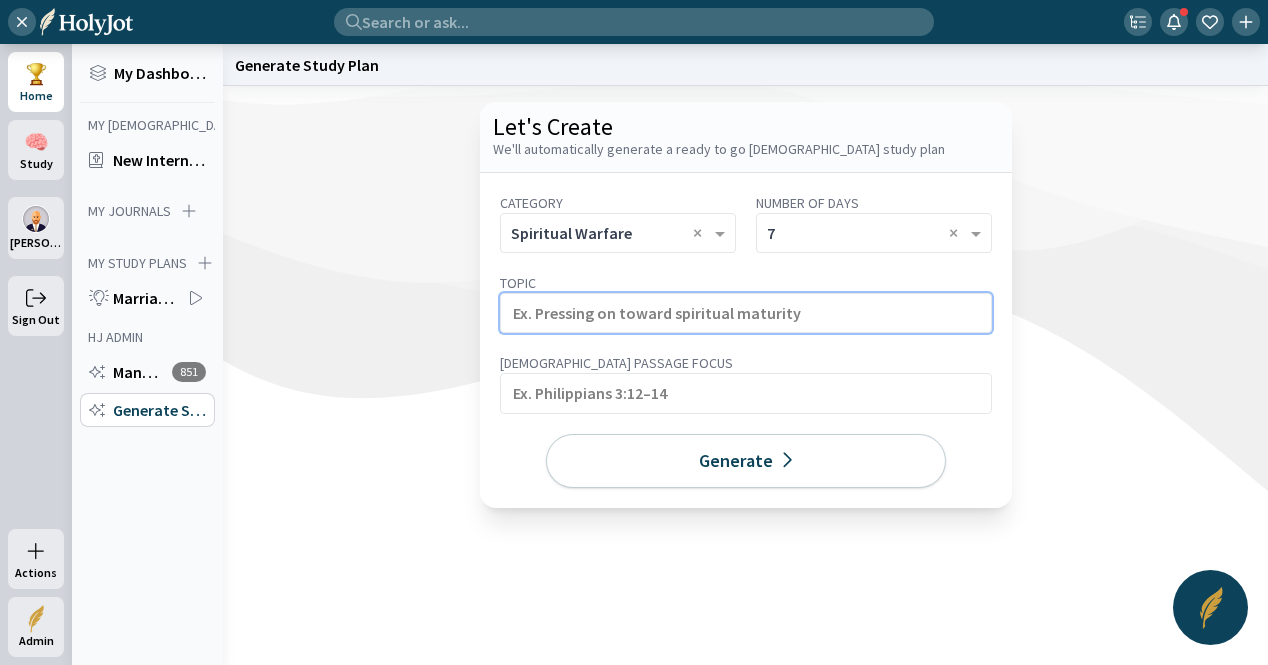 click 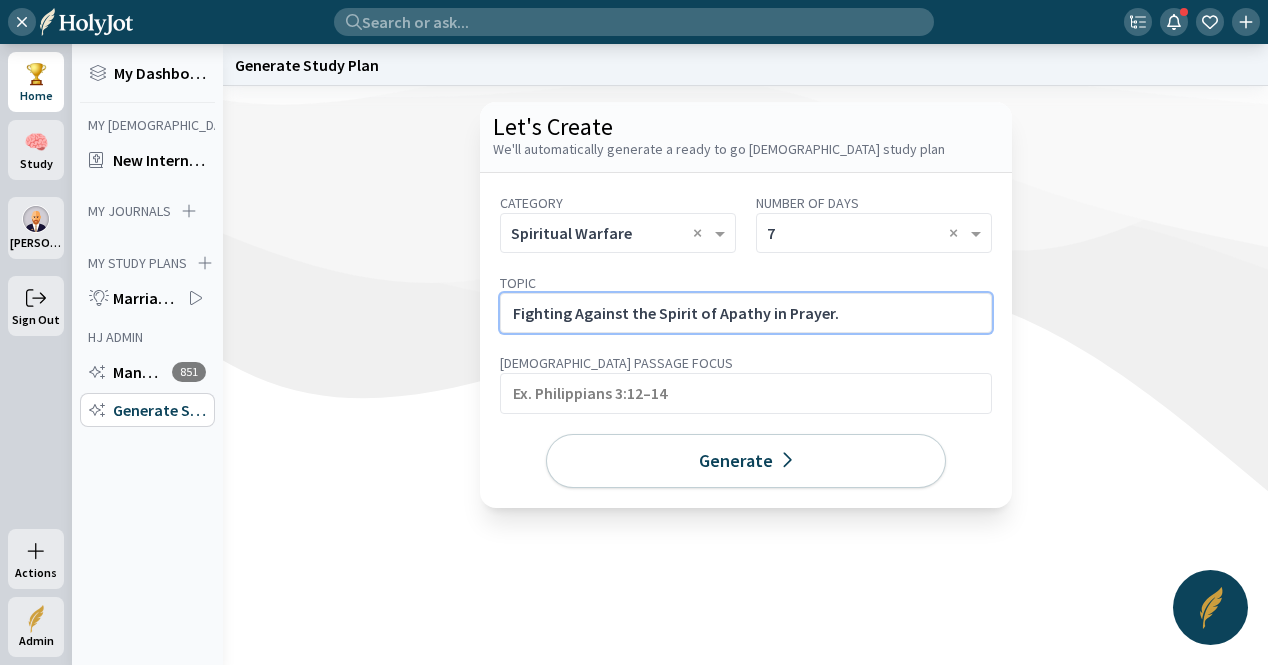 click on "Fighting Against the Spirit of Apathy in Prayer." 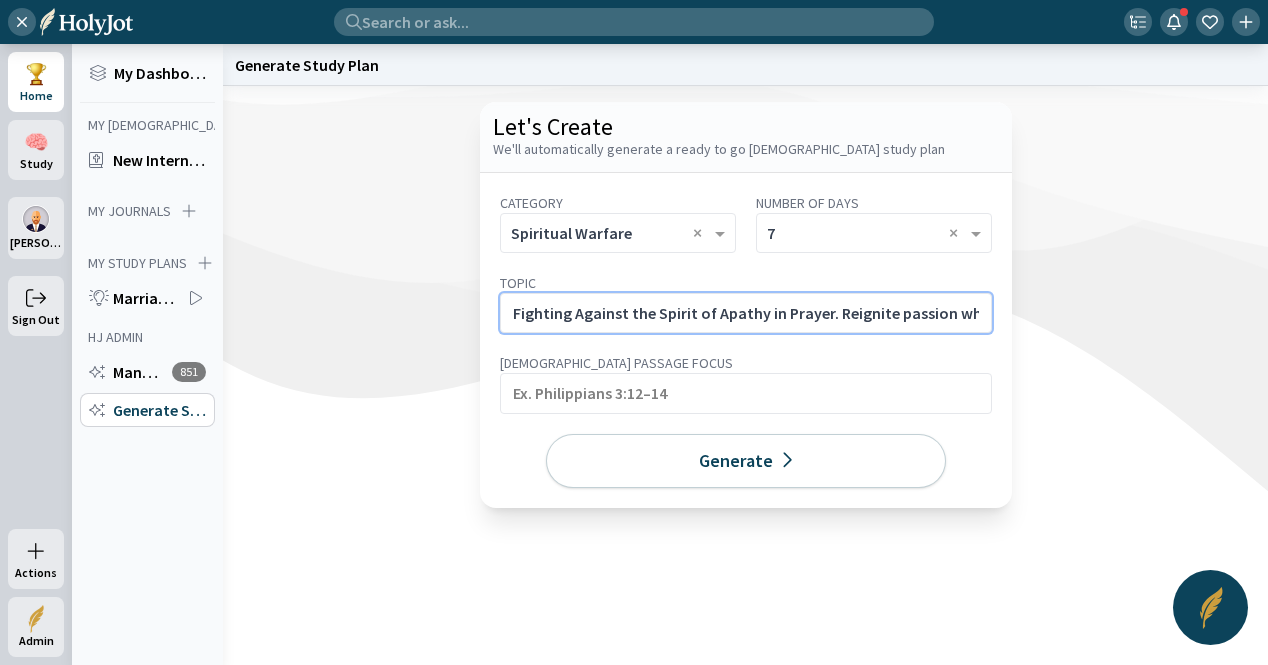 scroll, scrollTop: 0, scrollLeft: 225, axis: horizontal 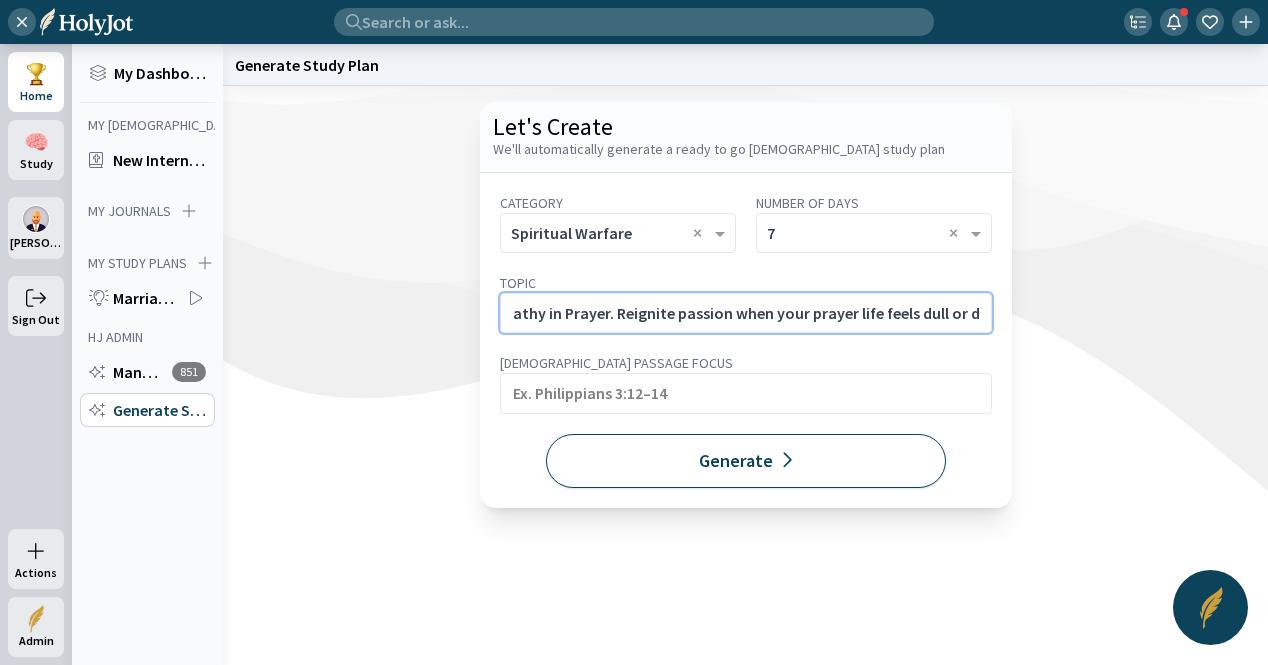 type on "Fighting Against the Spirit of Apathy in Prayer. Reignite passion when your prayer life feels dull or dry." 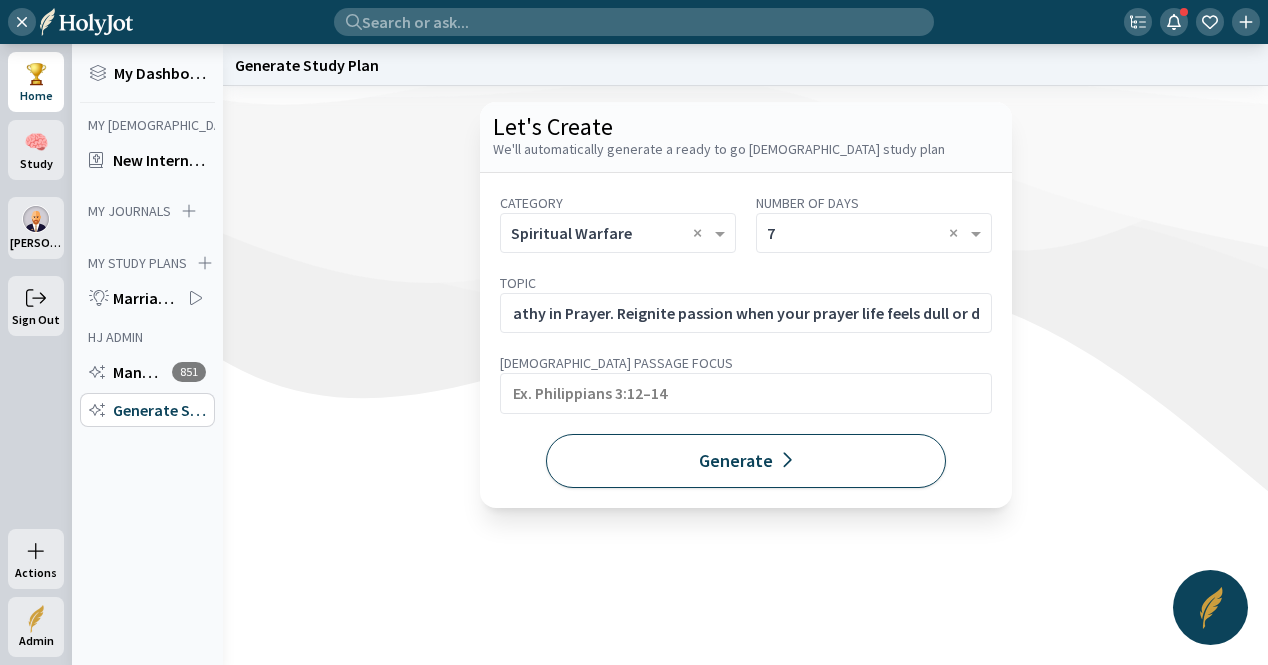 click on "Generate" 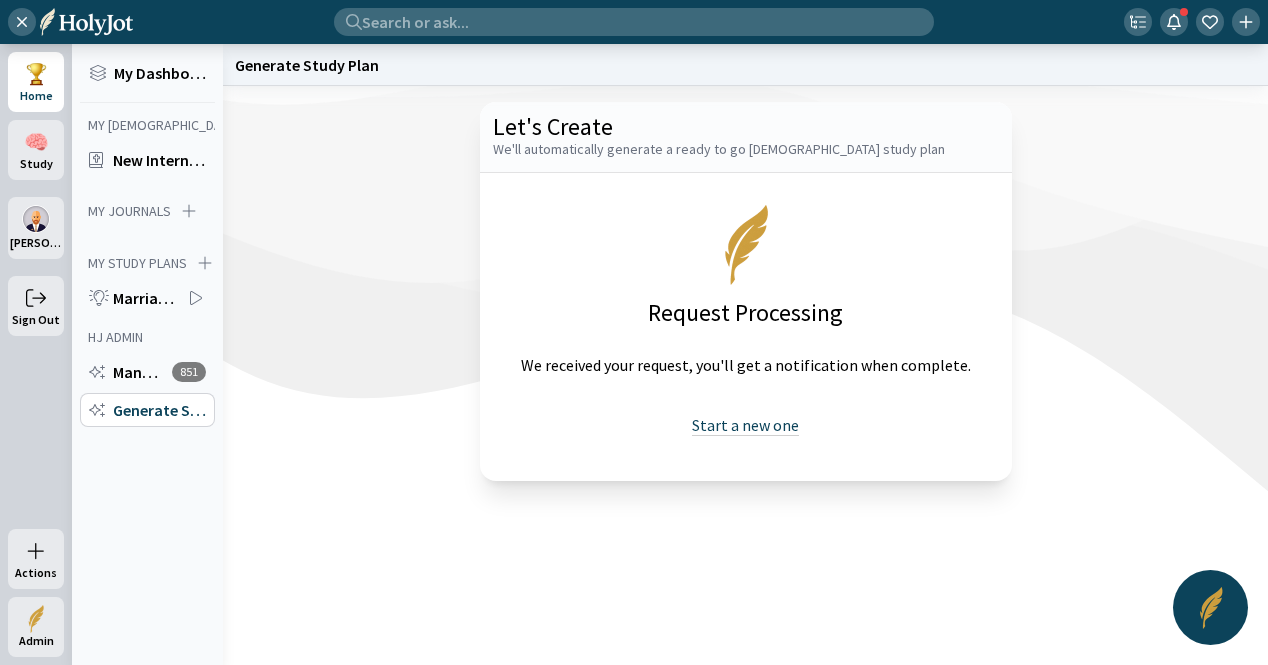 click on "Start a new one" 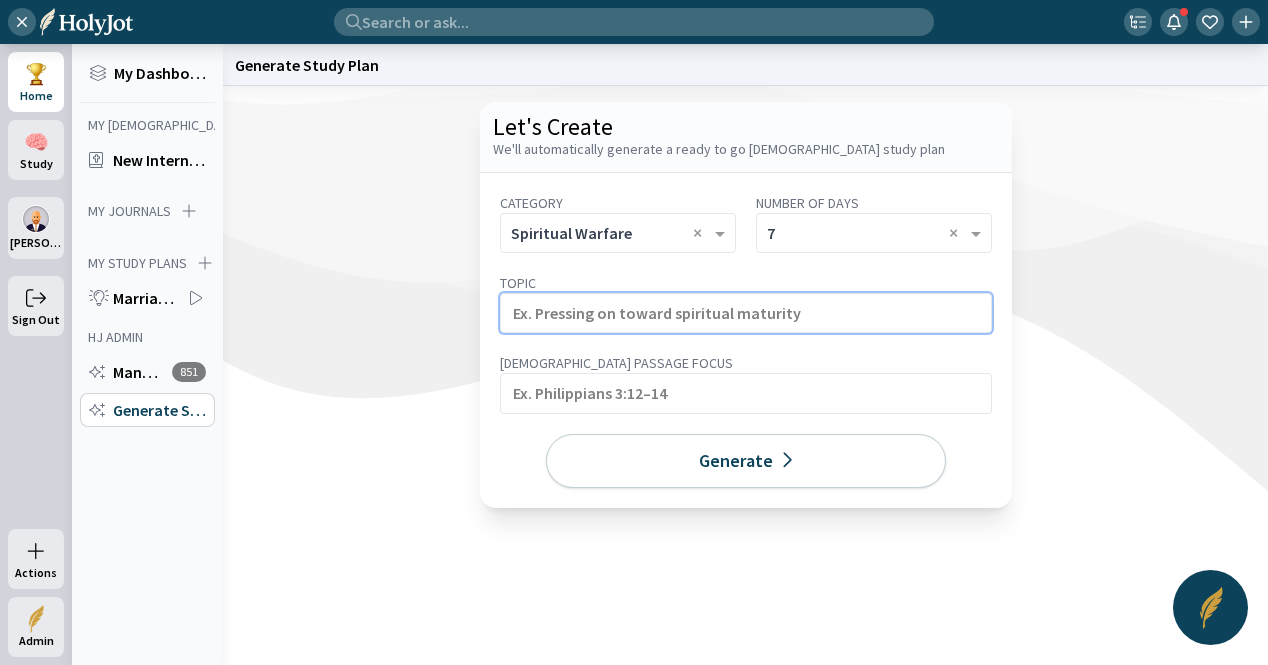 click 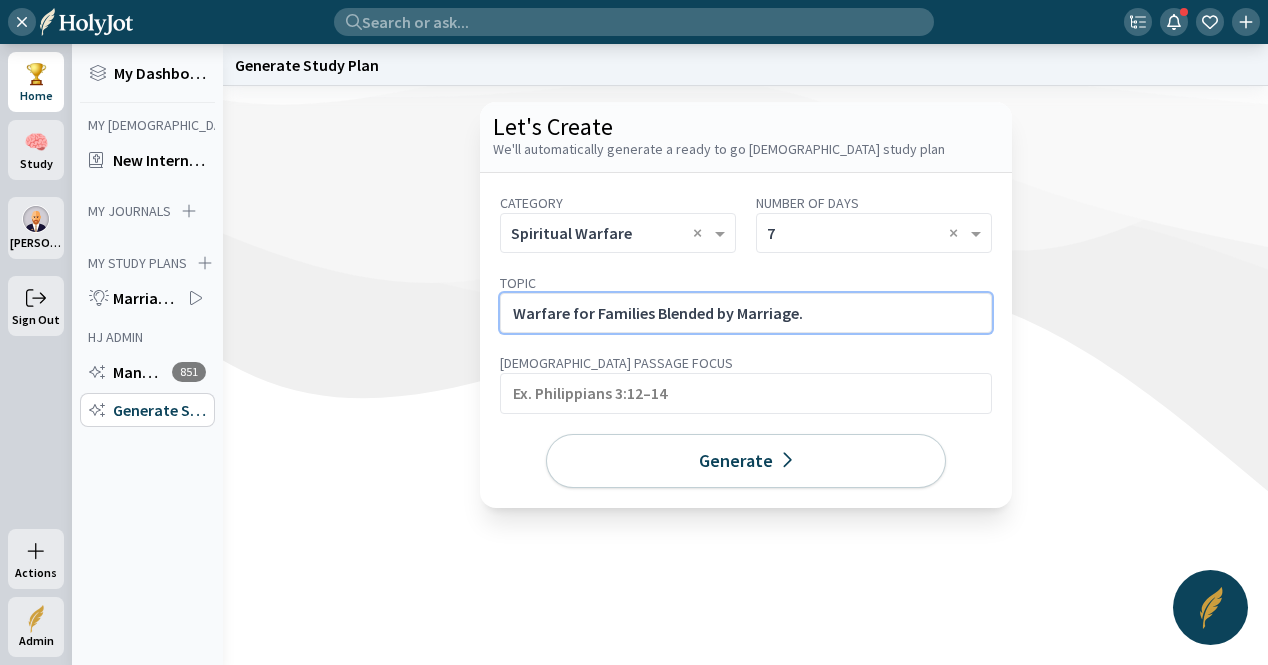 click on "Warfare for Families Blended by Marriage." 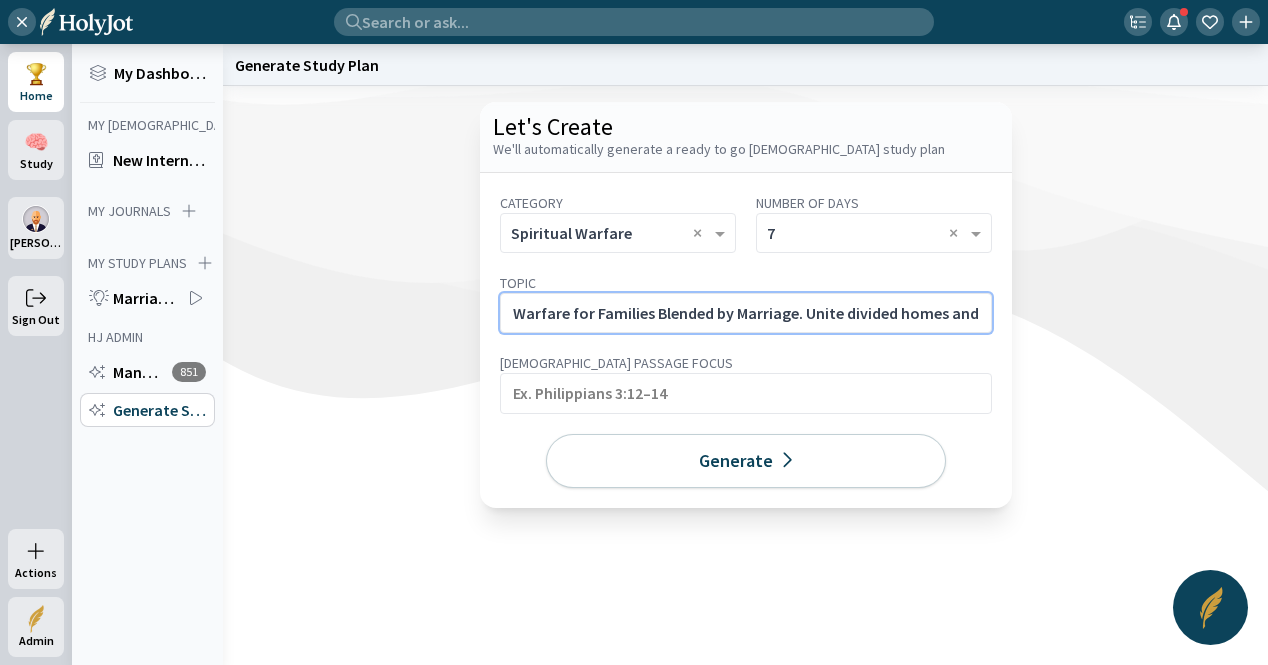 scroll, scrollTop: 0, scrollLeft: 240, axis: horizontal 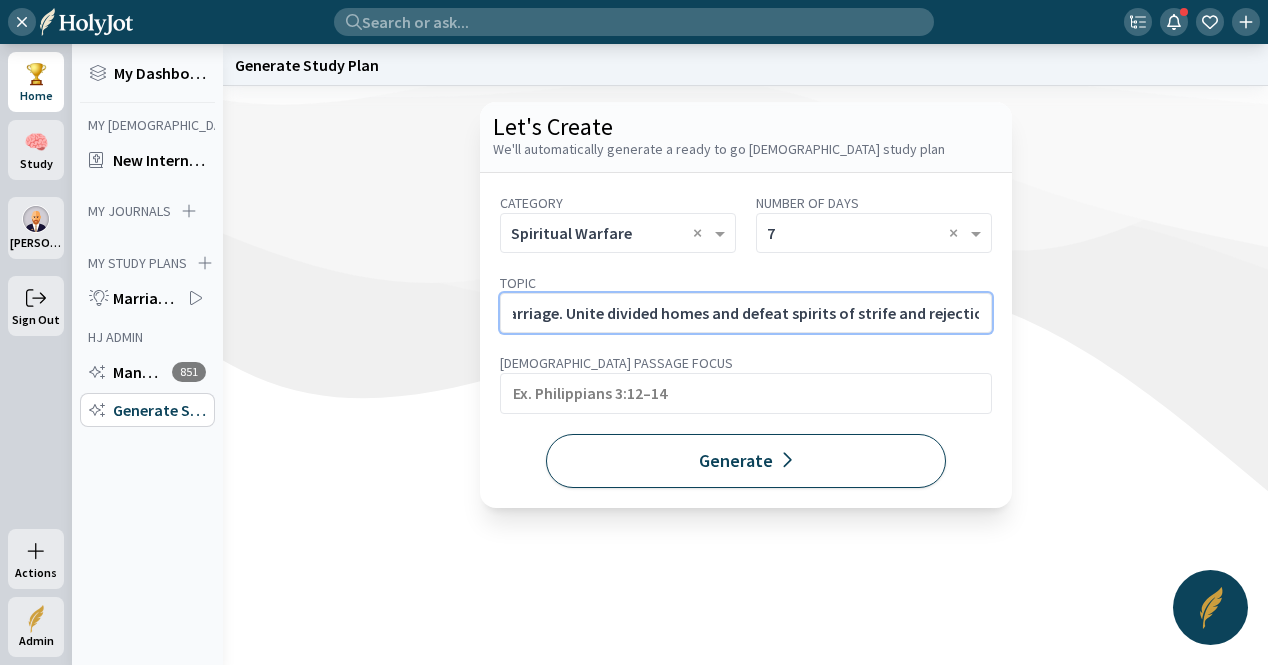 type on "Warfare for Families Blended by Marriage. Unite divided homes and defeat spirits of strife and rejection." 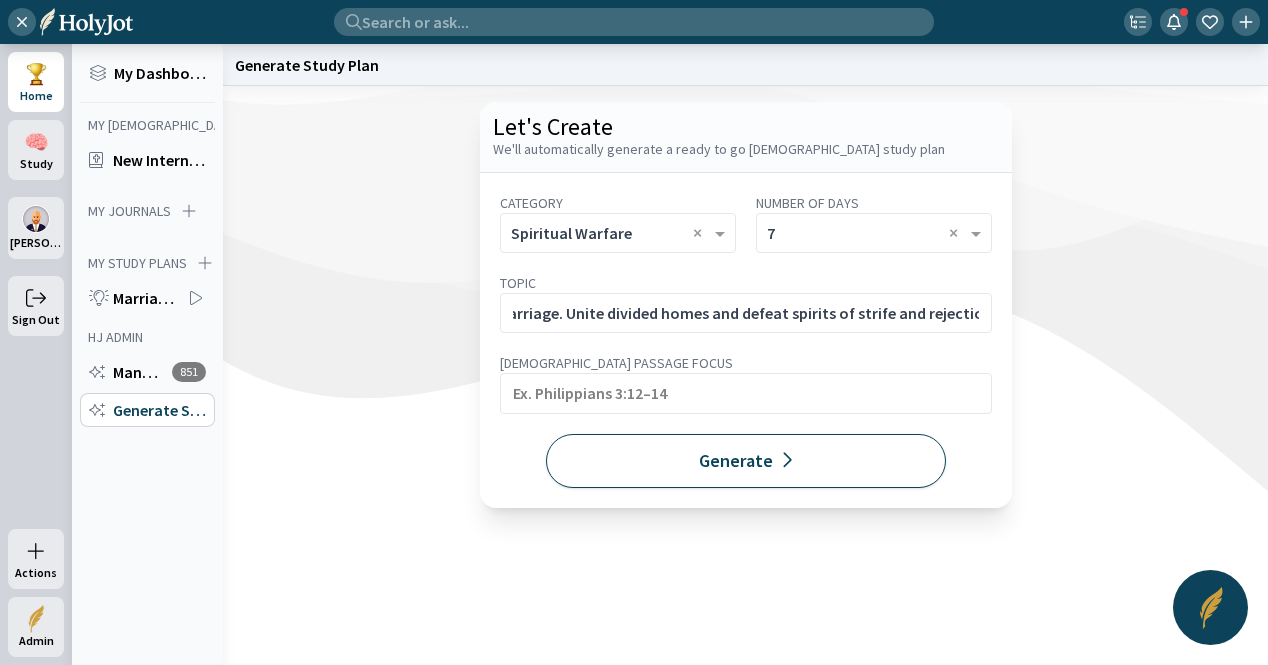 click on "Generate" 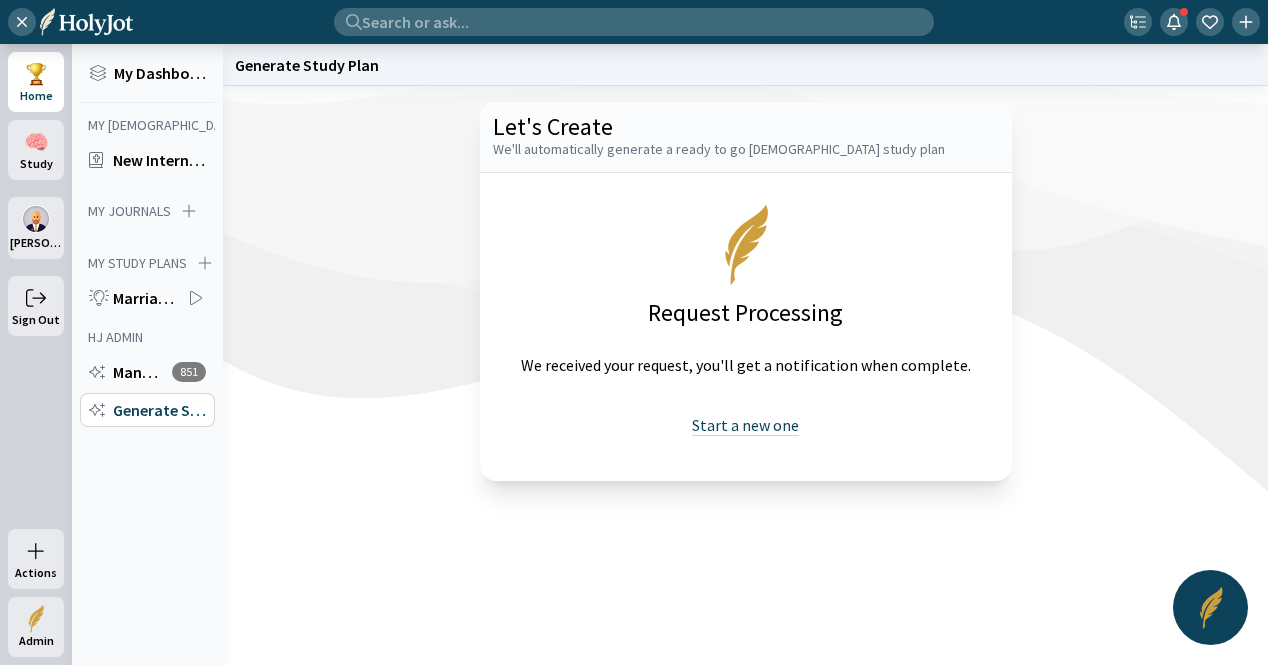drag, startPoint x: 750, startPoint y: 421, endPoint x: 738, endPoint y: 412, distance: 15 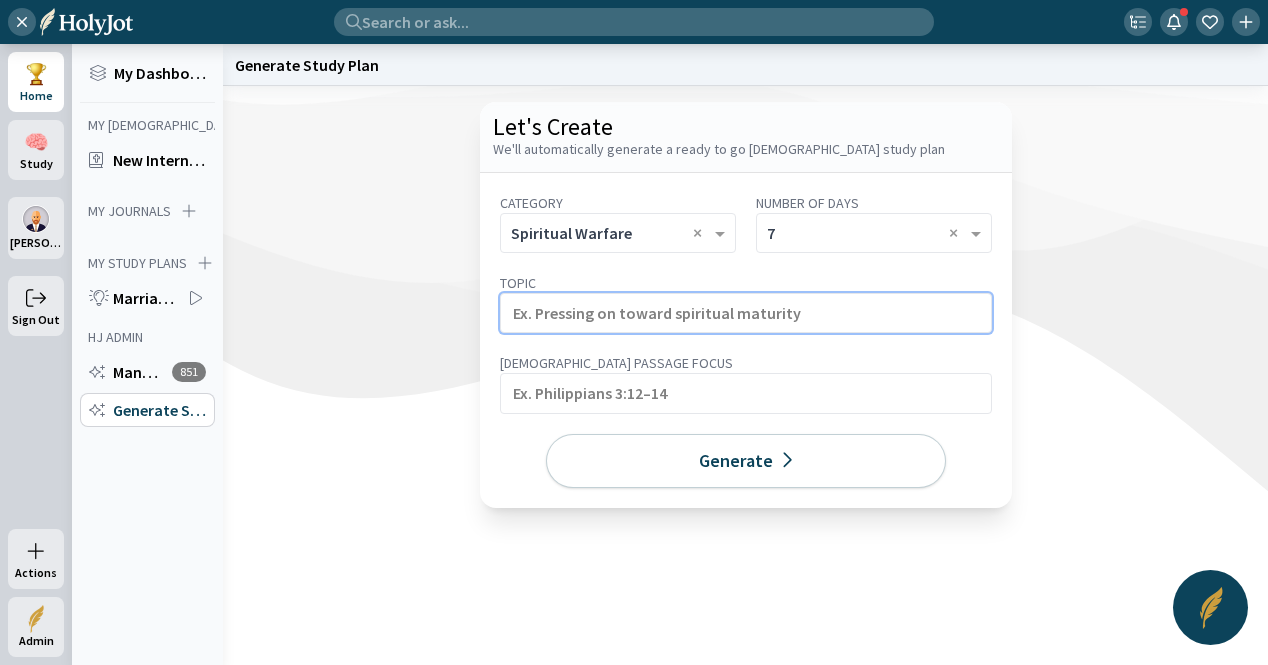 click 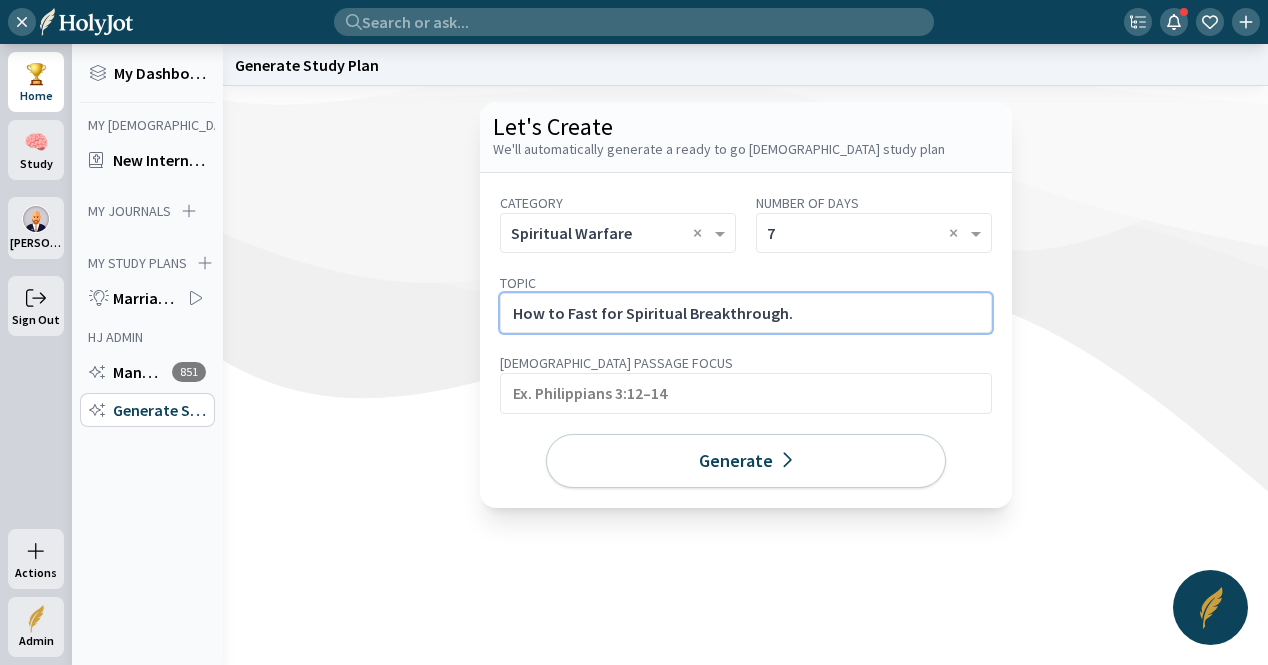 click on "How to Fast for Spiritual Breakthrough." 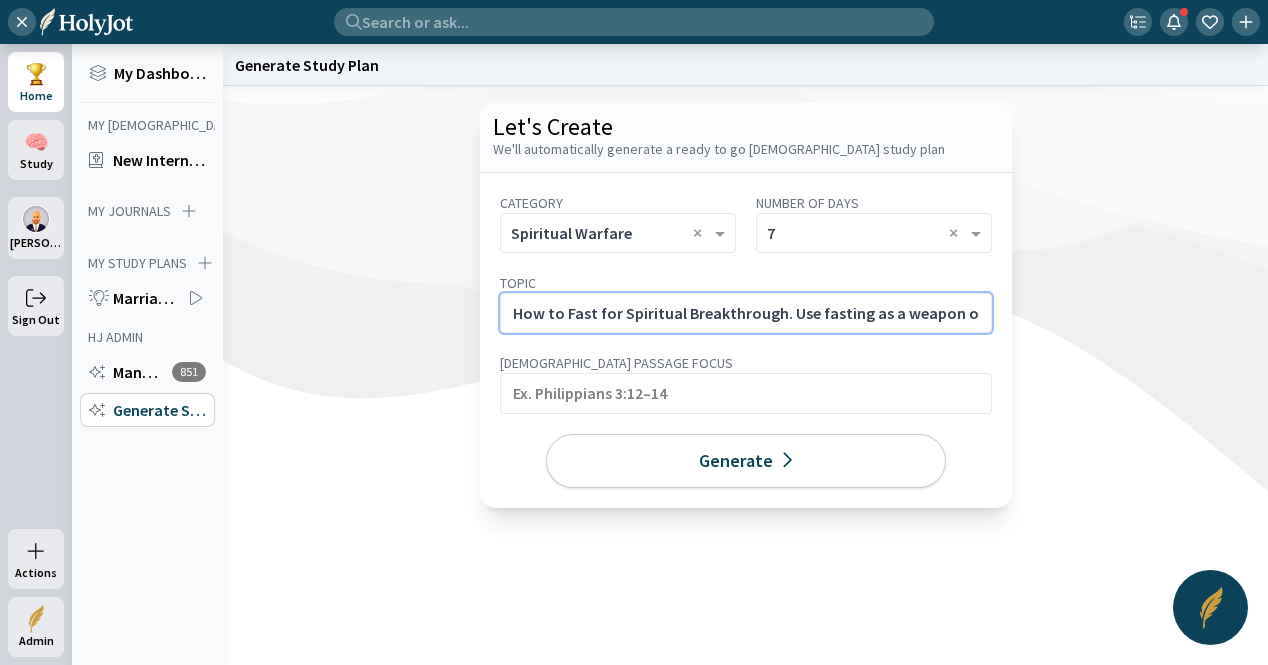 scroll, scrollTop: 0, scrollLeft: 193, axis: horizontal 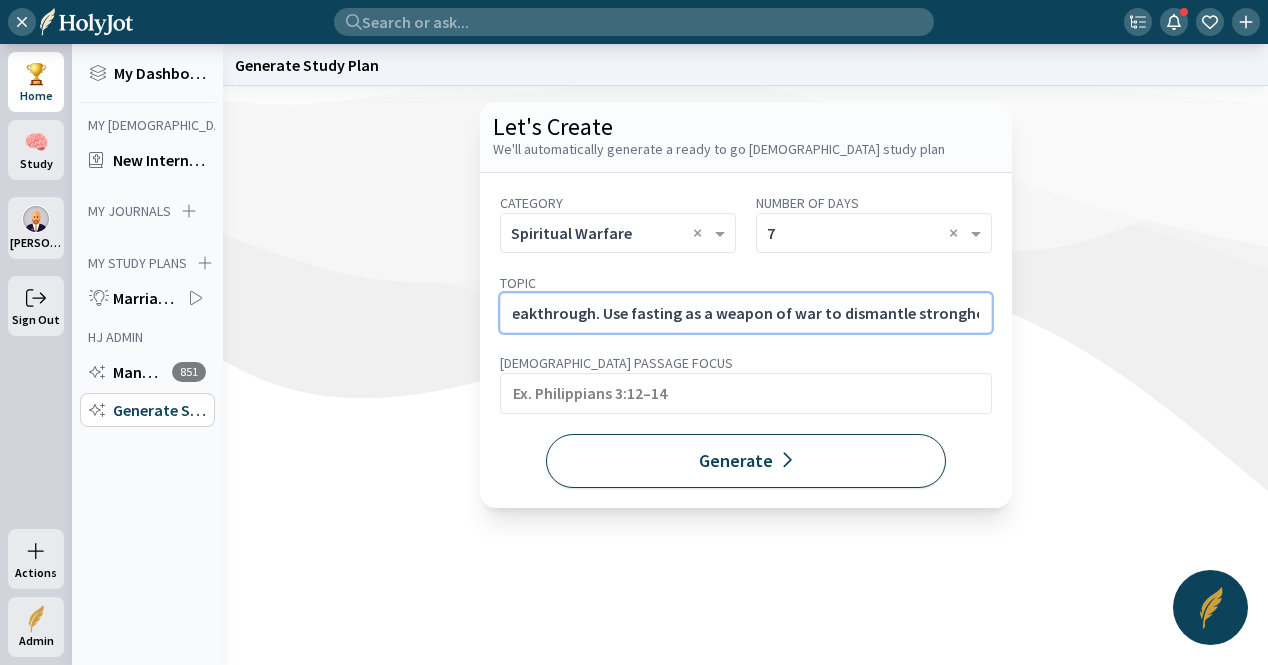 type on "How to Fast for Spiritual Breakthrough. Use fasting as a weapon of war to dismantle strongholds." 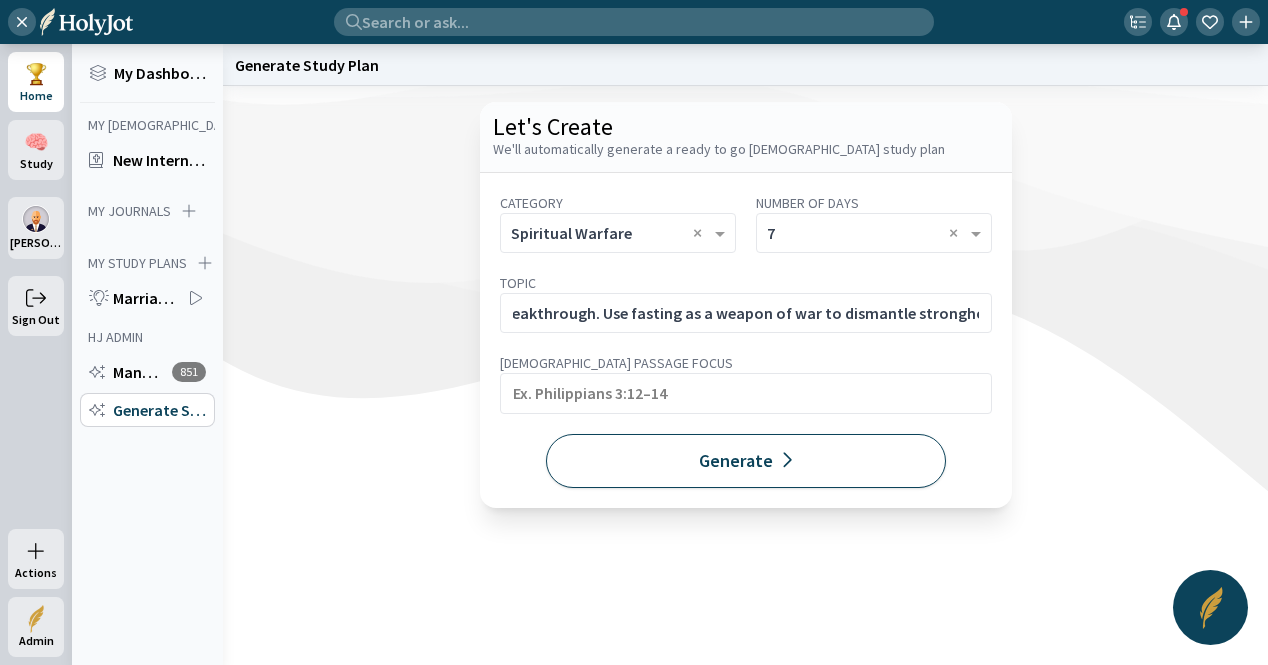 click on "Generate" 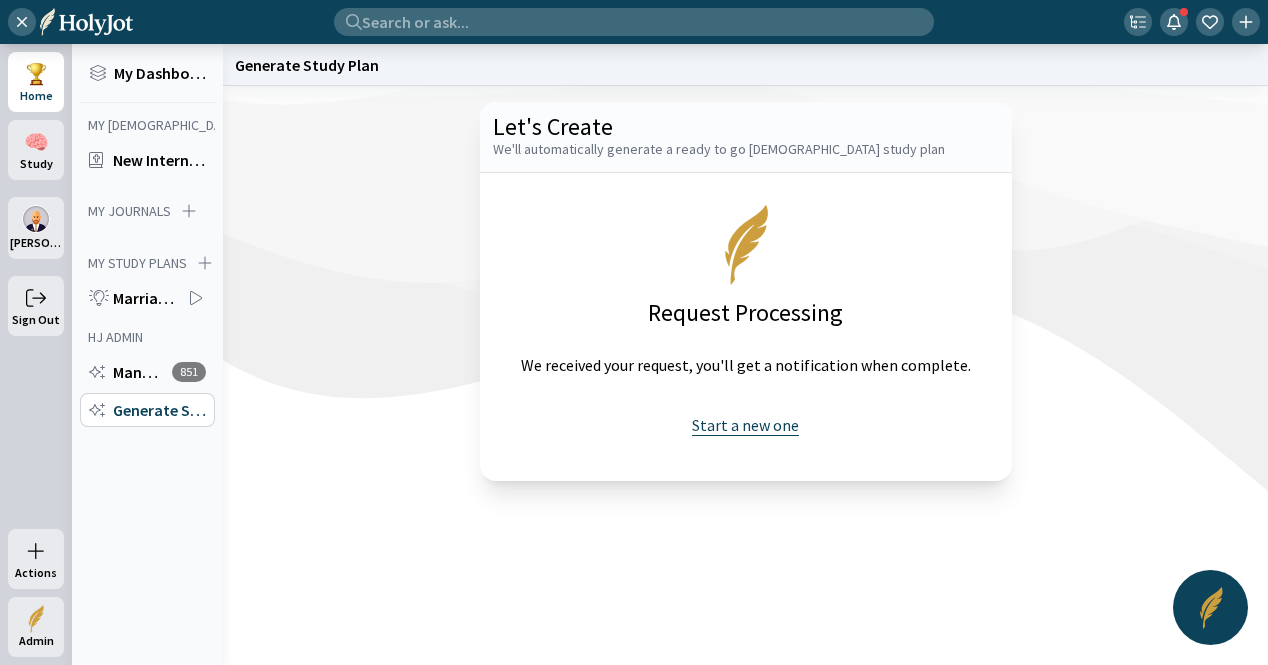 click on "Start a new one" 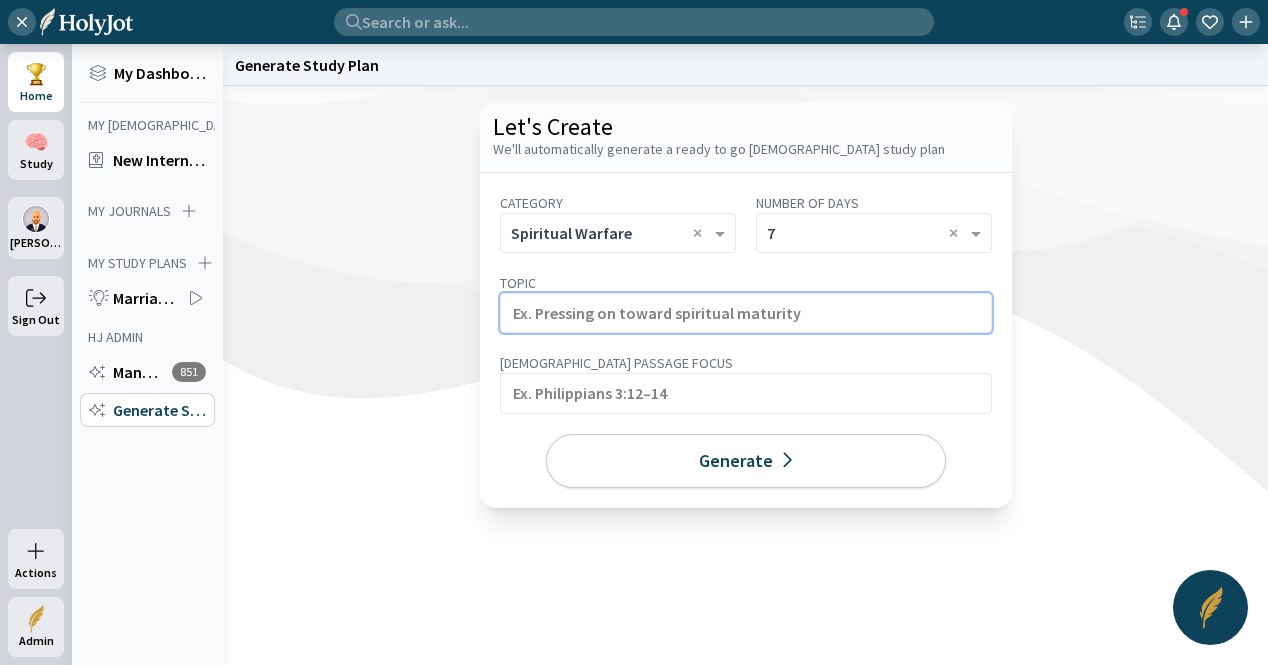 click 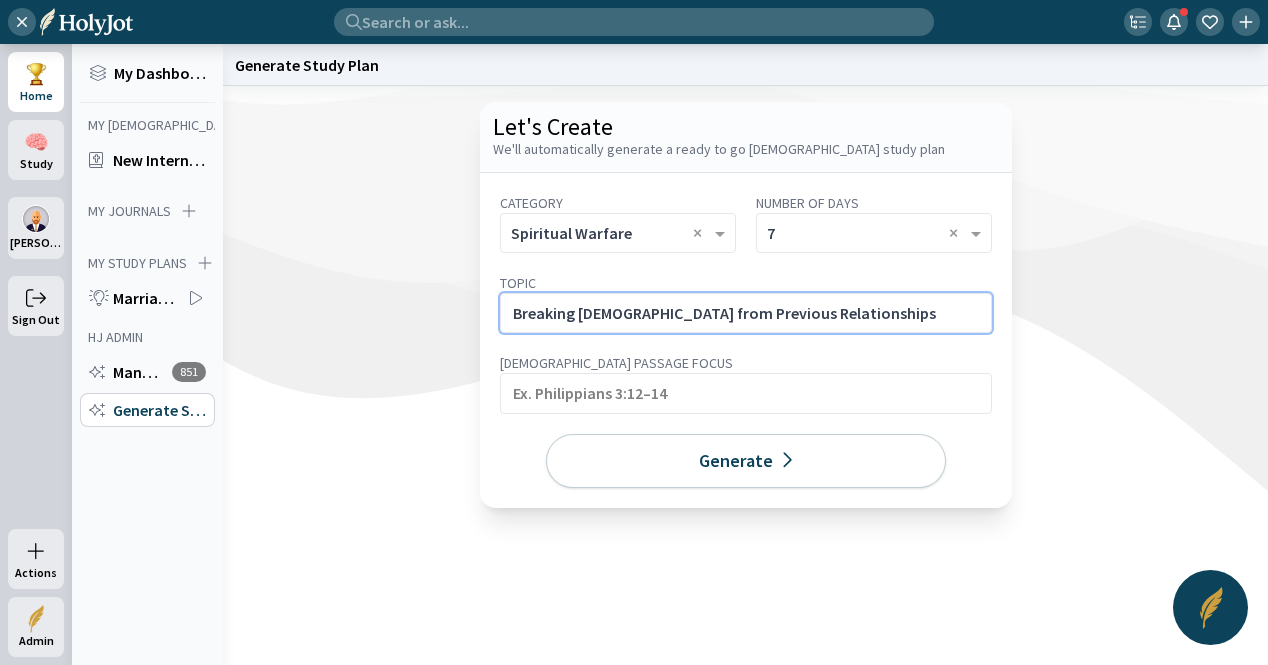 click on "Breaking Witchcraft from Previous Relationships" 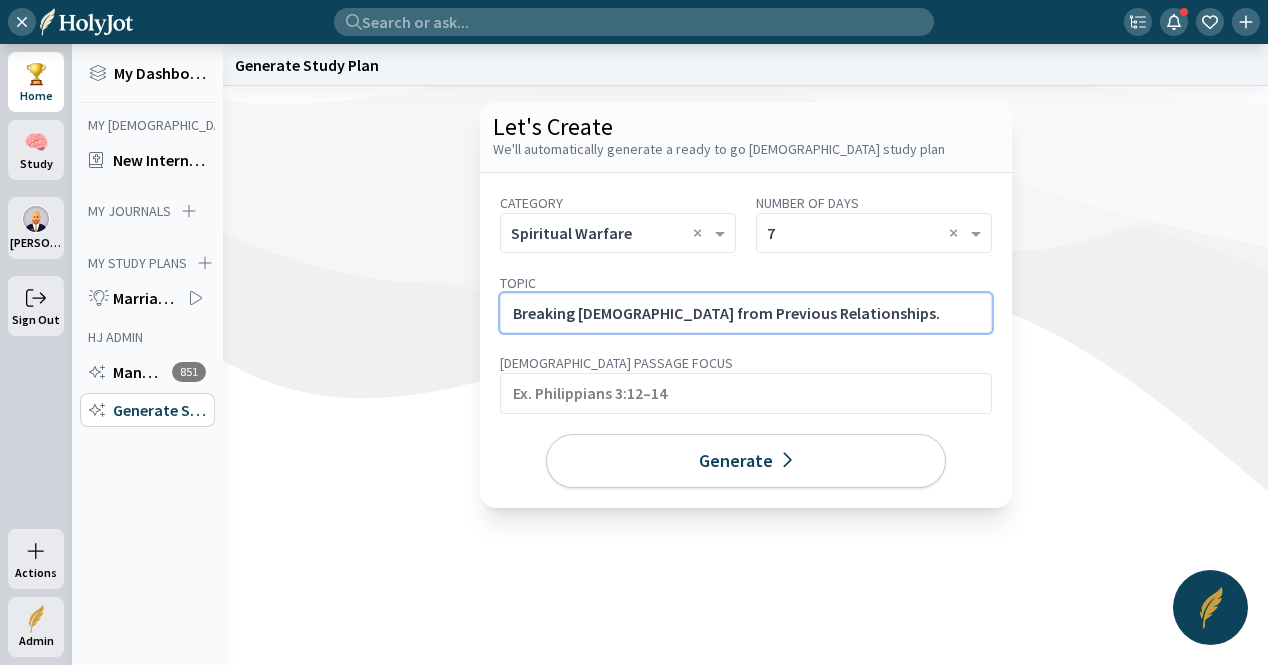paste on "Renounce spiritual ties formed through ungodly soul ties or rituals." 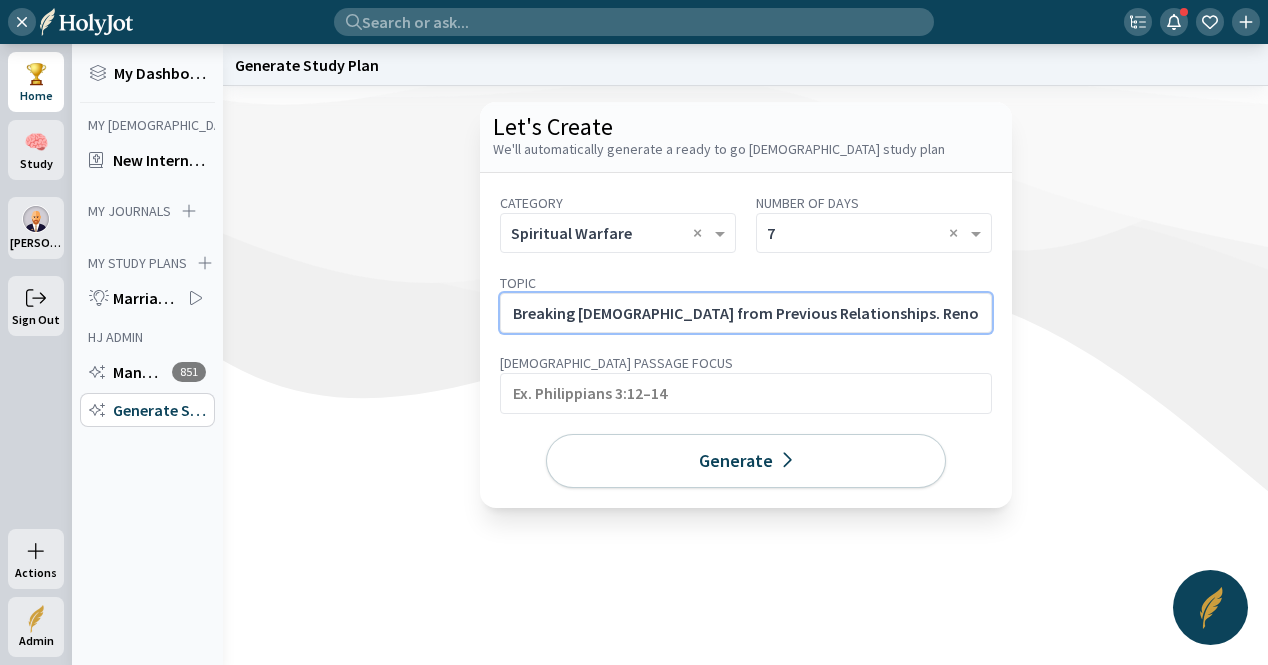 scroll, scrollTop: 0, scrollLeft: 330, axis: horizontal 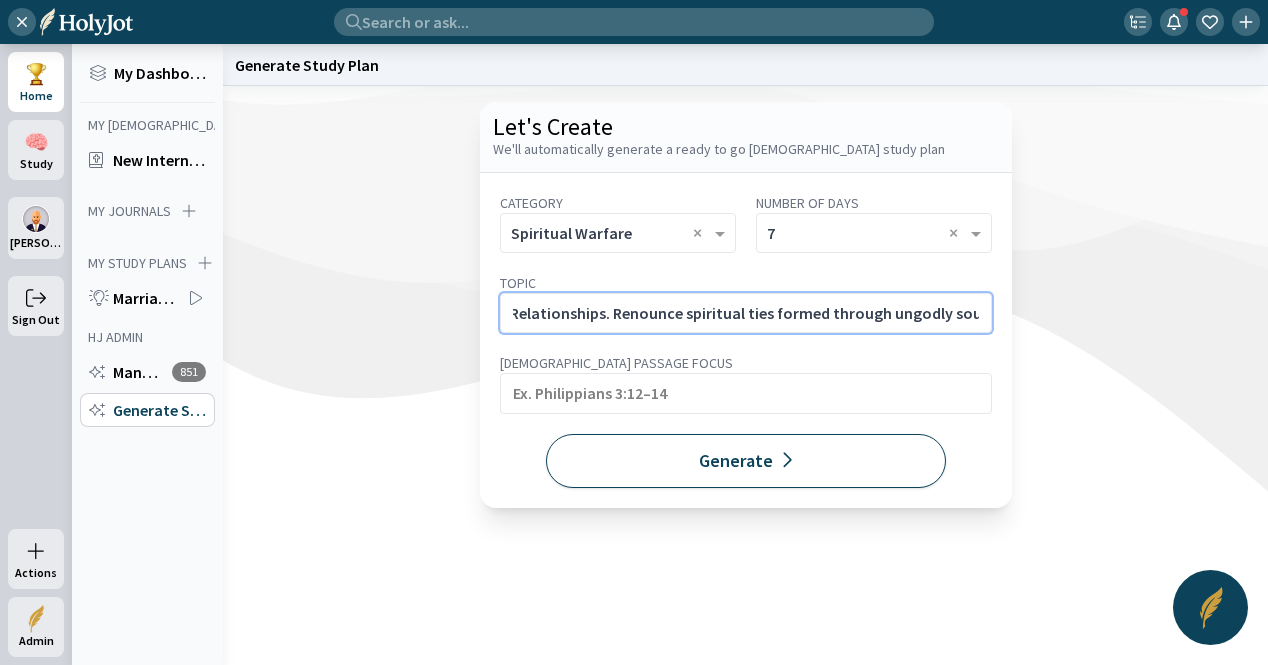 type on "Breaking Witchcraft from Previous Relationships. Renounce spiritual ties formed through ungodly soul ties or rituals." 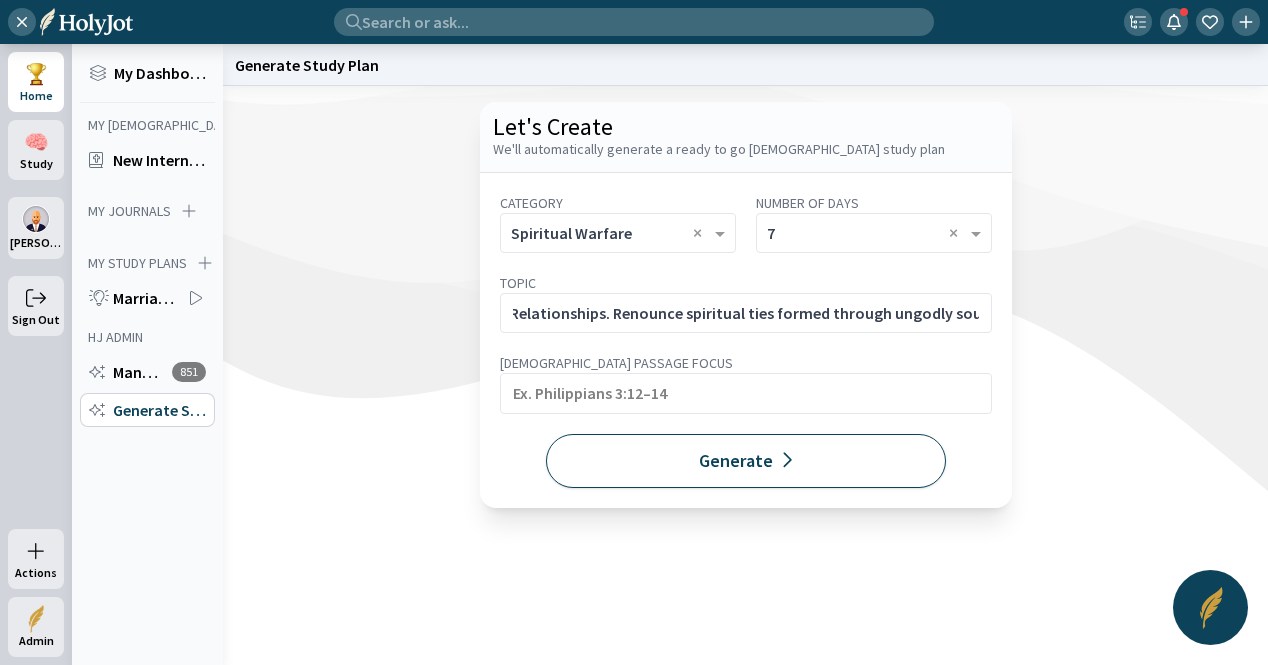 click on "Generate" 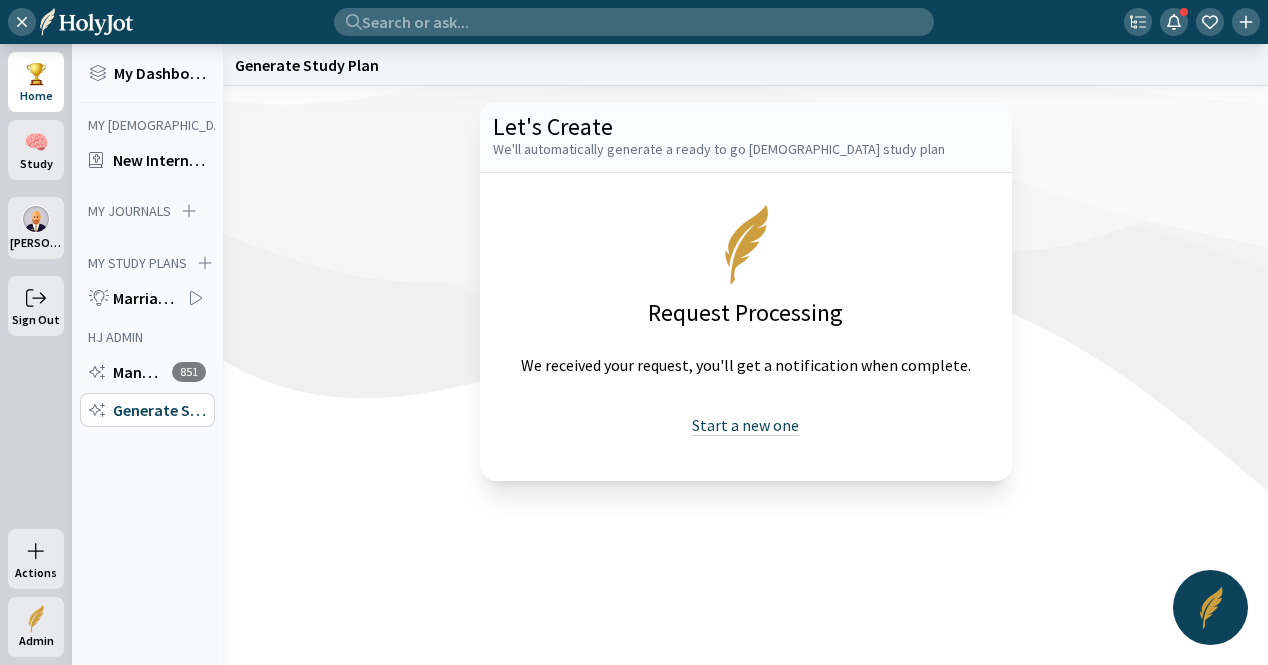 drag, startPoint x: 728, startPoint y: 421, endPoint x: 717, endPoint y: 417, distance: 11.7046995 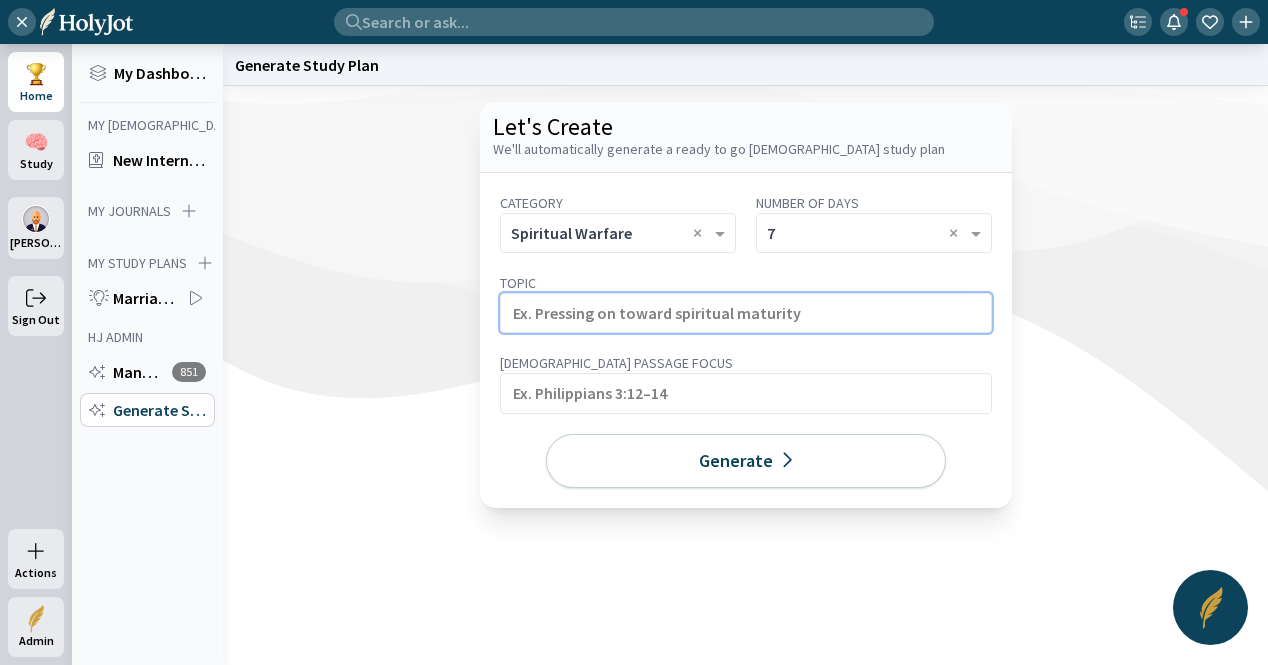 click 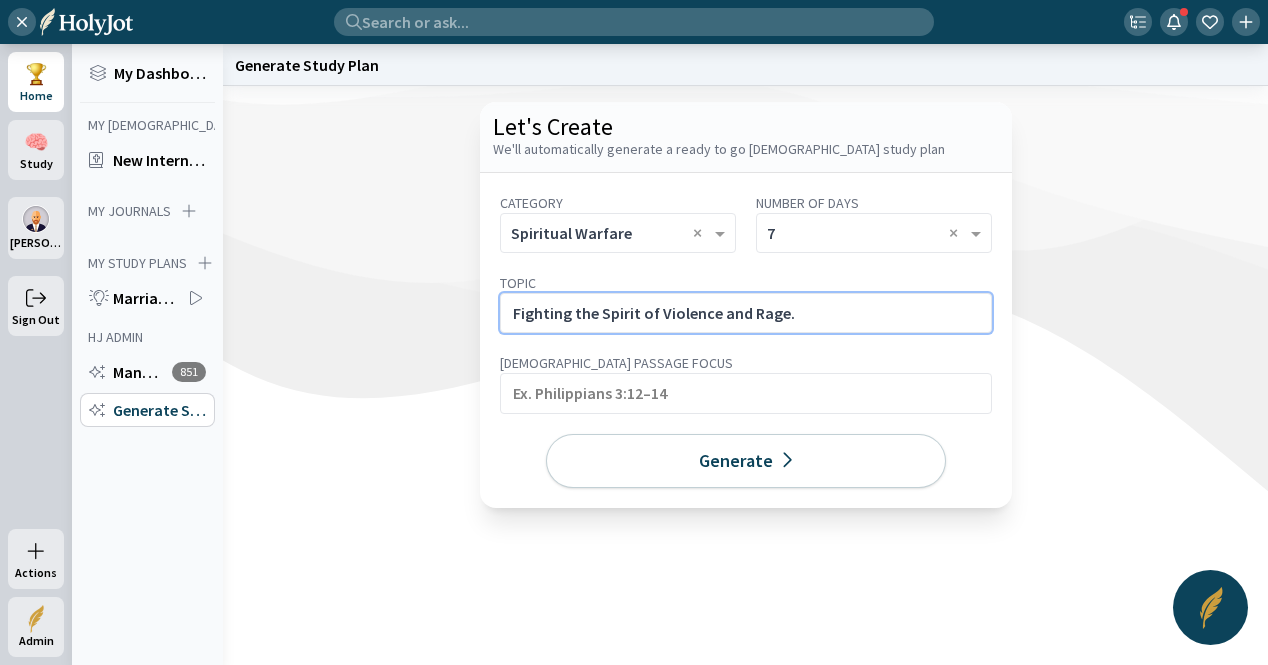 click on "Fighting the Spirit of Violence and Rage." 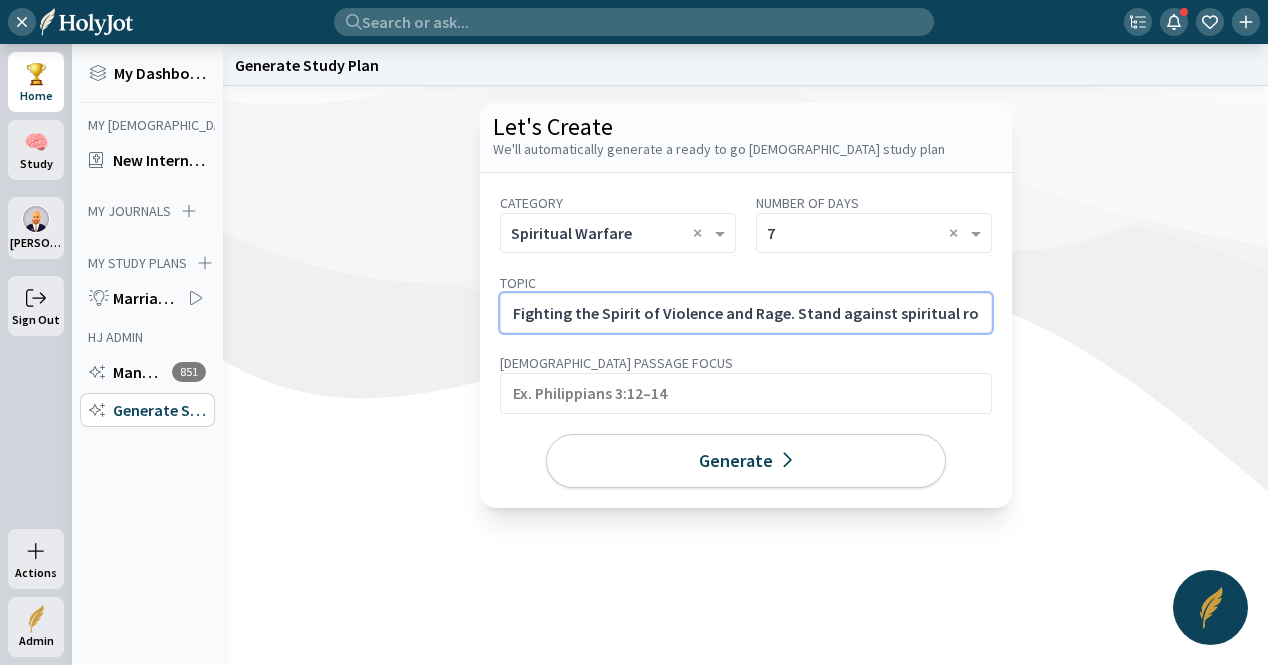 scroll, scrollTop: 0, scrollLeft: 294, axis: horizontal 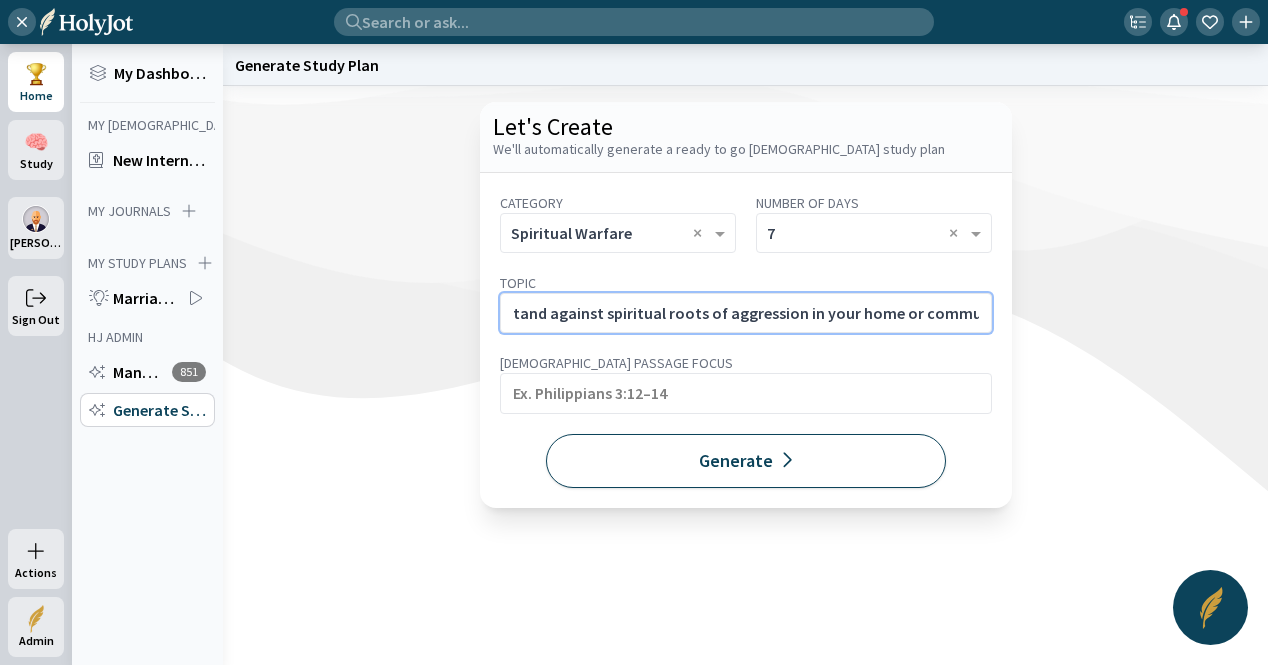 type on "Fighting the Spirit of Violence and Rage. Stand against spiritual roots of aggression in your home or community." 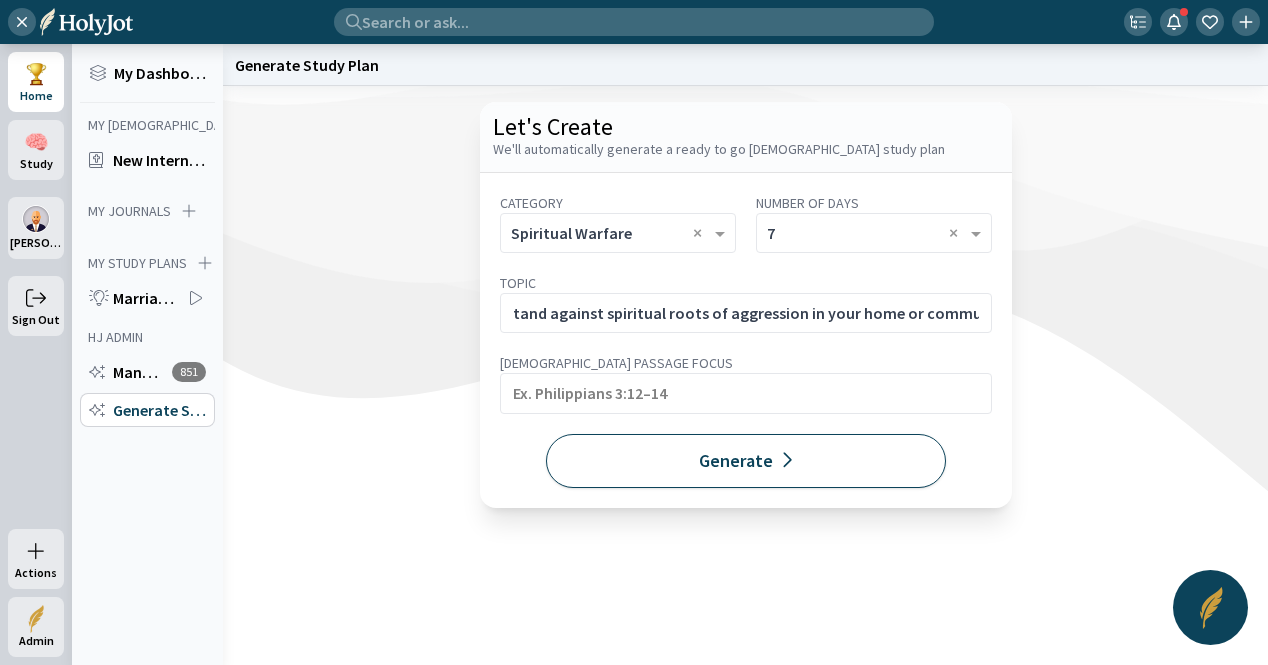 click 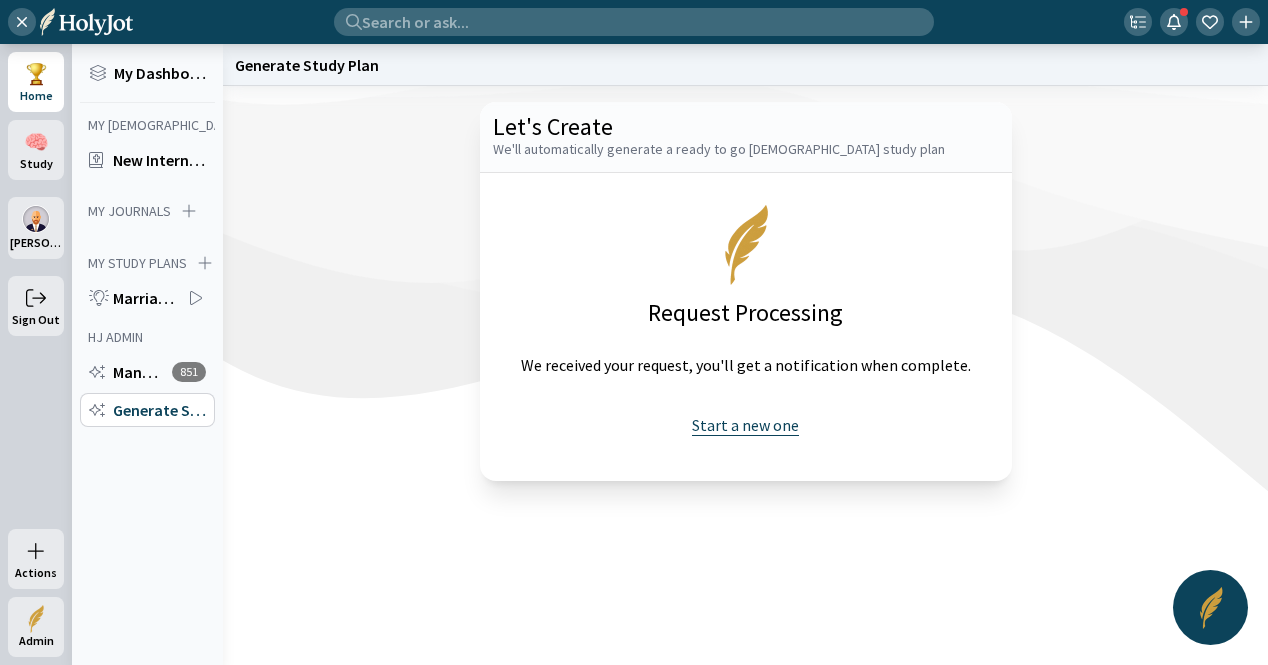 click on "Start a new one" 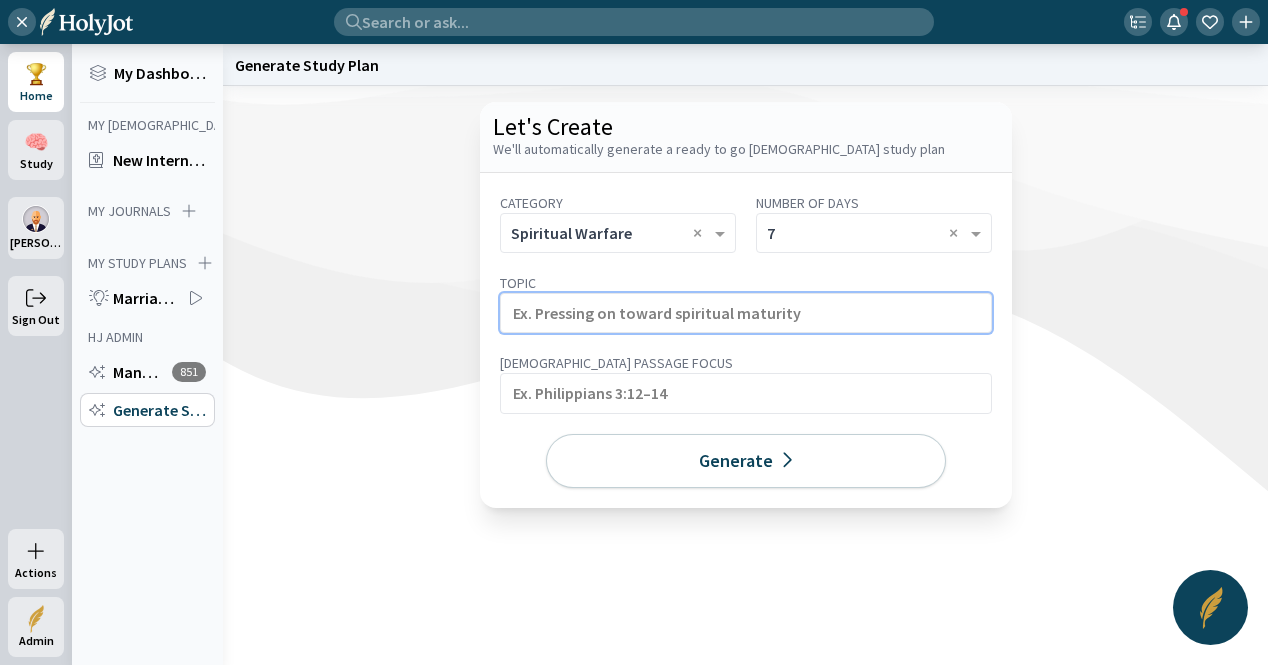 click 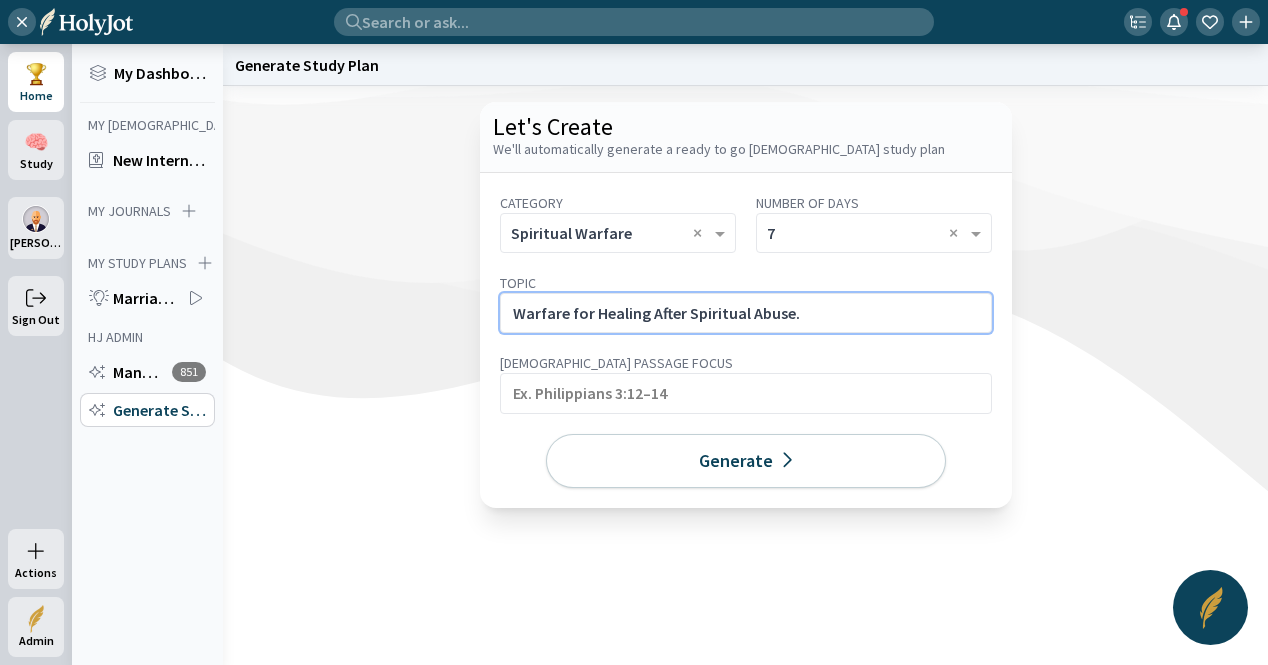 click on "Warfare for Healing After Spiritual Abuse." 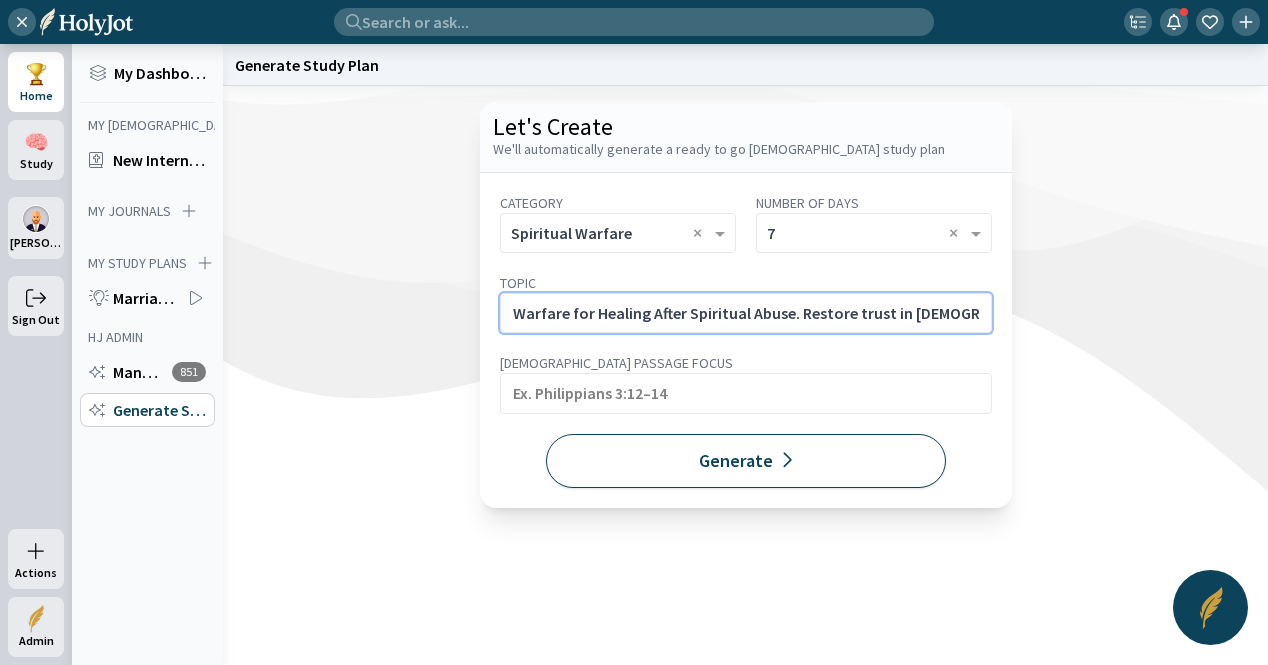 scroll, scrollTop: 0, scrollLeft: 236, axis: horizontal 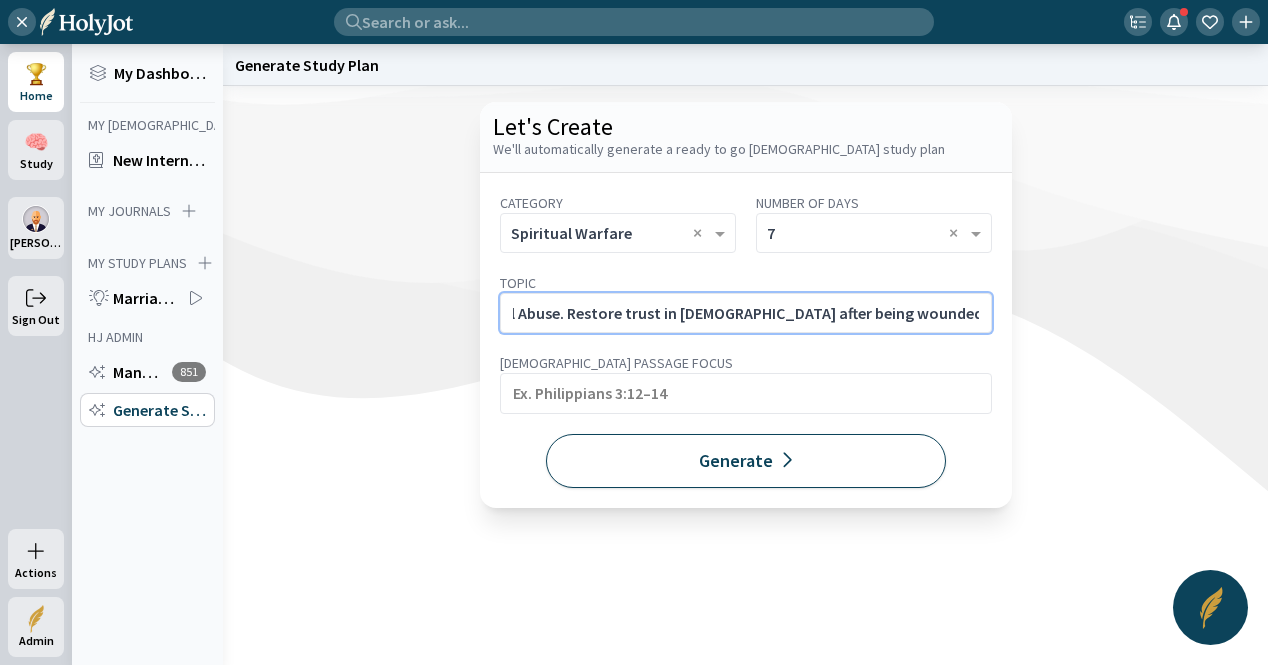 type on "Warfare for Healing After Spiritual Abuse. Restore trust in God after being wounded by spiritual leaders." 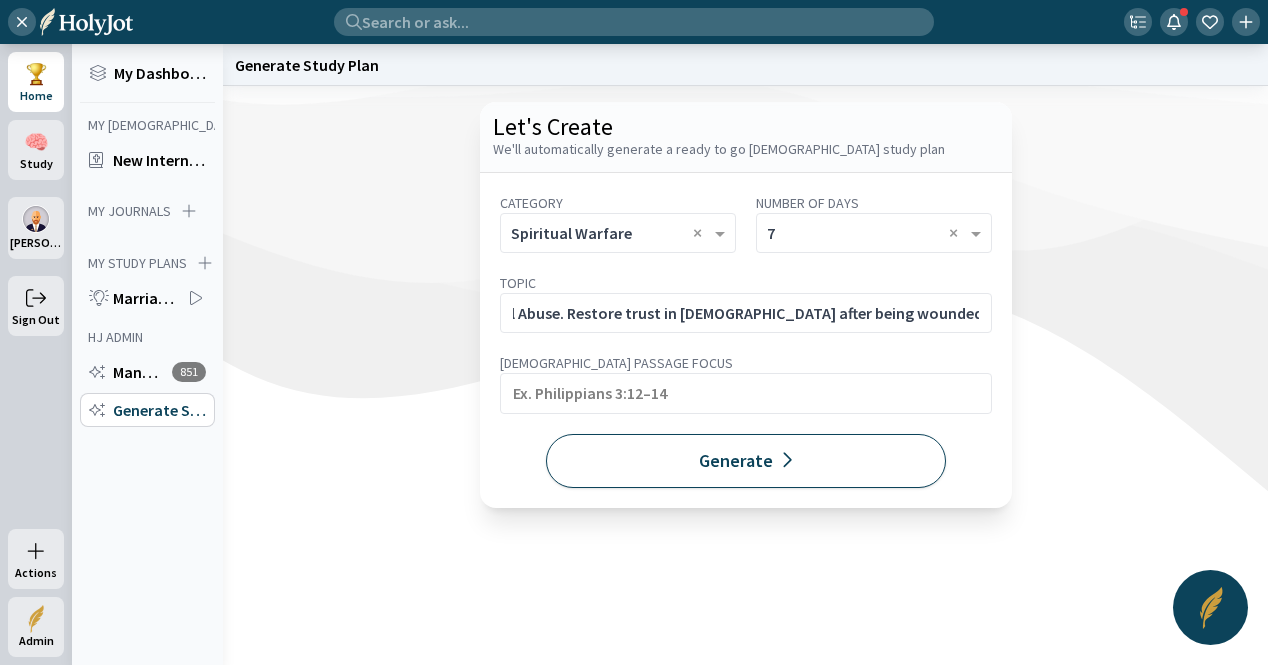 click on "Generate" 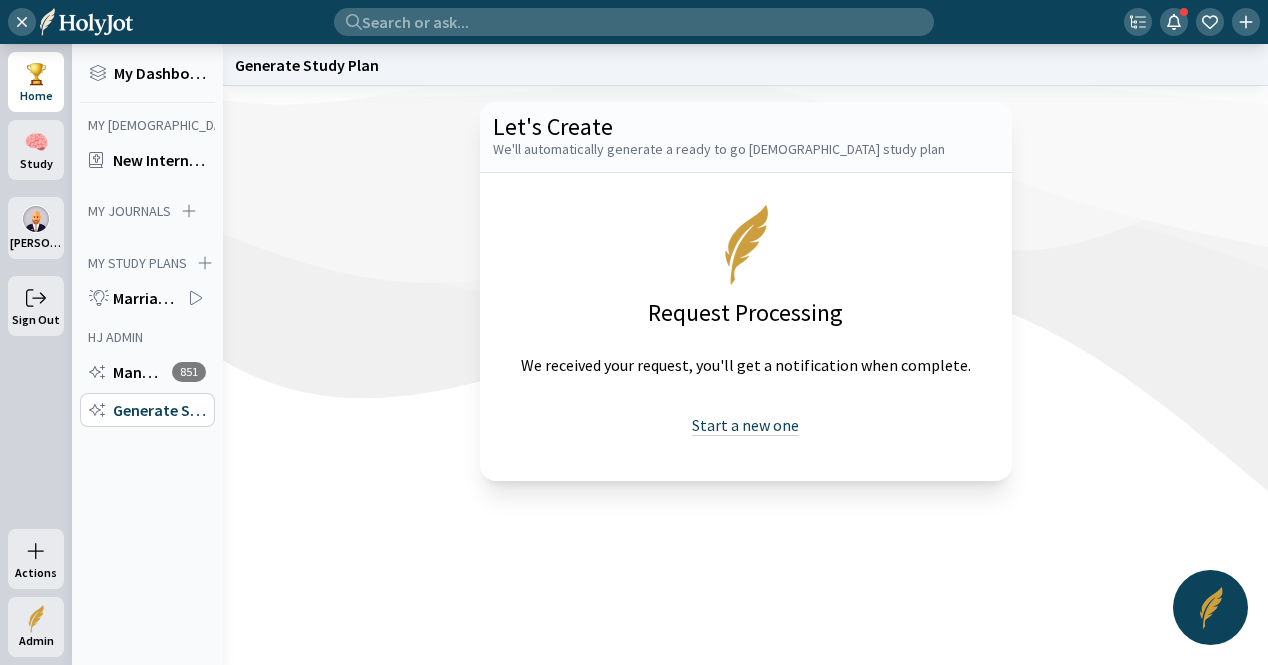 drag, startPoint x: 756, startPoint y: 423, endPoint x: 747, endPoint y: 415, distance: 12.0415945 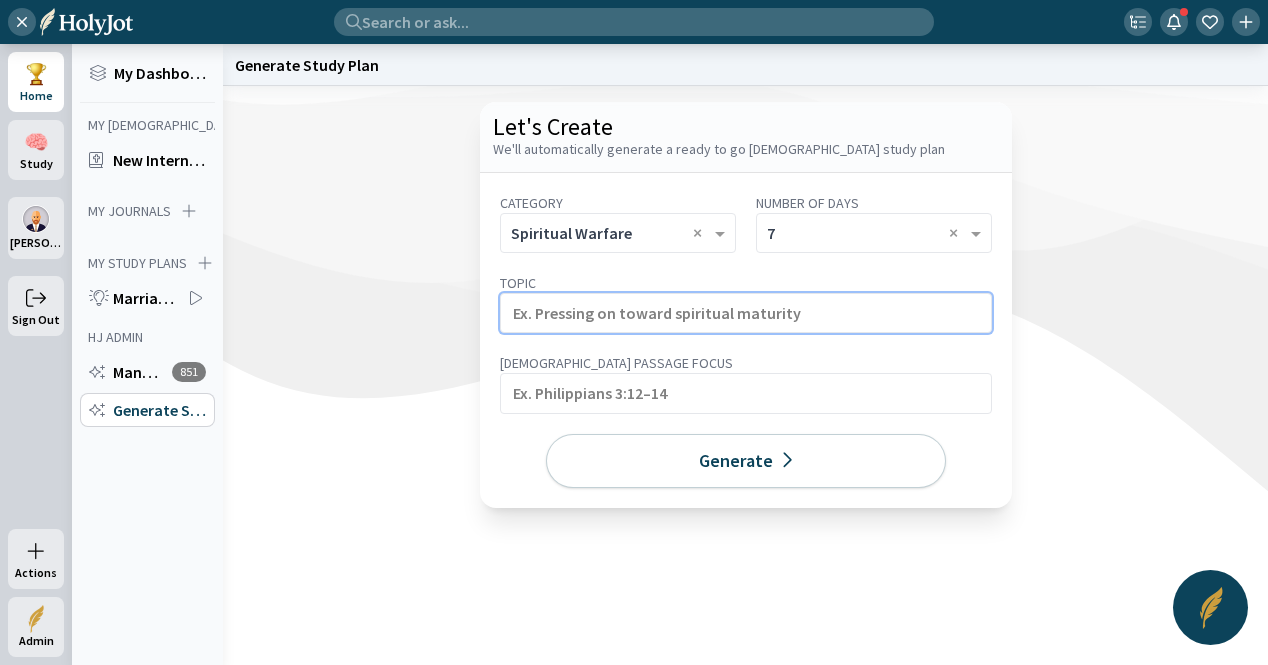 click 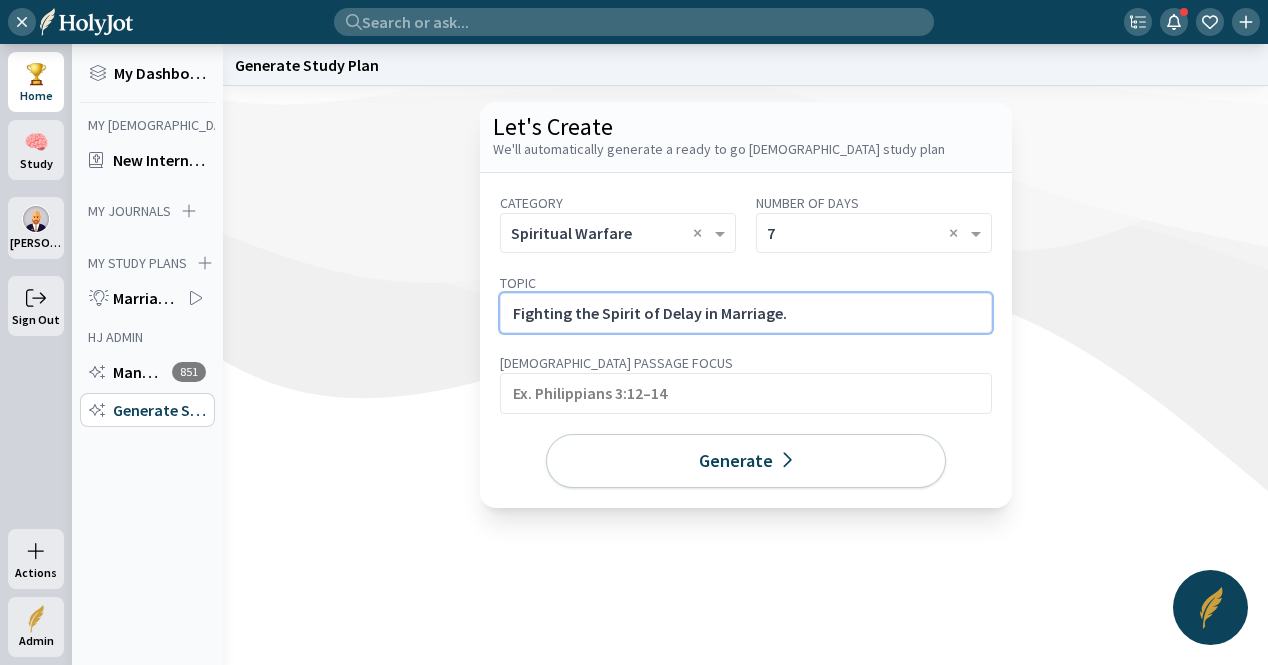 click on "Fighting the Spirit of Delay in Marriage." 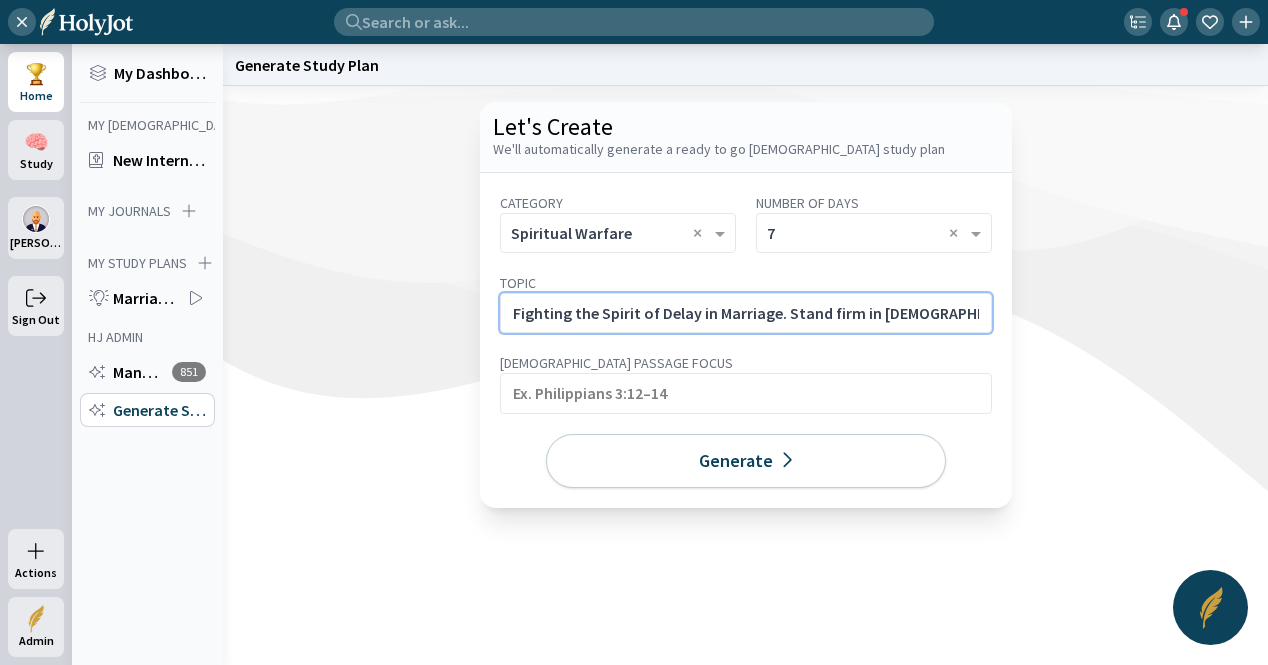 scroll, scrollTop: 0, scrollLeft: 258, axis: horizontal 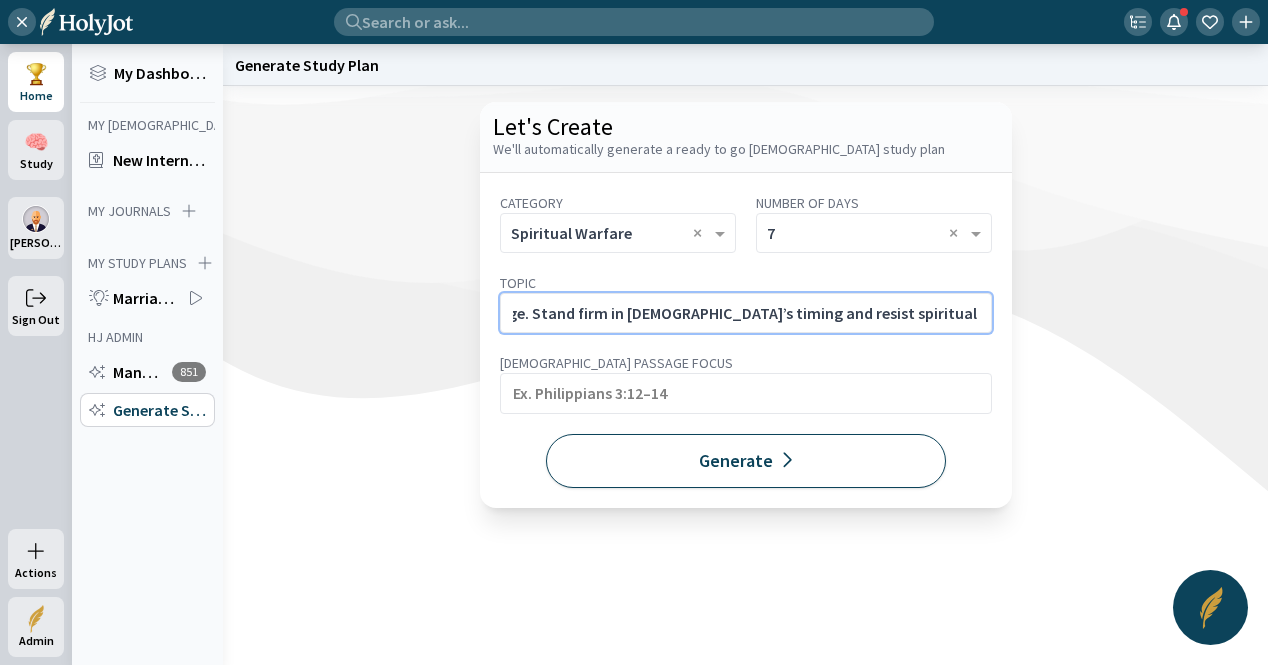 type on "Fighting the Spirit of Delay in Marriage. Stand firm in God’s timing and resist spiritual barriers to covenant." 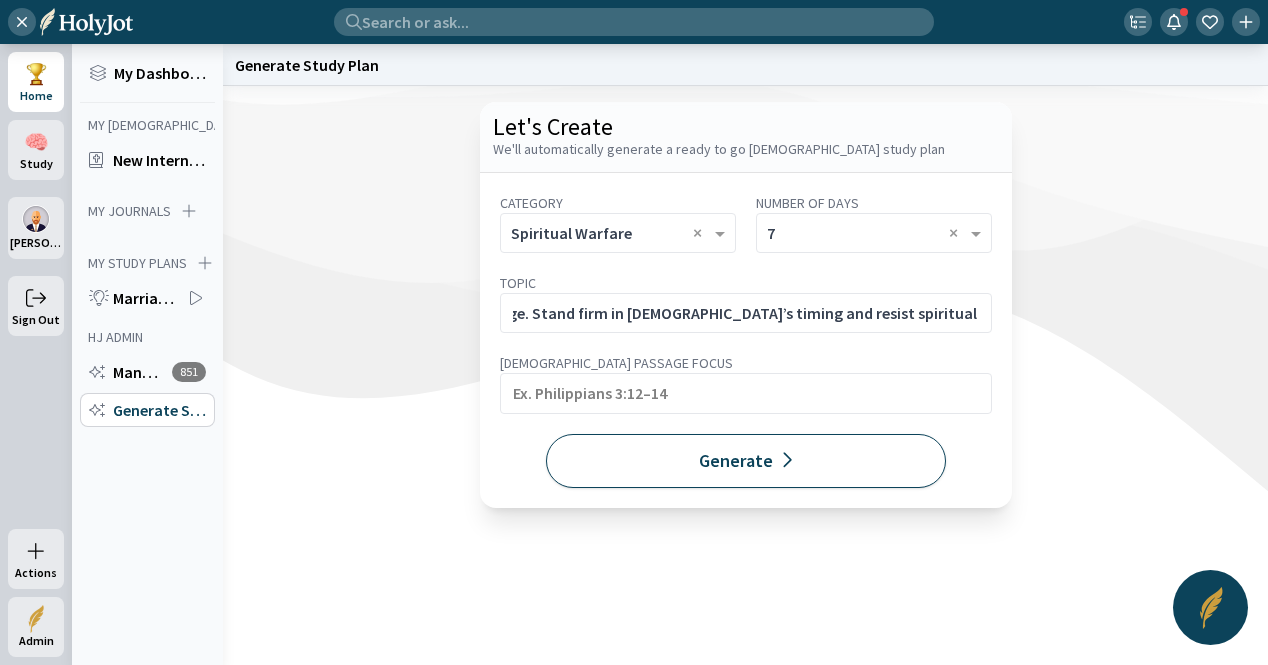 scroll, scrollTop: 0, scrollLeft: 0, axis: both 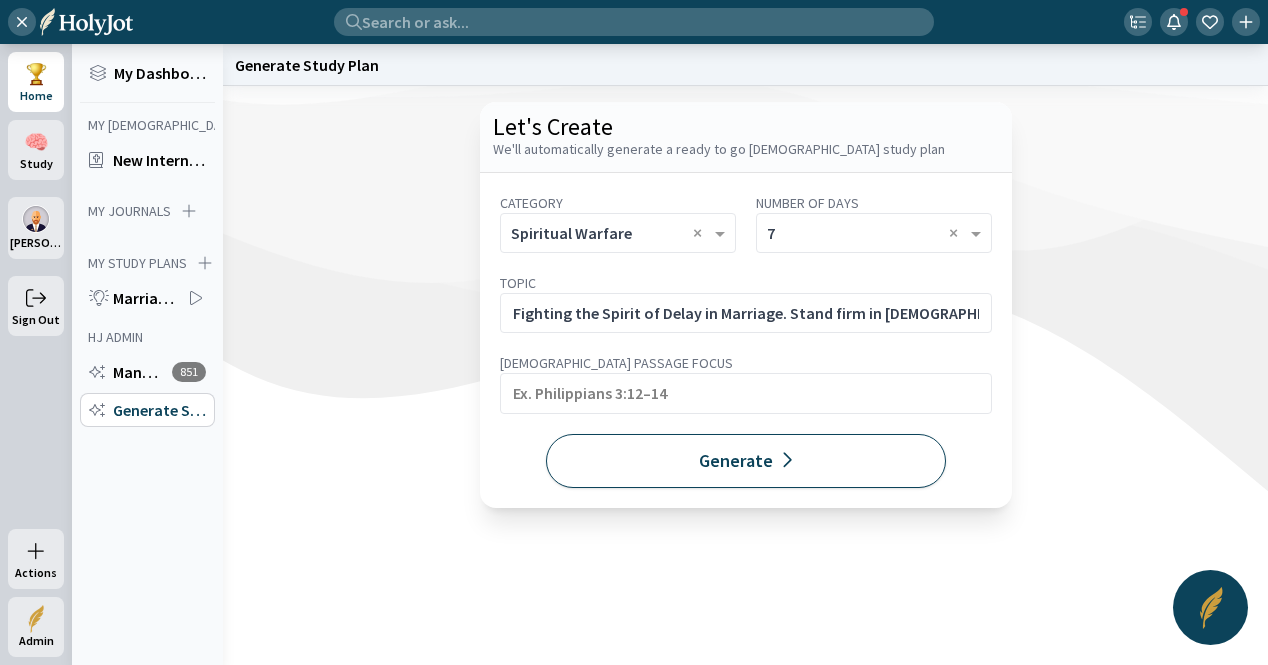 click on "Generate" 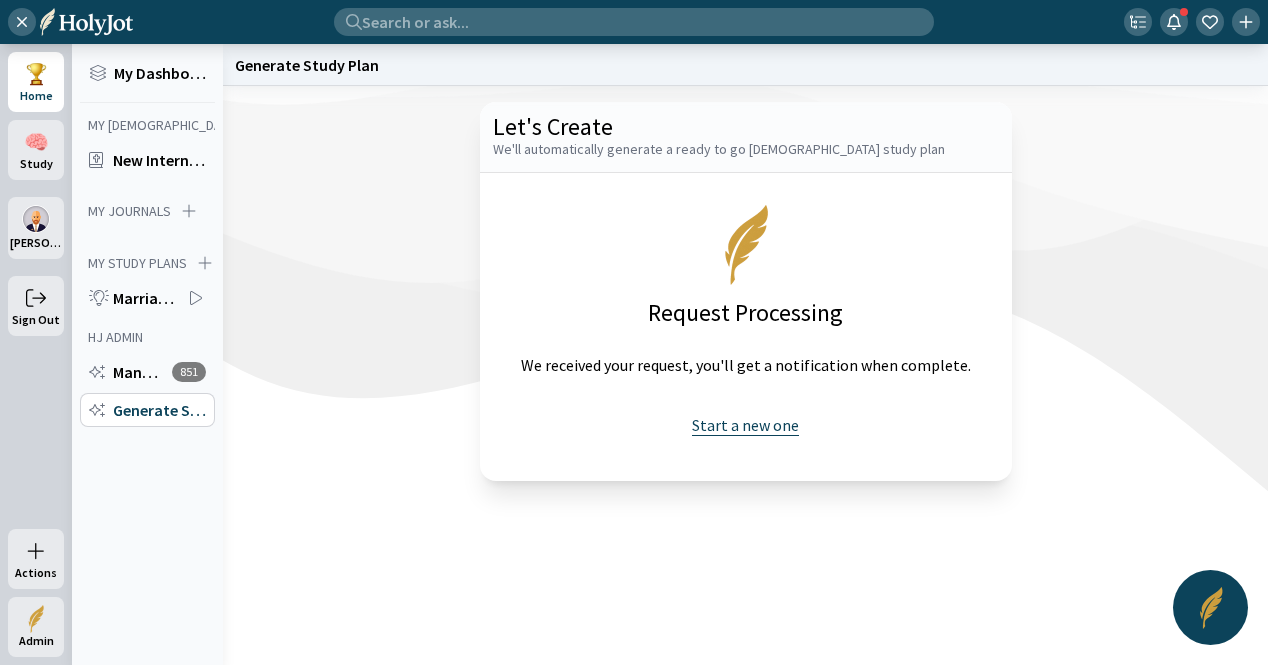 click on "Start a new one" 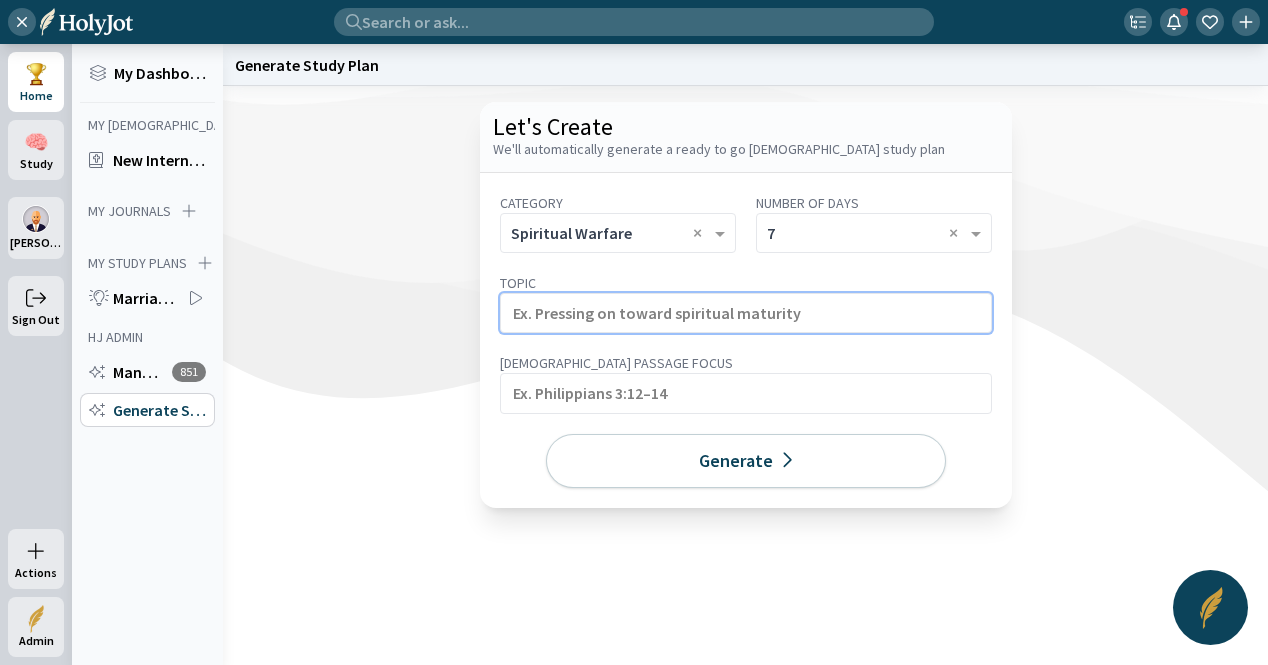 click 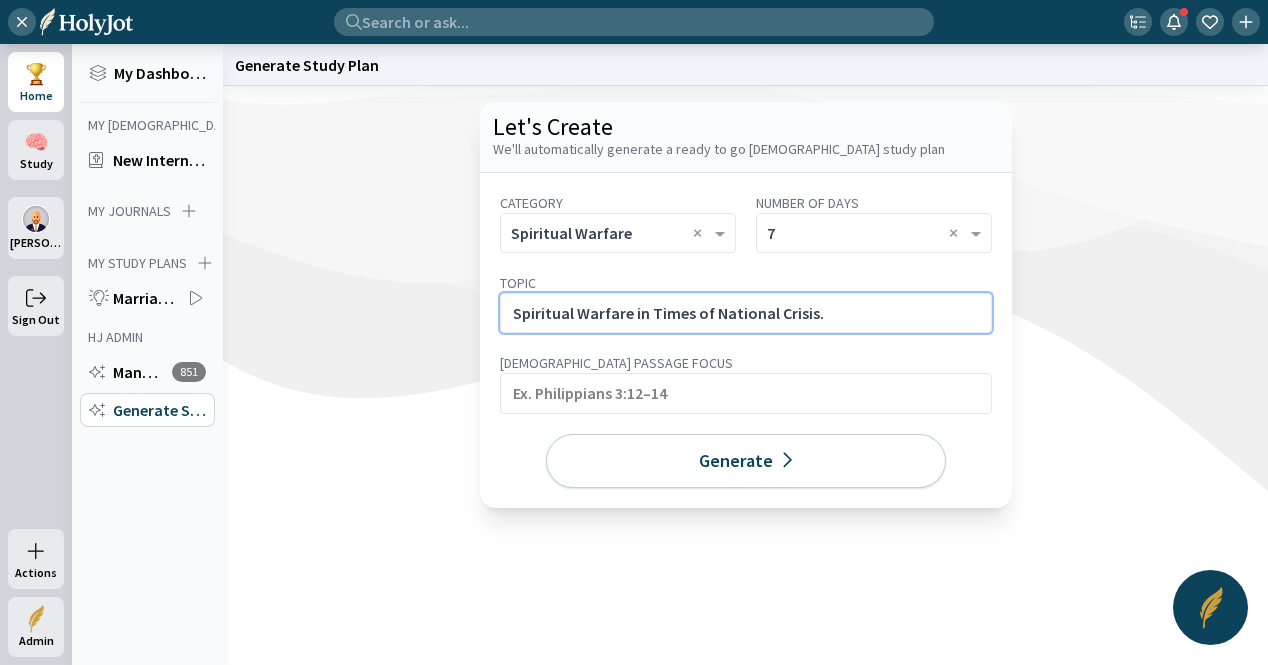 click on "Spiritual Warfare in Times of National Crisis." 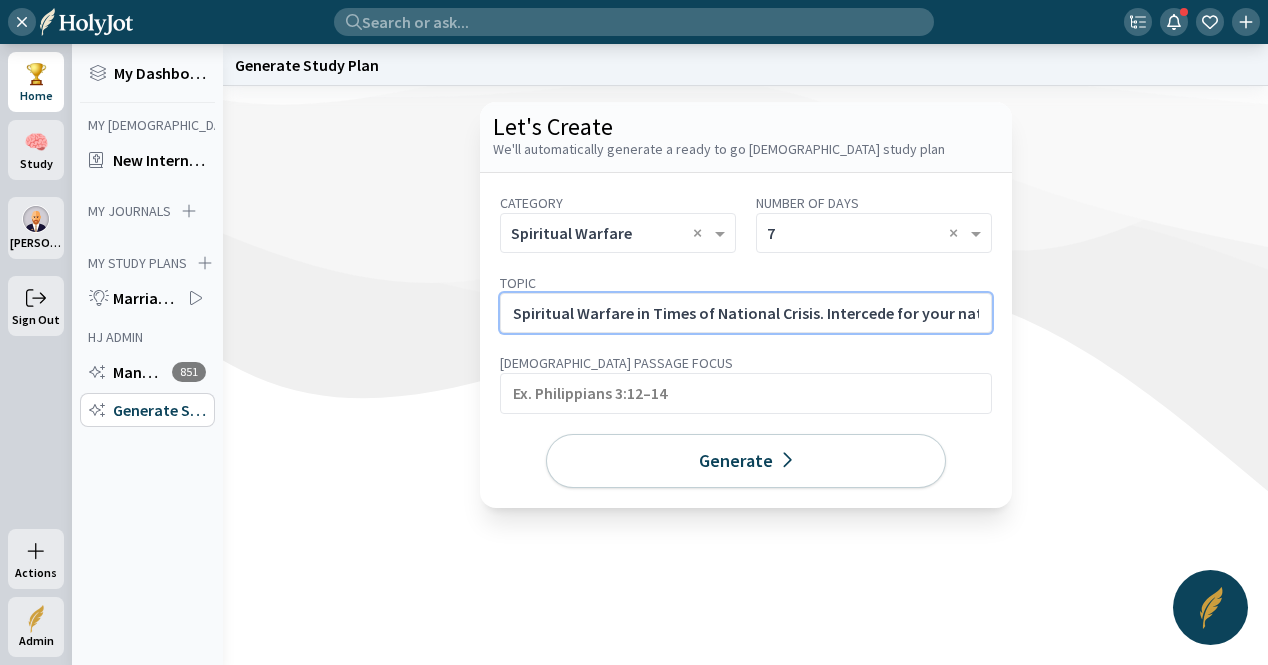 scroll, scrollTop: 0, scrollLeft: 173, axis: horizontal 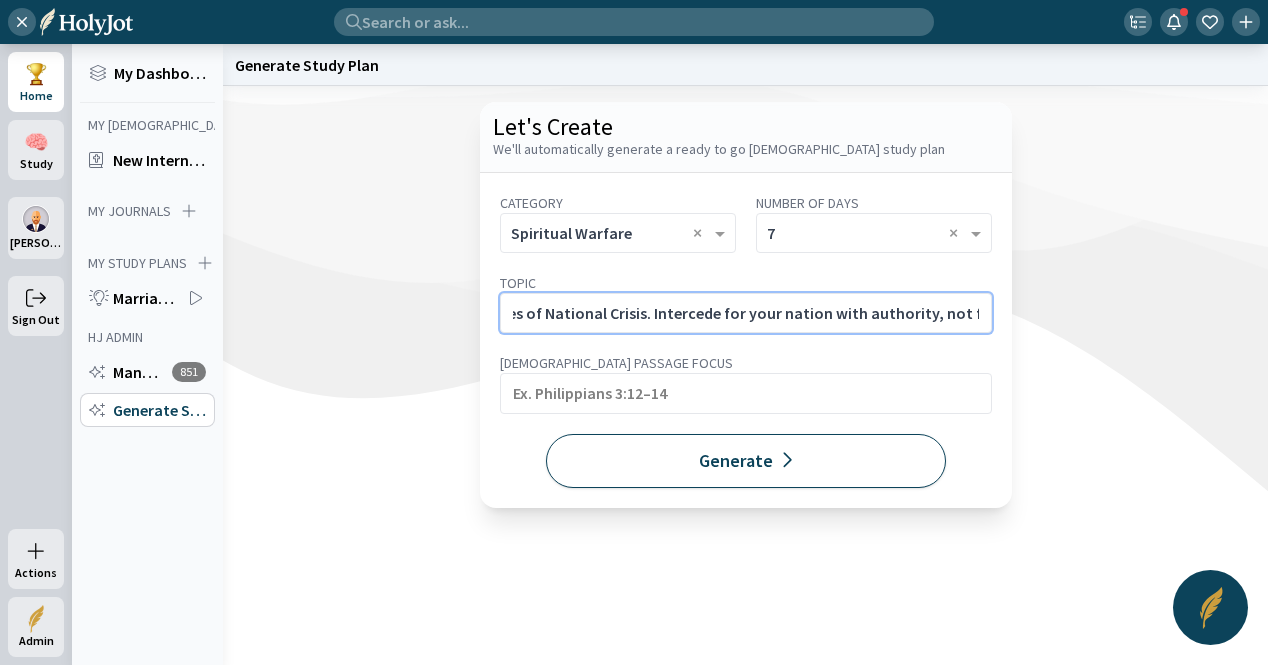 type on "Spiritual Warfare in Times of National Crisis. Intercede for your nation with authority, not fear." 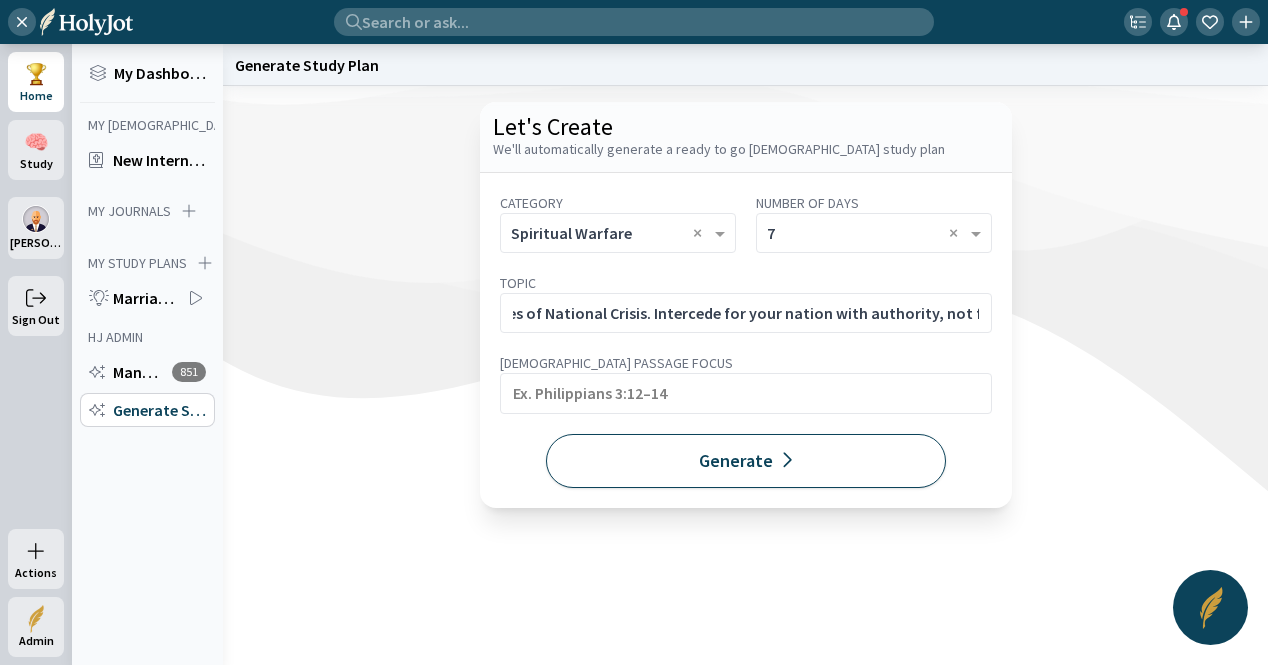 click 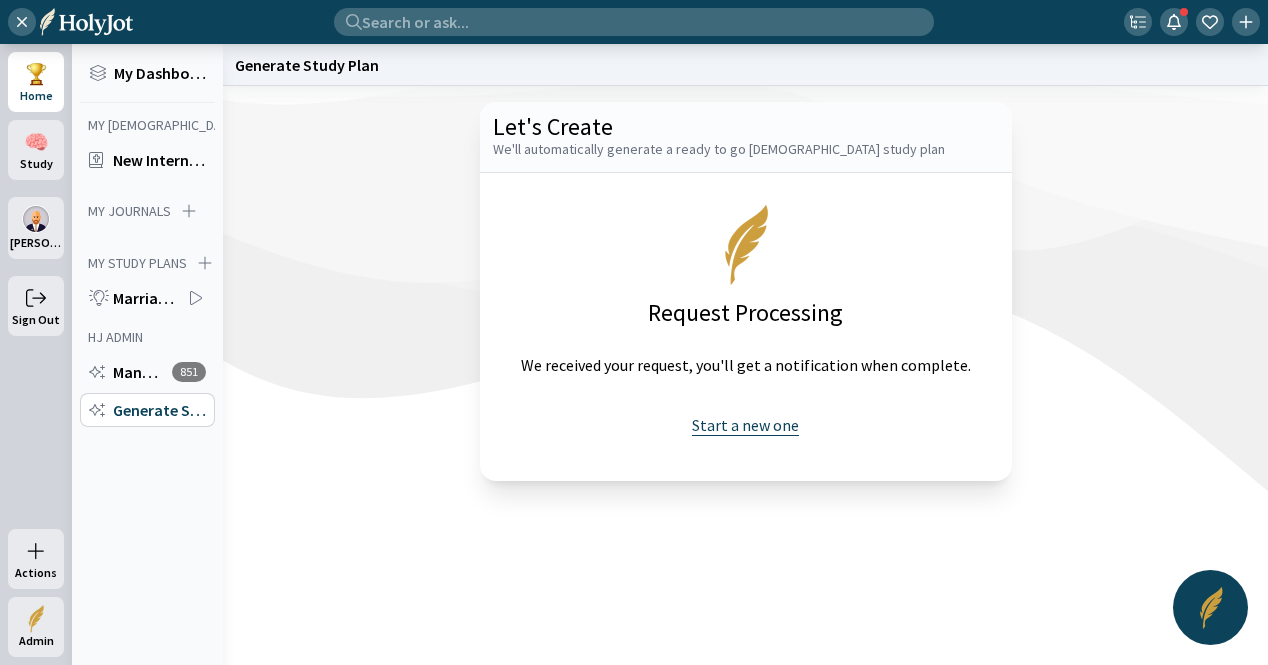 click on "Start a new one" 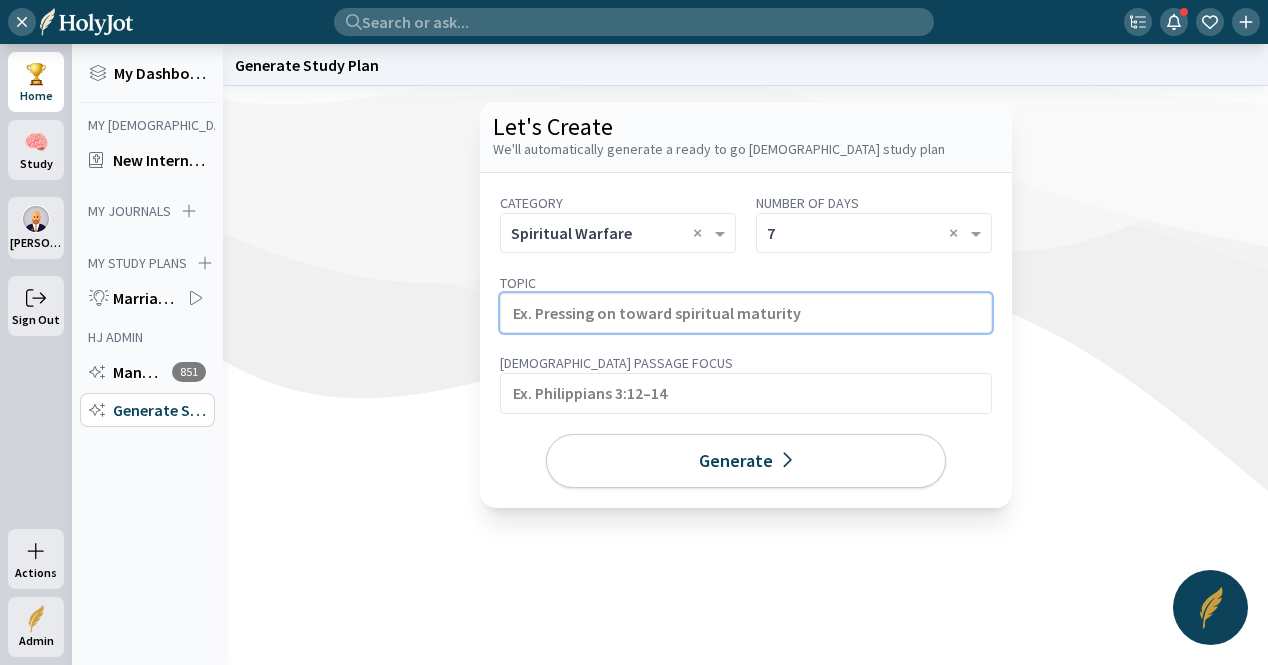 click 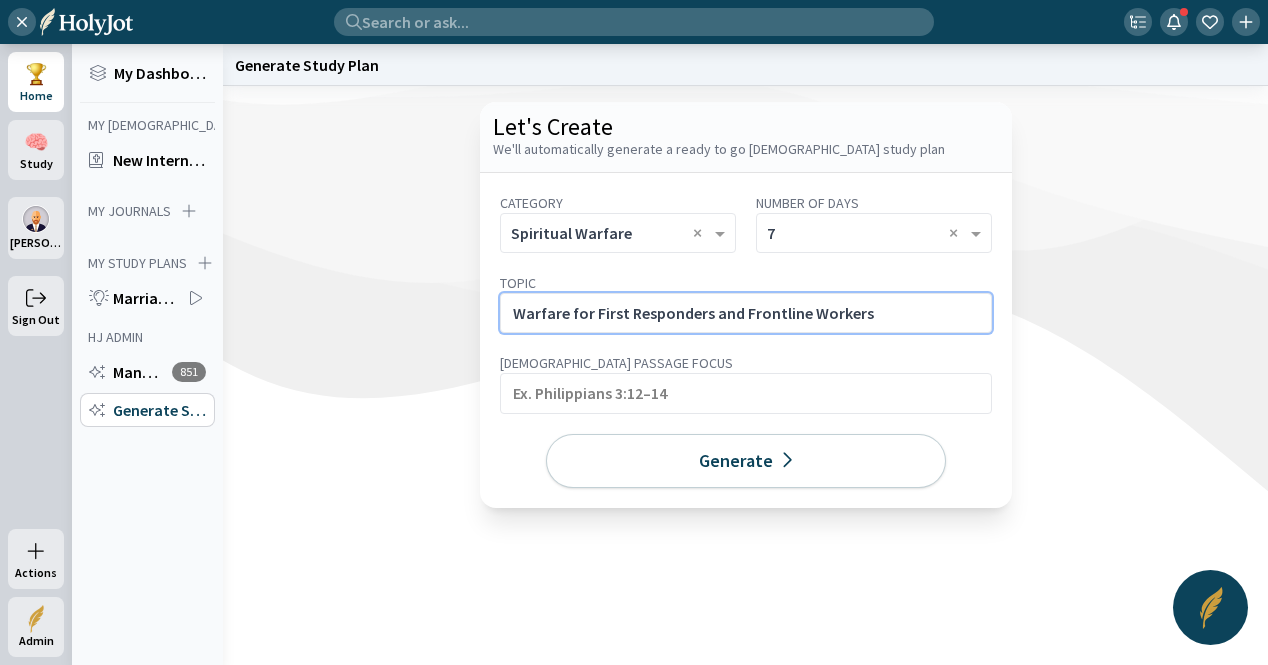 click on "Warfare for First Responders and Frontline Workers" 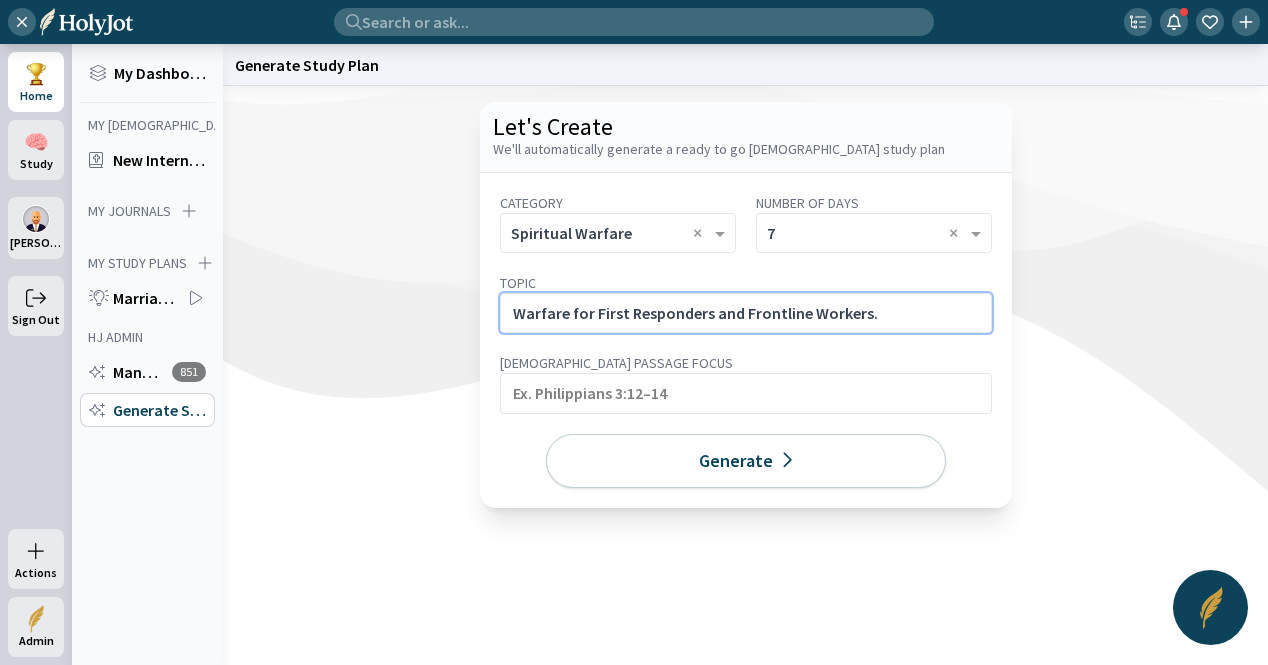 paste on "Cover EMTs, nurses, police, and doctors in daily spiritual battles." 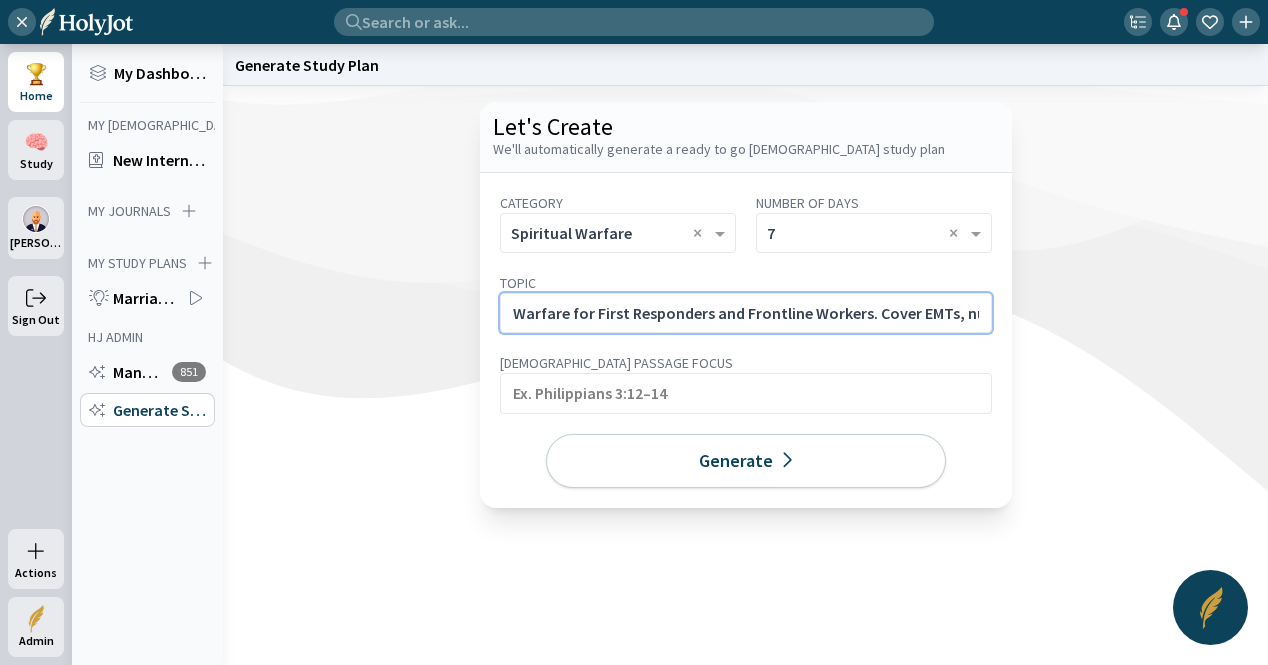 scroll, scrollTop: 0, scrollLeft: 329, axis: horizontal 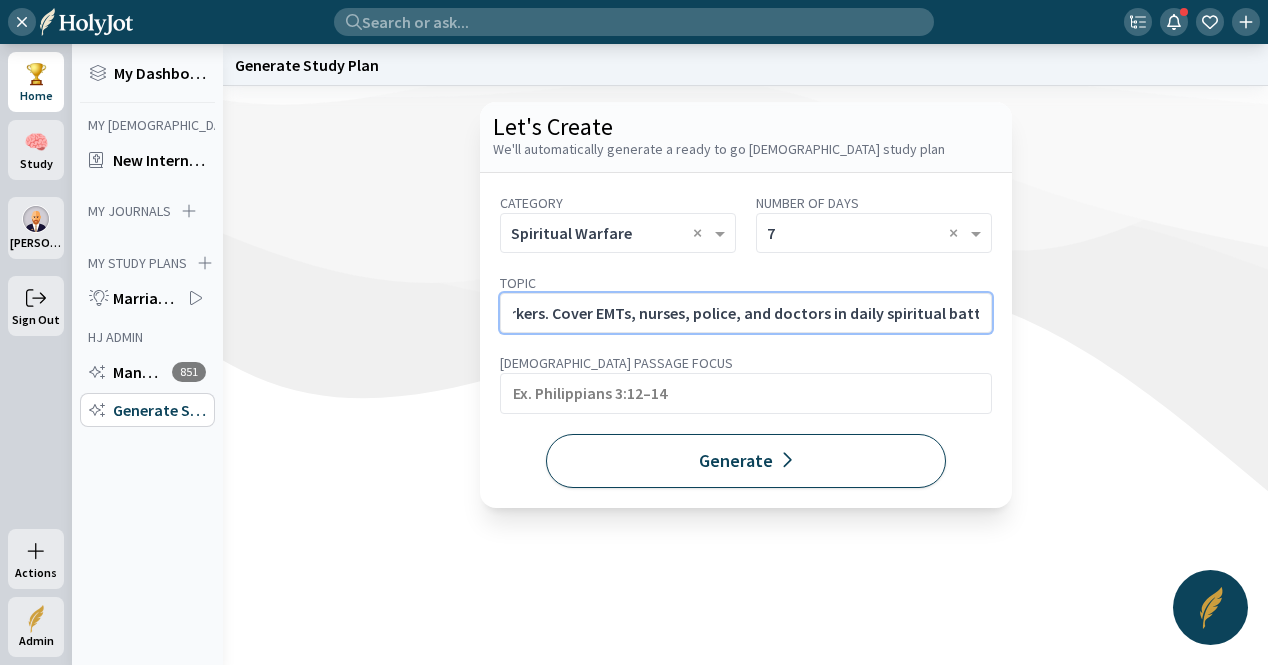 type on "Warfare for First Responders and Frontline Workers. Cover EMTs, nurses, police, and doctors in daily spiritual battles." 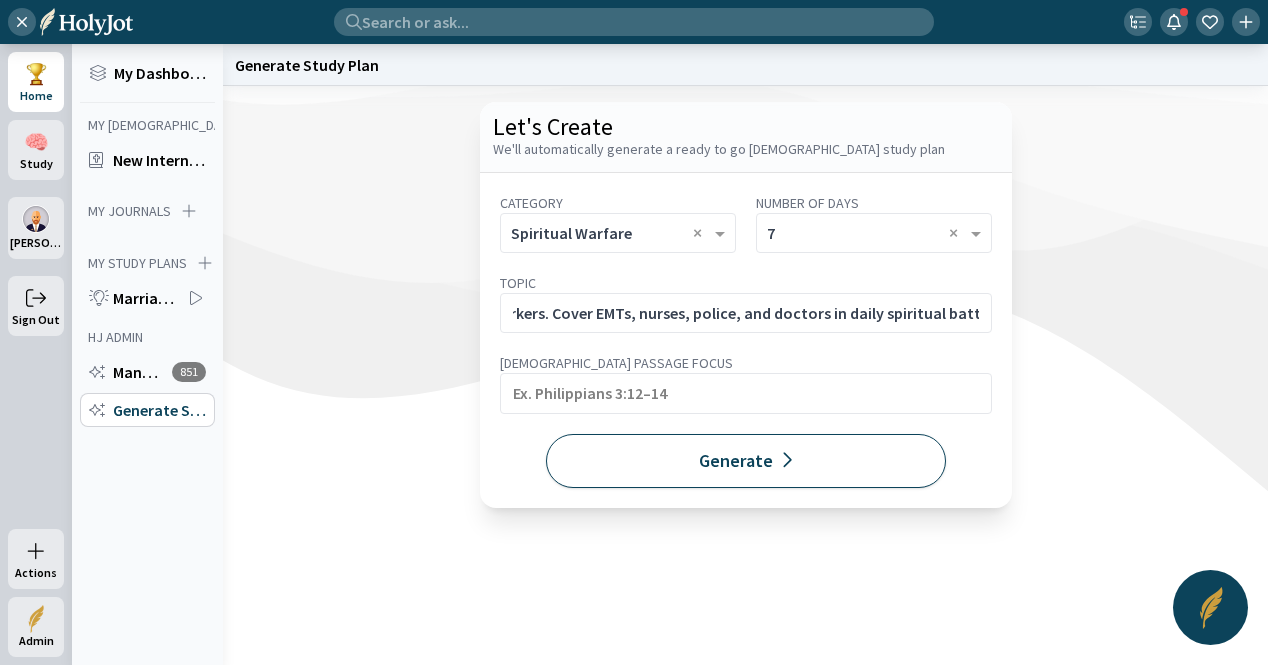 click on "Generate" 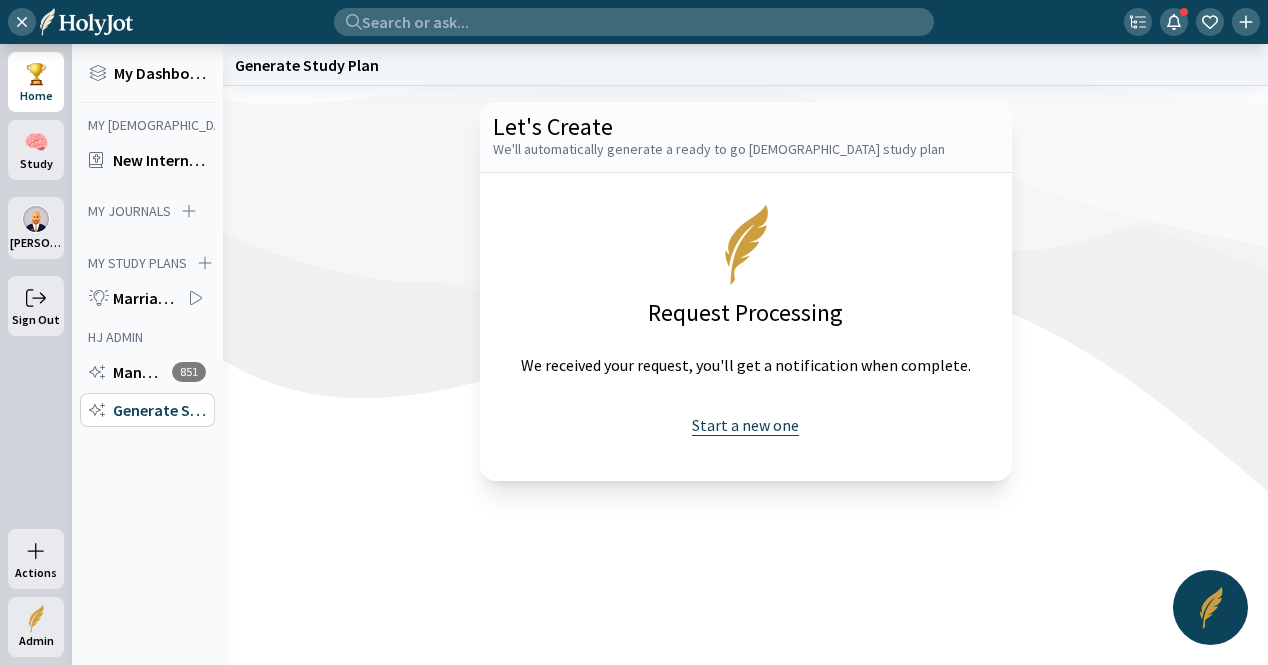 click on "Start a new one" 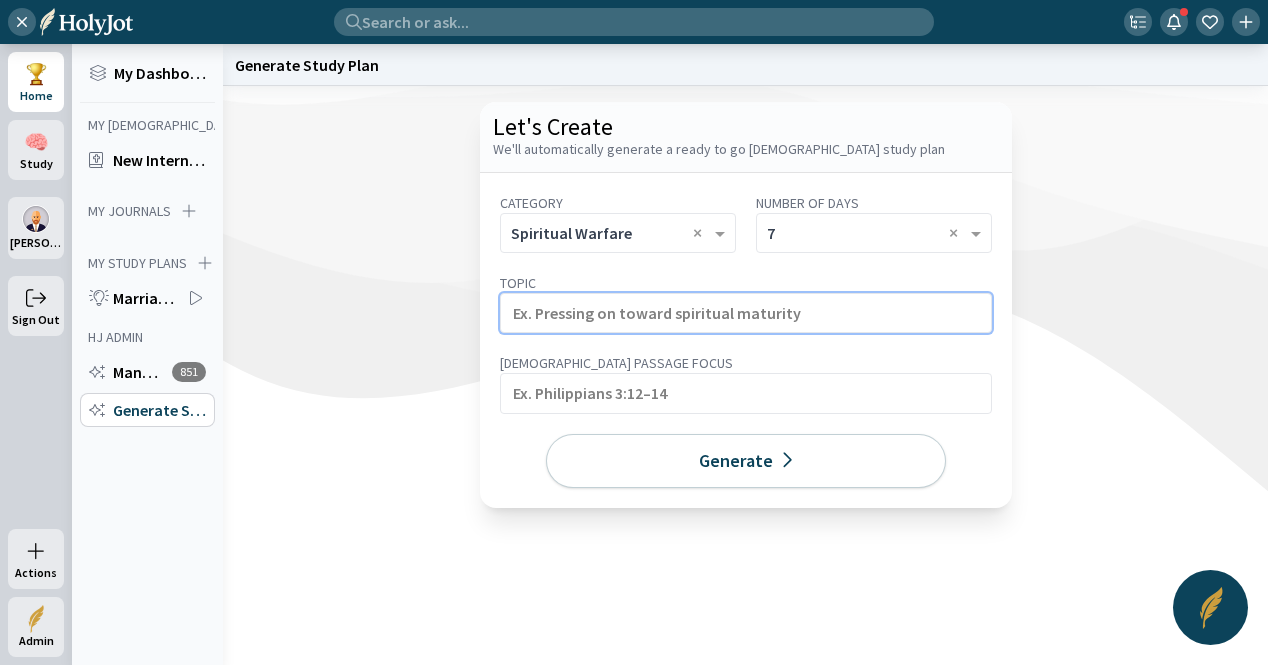 click 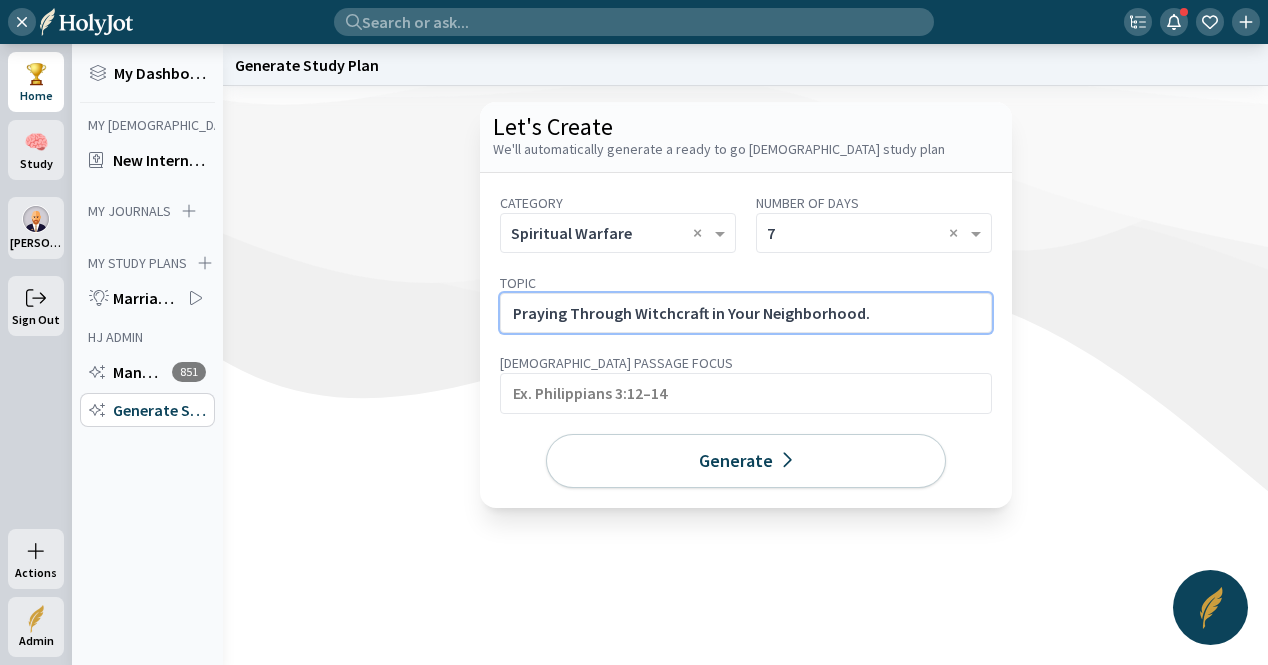 click on "Praying Through Witchcraft in Your Neighborhood." 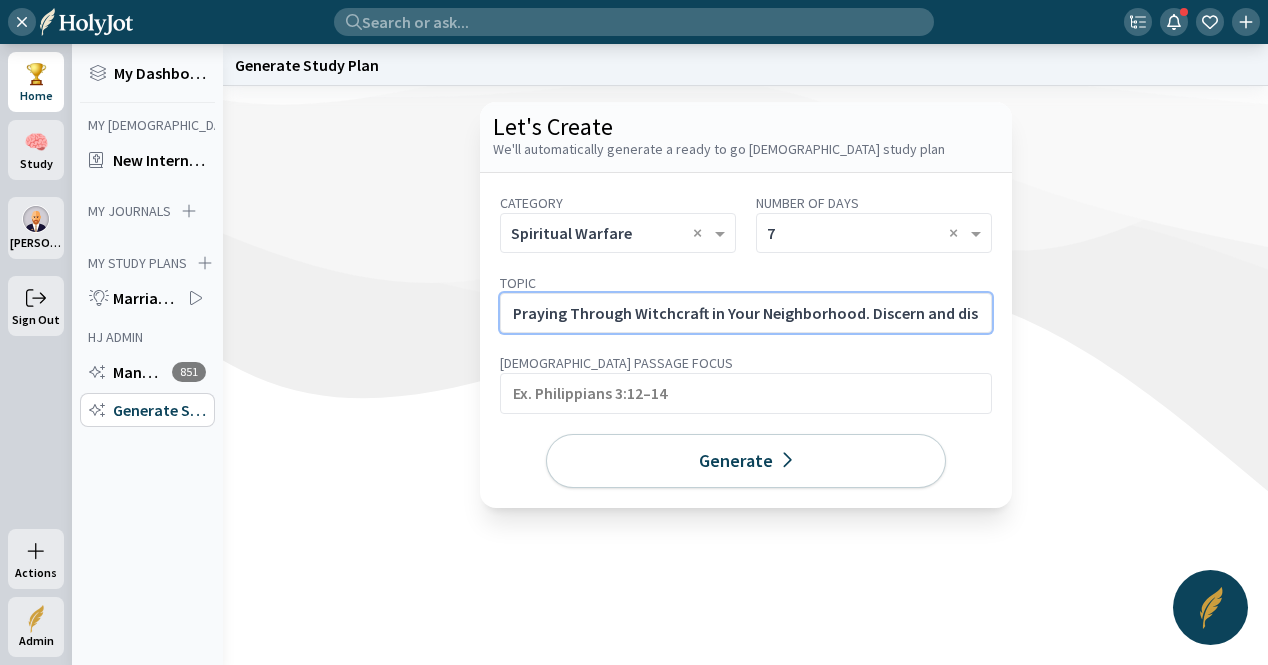 scroll, scrollTop: 0, scrollLeft: 303, axis: horizontal 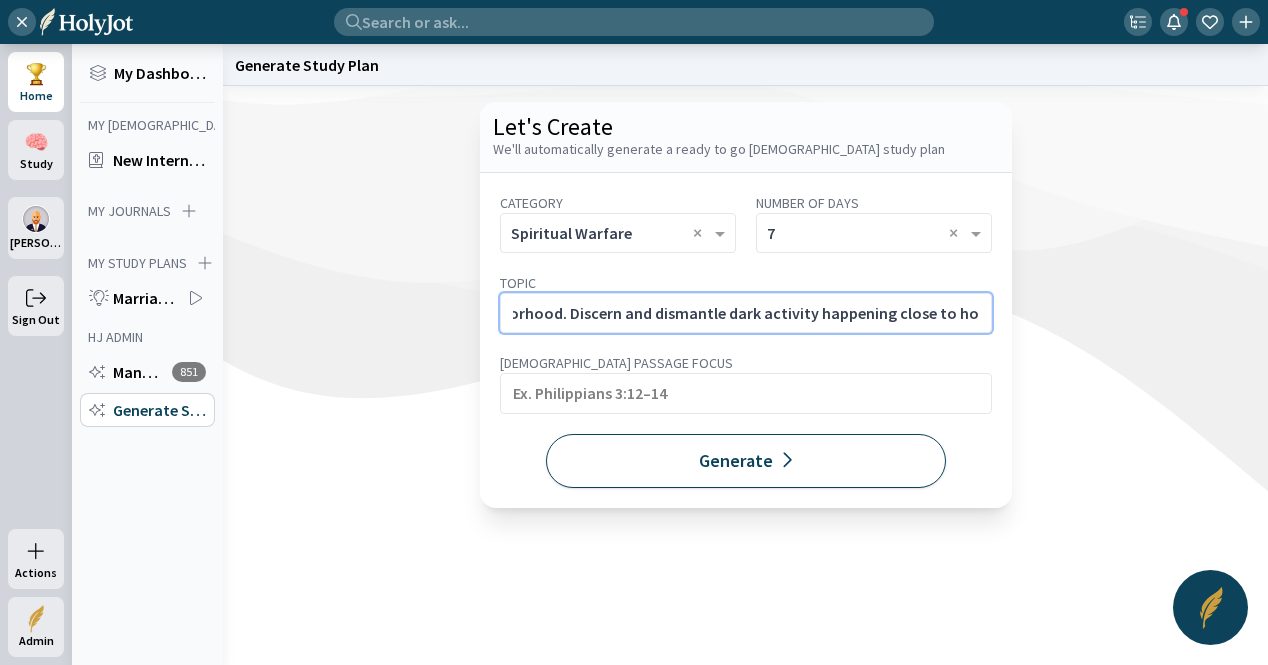type on "Praying Through Witchcraft in Your Neighborhood. Discern and dismantle dark activity happening close to home." 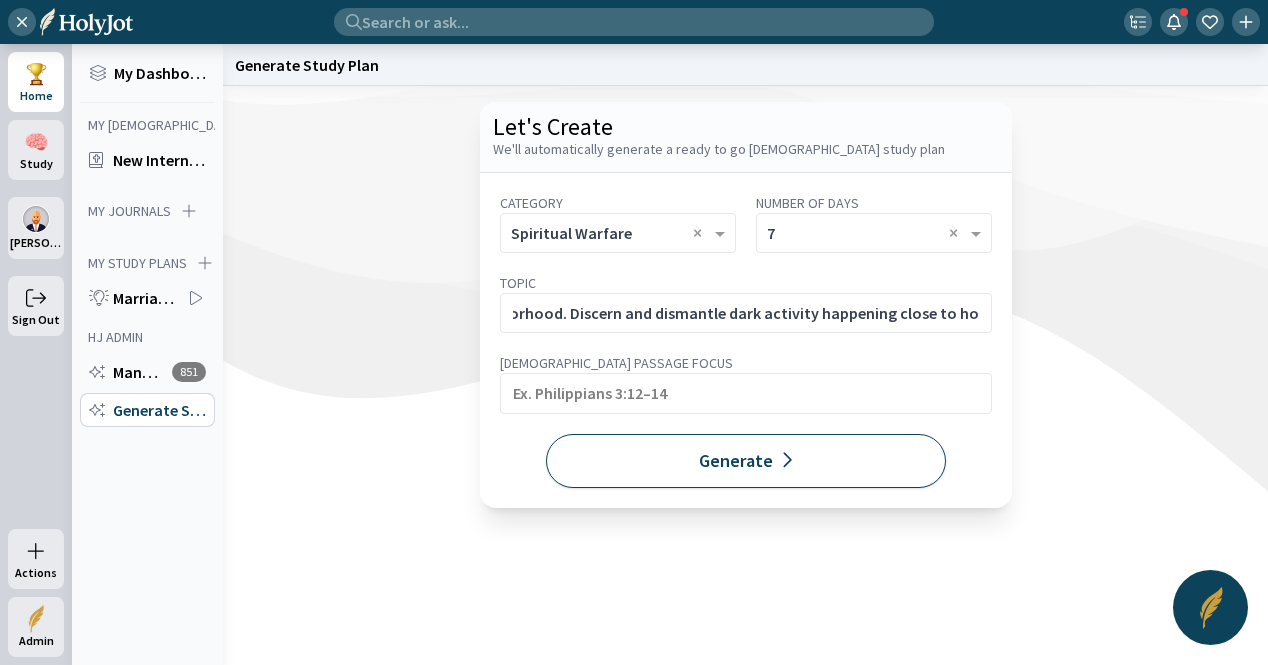 scroll, scrollTop: 0, scrollLeft: 0, axis: both 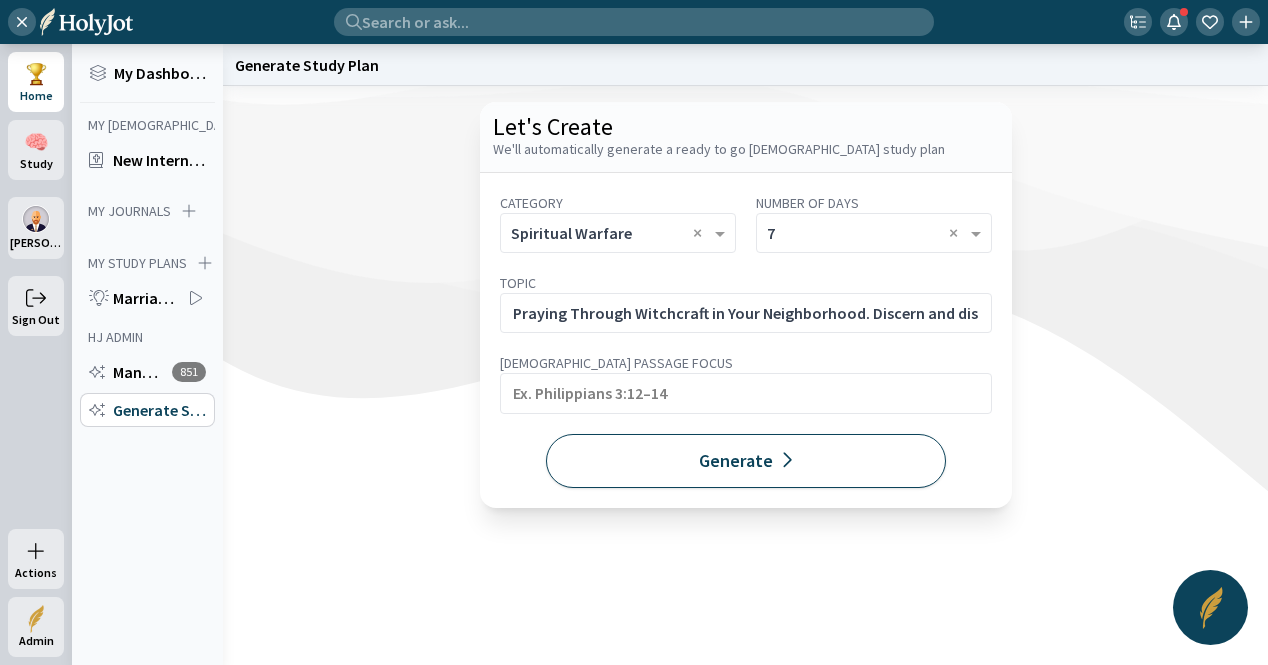 click on "Generate" 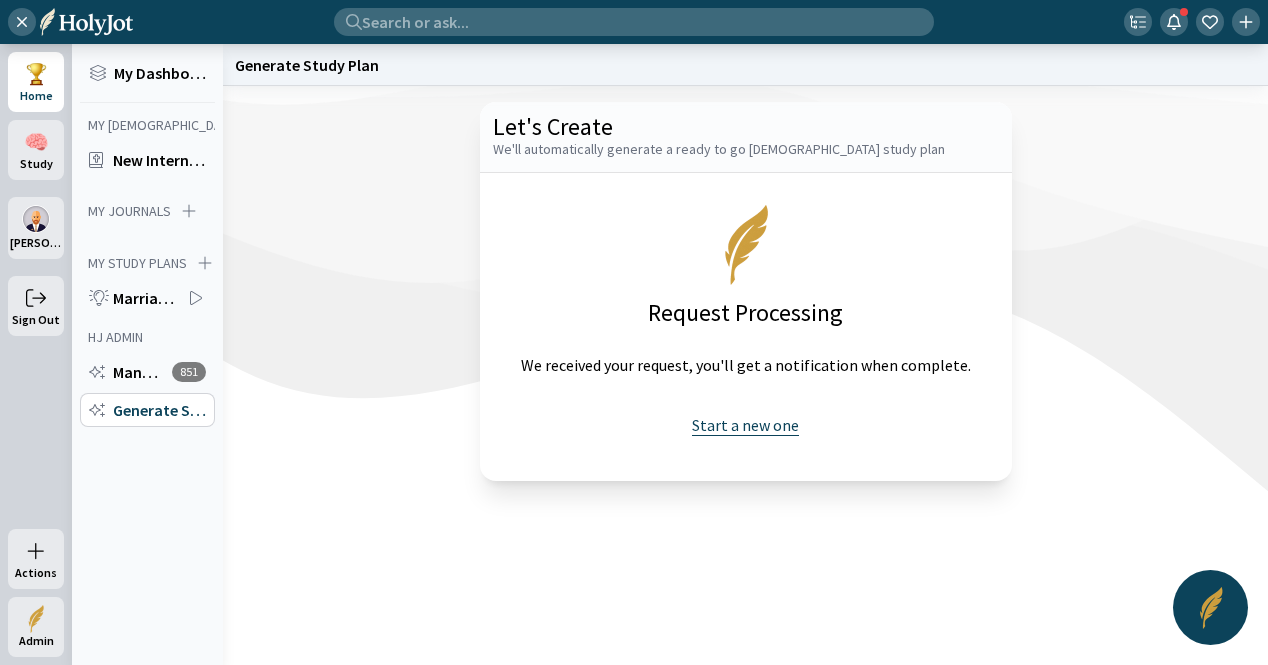 click on "Start a new one" 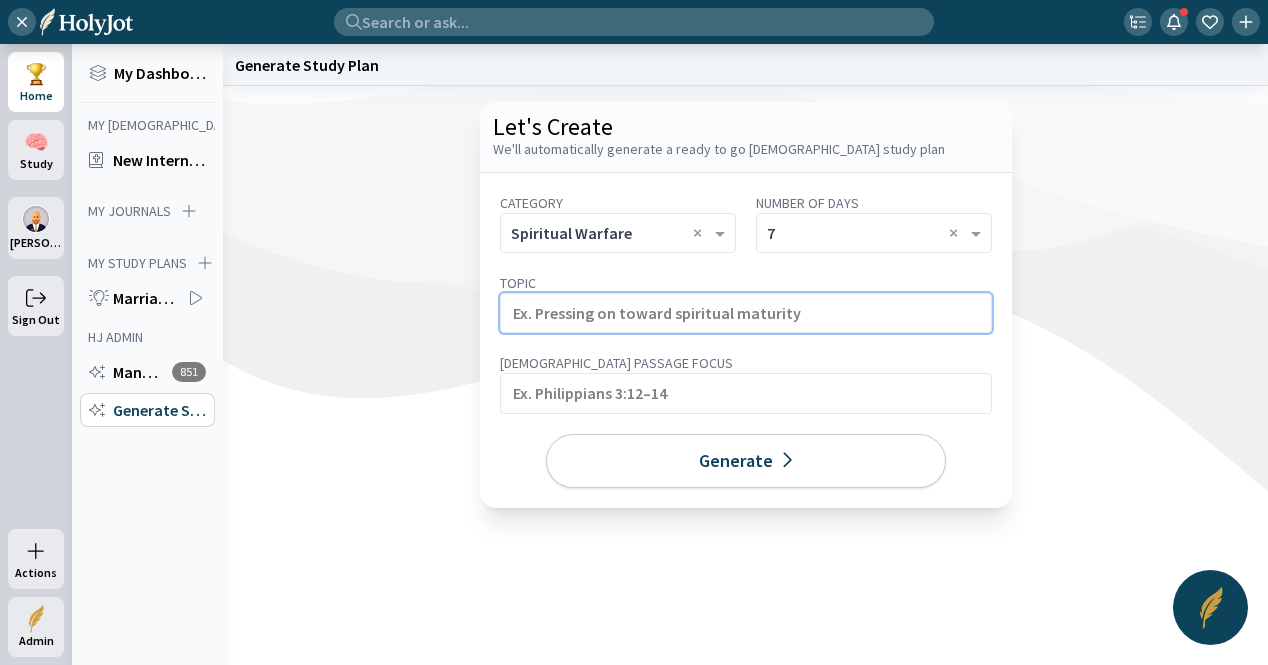 click 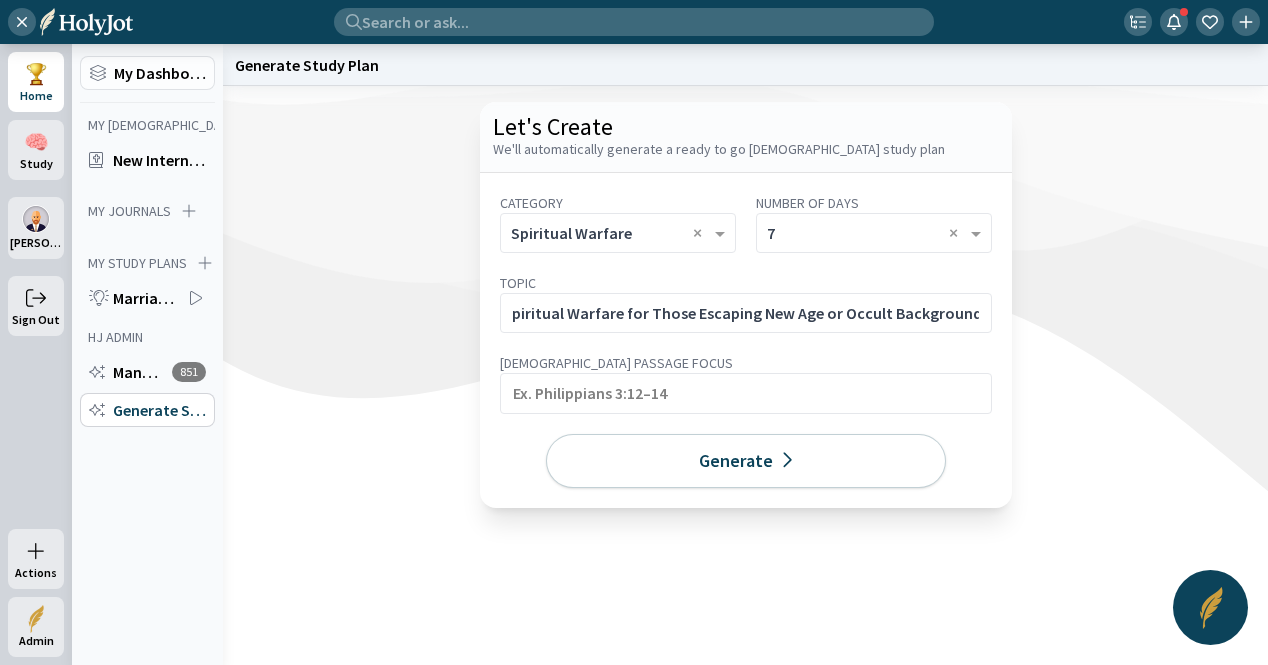scroll, scrollTop: 0, scrollLeft: 0, axis: both 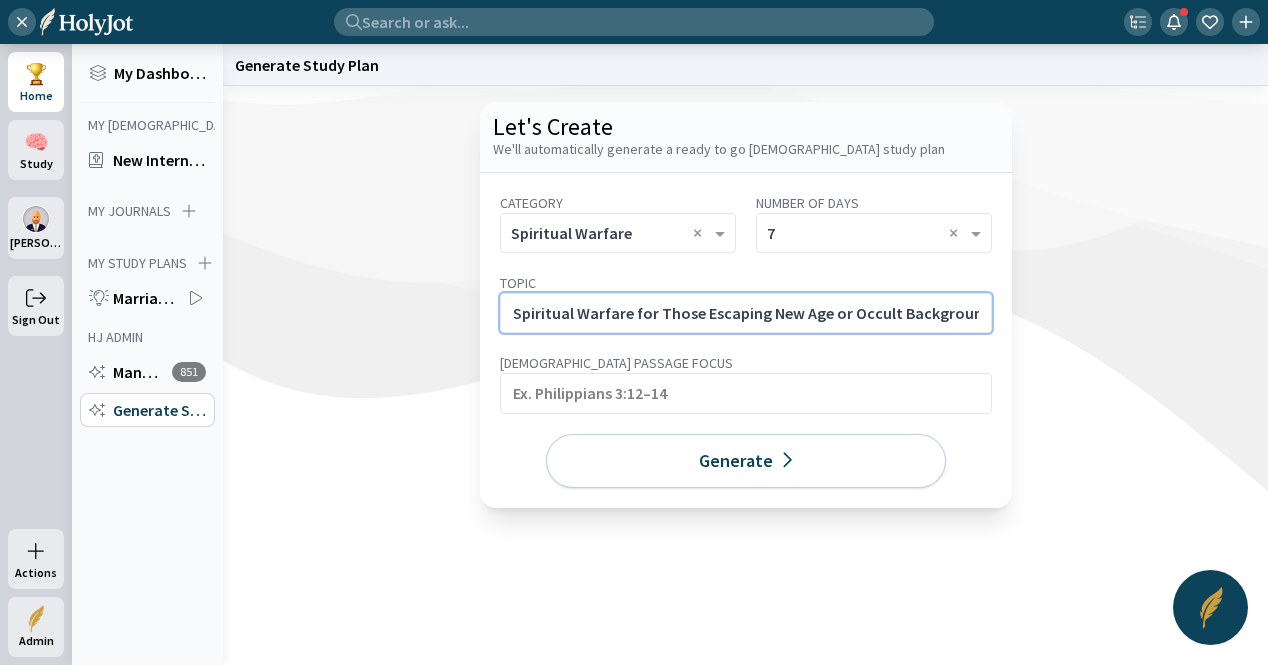 click on "Spiritual Warfare for Those Escaping New Age or Occult Backgrounds." 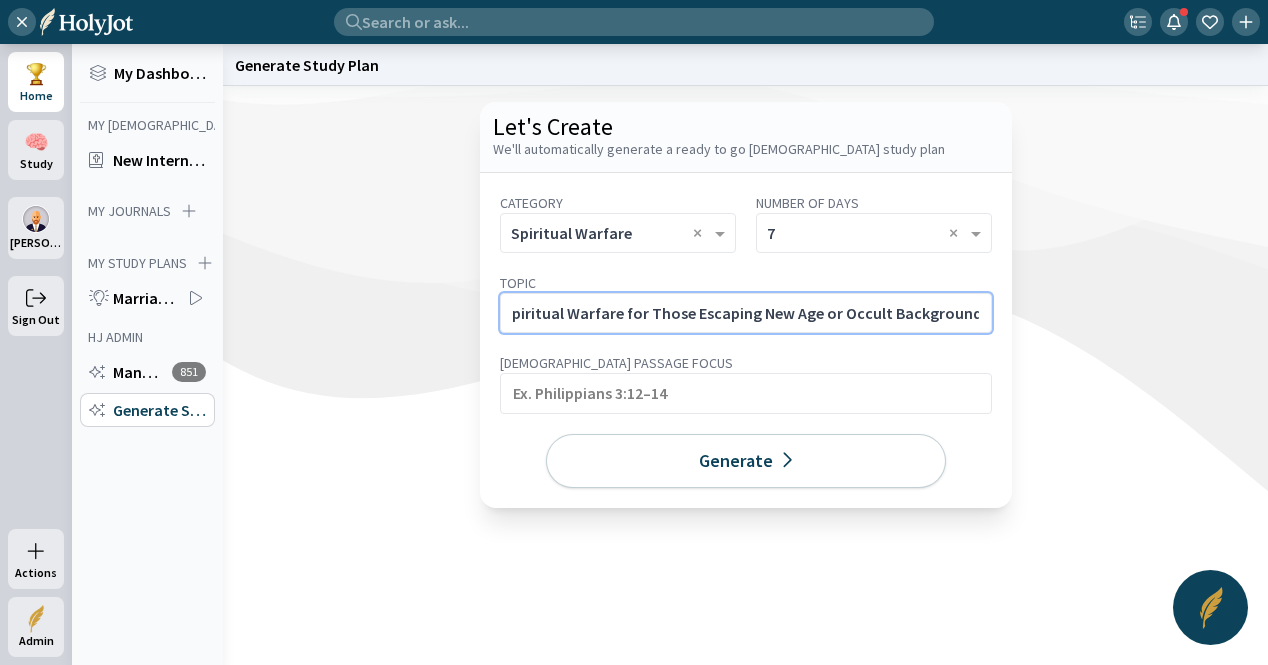 scroll, scrollTop: 0, scrollLeft: 418, axis: horizontal 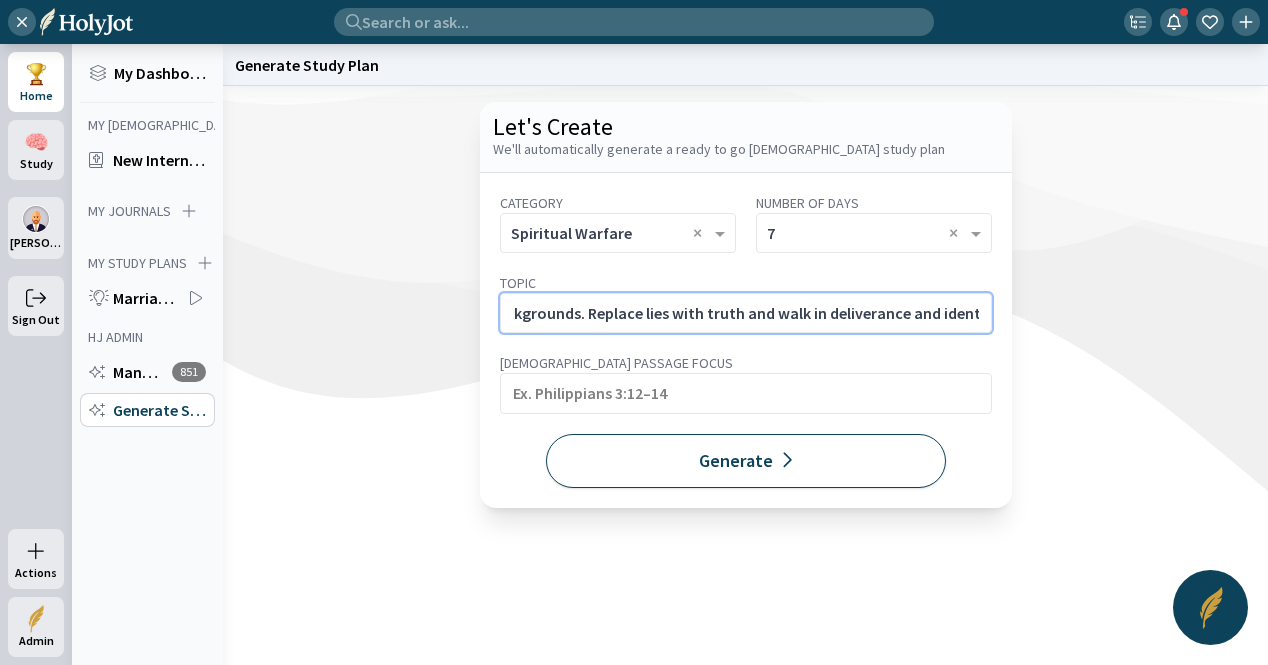 type on "Spiritual Warfare for Those Escaping New Age or Occult Backgrounds. Replace lies with truth and walk in deliverance and identity." 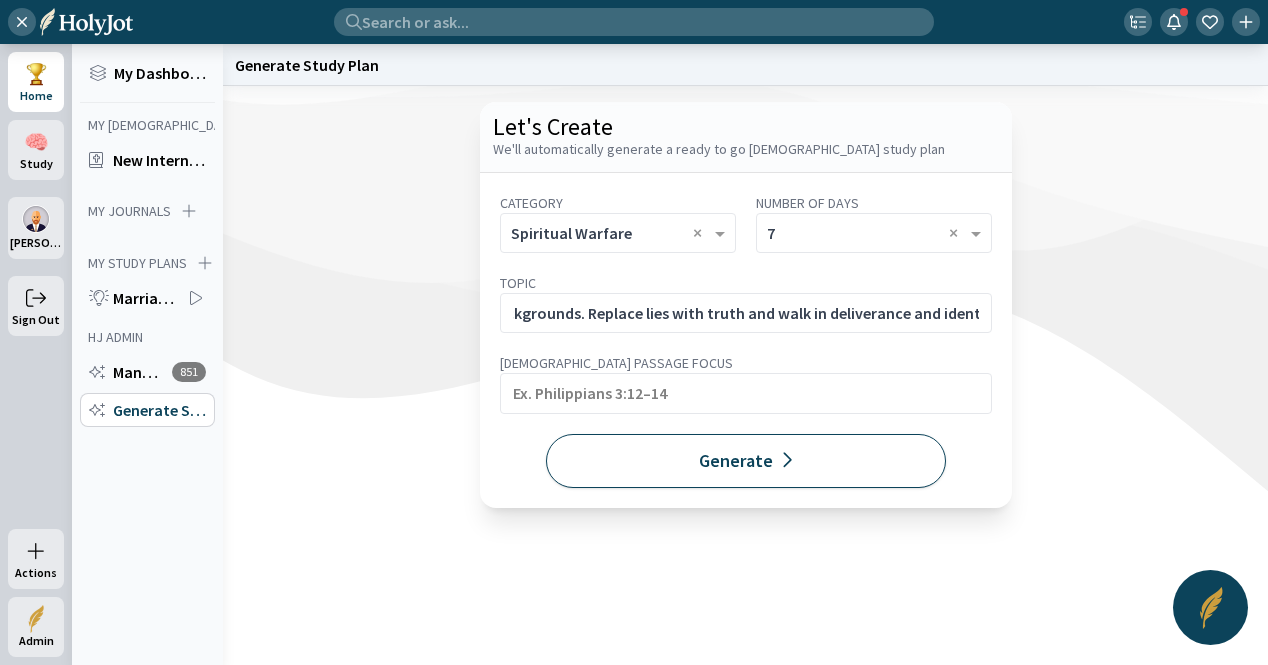 click on "Generate" 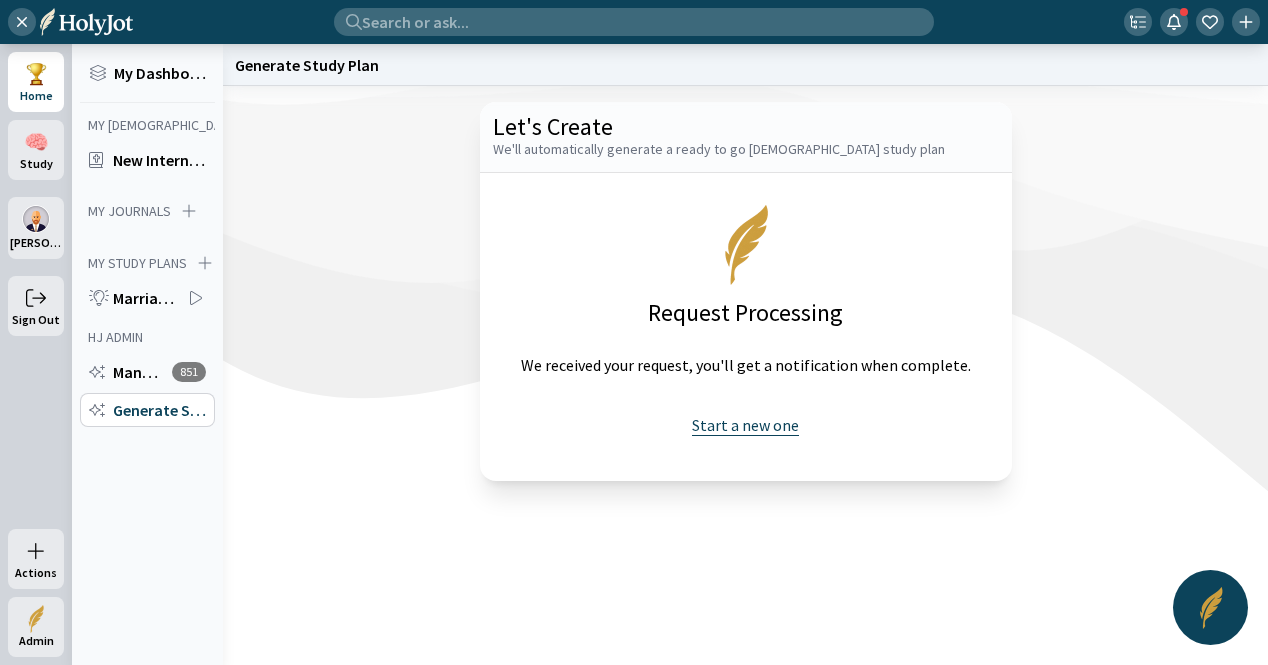 click on "Start a new one" 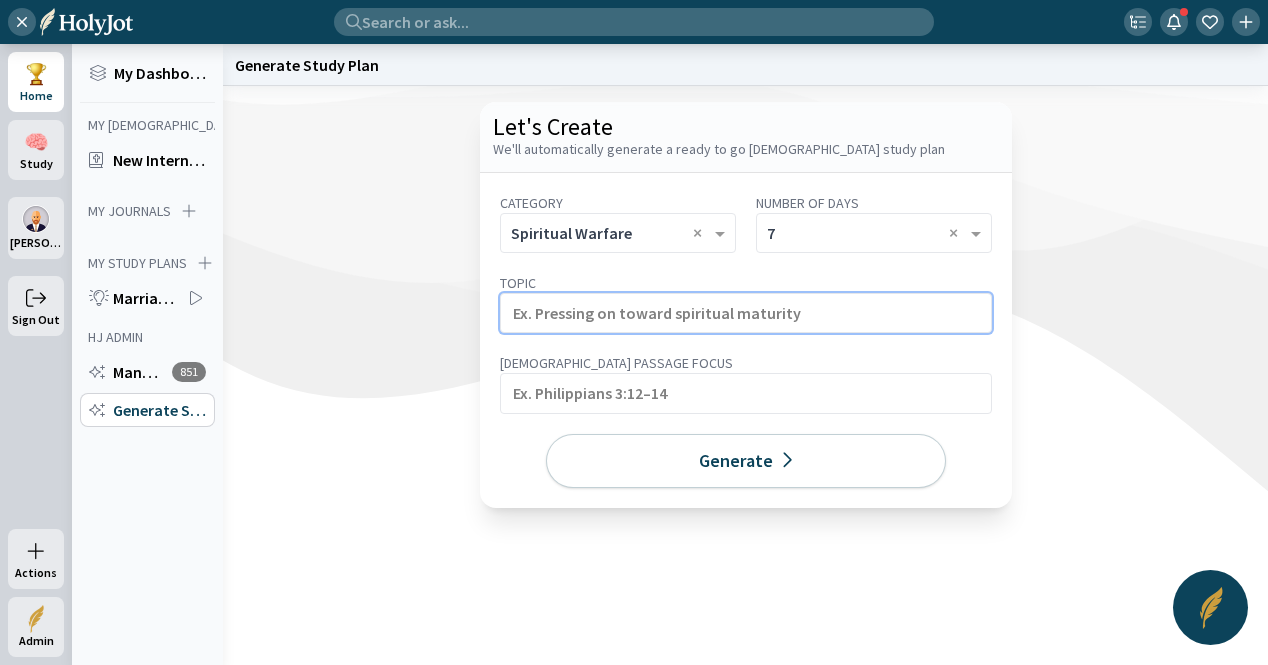 click 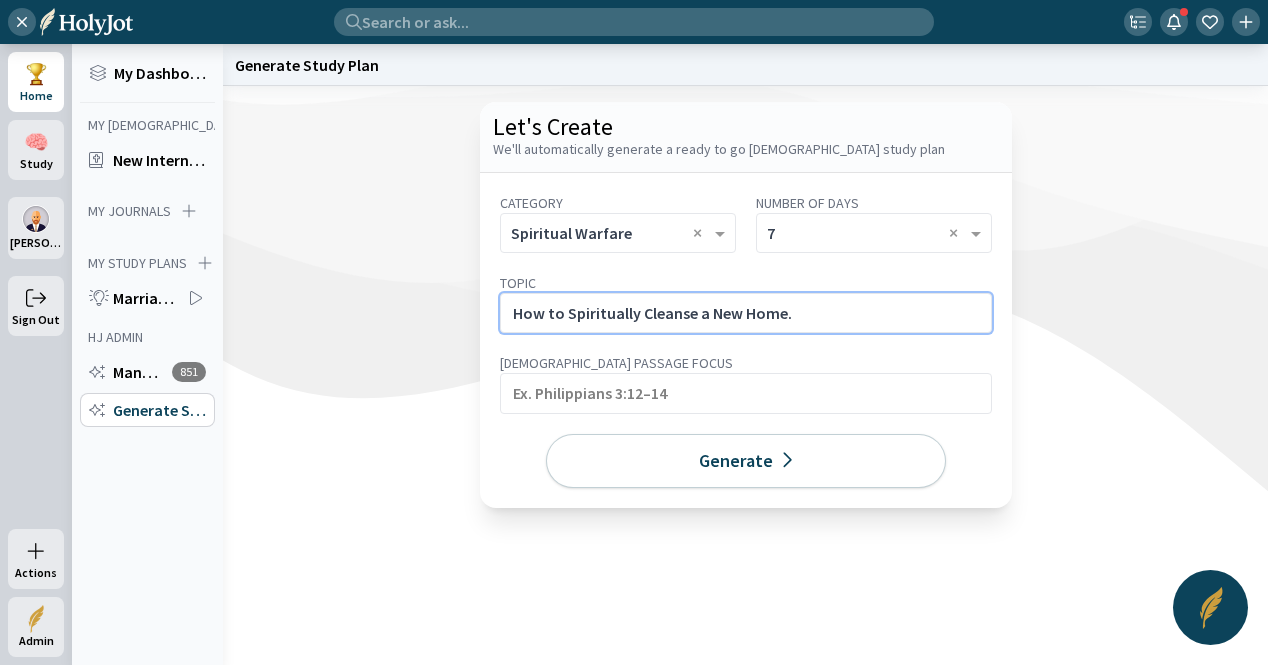 click on "How to Spiritually Cleanse a New Home." 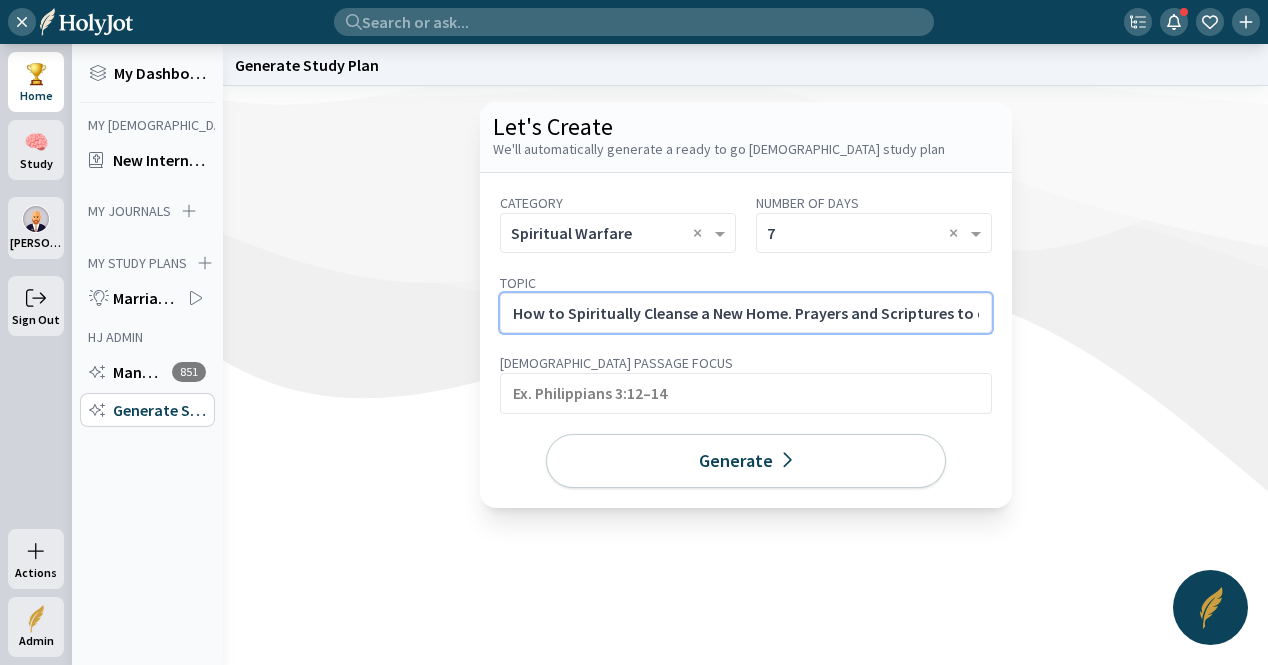 scroll, scrollTop: 0, scrollLeft: 200, axis: horizontal 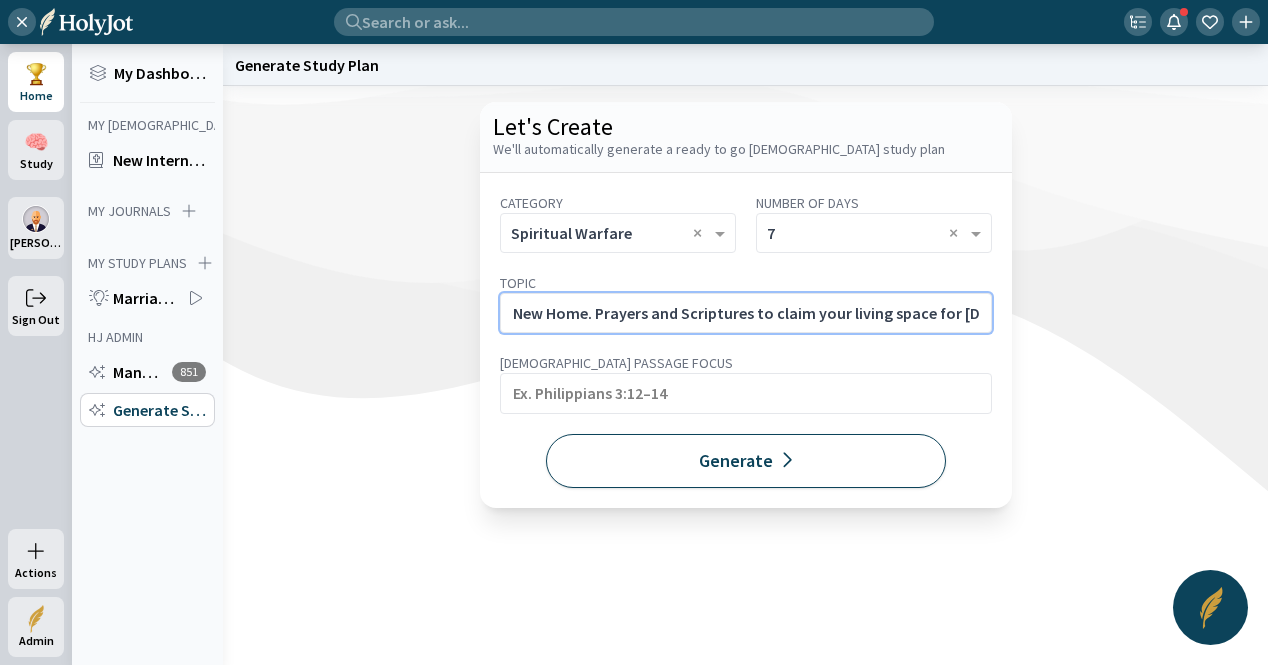 type on "How to Spiritually Cleanse a New Home. Prayers and Scriptures to claim your living space for God." 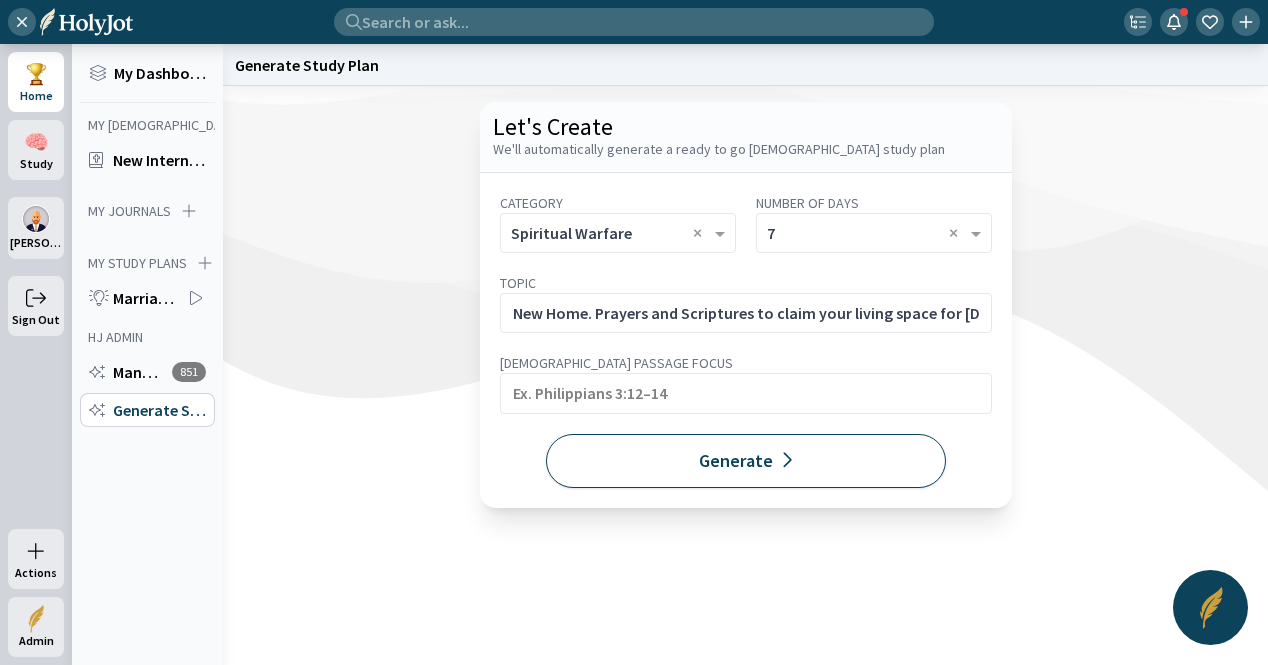 click on "Generate" 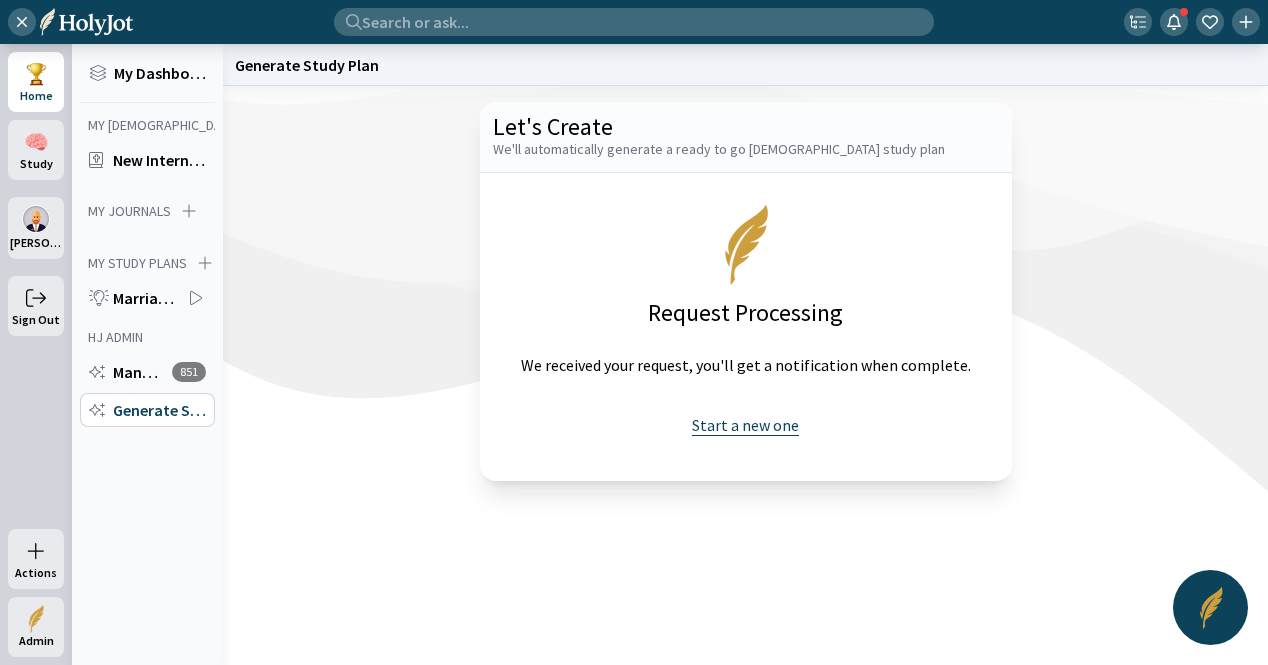 click on "Start a new one" 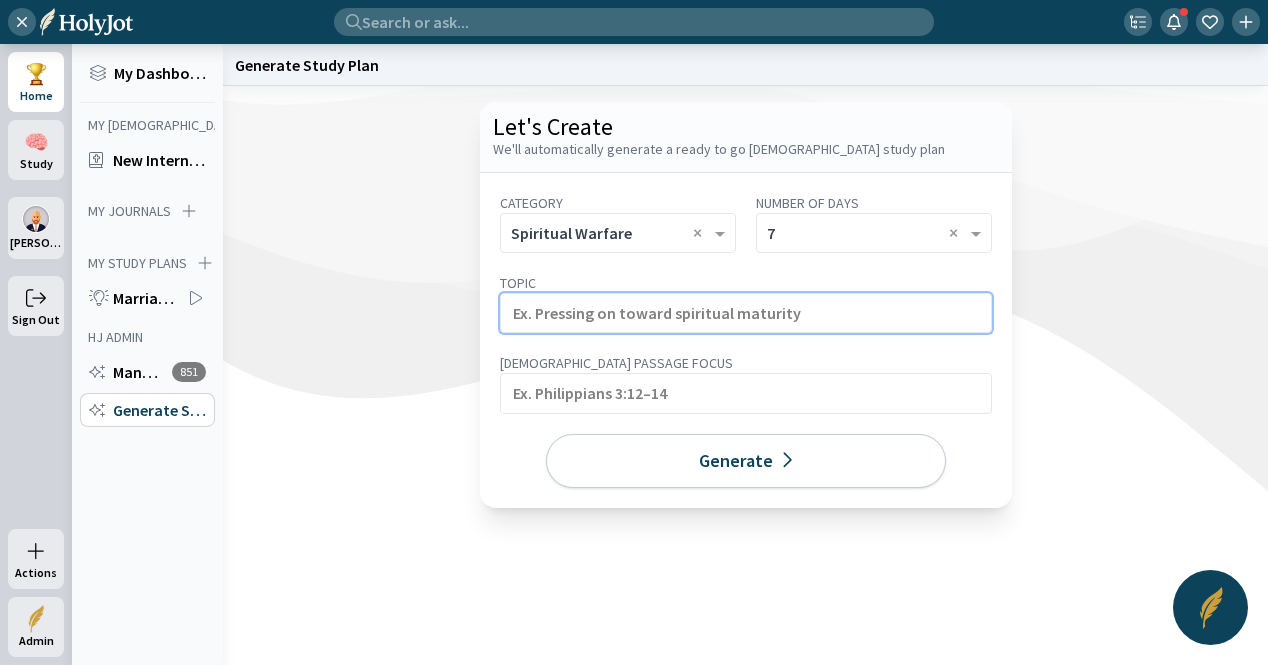 click 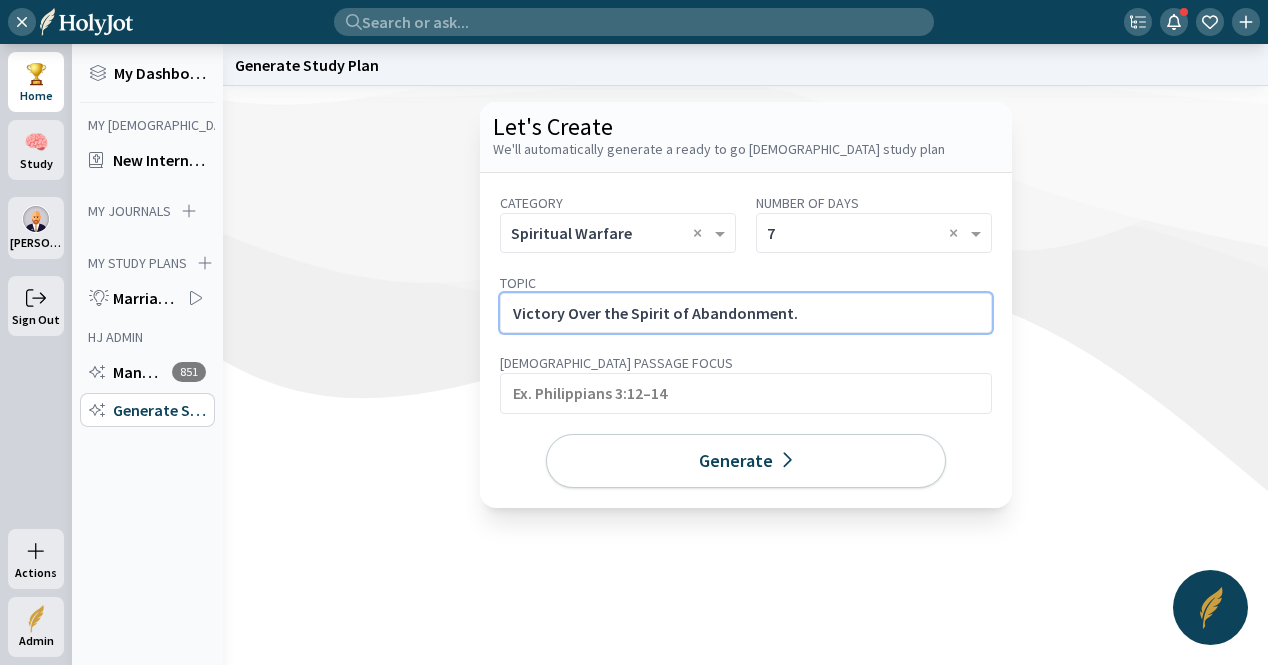 click on "Victory Over the Spirit of Abandonment." 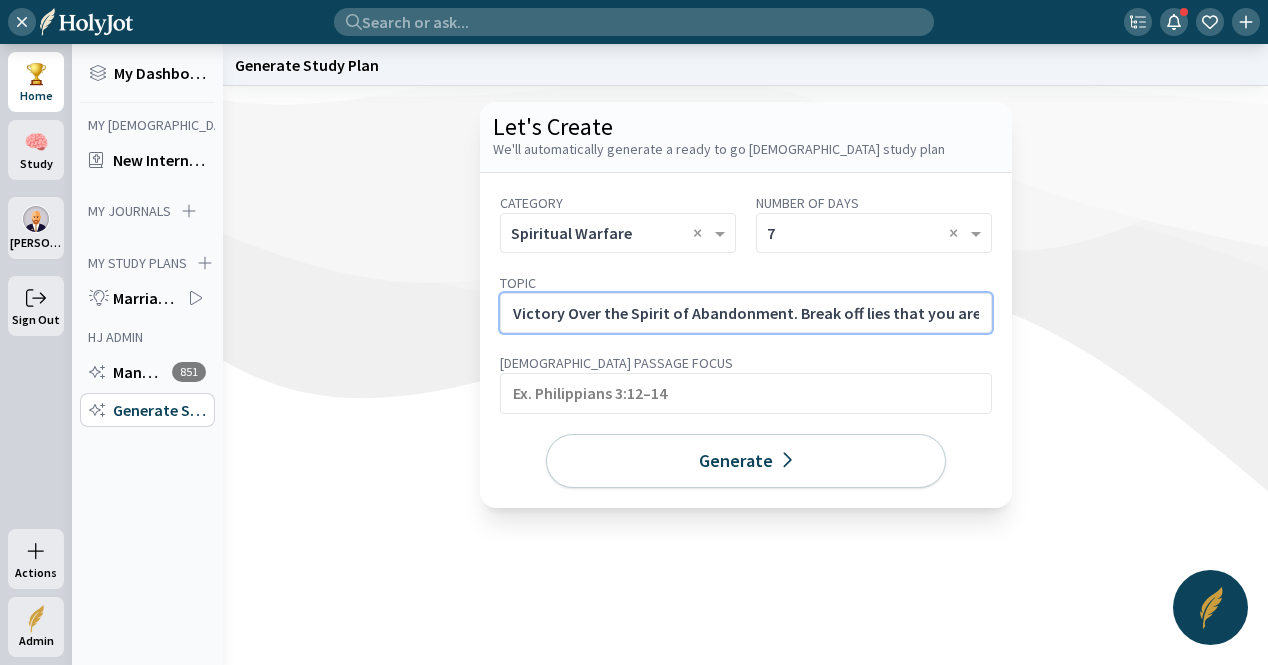 scroll, scrollTop: 0, scrollLeft: 151, axis: horizontal 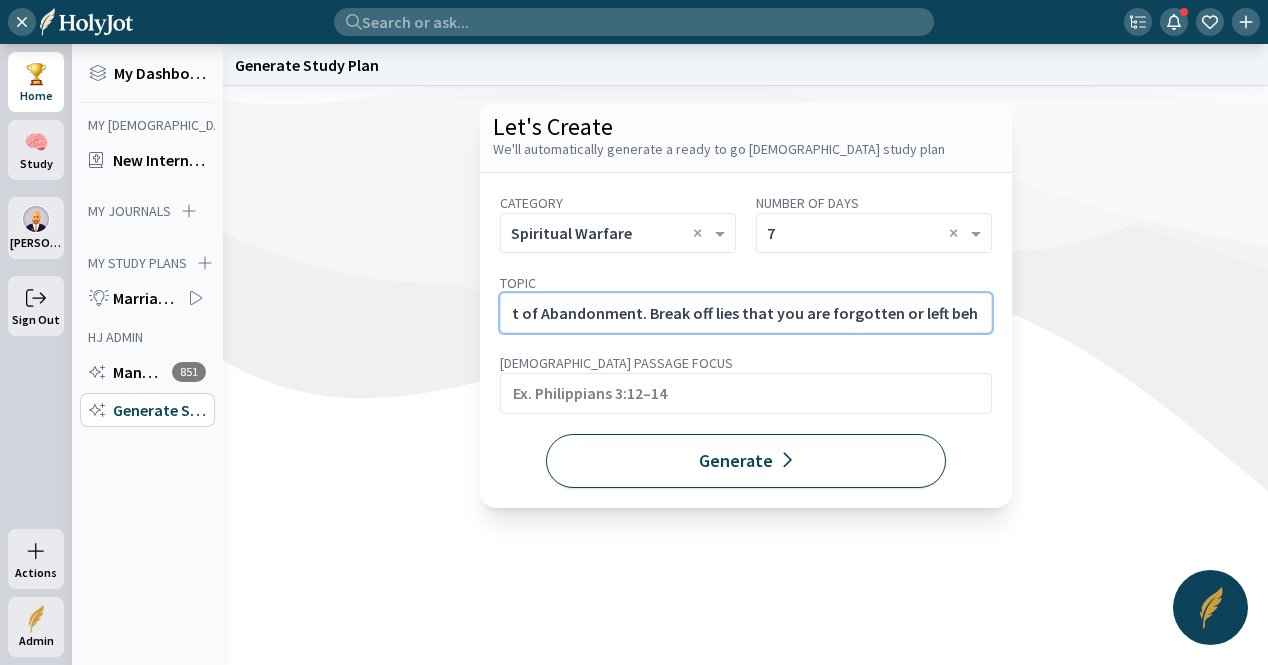 type on "Victory Over the Spirit of Abandonment. Break off lies that you are forgotten or left behind." 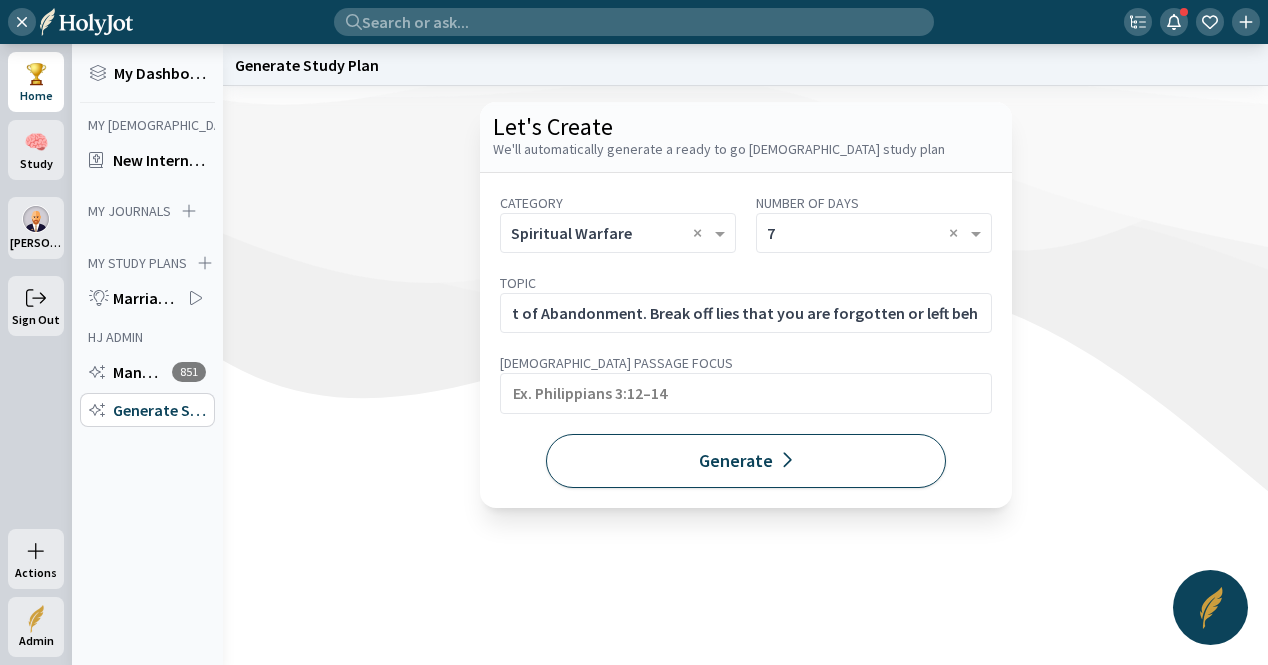 click 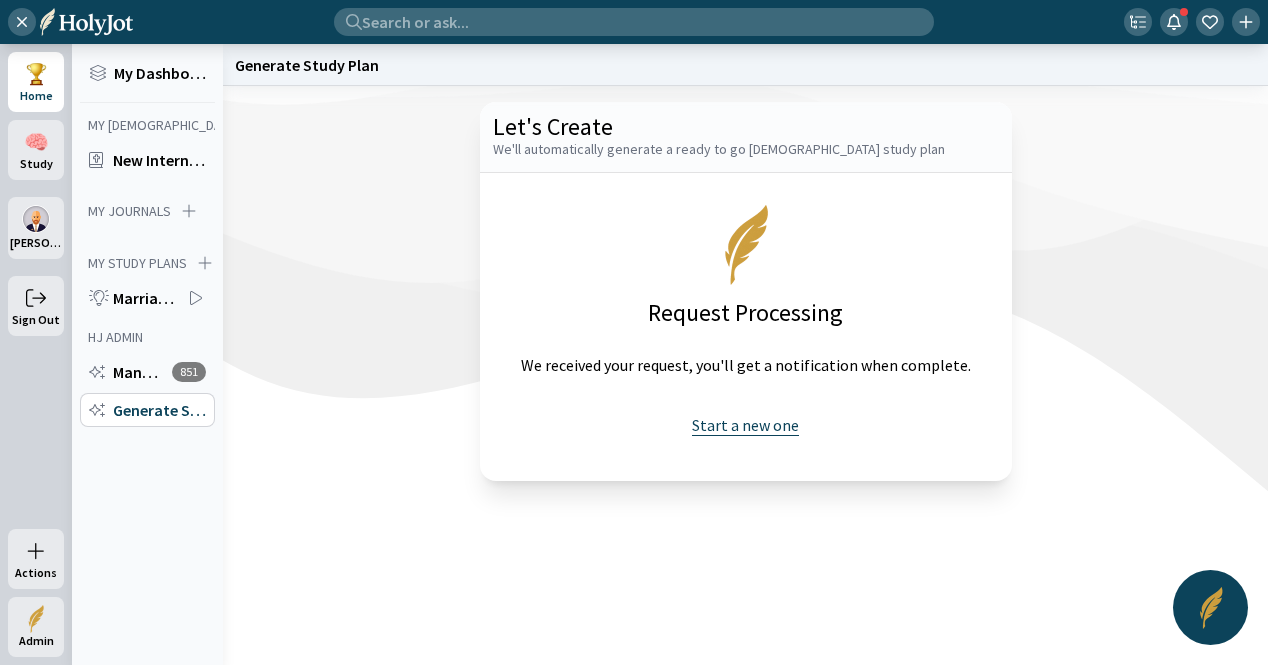 click on "Start a new one" 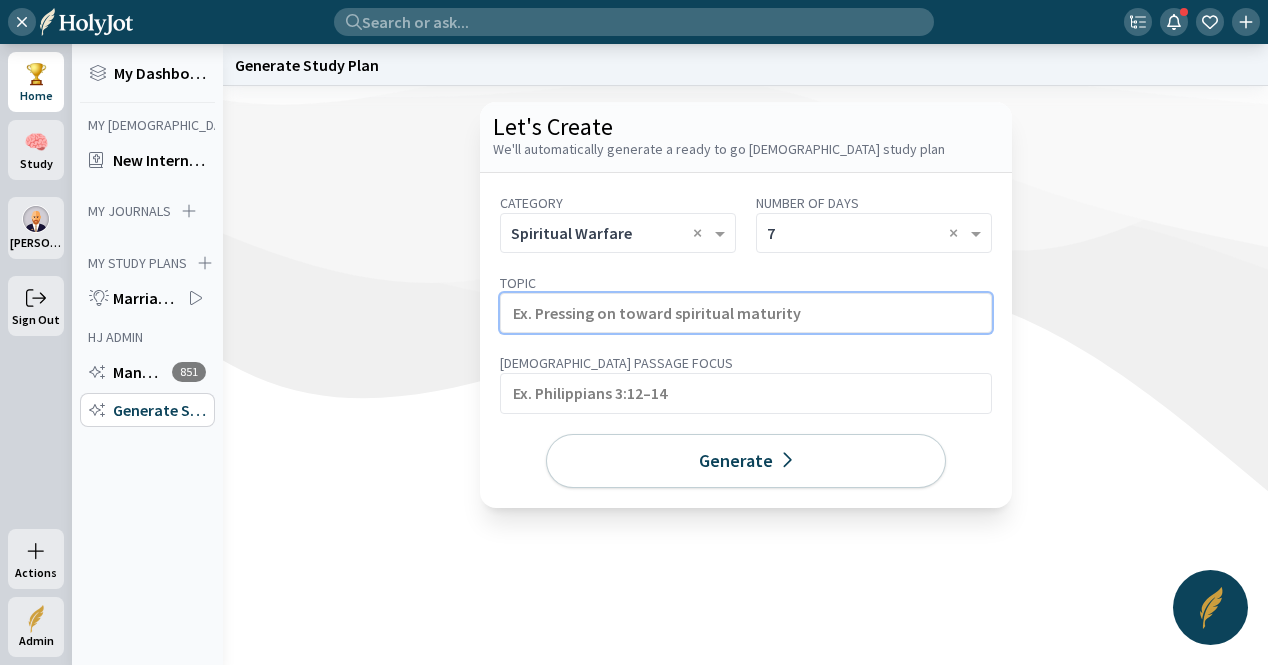 click 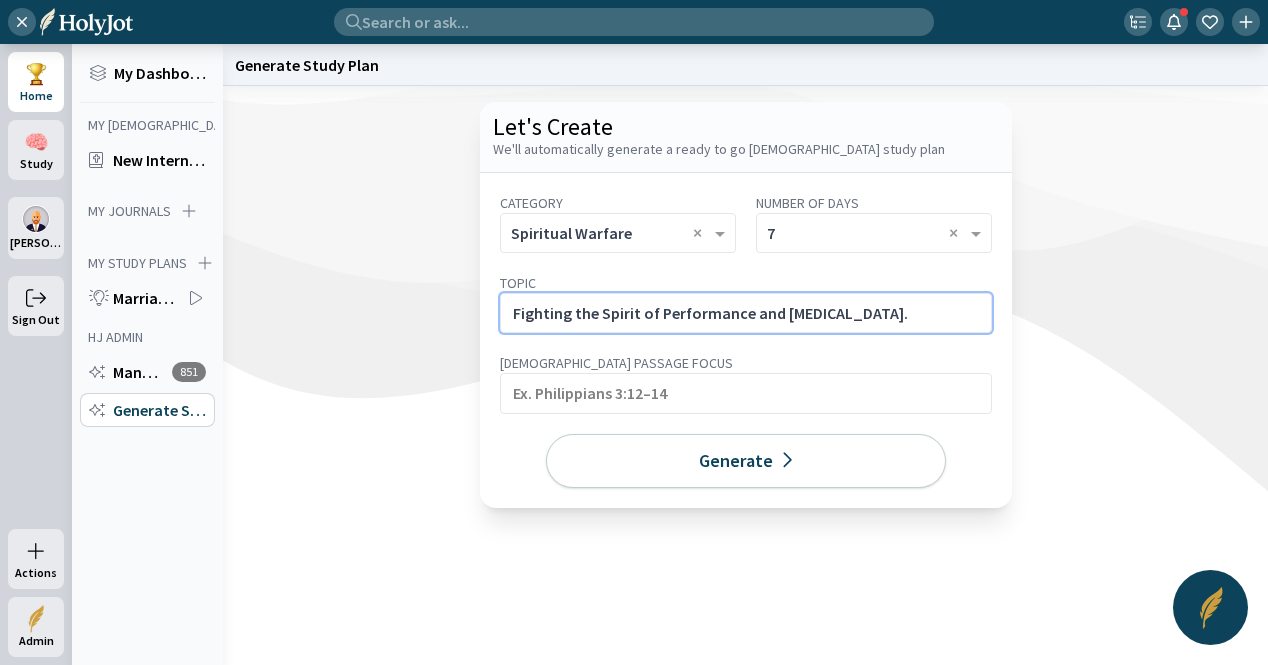 click on "Fighting the Spirit of Performance and Perfectionism." 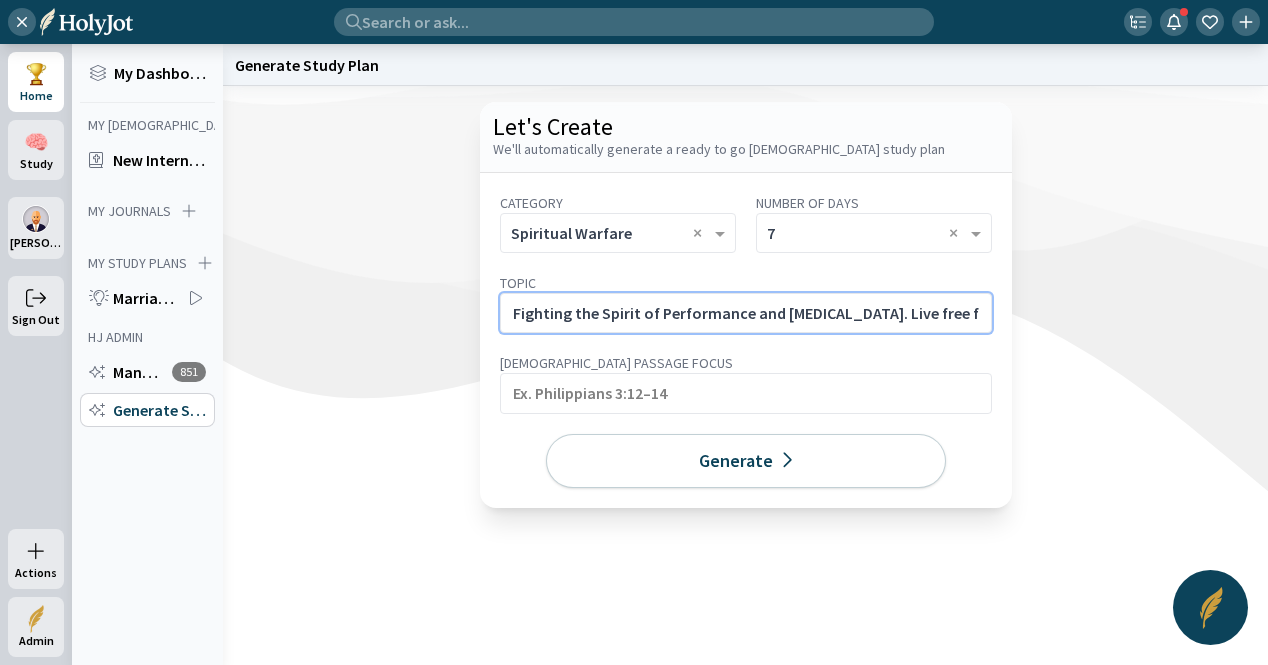 scroll, scrollTop: 0, scrollLeft: 314, axis: horizontal 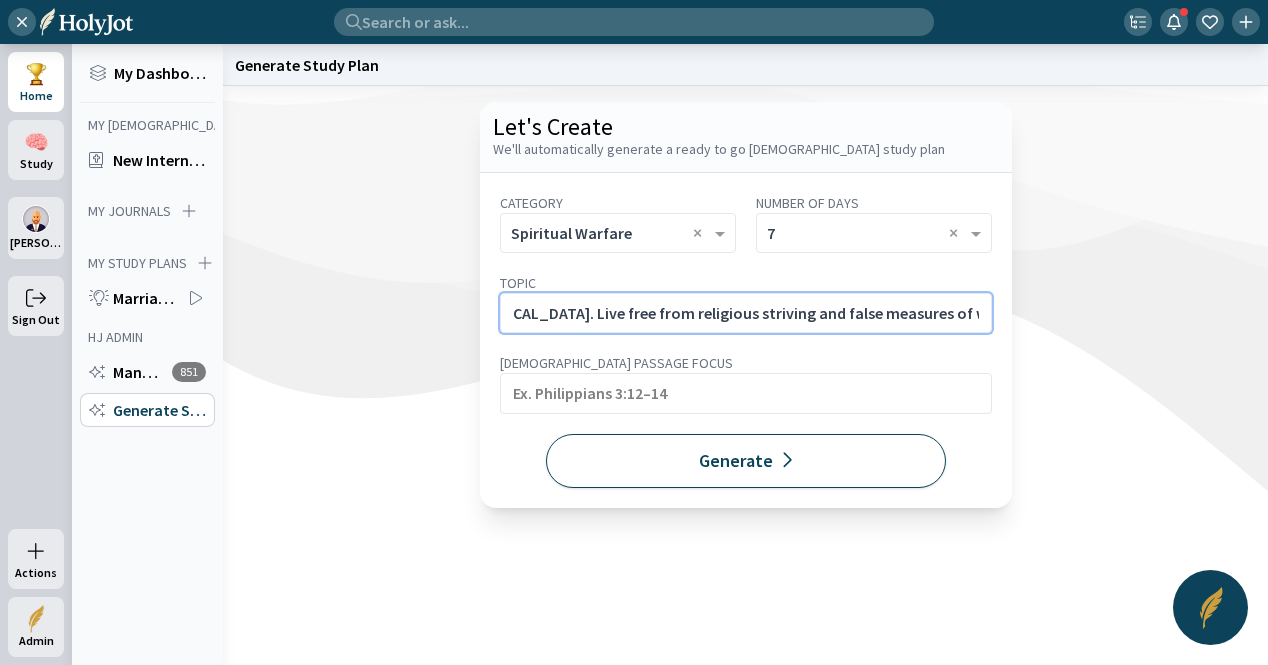 type on "Fighting the Spirit of Performance and Perfectionism. Live free from religious striving and false measures of worth." 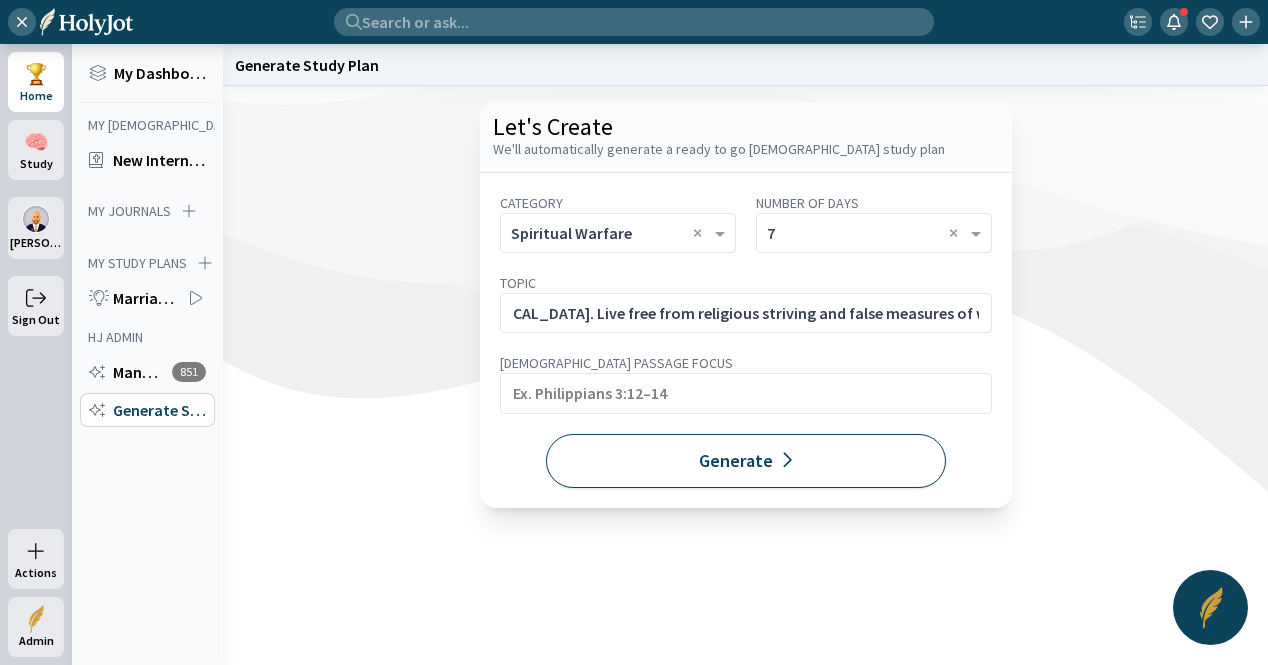 click on "Generate" 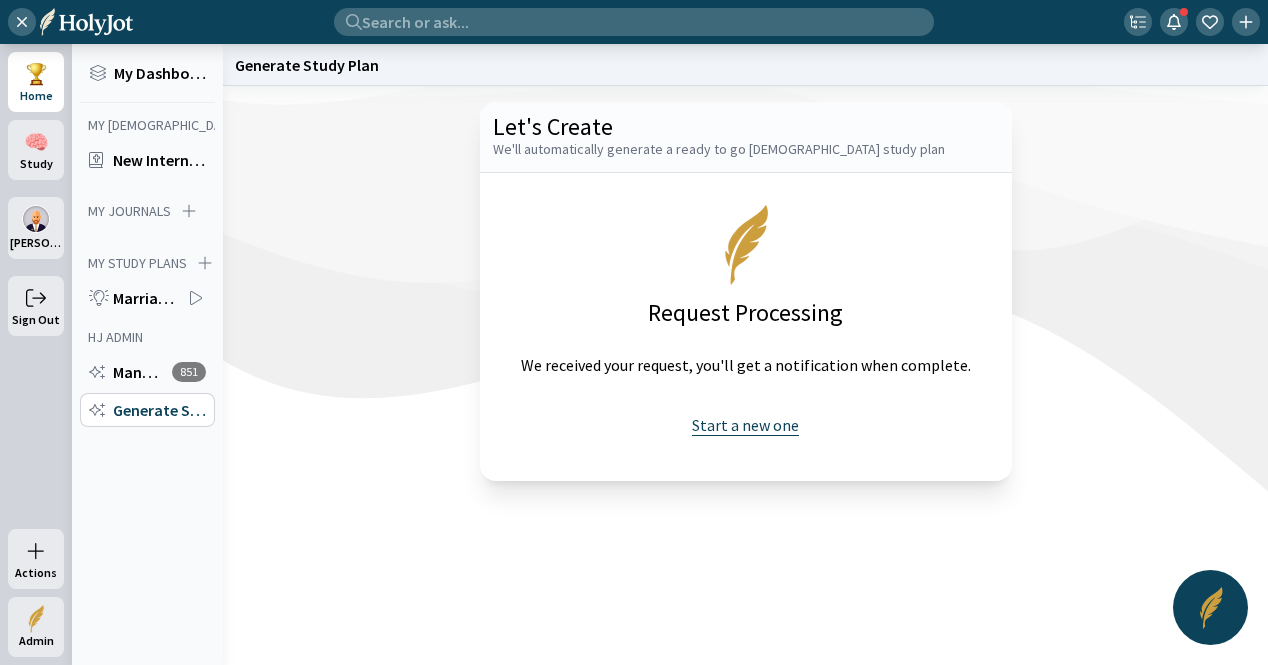 click on "Start a new one" 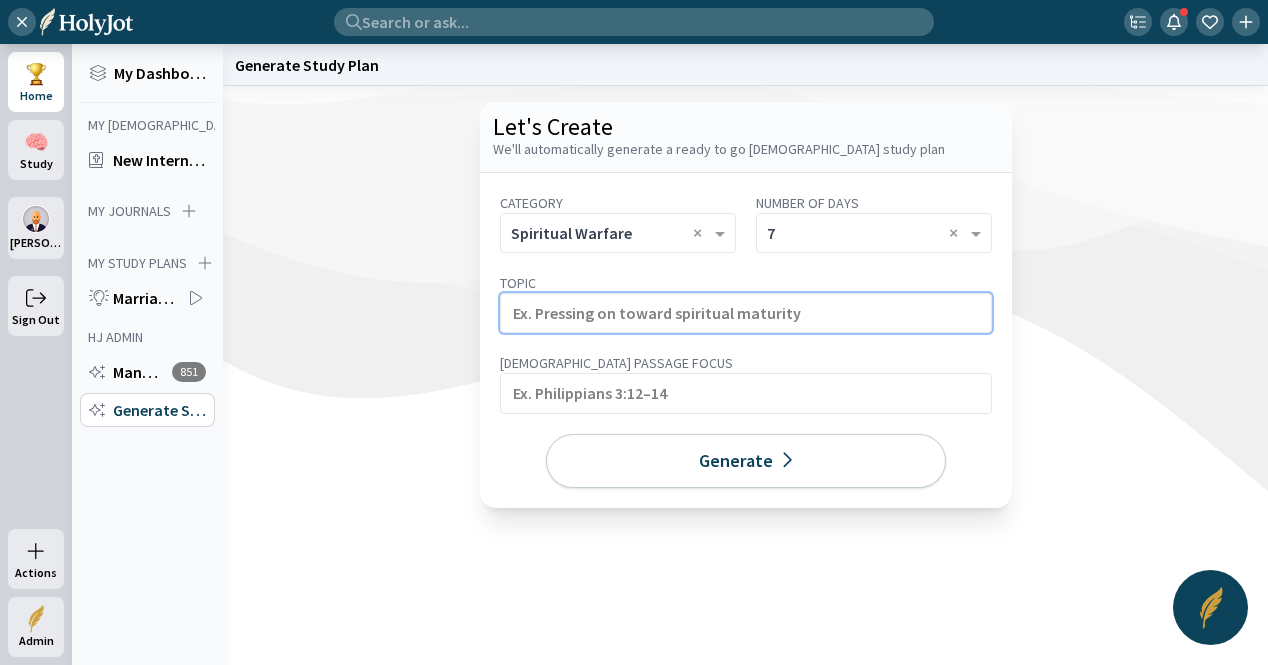 click 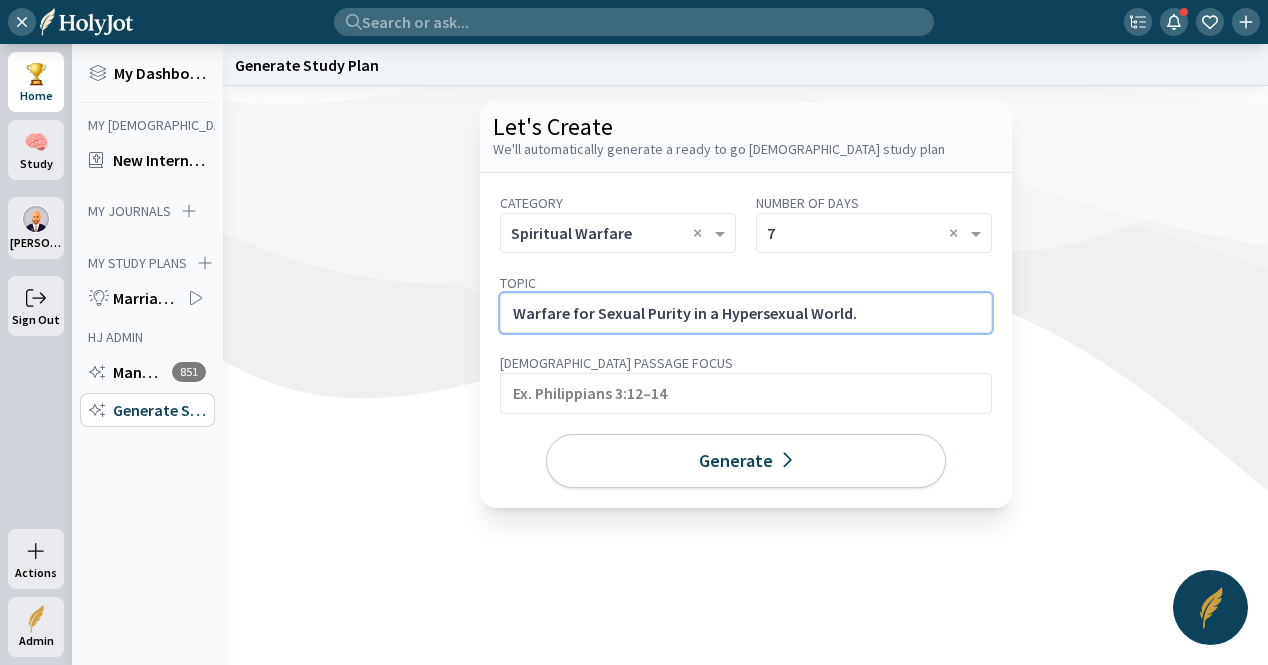 click on "Warfare for Sexual Purity in a Hypersexual World." 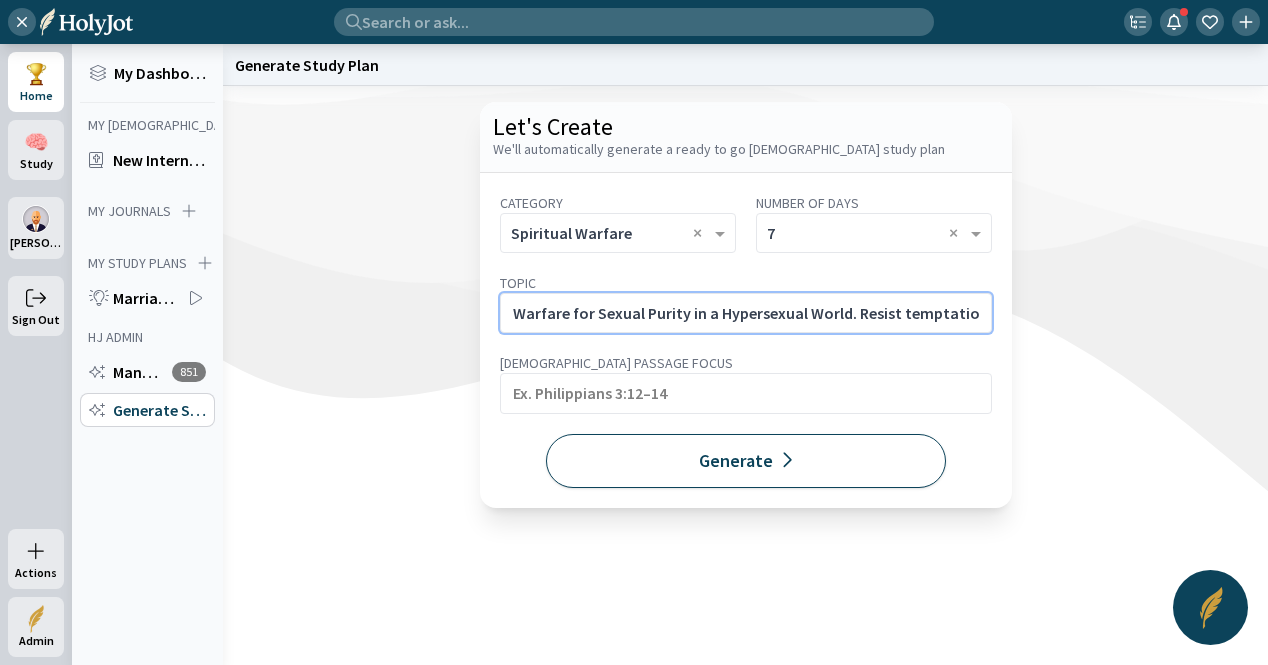 scroll, scrollTop: 0, scrollLeft: 334, axis: horizontal 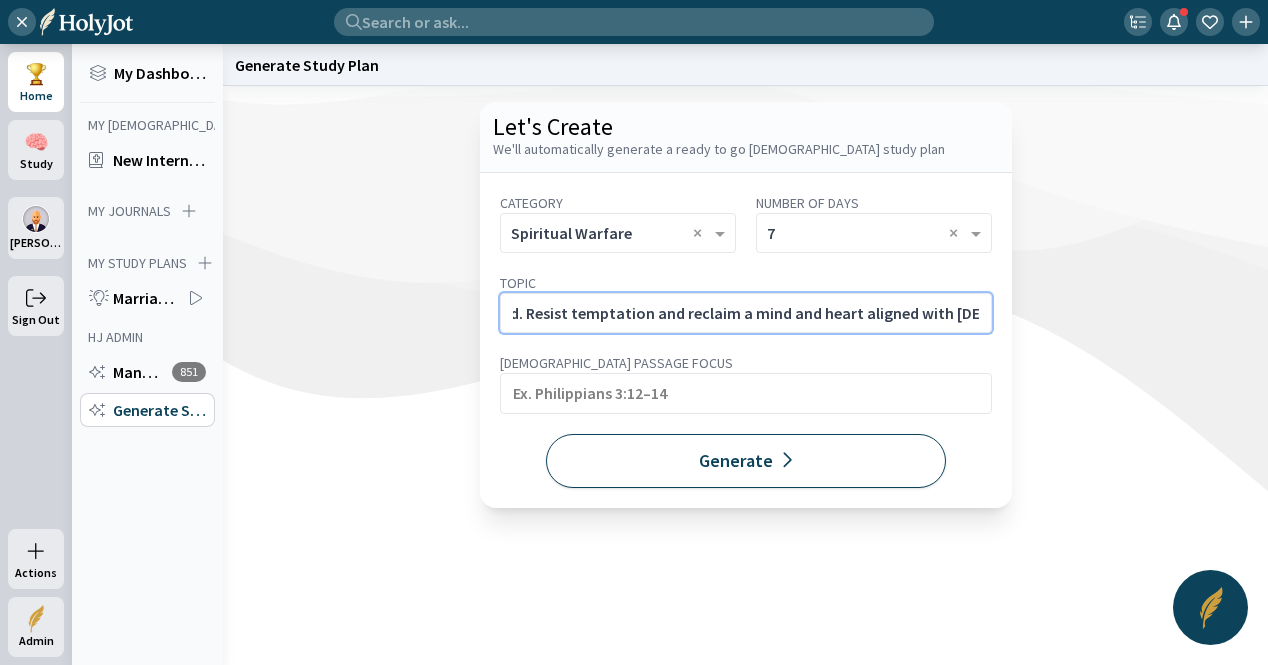 type on "Warfare for Sexual Purity in a Hypersexual World. Resist temptation and reclaim a mind and heart aligned with Christ." 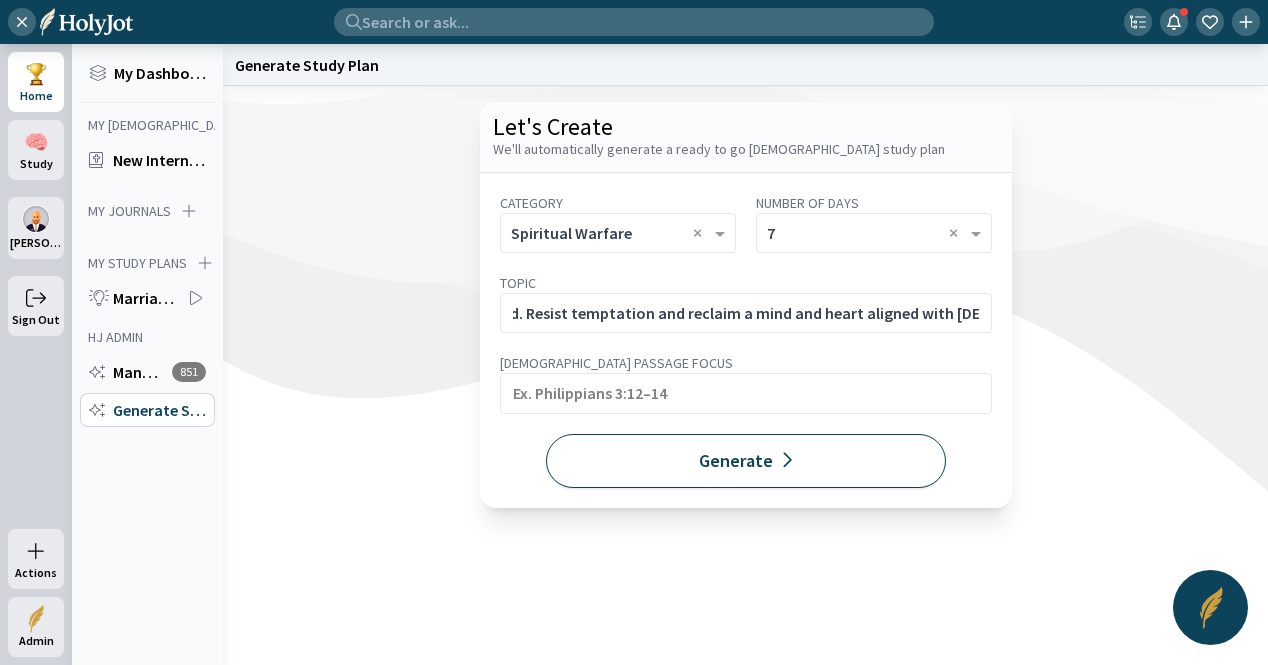 click on "Generate" 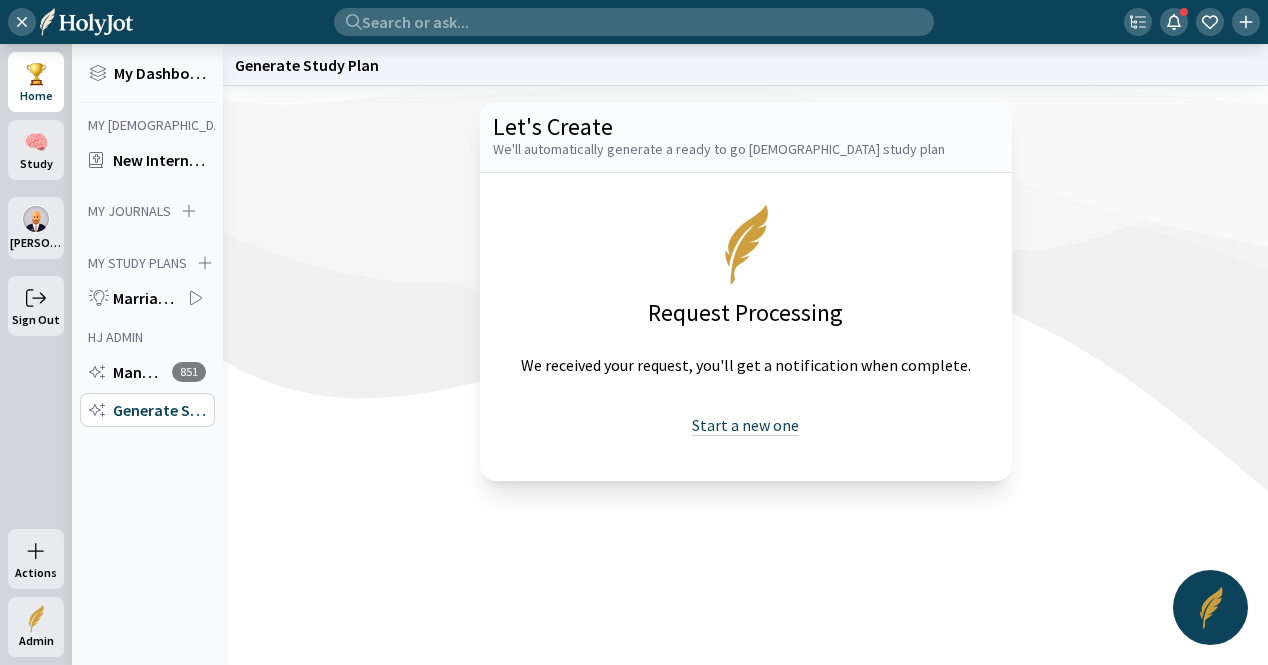 click on "Start a new one" 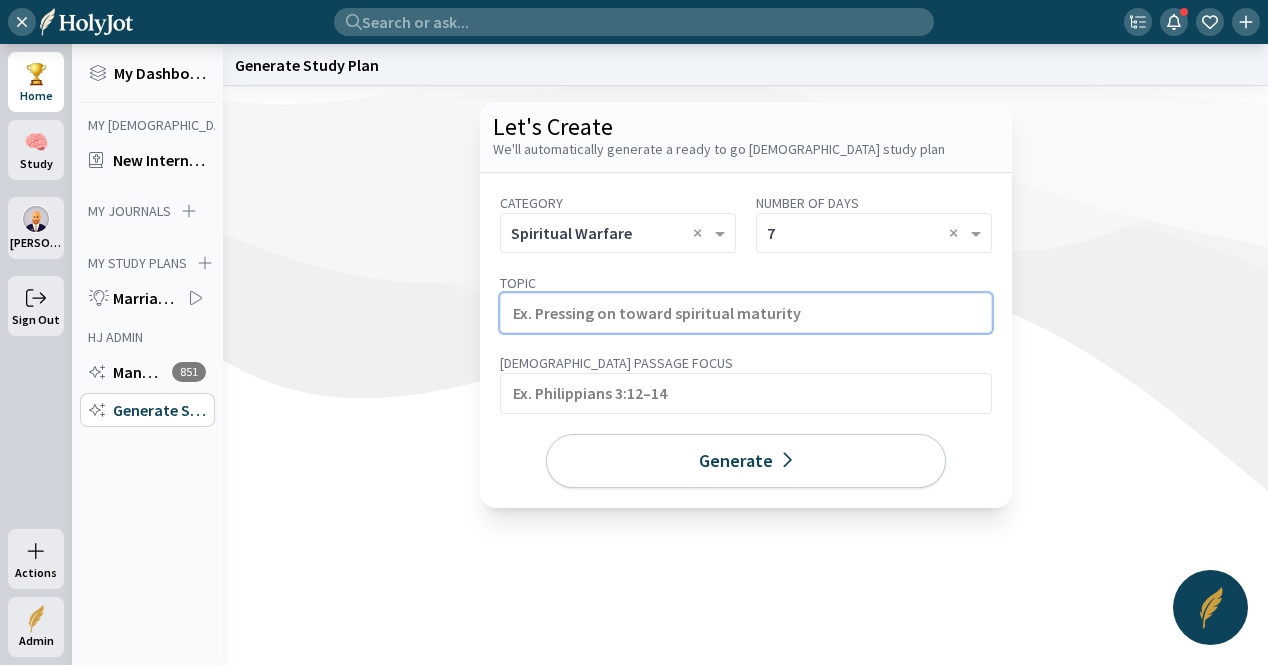 click 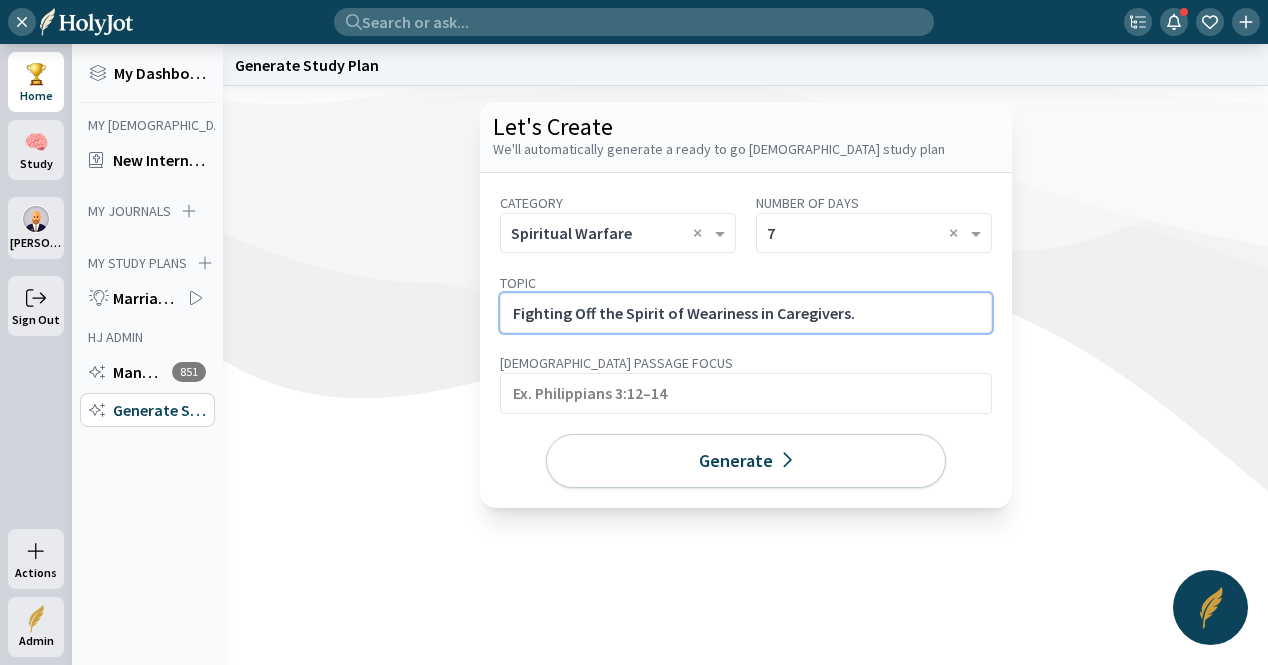 click on "Fighting Off the Spirit of Weariness in Caregivers." 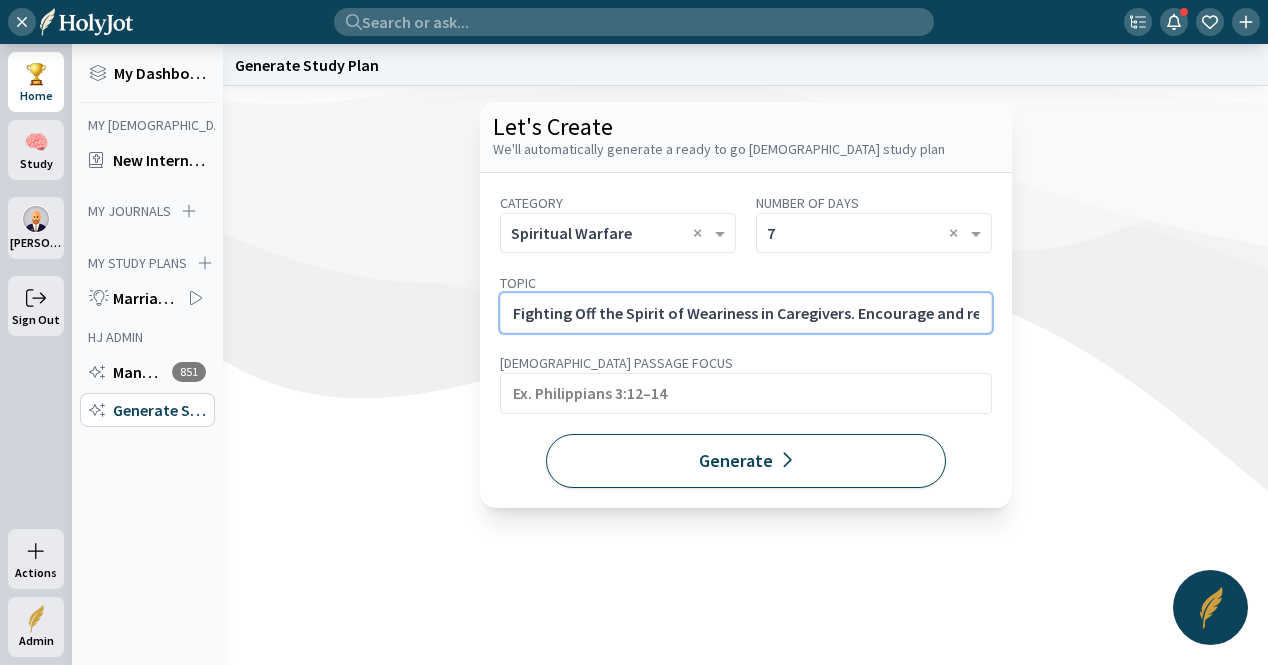scroll, scrollTop: 0, scrollLeft: 270, axis: horizontal 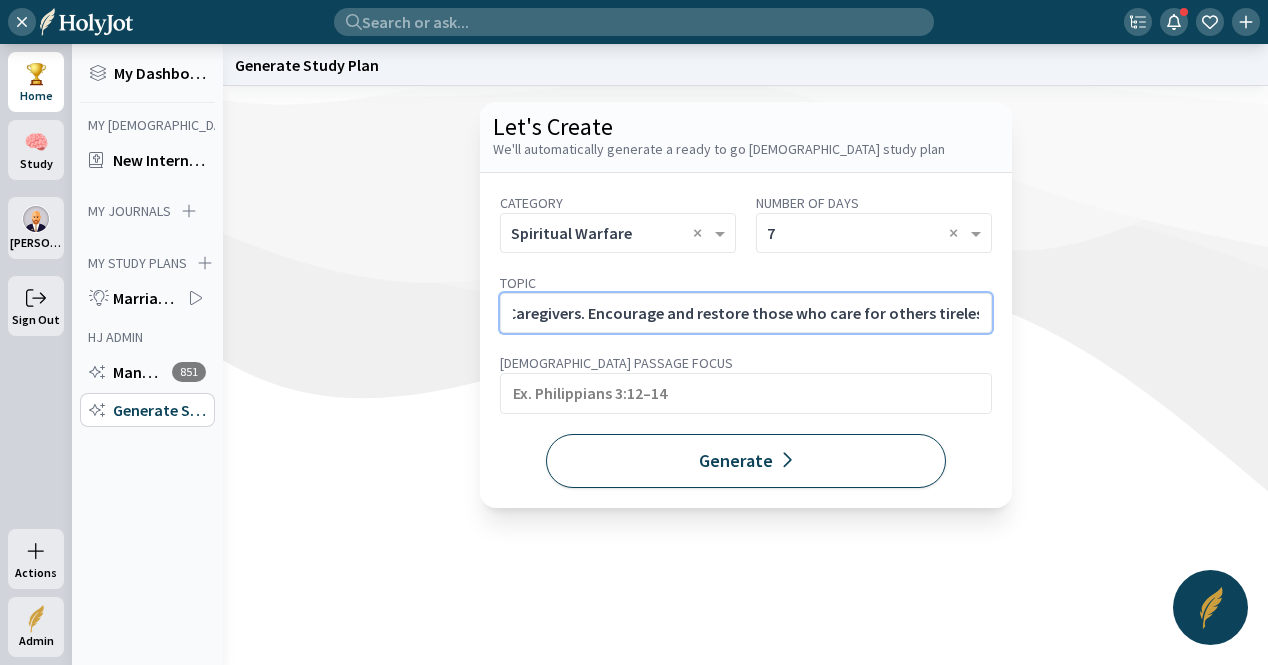 type on "Fighting Off the Spirit of Weariness in Caregivers. Encourage and restore those who care for others tirelessly." 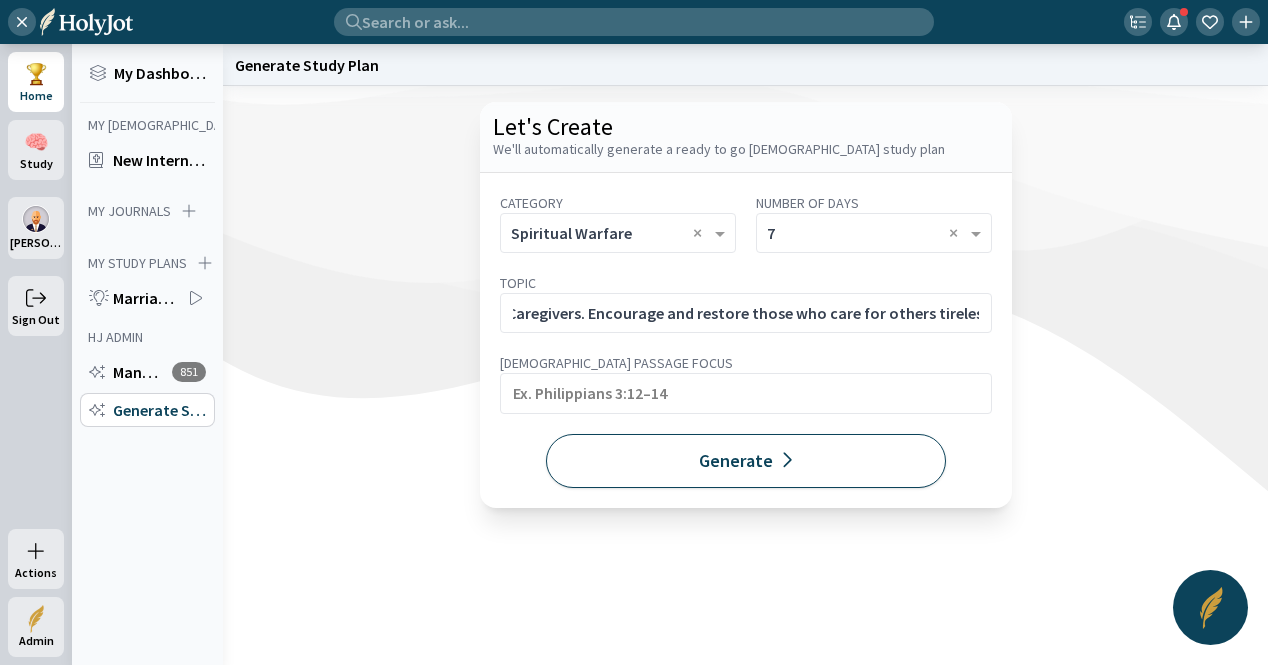 click on "Generate" 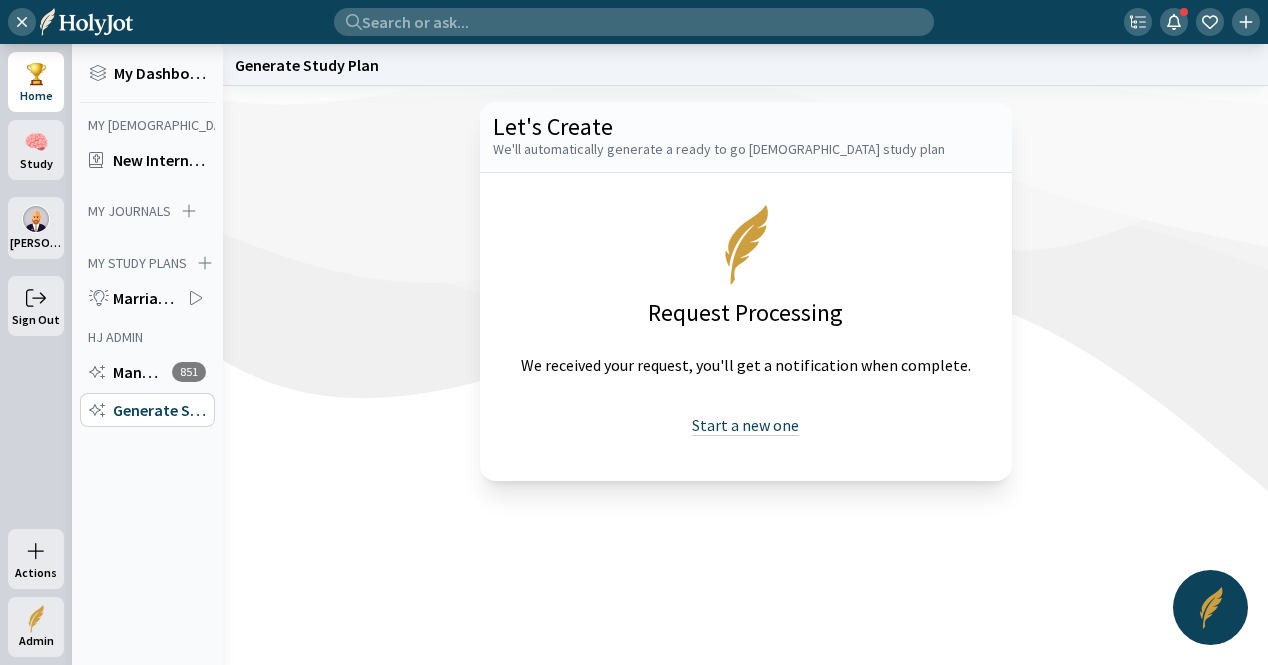 drag, startPoint x: 720, startPoint y: 426, endPoint x: 694, endPoint y: 414, distance: 28.635643 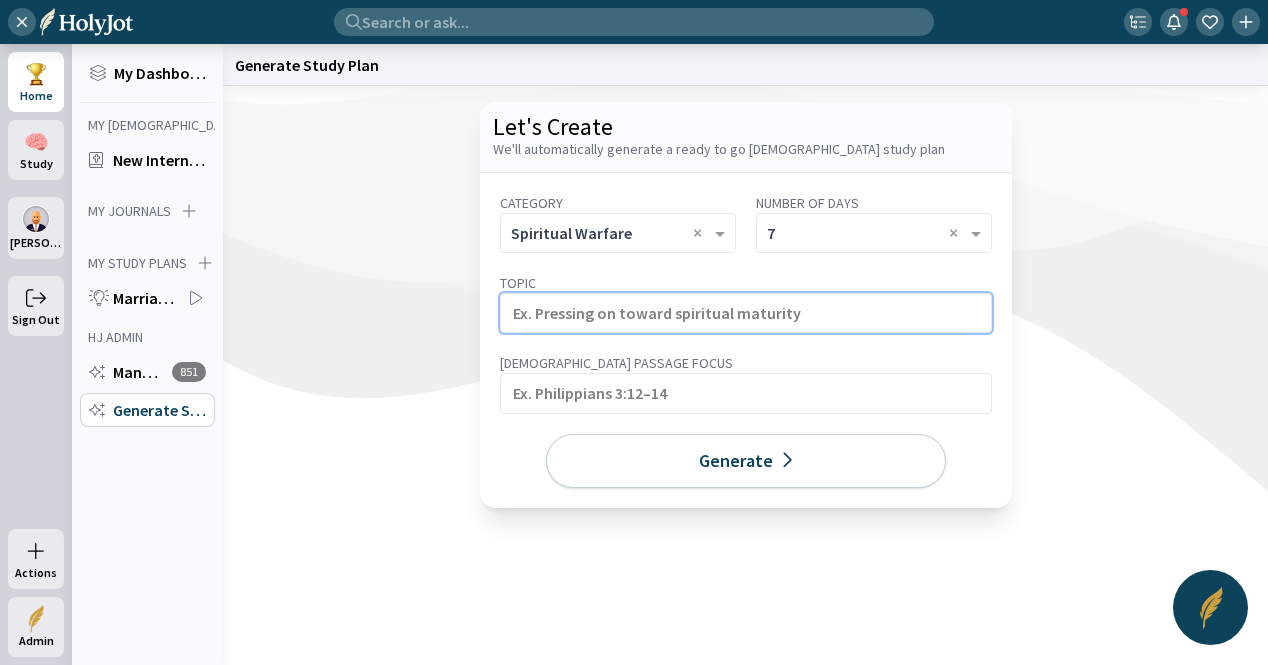 click 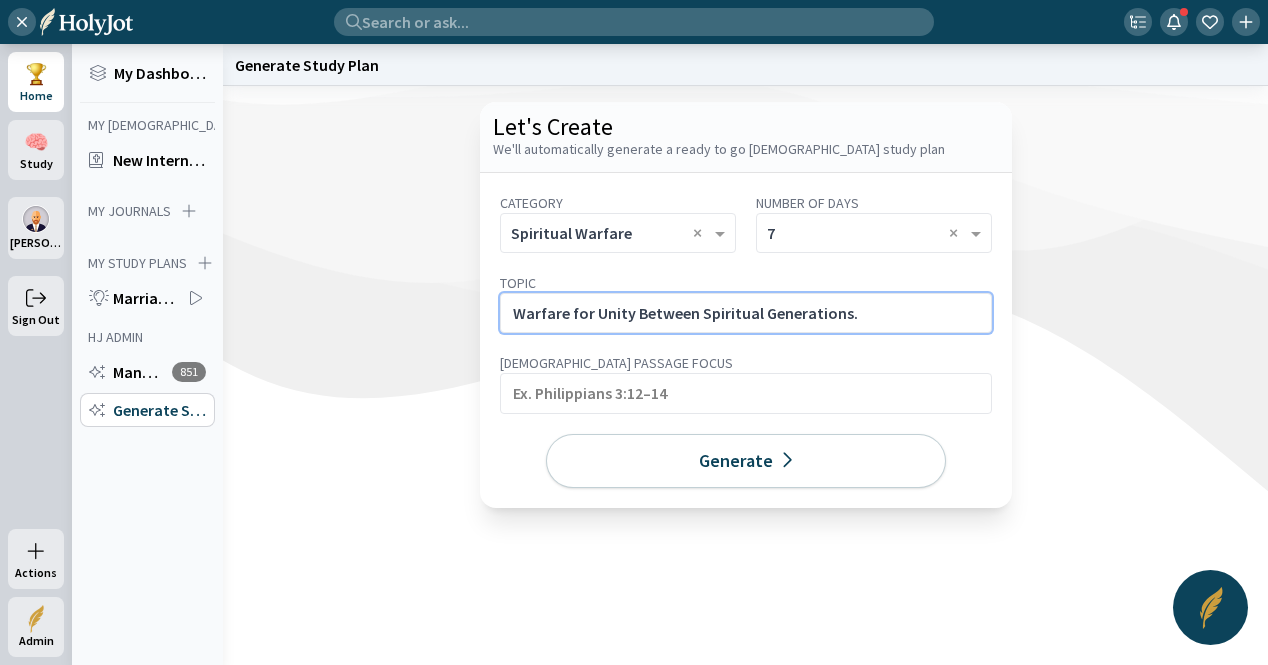 click on "Warfare for Unity Between Spiritual Generations." 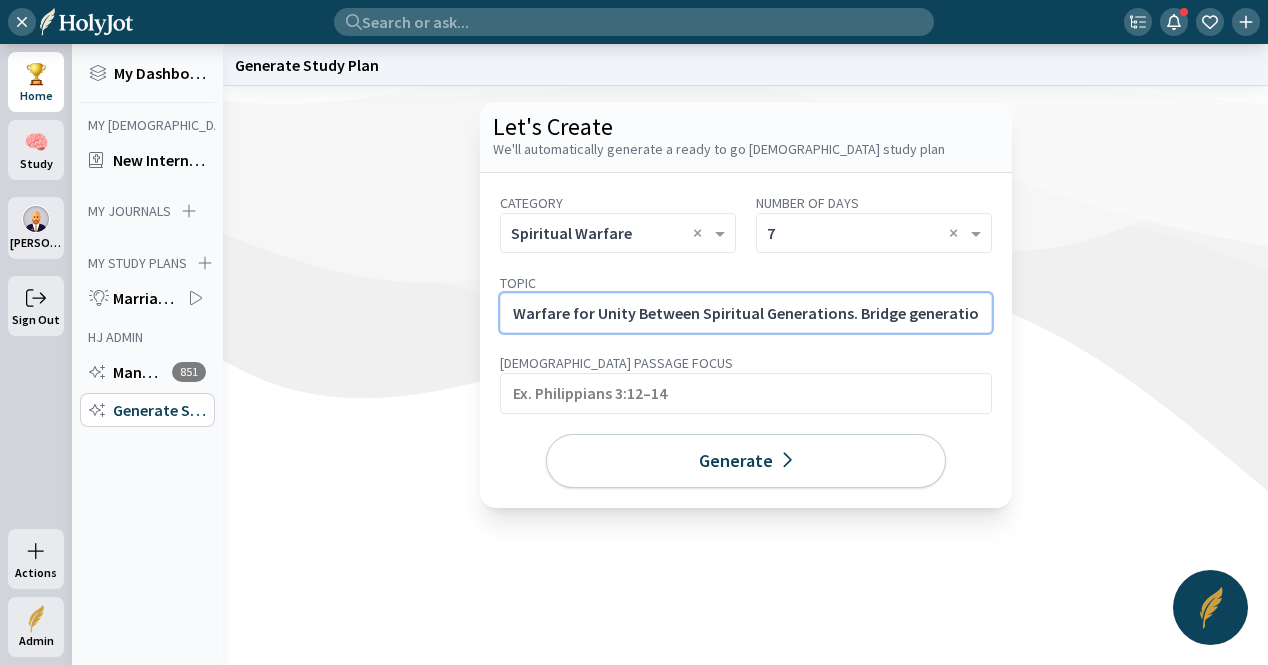 scroll, scrollTop: 0, scrollLeft: 214, axis: horizontal 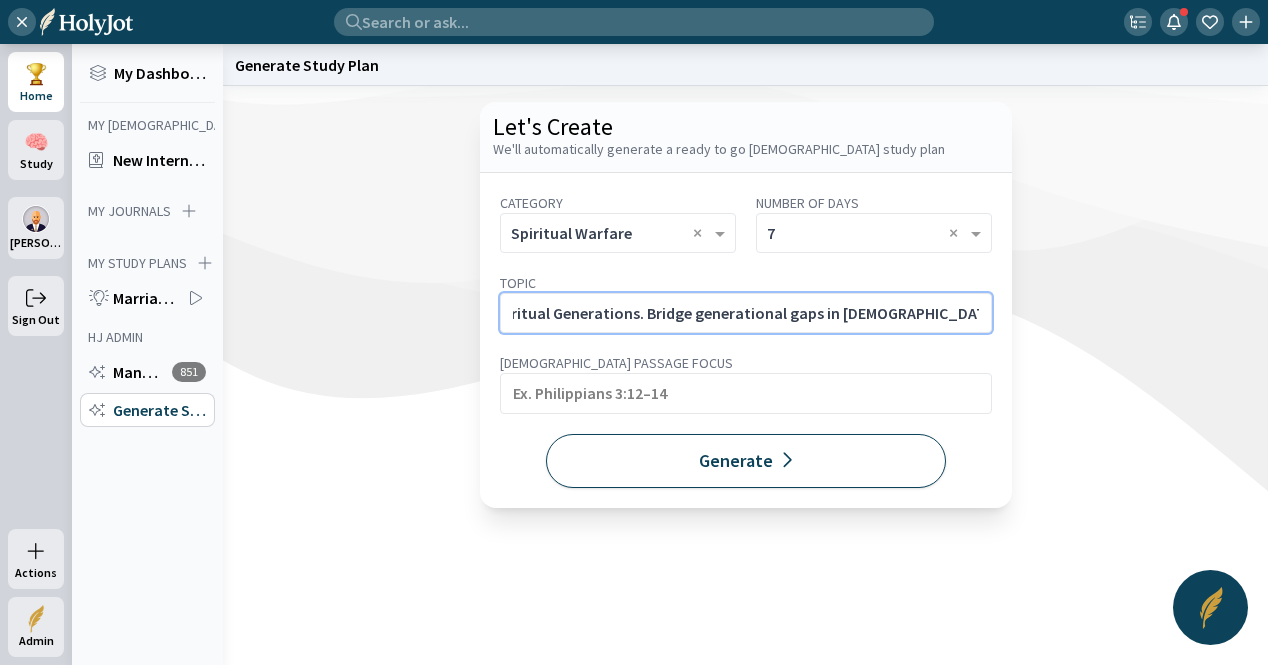 type on "Warfare for Unity Between Spiritual Generations. Bridge generational gaps in churches and families." 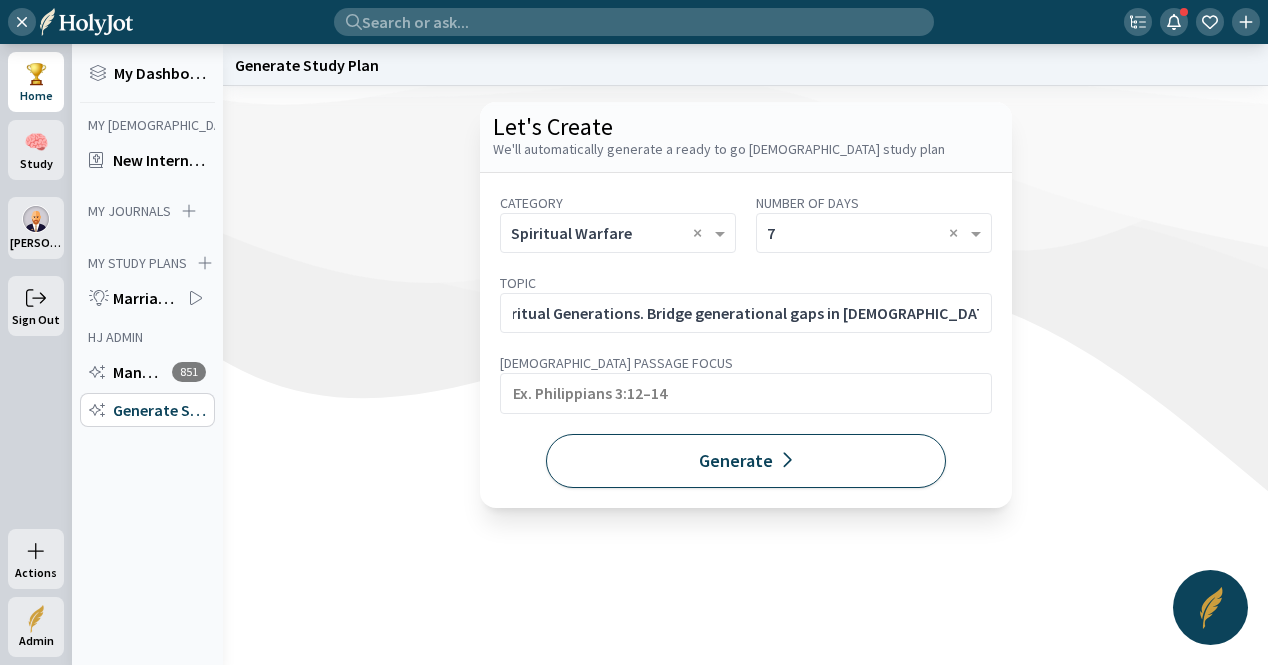 click on "Generate" 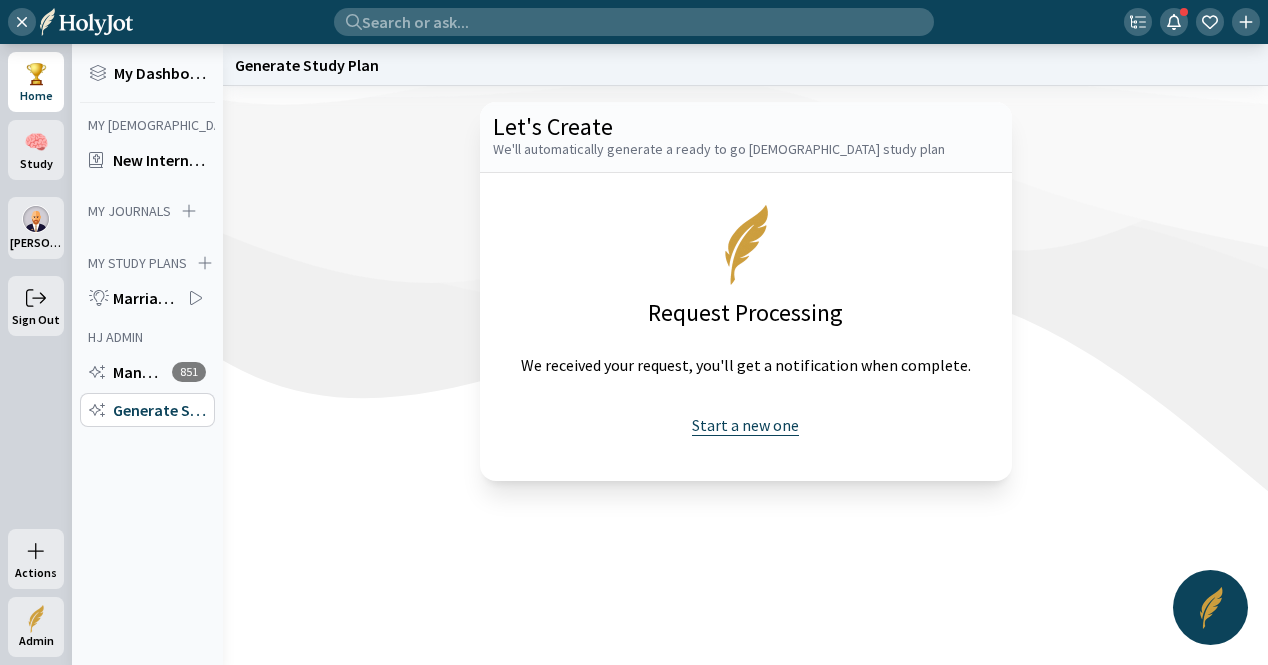 click on "Start a new one" 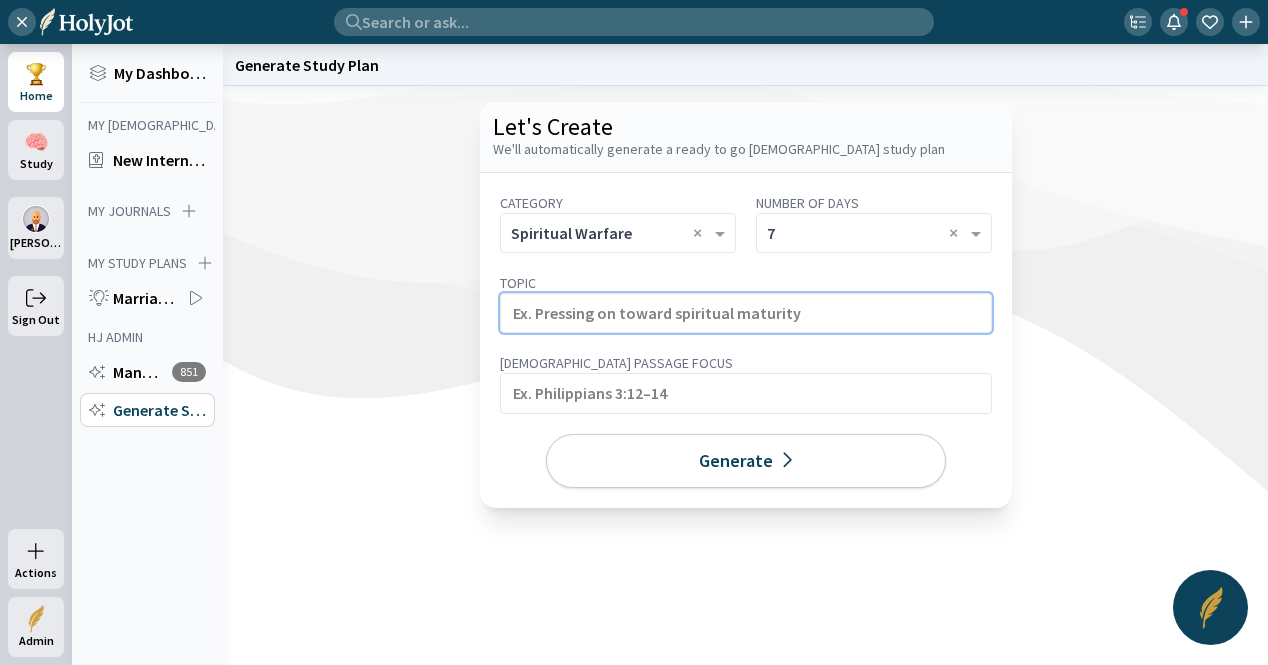click 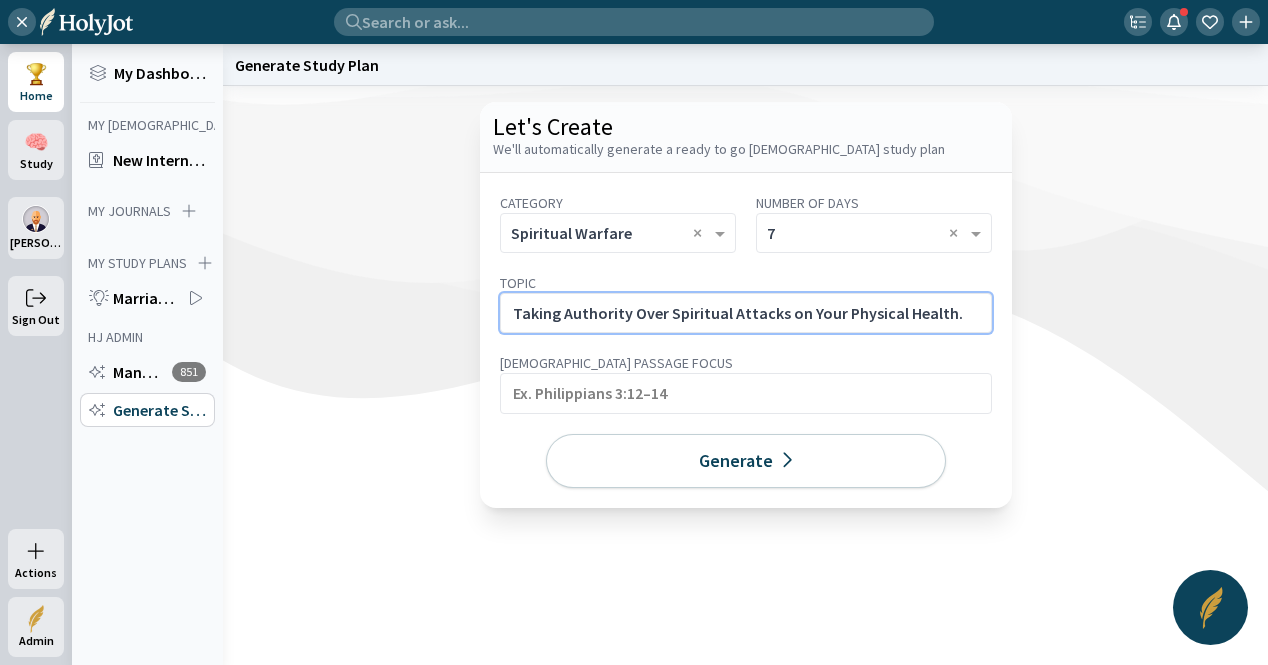 click on "Taking Authority Over Spiritual Attacks on Your Physical Health." 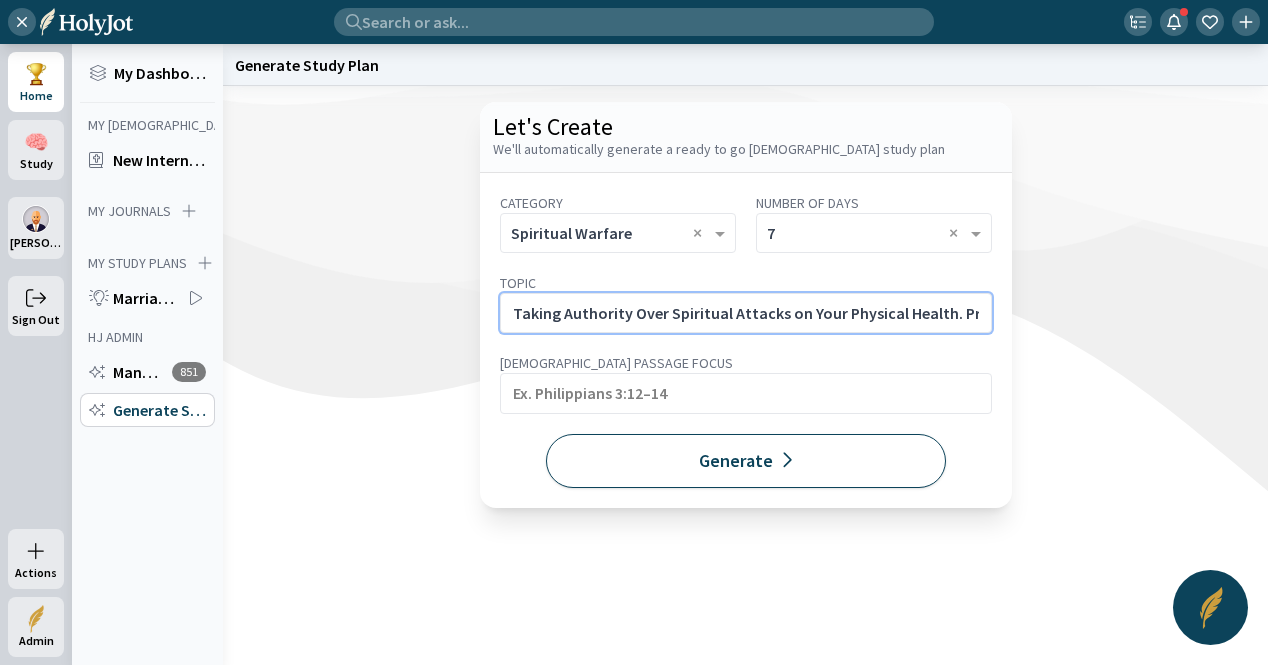 scroll, scrollTop: 0, scrollLeft: 348, axis: horizontal 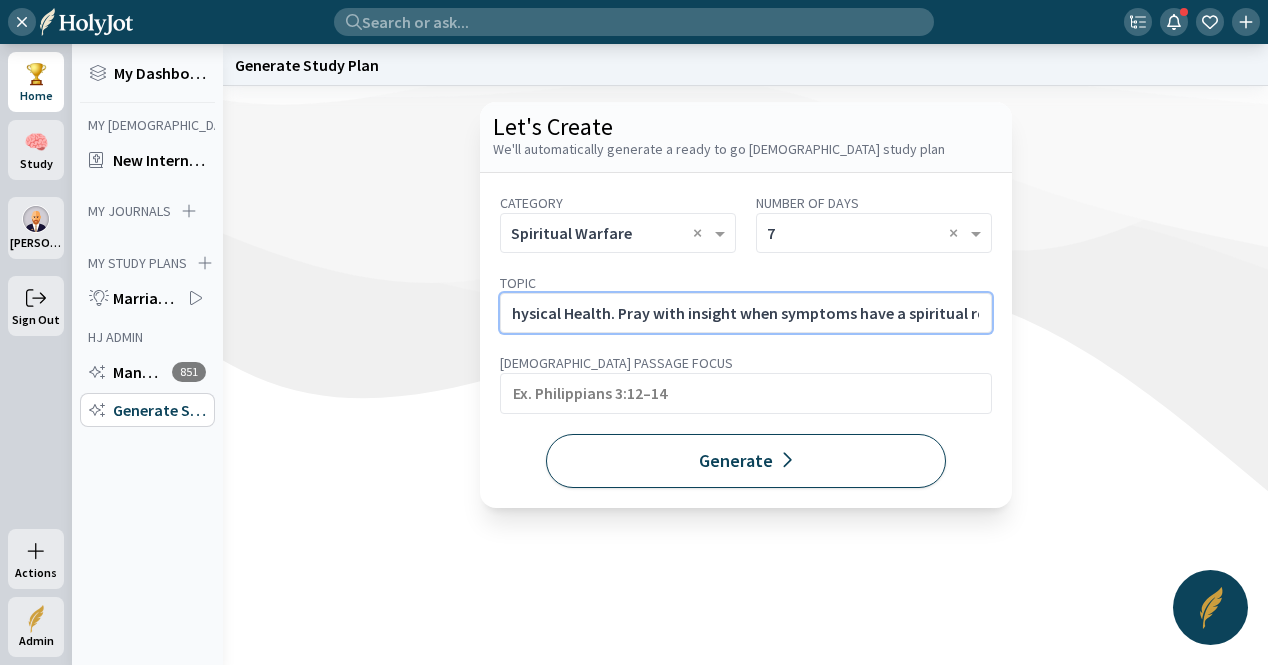 type on "Taking Authority Over Spiritual Attacks on Your Physical Health. Pray with insight when symptoms have a spiritual root." 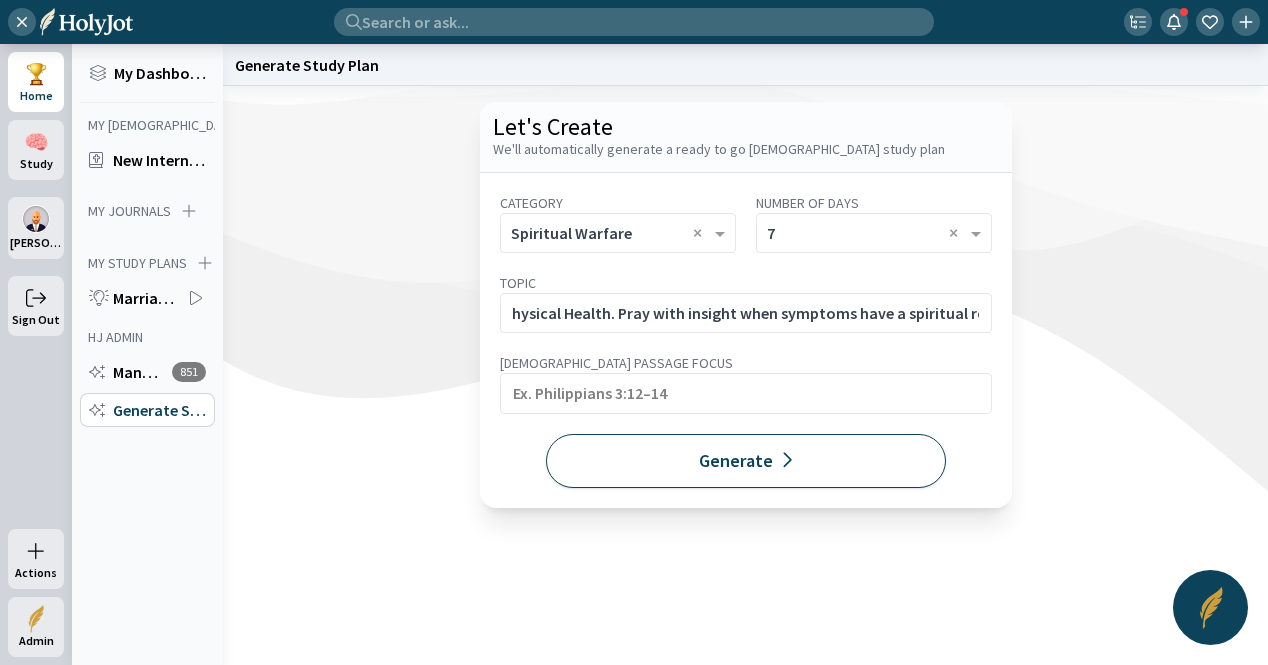 click on "Generate" 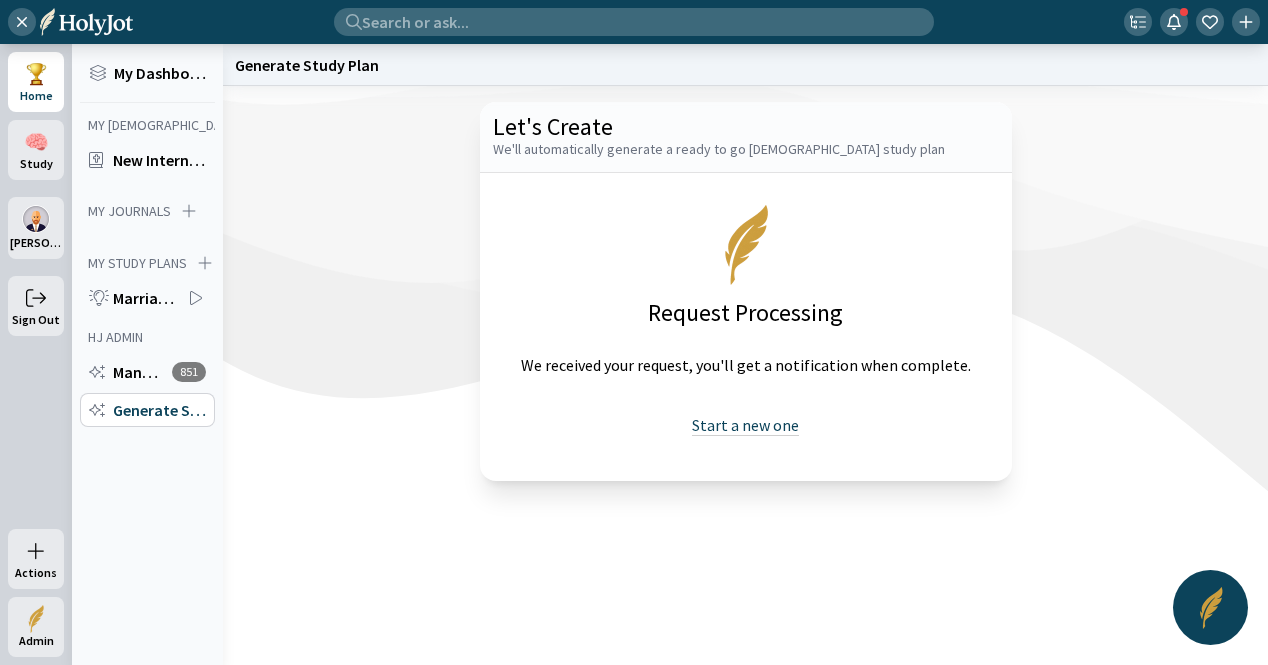 click on "Start a new one" 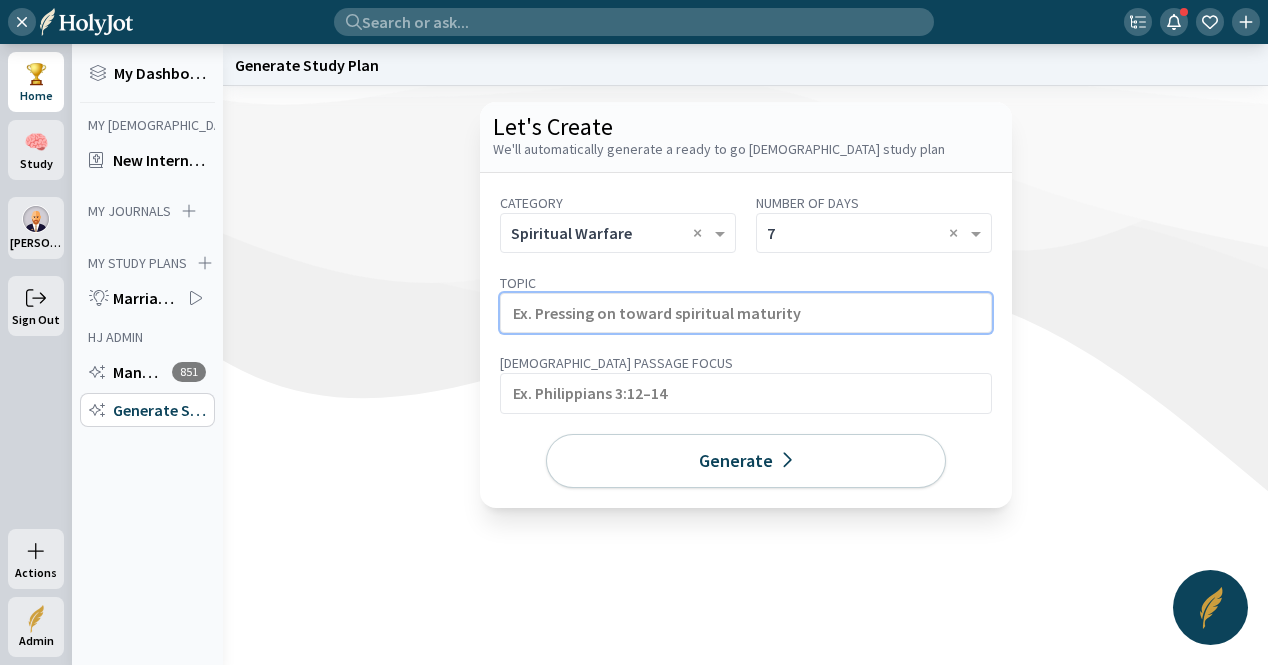 click 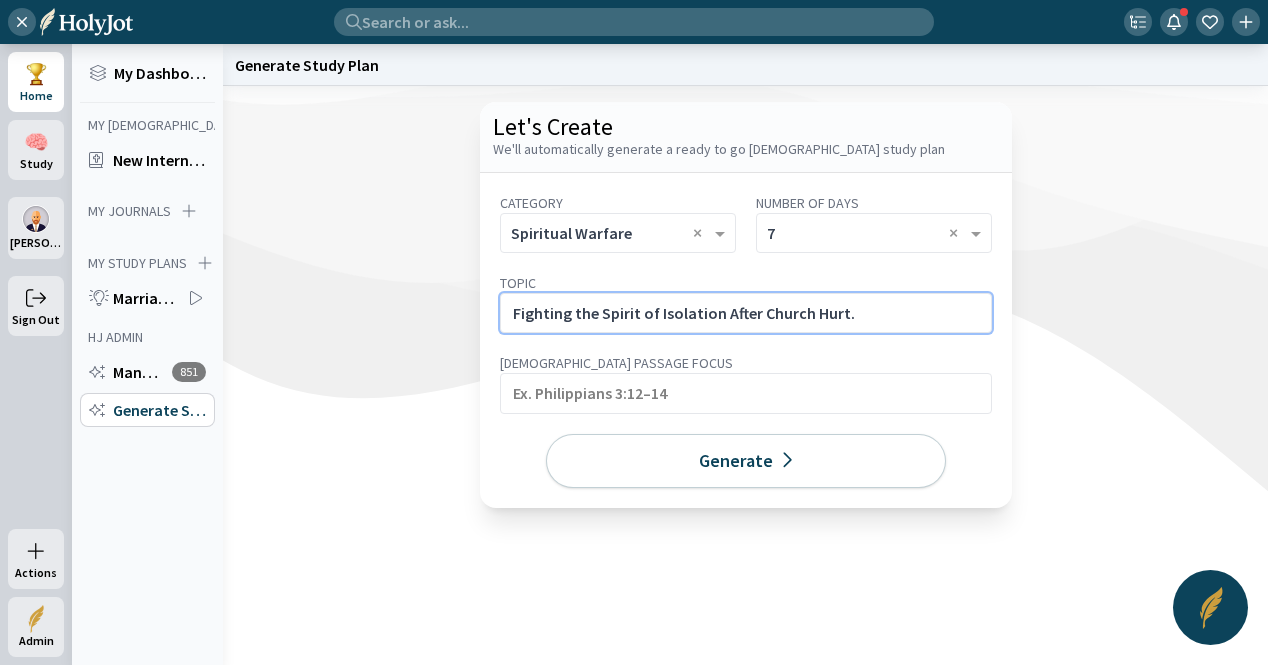 click on "Fighting the Spirit of Isolation After Church Hurt." 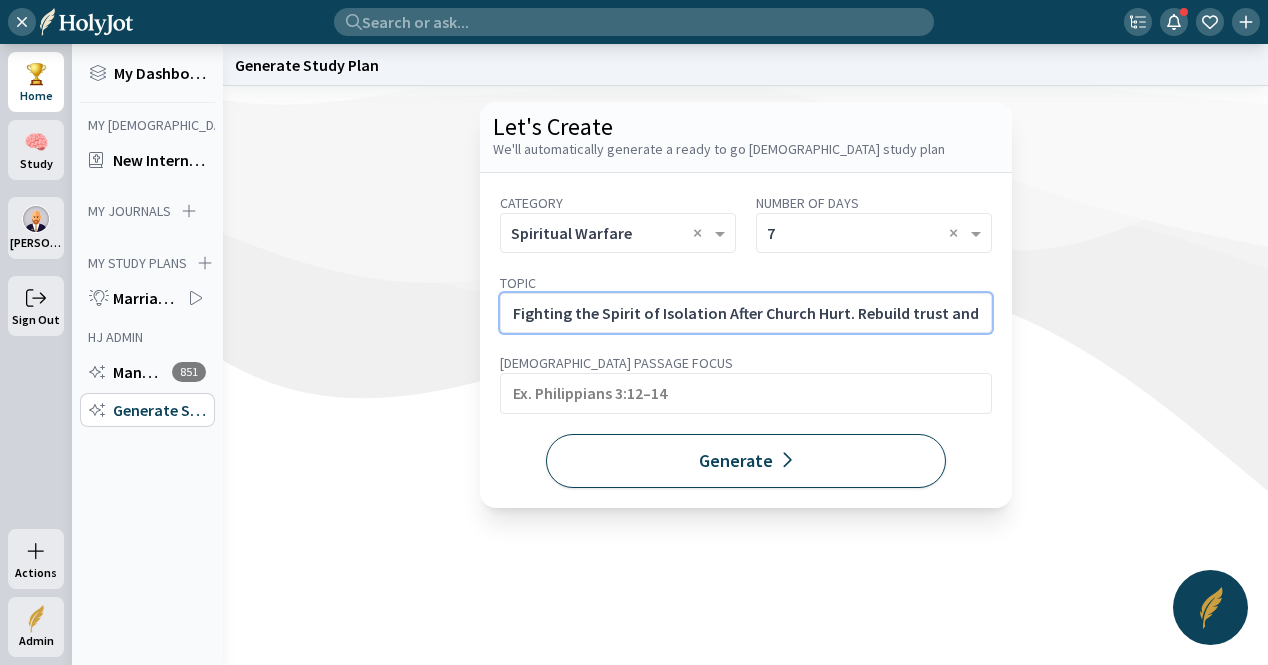 scroll, scrollTop: 0, scrollLeft: 252, axis: horizontal 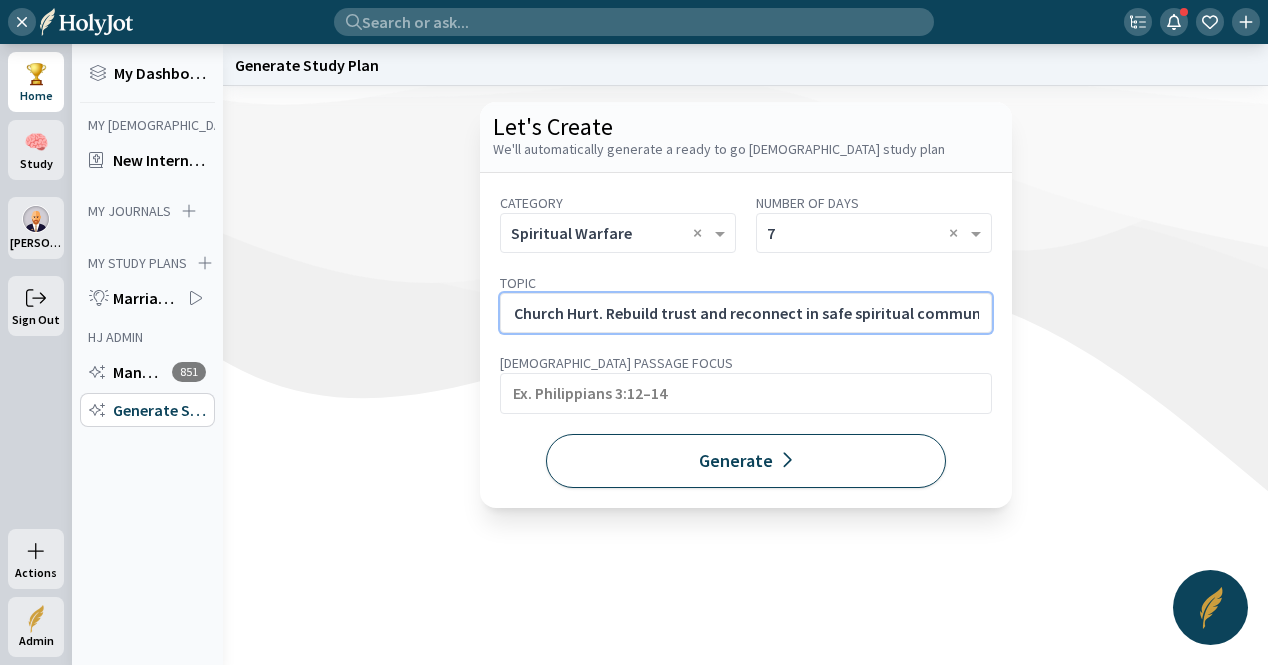 type on "Fighting the Spirit of Isolation After Church Hurt. Rebuild trust and reconnect in safe spiritual community." 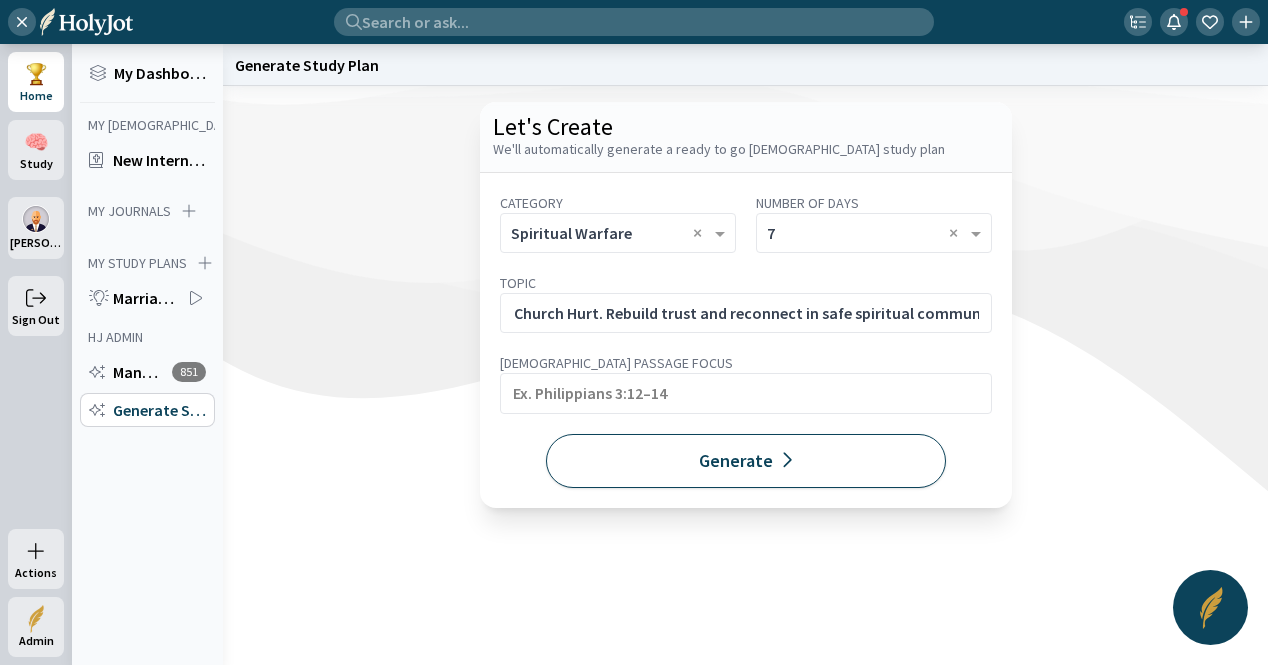 click on "Generate" 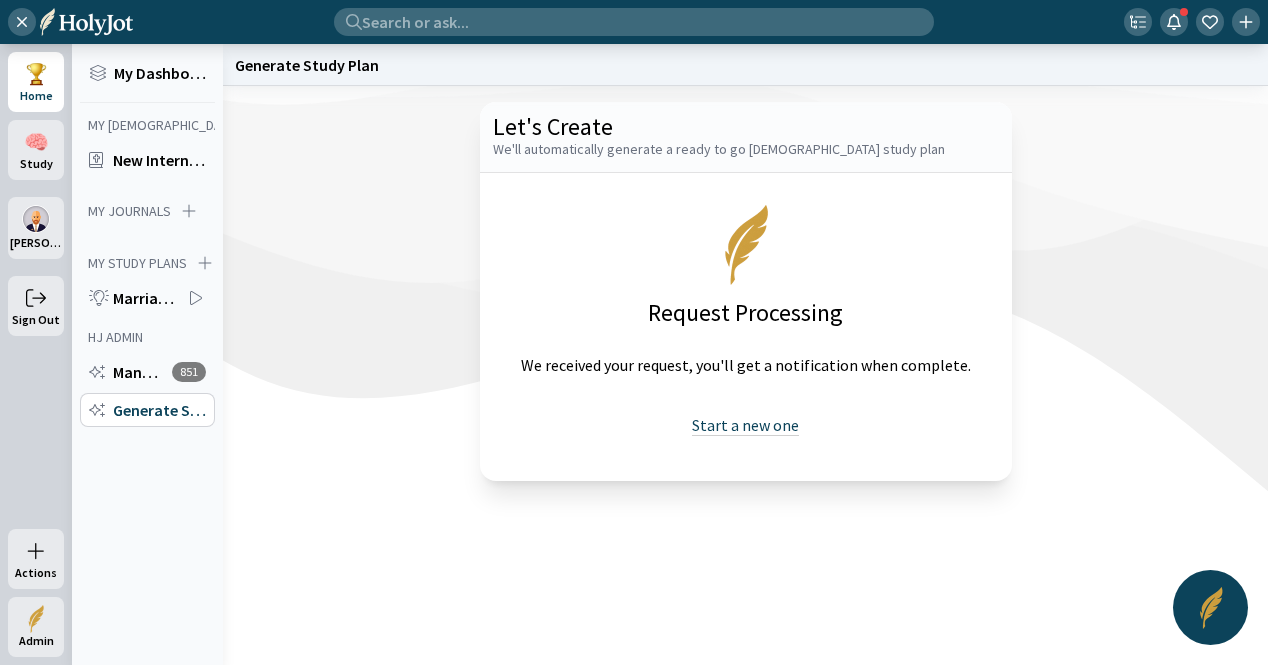 drag, startPoint x: 733, startPoint y: 421, endPoint x: 721, endPoint y: 417, distance: 12.649111 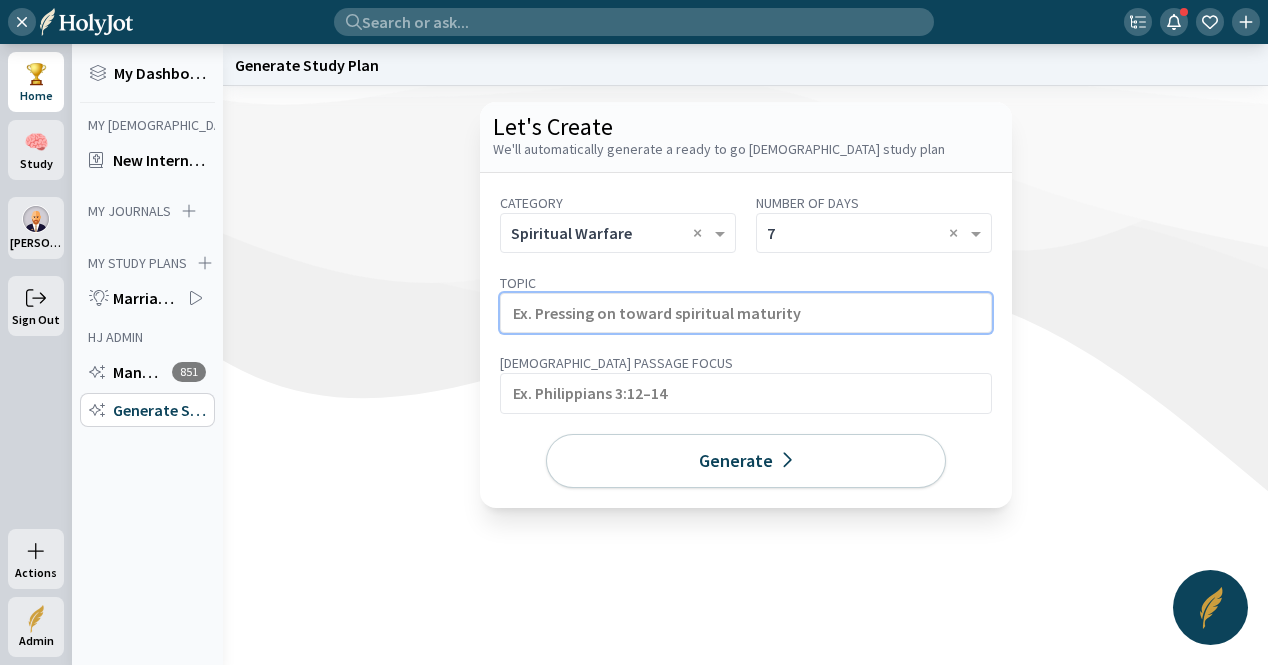 click 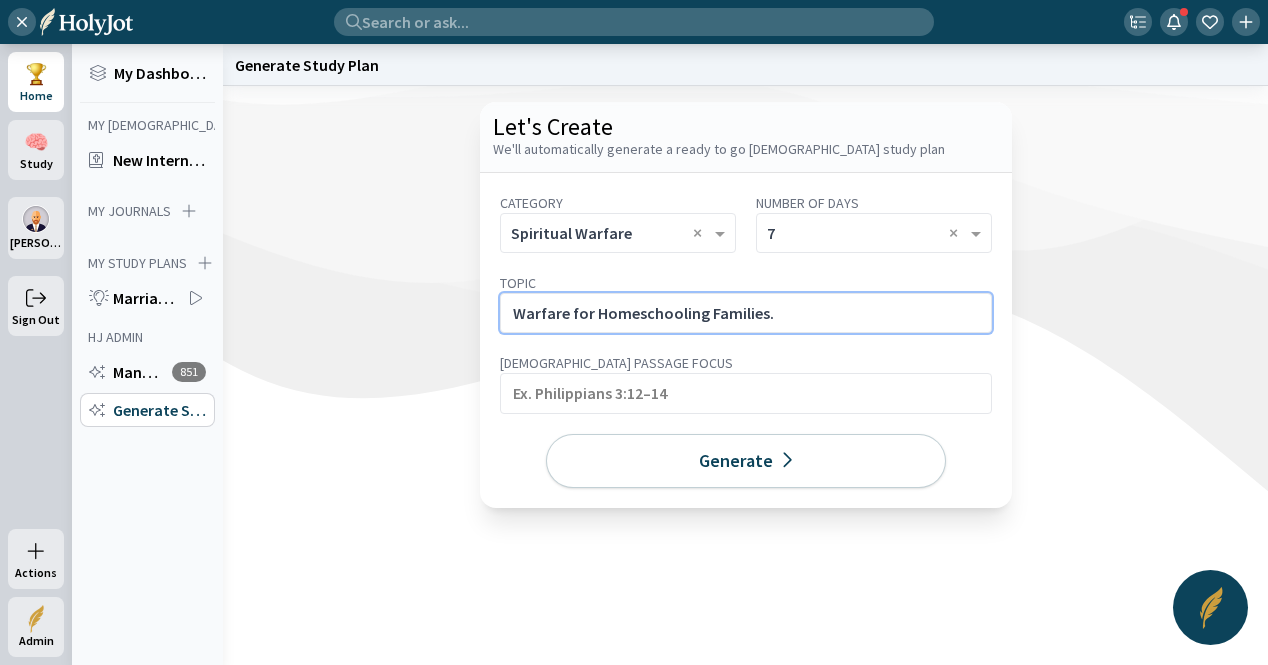 click on "Warfare for Homeschooling Families." 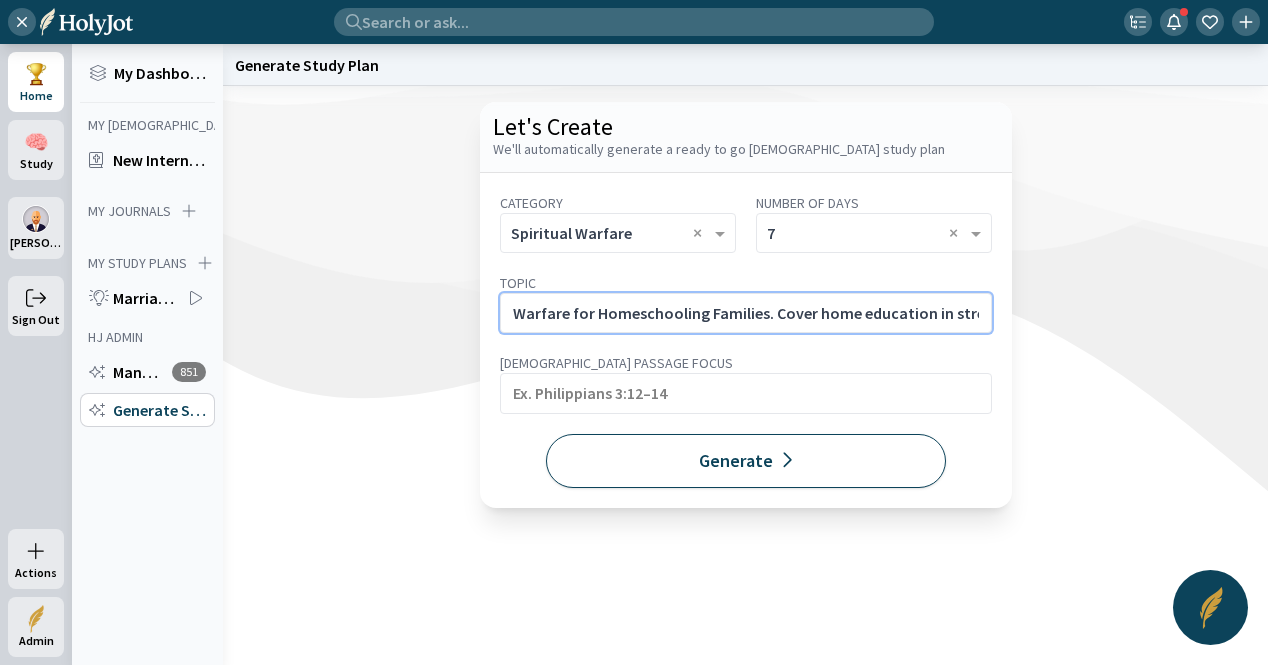 scroll, scrollTop: 0, scrollLeft: 164, axis: horizontal 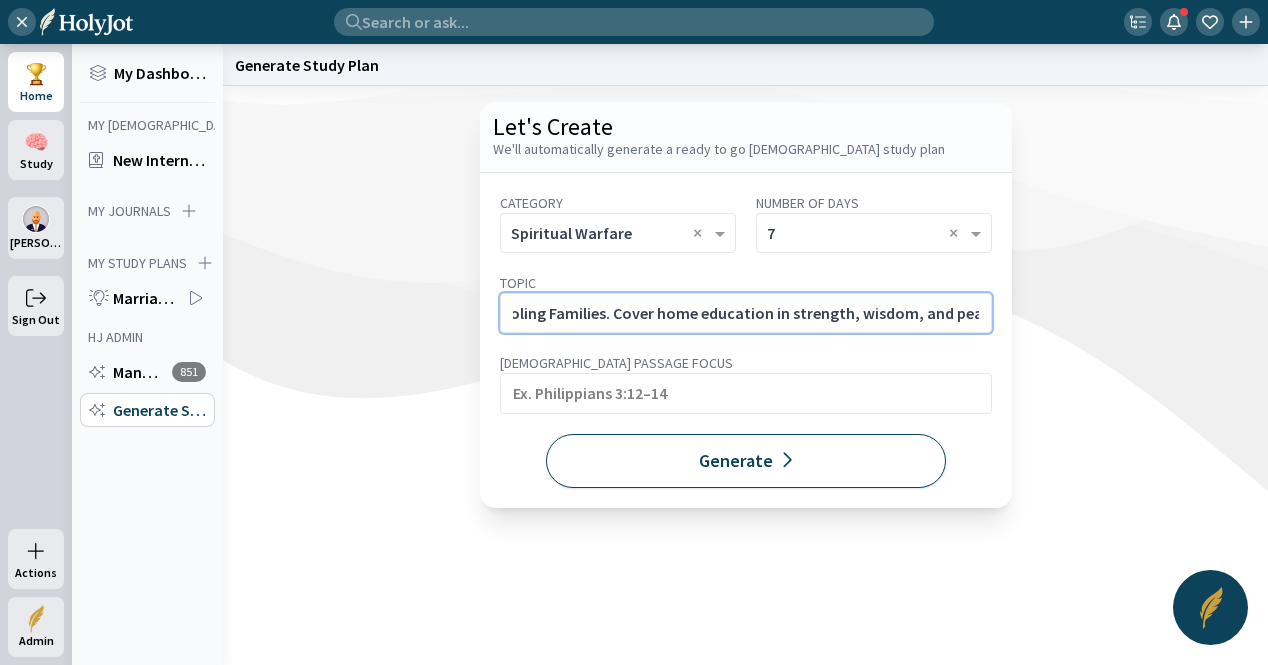 type on "Warfare for Homeschooling Families. Cover home education in strength, wisdom, and peace." 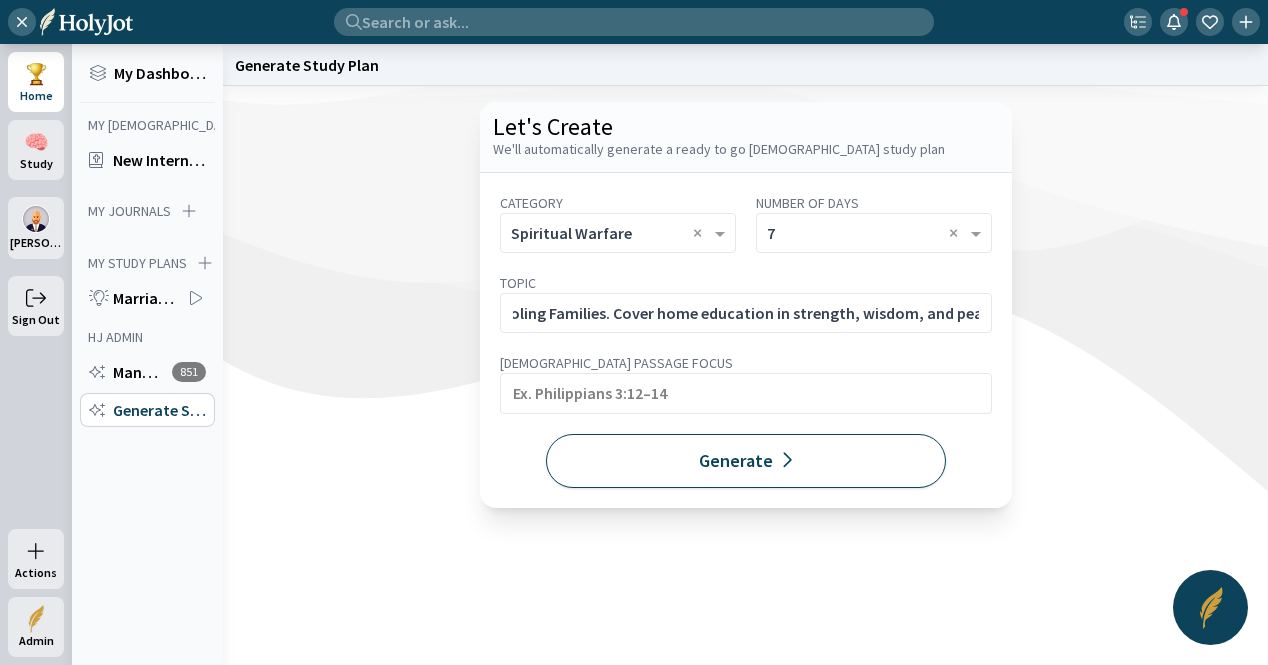 click on "Generate" 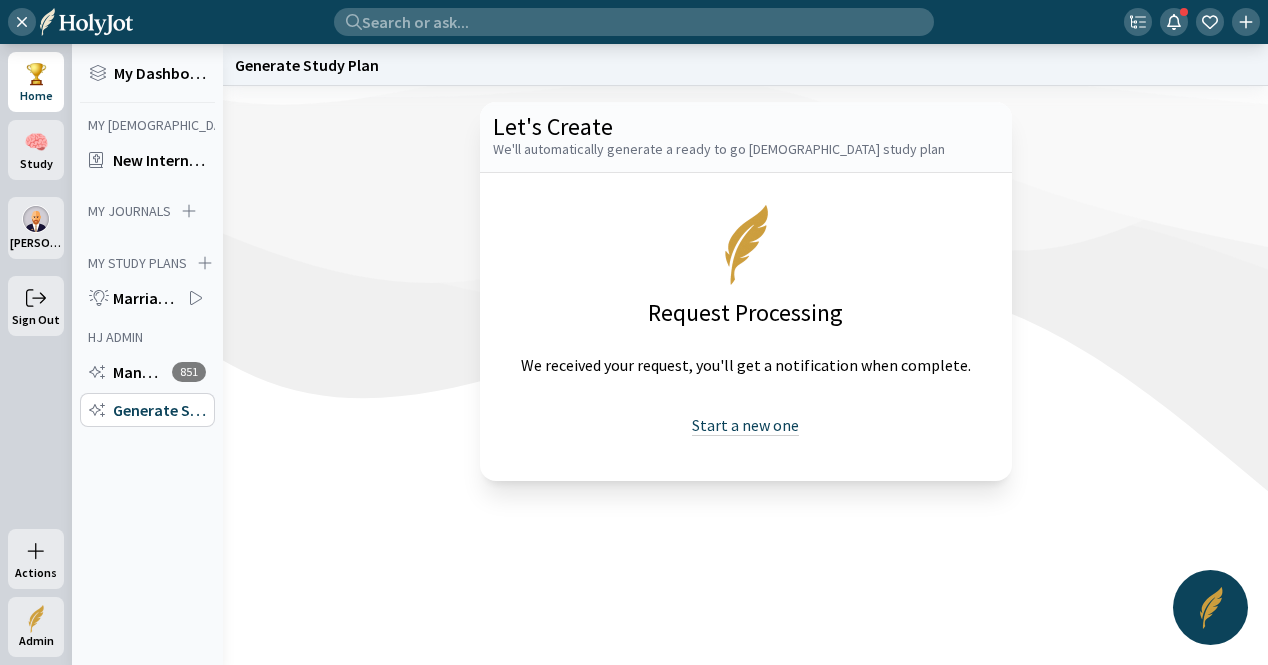 click on "Start a new one" 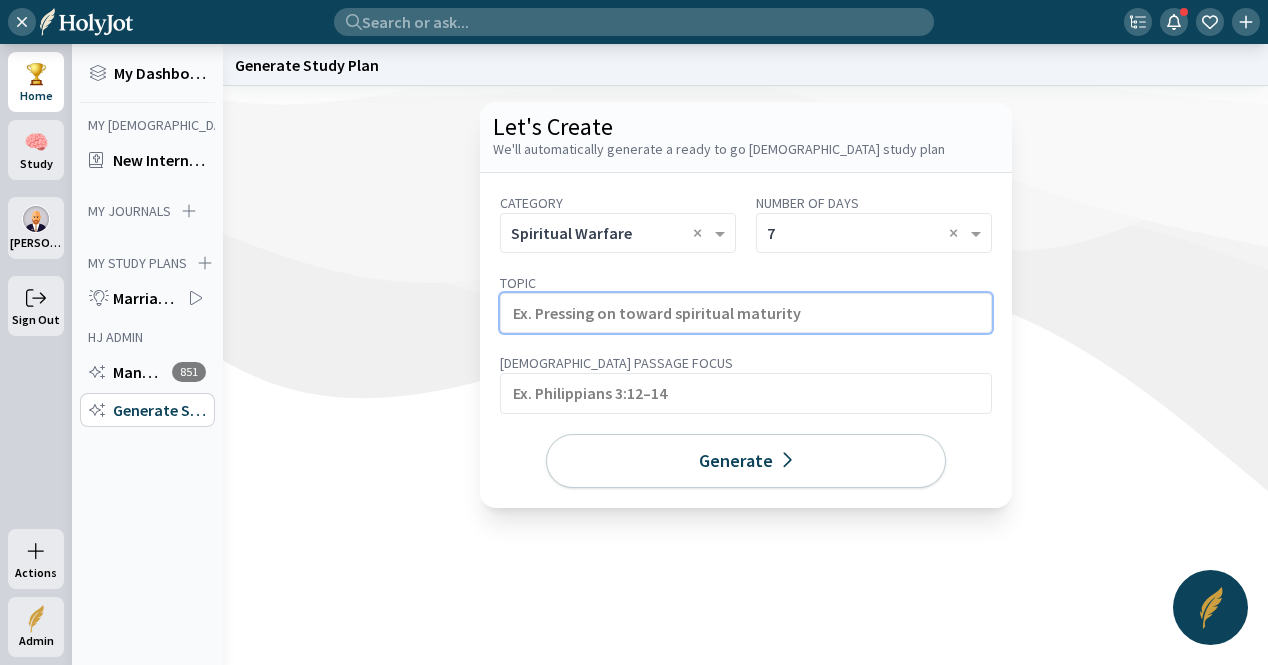 click 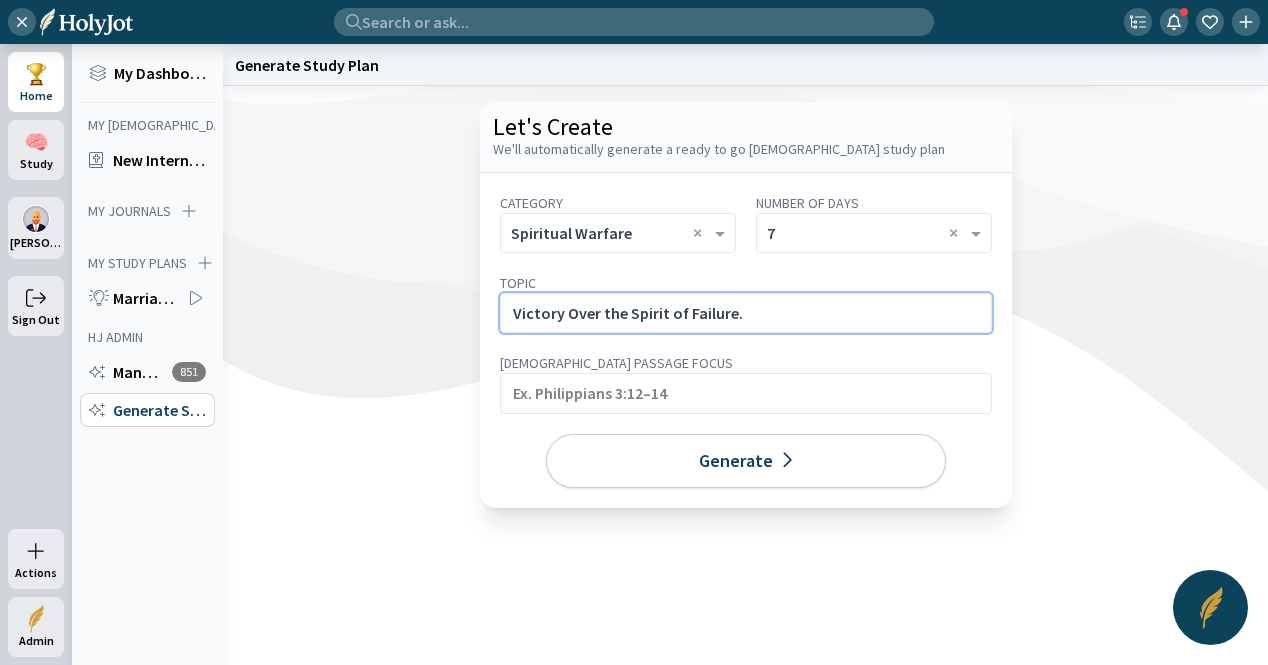click on "Victory Over the Spirit of Failure." 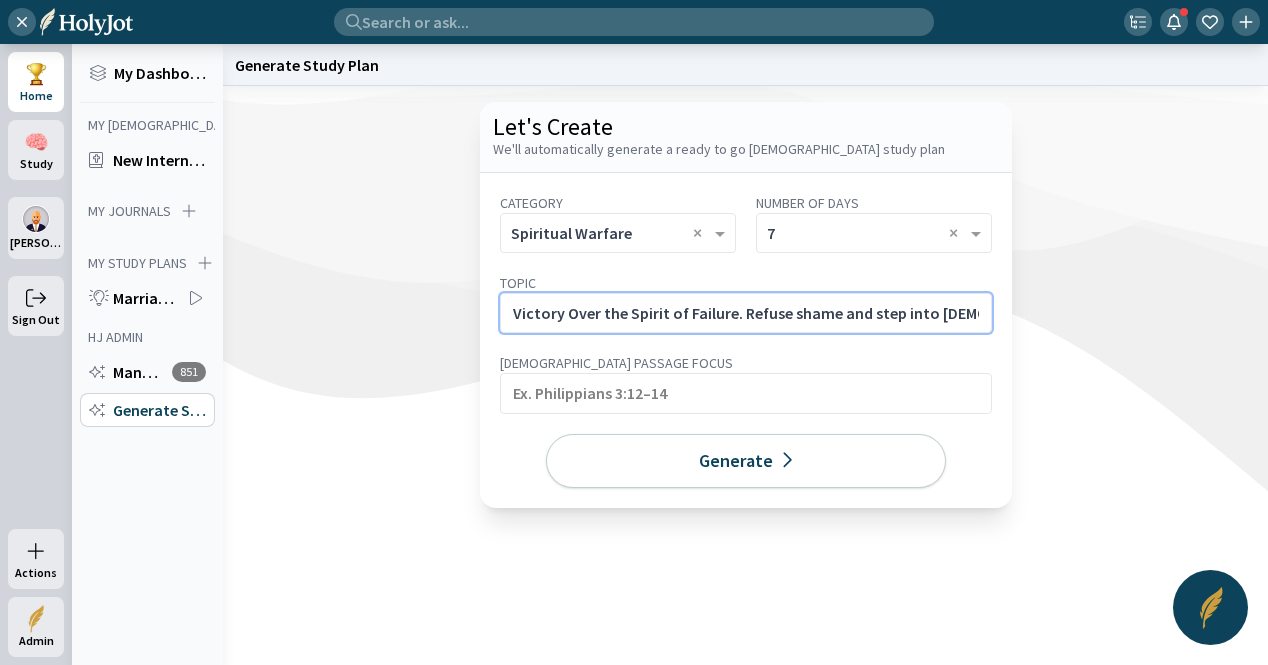 scroll, scrollTop: 0, scrollLeft: 110, axis: horizontal 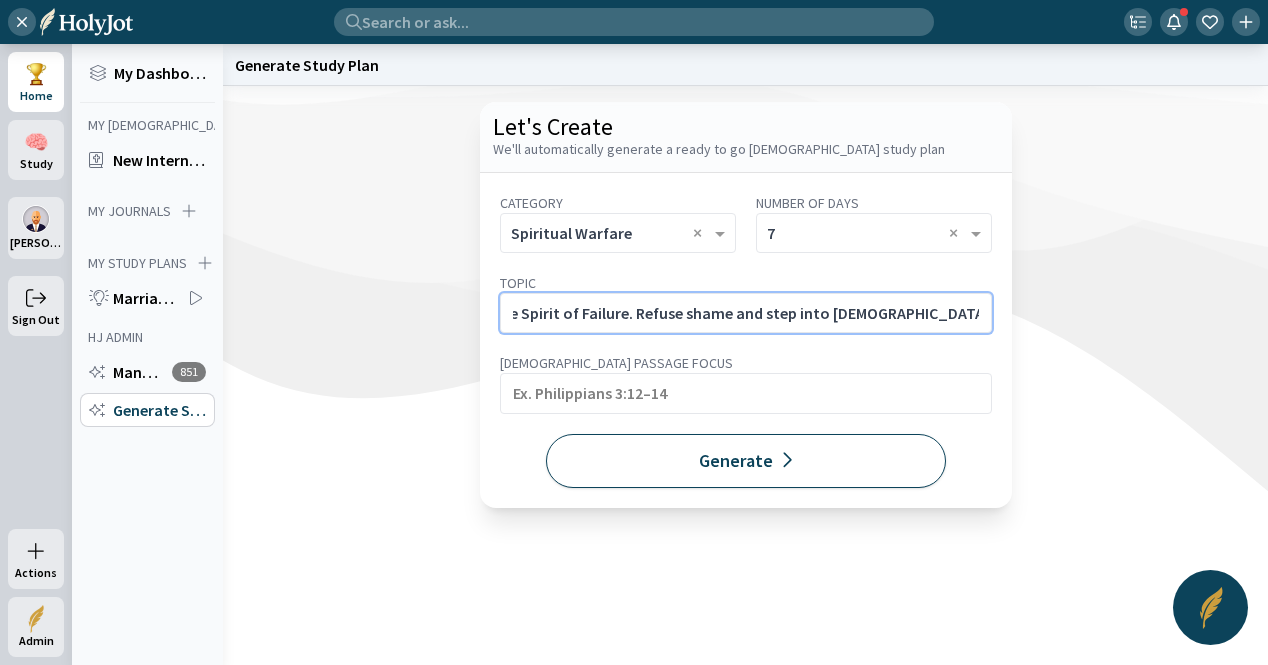 type on "Victory Over the Spirit of Failure. Refuse shame and step into God's redemptive plan." 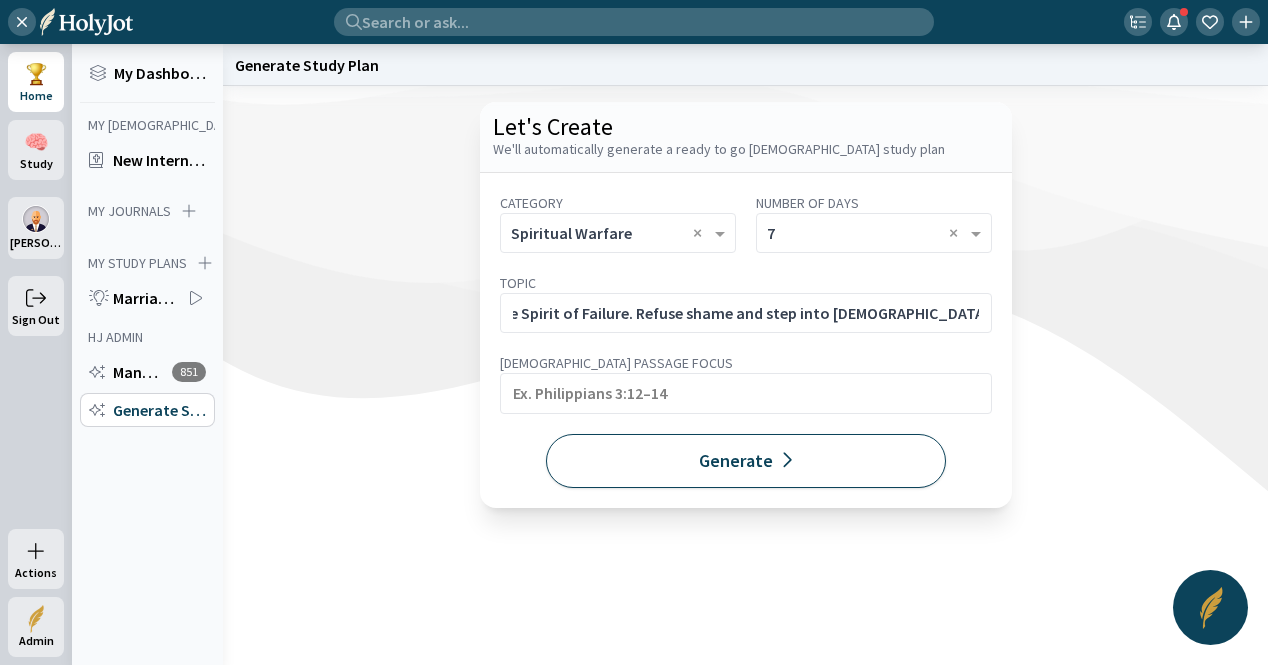 click on "Generate" 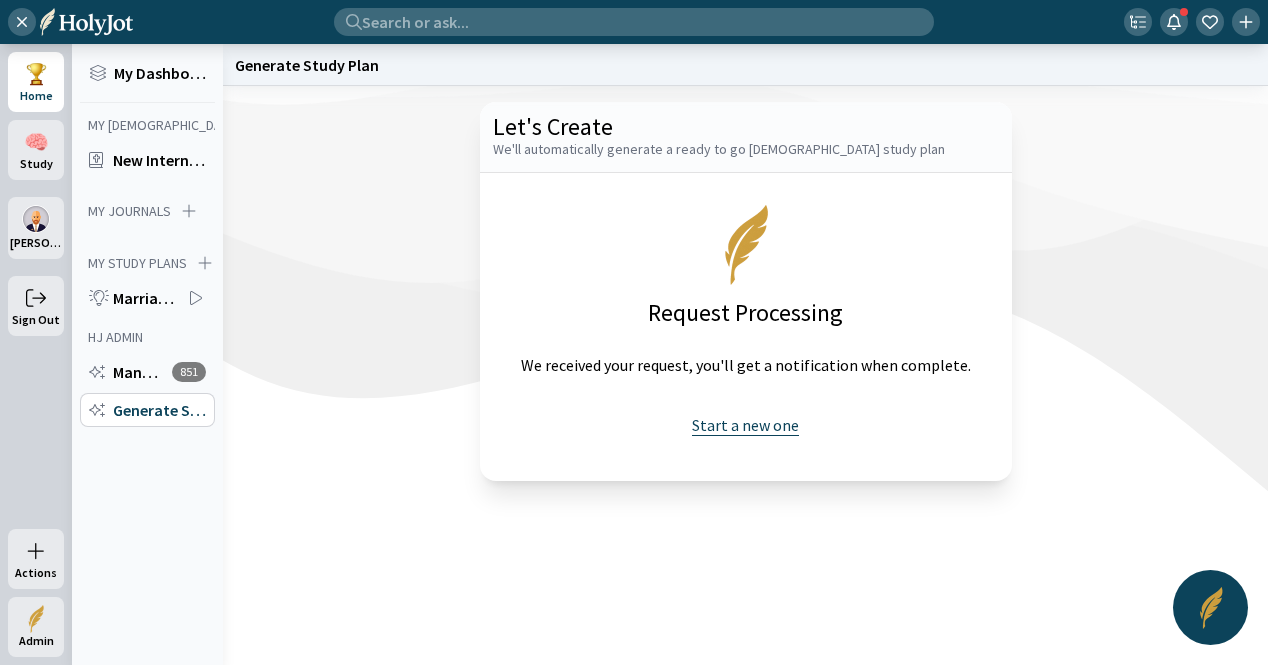 click on "Start a new one" 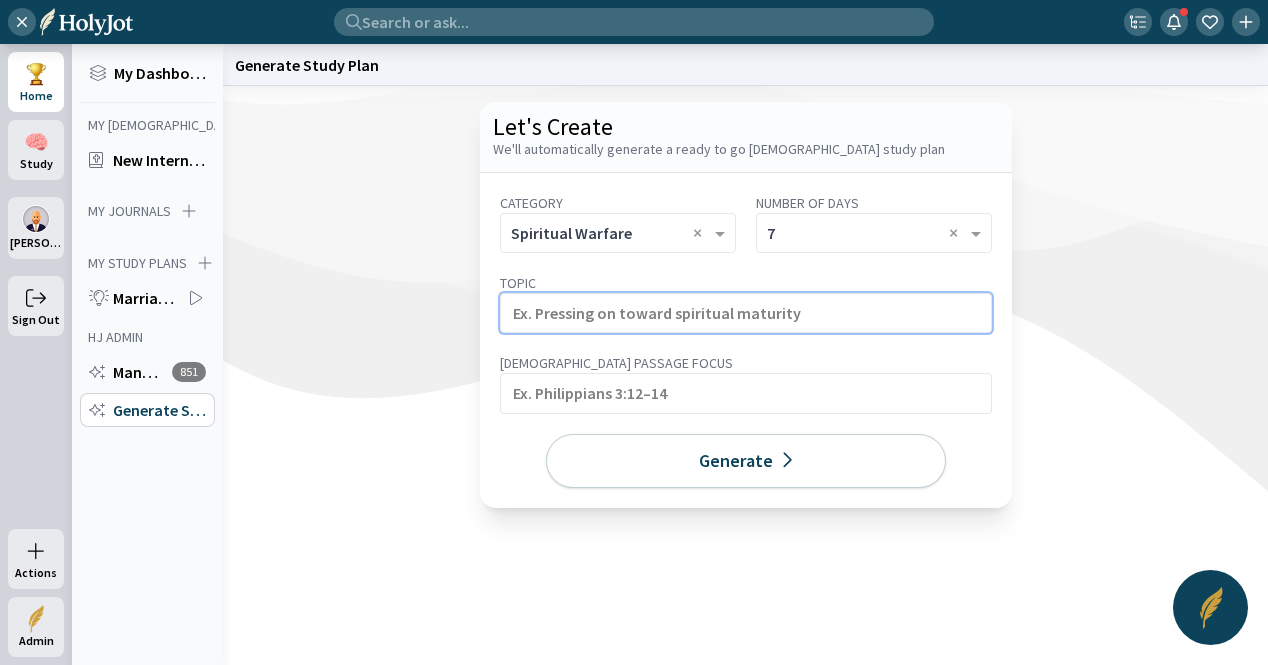 click 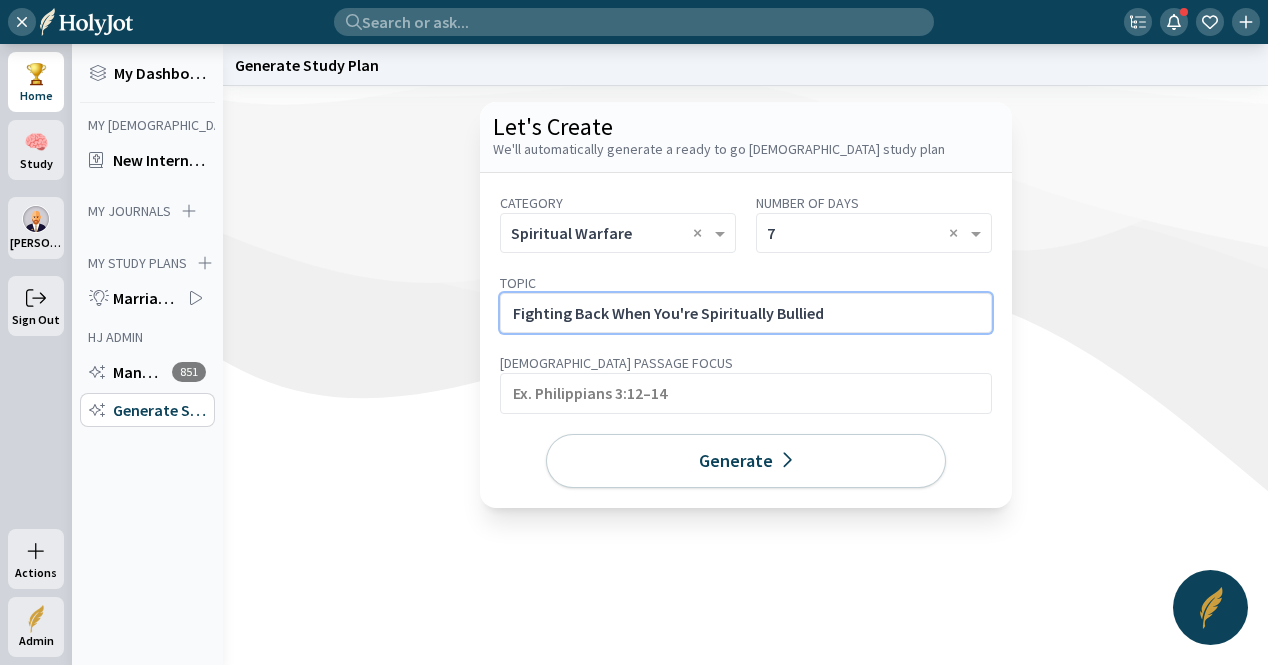click on "Fighting Back When You're Spiritually Bullied" 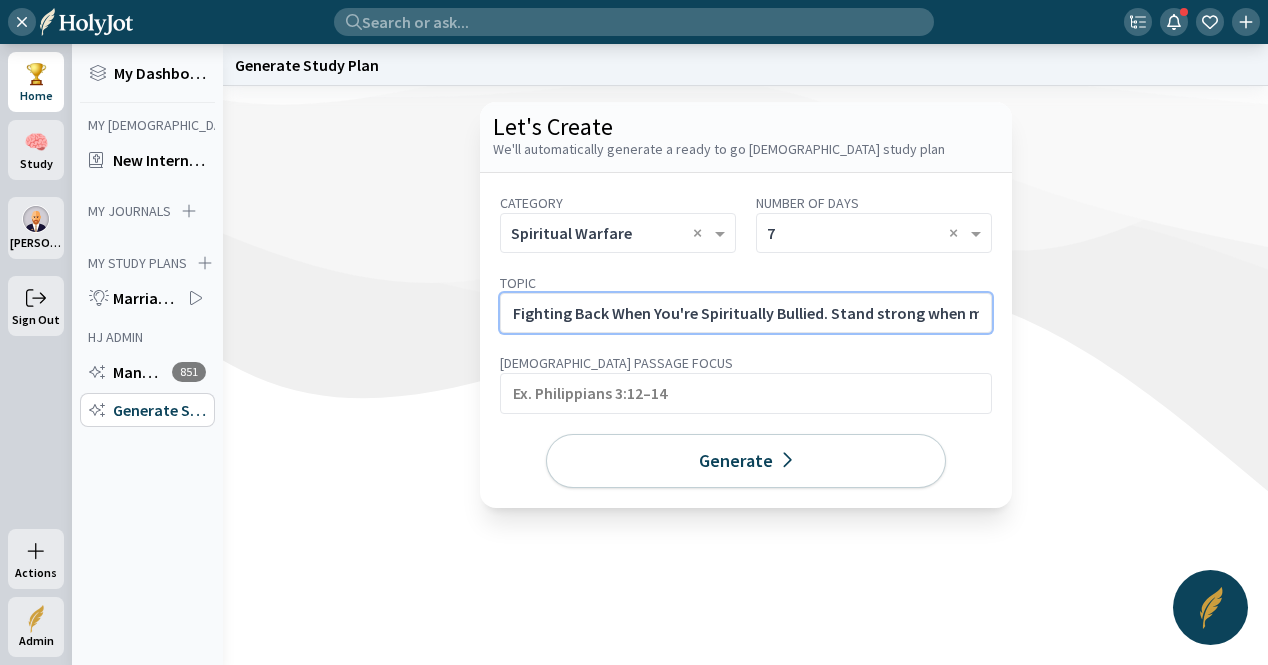 scroll, scrollTop: 0, scrollLeft: 210, axis: horizontal 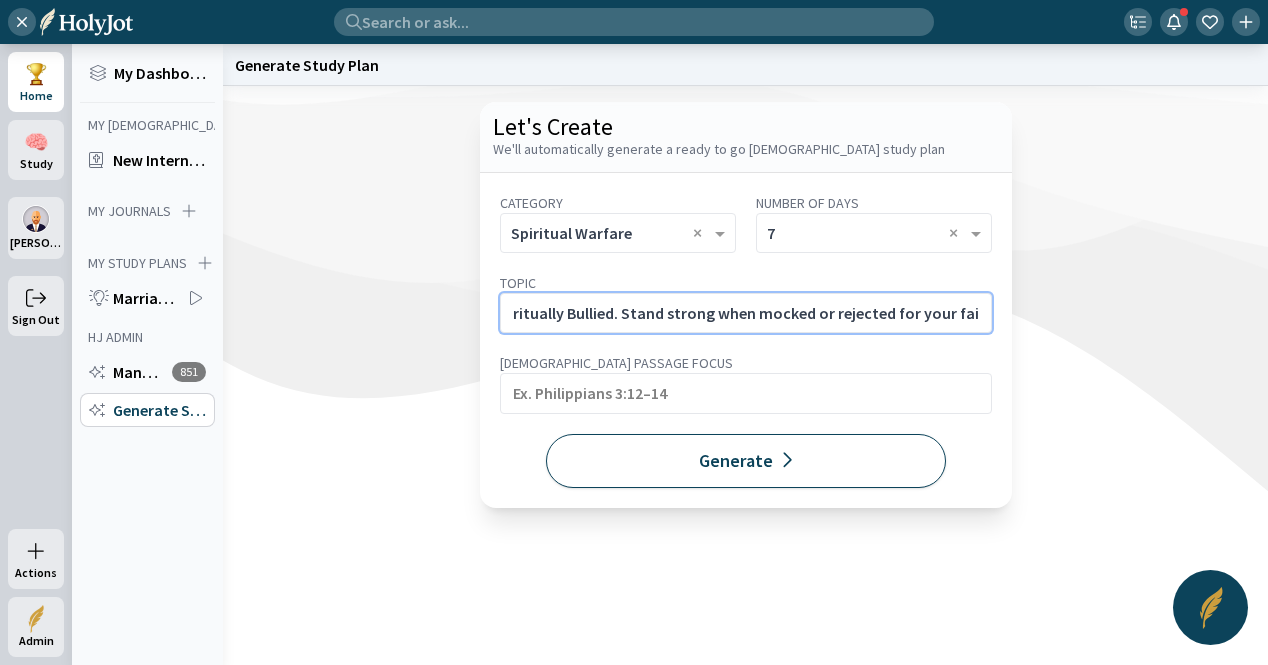 type on "Fighting Back When You're Spiritually Bullied. Stand strong when mocked or rejected for your faith." 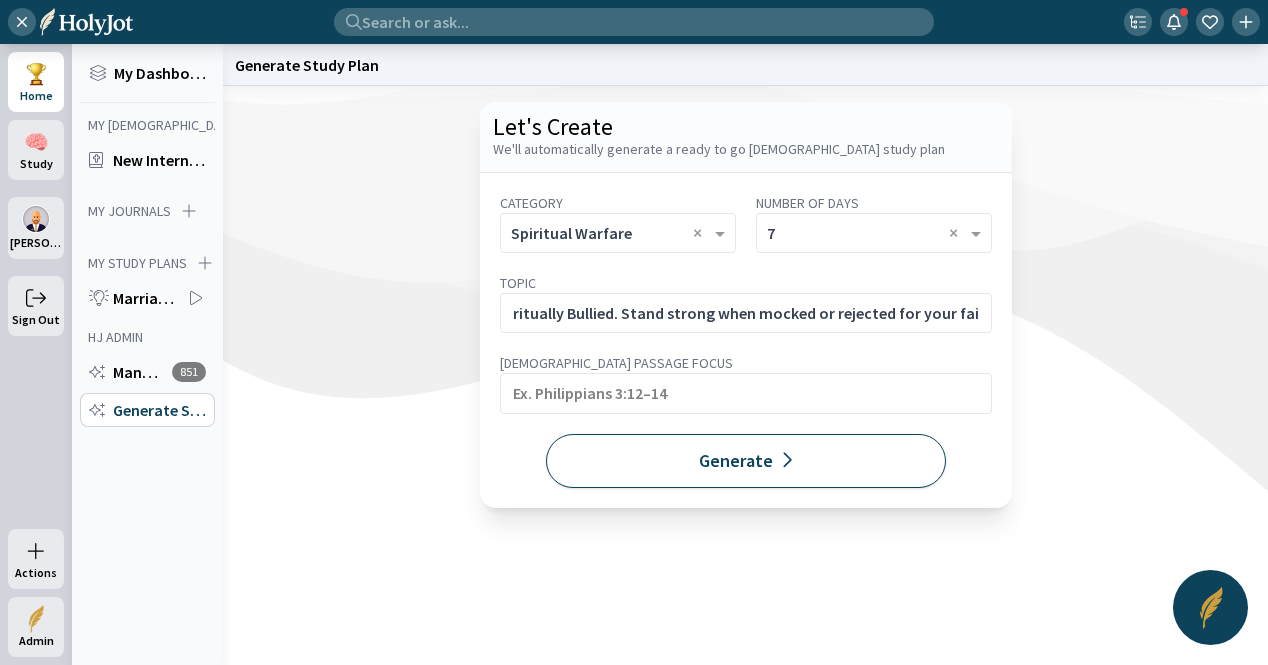 click on "Generate" 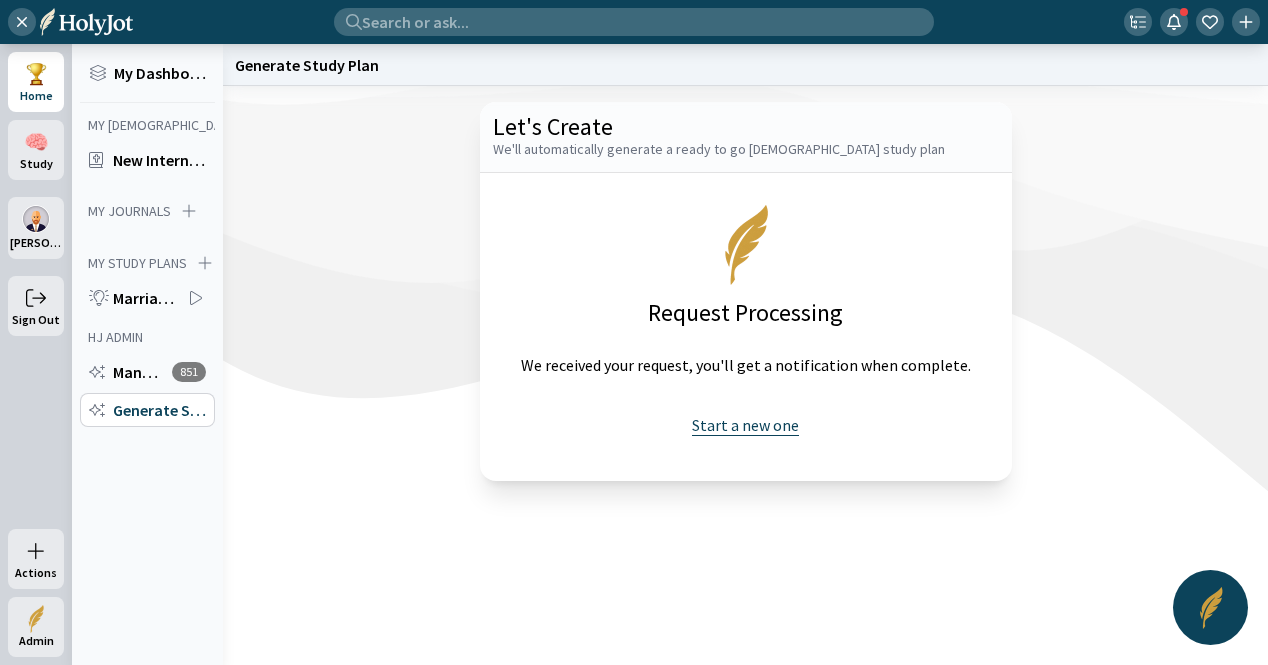 click on "Start a new one" 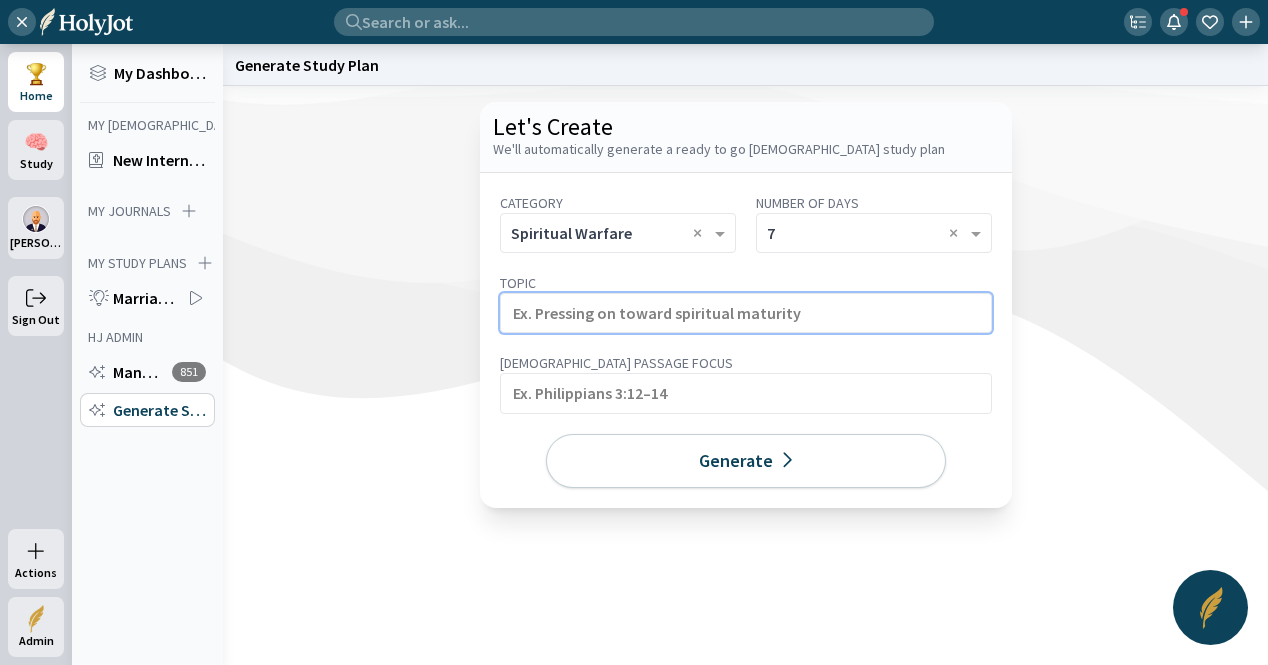 click 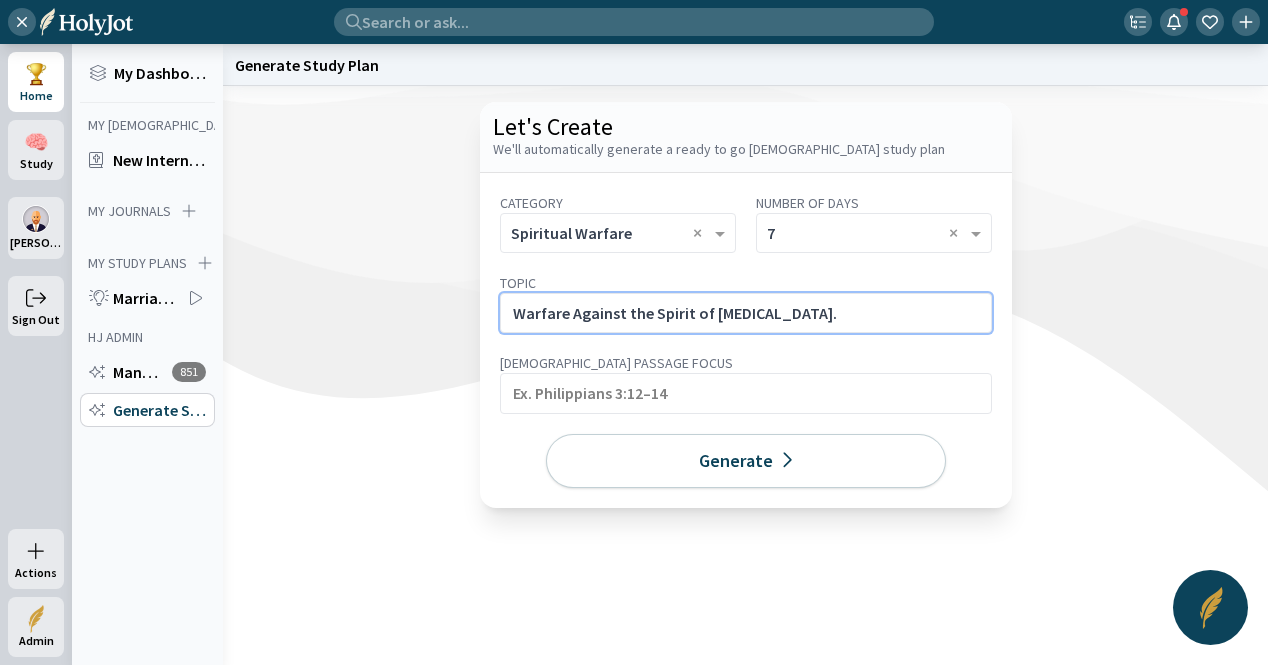 click on "Warfare Against the Spirit of Self-Harm." 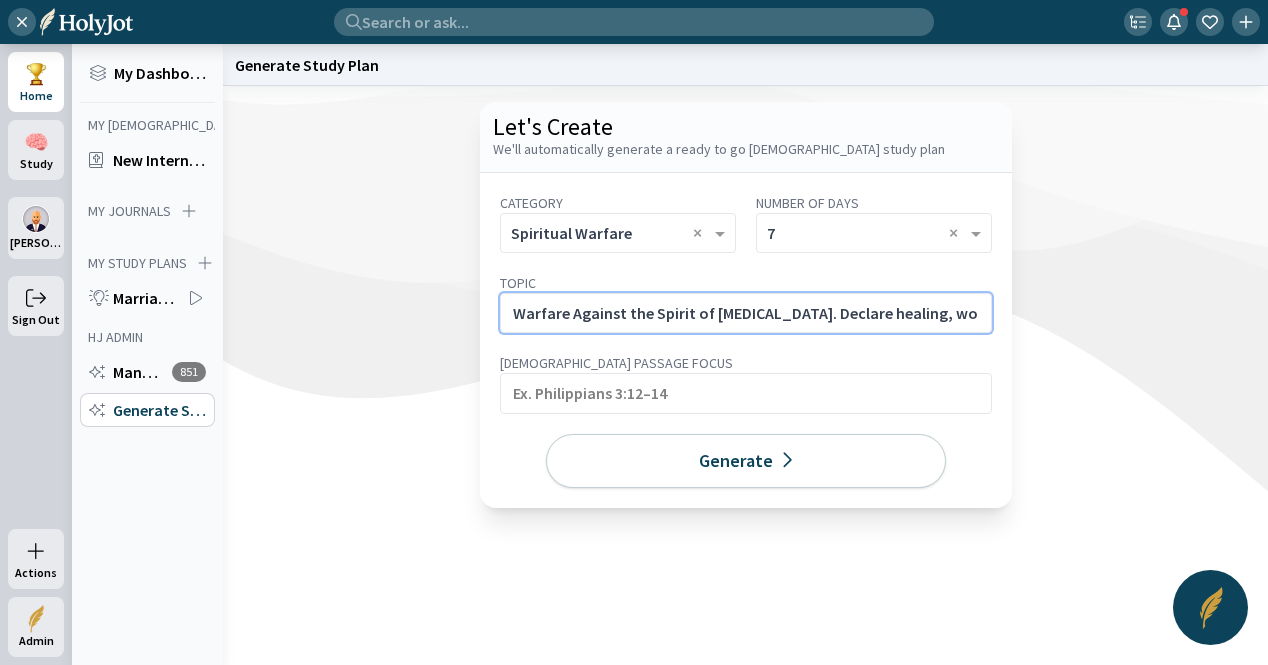 scroll, scrollTop: 0, scrollLeft: 218, axis: horizontal 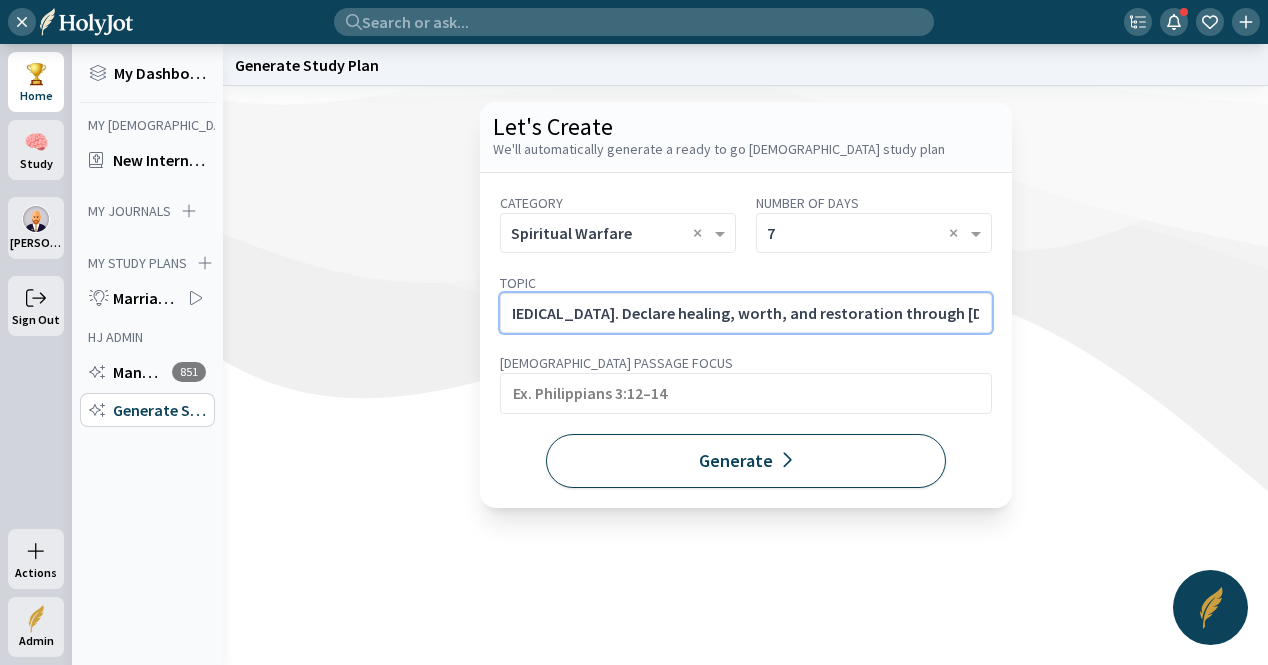 type on "Warfare Against the Spirit of Self-Harm. Declare healing, worth, and restoration through God’s Word." 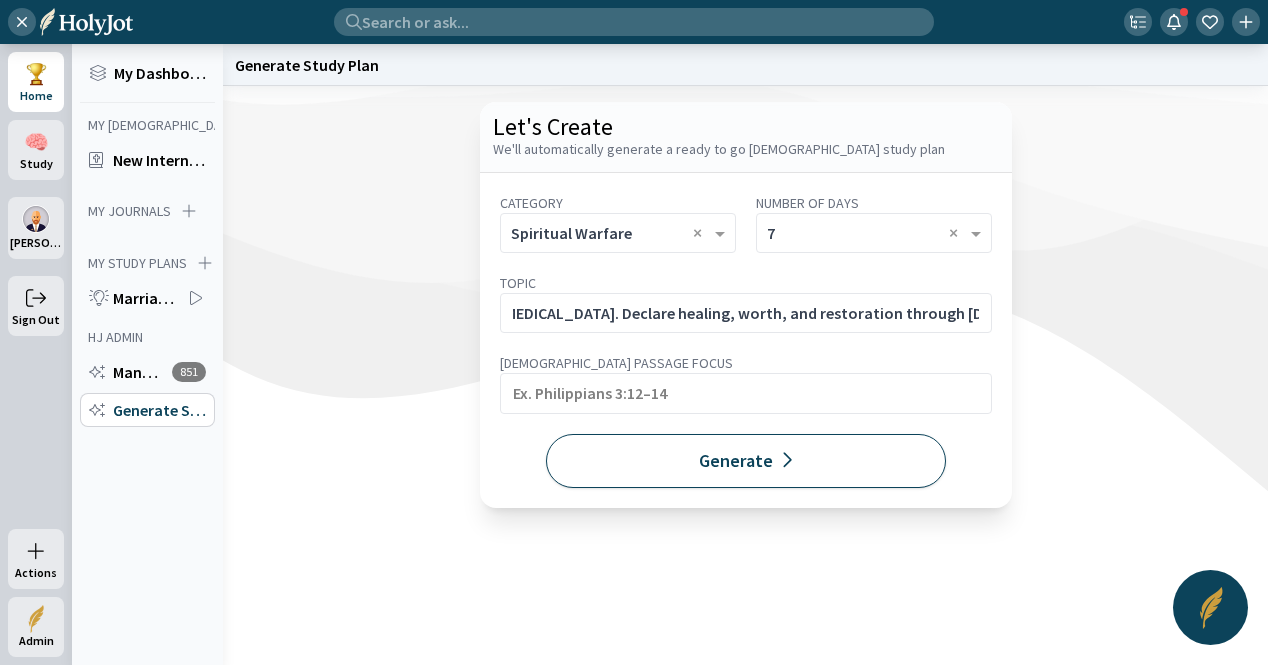 click on "Generate" 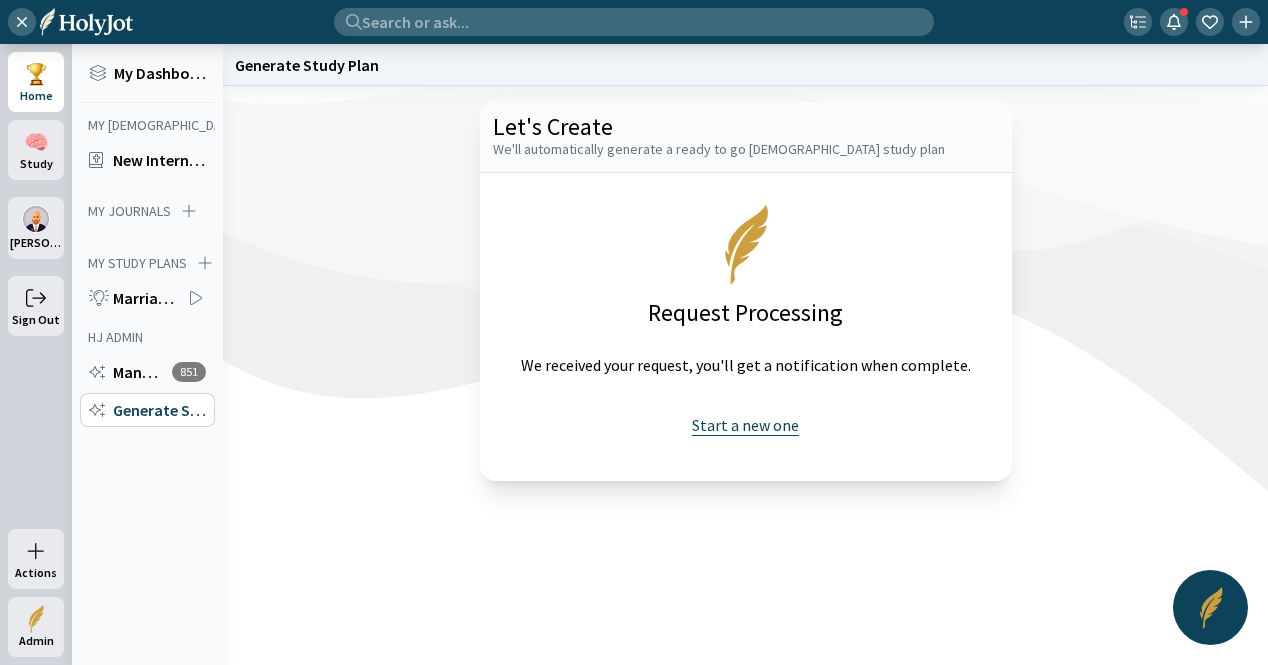 click on "Start a new one" 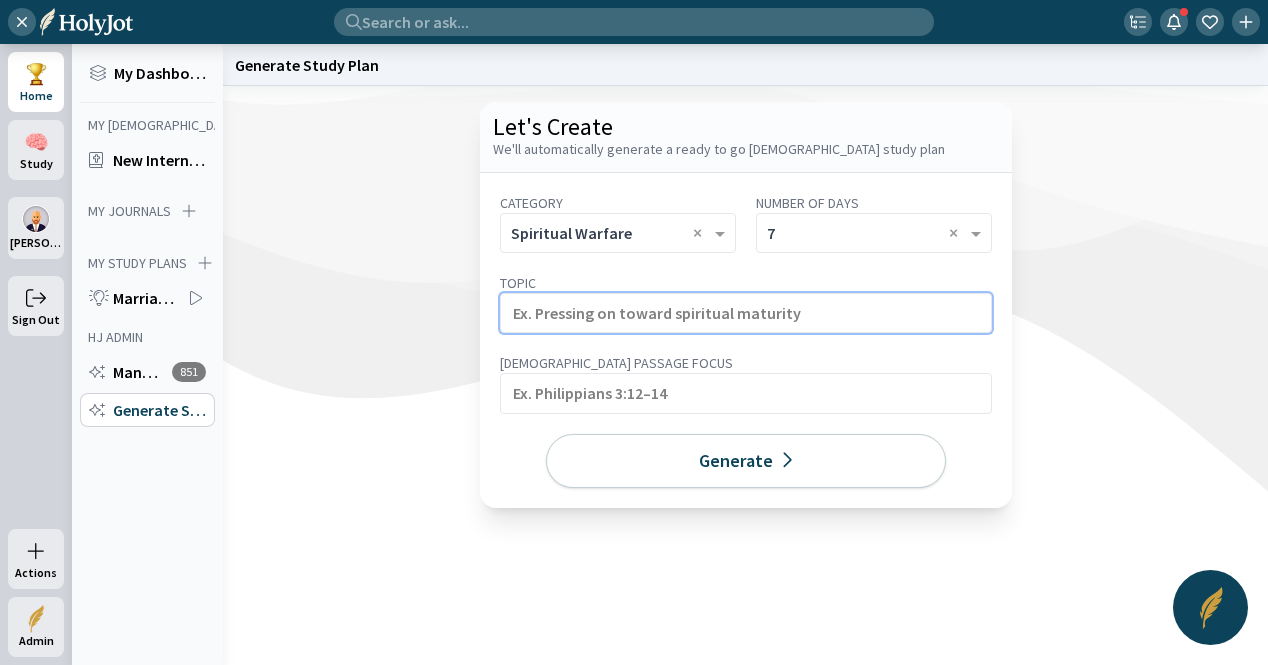 click 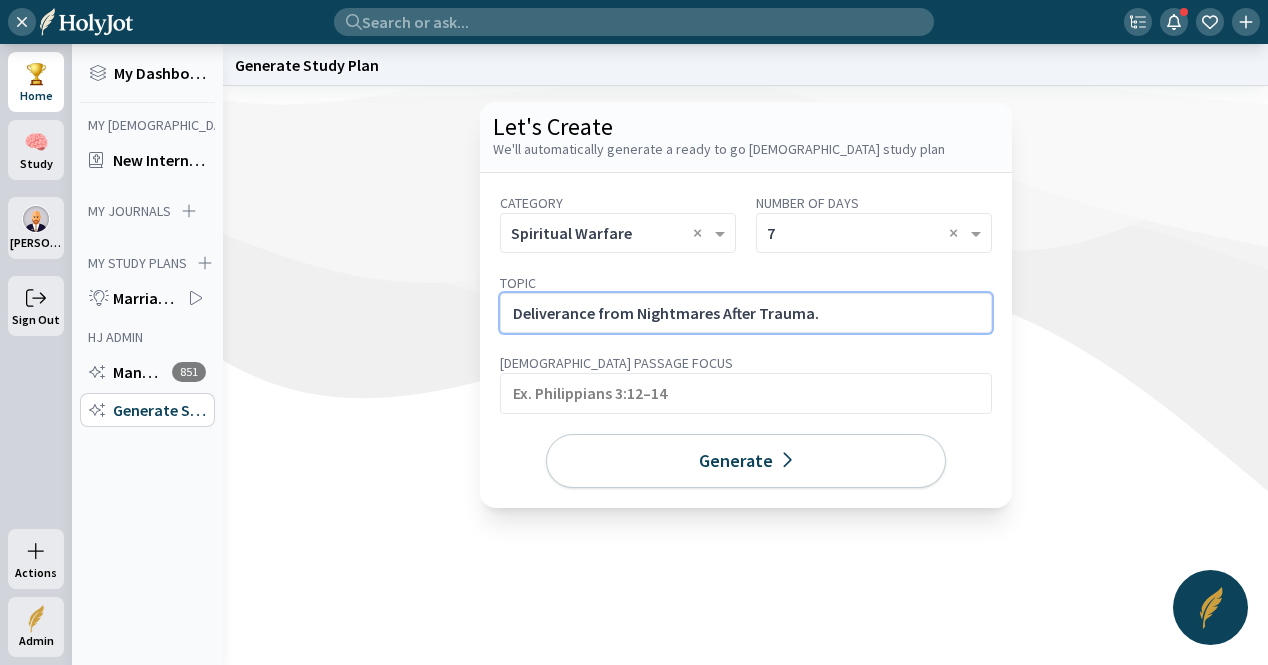 click on "Deliverance from Nightmares After Trauma." 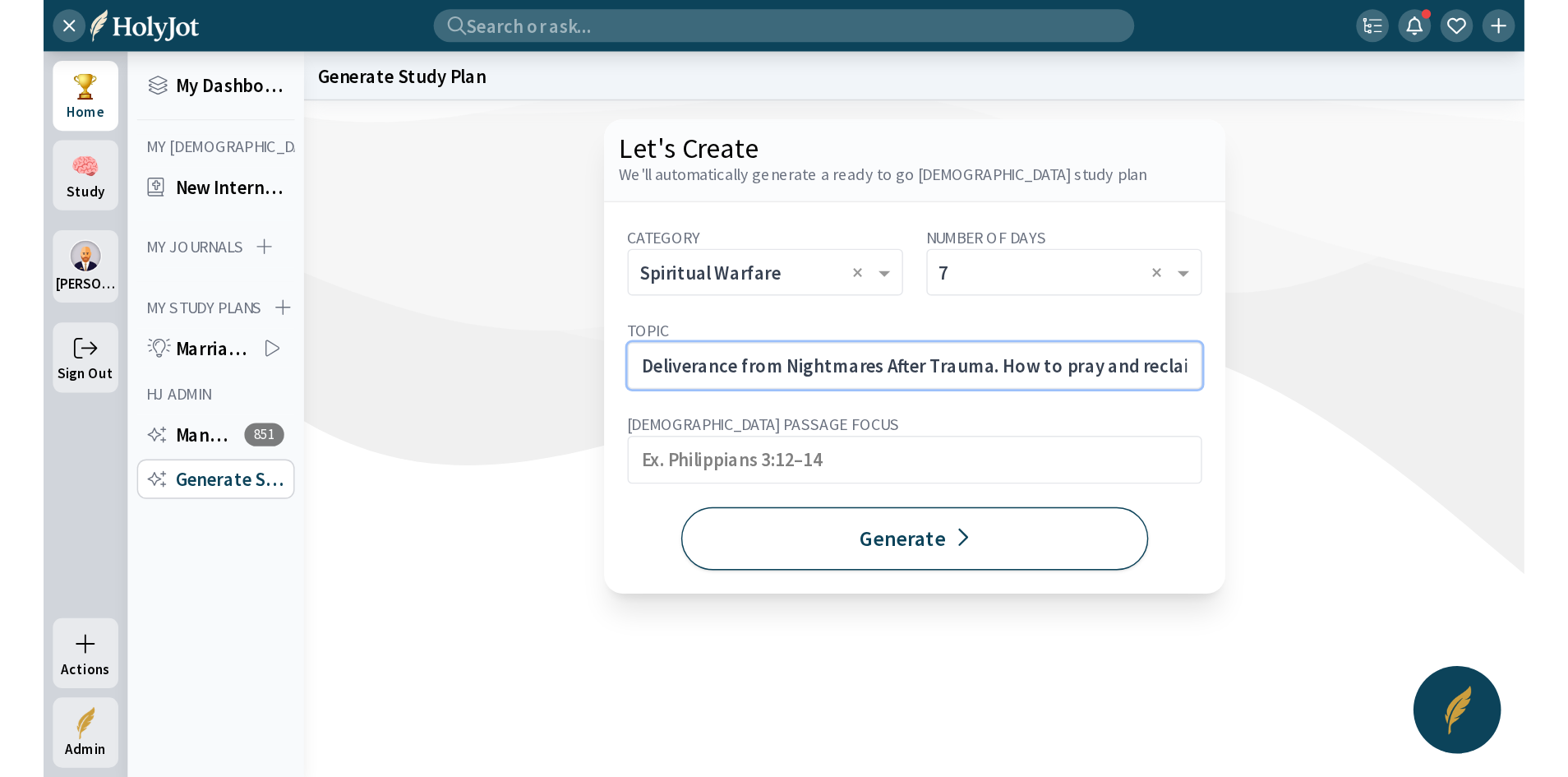 scroll, scrollTop: 0, scrollLeft: 208, axis: horizontal 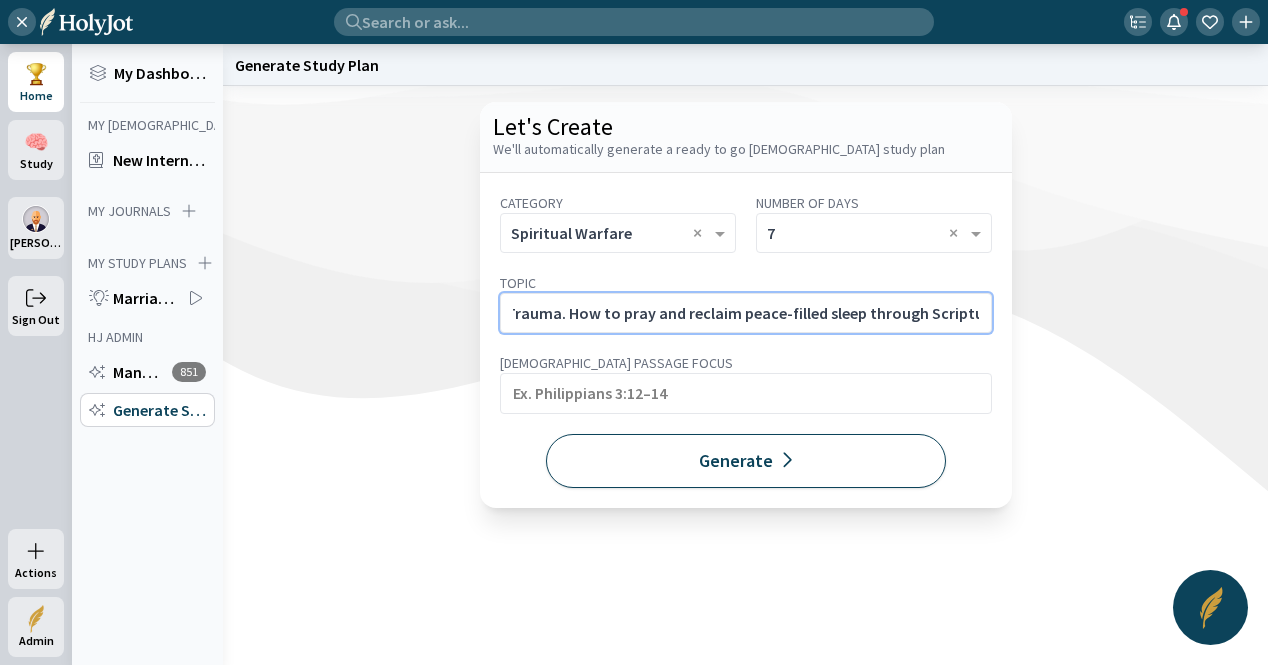 type on "Deliverance from Nightmares After Trauma. How to pray and reclaim peace-filled sleep through Scripture." 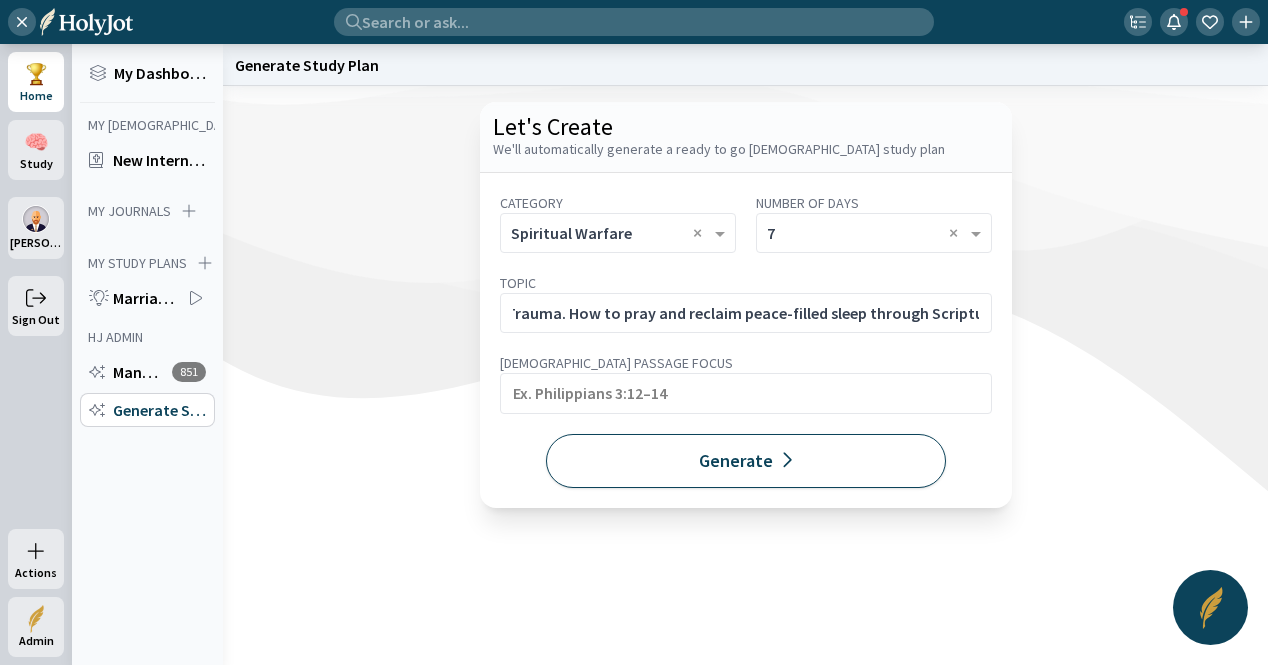 click on "Generate" 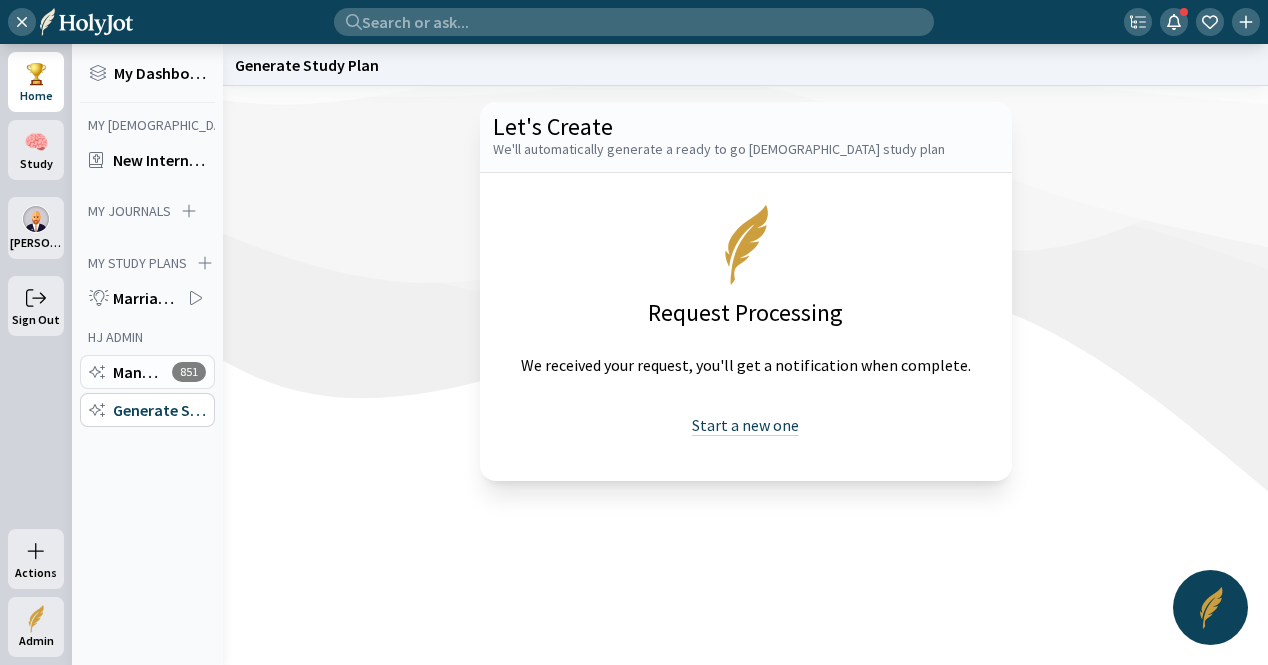 click on "Manage Study Plans" 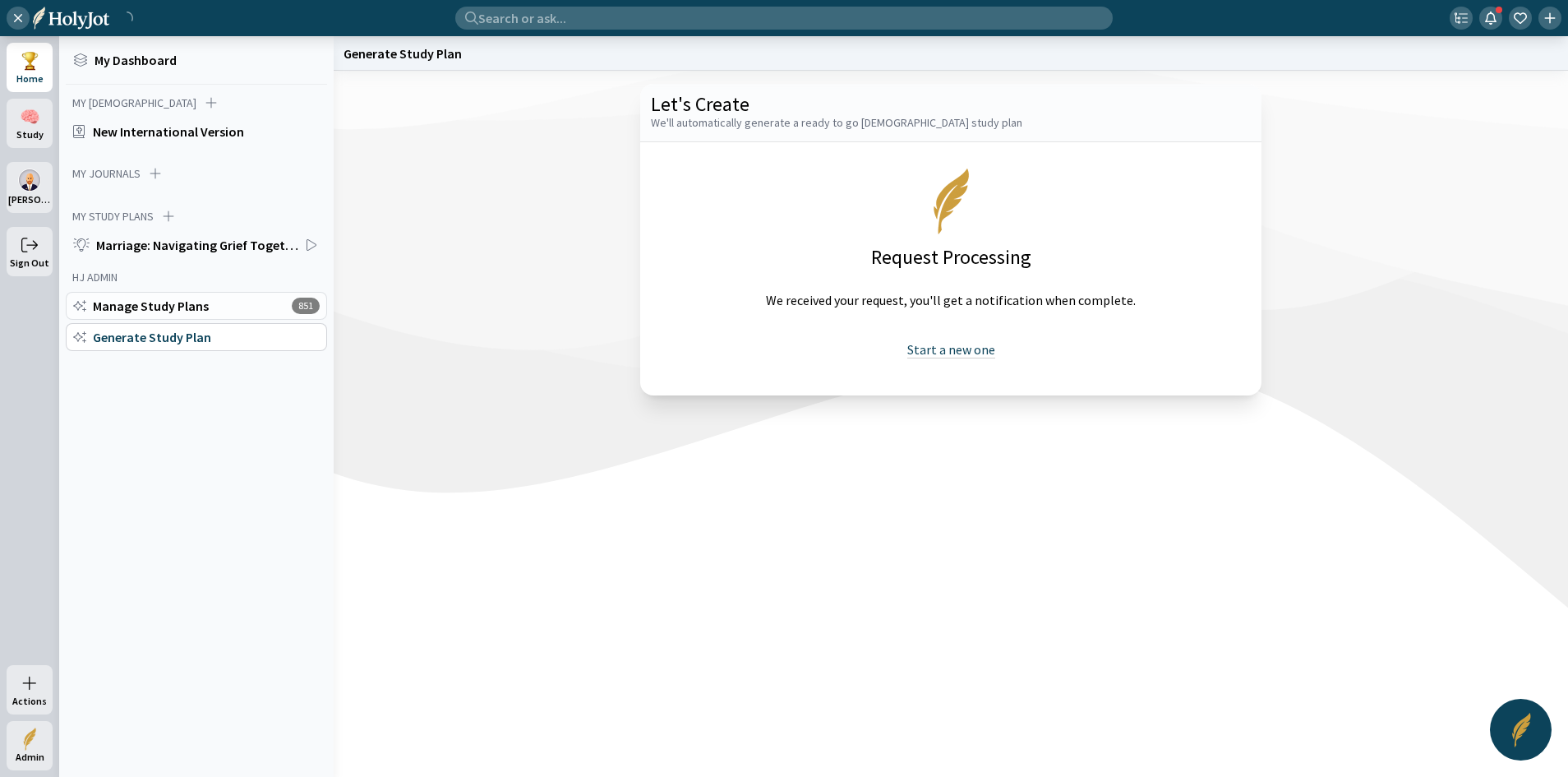 click on "Manage Study Plans" 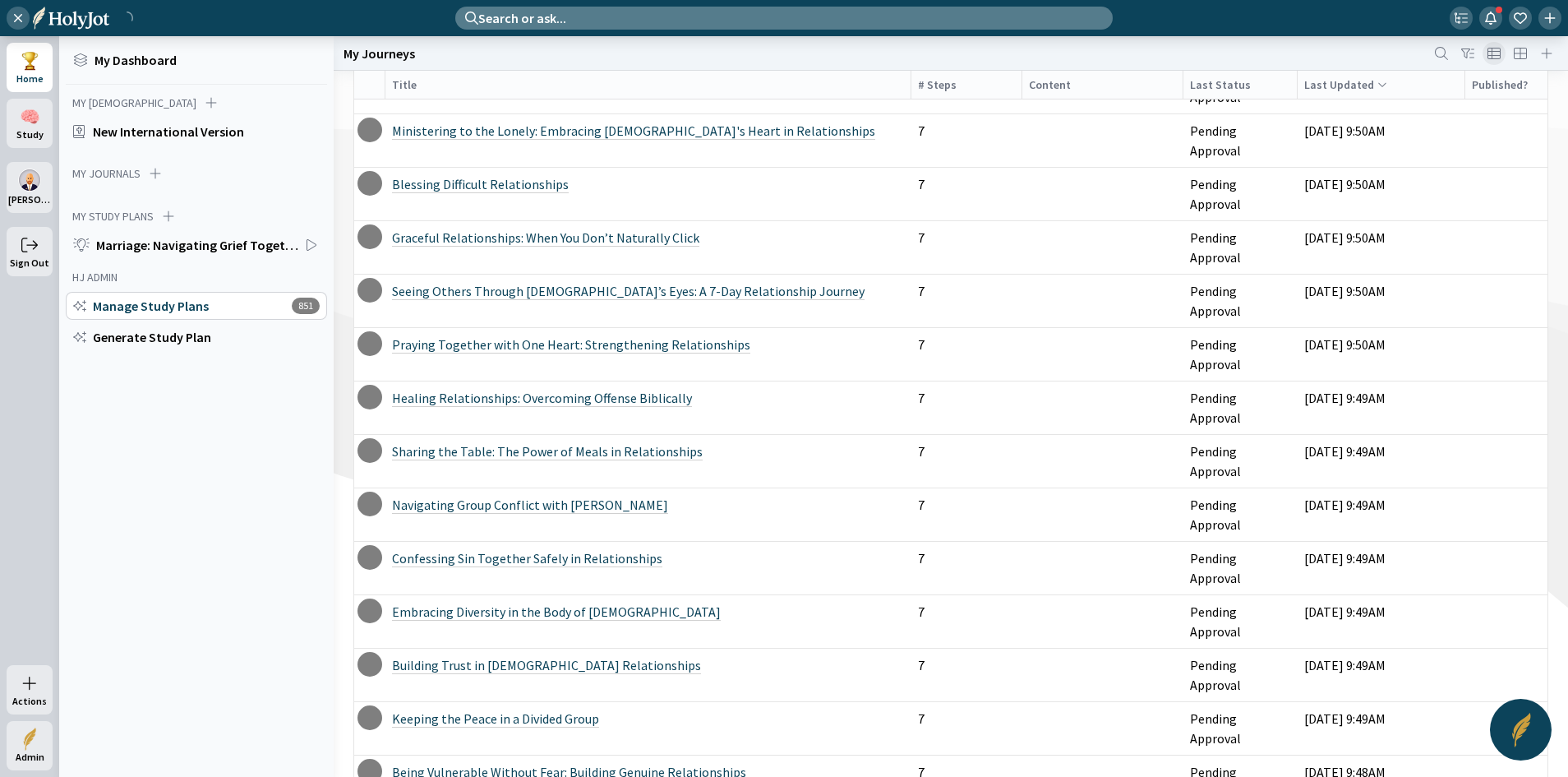 scroll, scrollTop: 14084, scrollLeft: 0, axis: vertical 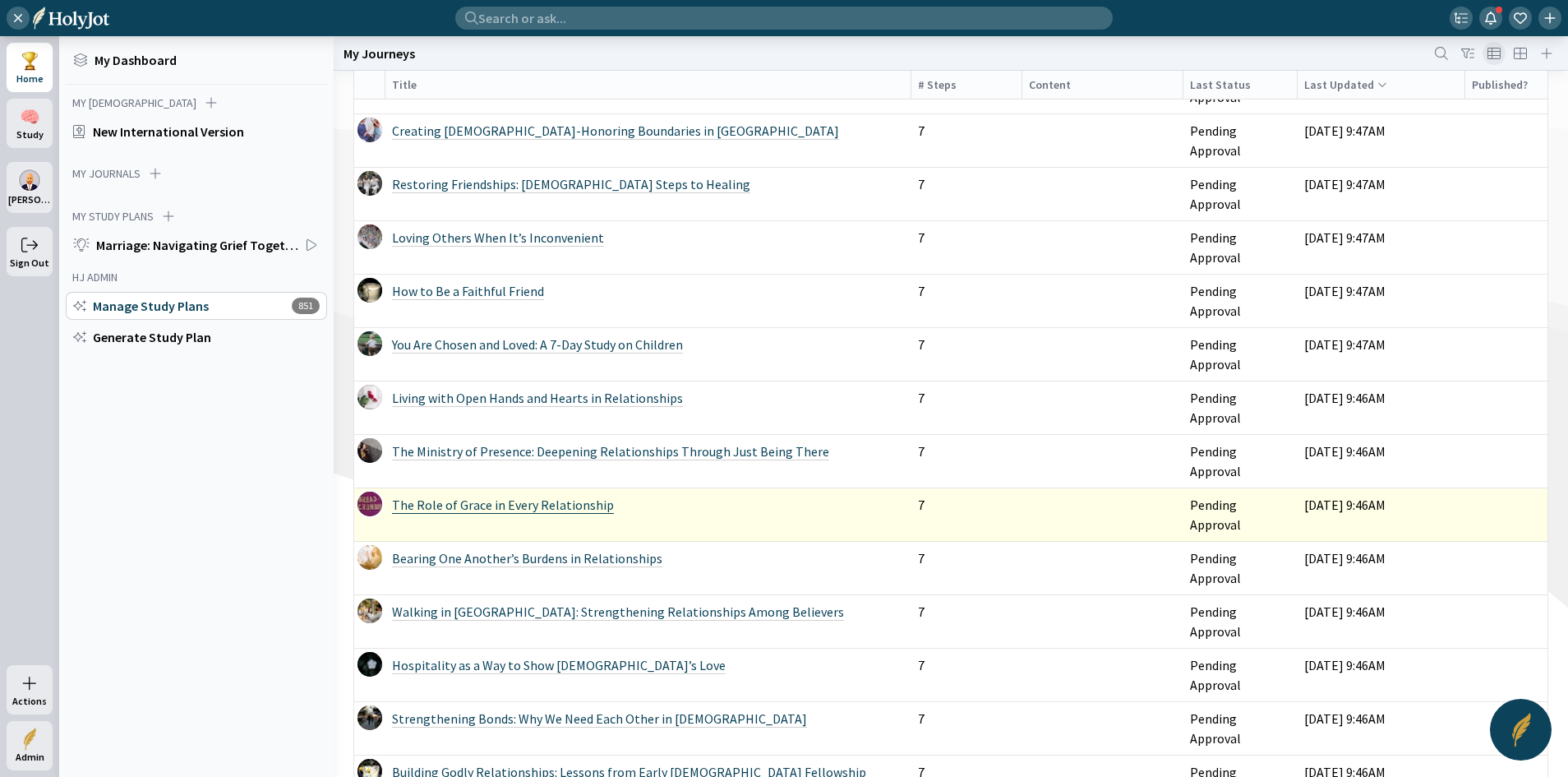 click on "The Role of Grace in Every Relationship" 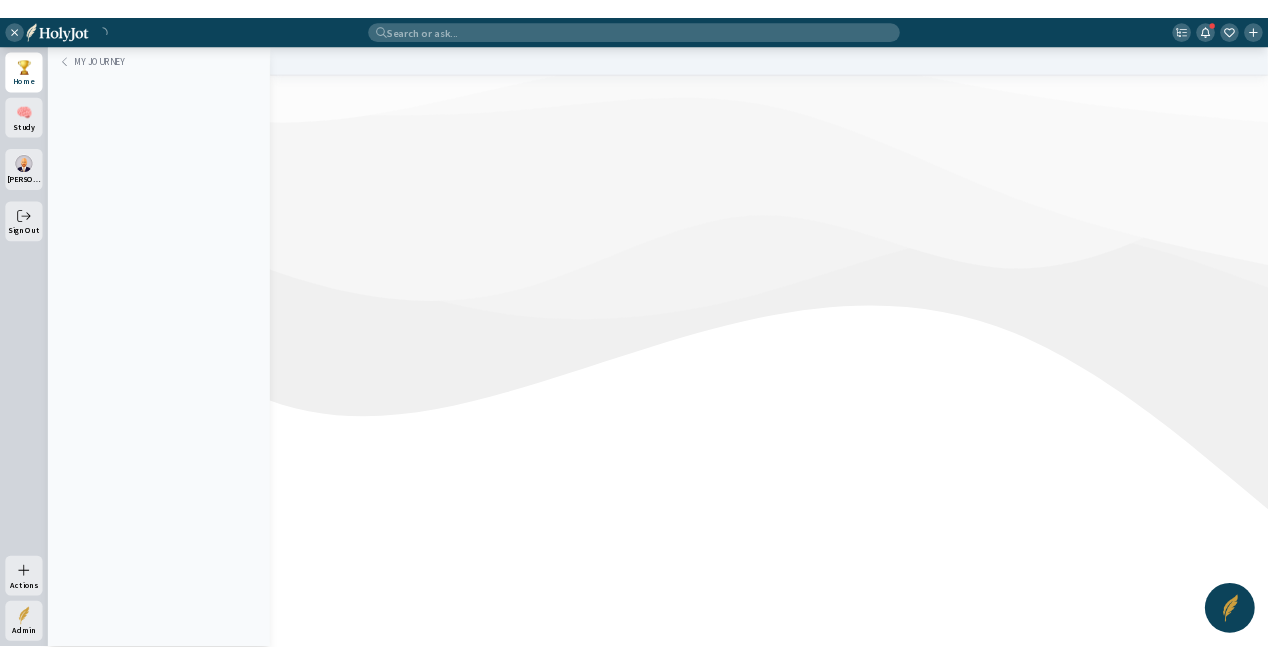 scroll, scrollTop: 0, scrollLeft: 0, axis: both 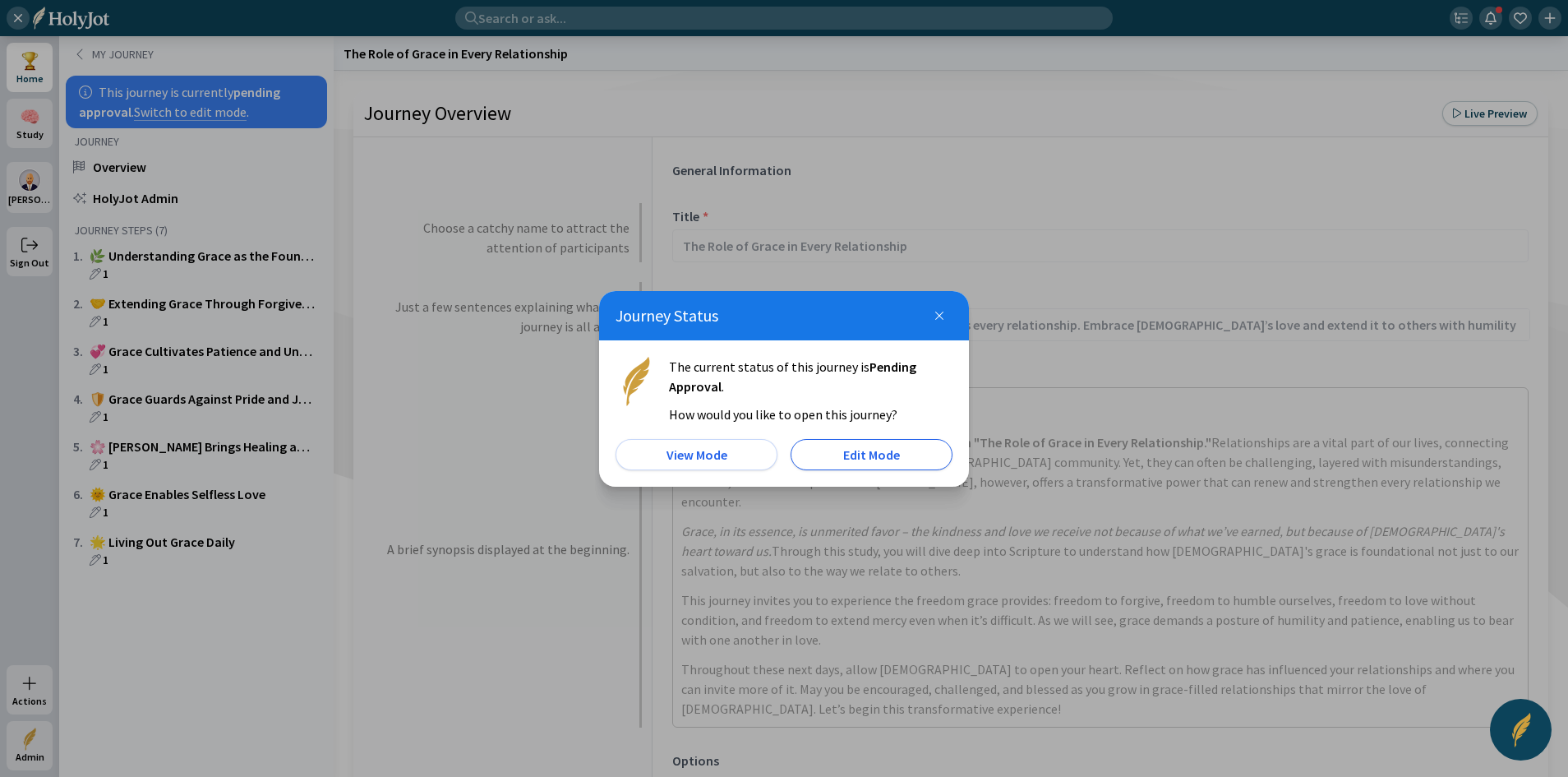click on "Edit Mode" at bounding box center (871, 455) 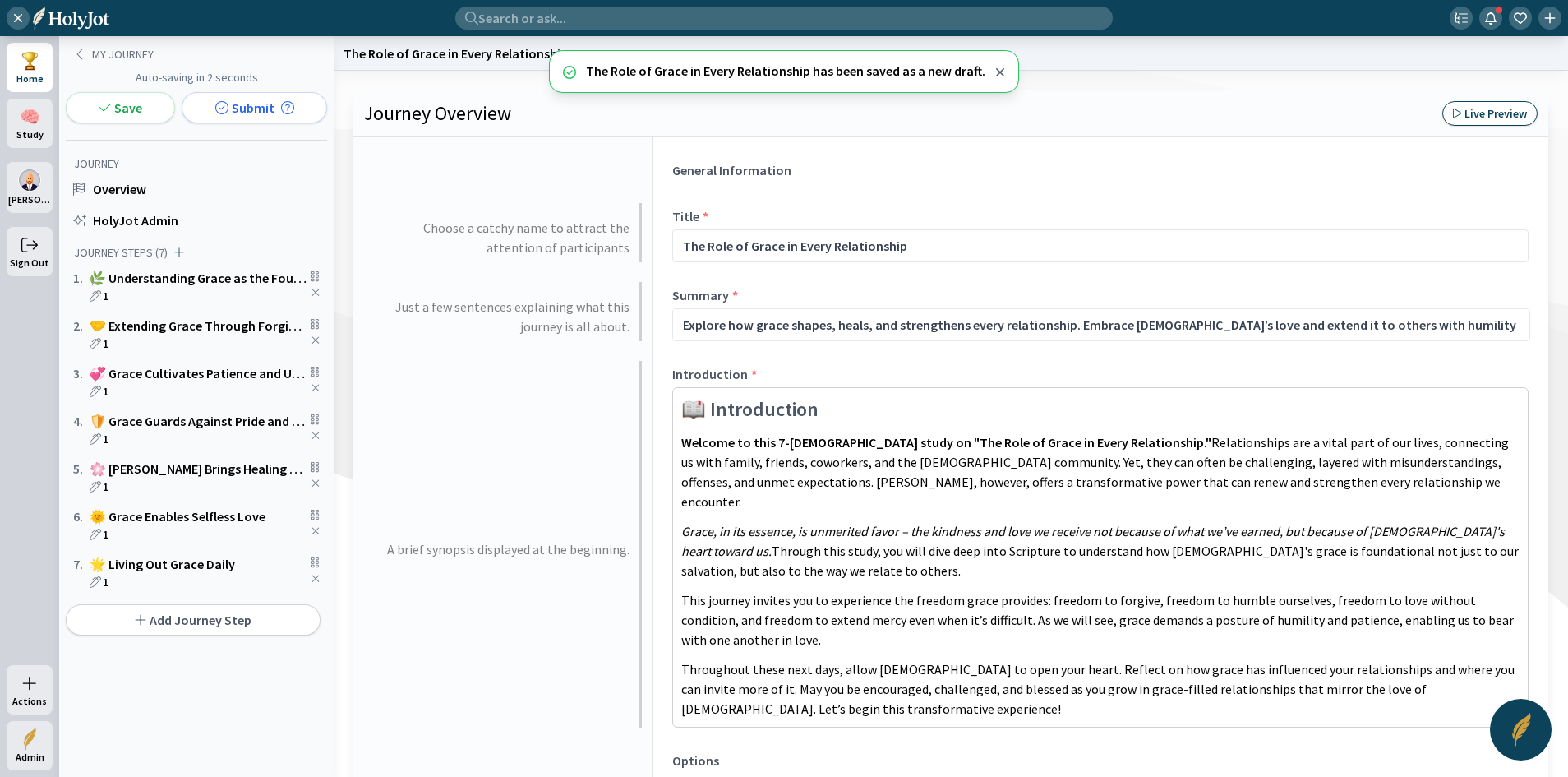 click on "Live Preview" 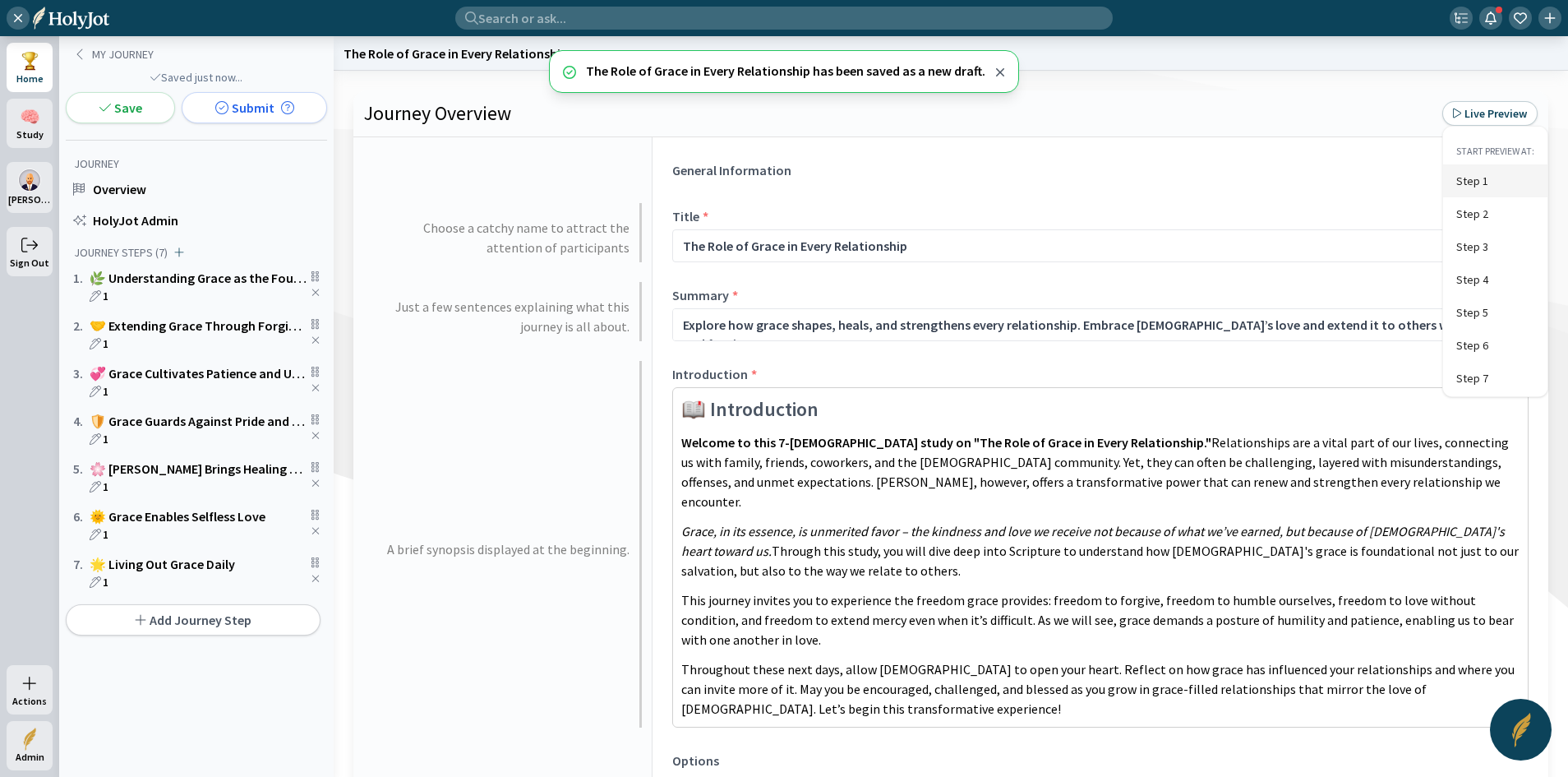 click on "Step 1" at bounding box center [1495, 181] 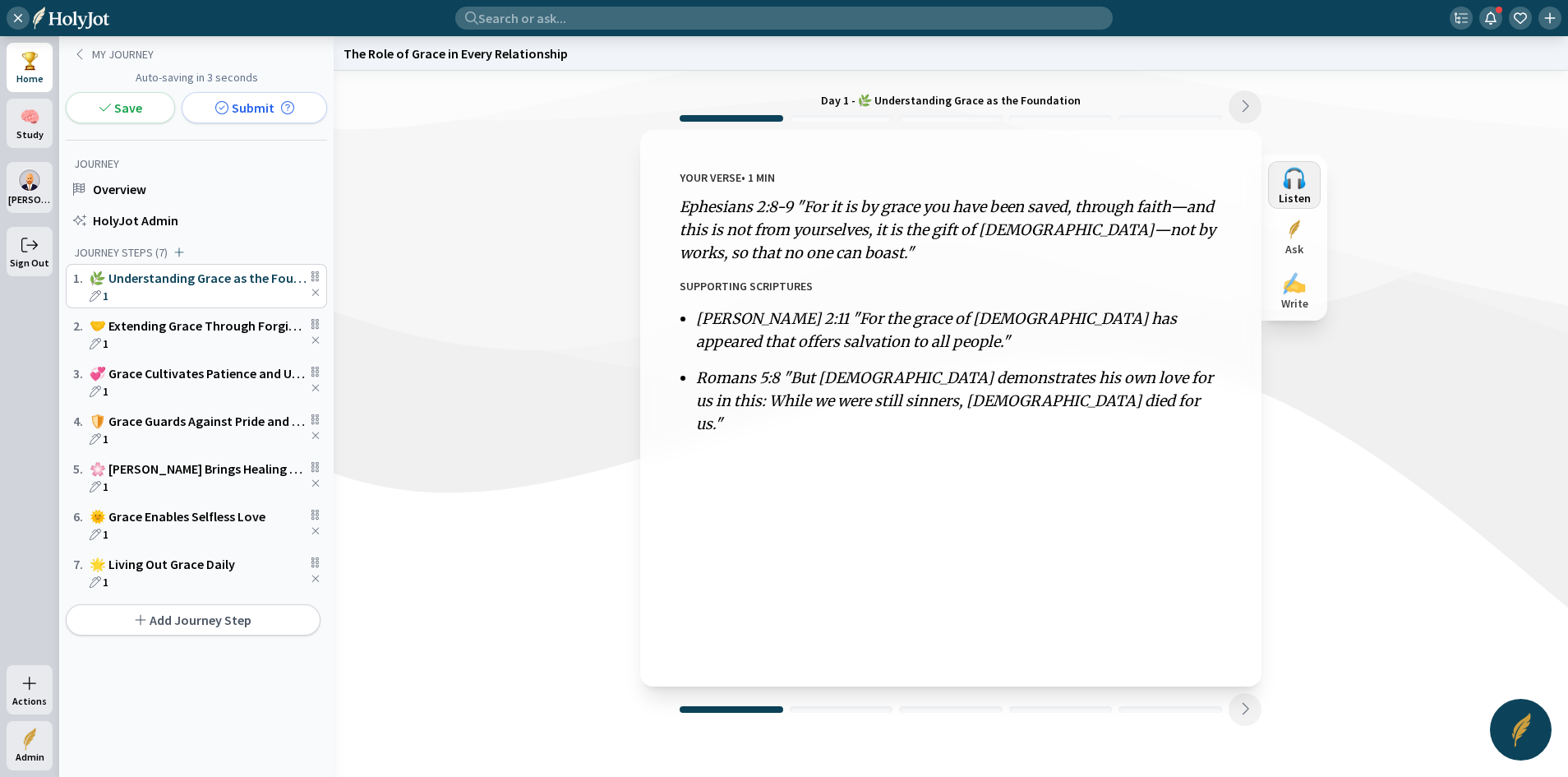 click on "🎧" 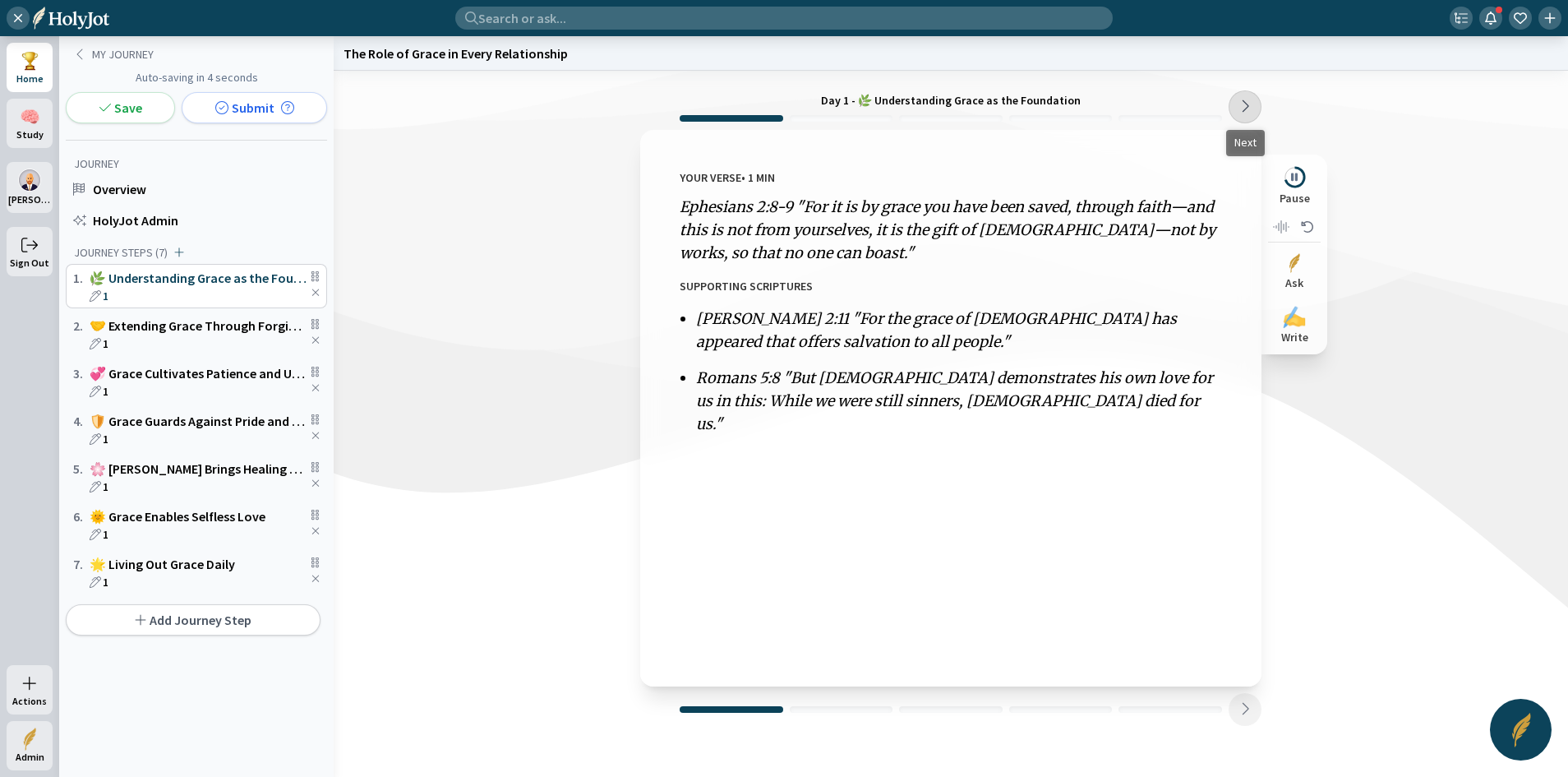 click 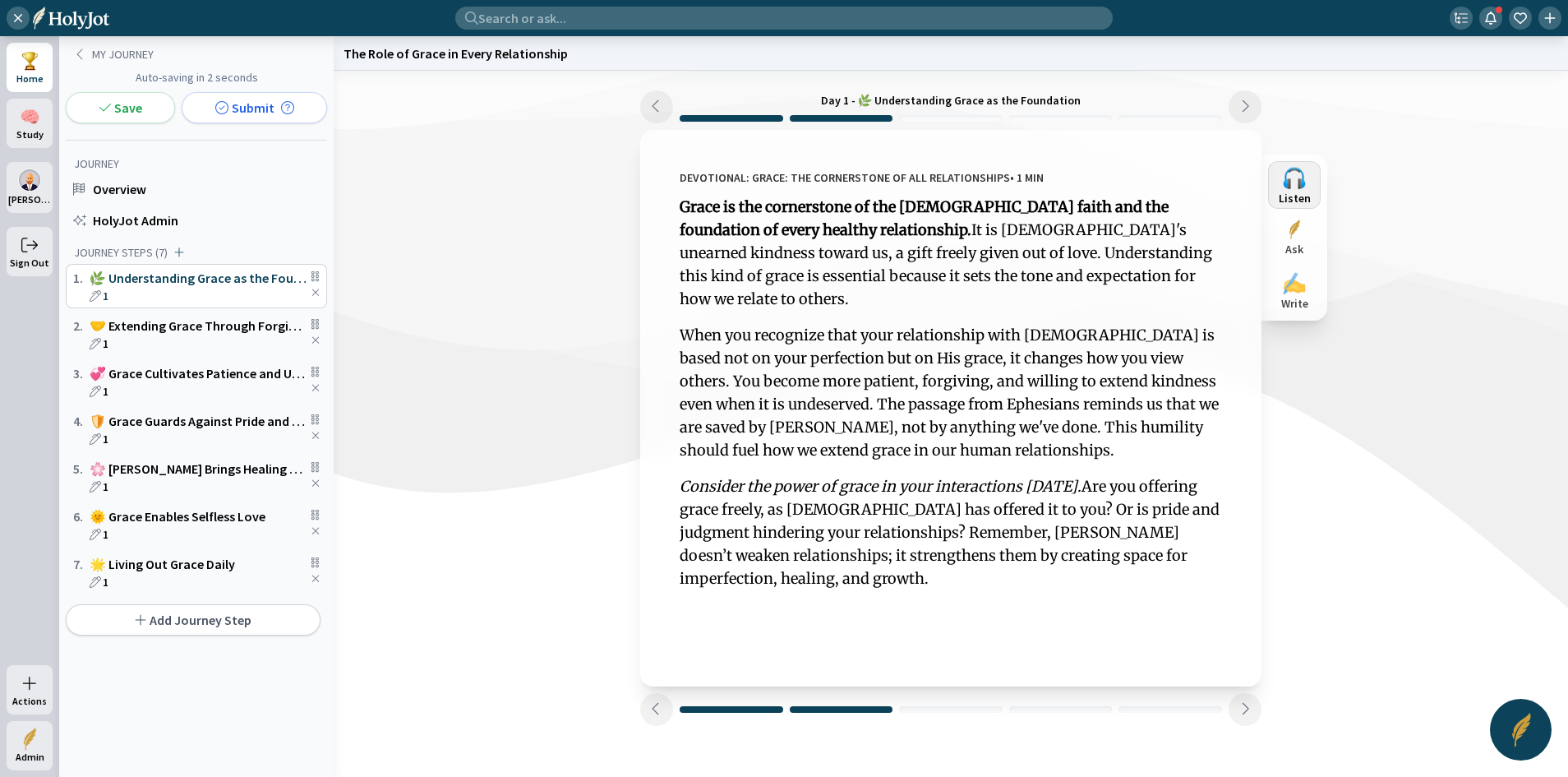 click on "Listen" 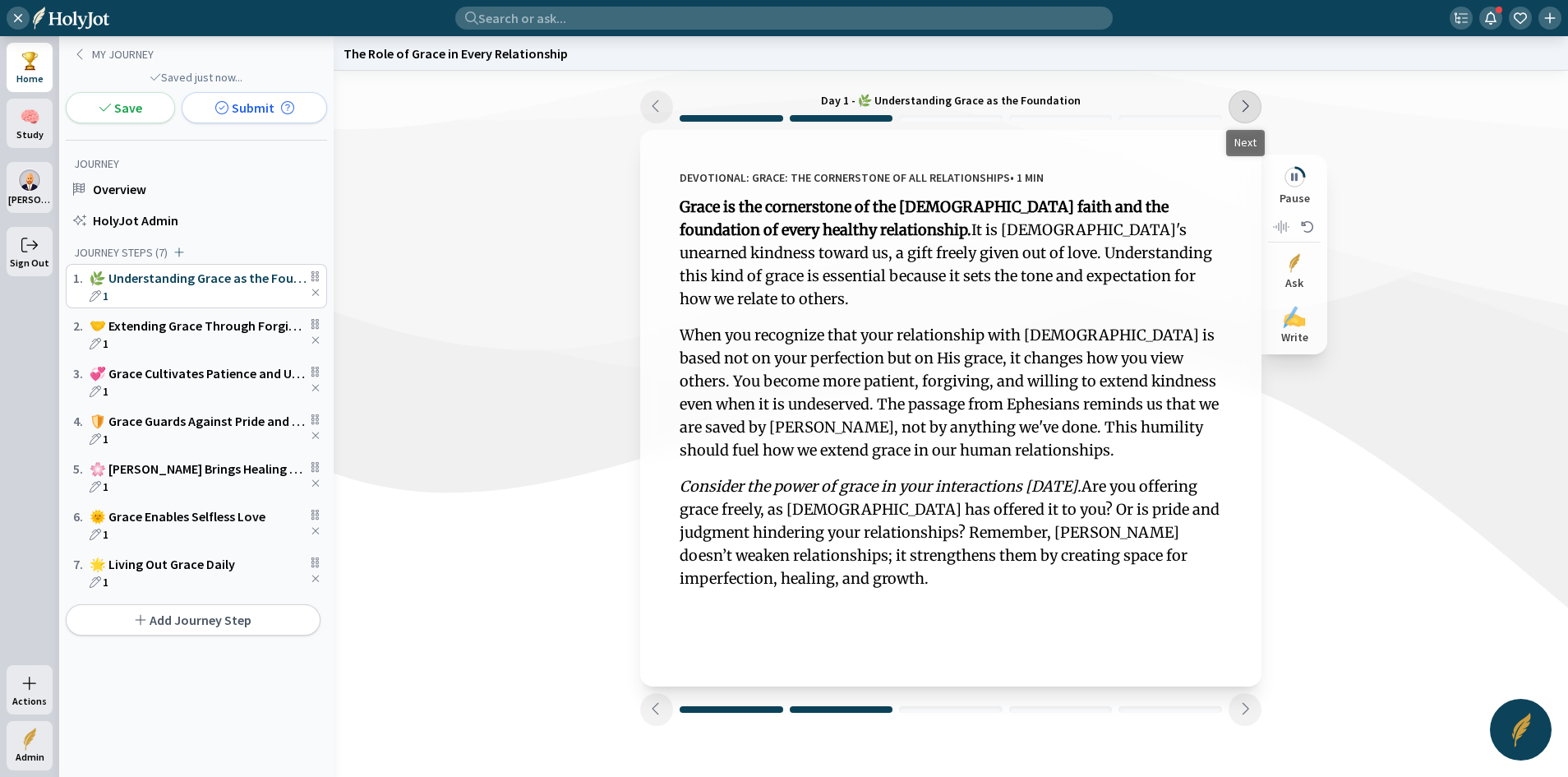 click 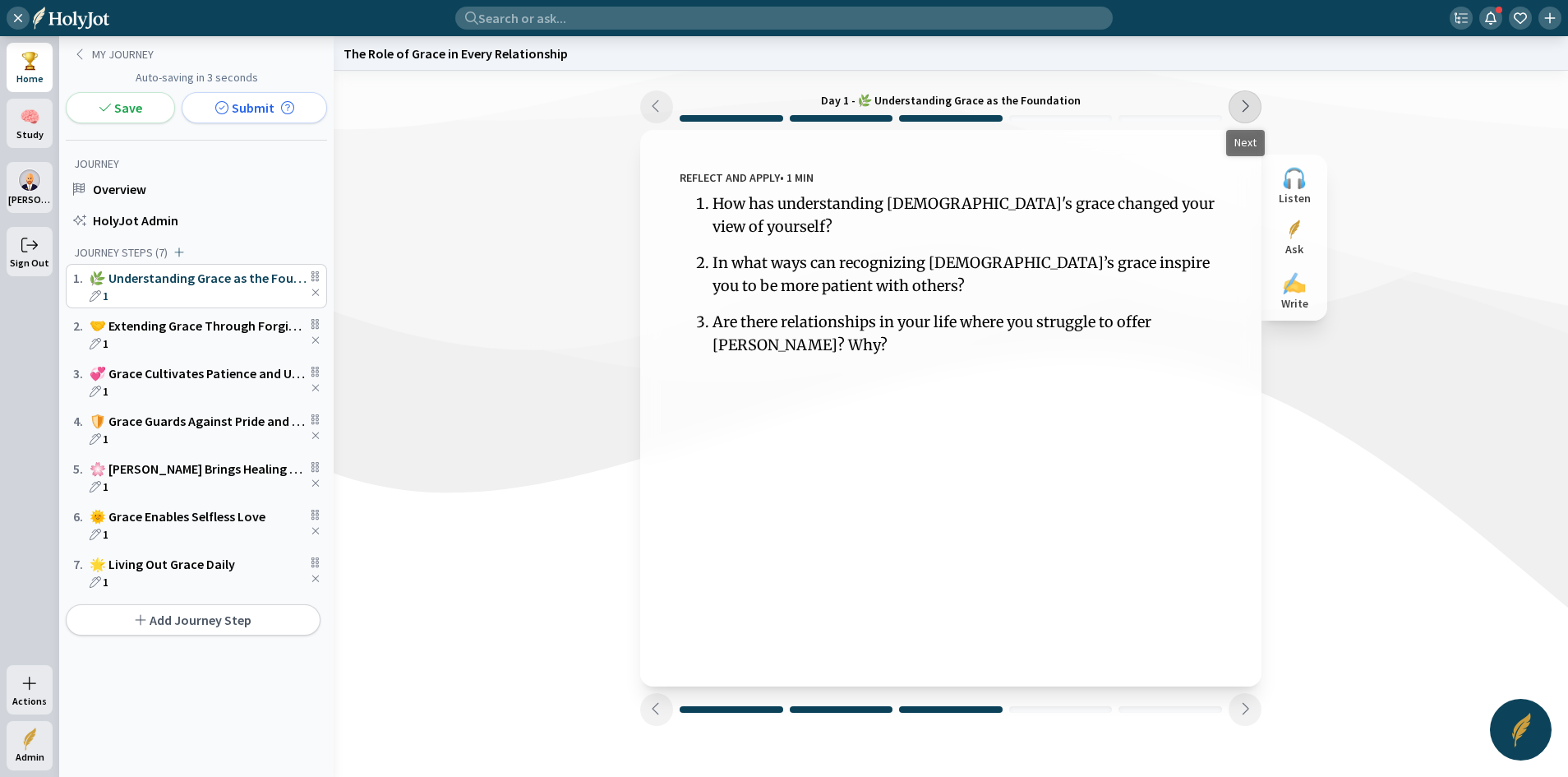 click 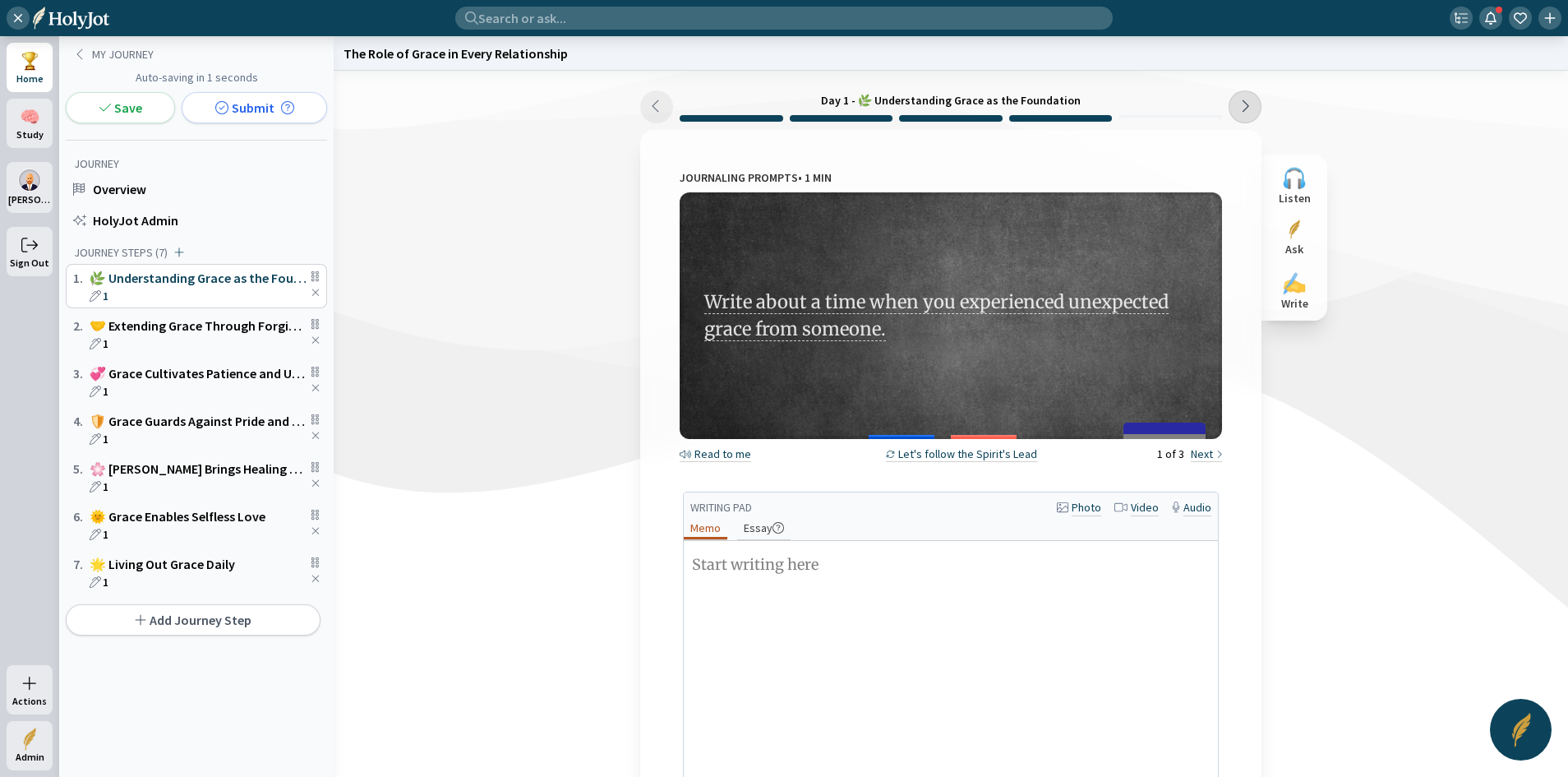 click 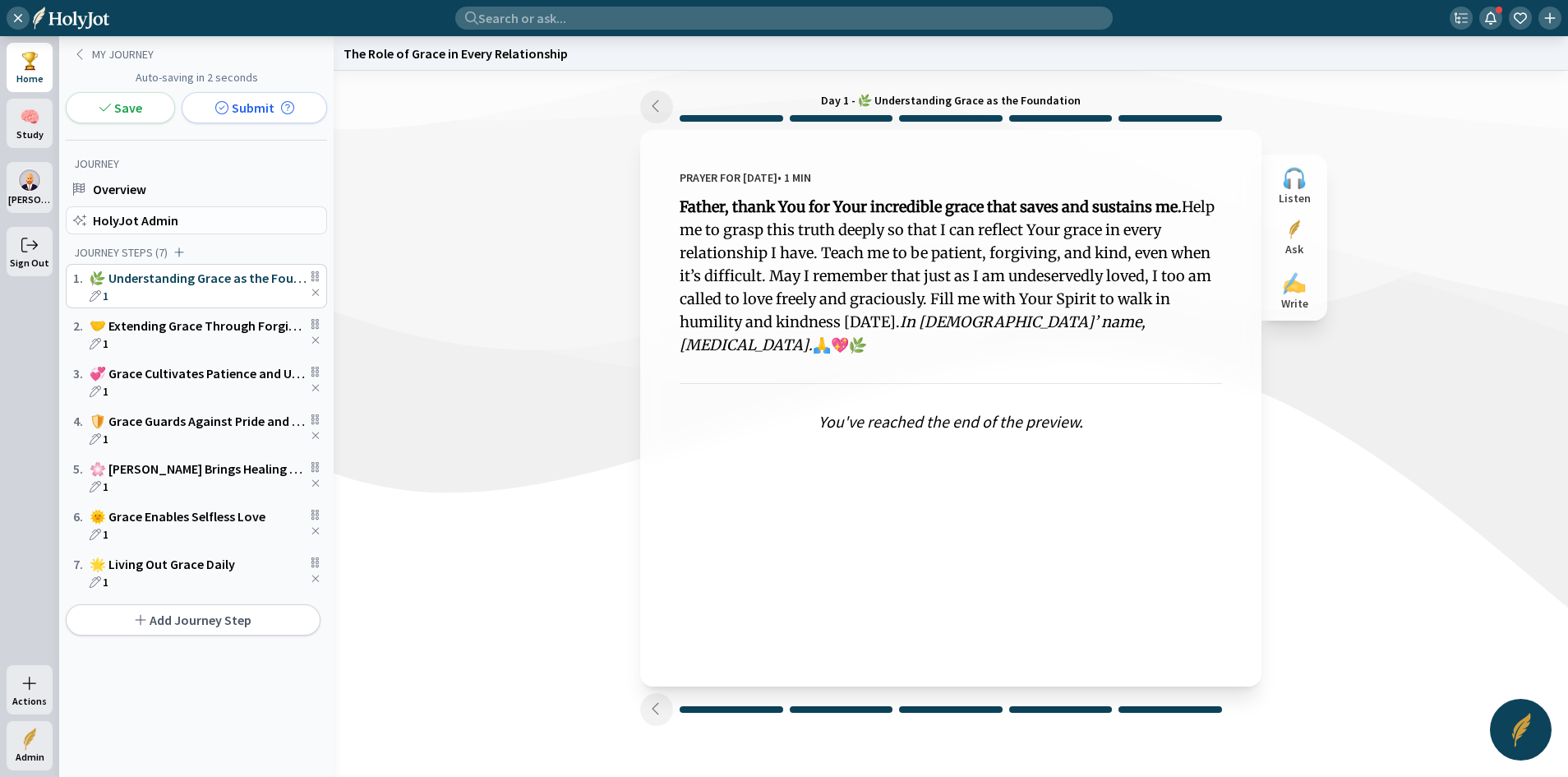 click on "HolyJot Admin" 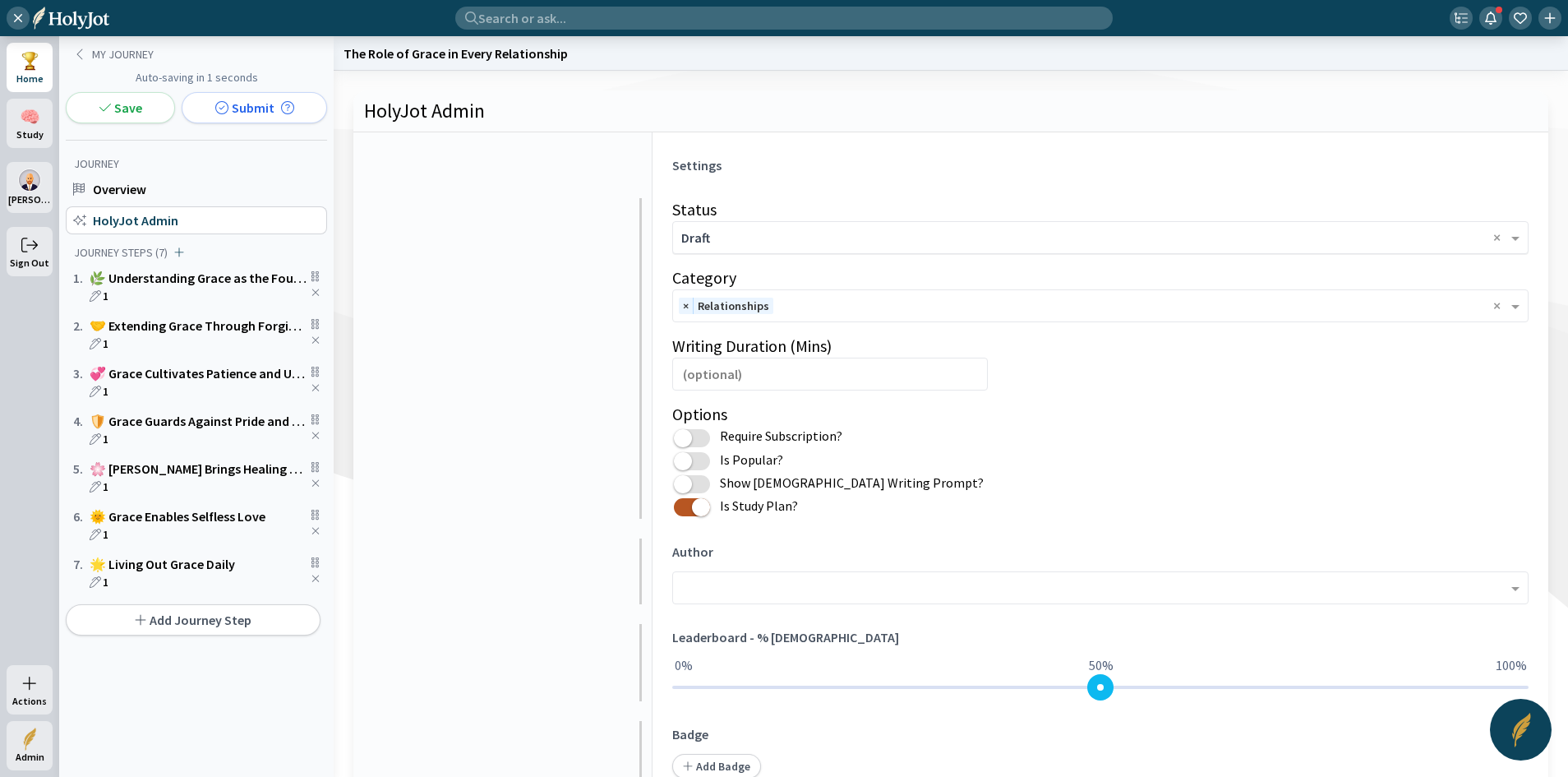 click 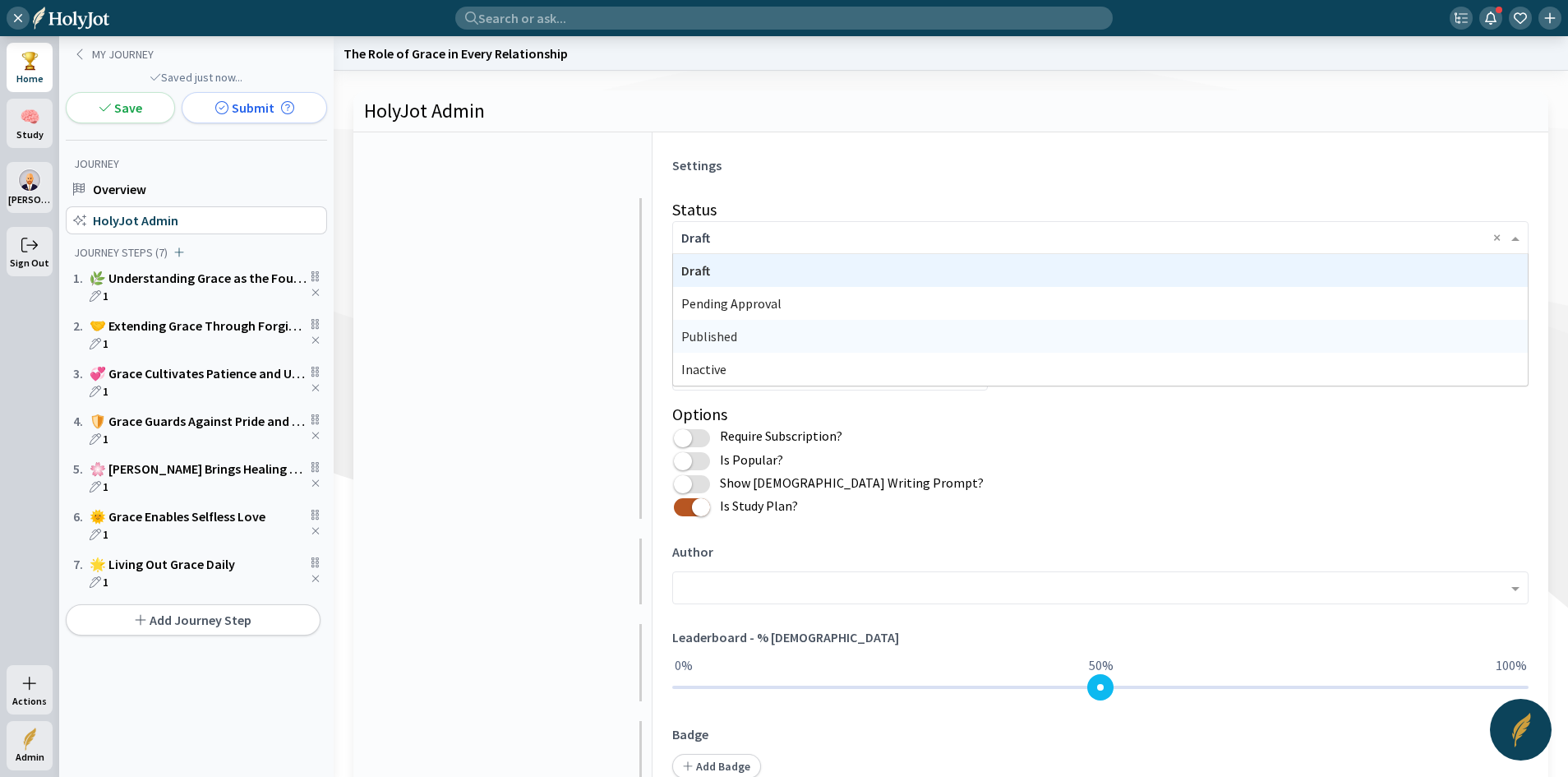 click on "Published" at bounding box center (1100, 336) 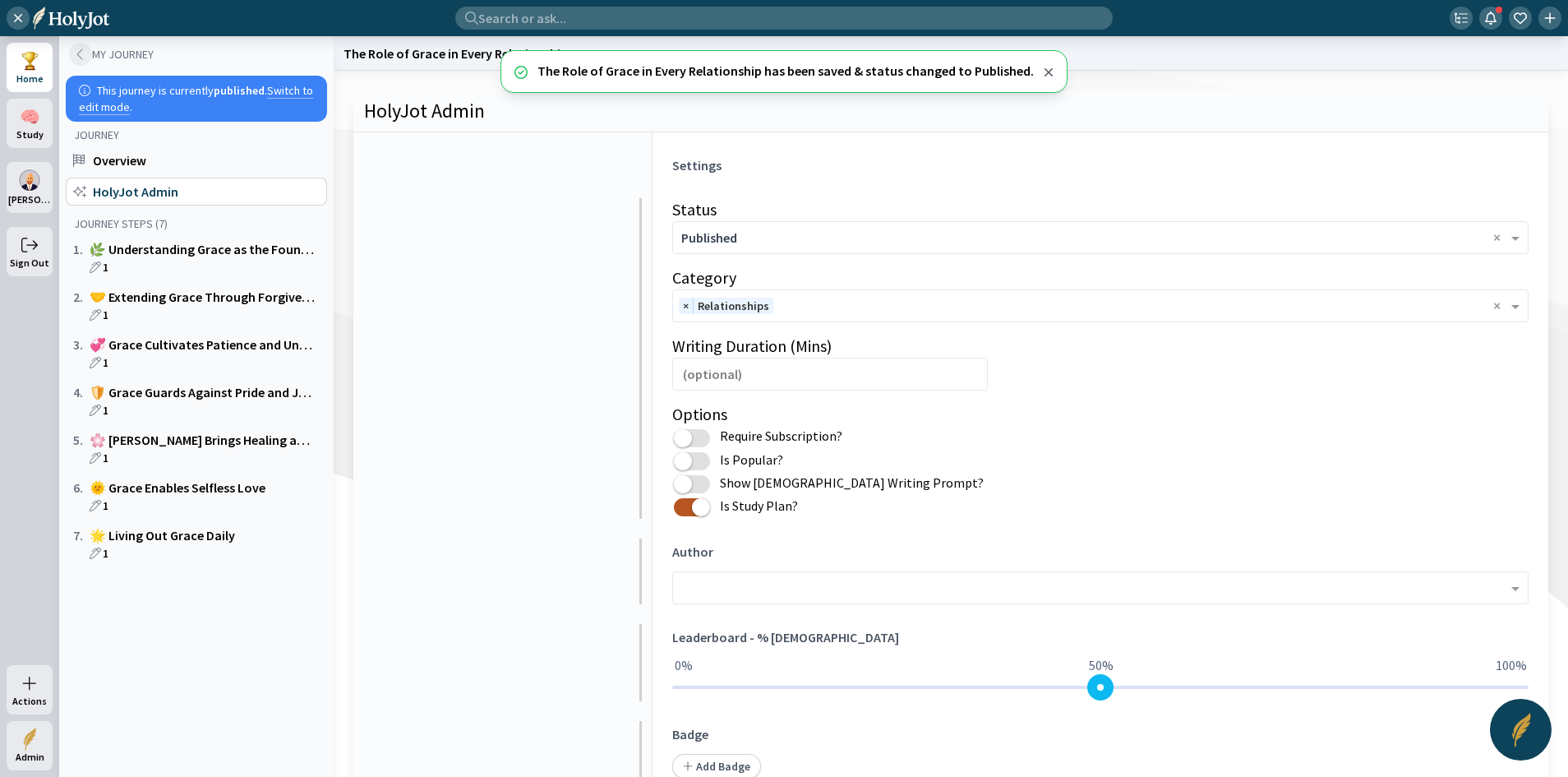 click 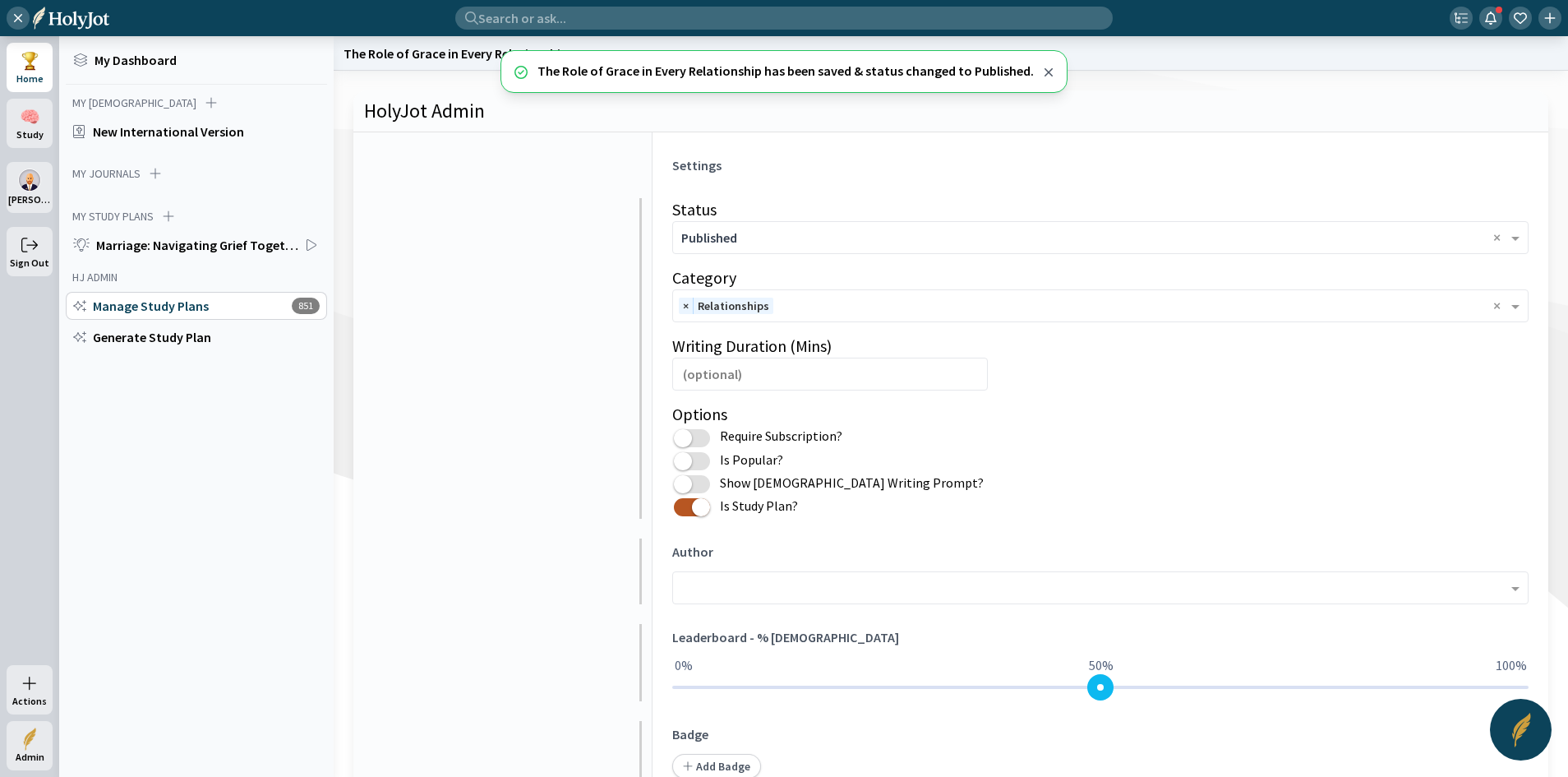 click 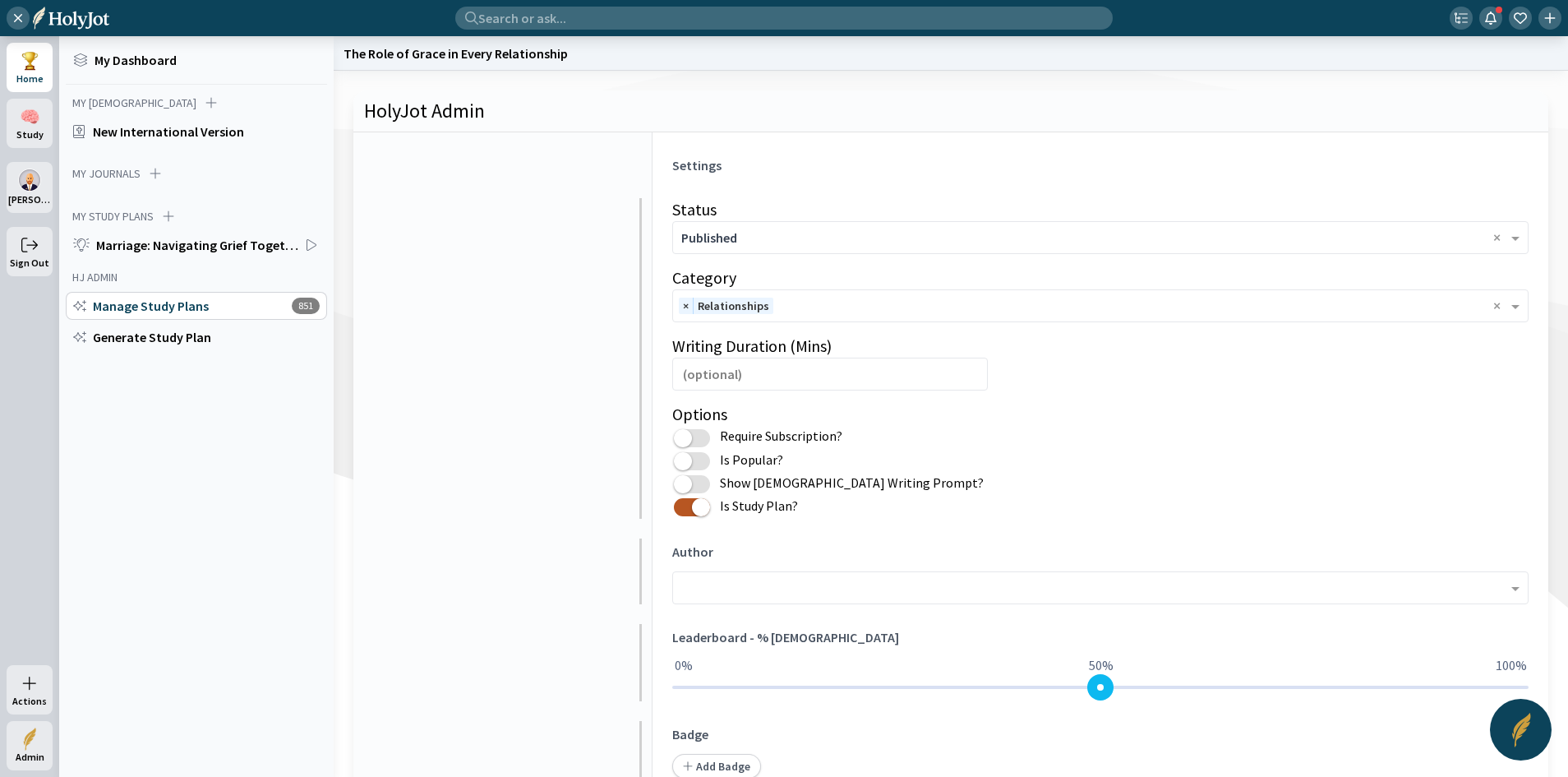 click on "Manage Study Plans" 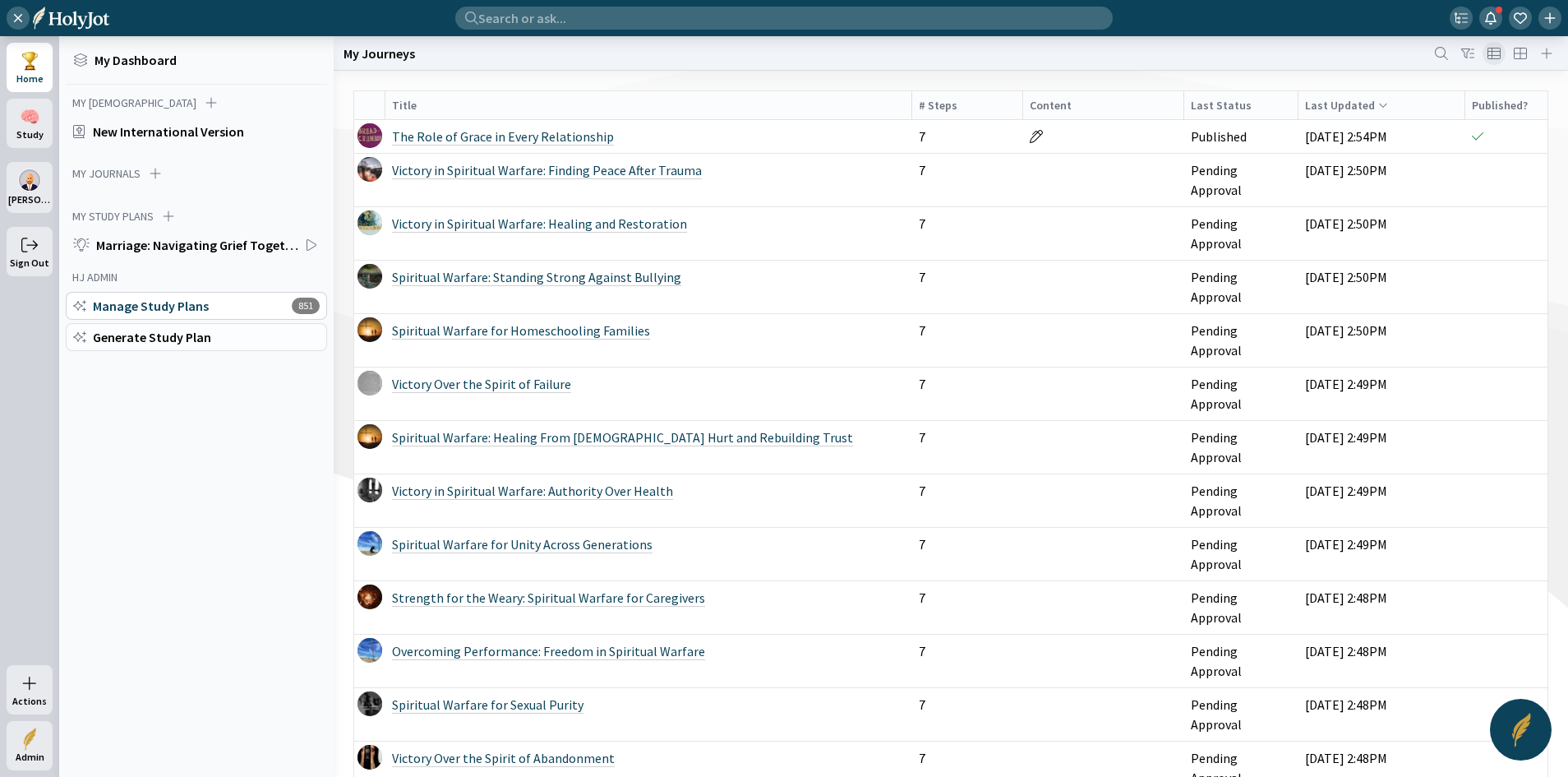 click on "Generate Study Plan" 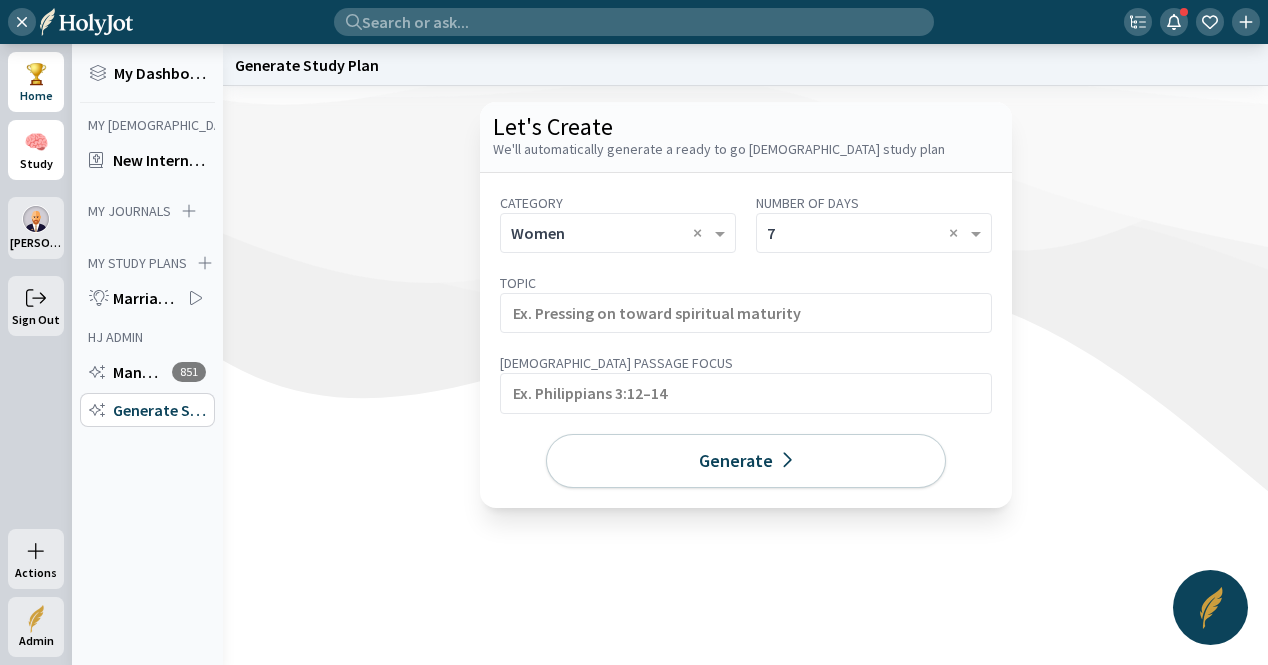 click on "🧠" 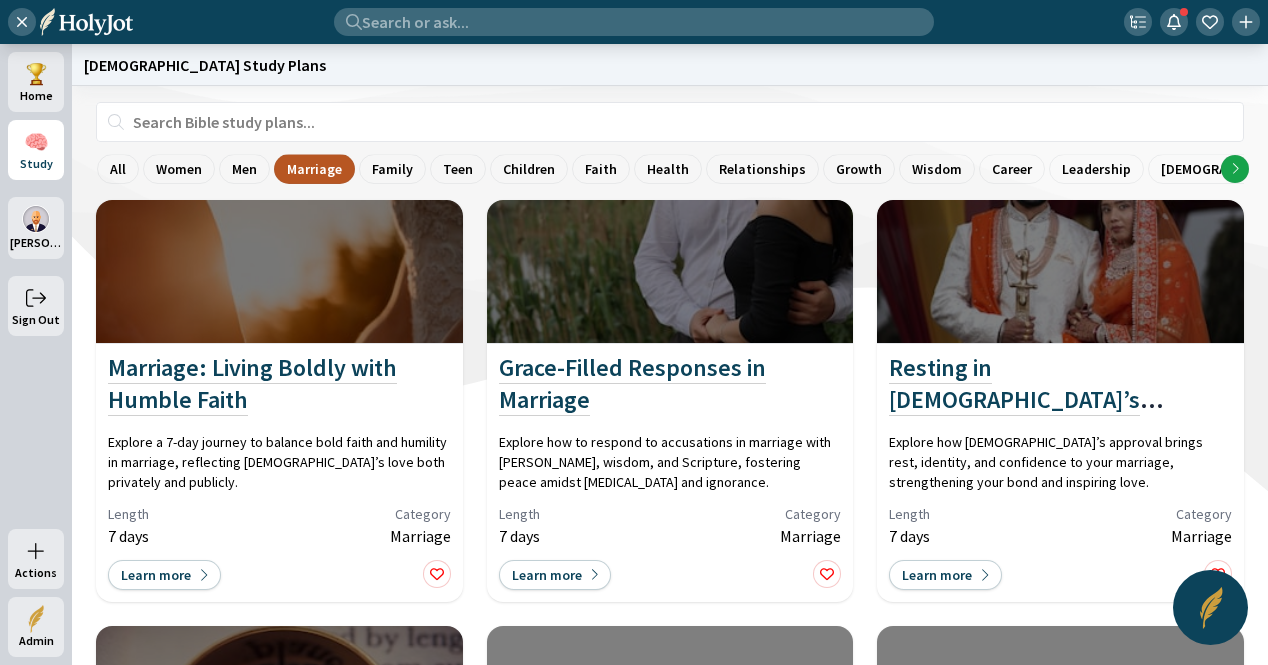 click on "Marriage" 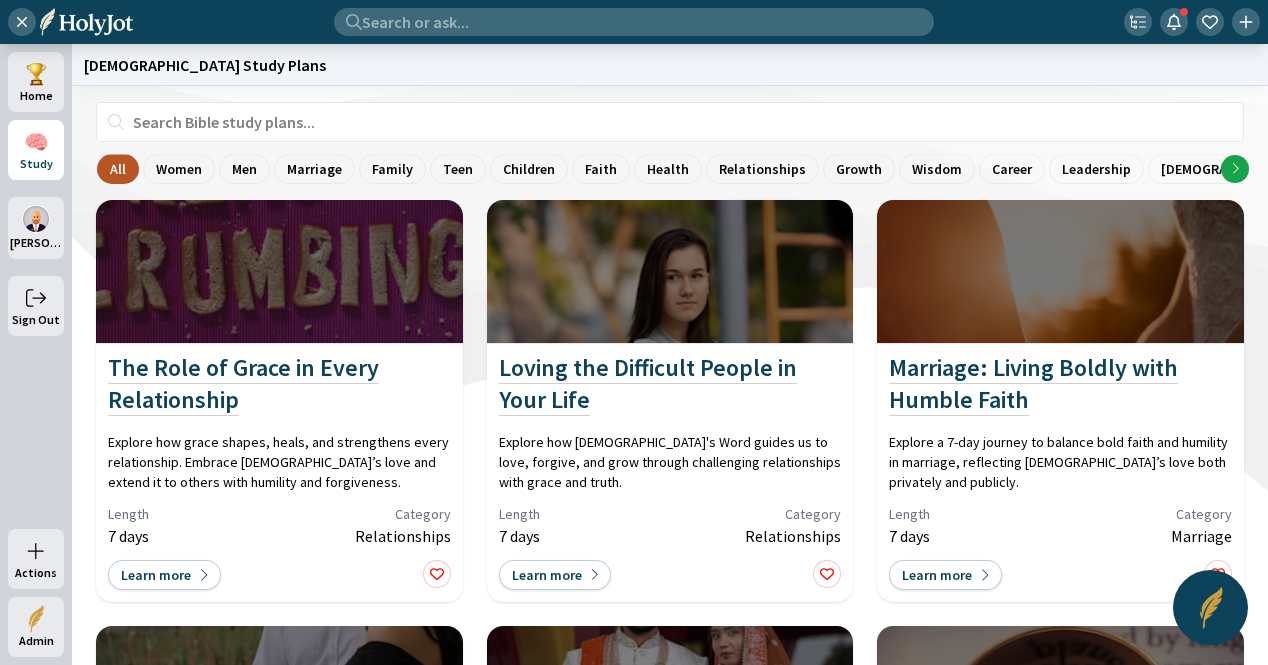 click 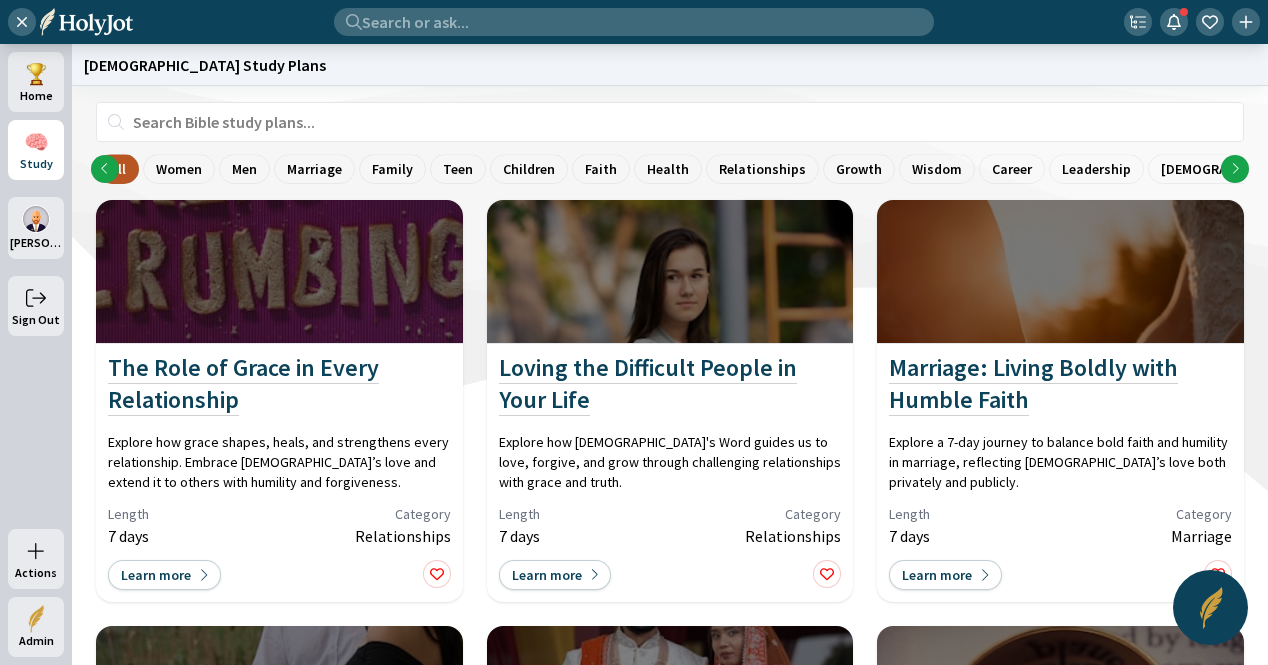 scroll, scrollTop: 0, scrollLeft: 433, axis: horizontal 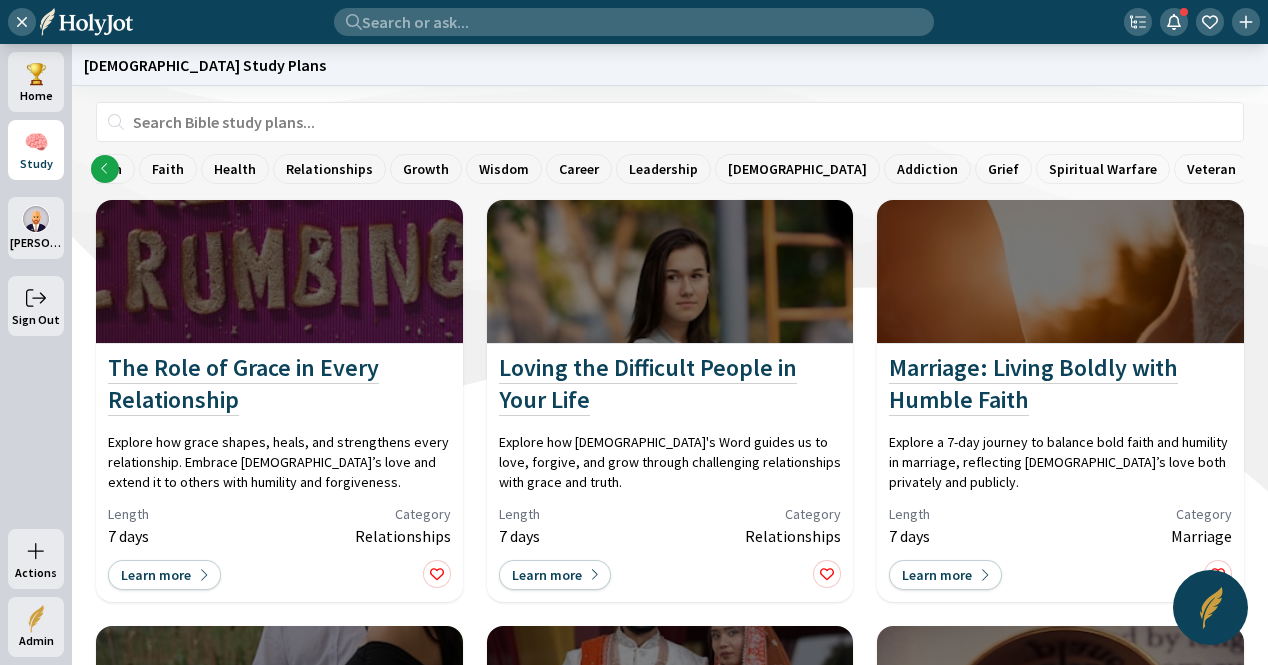 click on "Length: Any" 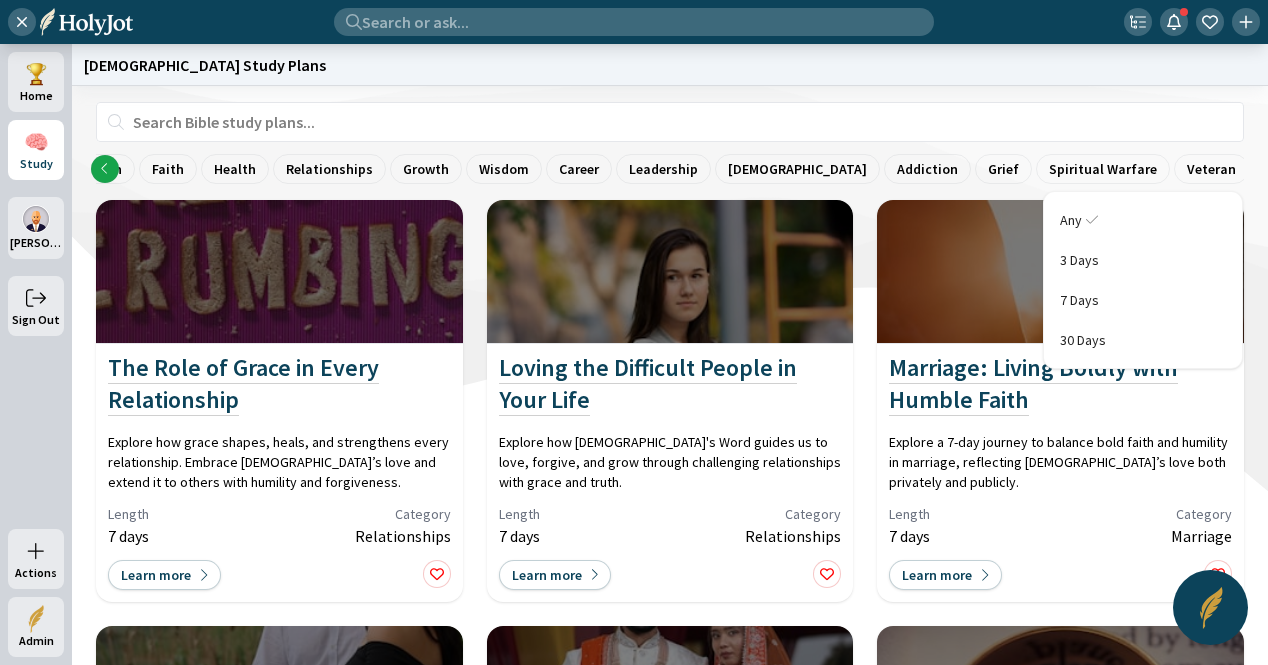 click at bounding box center [634, 332] 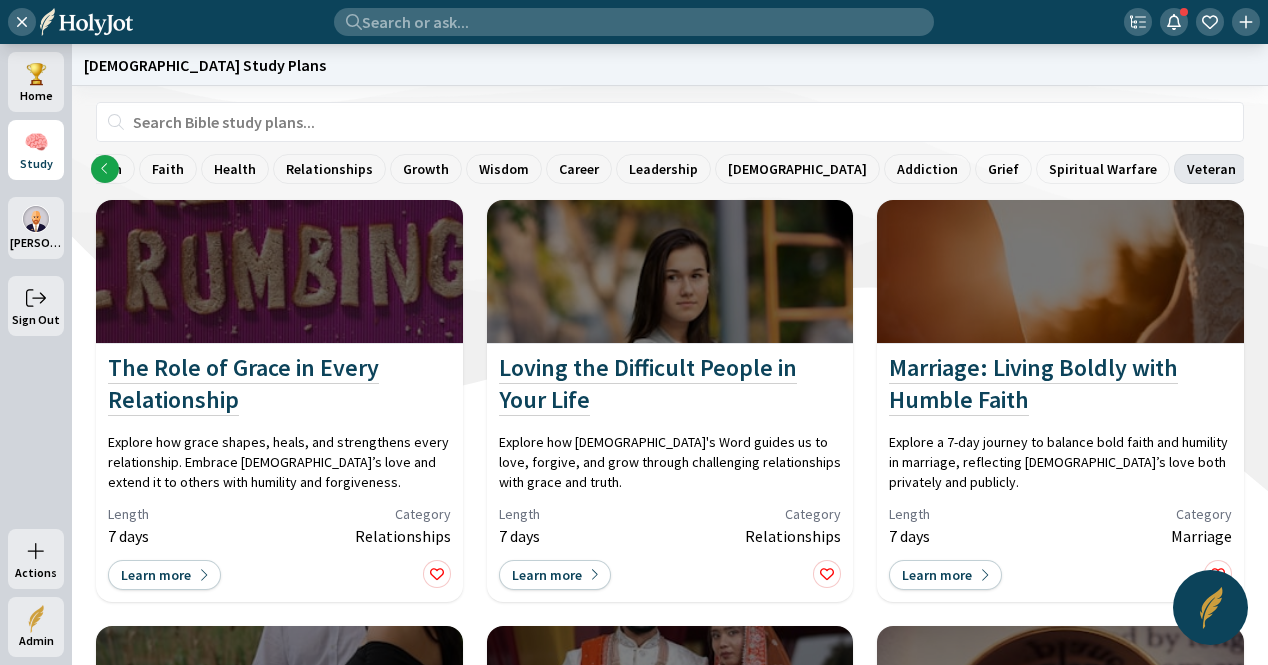 click on "Veteran" 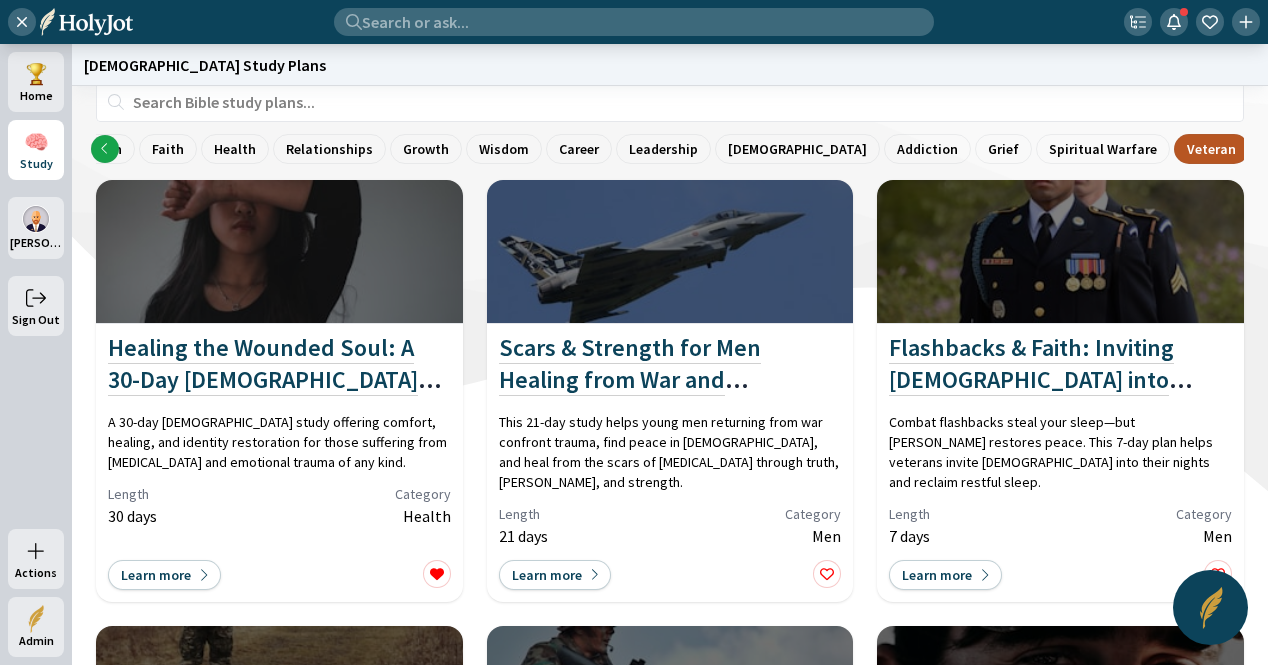 scroll, scrollTop: 0, scrollLeft: 0, axis: both 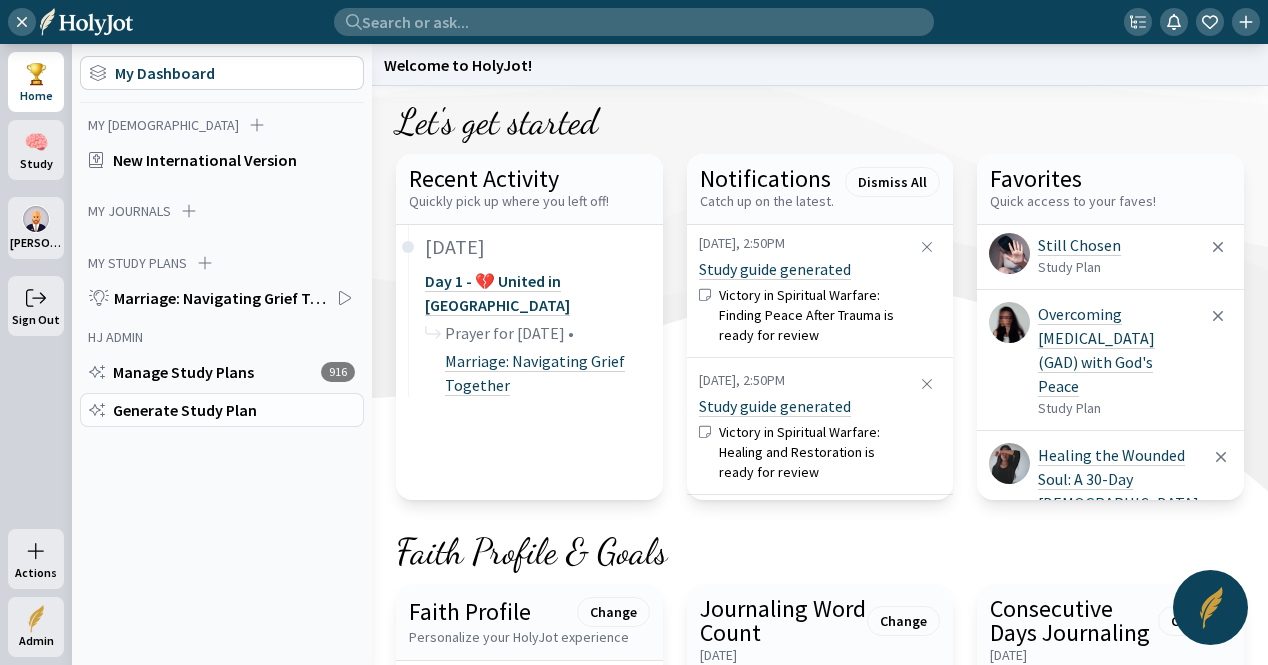 click on "Generate Study Plan" 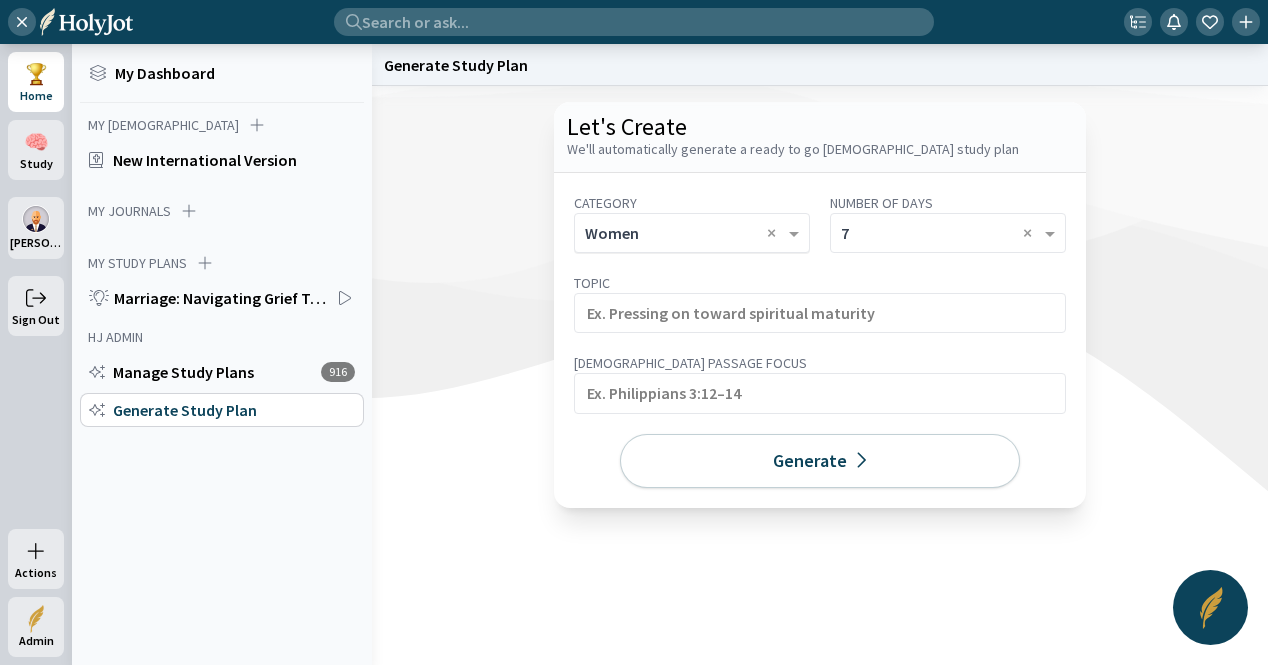 click 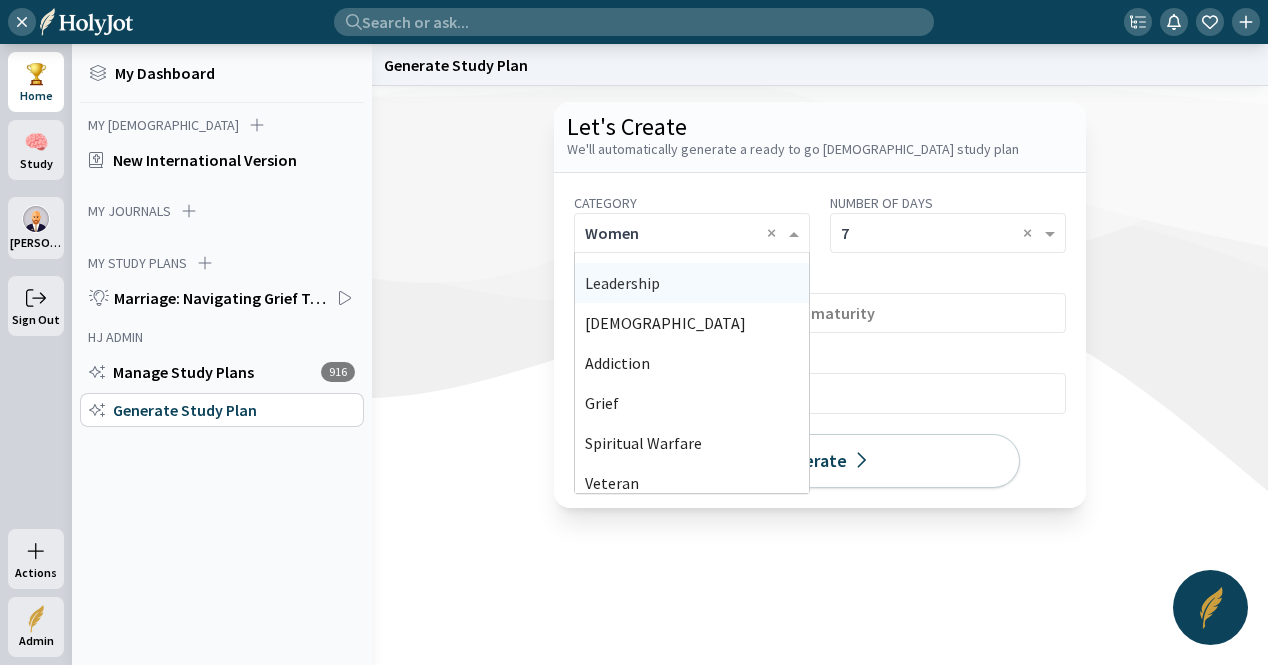 scroll, scrollTop: 480, scrollLeft: 0, axis: vertical 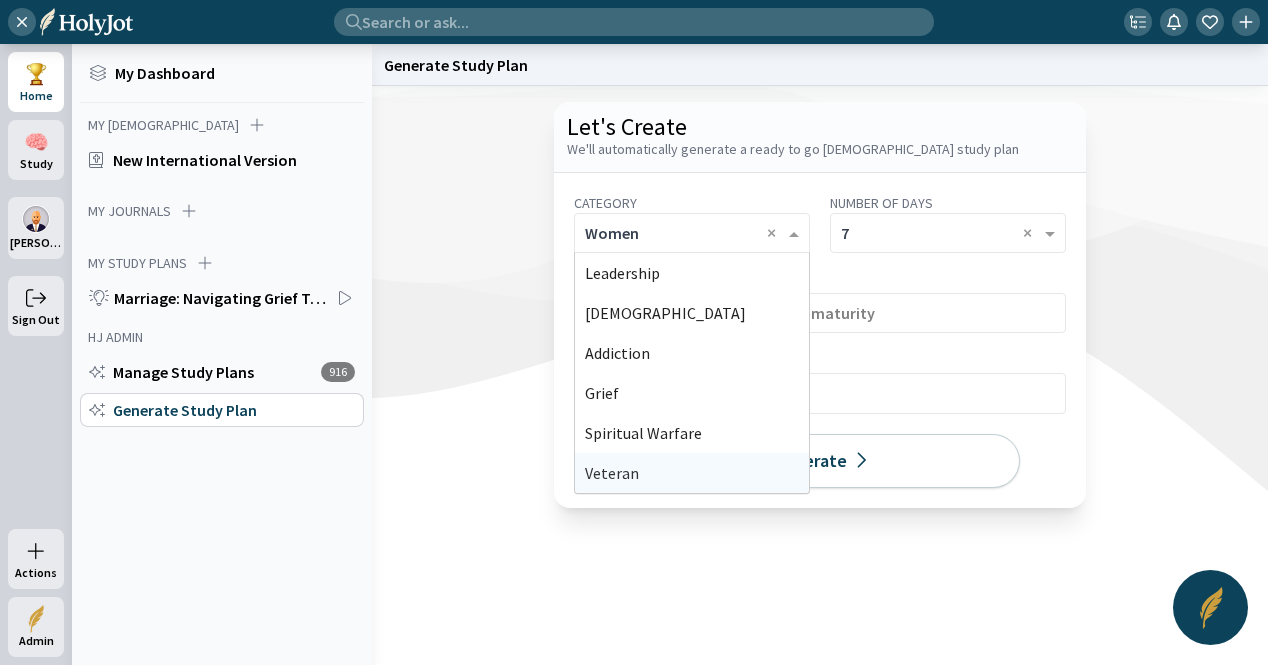 click on "Veteran" at bounding box center [692, 473] 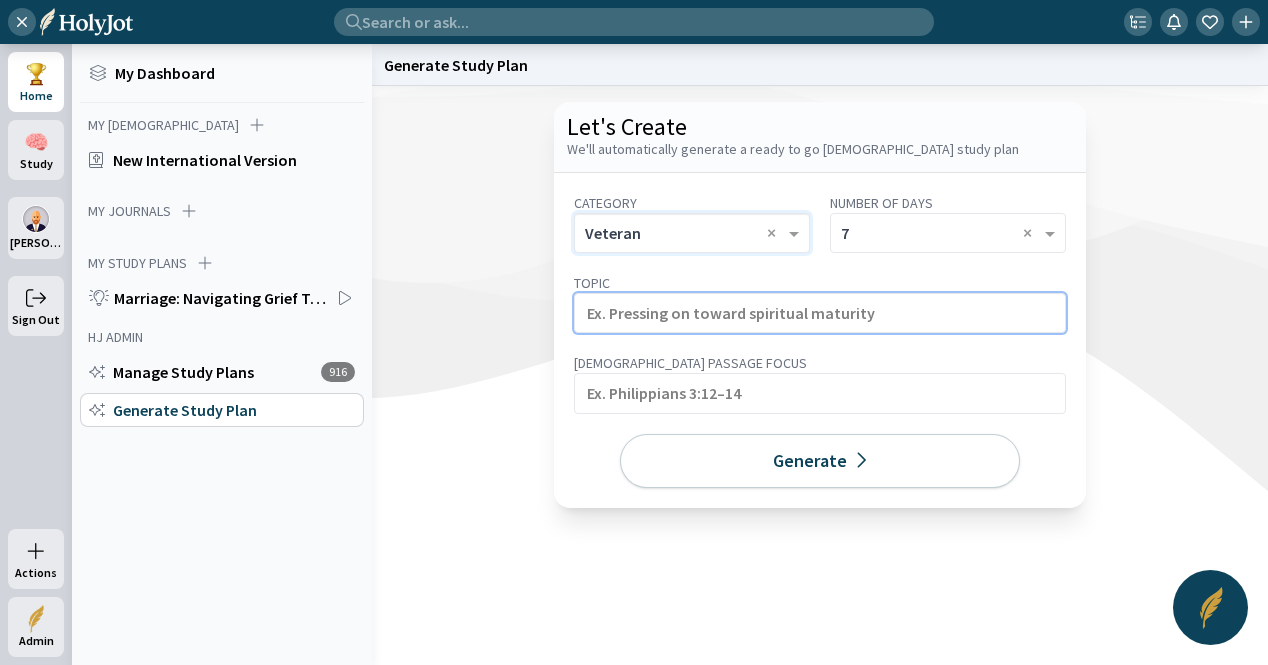 click 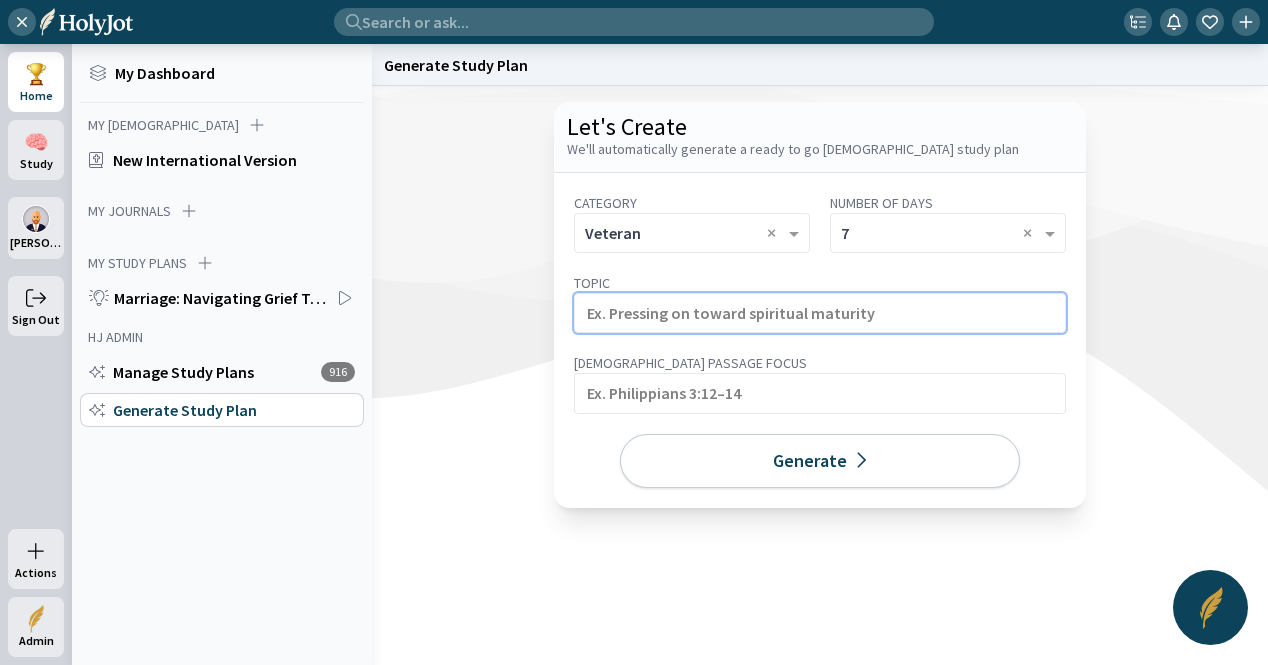 paste on "Healing from Combat Trauma Through God’s Peace" 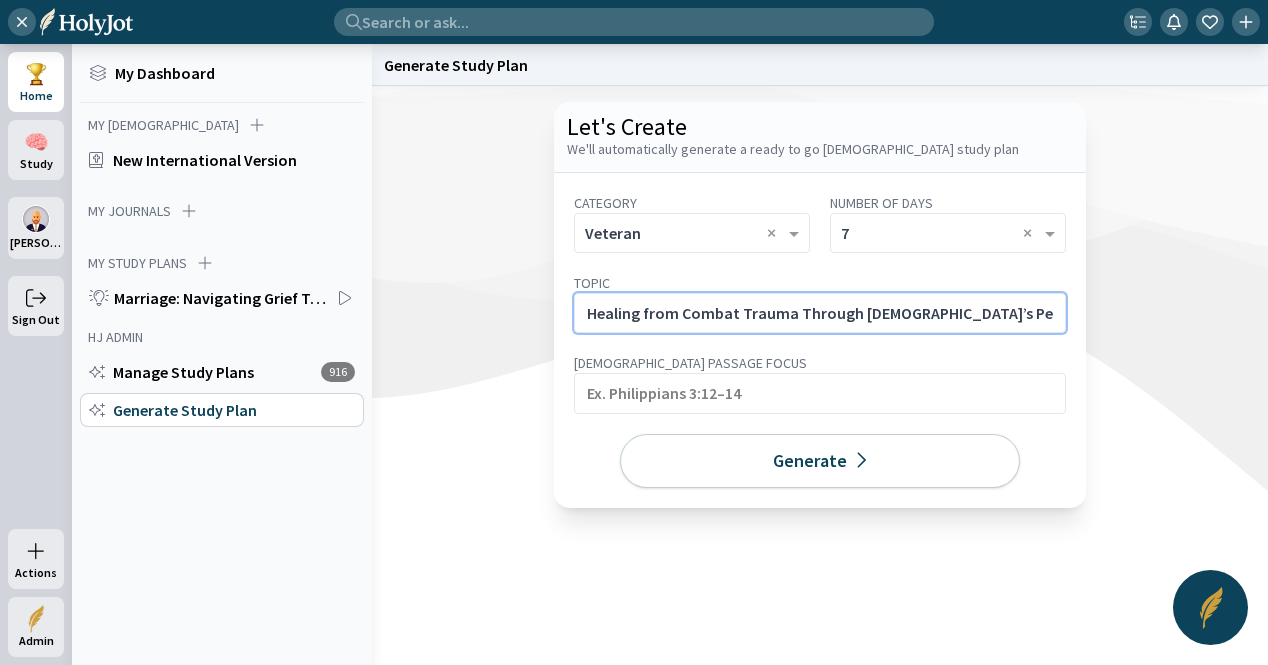 click on "Healing from Combat Trauma Through God’s Peace." 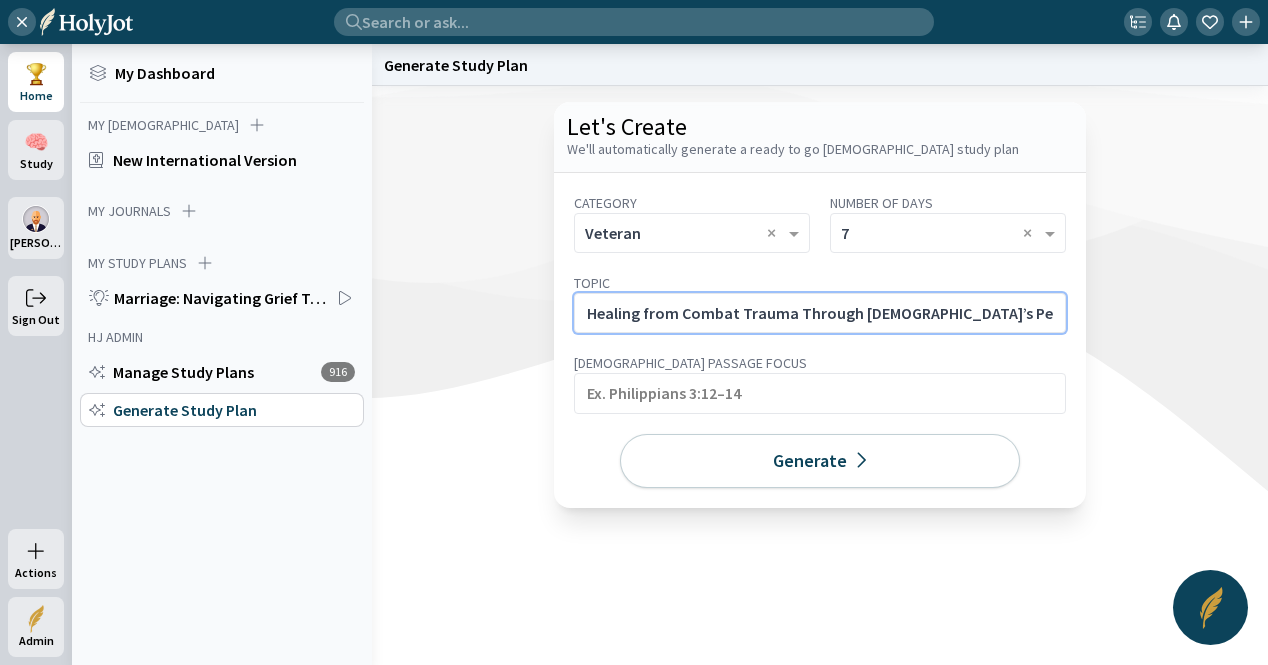 paste on "A study focused on inner healing from memories of war and battle trauma through the Prince of Peace." 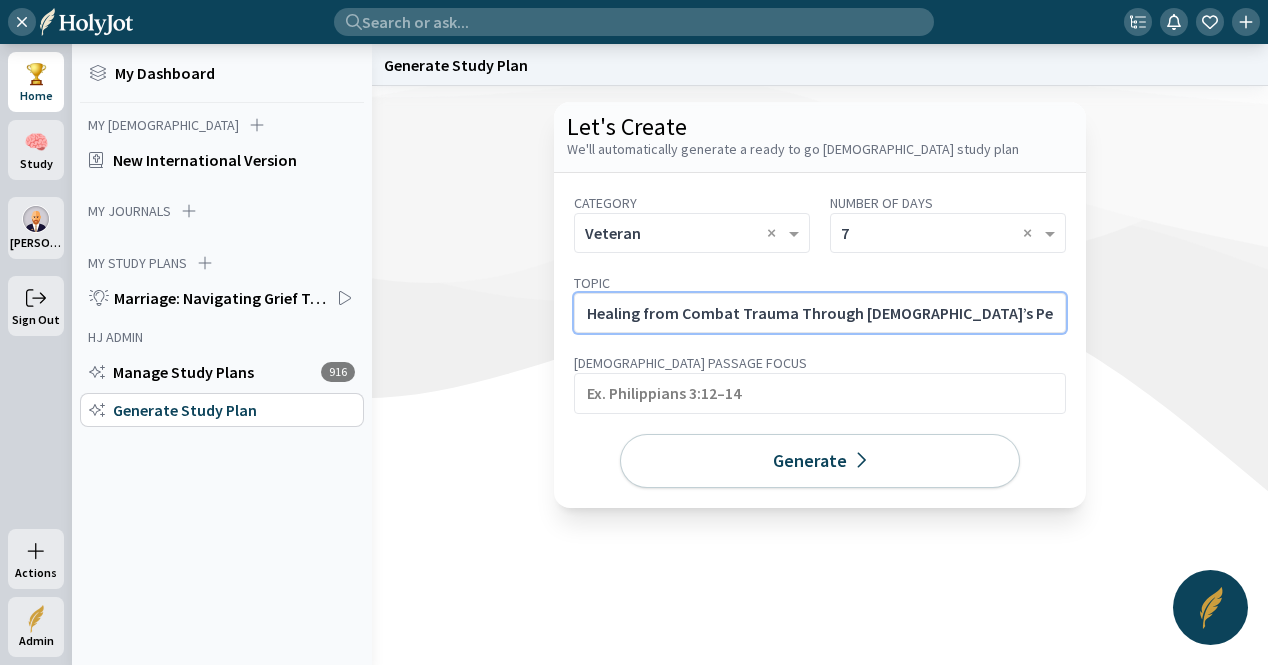 scroll, scrollTop: 0, scrollLeft: 589, axis: horizontal 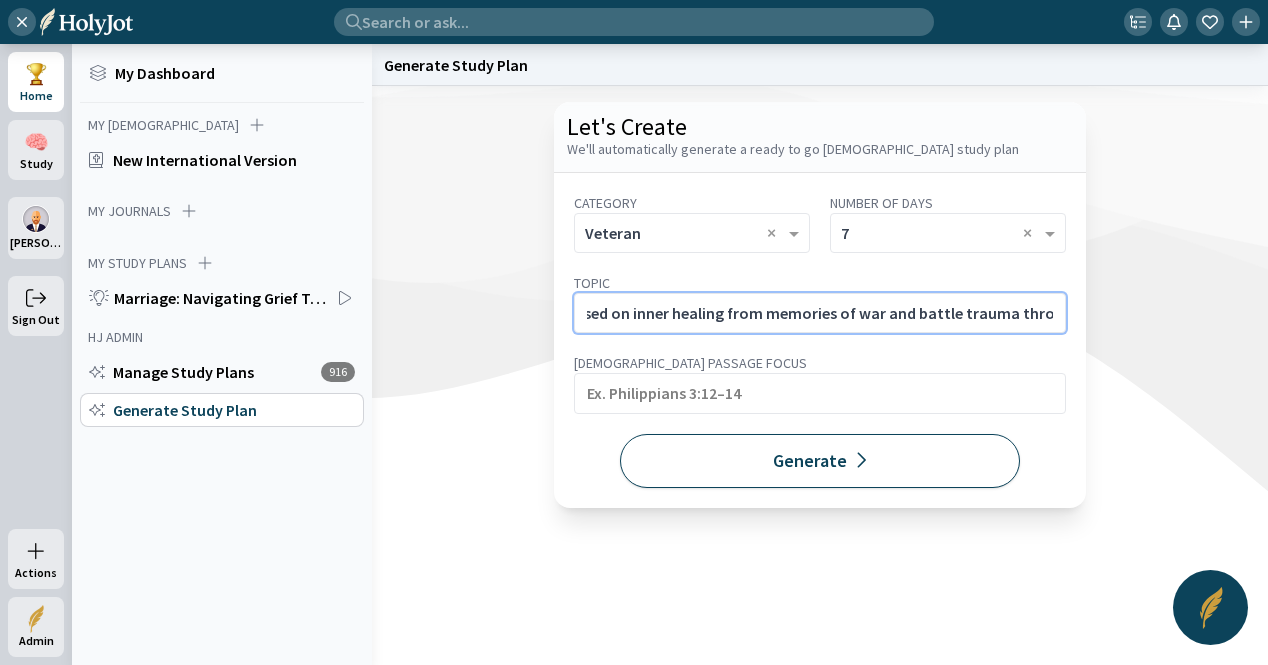 type on "Healing from Combat Trauma Through God’s Peace. A study focused on inner healing from memories of war and battle trauma through the Prince of Peace." 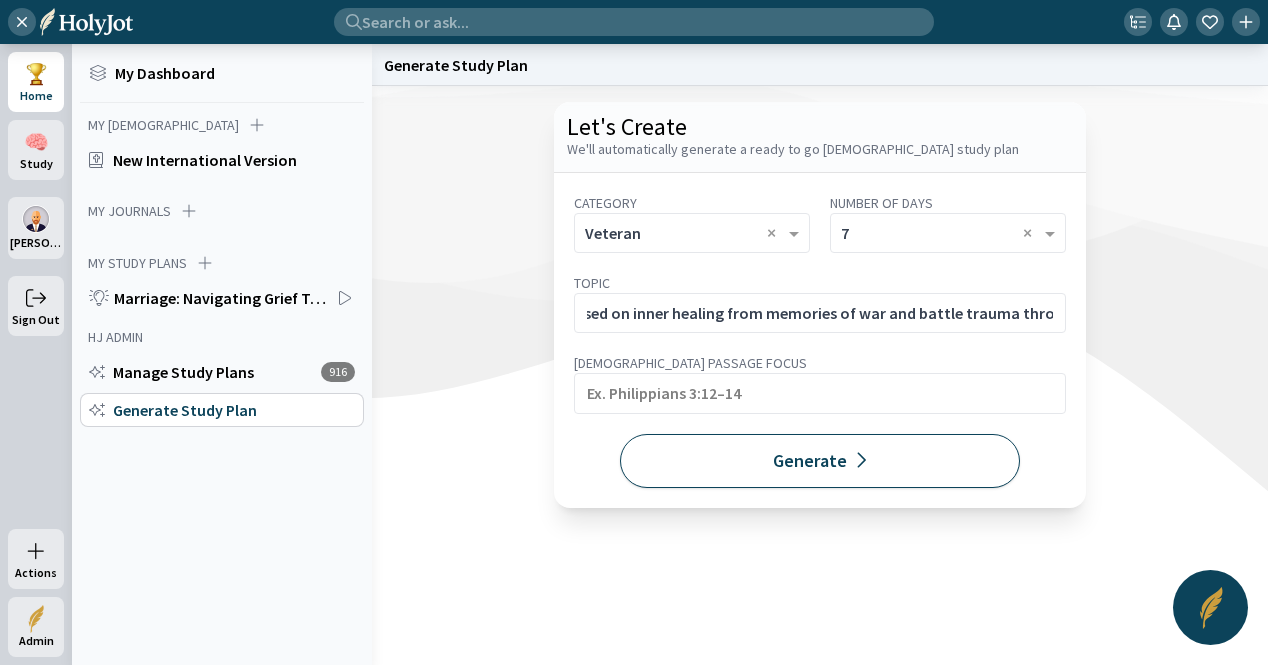 click on "Generate" 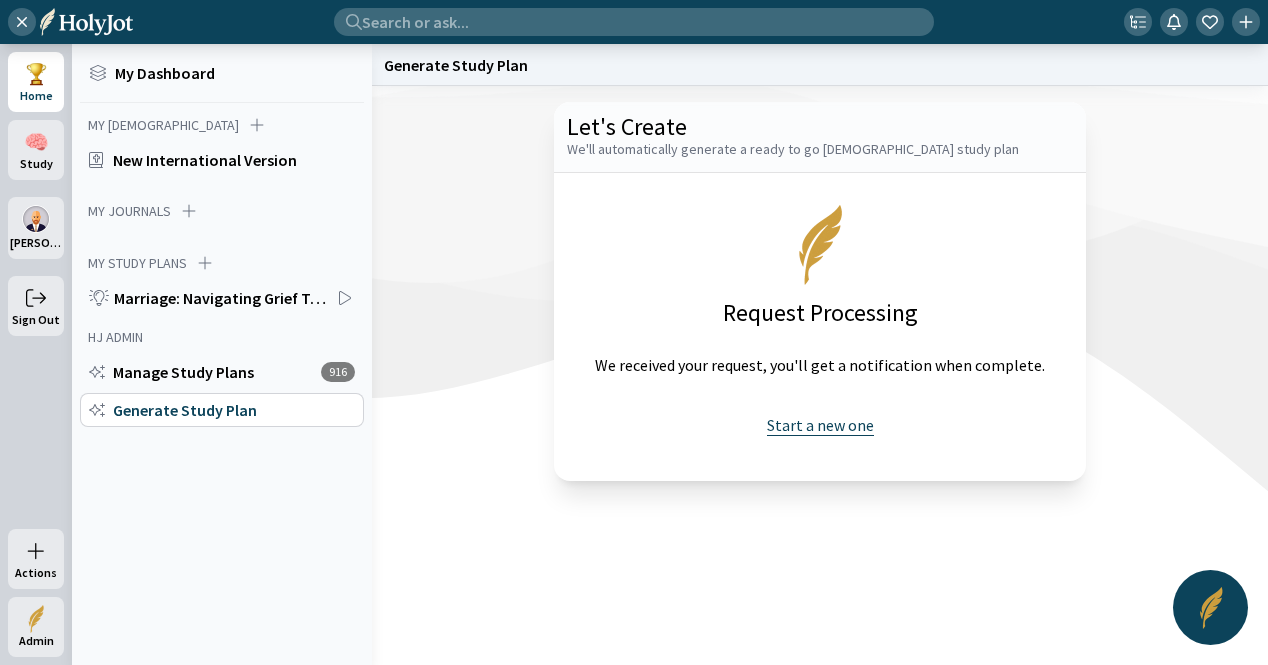 click on "Start a new one" 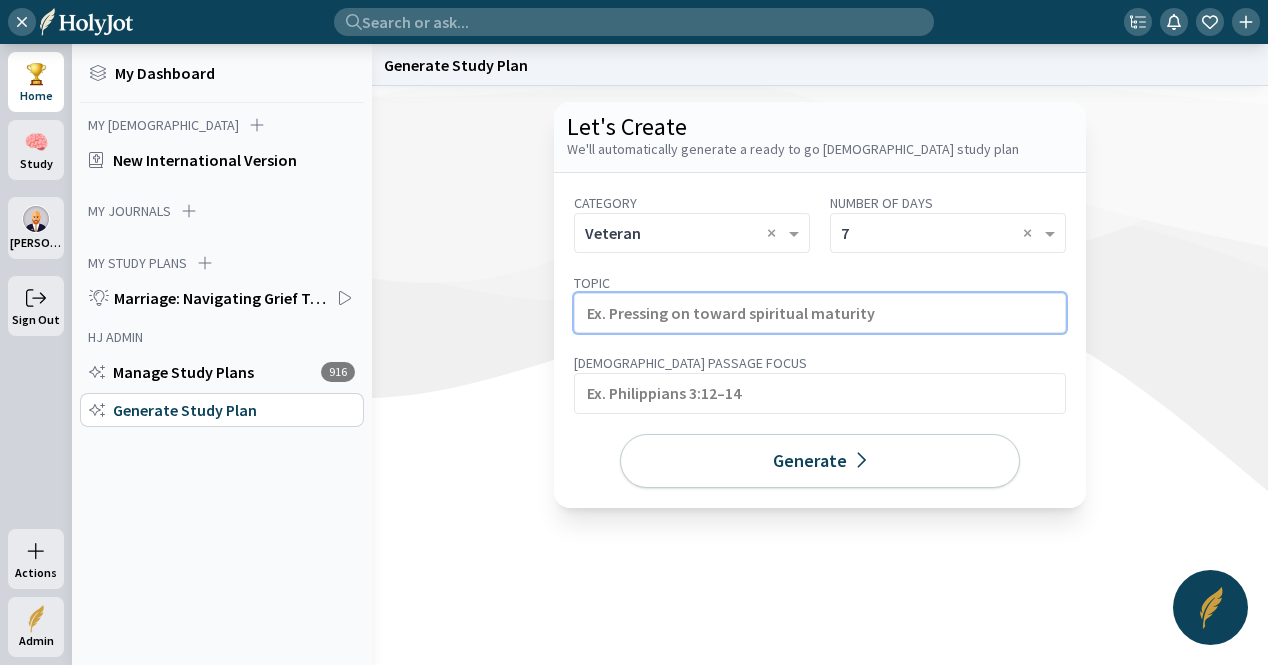click 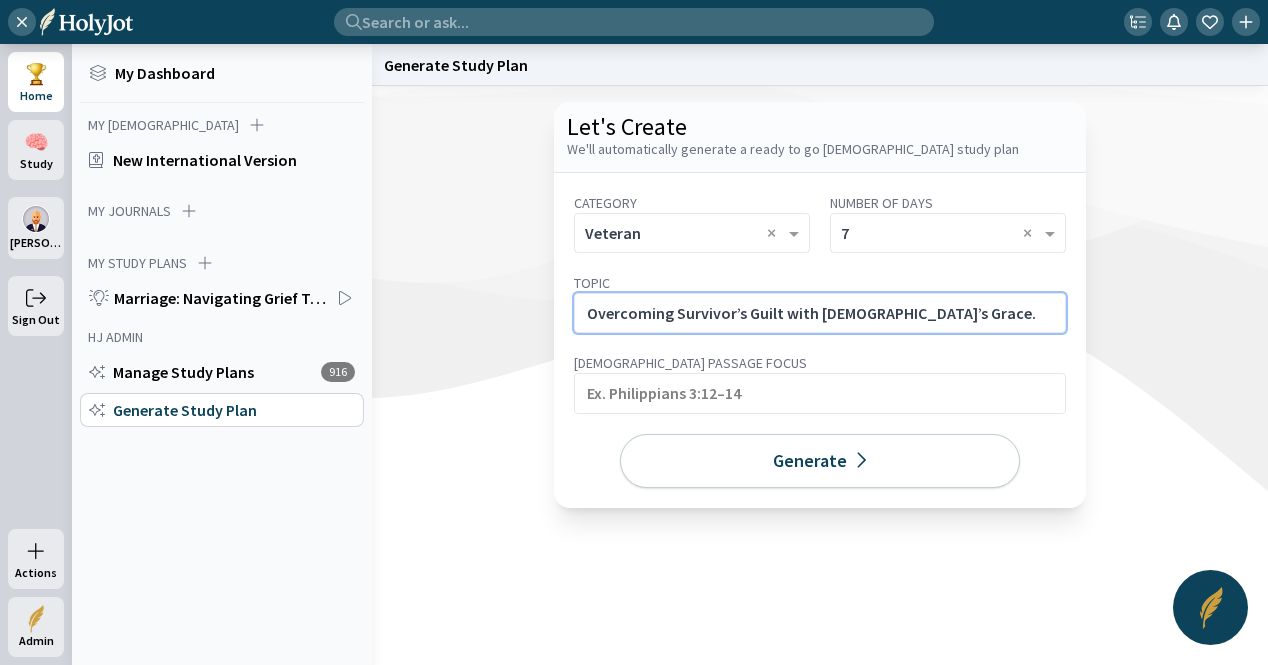 click on "Overcoming Survivor’s Guilt with God’s Grace." 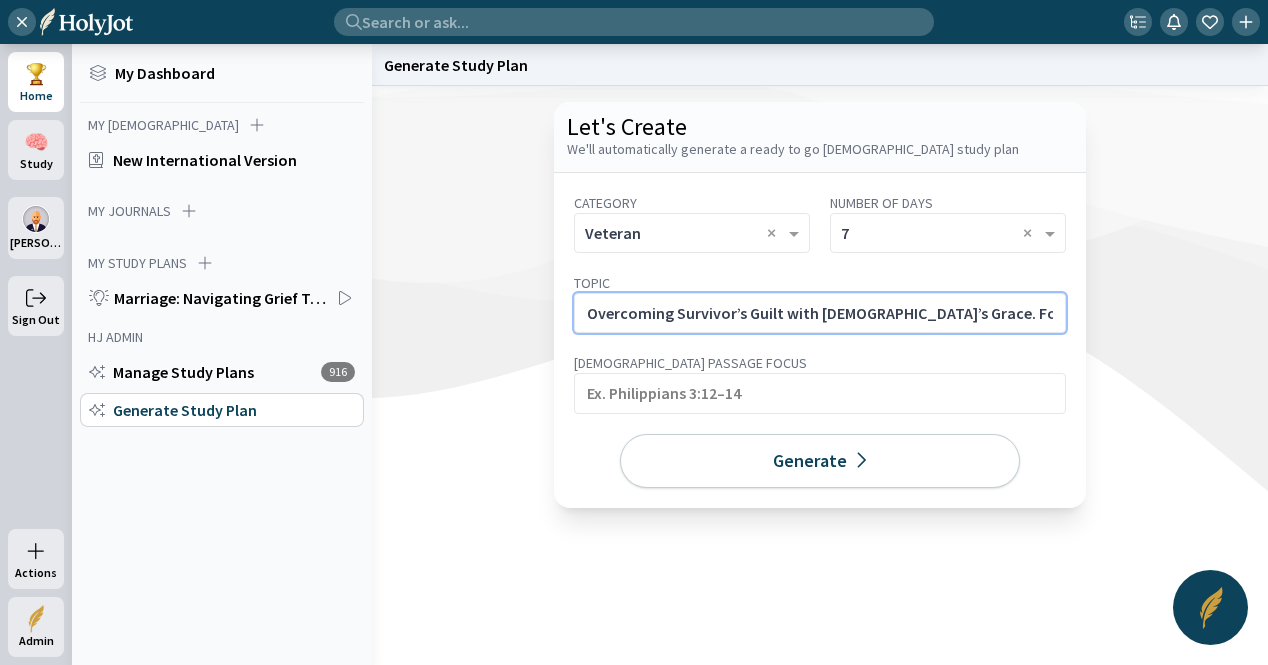 scroll, scrollTop: 0, scrollLeft: 518, axis: horizontal 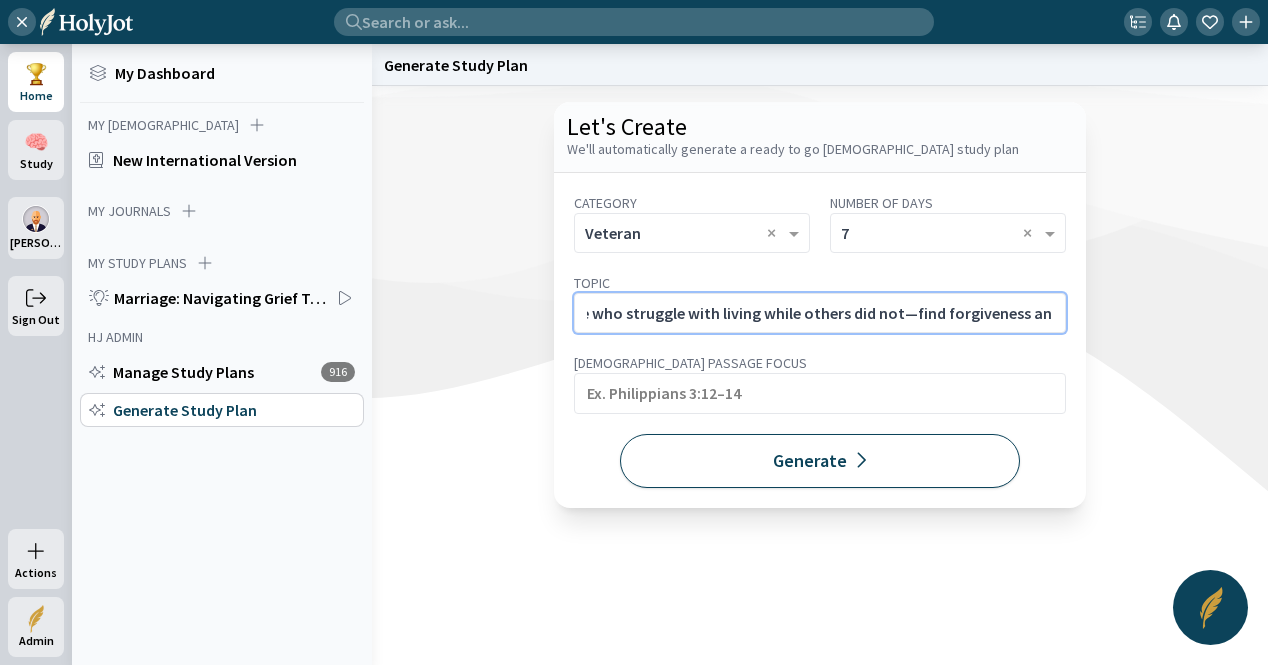 type on "Overcoming Survivor’s Guilt with God’s Grace. For those who struggle with living while others did not—find forgiveness and peace in God’s truth." 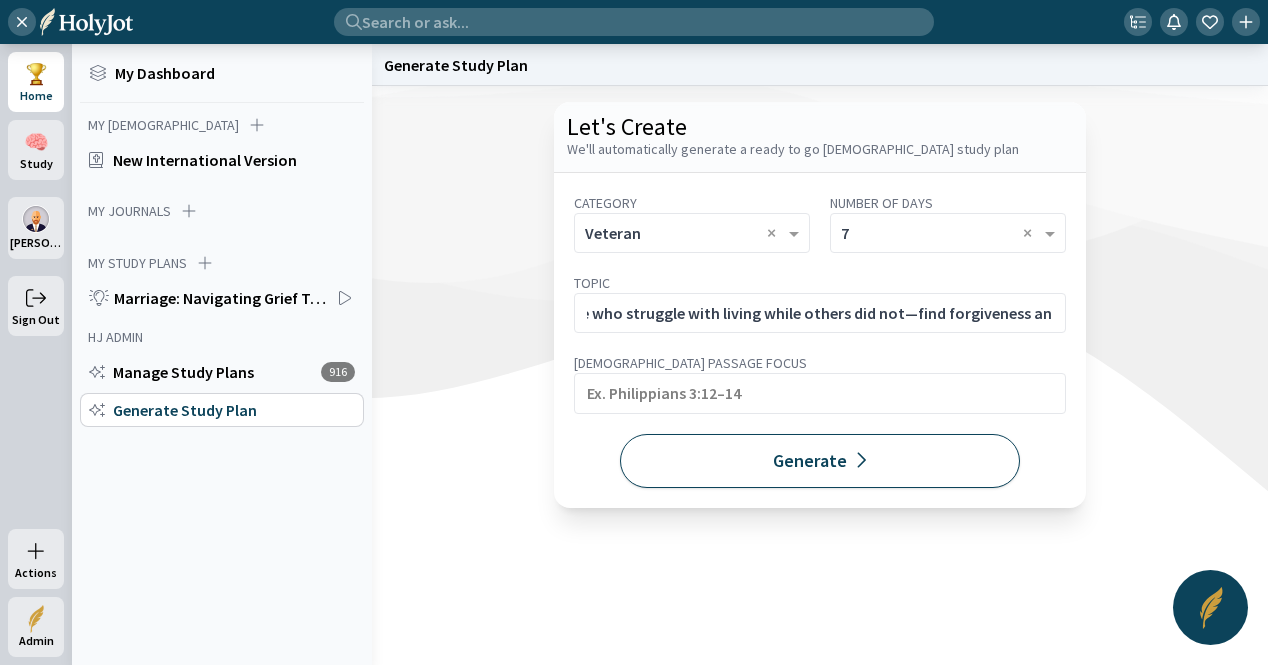 click on "Generate" 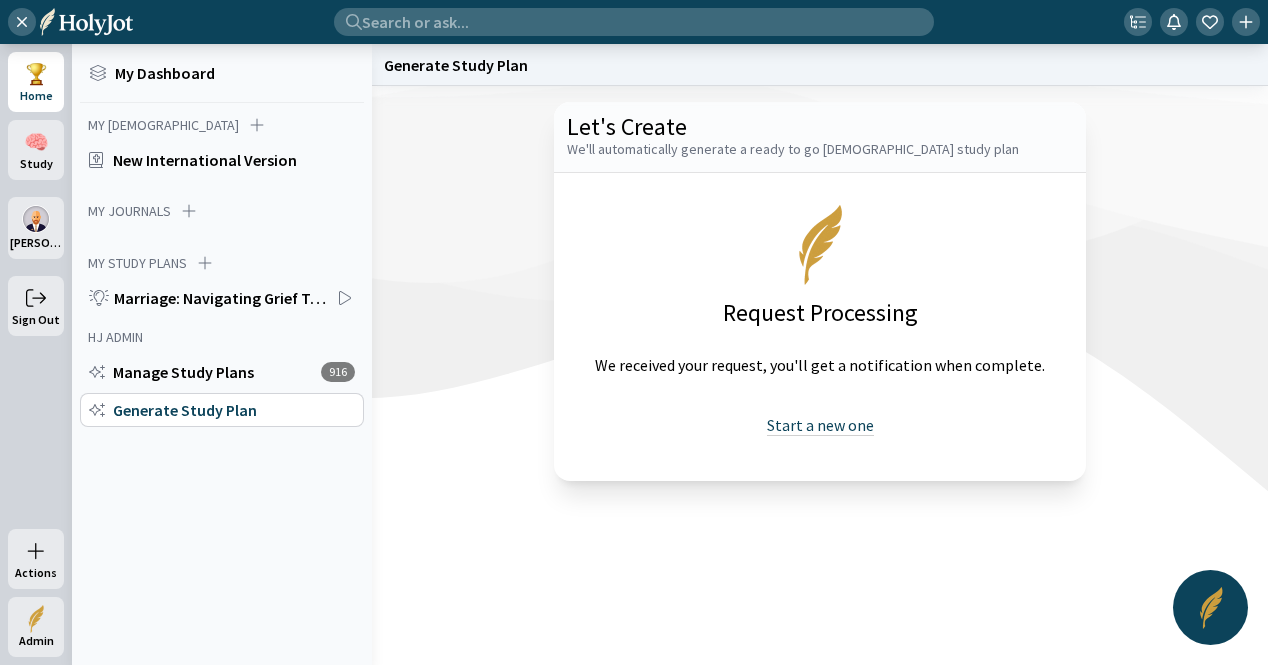 drag, startPoint x: 798, startPoint y: 427, endPoint x: 766, endPoint y: 415, distance: 34.176014 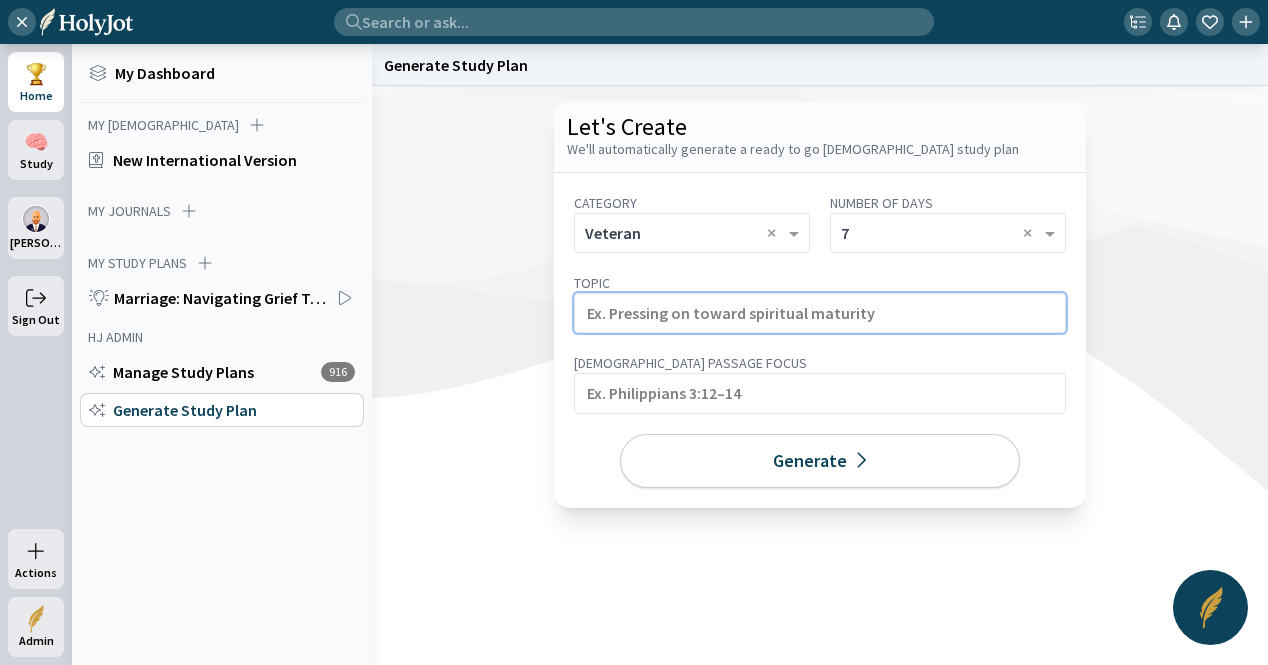 click 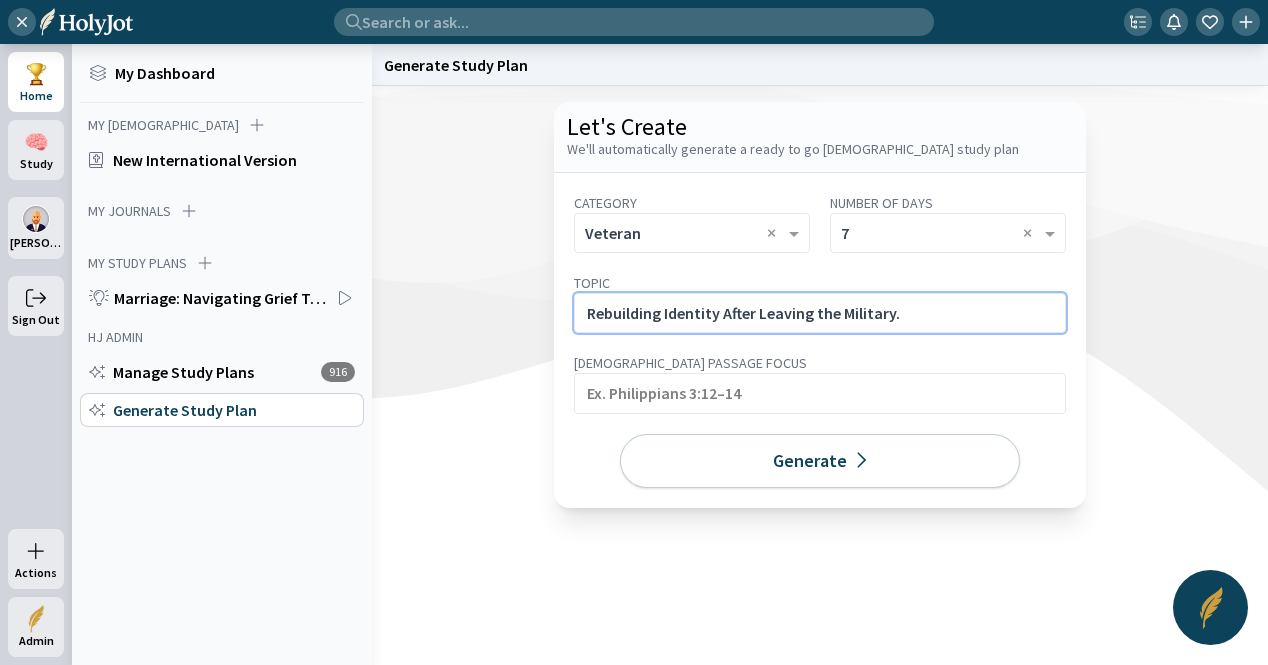 click on "Rebuilding Identity After Leaving the Military." 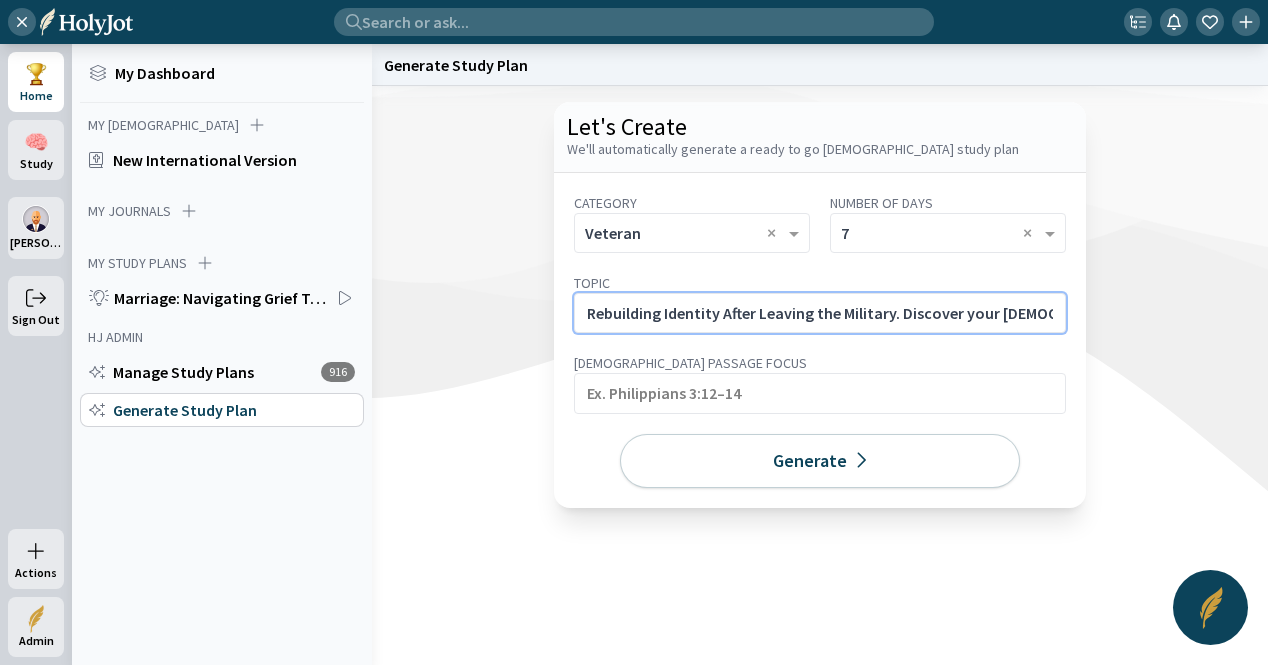 scroll, scrollTop: 0, scrollLeft: 338, axis: horizontal 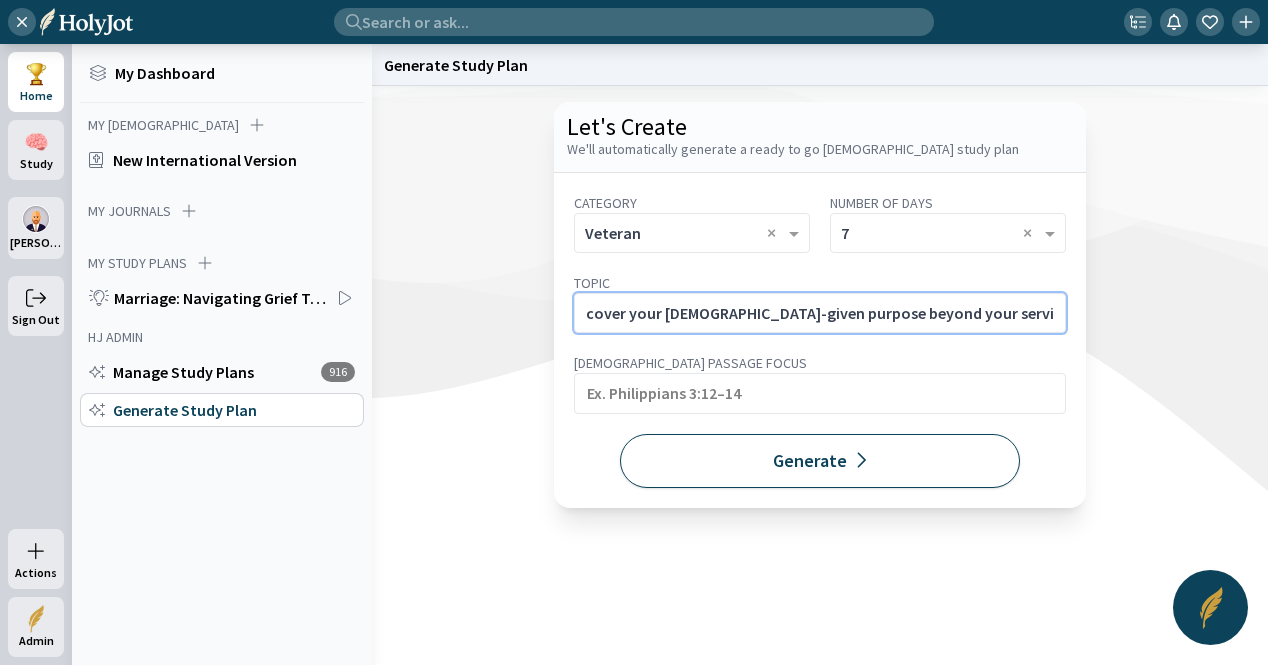 type on "Rebuilding Identity After Leaving the Military. Discover your God-given purpose beyond your service title and uniform." 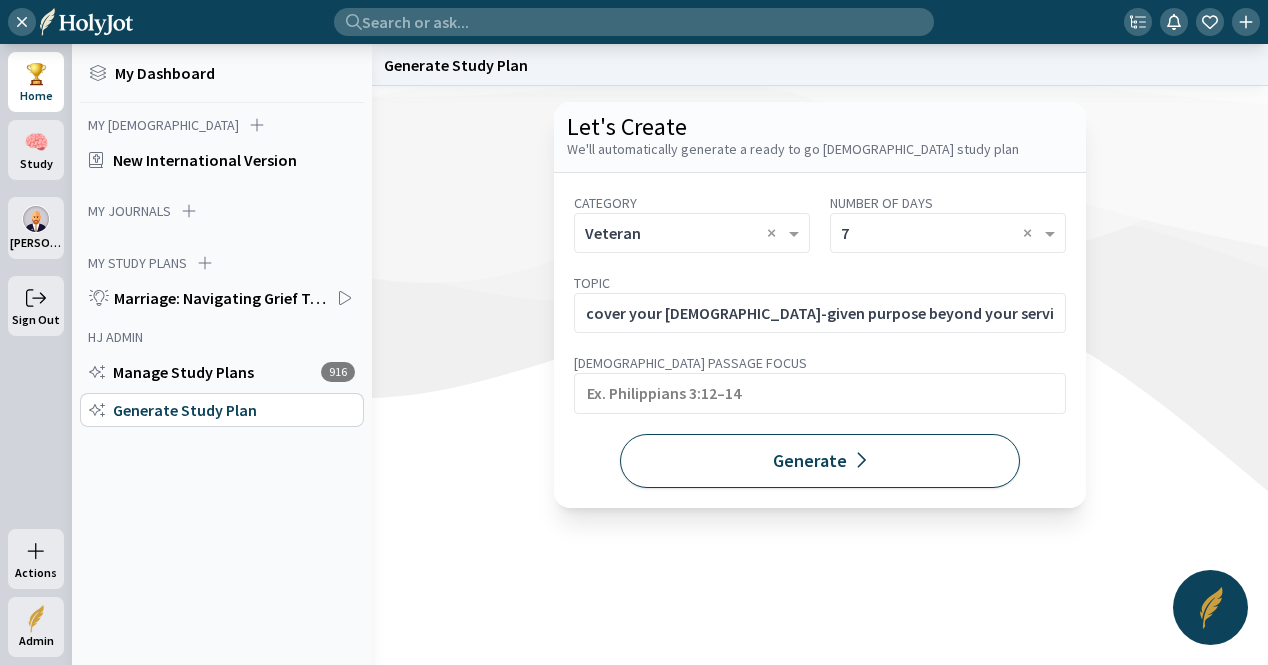 click on "Generate" 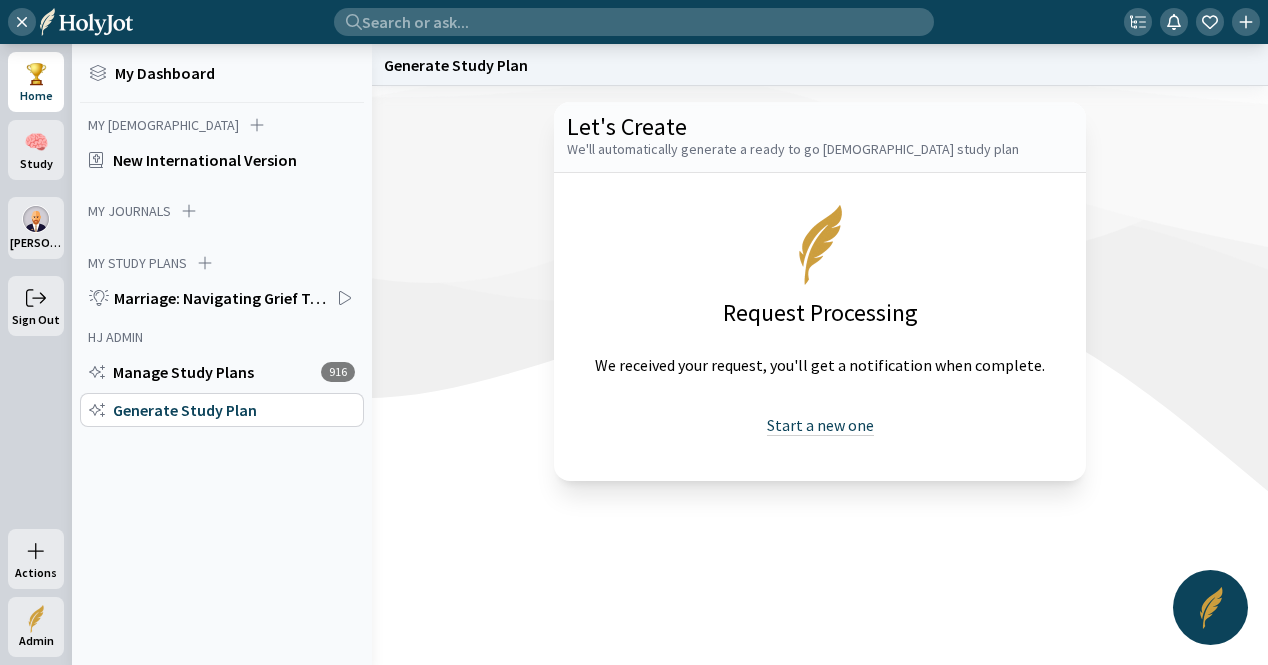 click on "Start a new one" 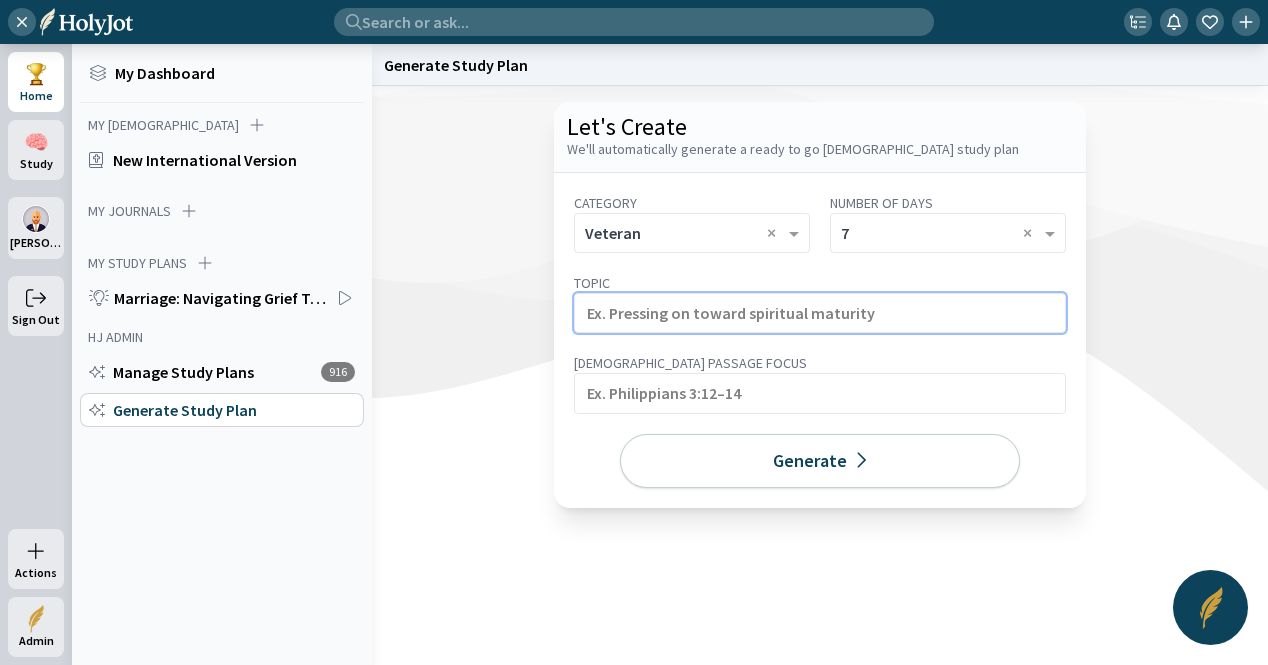 click 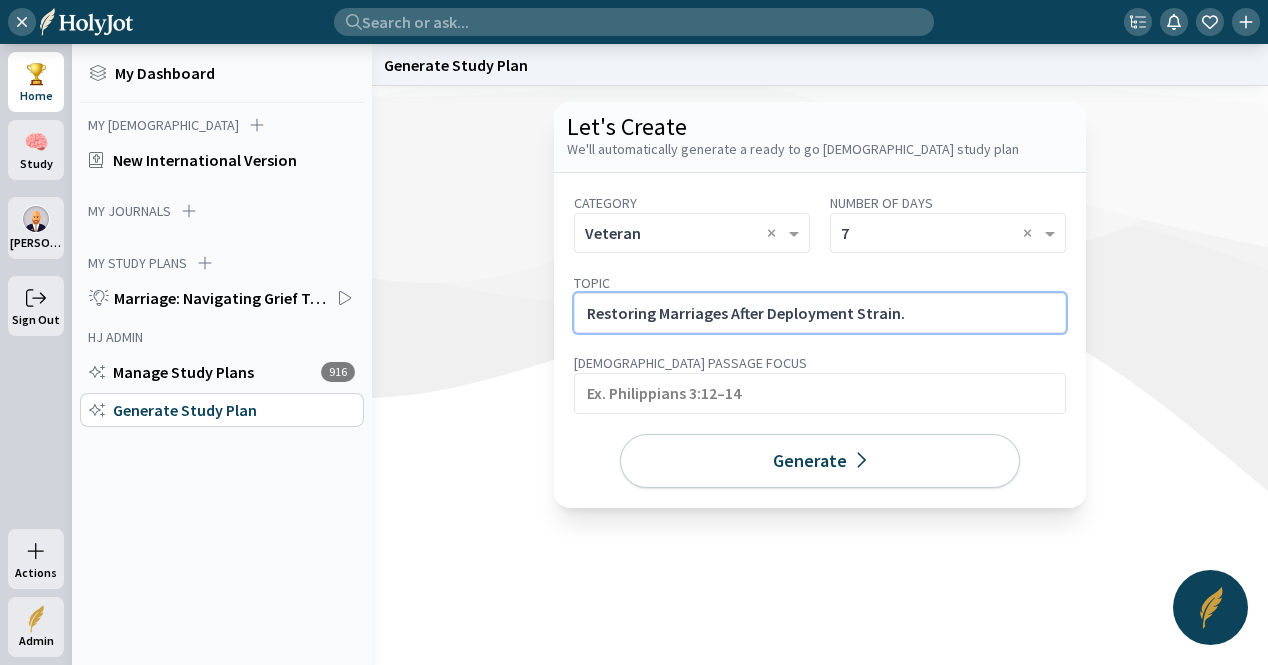 click on "Restoring Marriages After Deployment Strain." 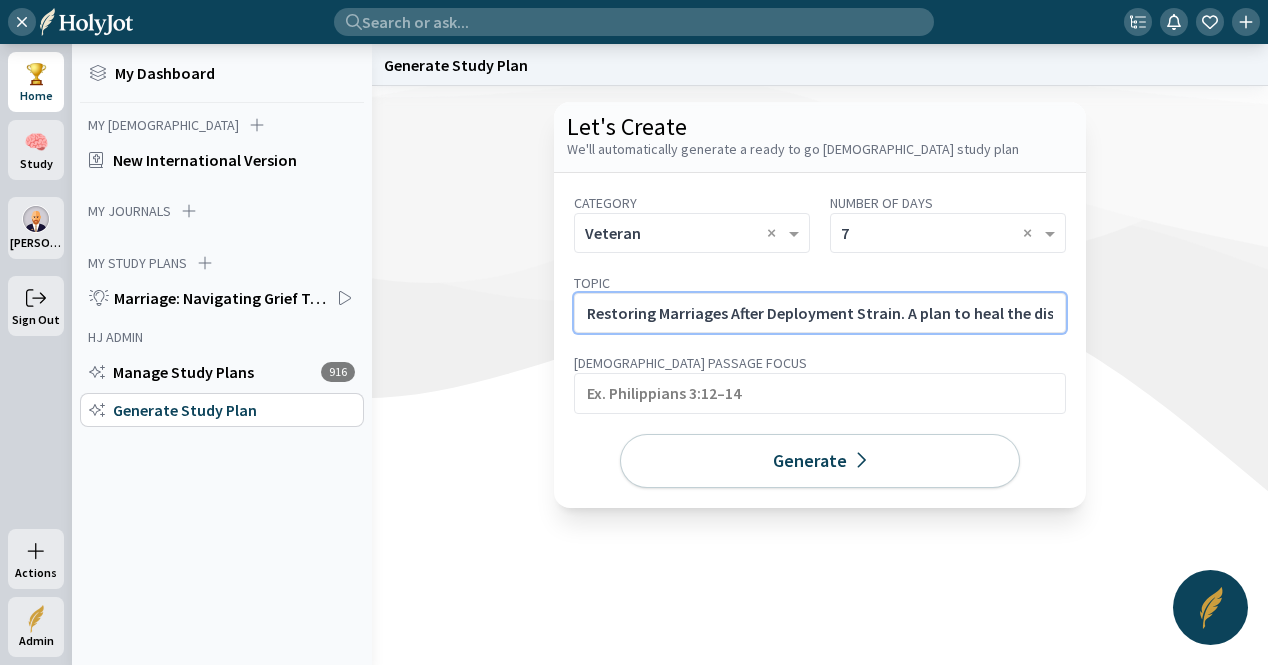 scroll, scrollTop: 0, scrollLeft: 326, axis: horizontal 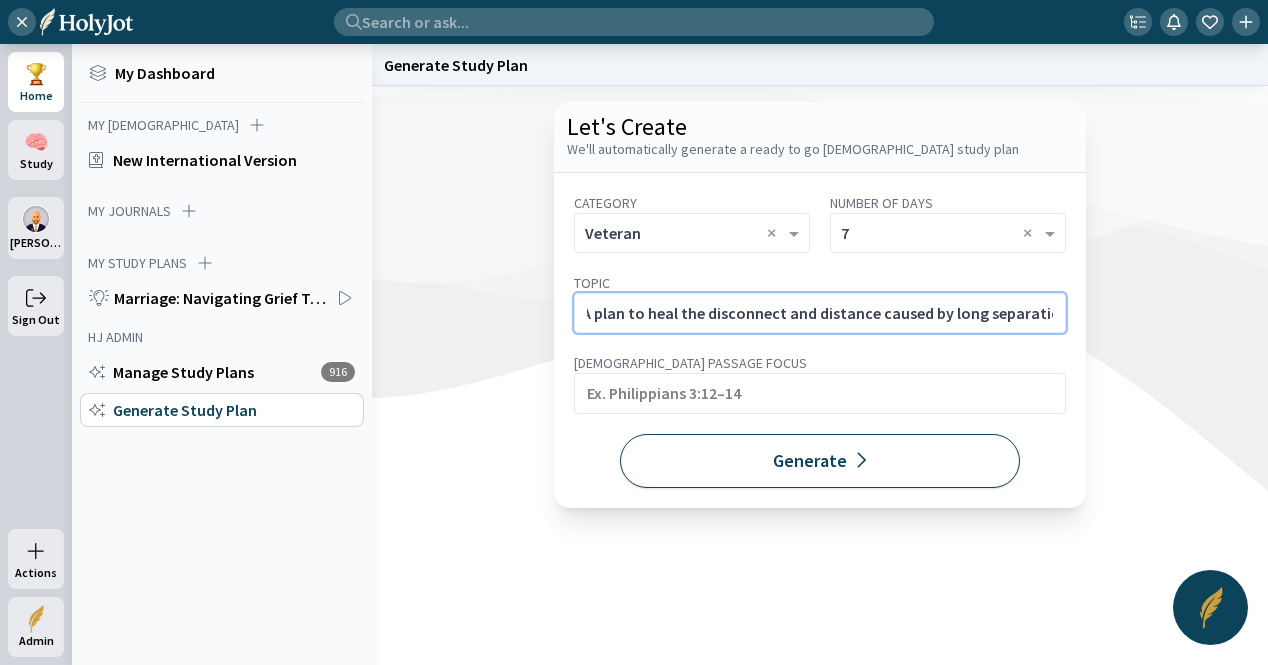 type on "Restoring Marriages After Deployment Strain. A plan to heal the disconnect and distance caused by long separations." 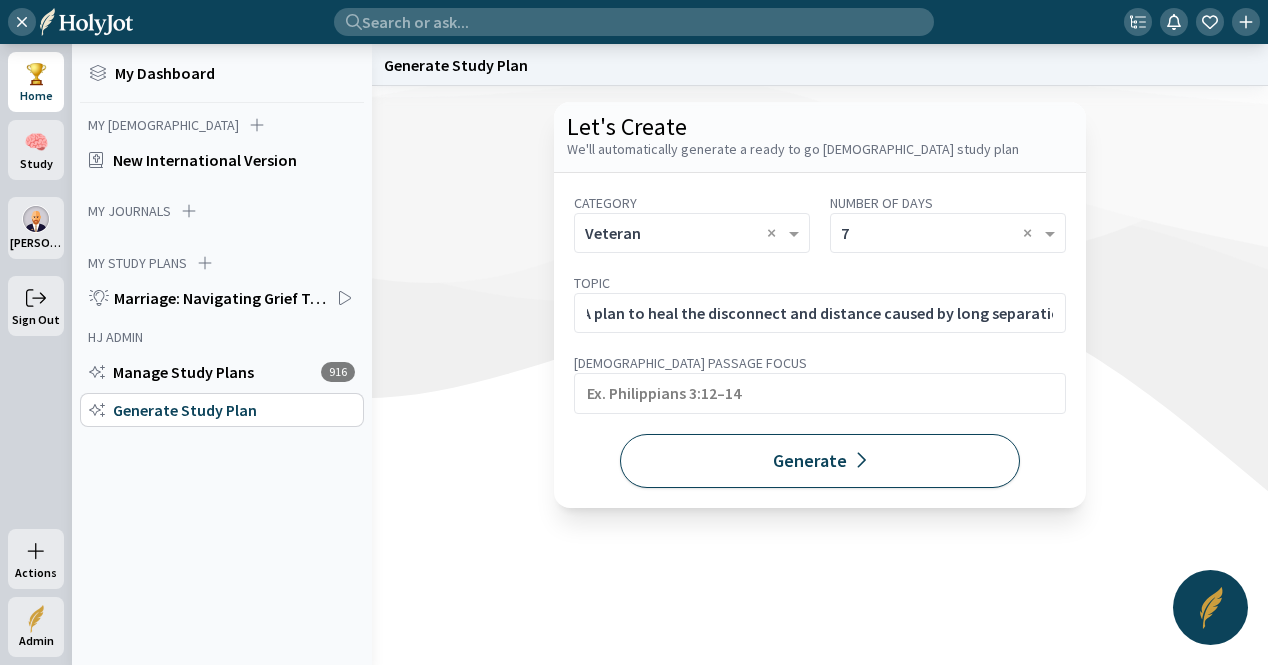 click on "Generate" 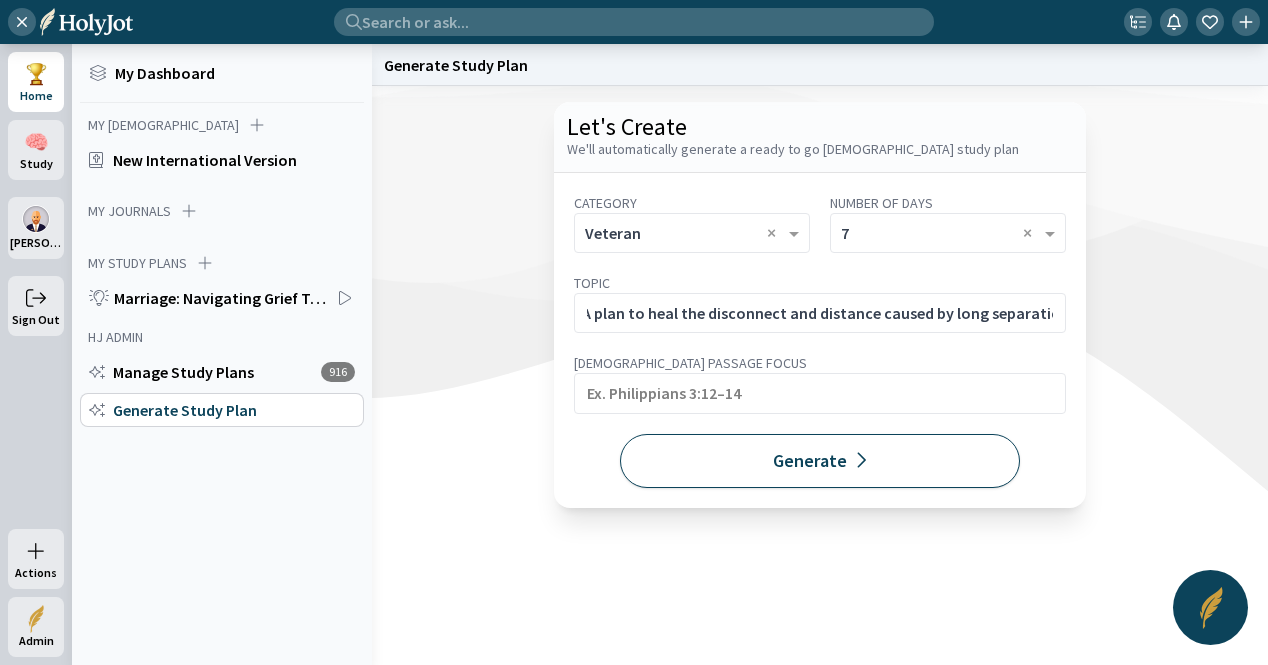 scroll, scrollTop: 0, scrollLeft: 0, axis: both 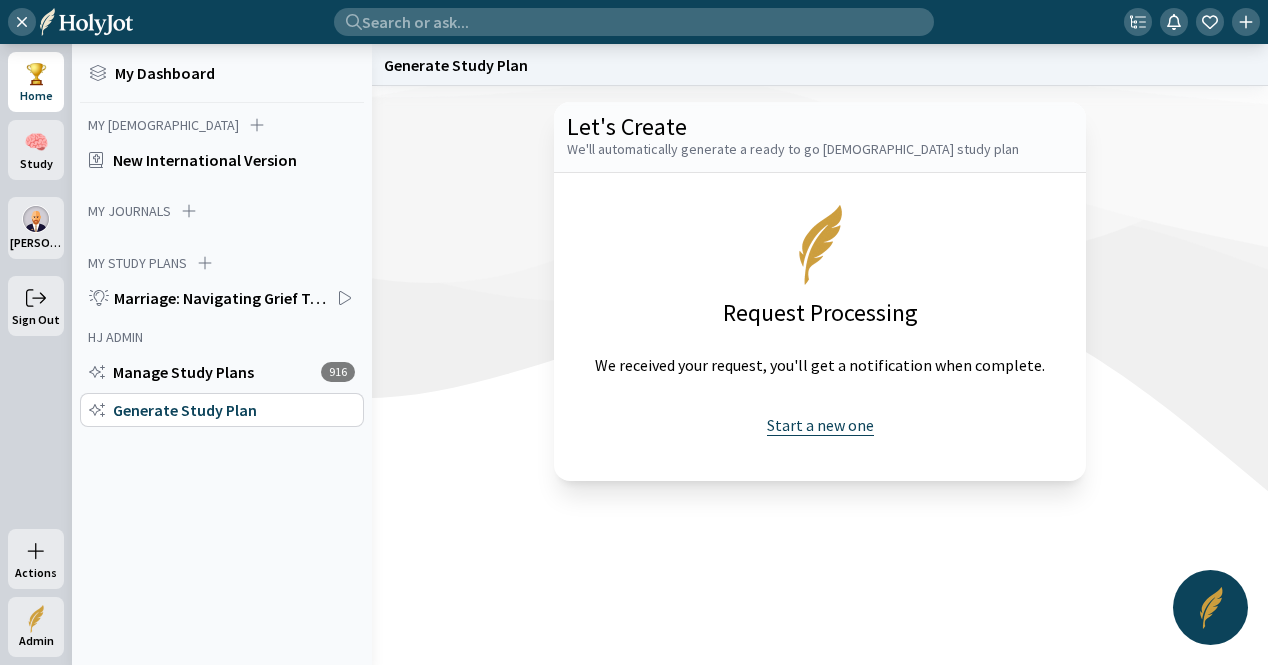 click on "Start a new one" 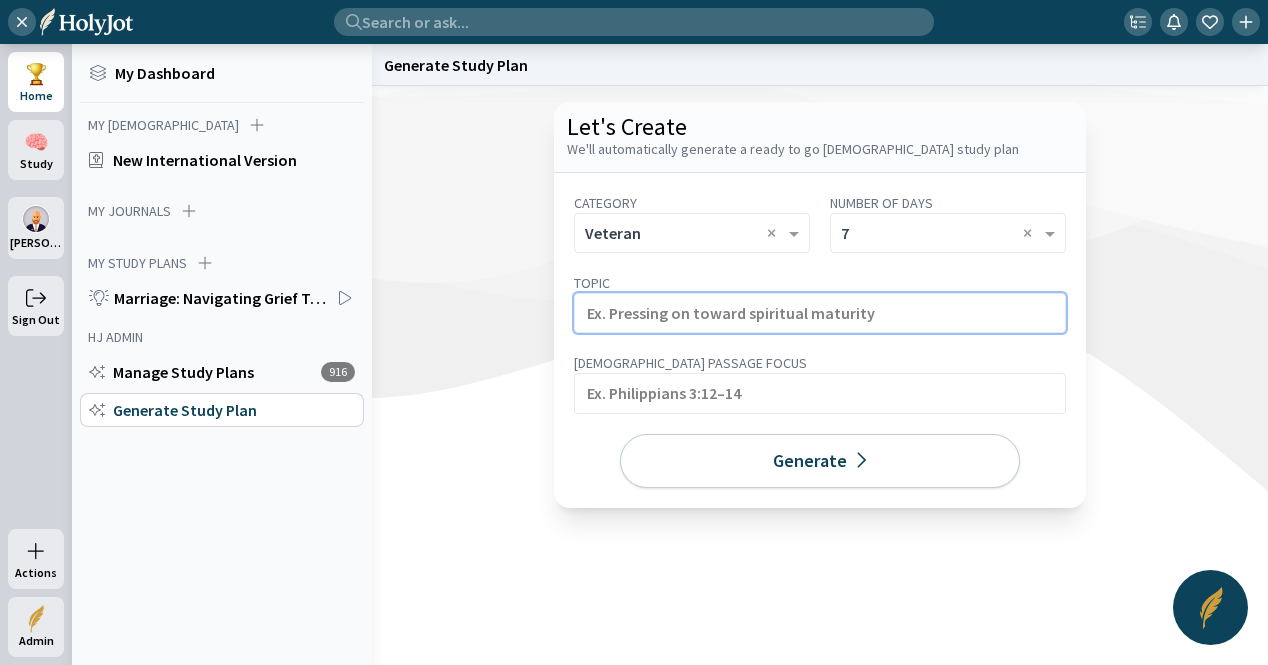 click 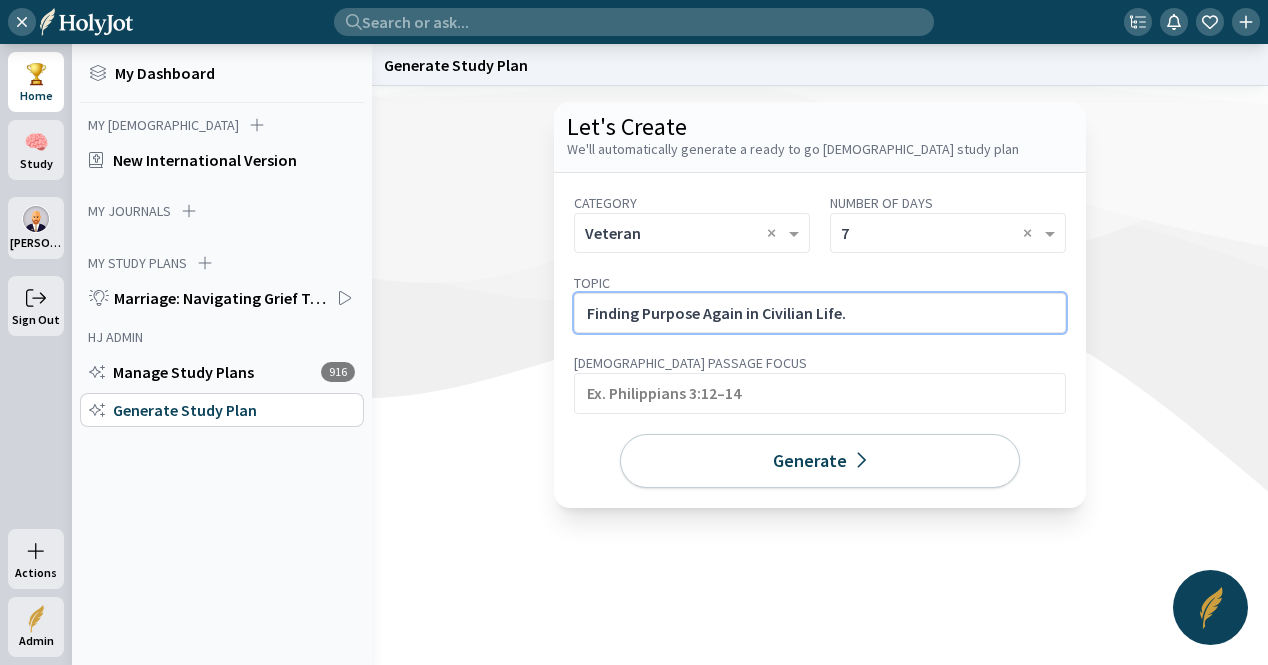 click on "Finding Purpose Again in Civilian Life." 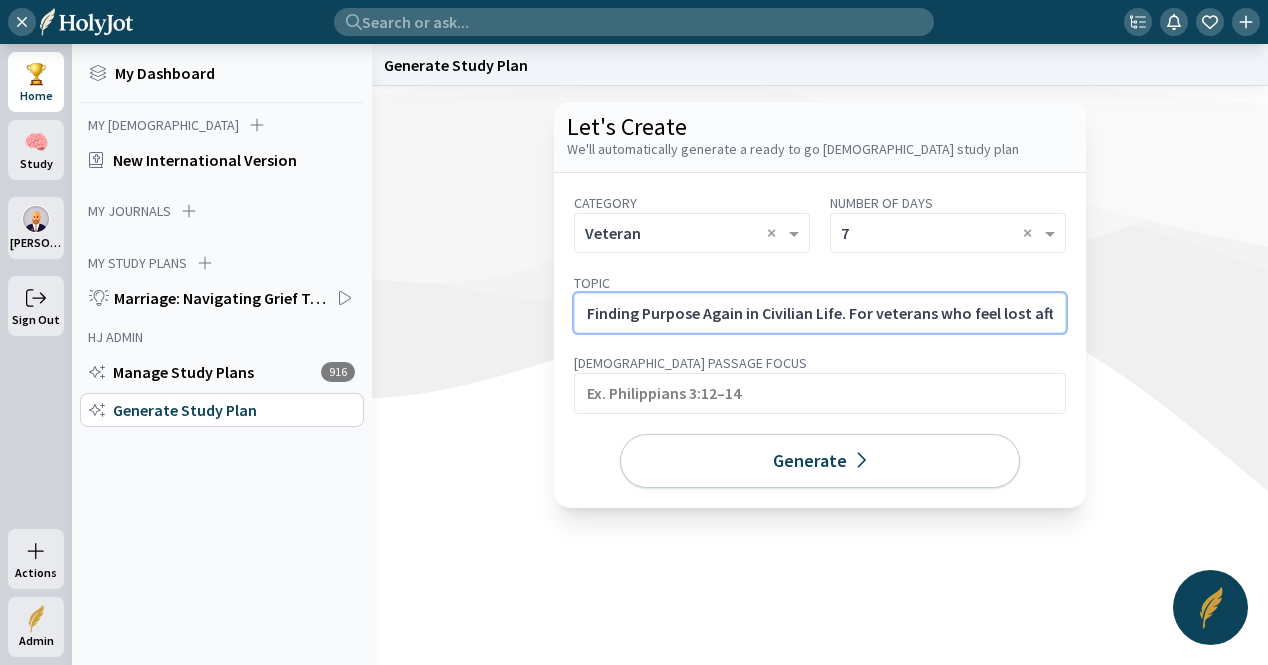 scroll, scrollTop: 0, scrollLeft: 410, axis: horizontal 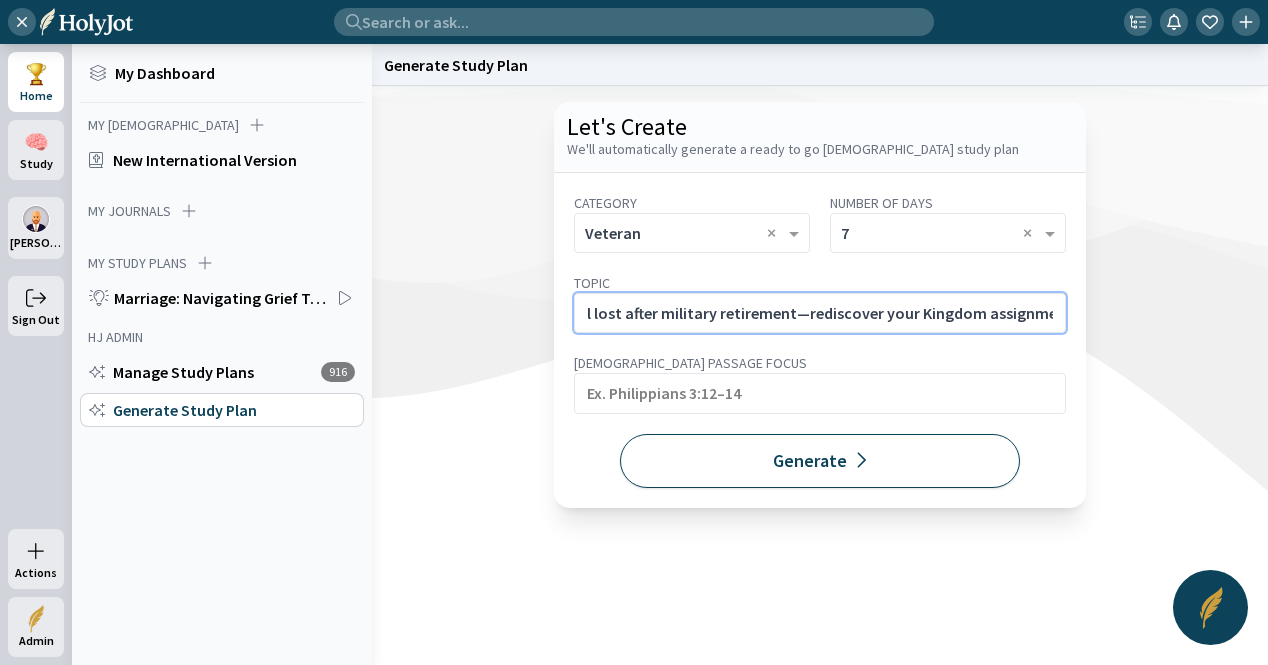 type on "Finding Purpose Again in Civilian Life. For veterans who feel lost after military retirement—rediscover your Kingdom assignment." 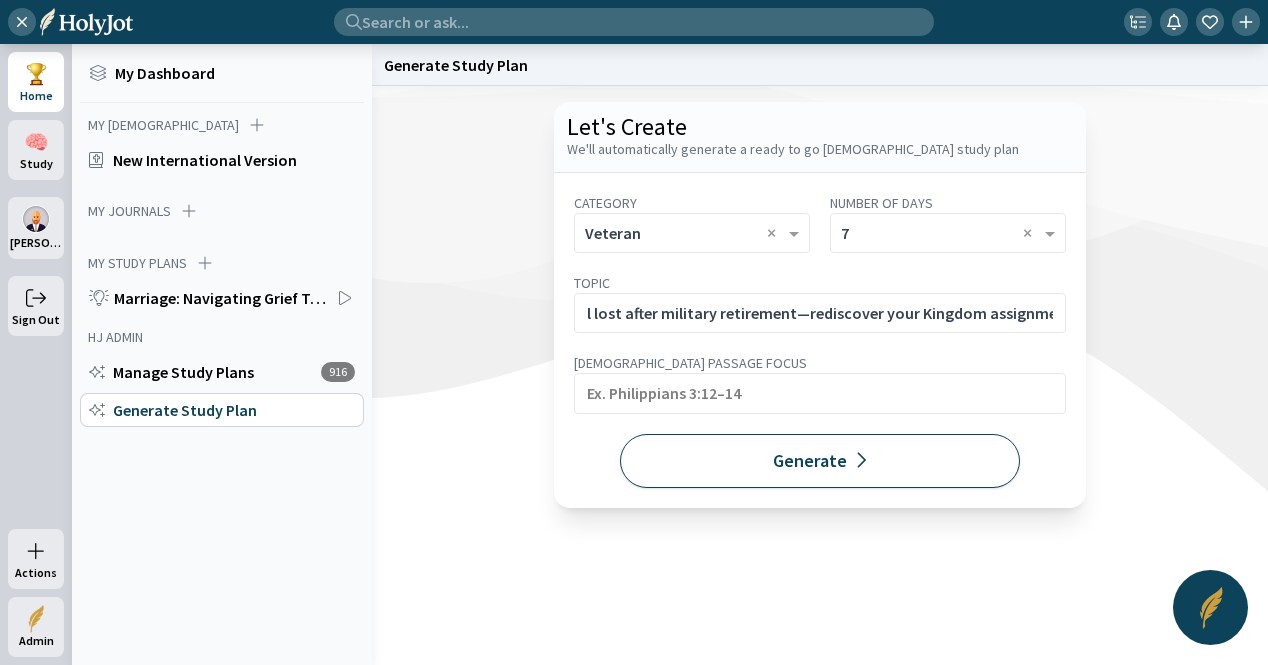 click on "Generate" 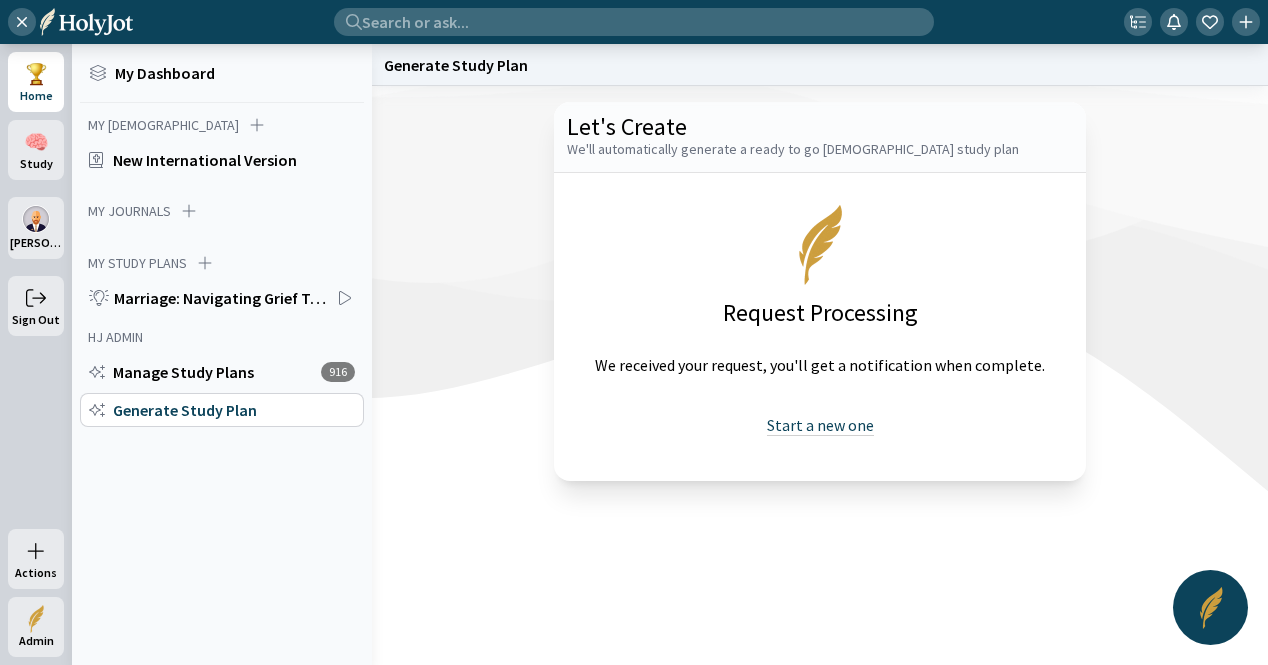 drag, startPoint x: 791, startPoint y: 422, endPoint x: 754, endPoint y: 415, distance: 37.65634 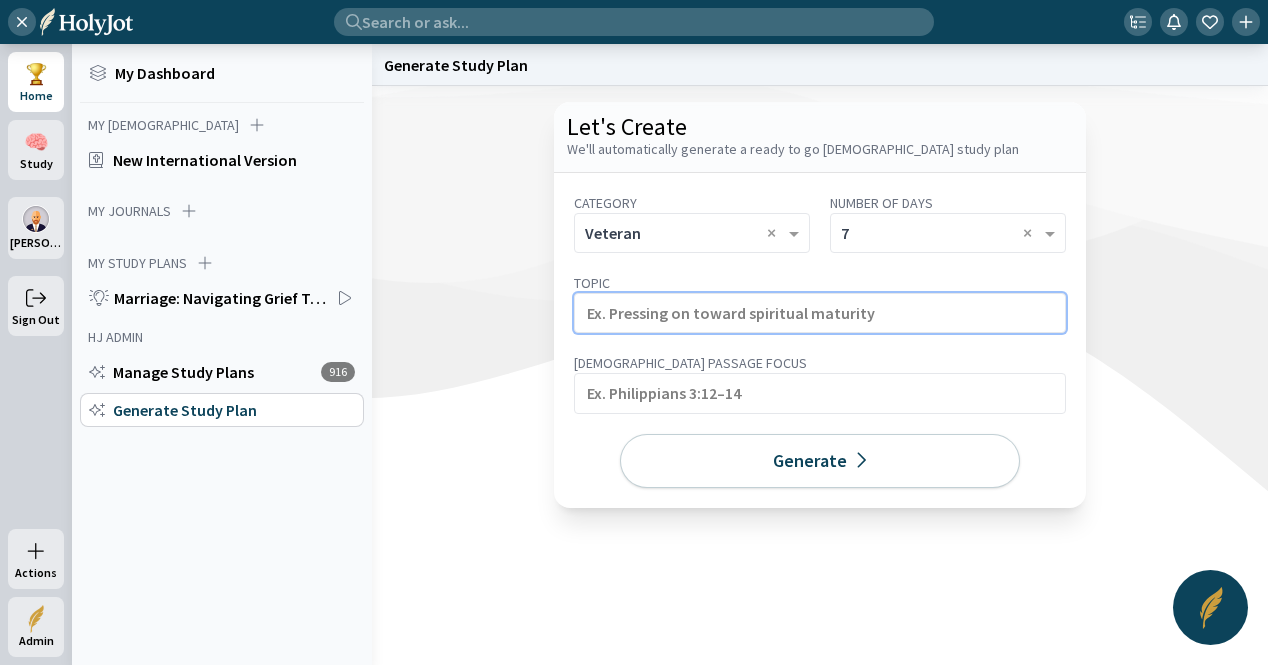 click 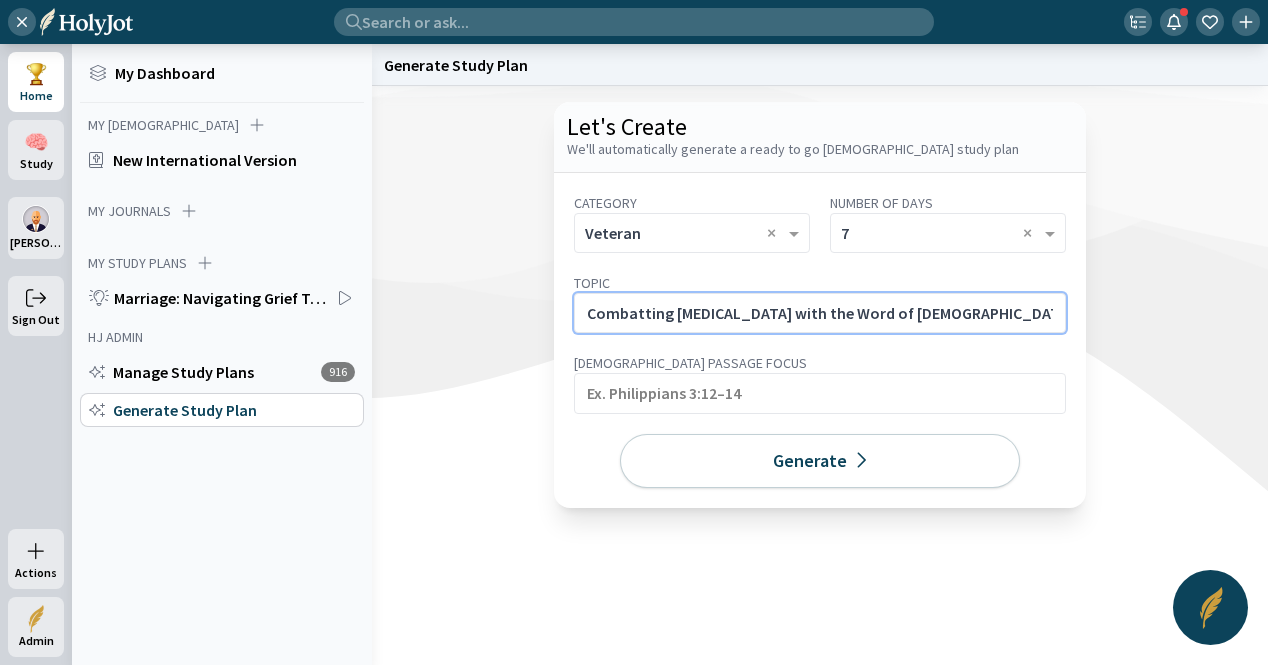 click on "Combatting PTSD with the Word of God." 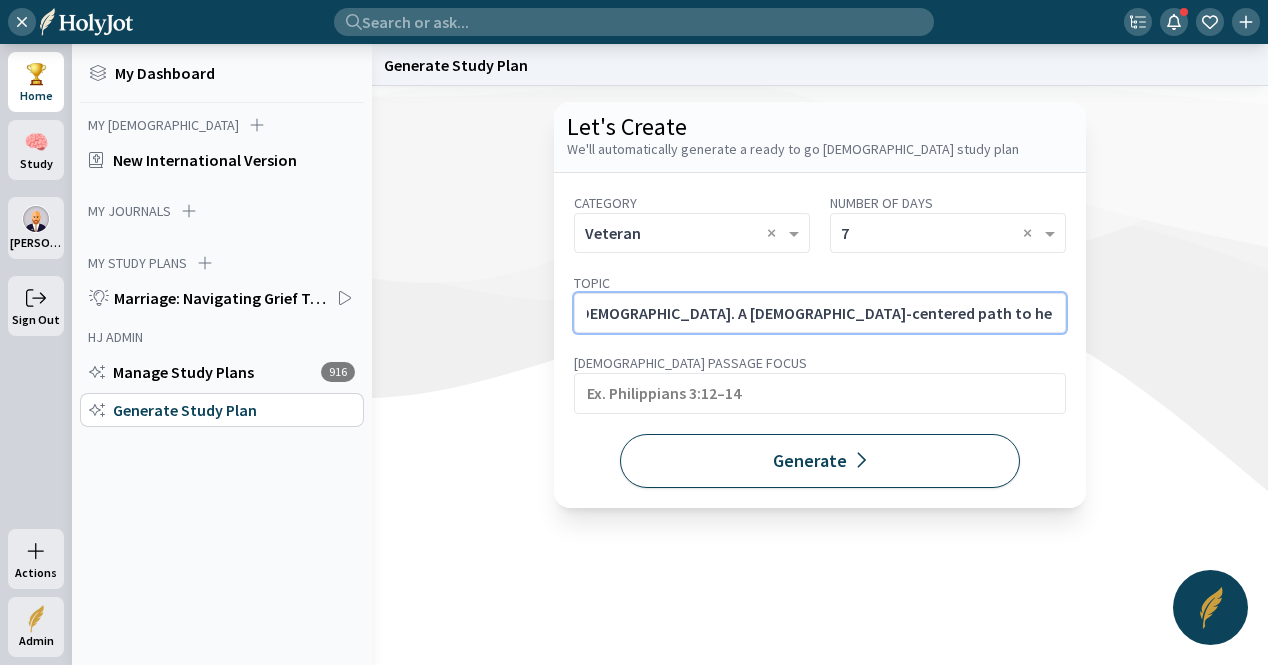 type on "Combatting PTSD with the Word of God. A Bible-centered path to healing from flashbacks, hypervigilance, and anxiety." 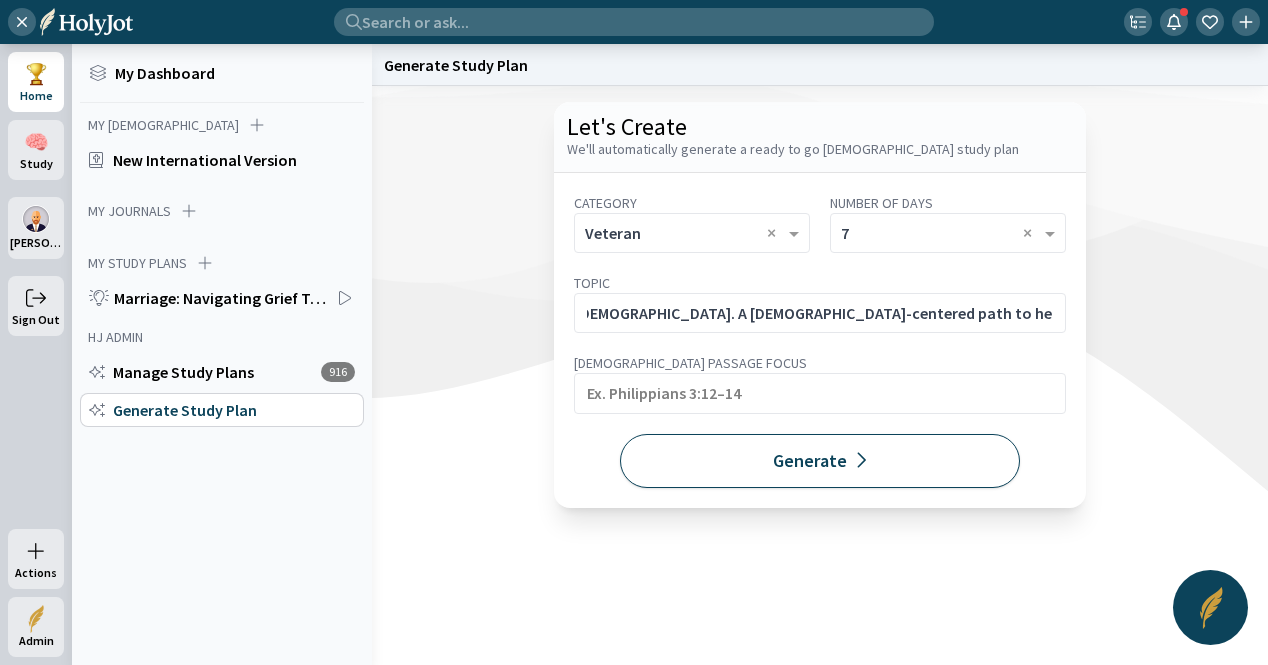 scroll, scrollTop: 0, scrollLeft: 0, axis: both 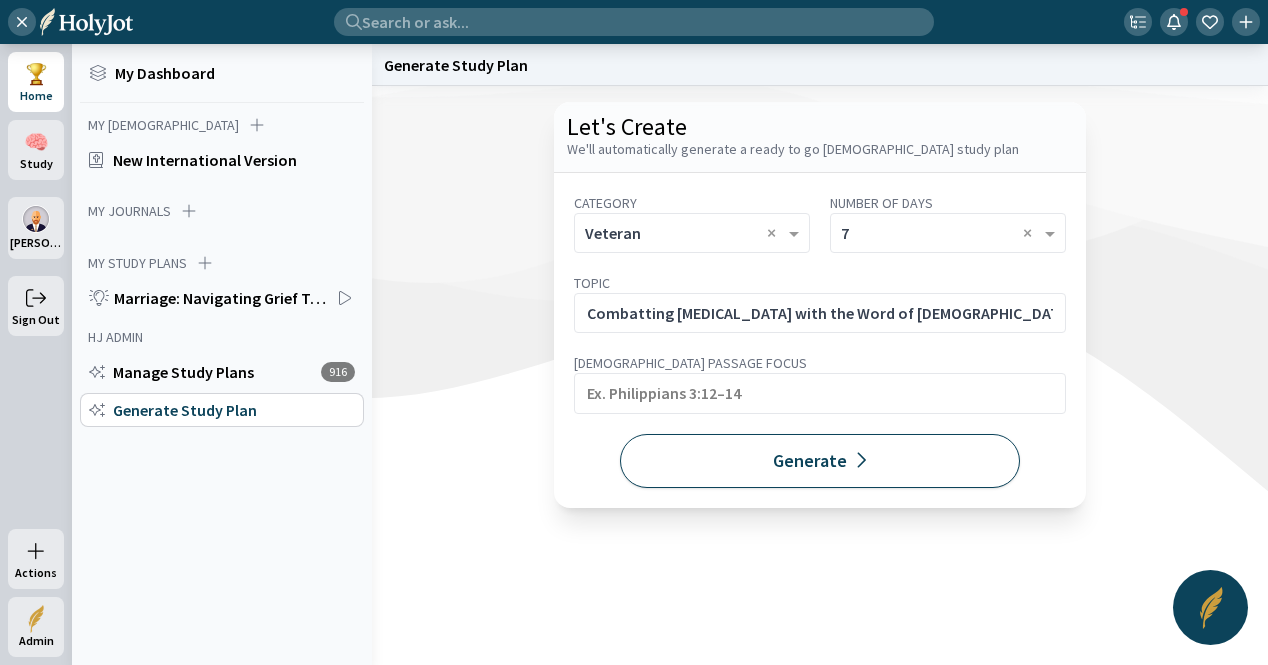 click on "Generate" 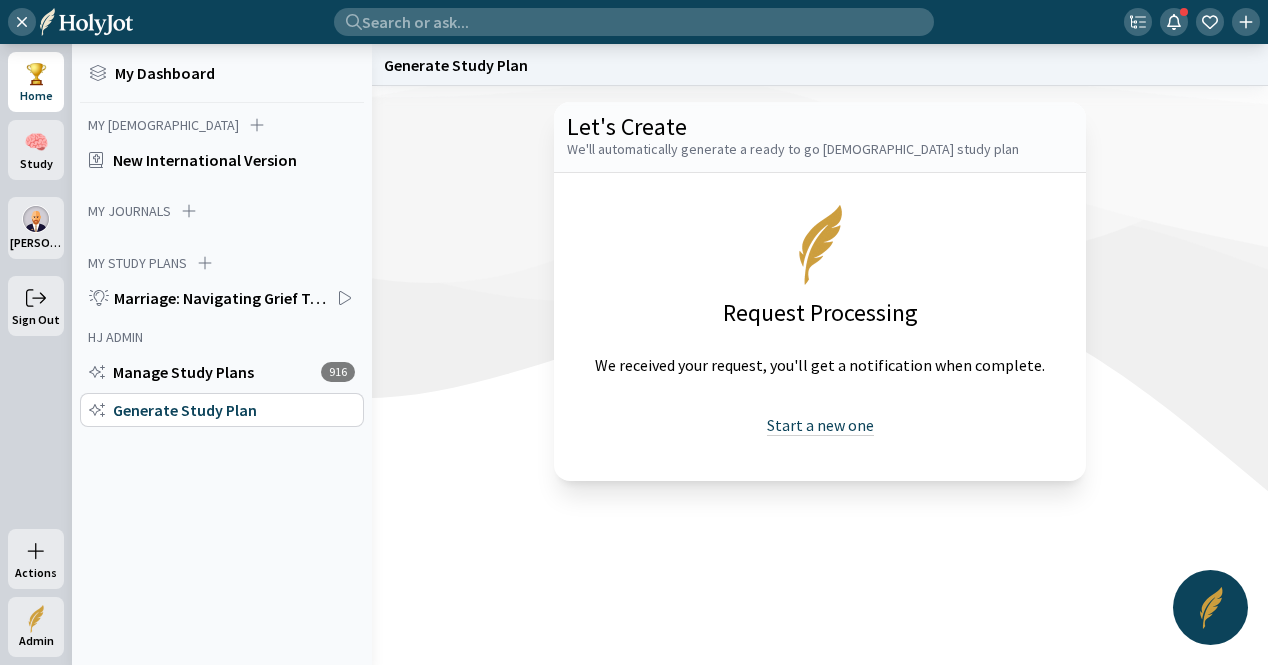drag, startPoint x: 796, startPoint y: 423, endPoint x: 786, endPoint y: 420, distance: 10.440307 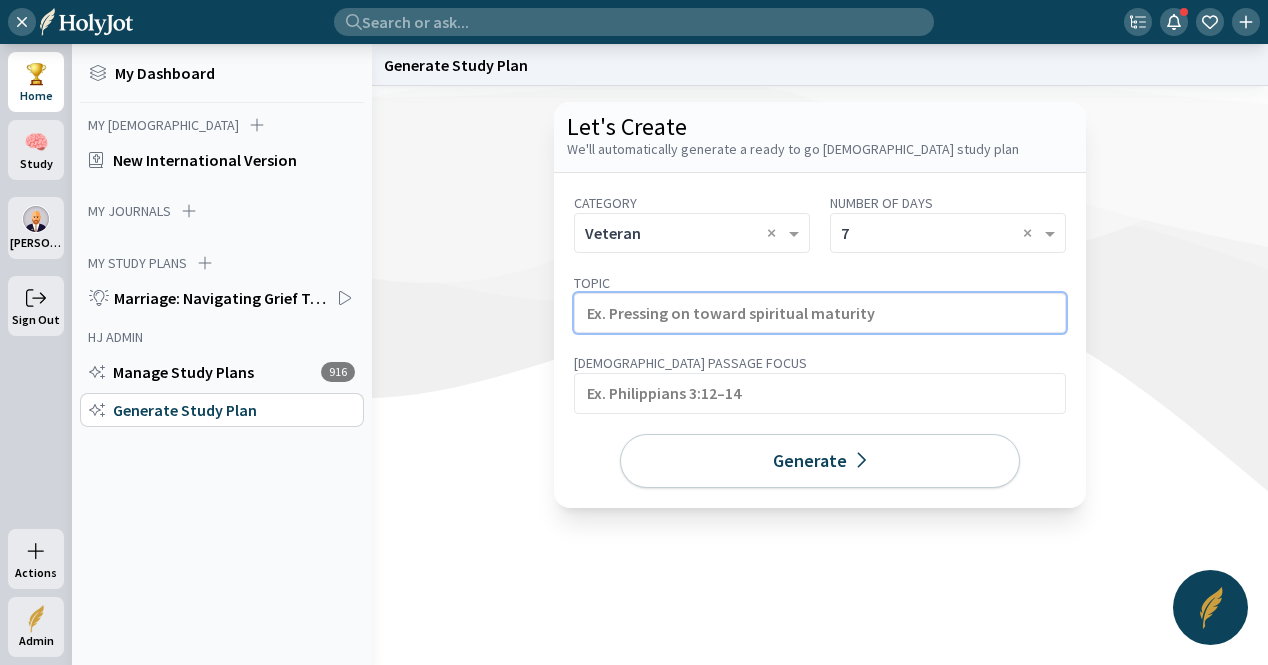 click 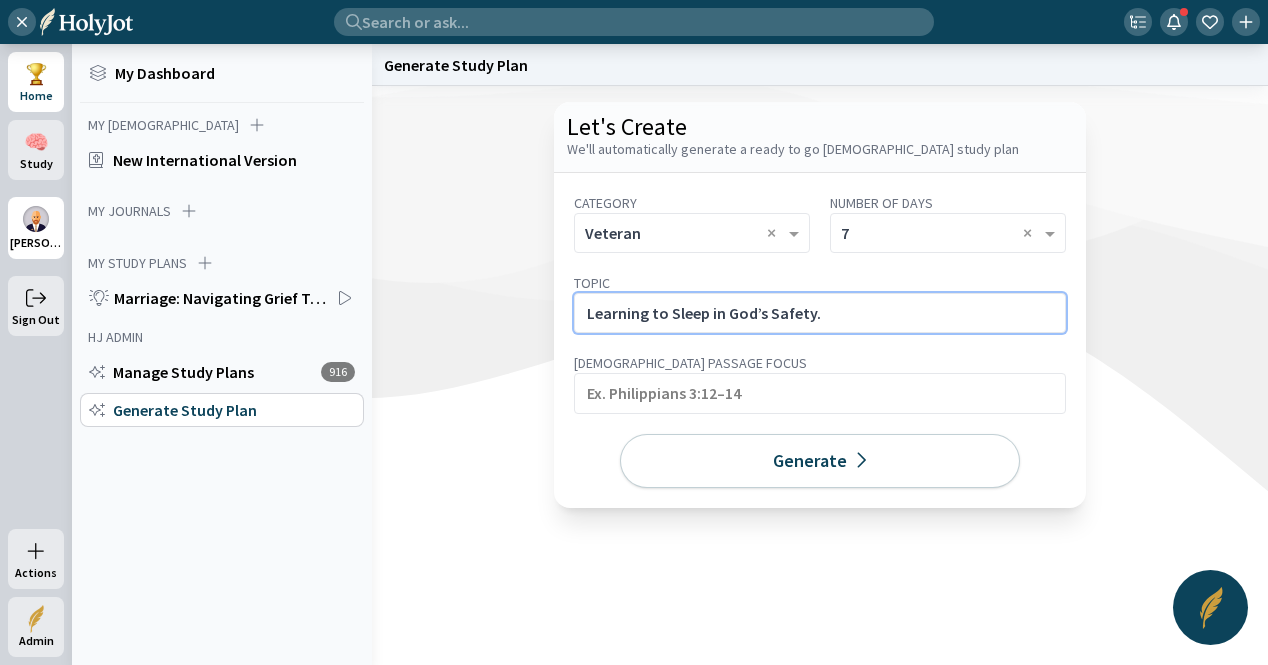 type on "Learning to Sleep in God’s Safety." 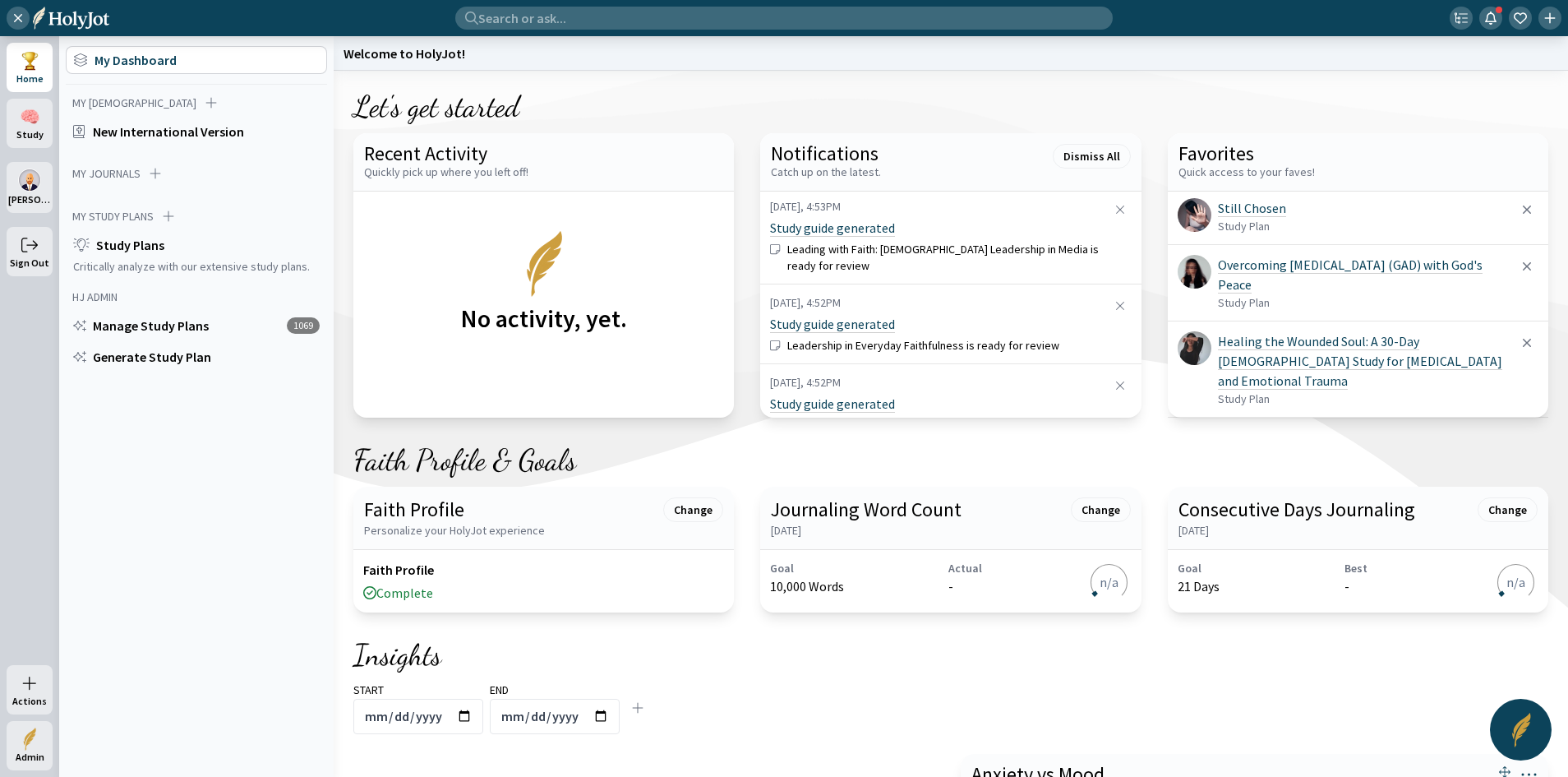 scroll, scrollTop: 0, scrollLeft: 0, axis: both 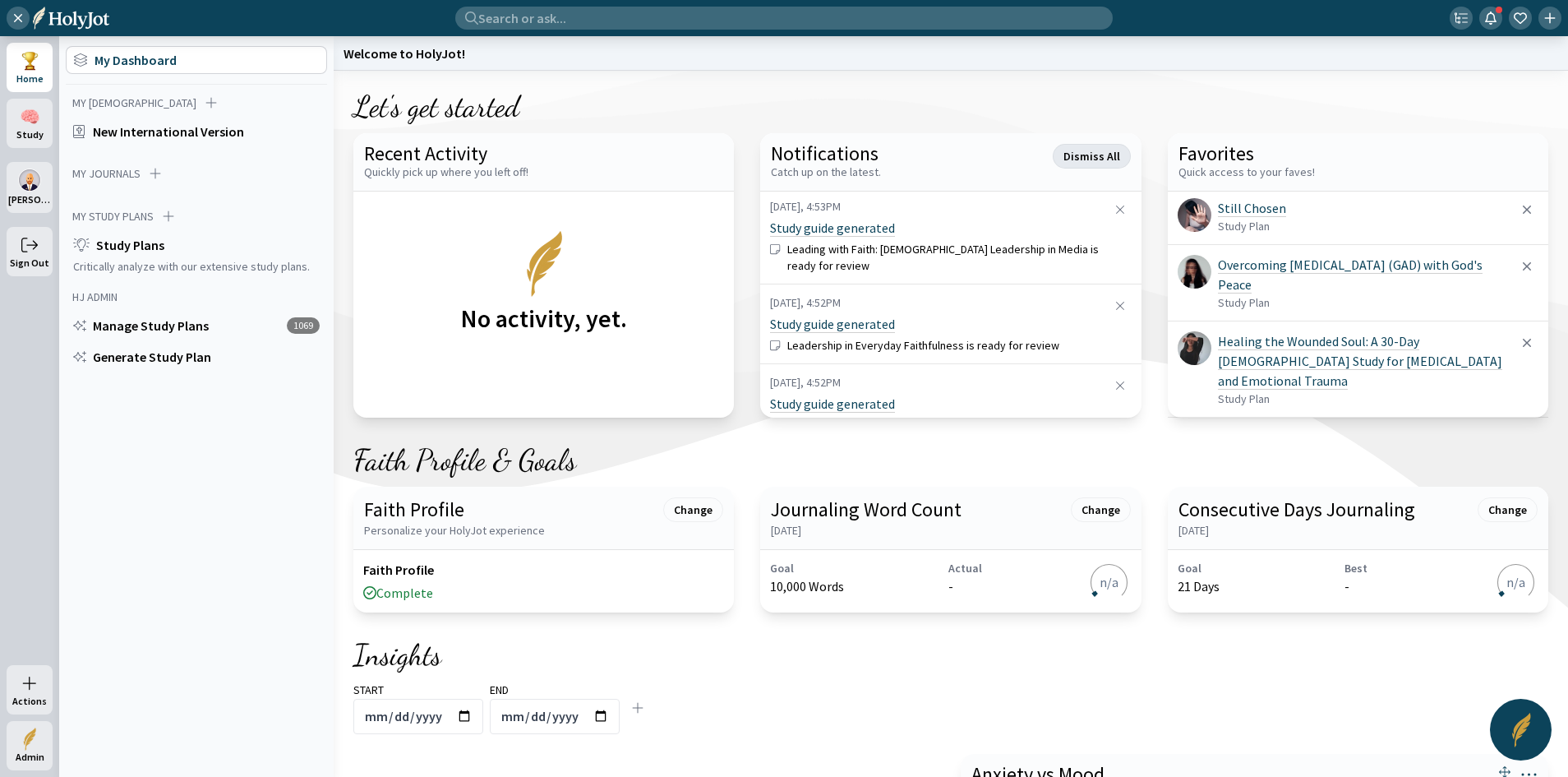 click on "Dismiss All" 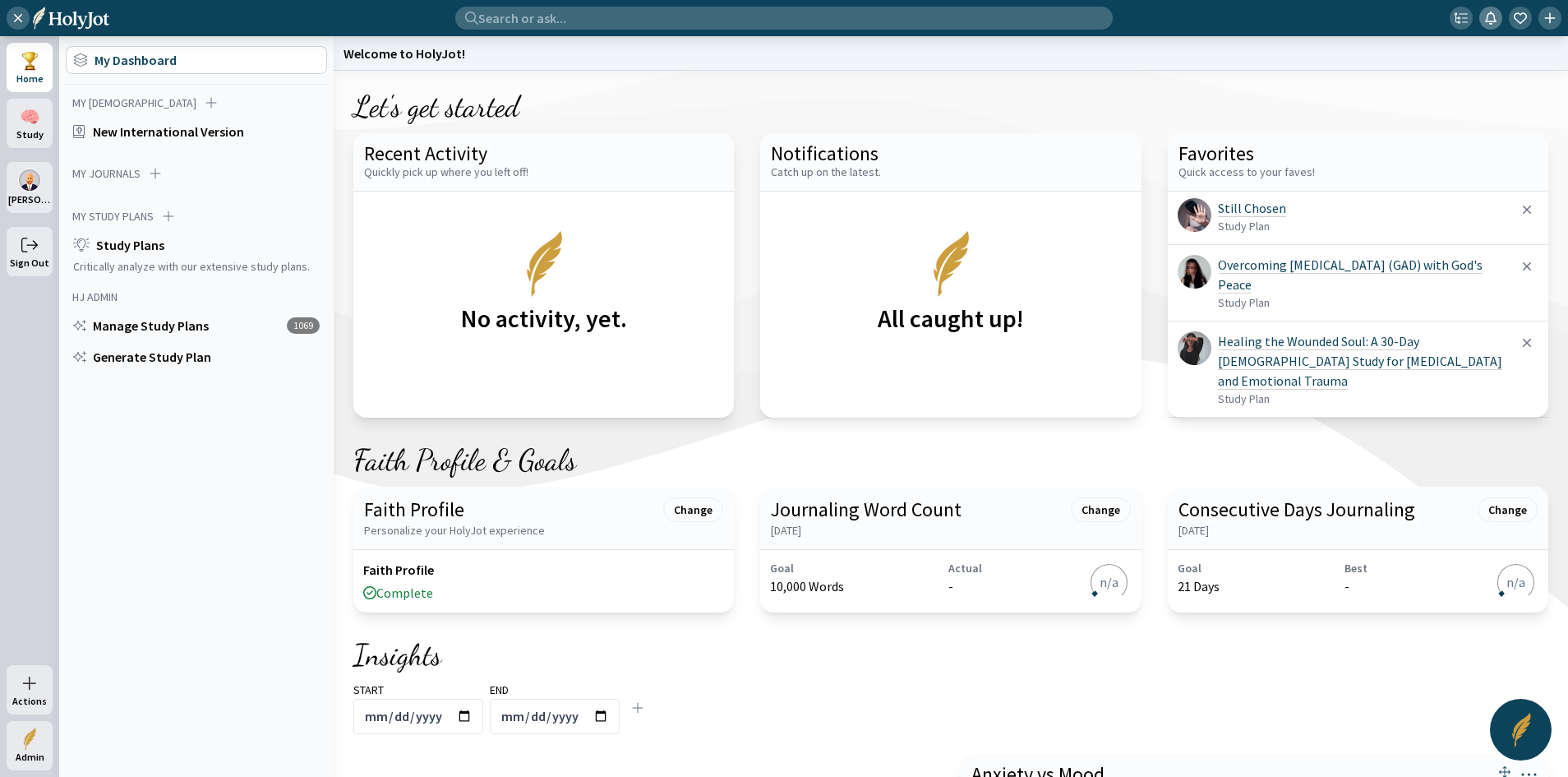 click 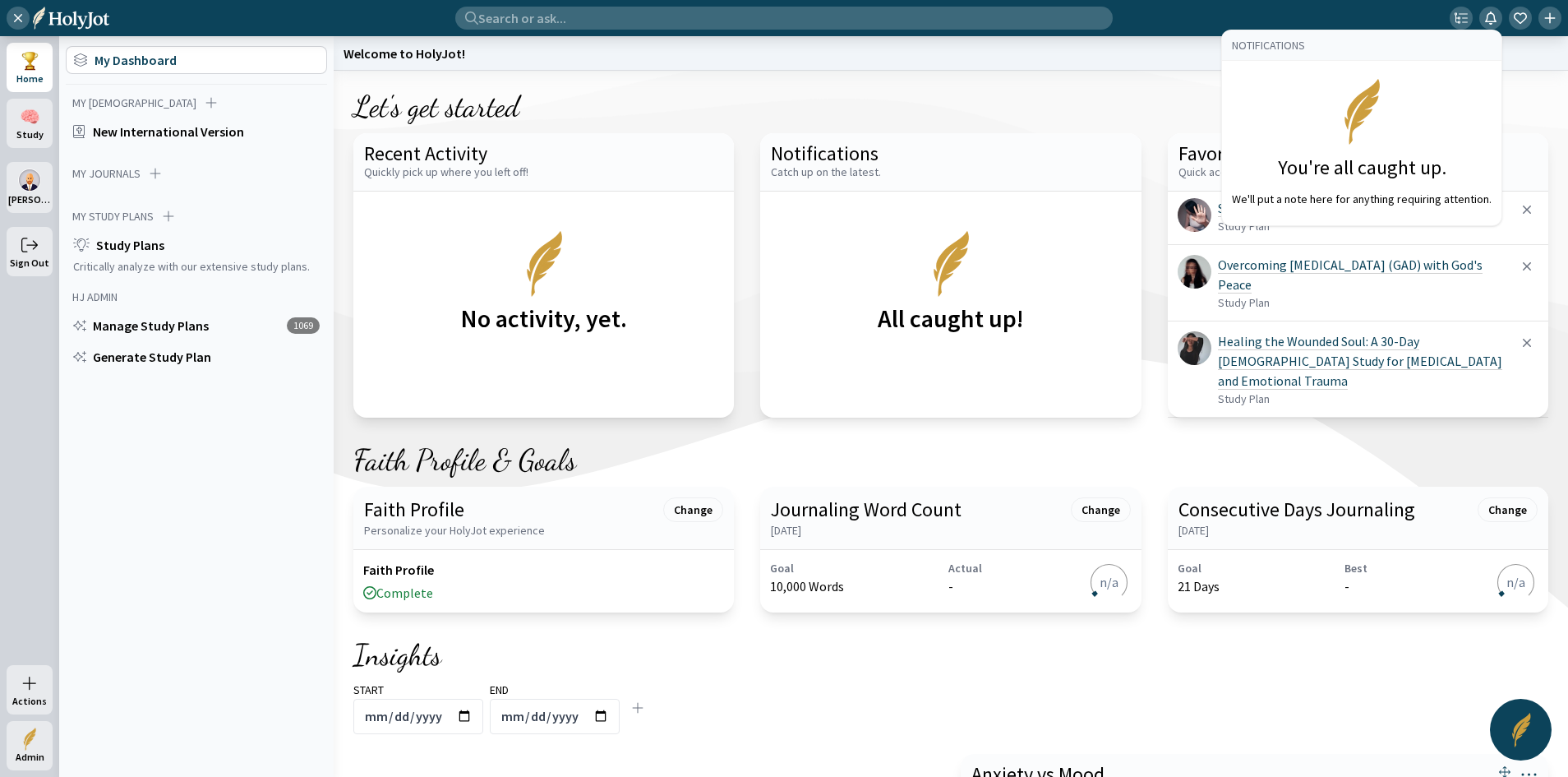 click at bounding box center [784, 388] 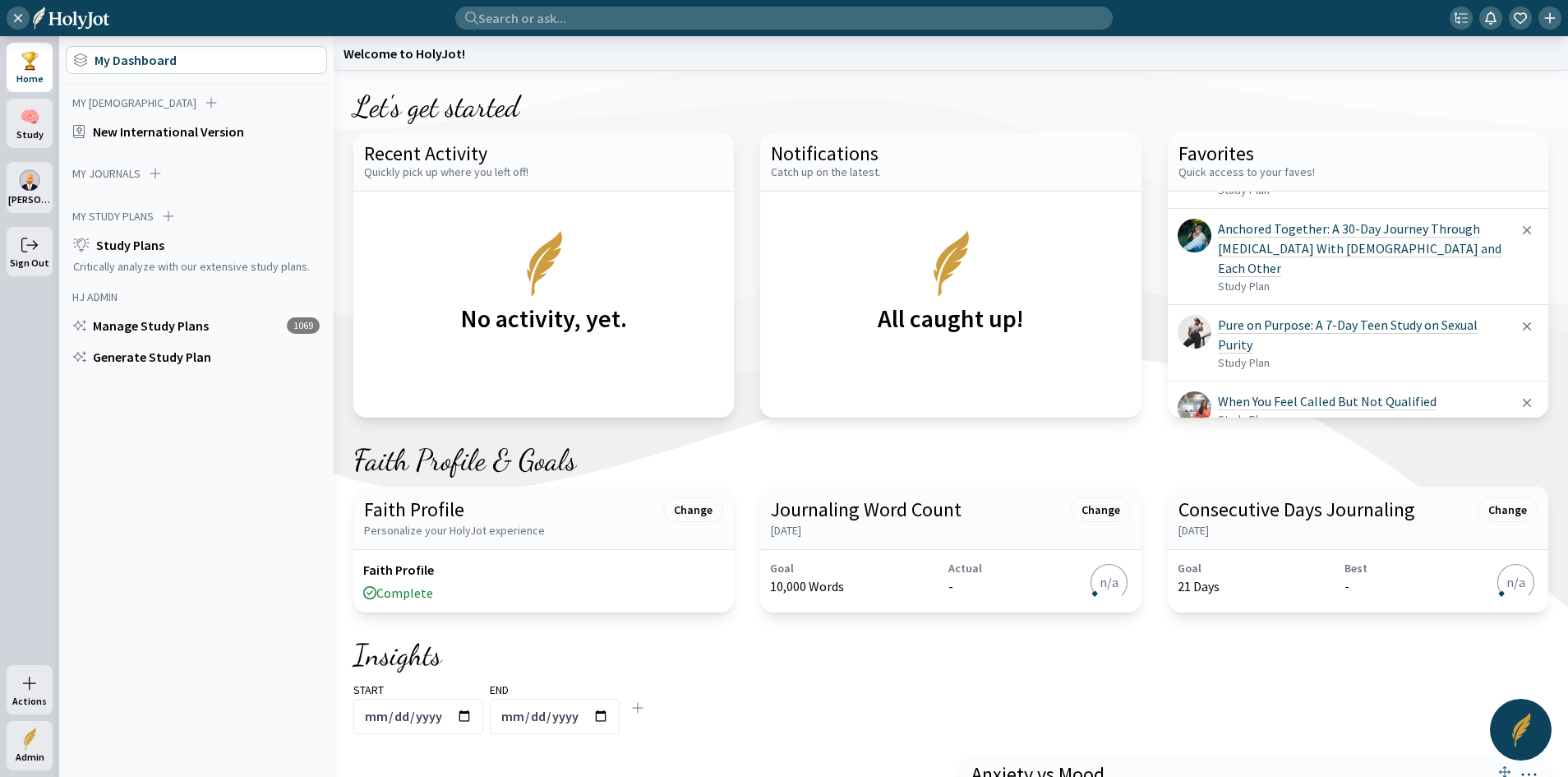 scroll, scrollTop: 0, scrollLeft: 0, axis: both 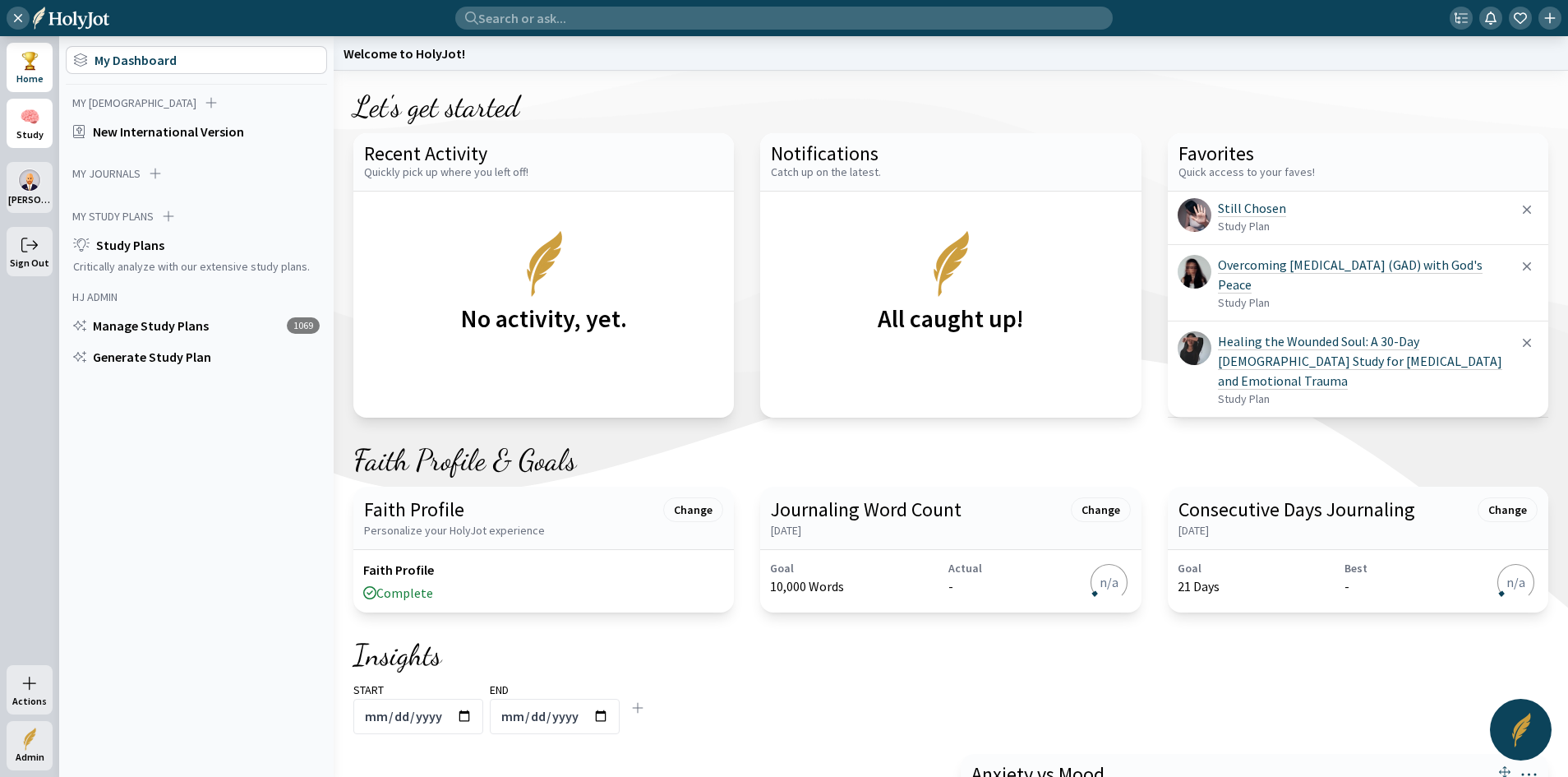 click on "🧠" 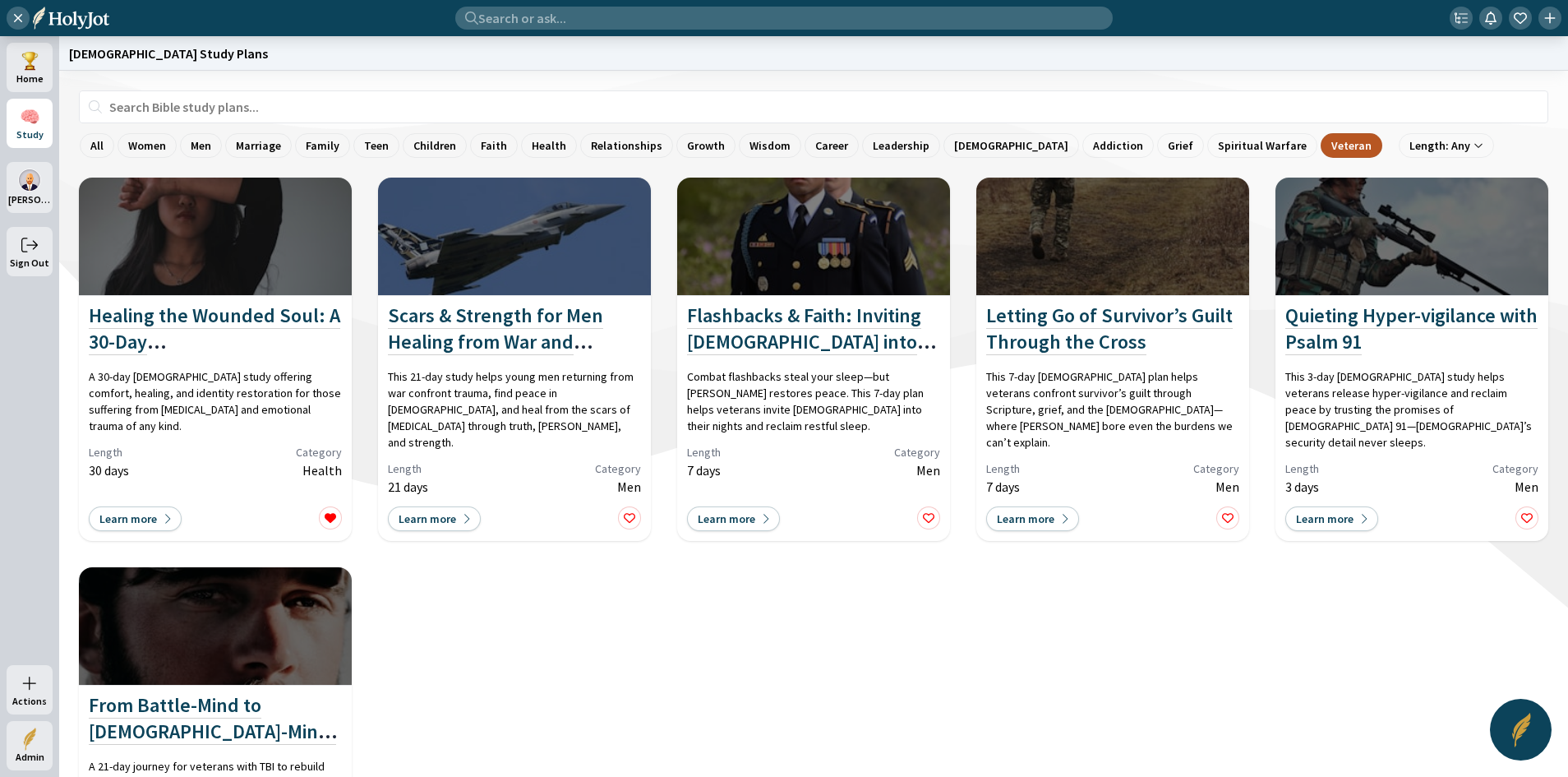 click on "Veteran" 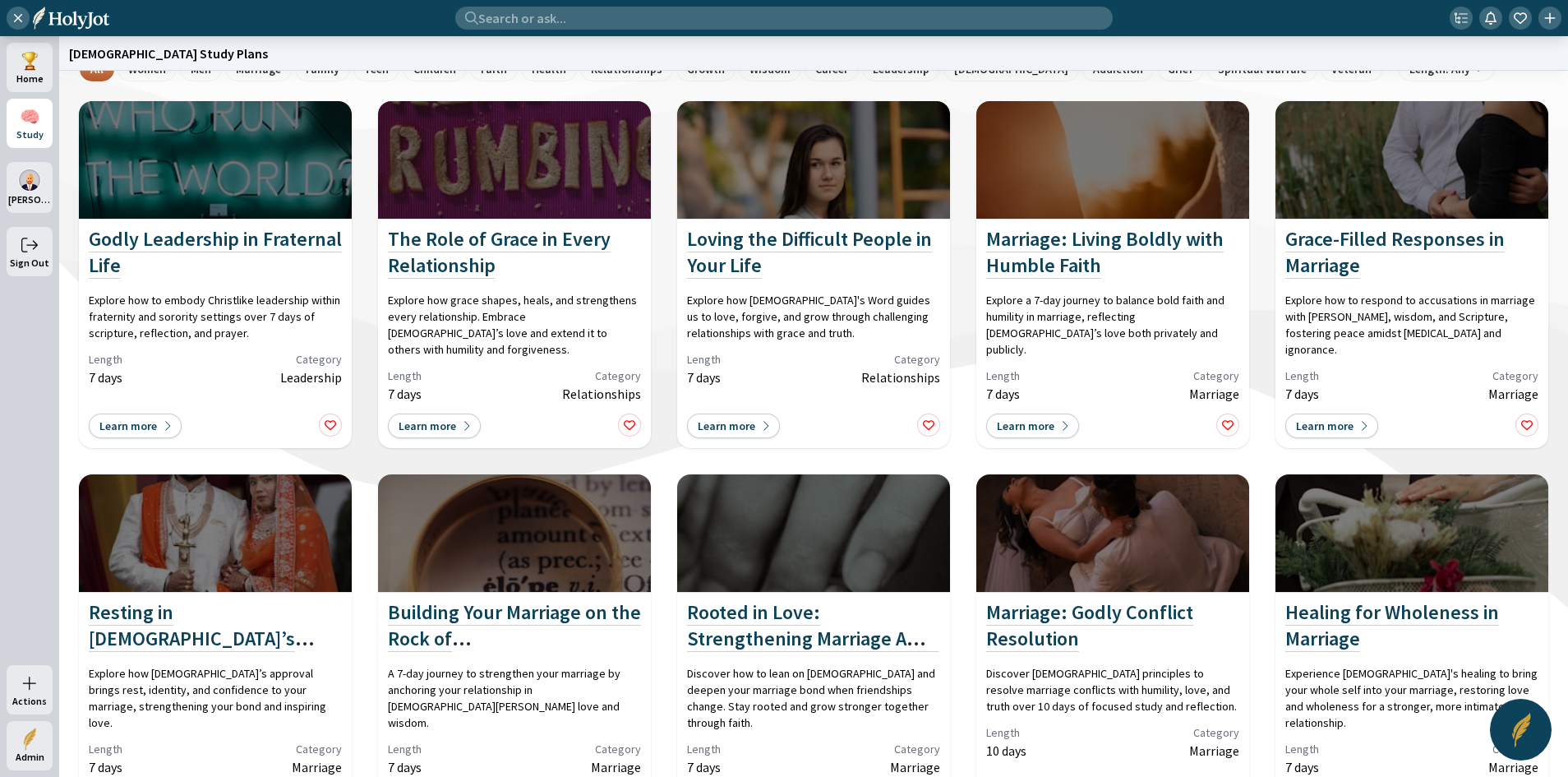 scroll, scrollTop: 0, scrollLeft: 0, axis: both 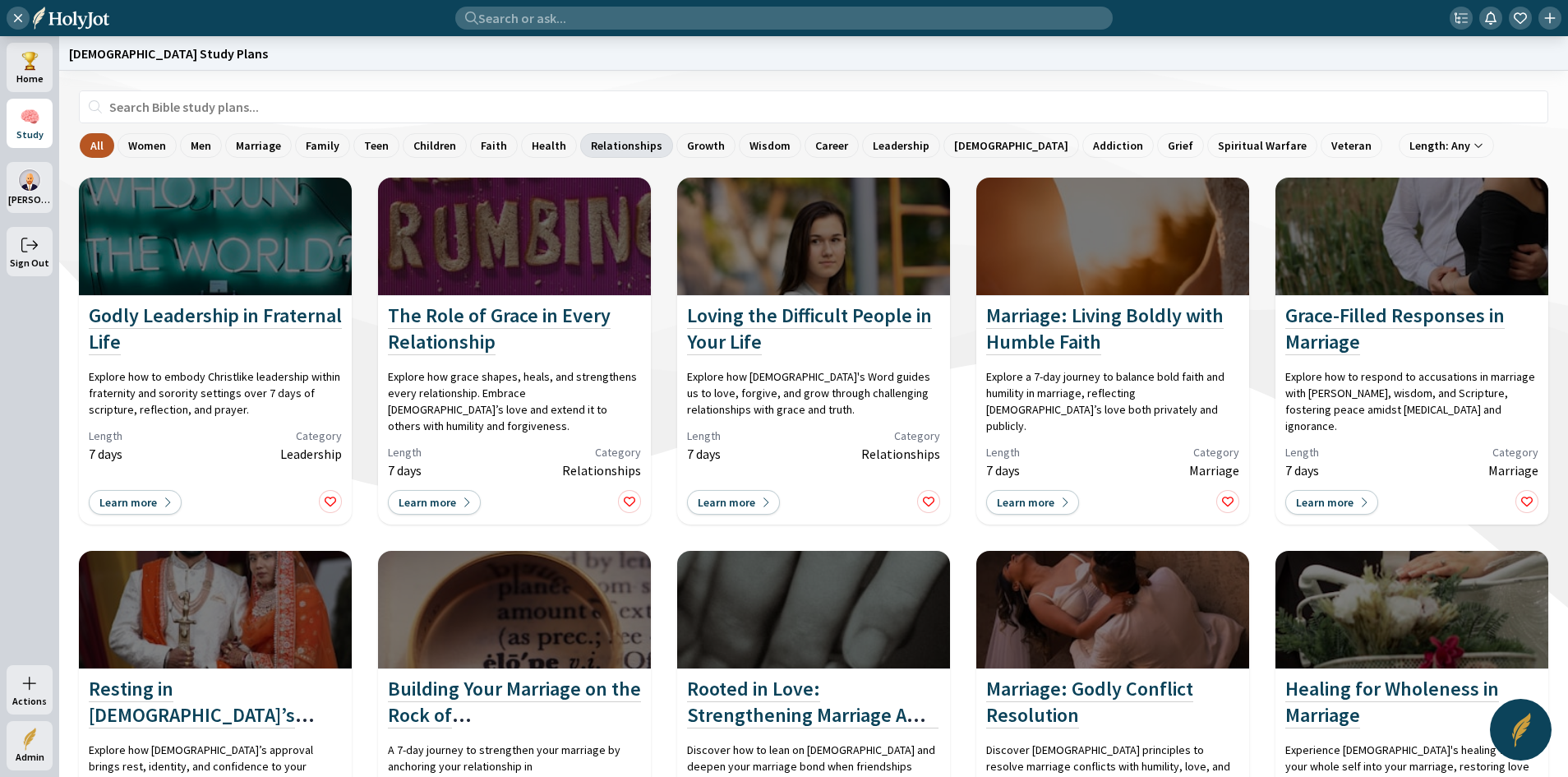 click on "Relationships" 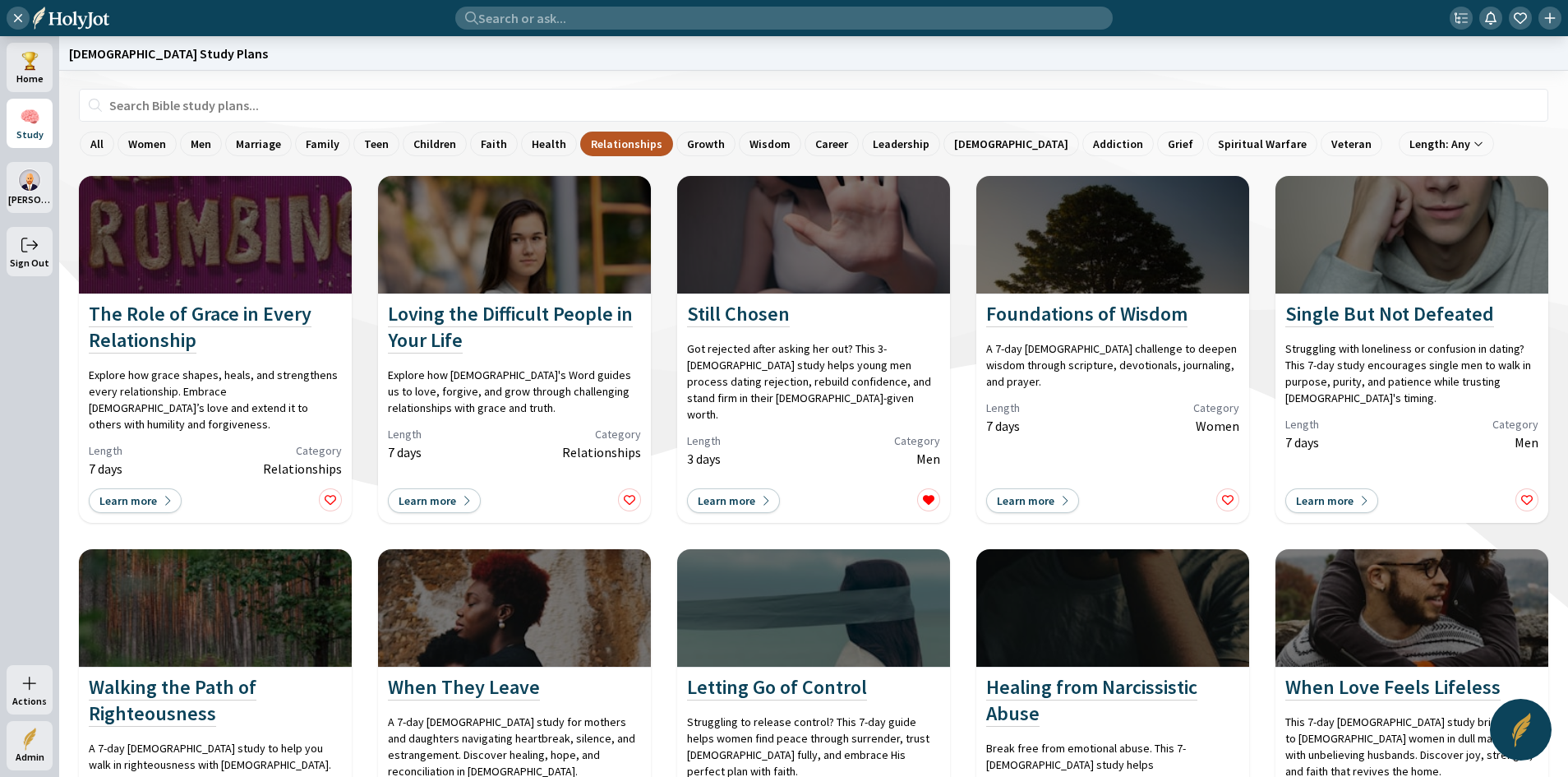 scroll, scrollTop: 0, scrollLeft: 0, axis: both 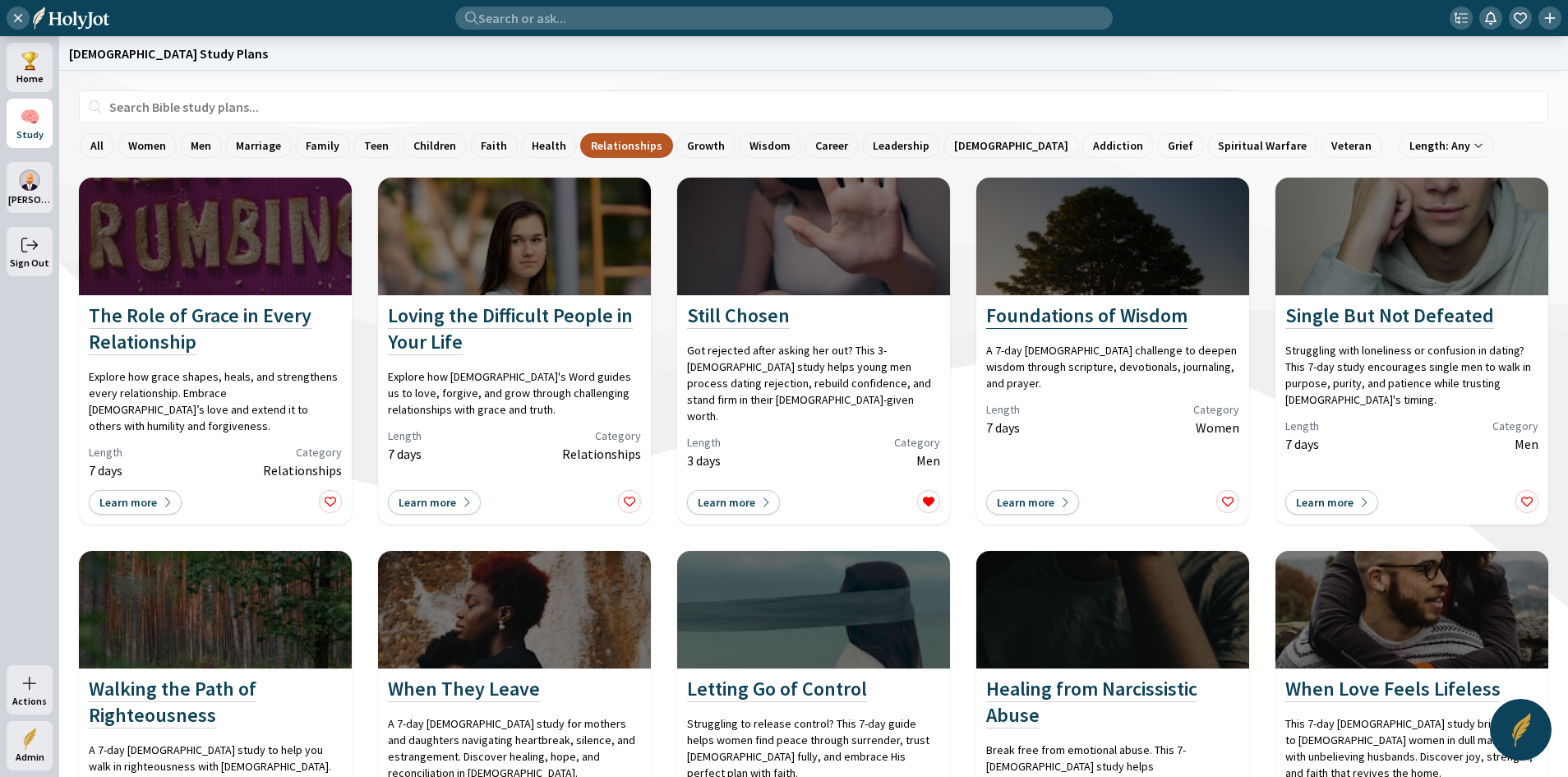 click on "Foundations of Wisdom" 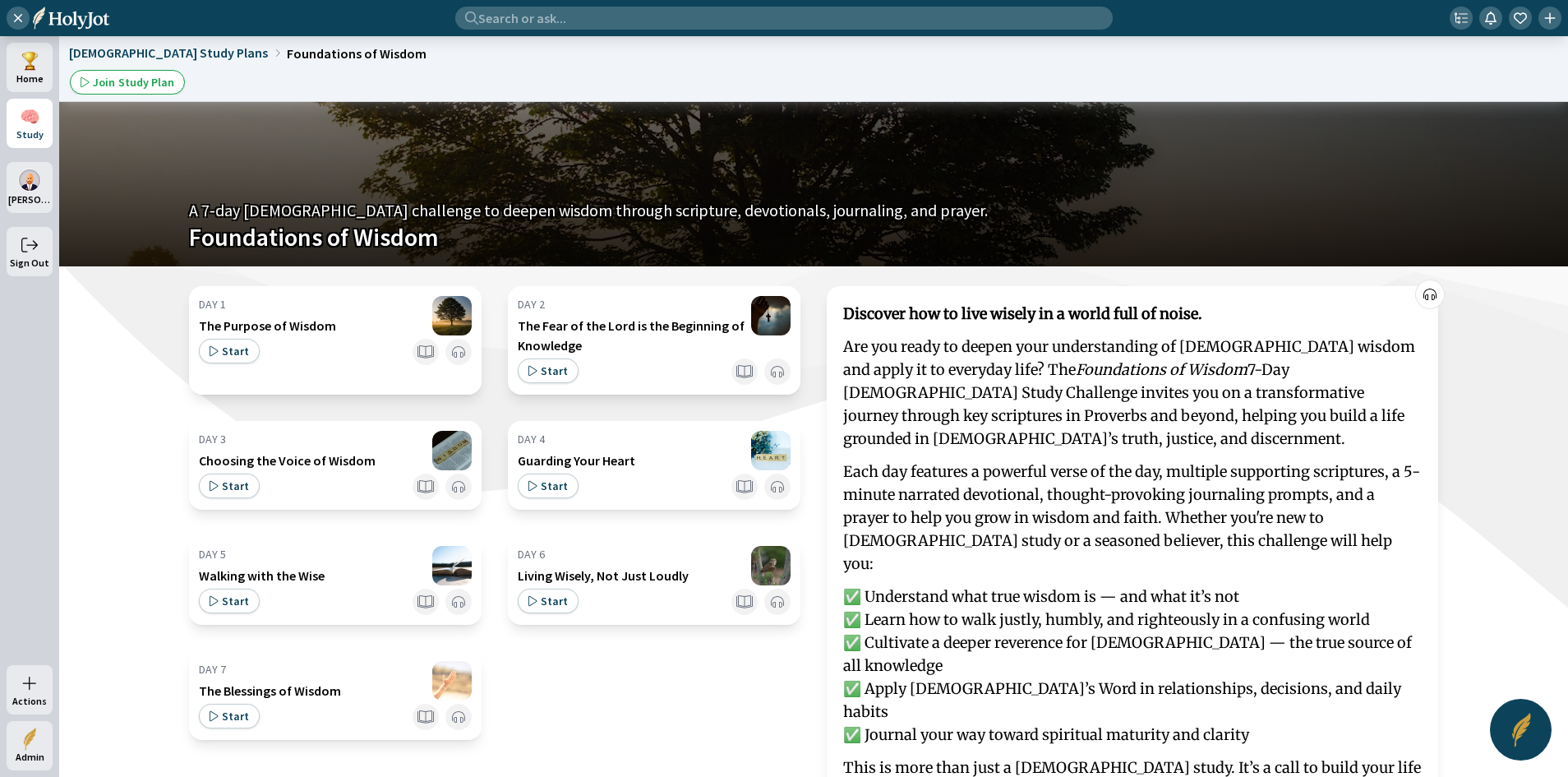 click on "Study Plan" 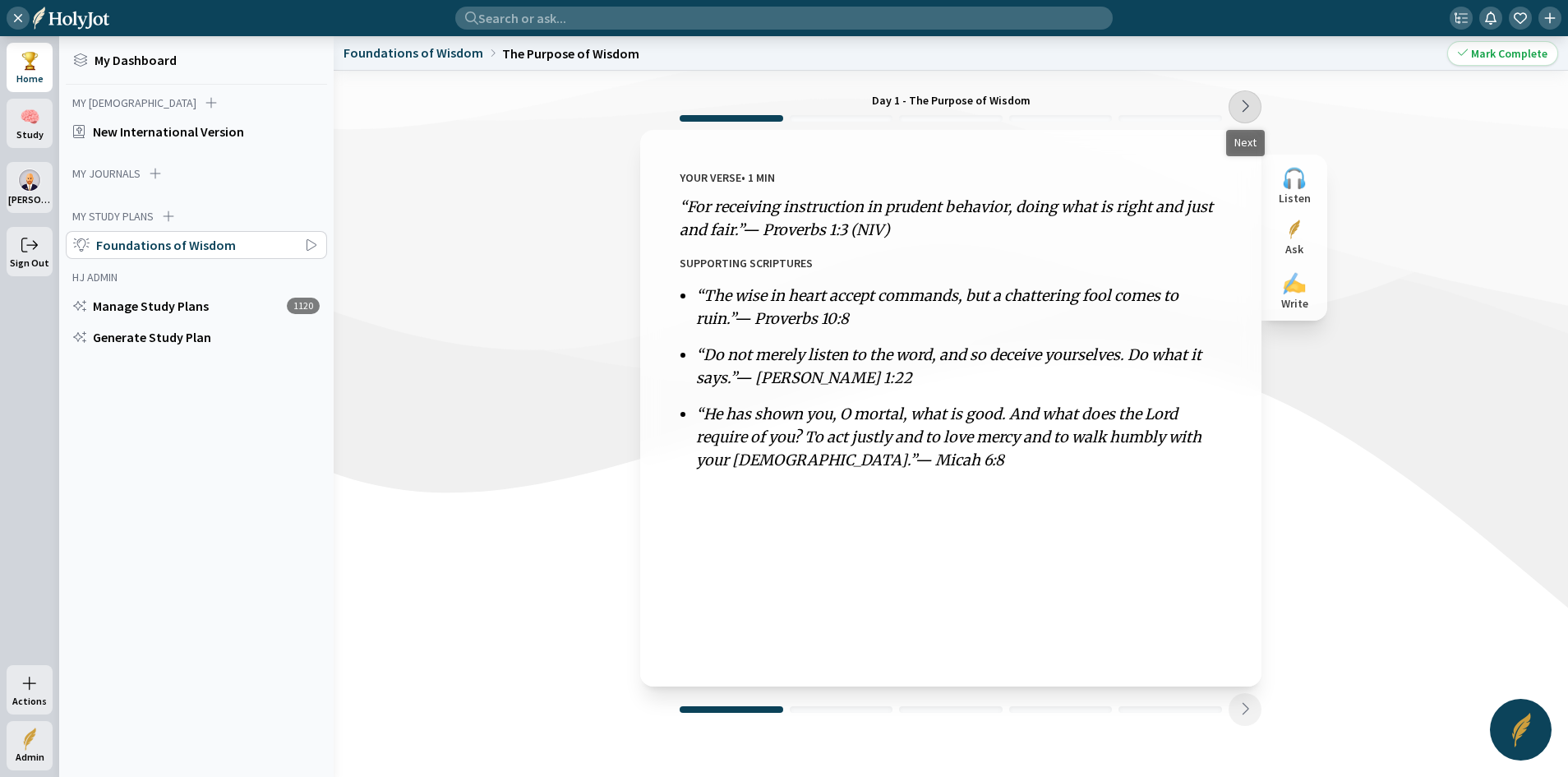 click 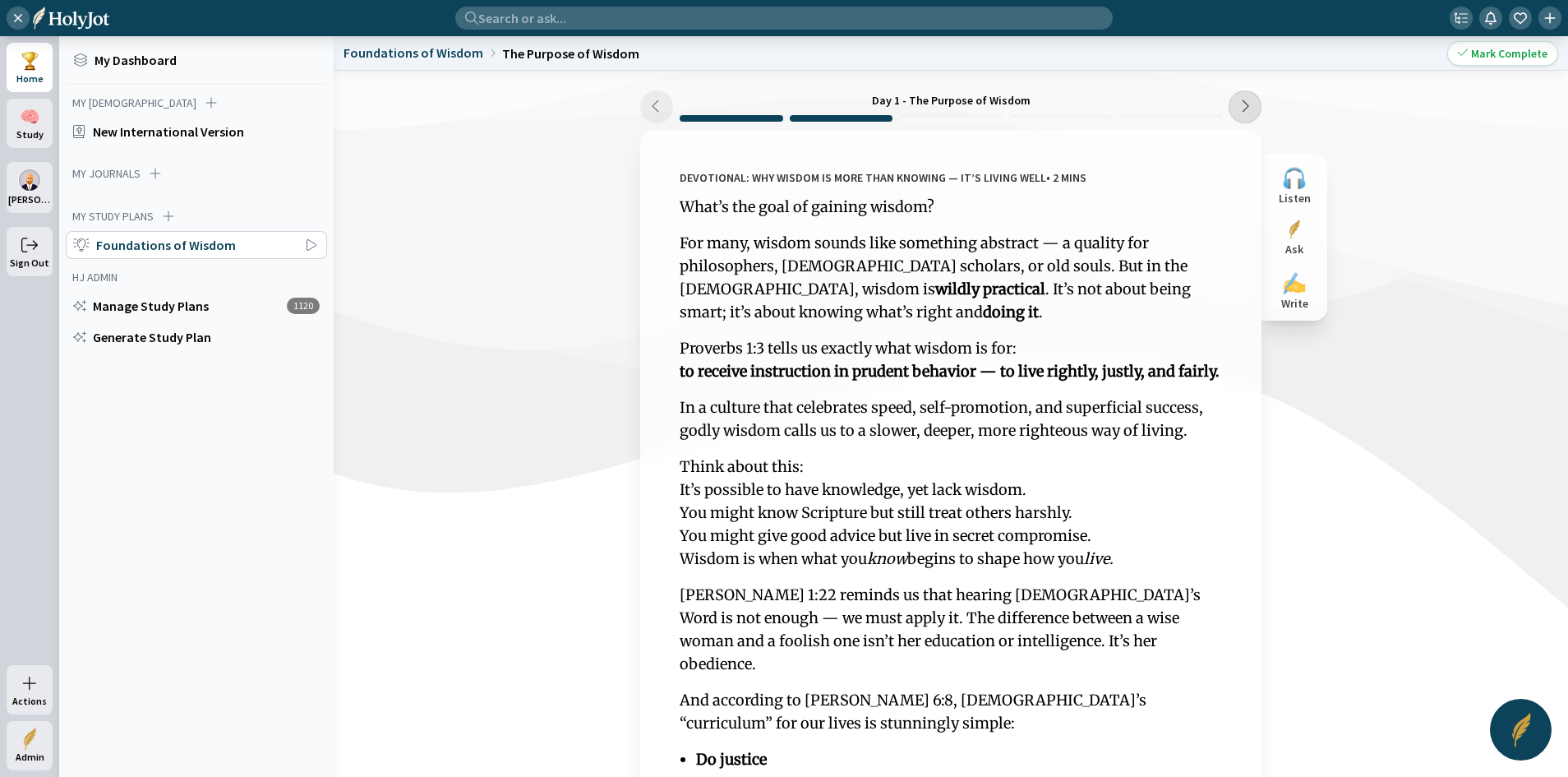 click 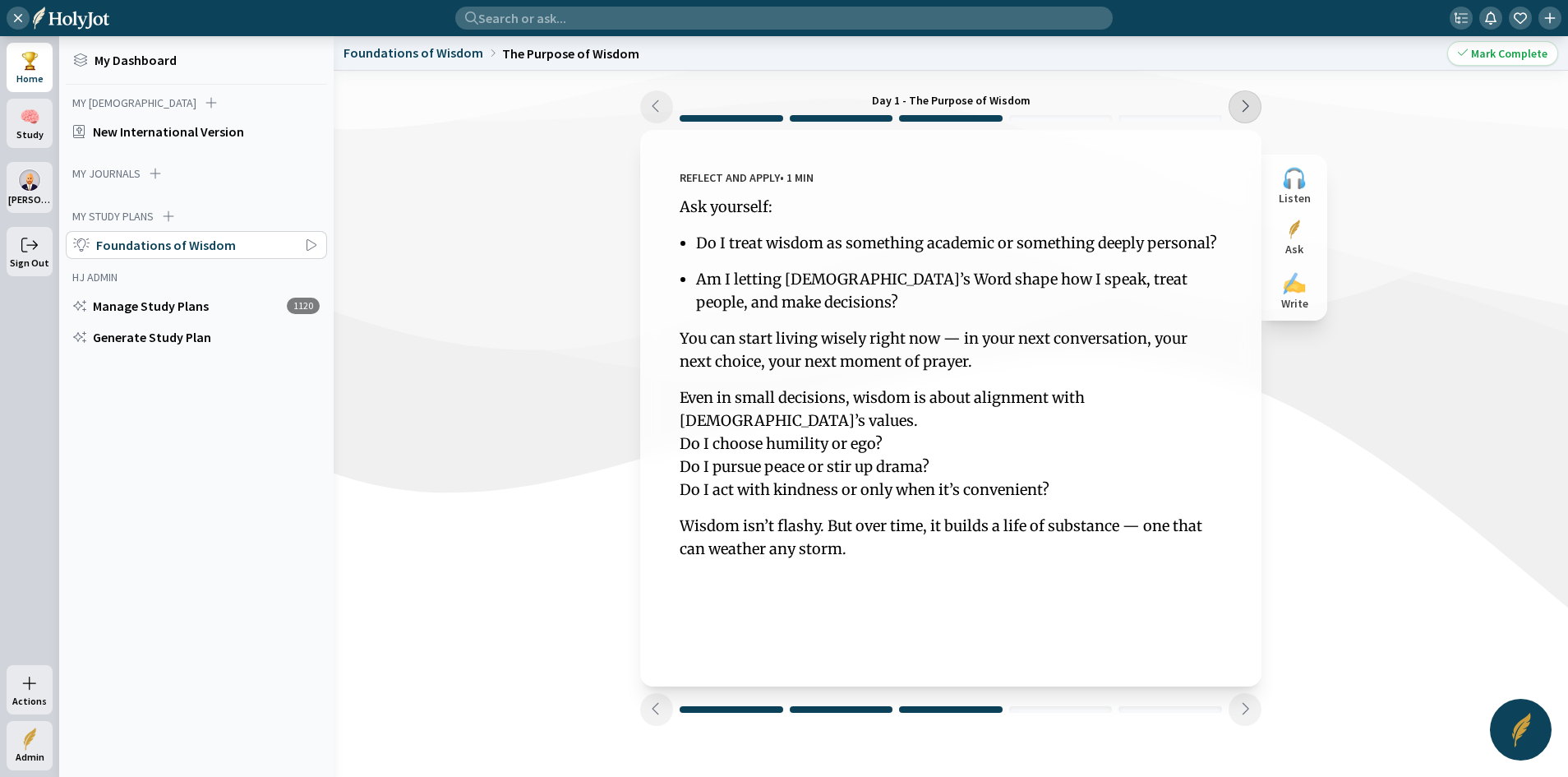 click 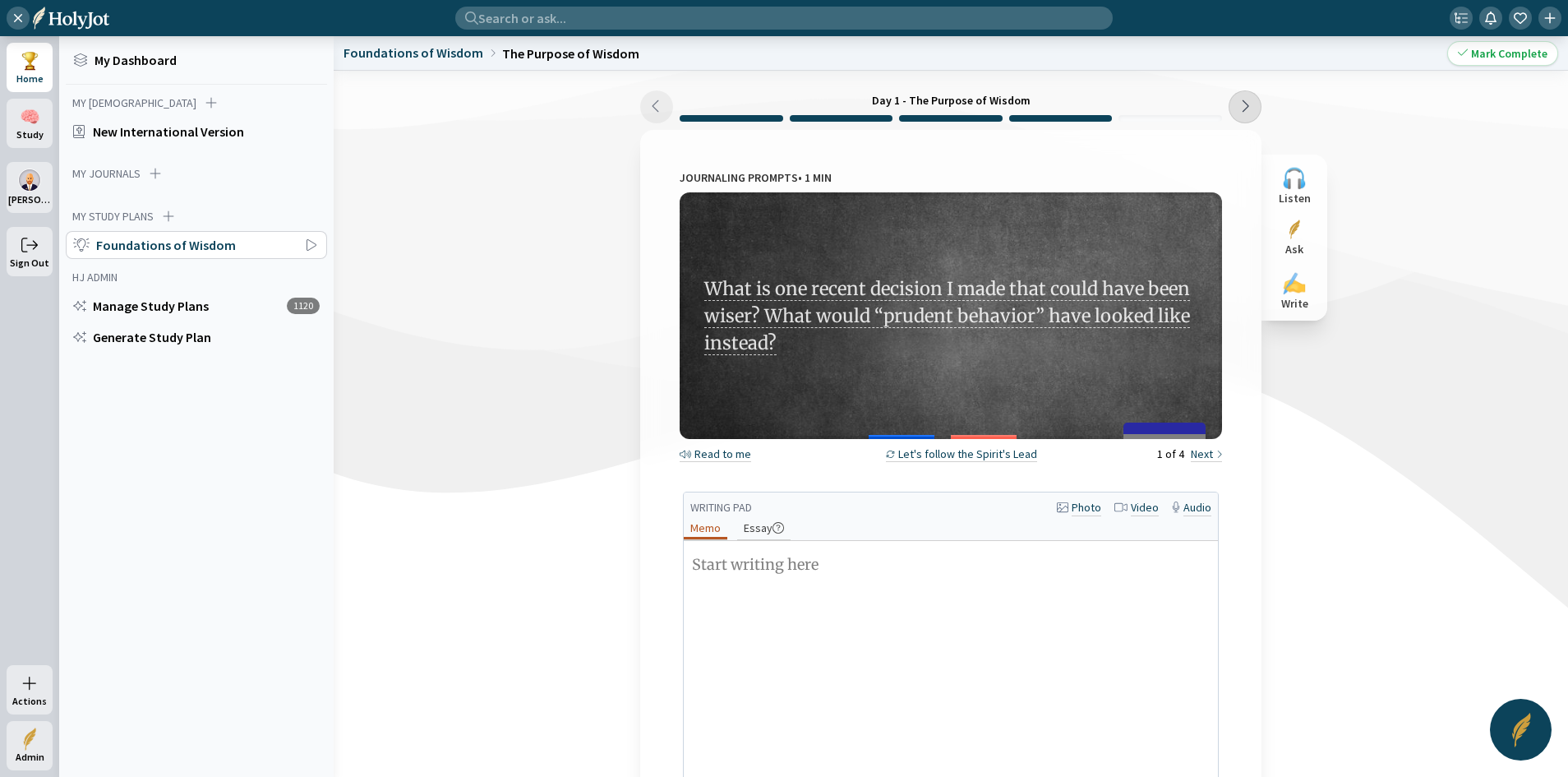click 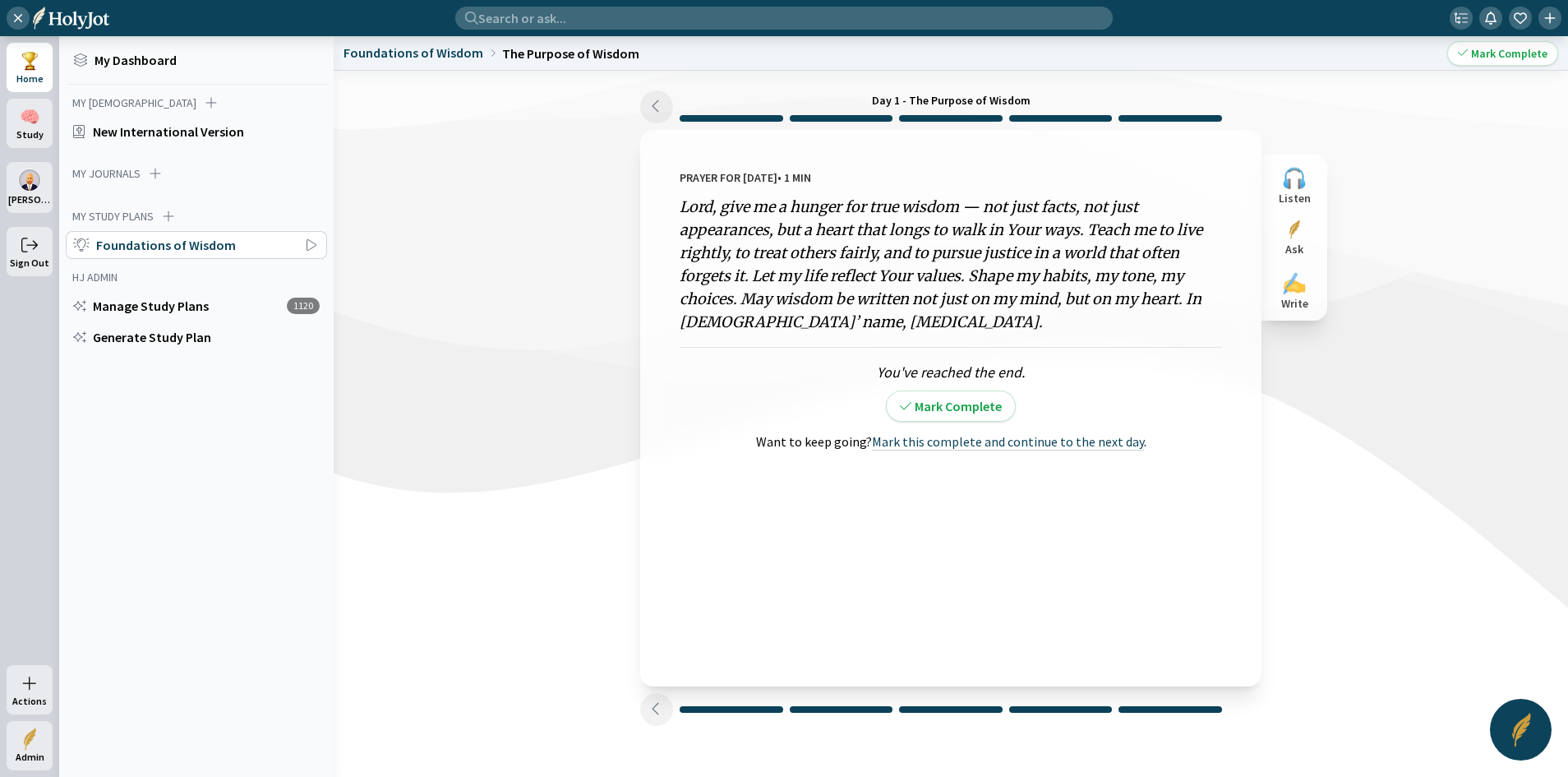 click on "Foundations of Wisdom" 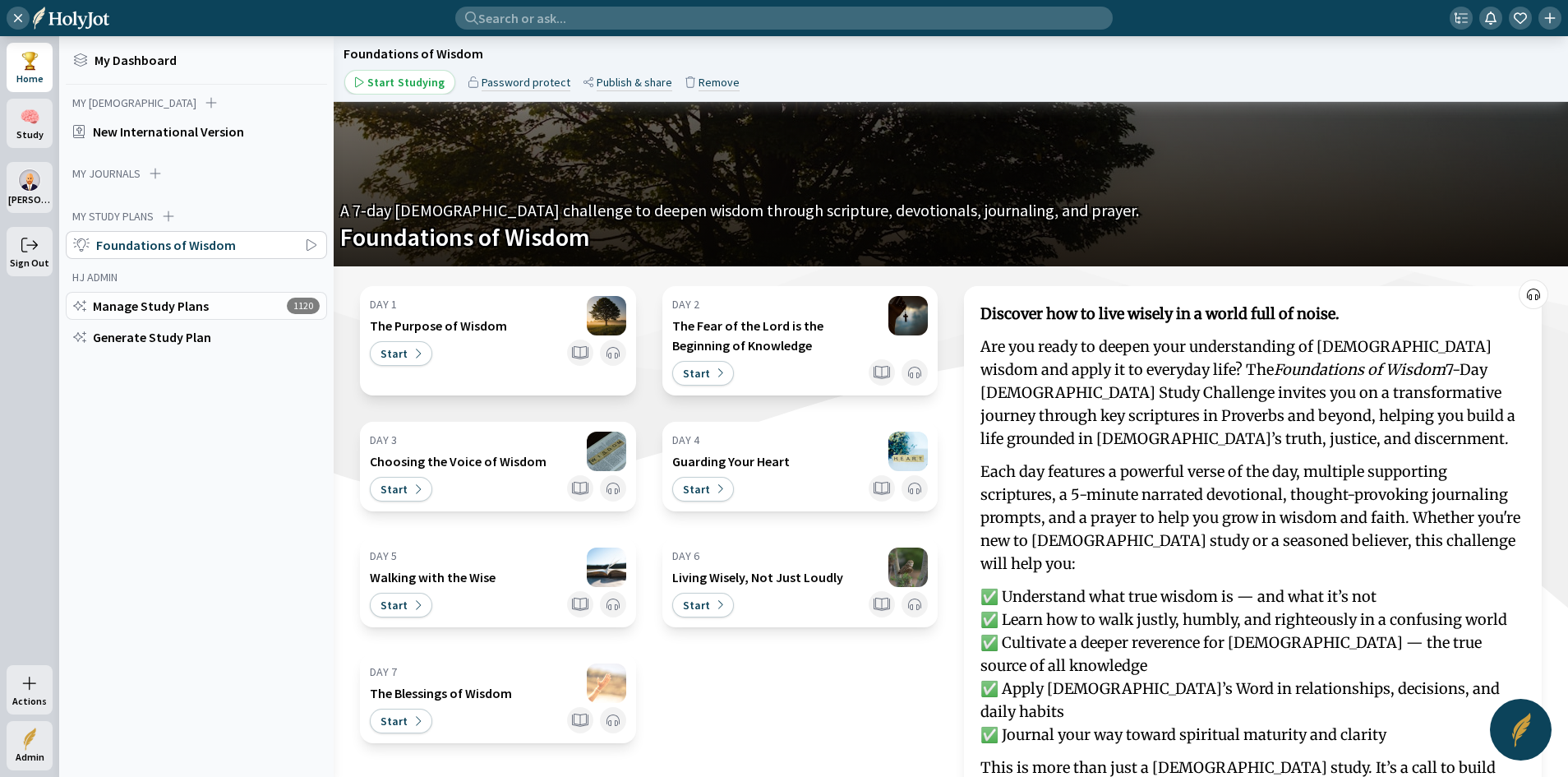 click on "Manage Study Plans" 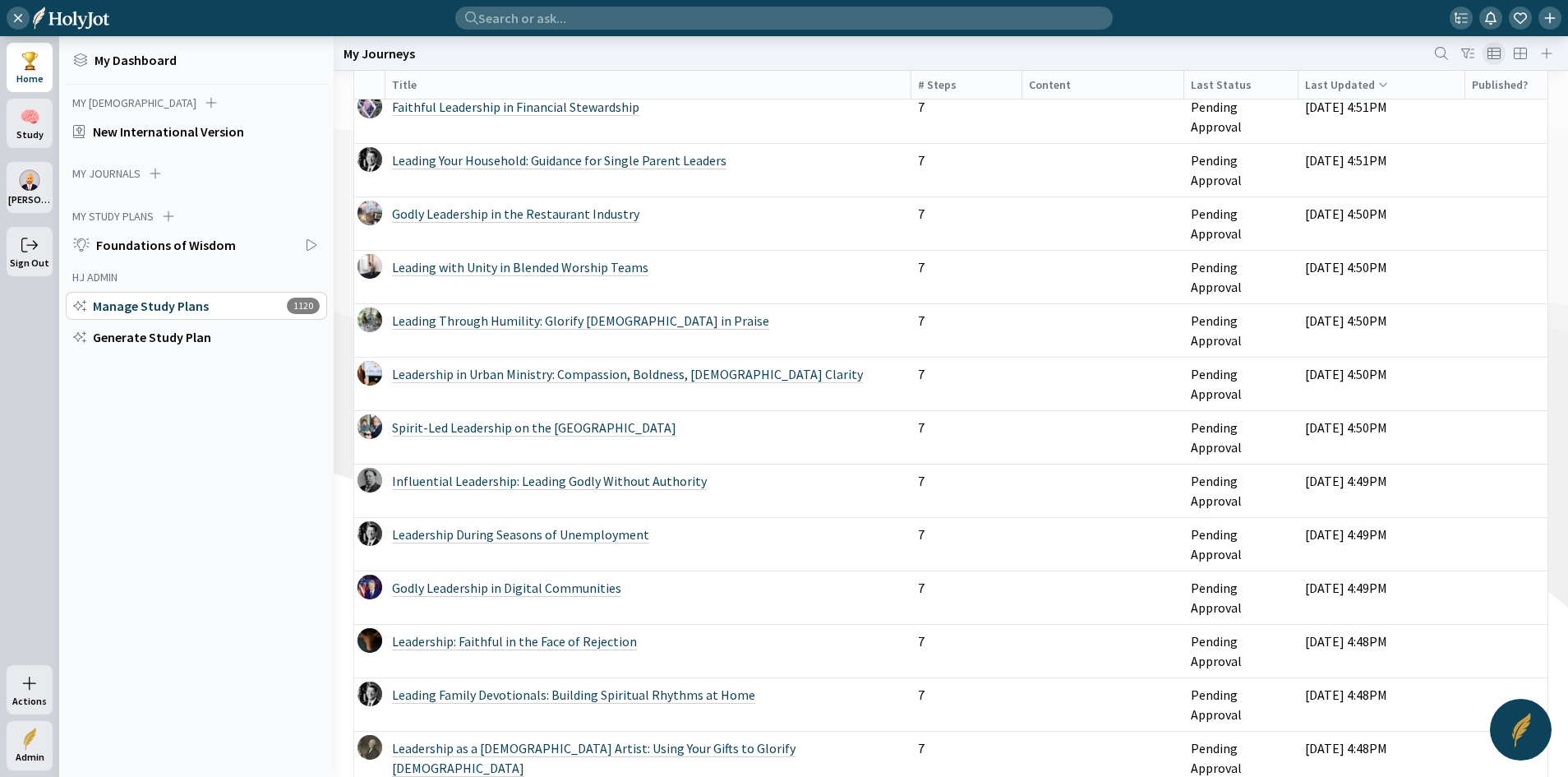 scroll, scrollTop: 411, scrollLeft: 0, axis: vertical 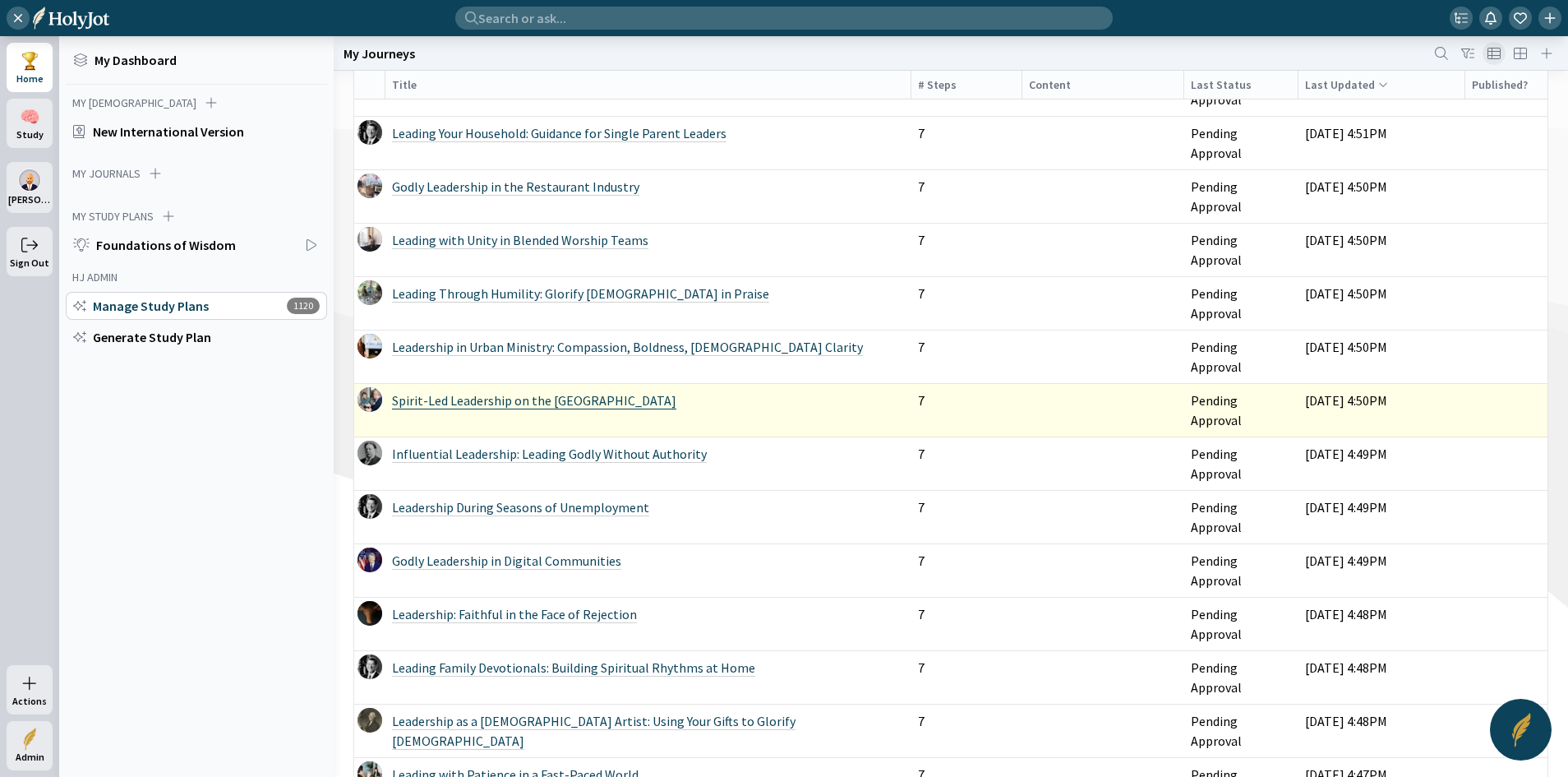 click on "Spirit-Led Leadership on the [GEOGRAPHIC_DATA]" 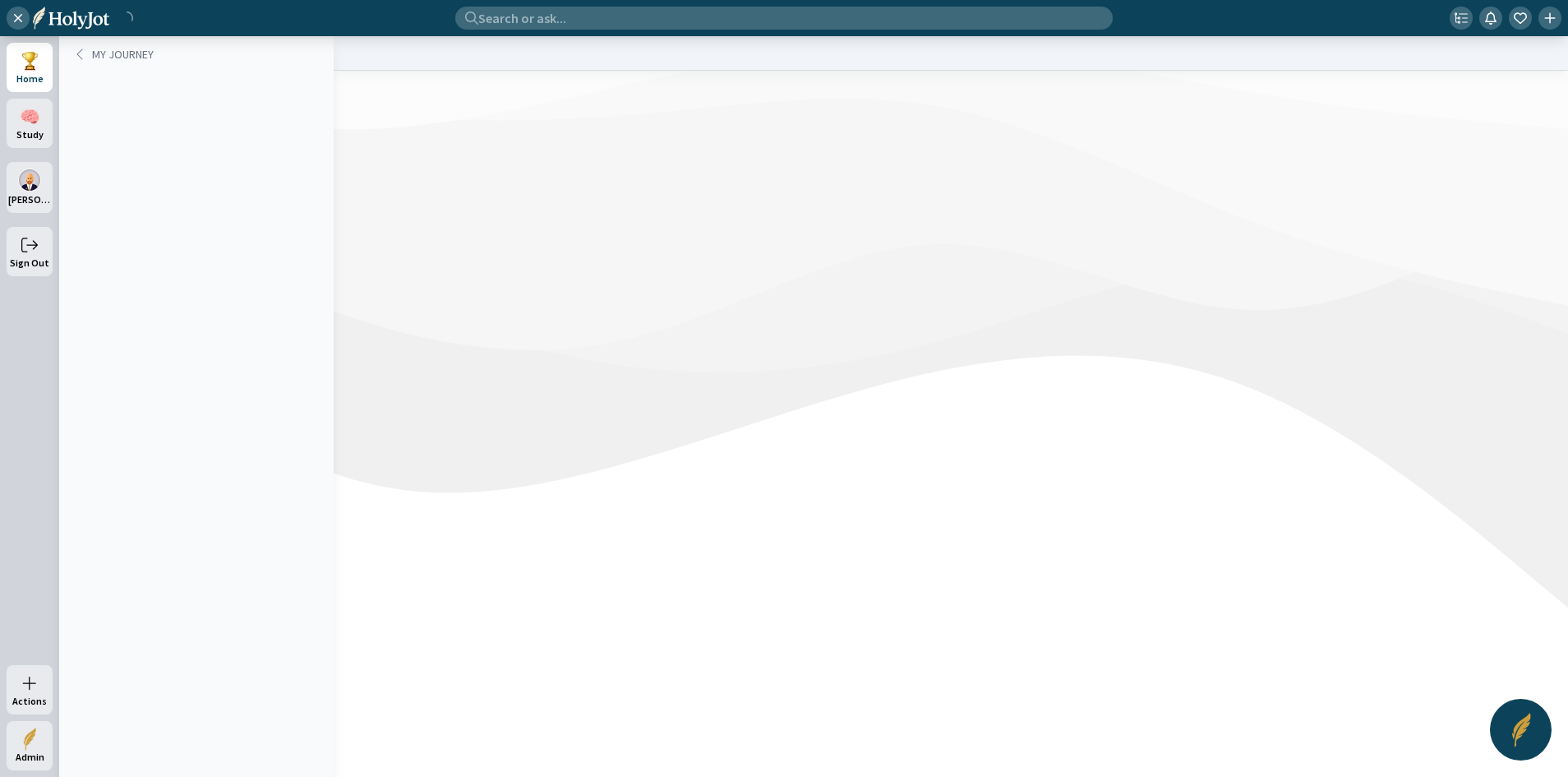 scroll, scrollTop: 0, scrollLeft: 0, axis: both 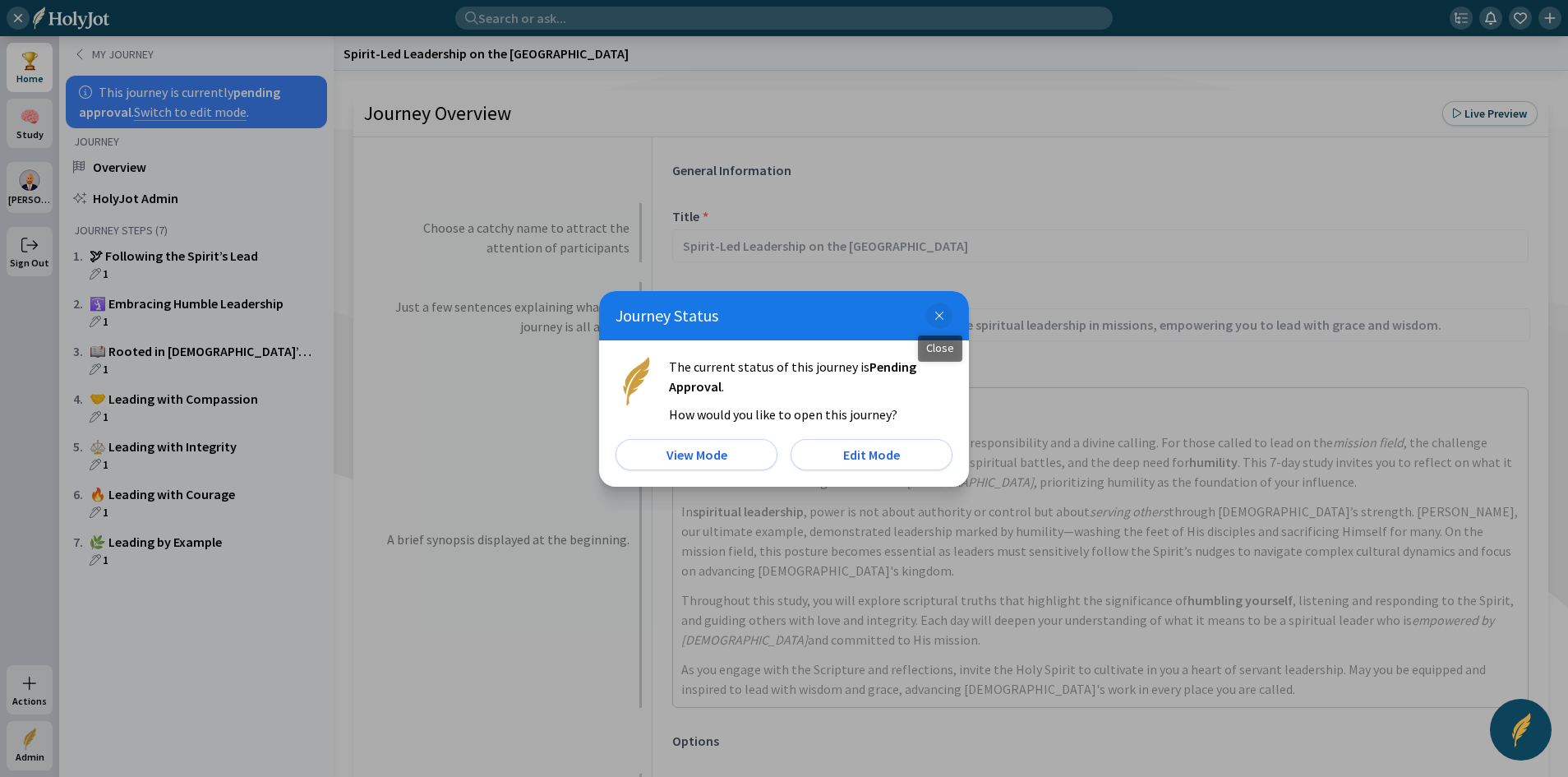 click 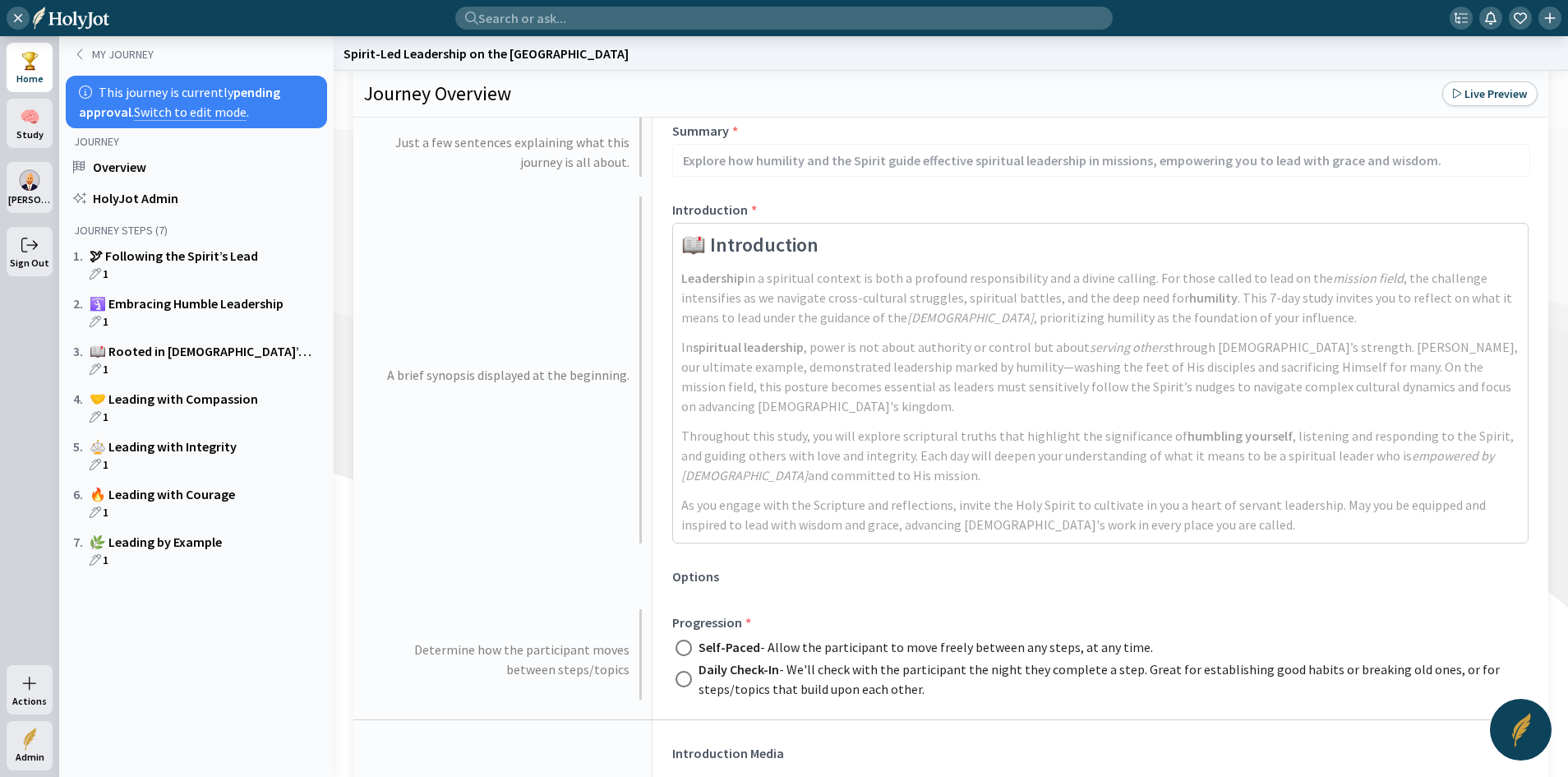 scroll, scrollTop: 0, scrollLeft: 0, axis: both 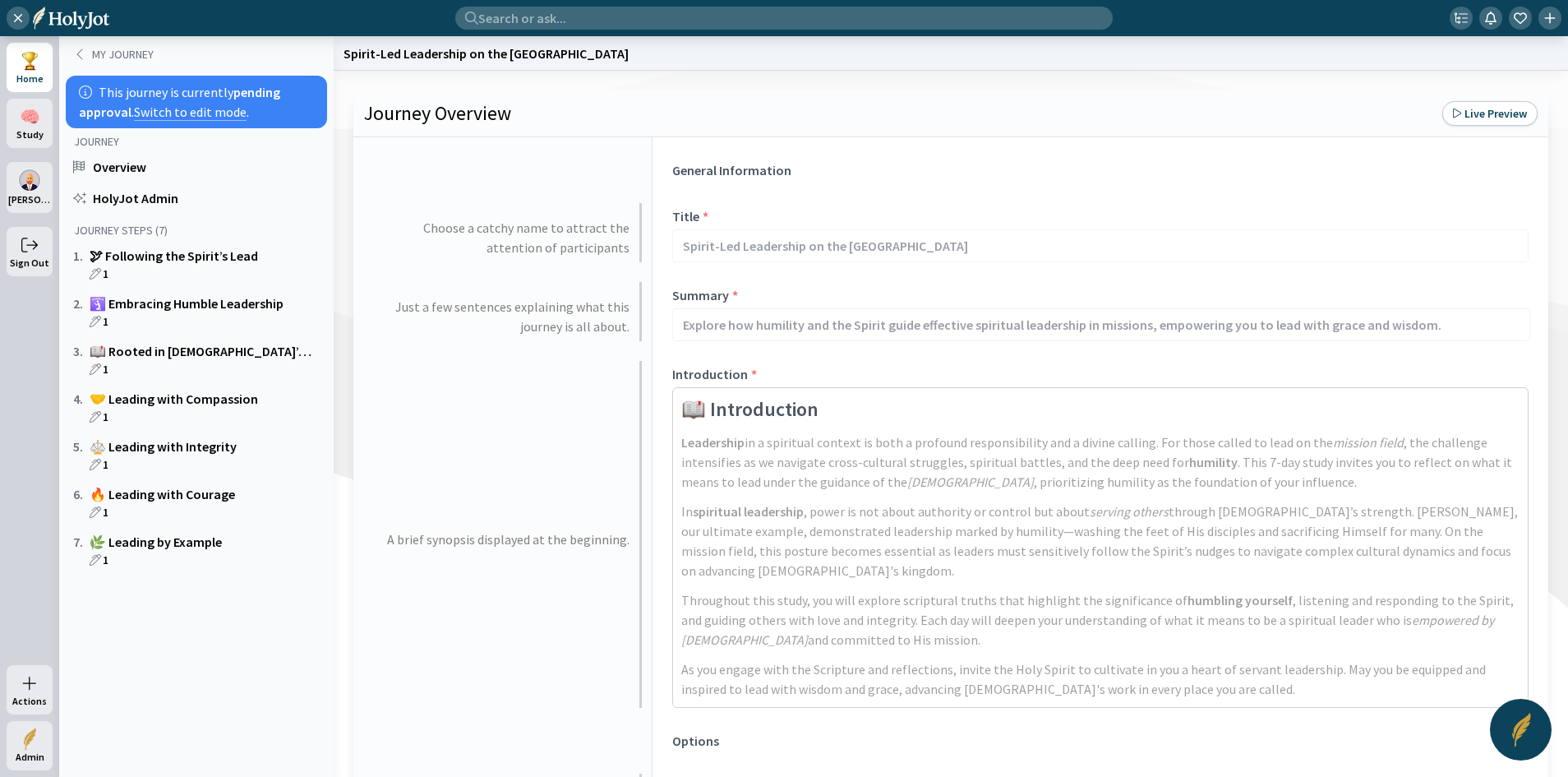 click on "🏆" 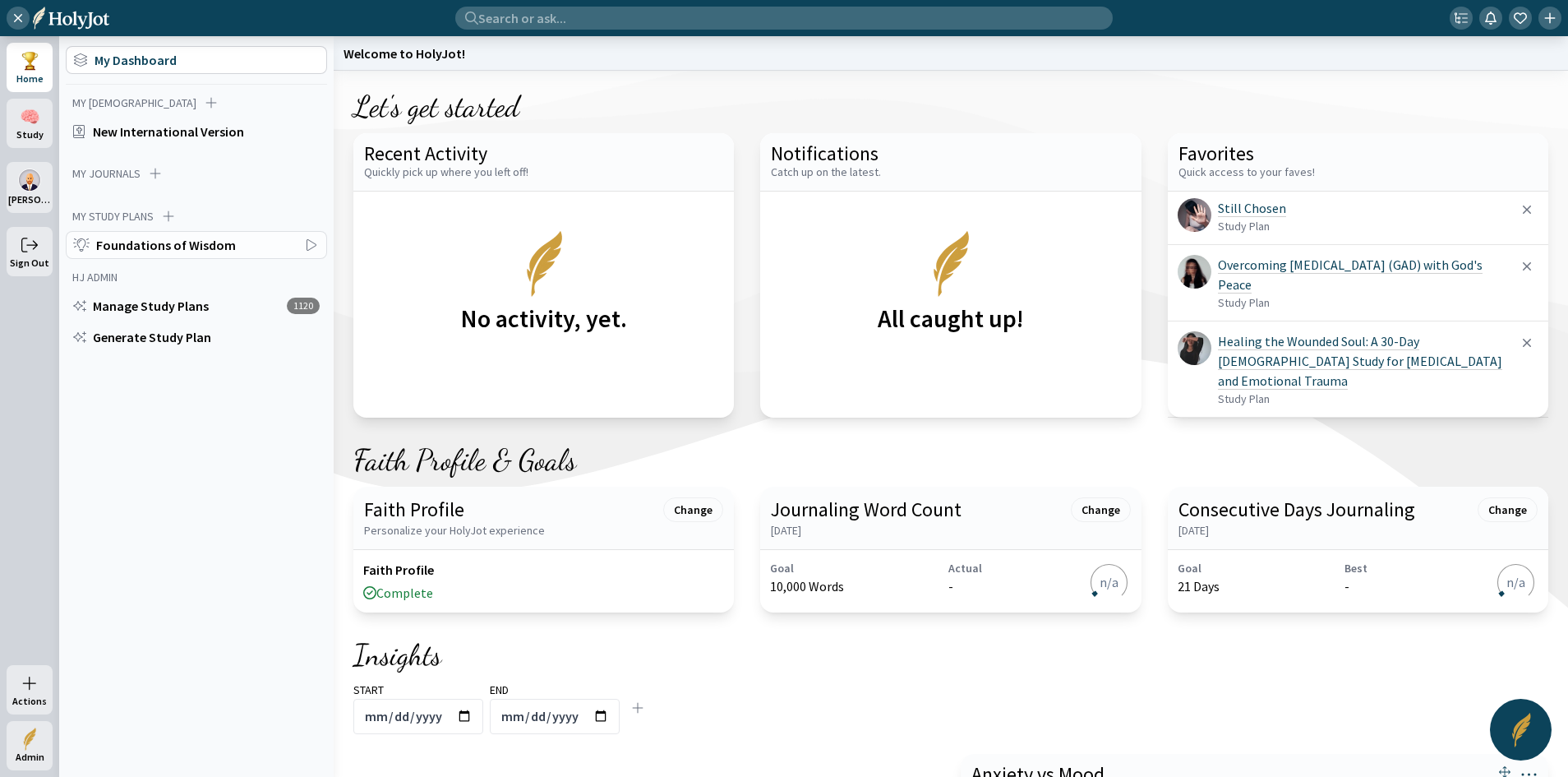 click on "Foundations of Wisdom" 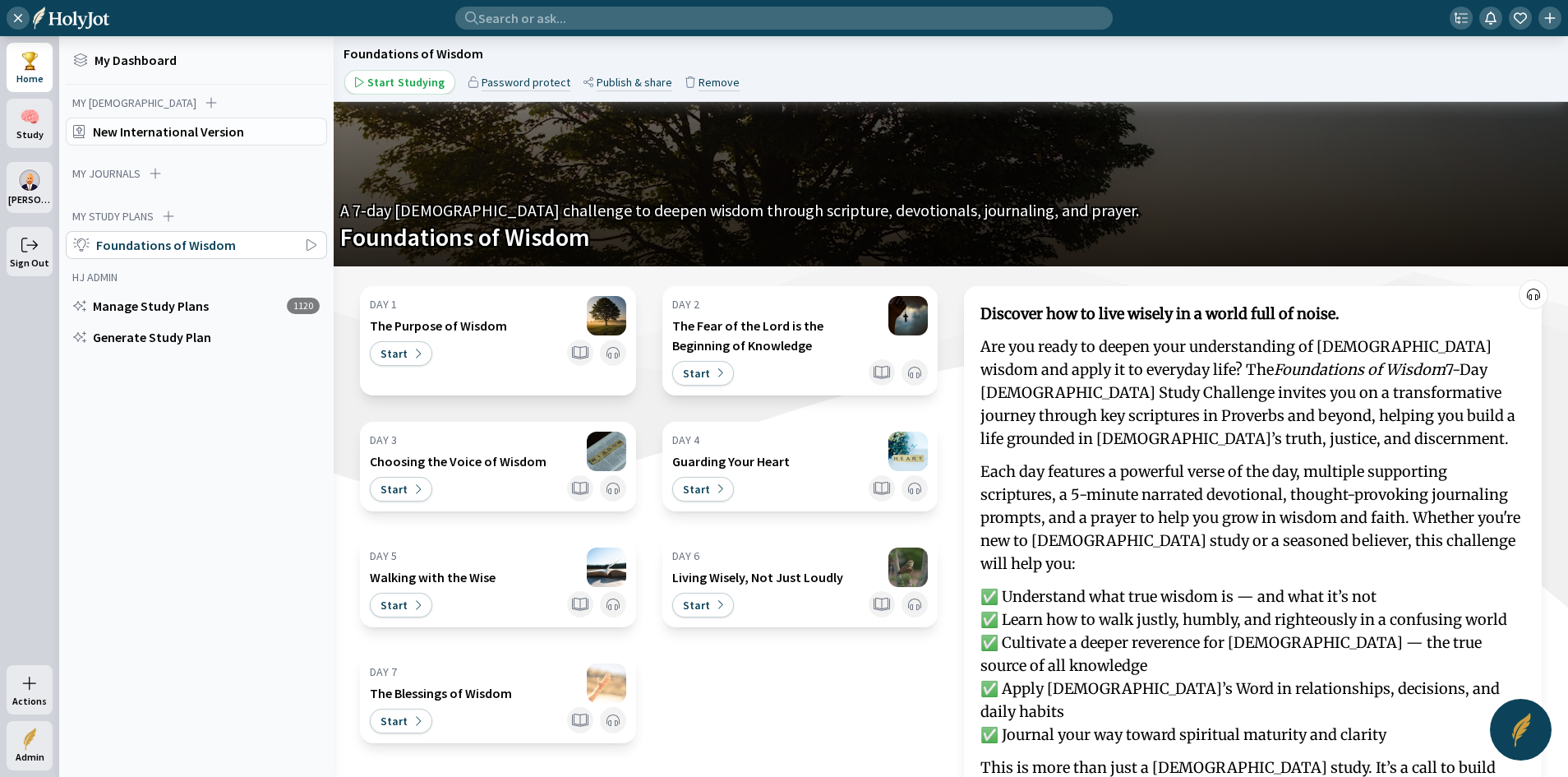 click on "New International Version" 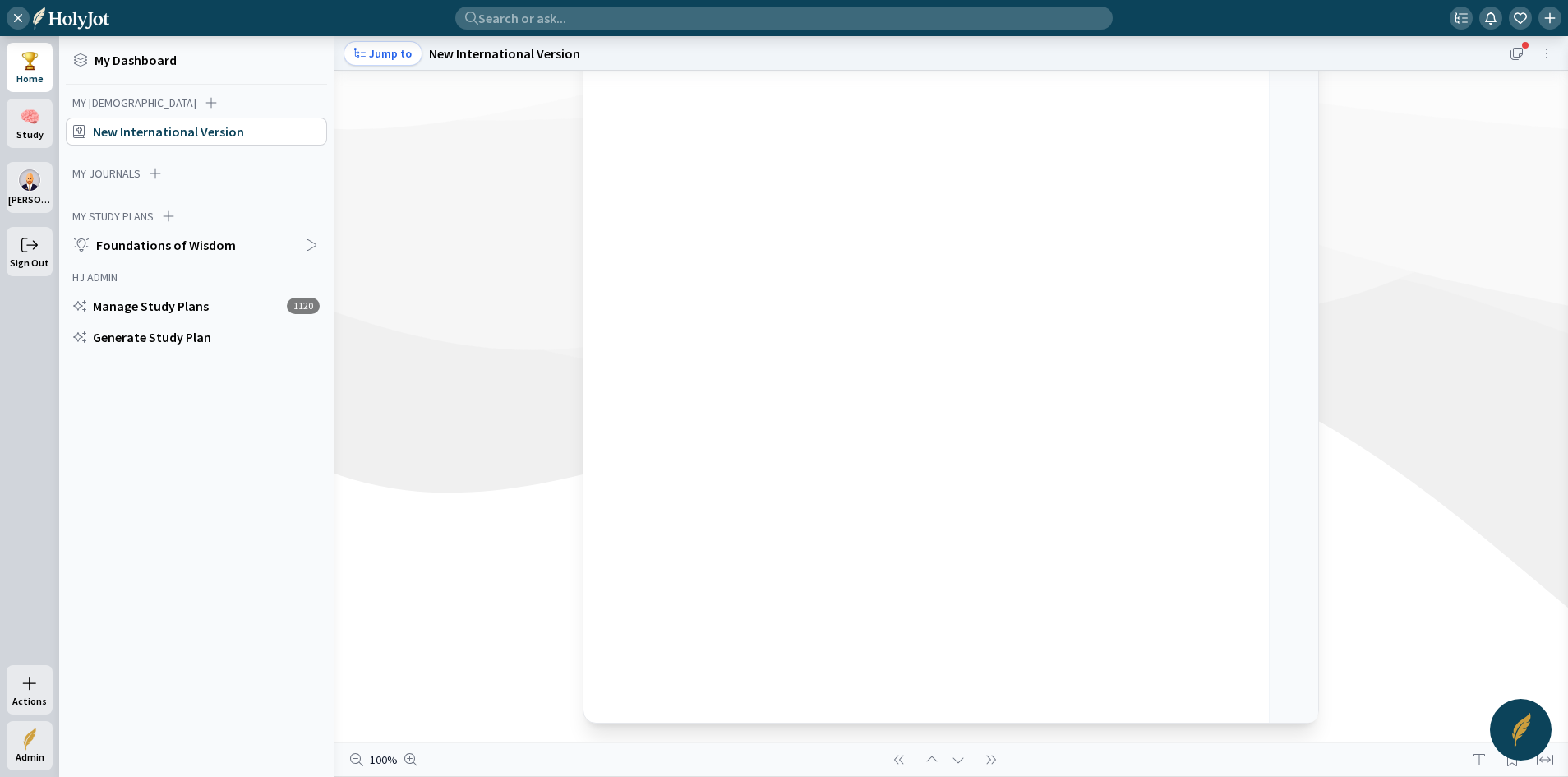 scroll, scrollTop: 0, scrollLeft: 0, axis: both 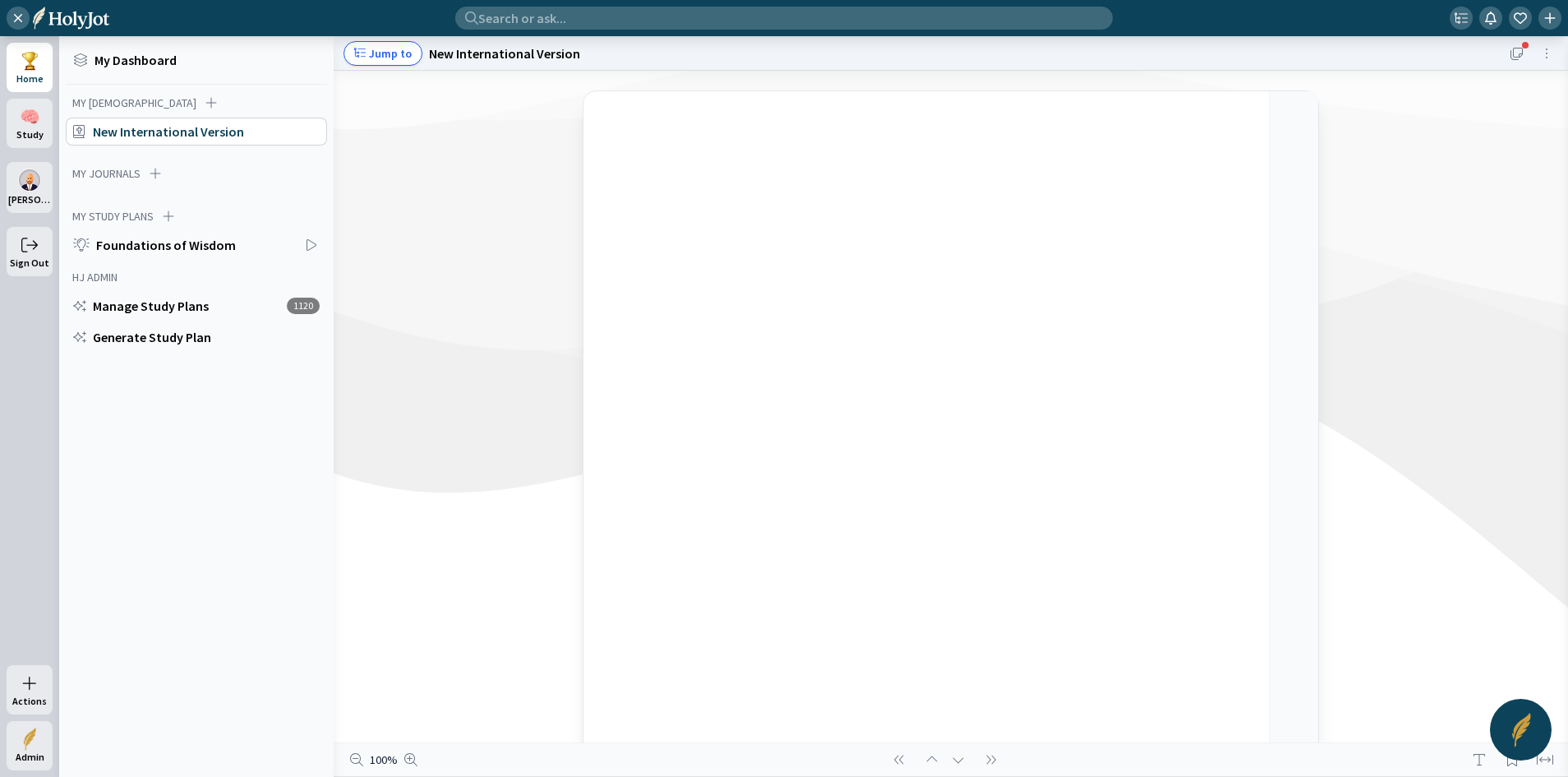 click on "Jump to" 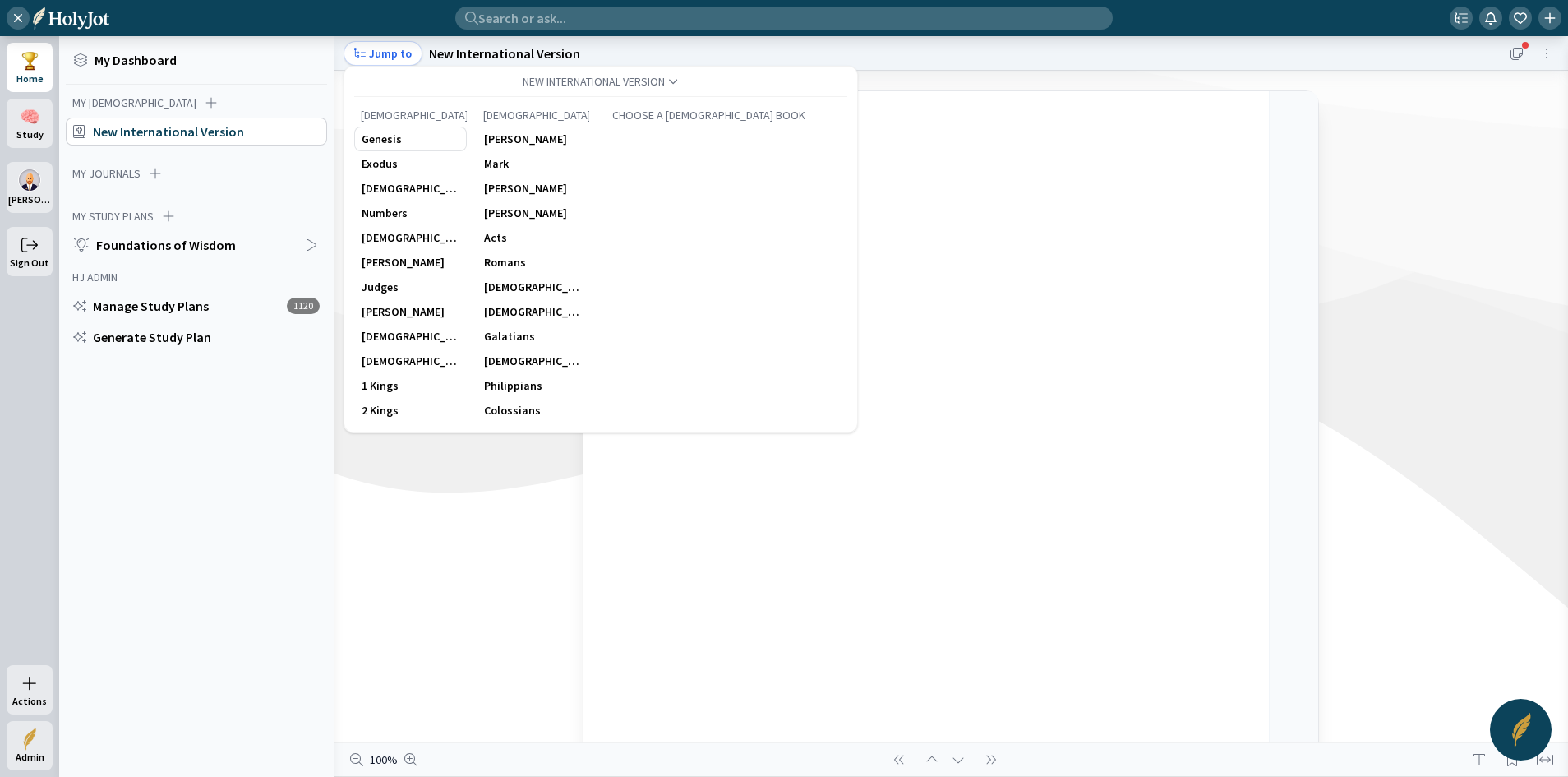 click on "Genesis" at bounding box center (381, 139) 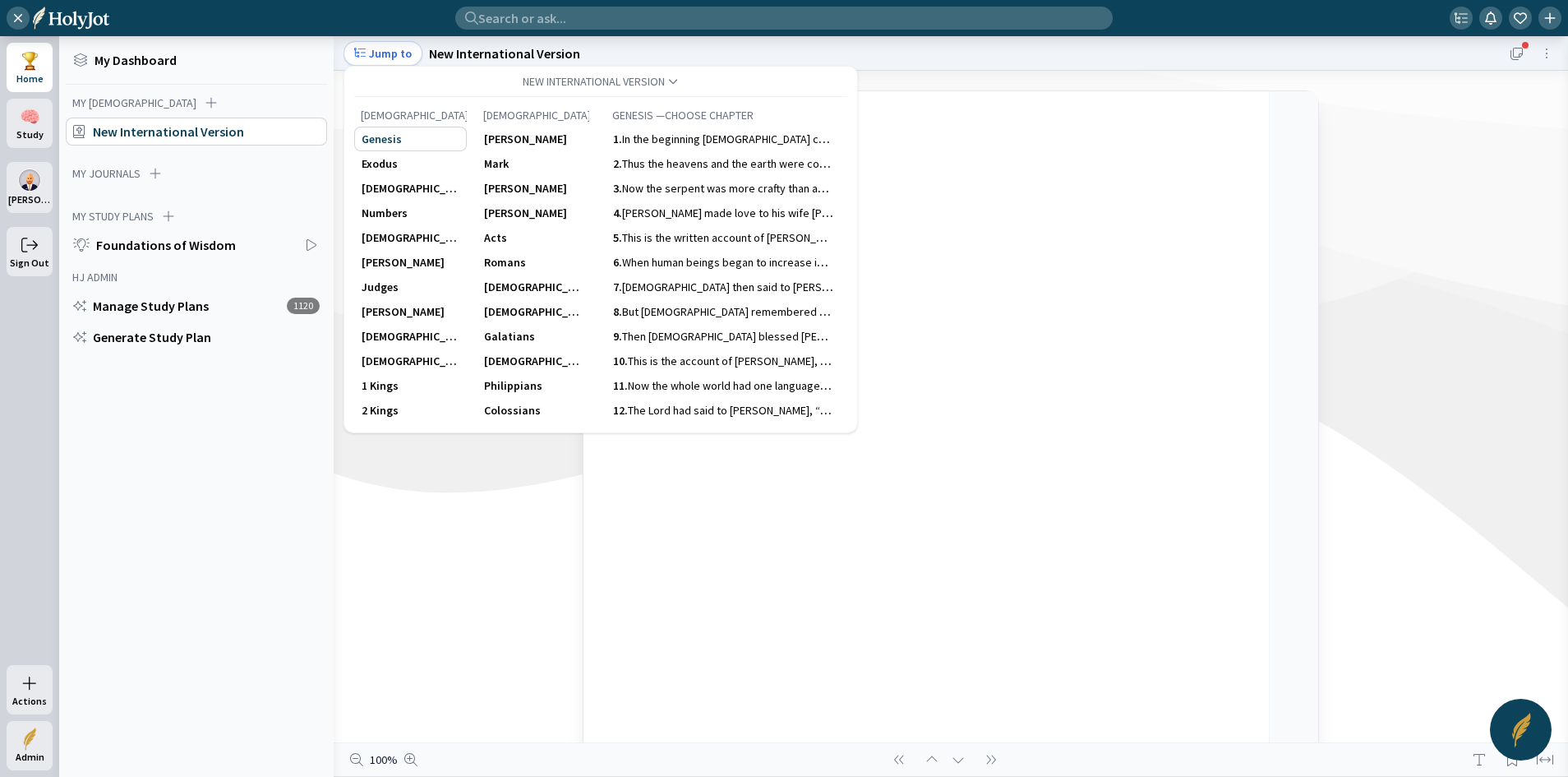 click at bounding box center (784, 388) 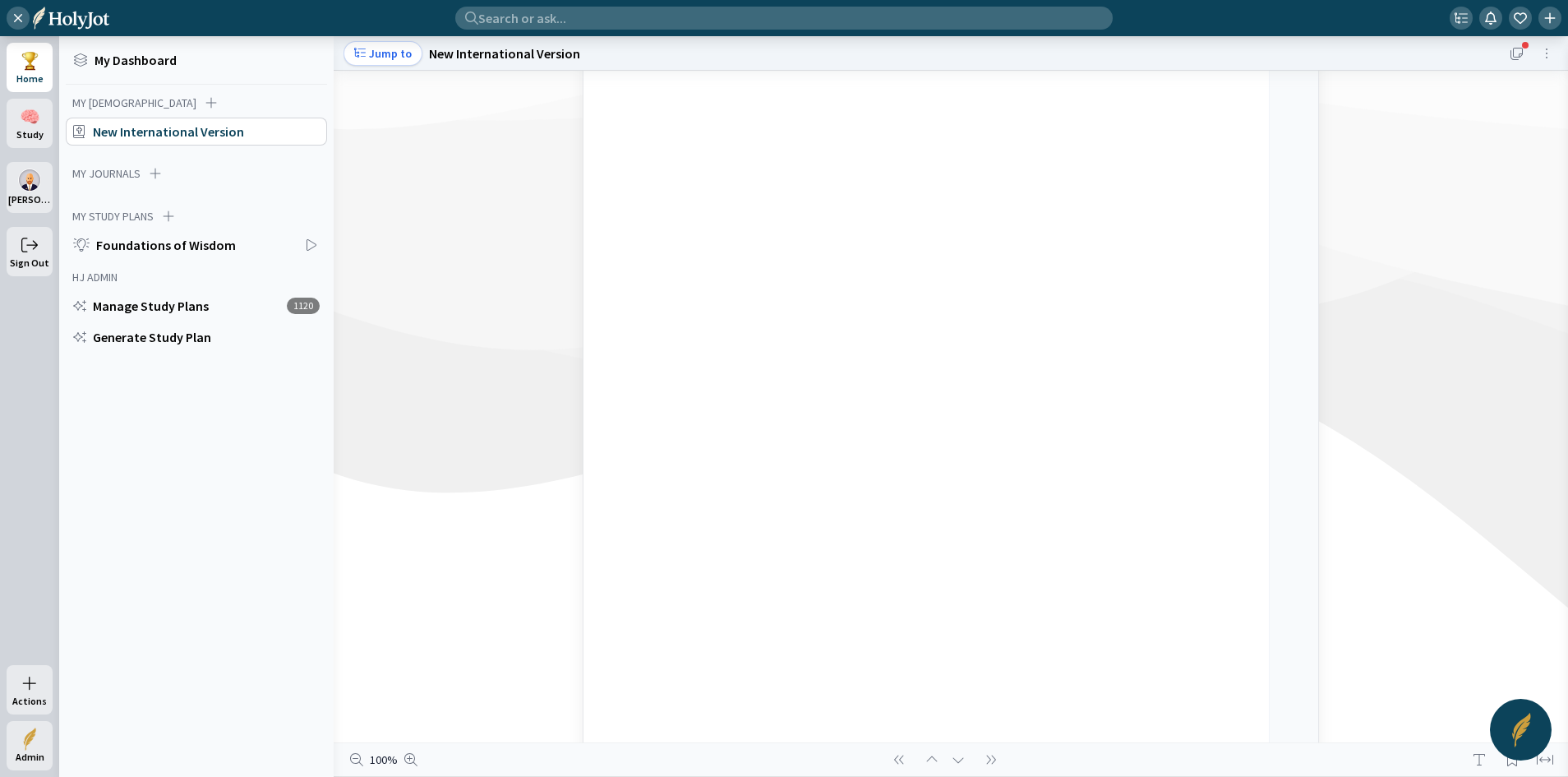 scroll, scrollTop: 0, scrollLeft: 0, axis: both 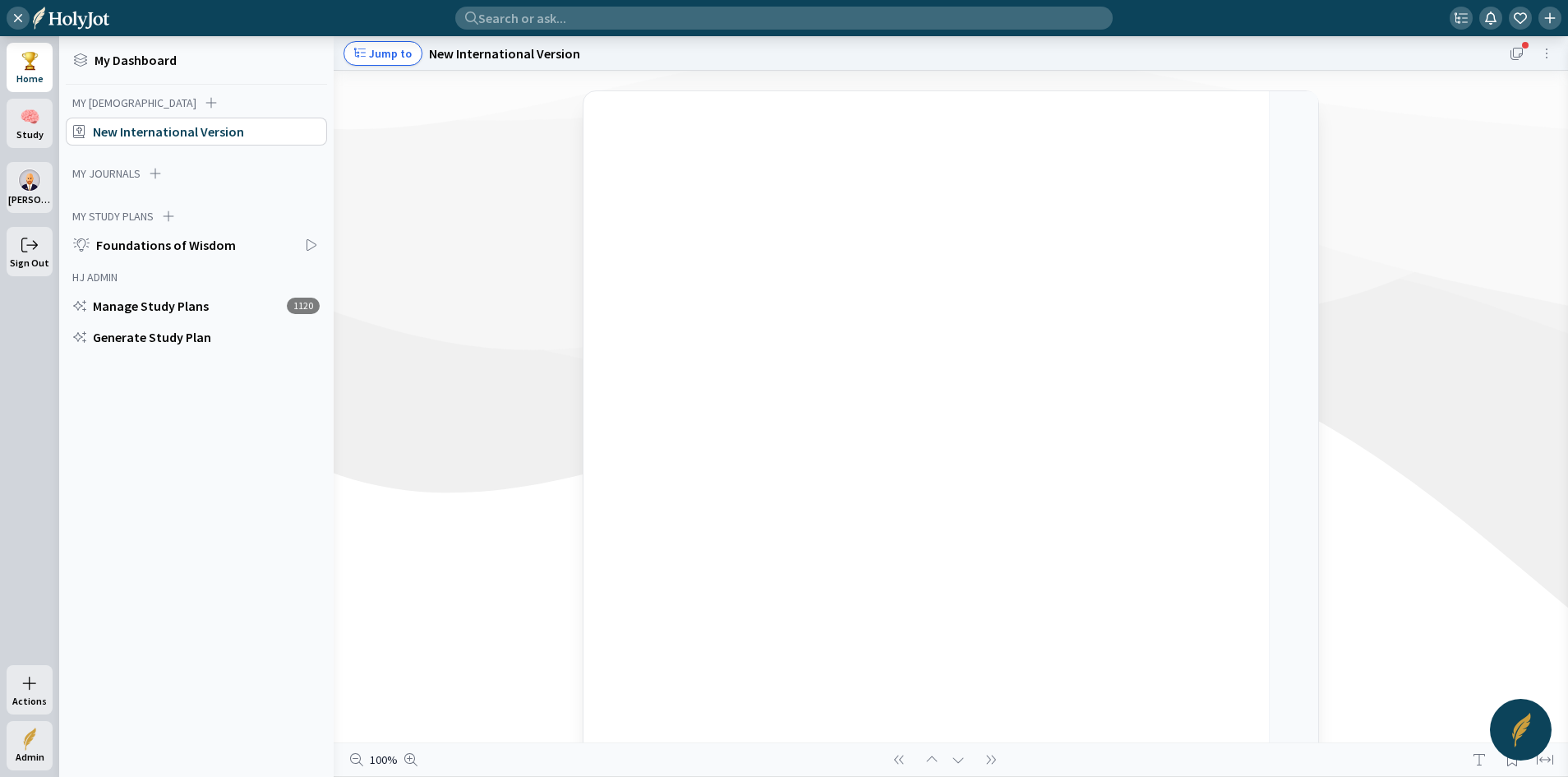 click on "Jump to" 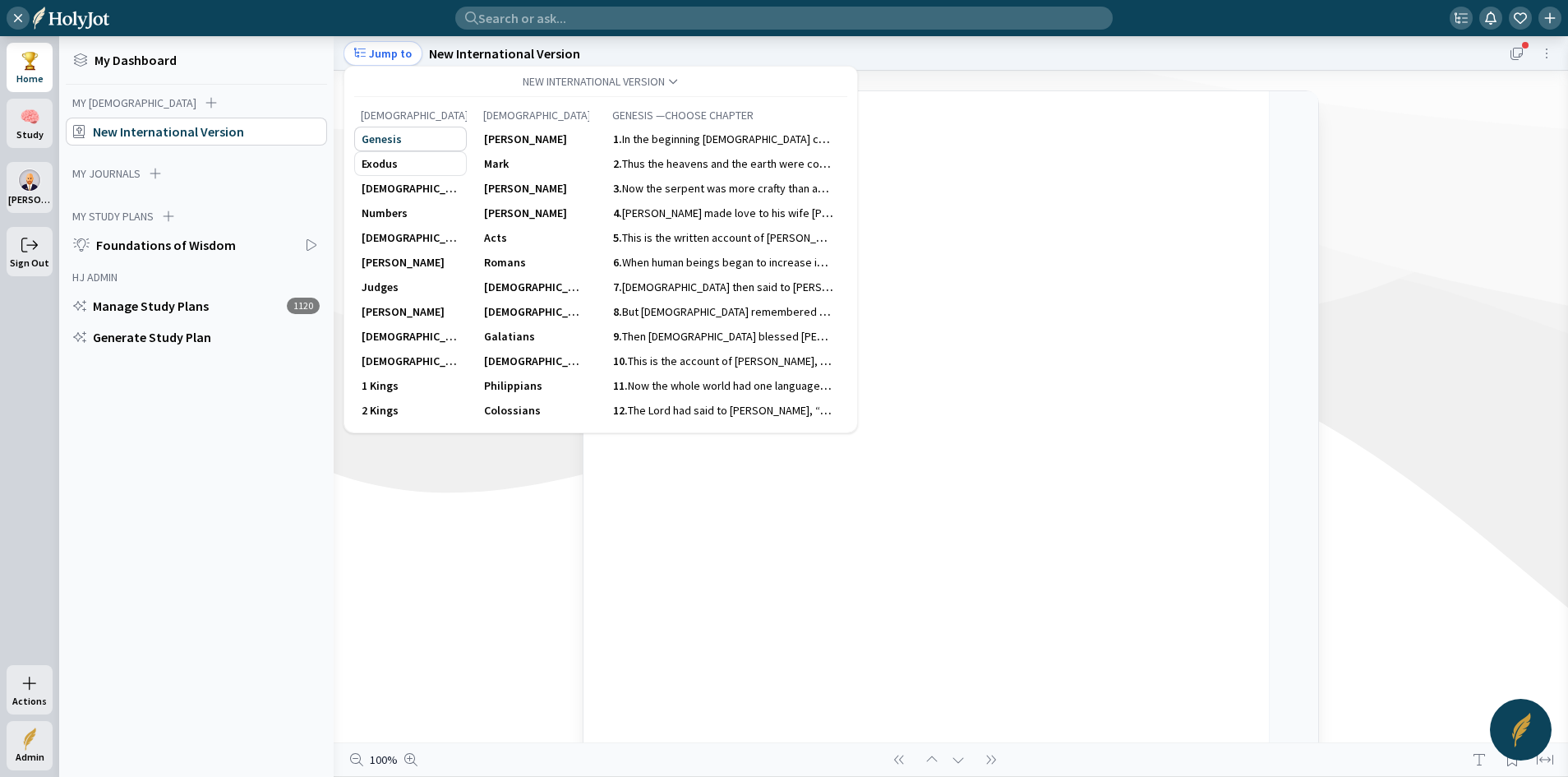 click on "Exodus" at bounding box center (380, 164) 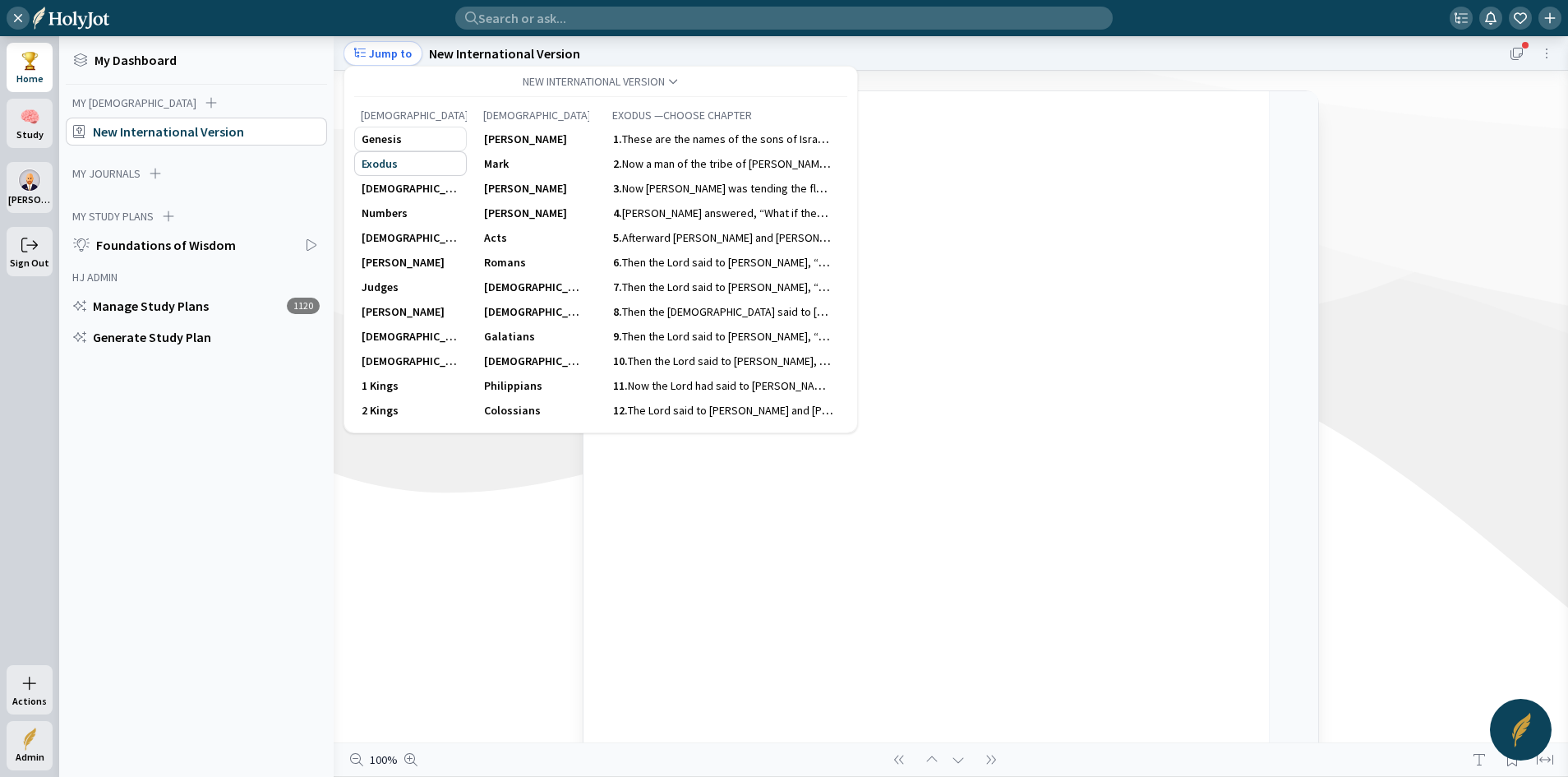 click on "Genesis" at bounding box center (381, 139) 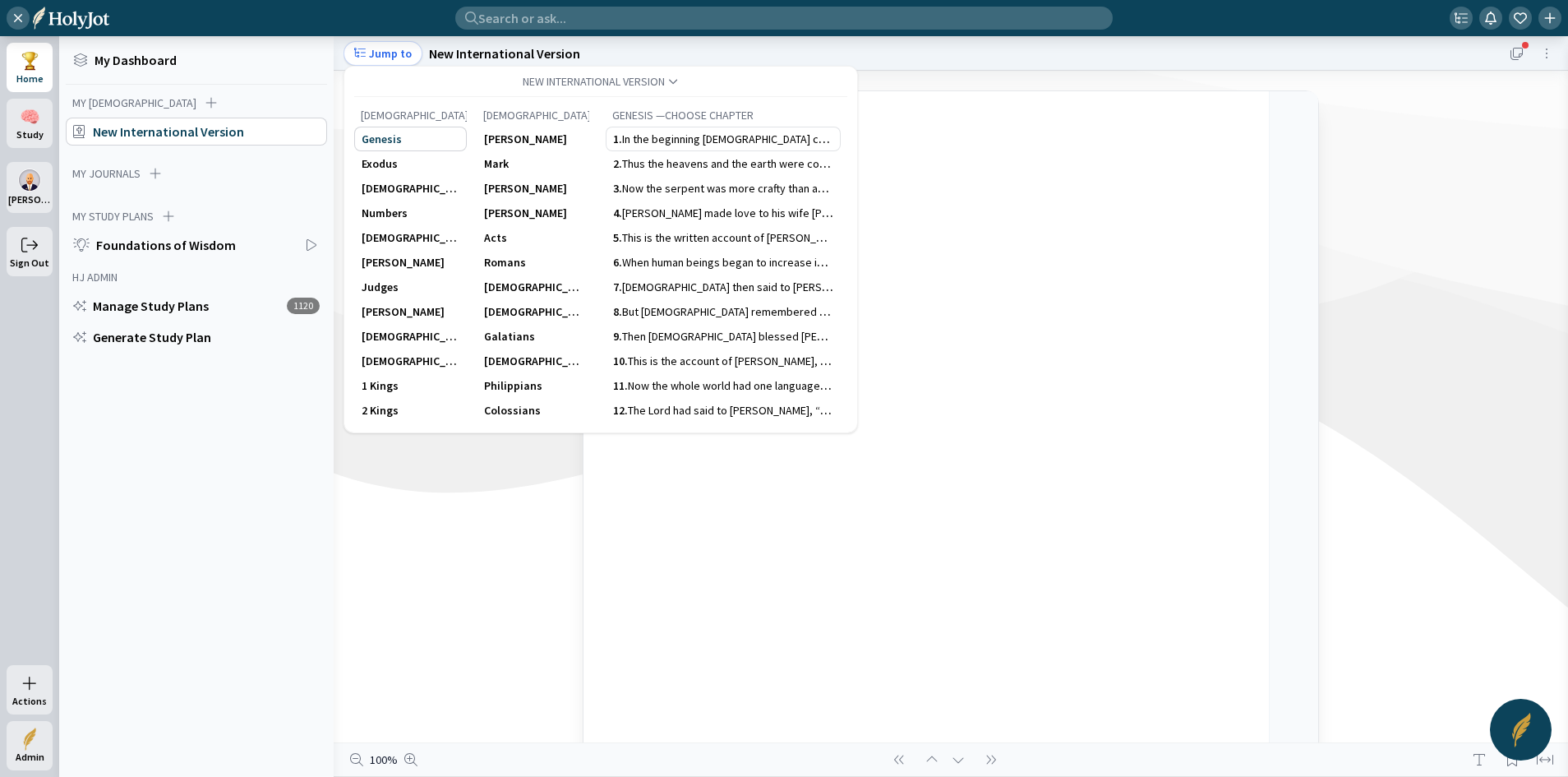 click on "In the beginning [DEMOGRAPHIC_DATA] created the heavens and the earth." at bounding box center [804, 139] 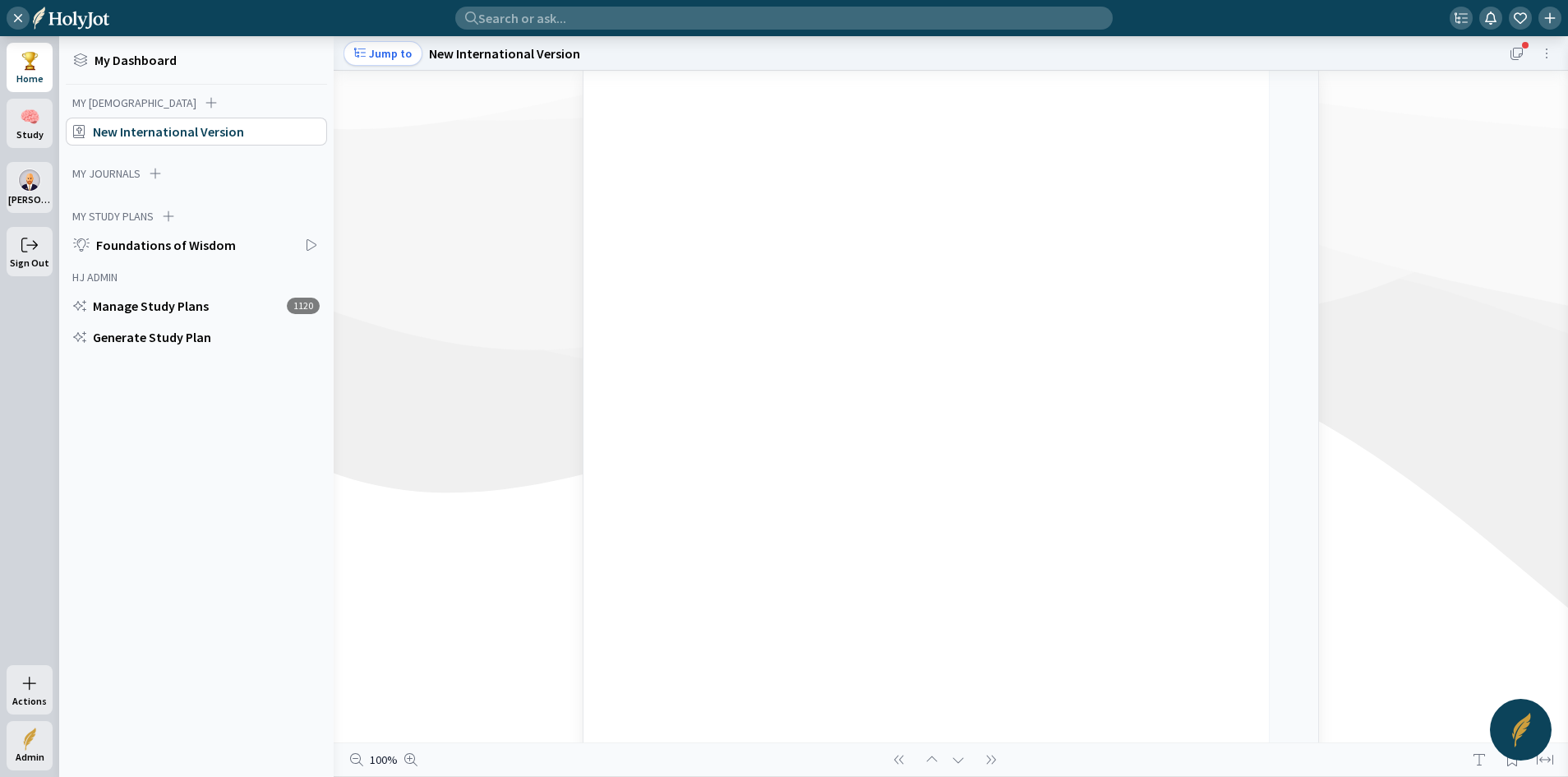 scroll, scrollTop: 62, scrollLeft: 0, axis: vertical 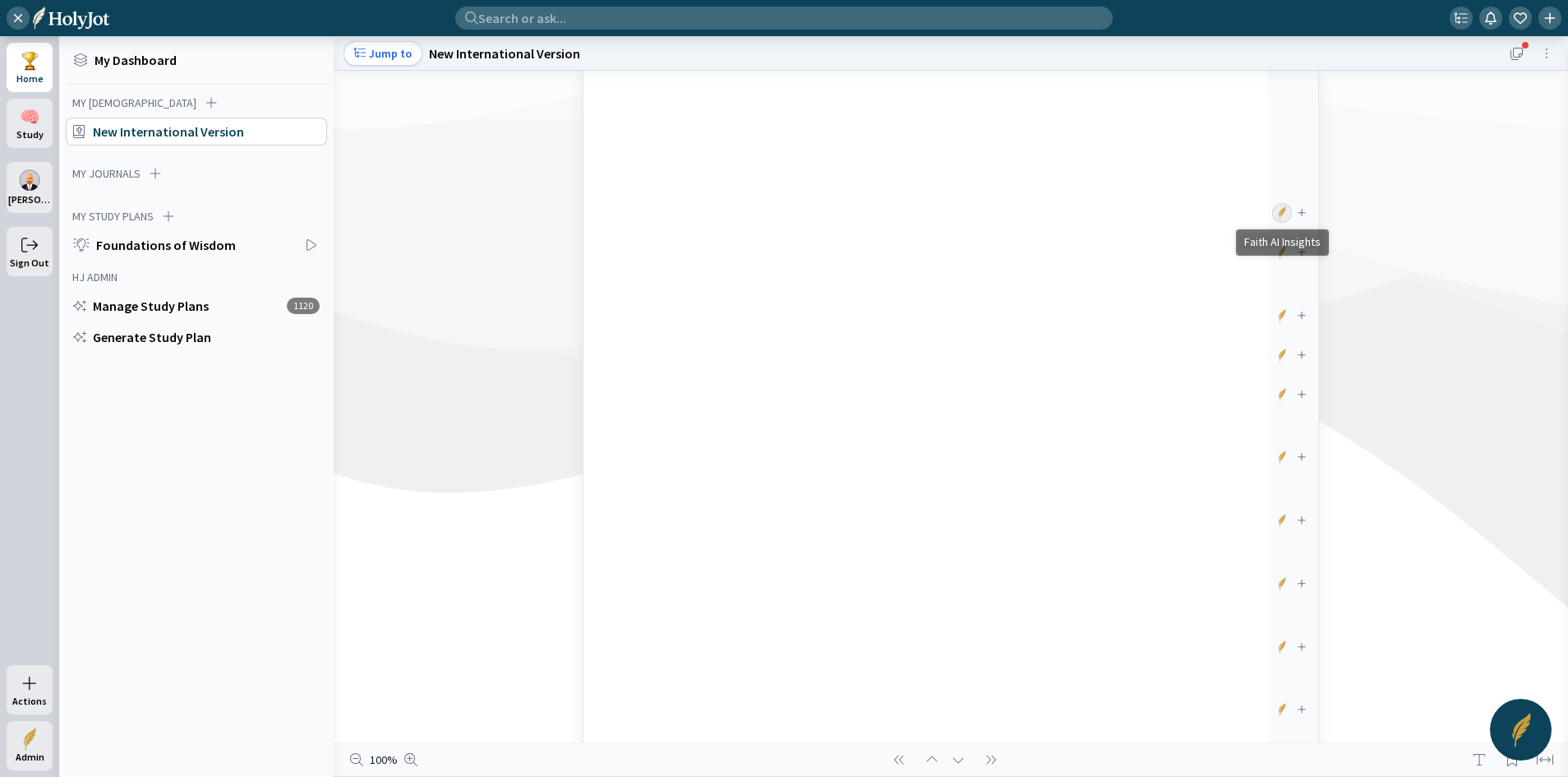 click 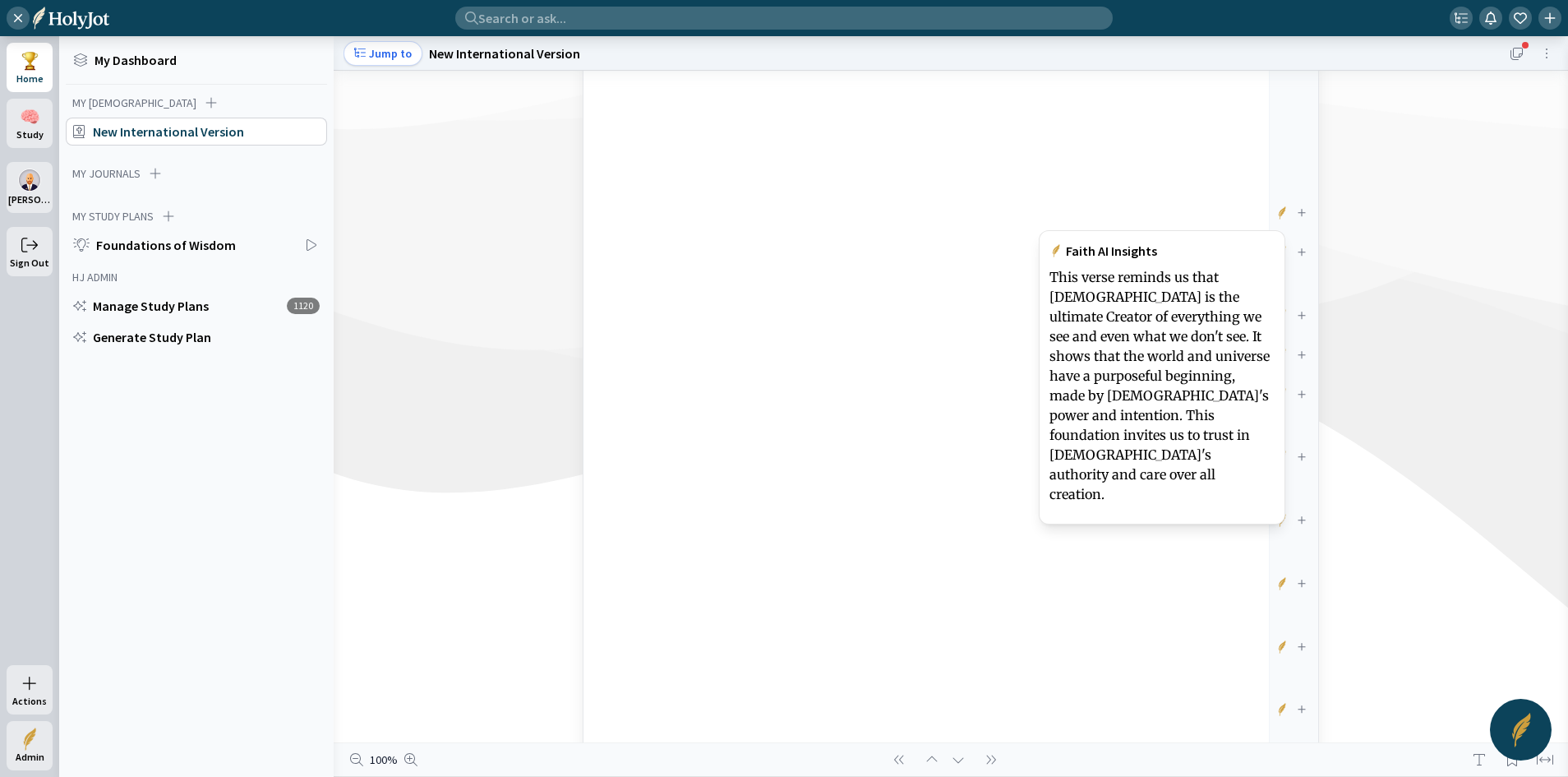 click 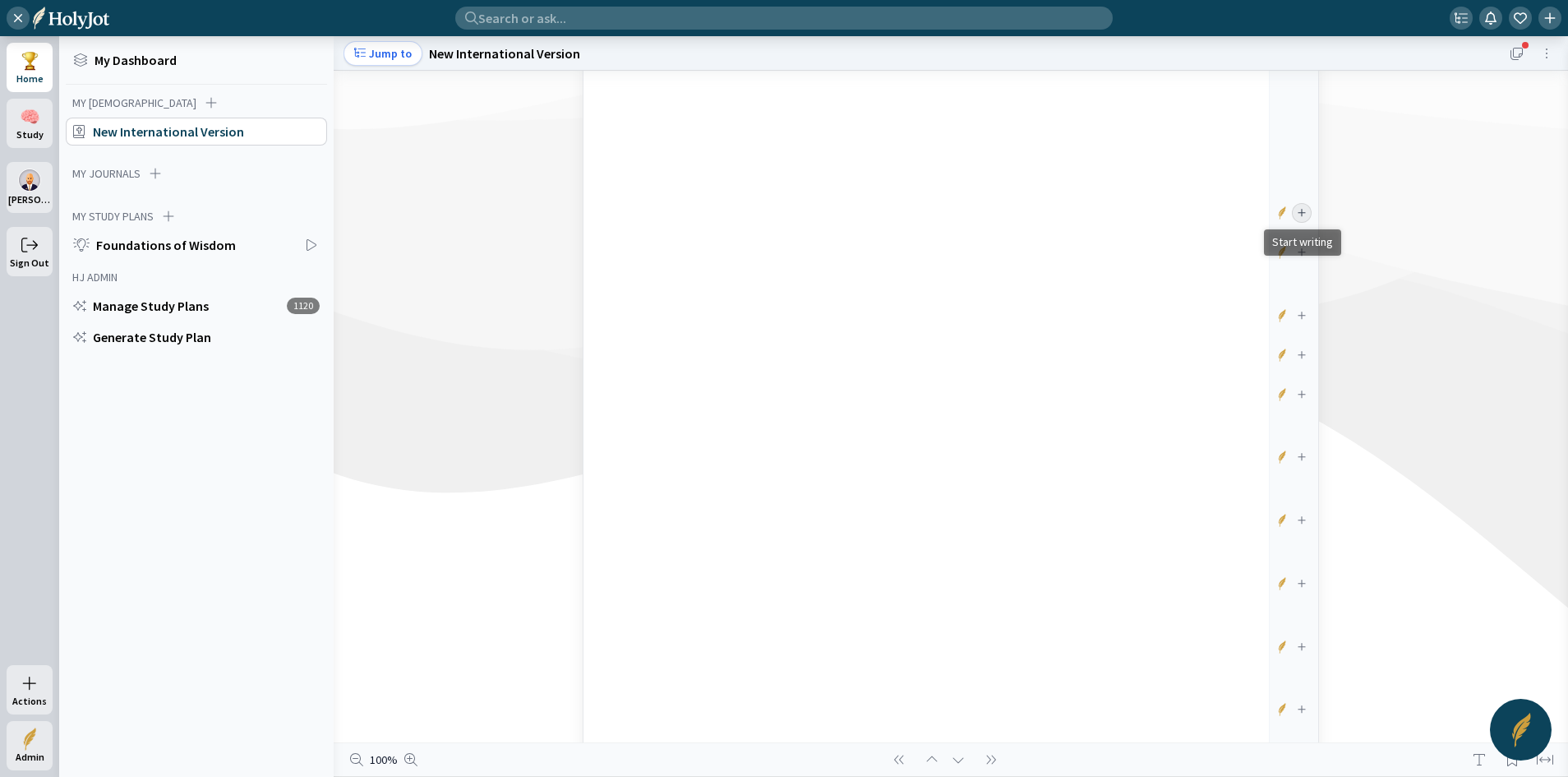 click 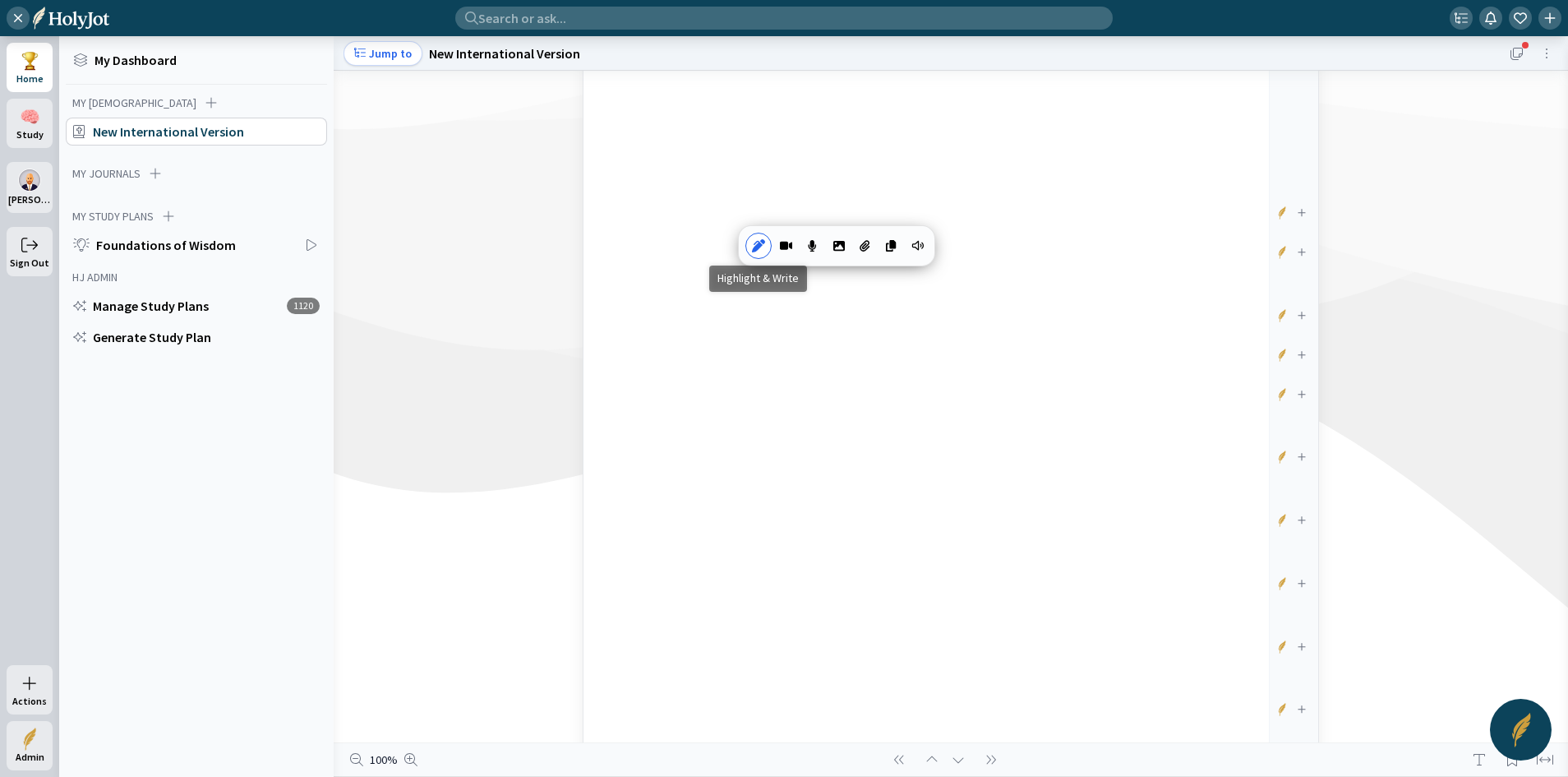 click 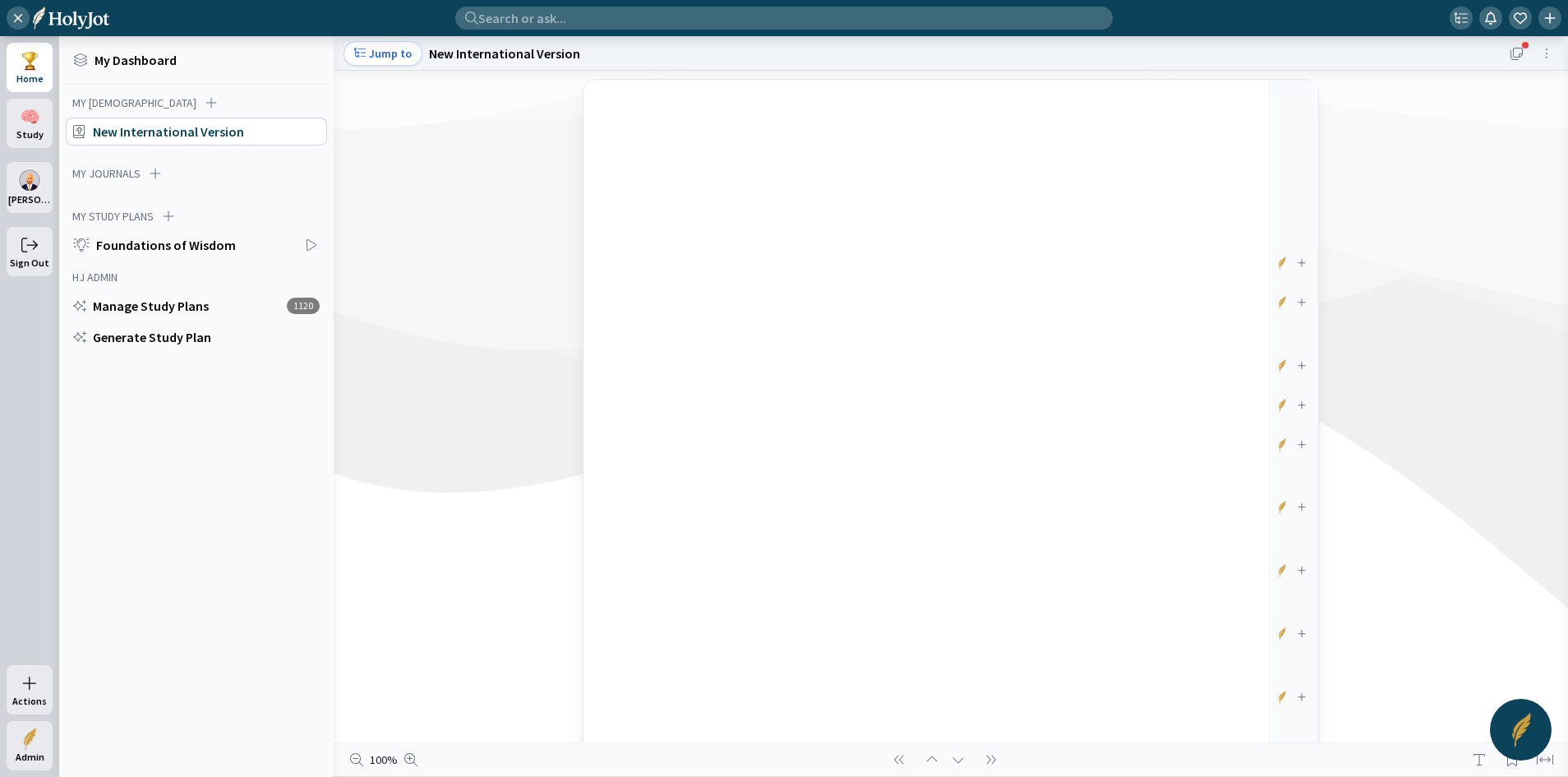 scroll, scrollTop: 0, scrollLeft: 0, axis: both 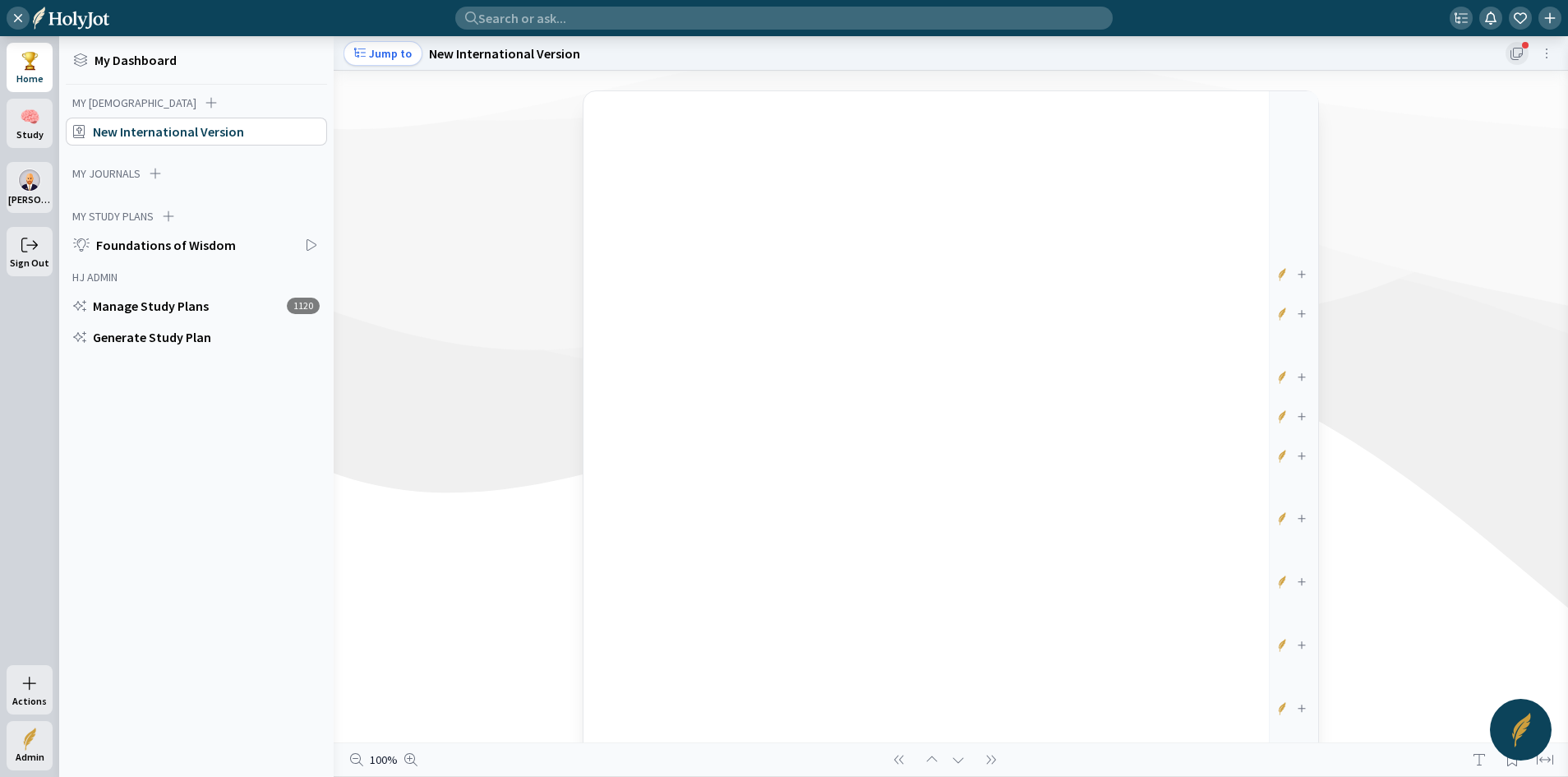 click 